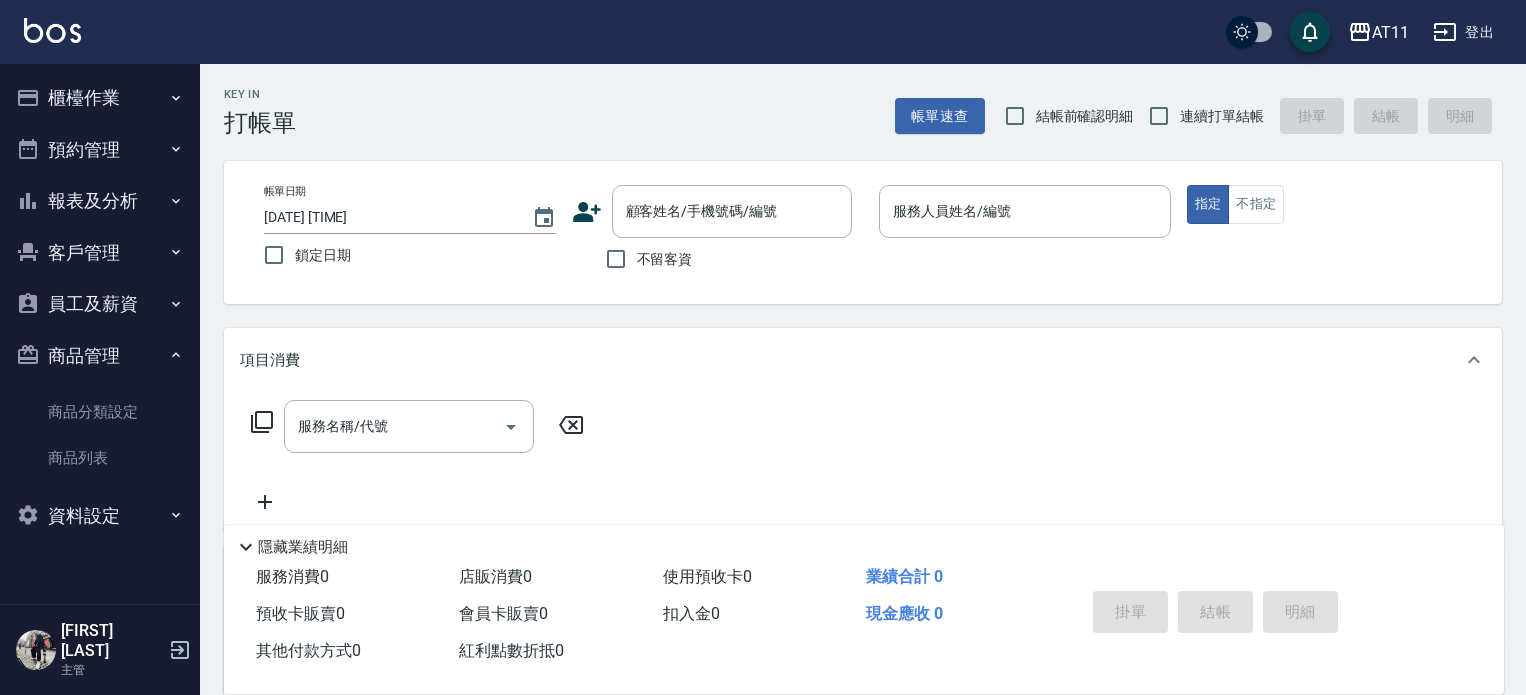 scroll, scrollTop: 0, scrollLeft: 0, axis: both 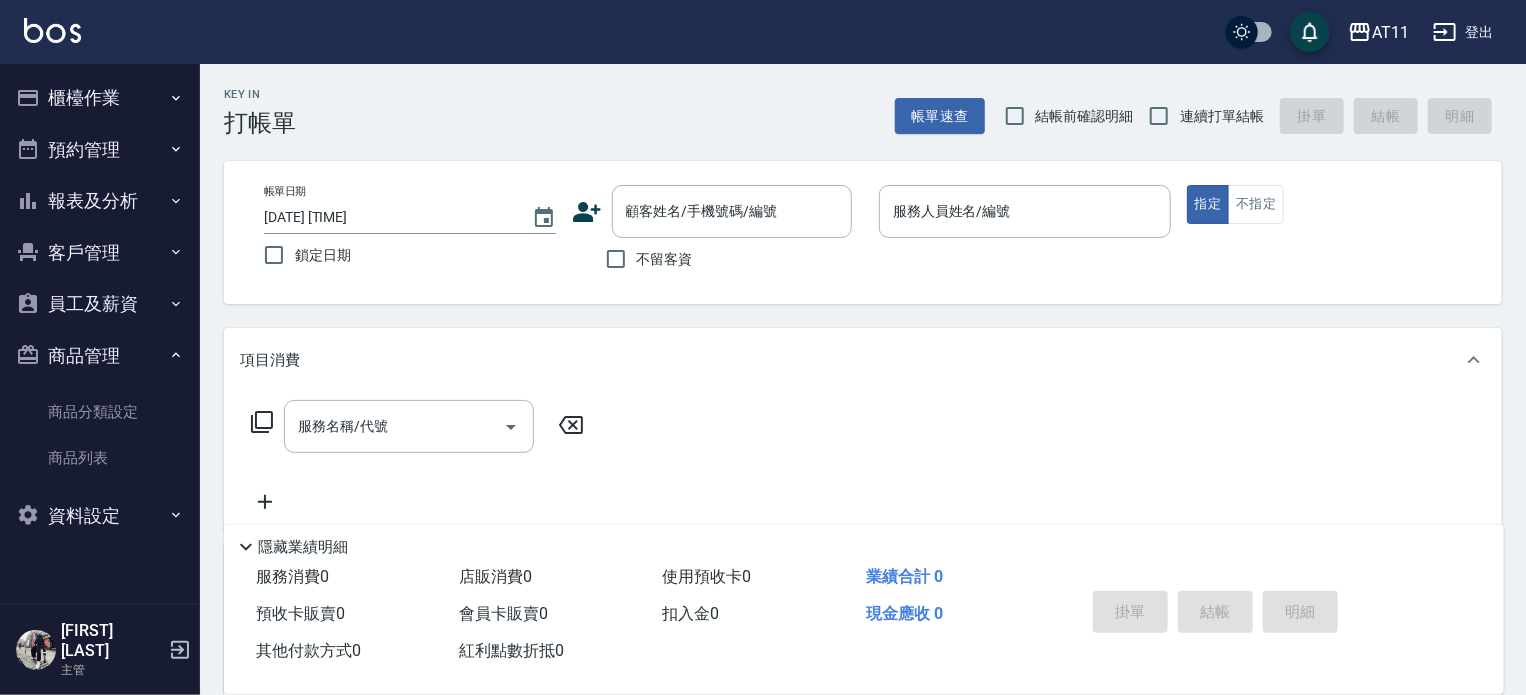 click on "員工及薪資" at bounding box center (100, 304) 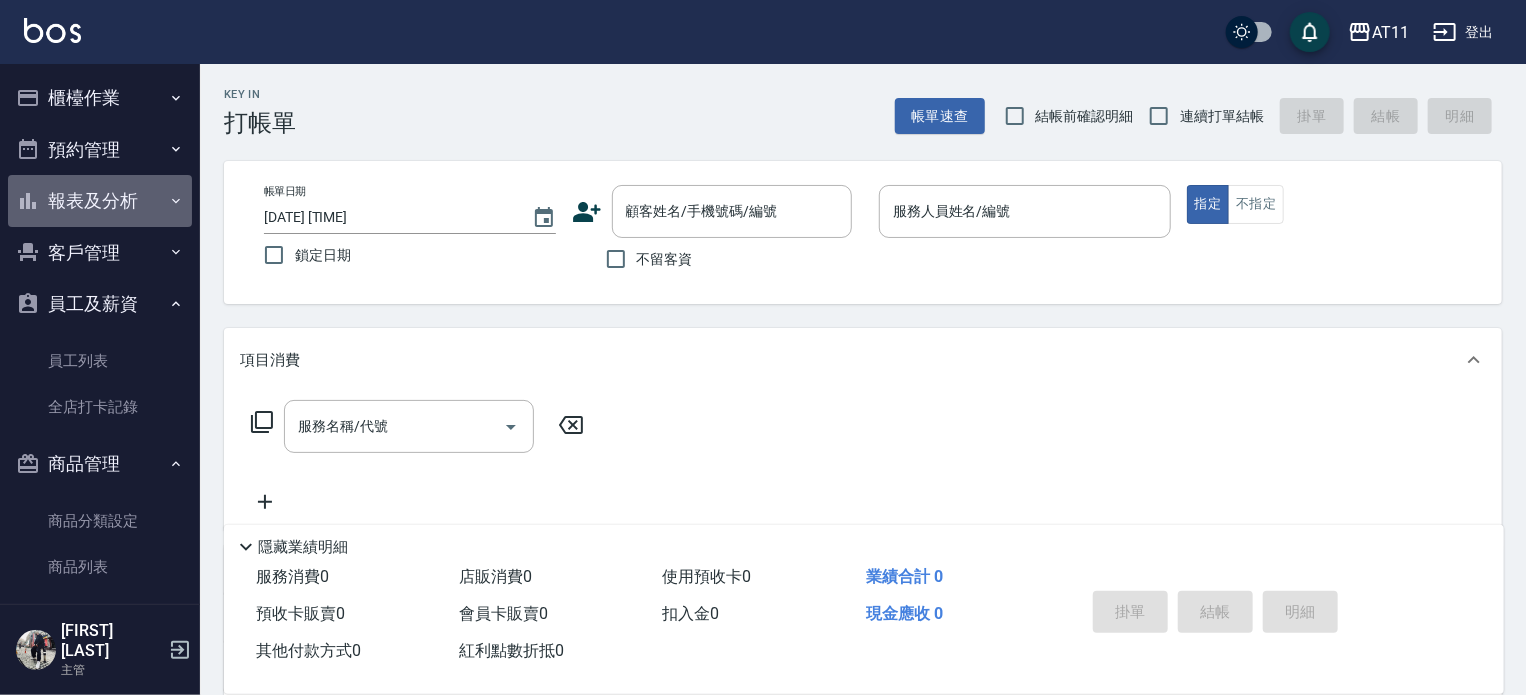 click on "報表及分析" at bounding box center (100, 201) 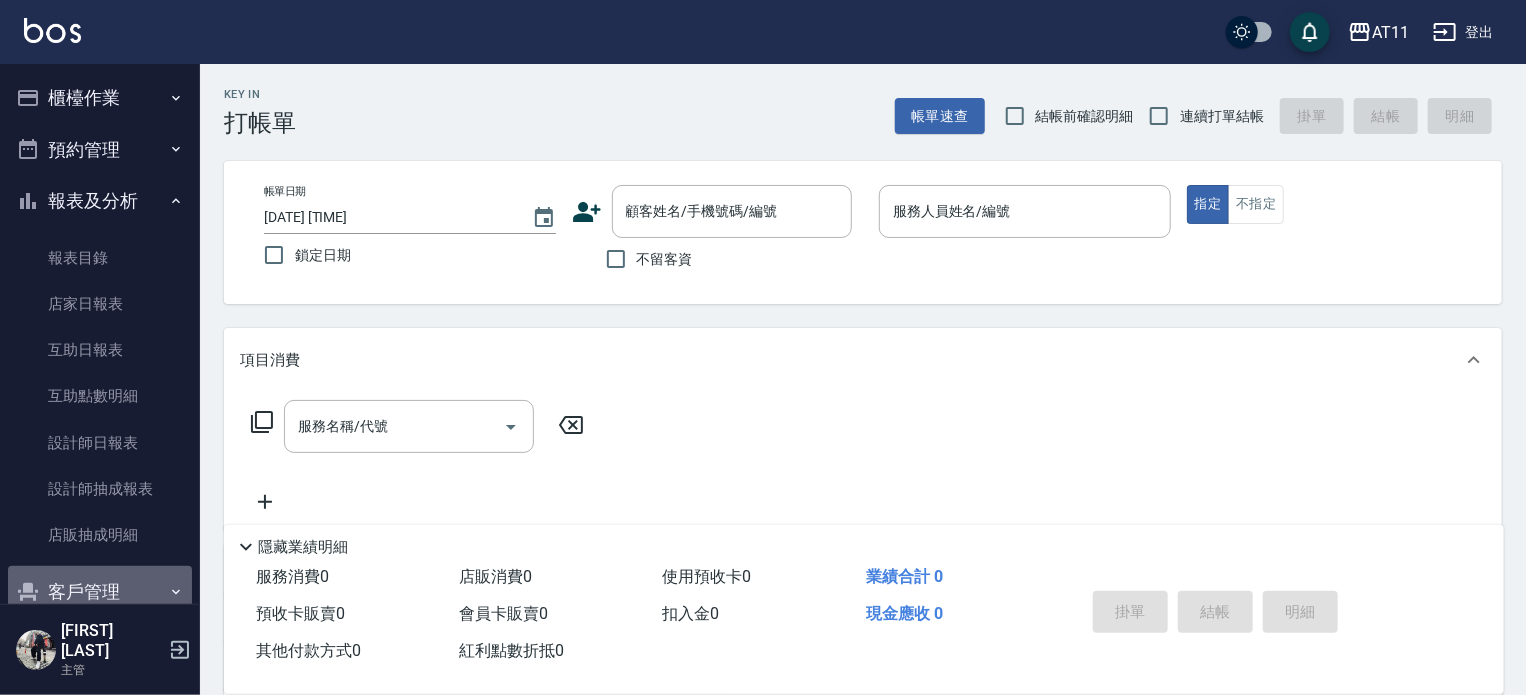 click on "客戶管理" at bounding box center (100, 592) 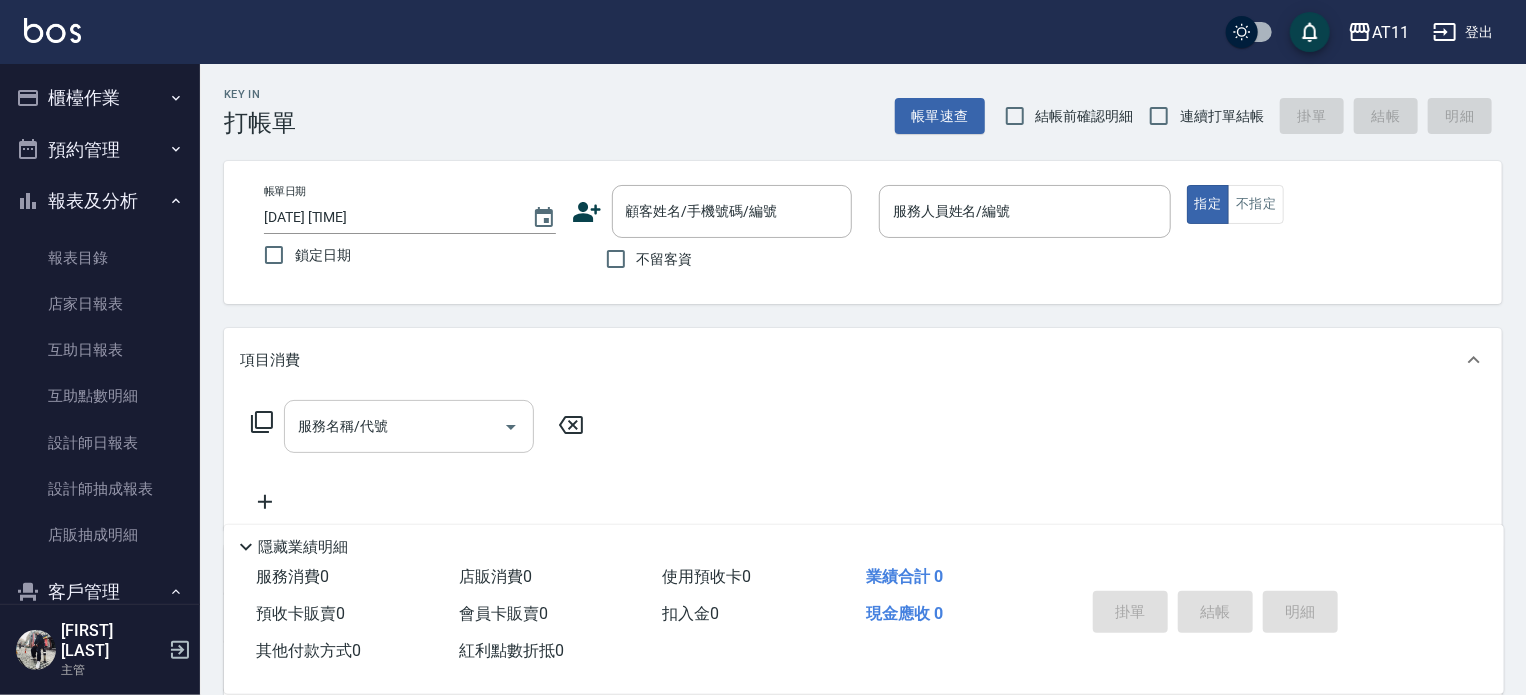 scroll, scrollTop: 100, scrollLeft: 0, axis: vertical 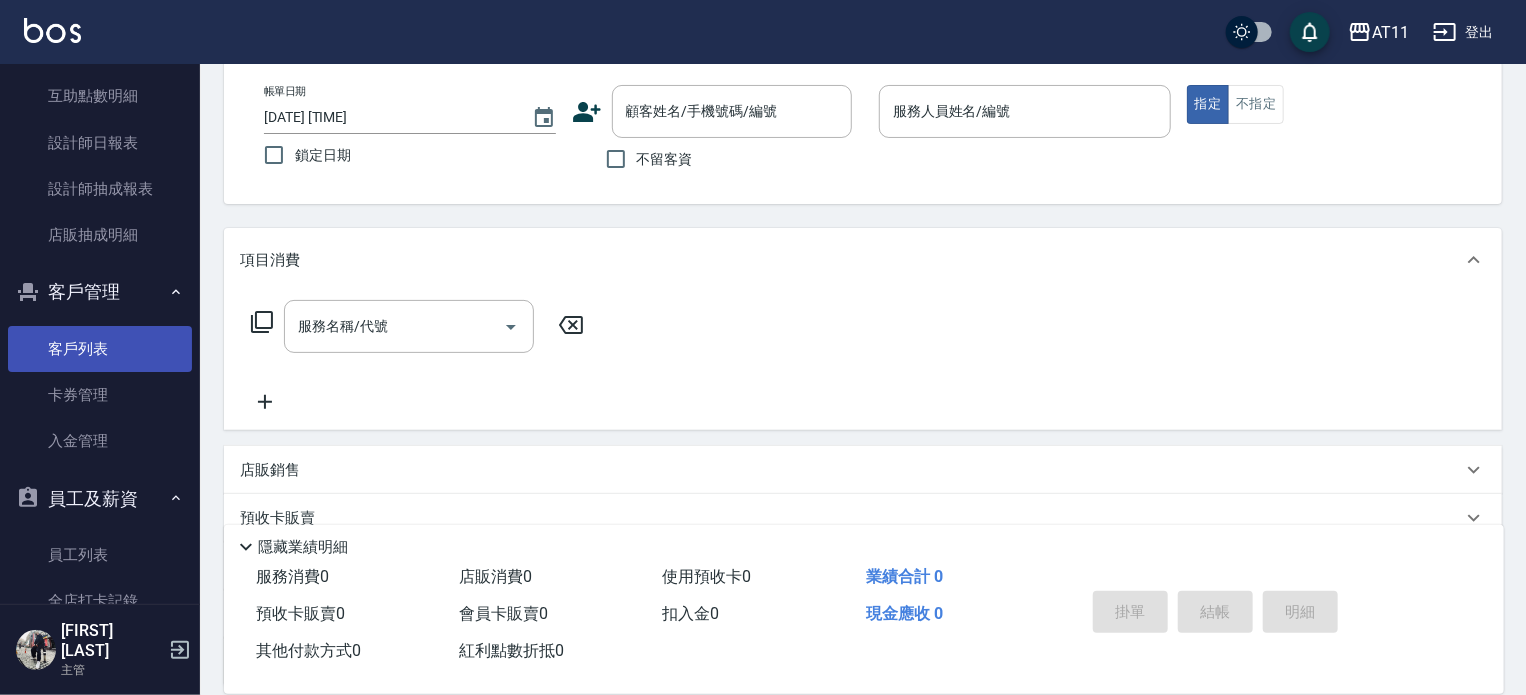 click on "客戶列表" at bounding box center [100, 349] 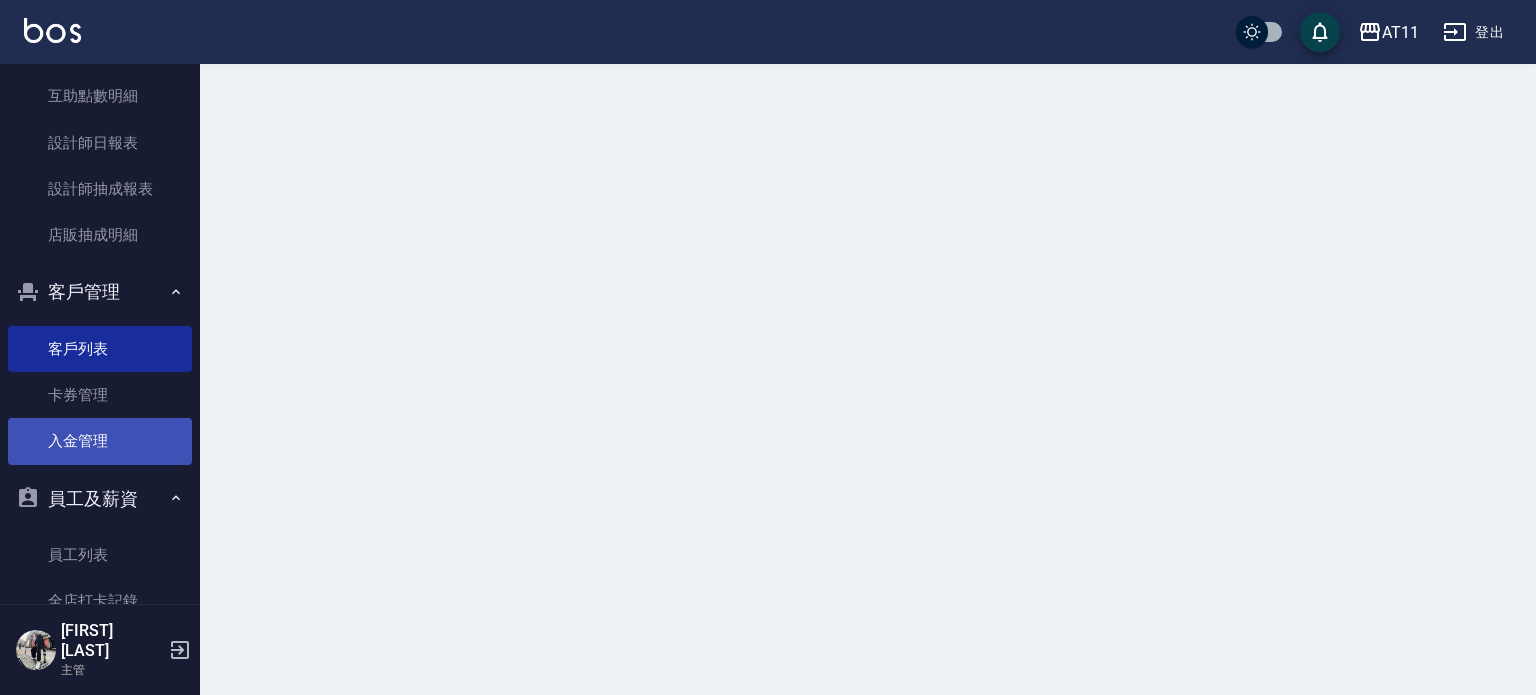 click on "入金管理" at bounding box center [100, 441] 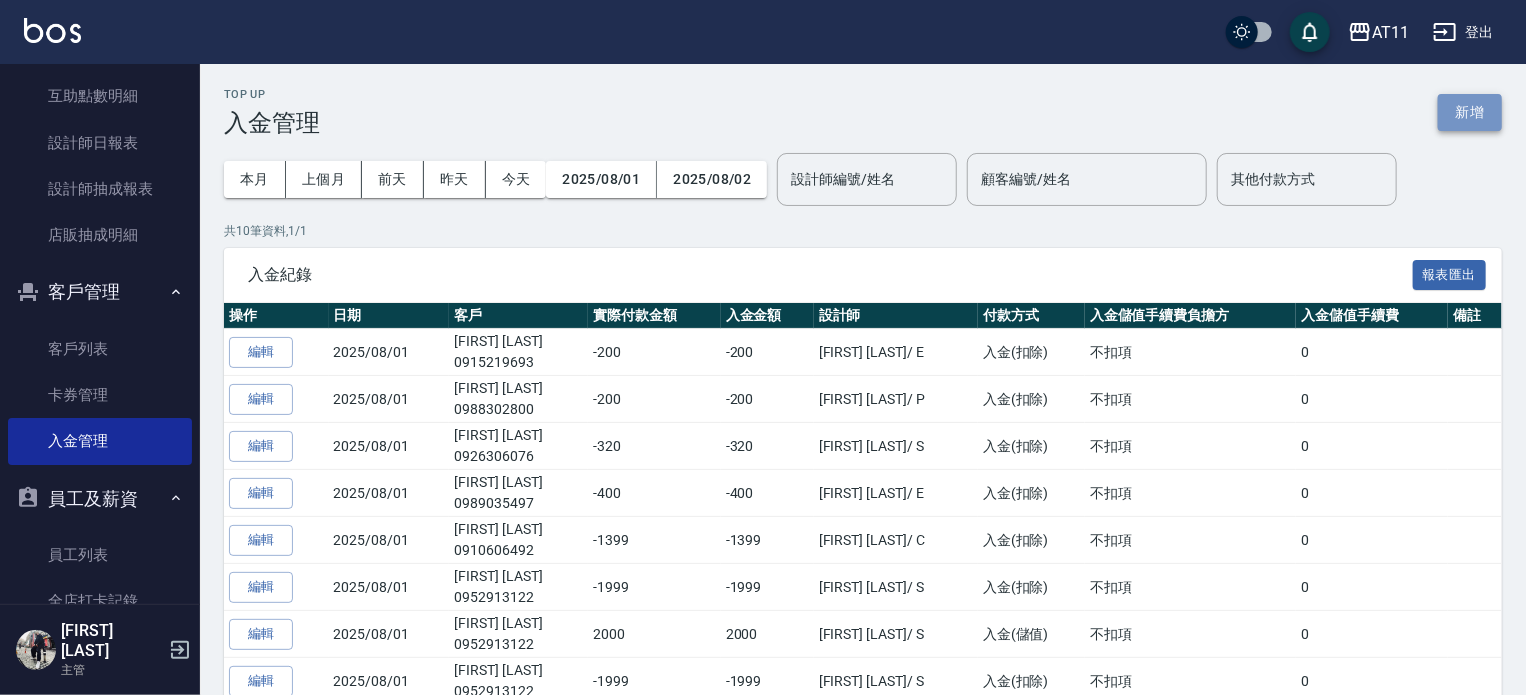 click on "新增" at bounding box center (1470, 112) 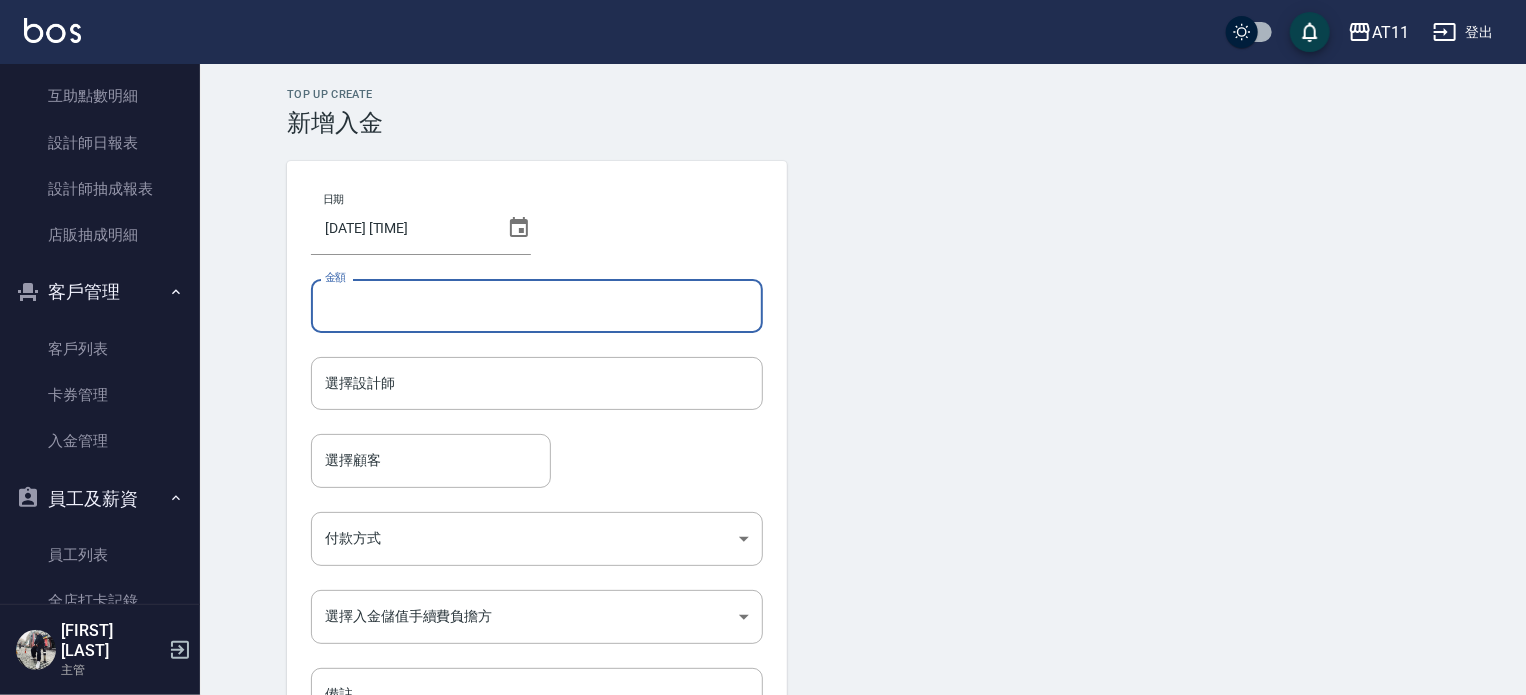 click on "金額" at bounding box center (537, 306) 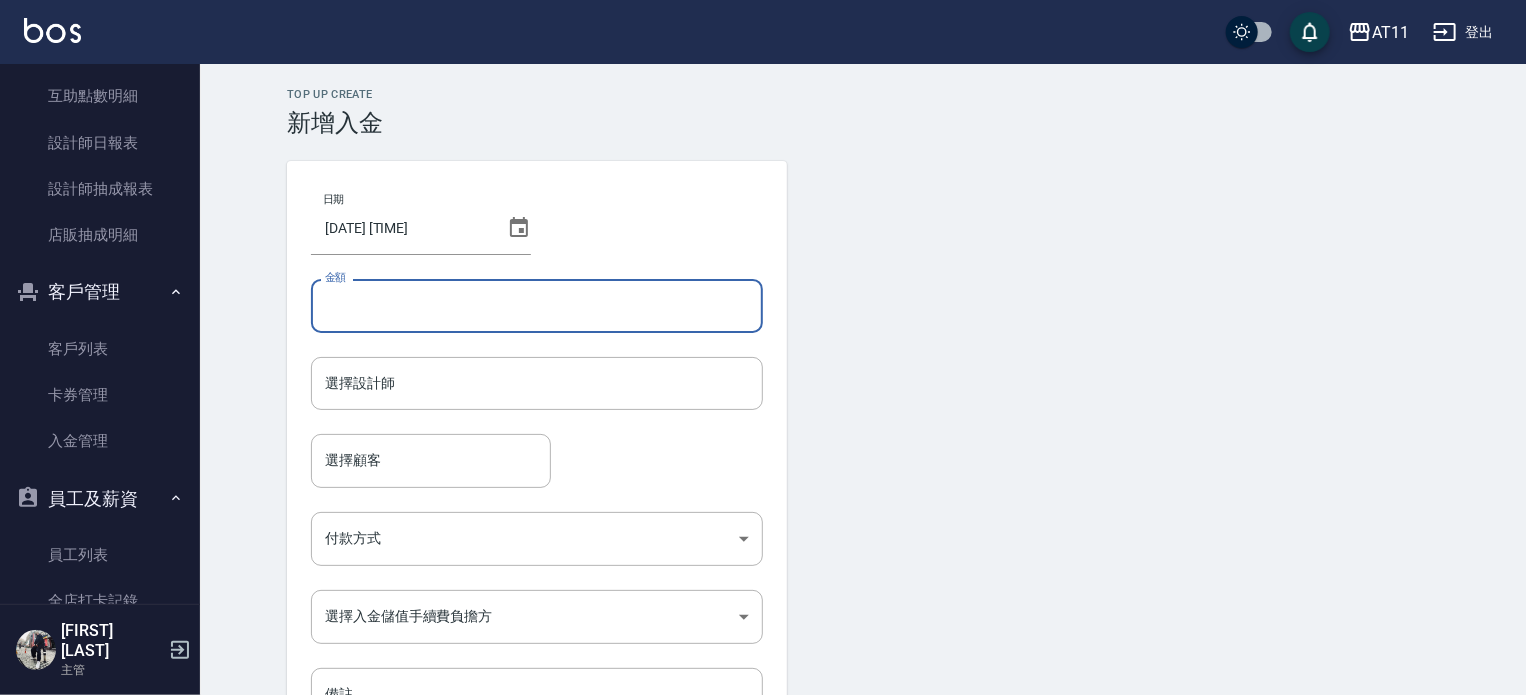 type on "6" 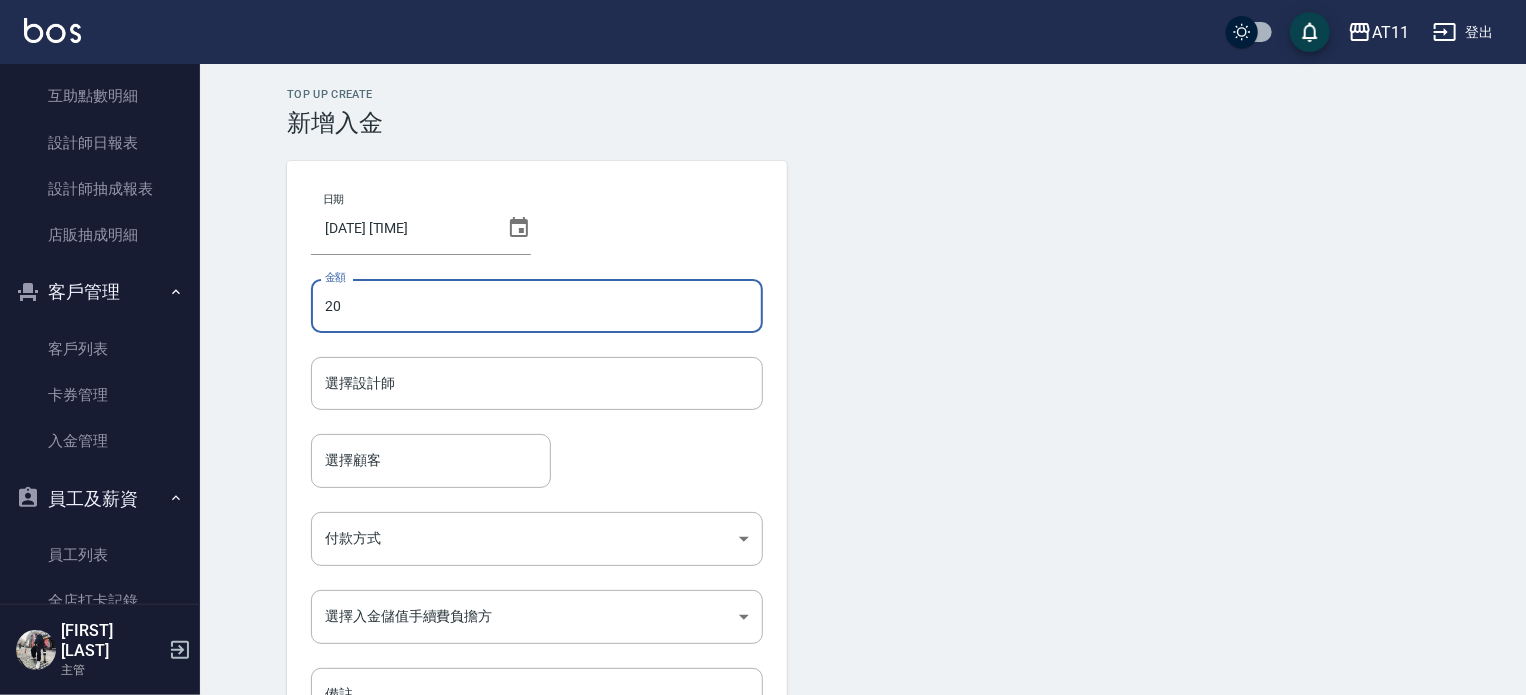 type on "2" 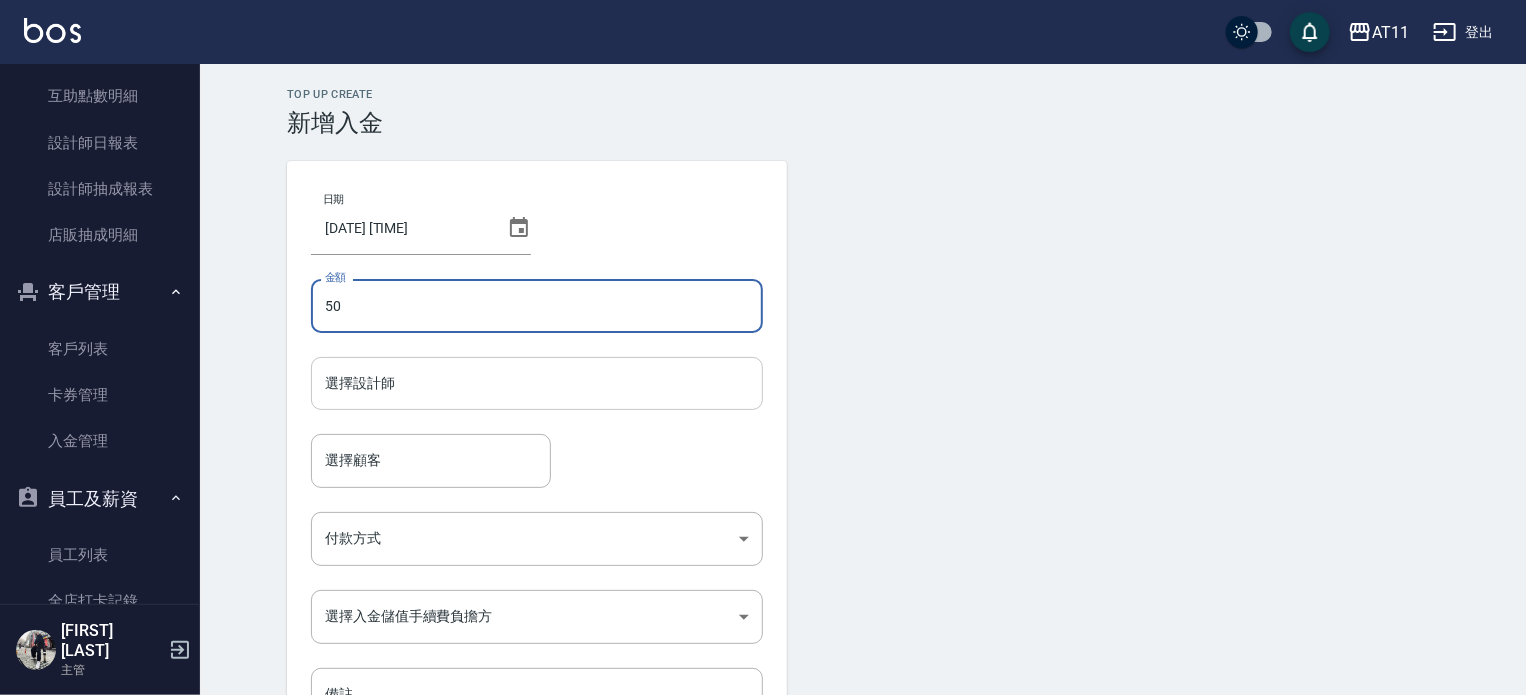 type on "50" 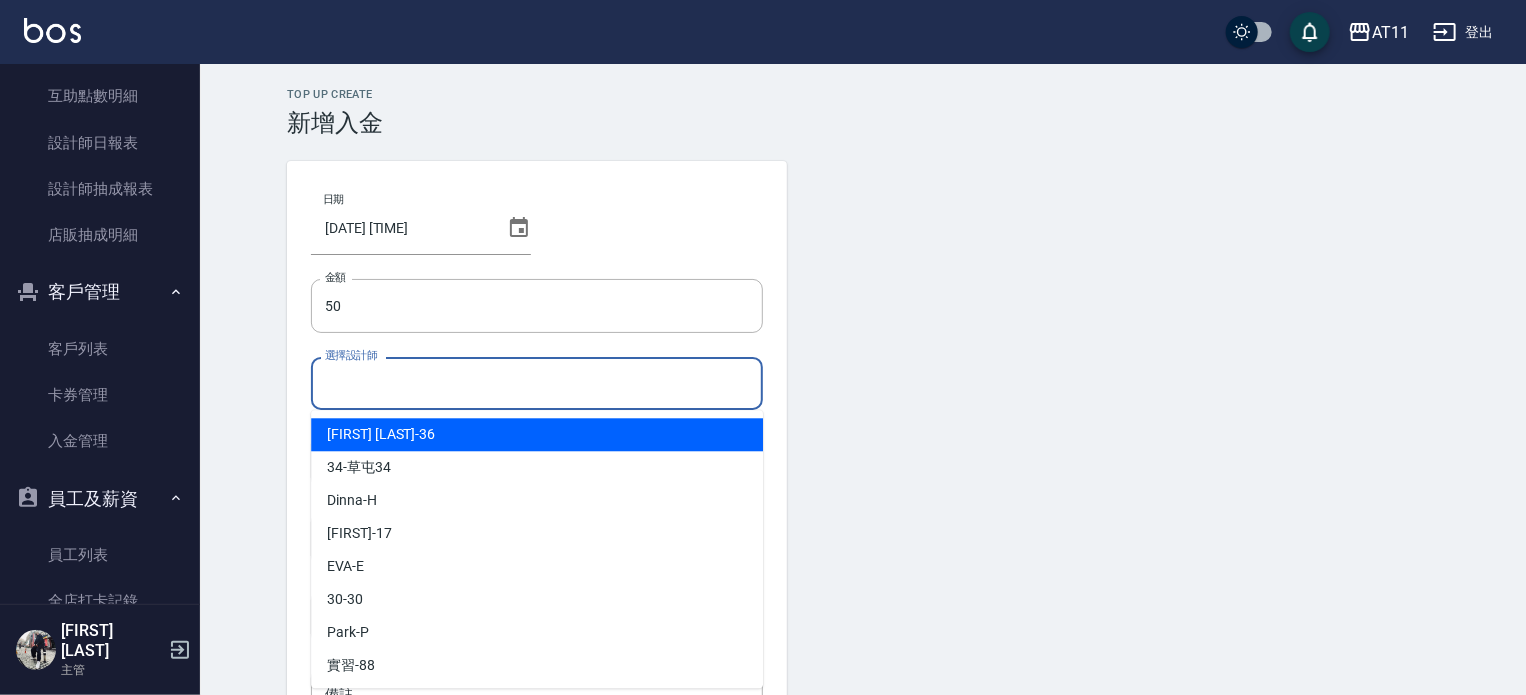click on "選擇設計師" at bounding box center [537, 383] 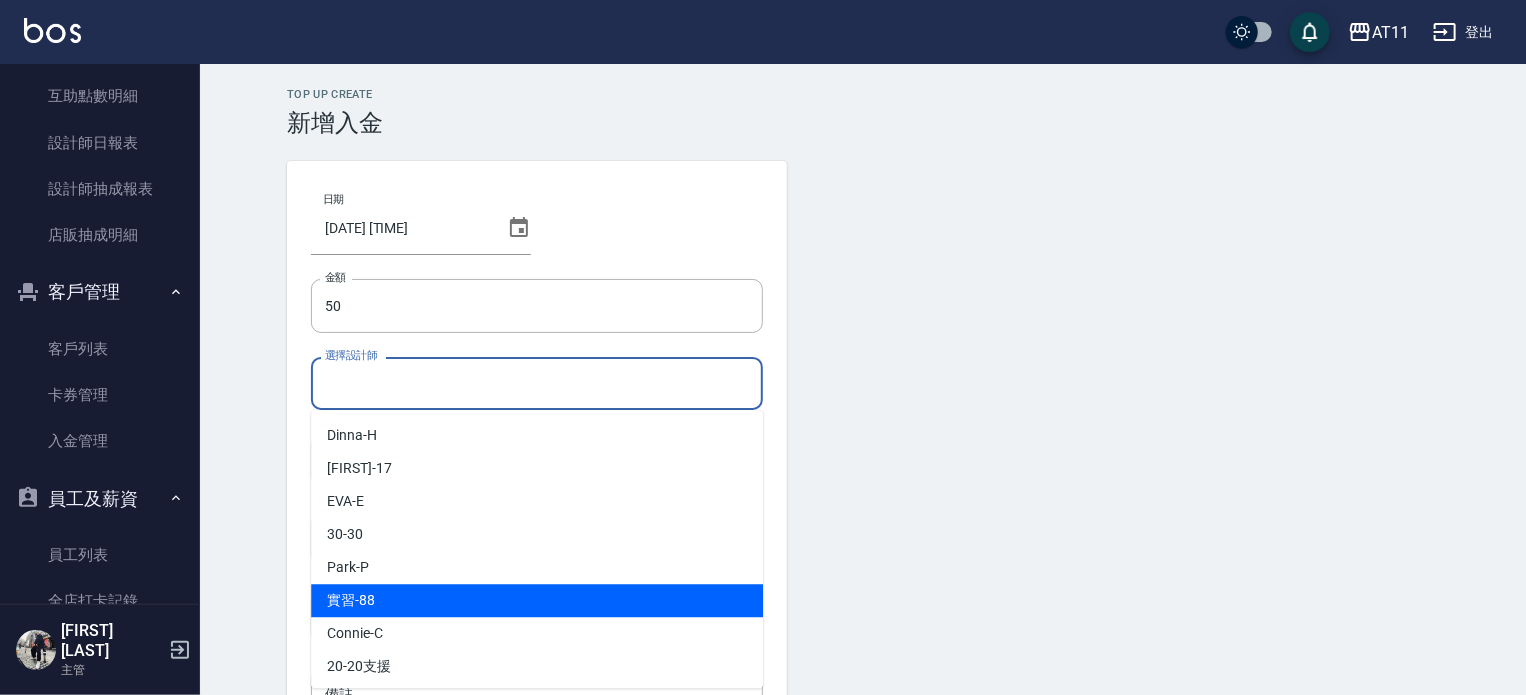 scroll, scrollTop: 100, scrollLeft: 0, axis: vertical 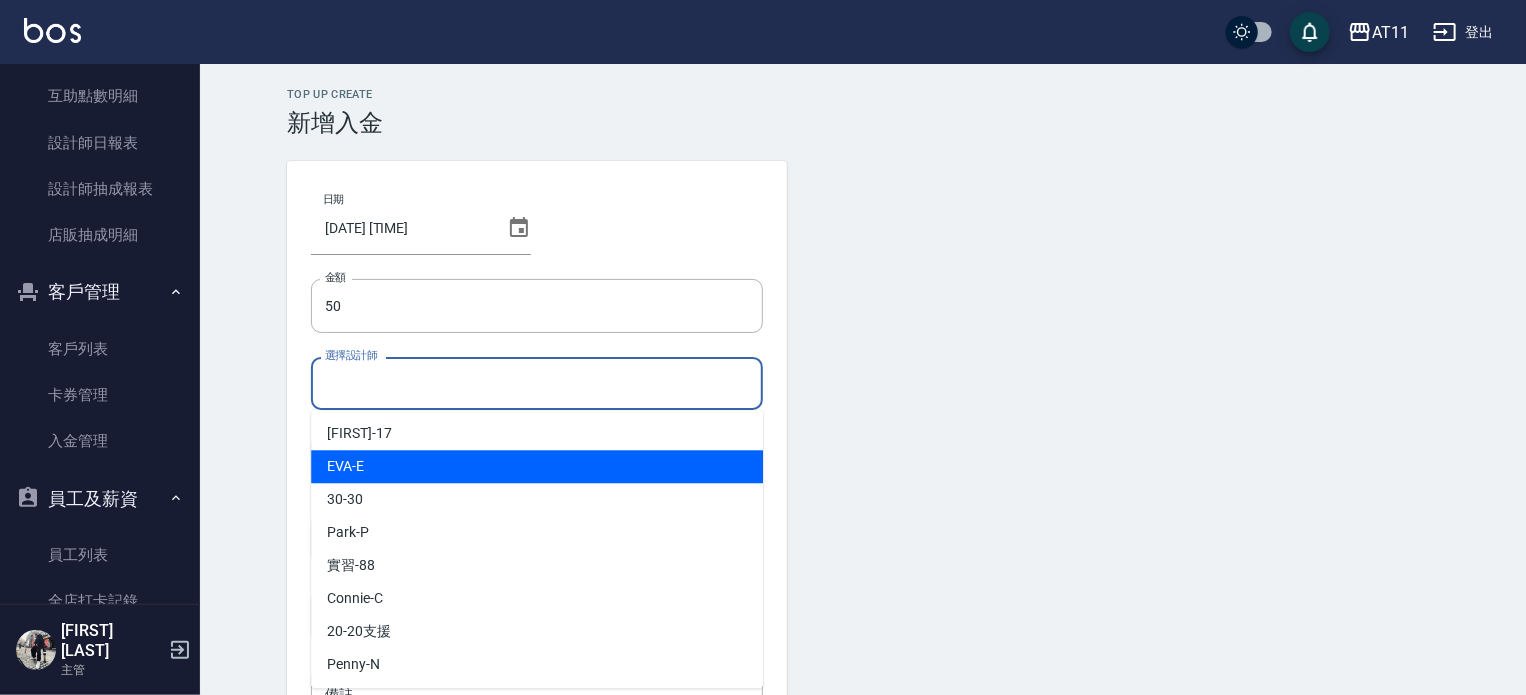 click on "EVA -E" at bounding box center (537, 466) 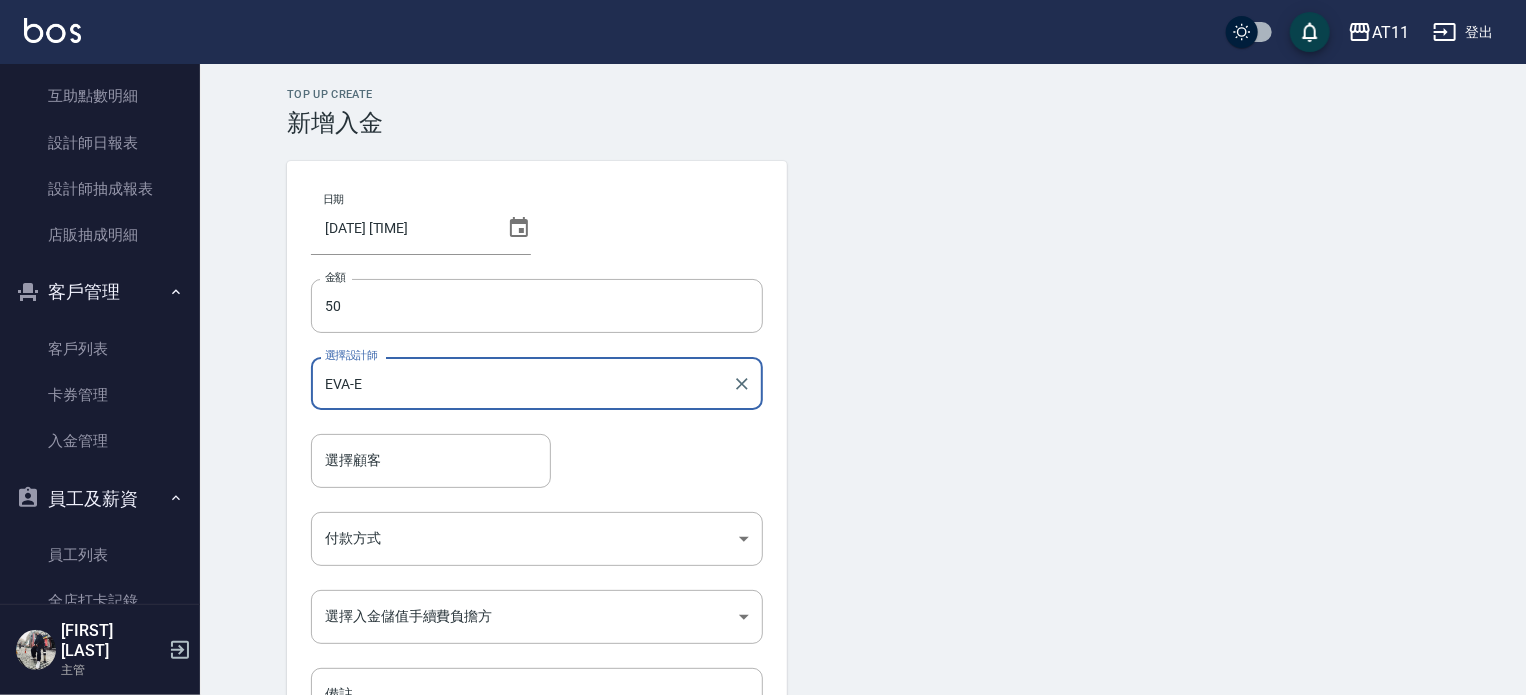 click on "日期 2025/08/02 13:09 金額 50 金額 選擇設計師 EVA-E 選擇設計師 選擇顧客 選擇顧客 付款方式 ​ 付款方式 選擇入金儲值手續費負擔方 ​ 選擇入金儲值手續費負擔方 備註 備註 新增" at bounding box center (863, 483) 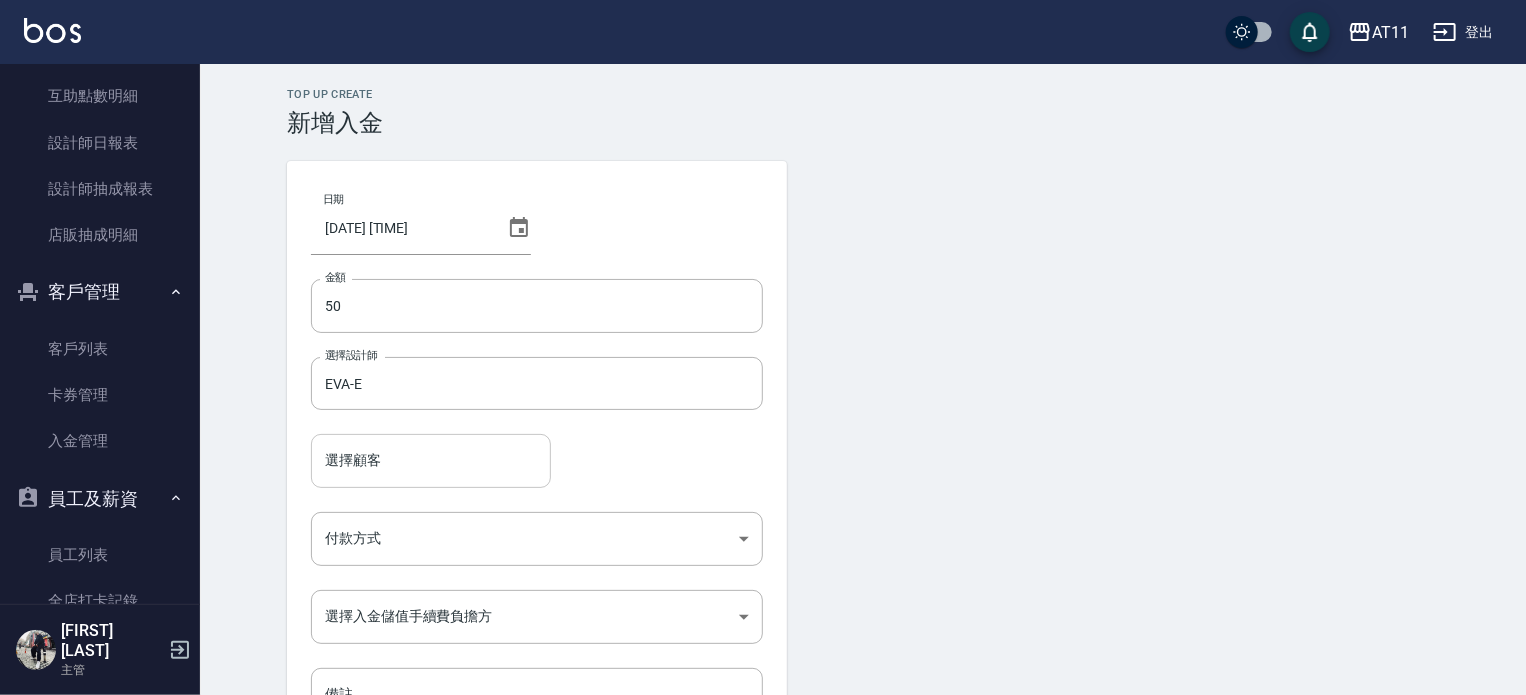 click on "選擇顧客" at bounding box center (431, 460) 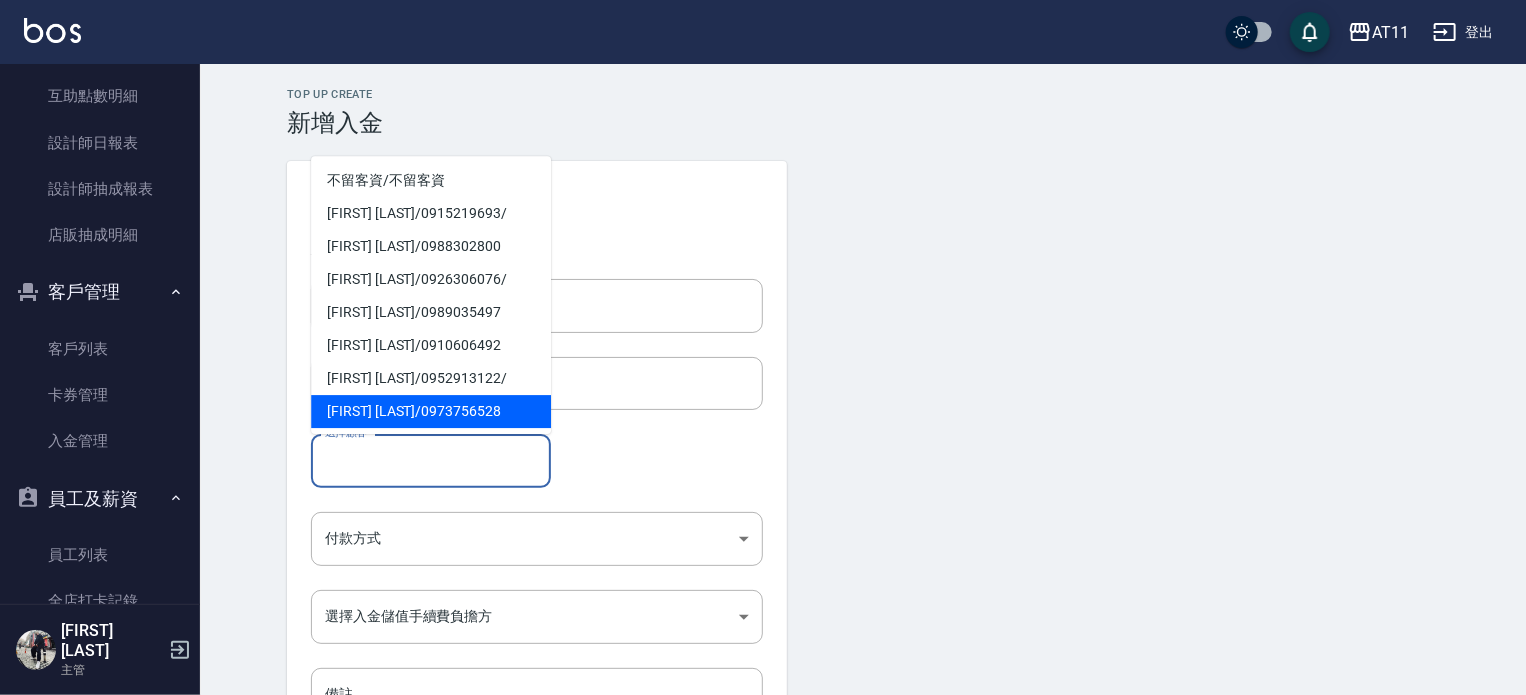 click on "選擇顧客" at bounding box center [431, 460] 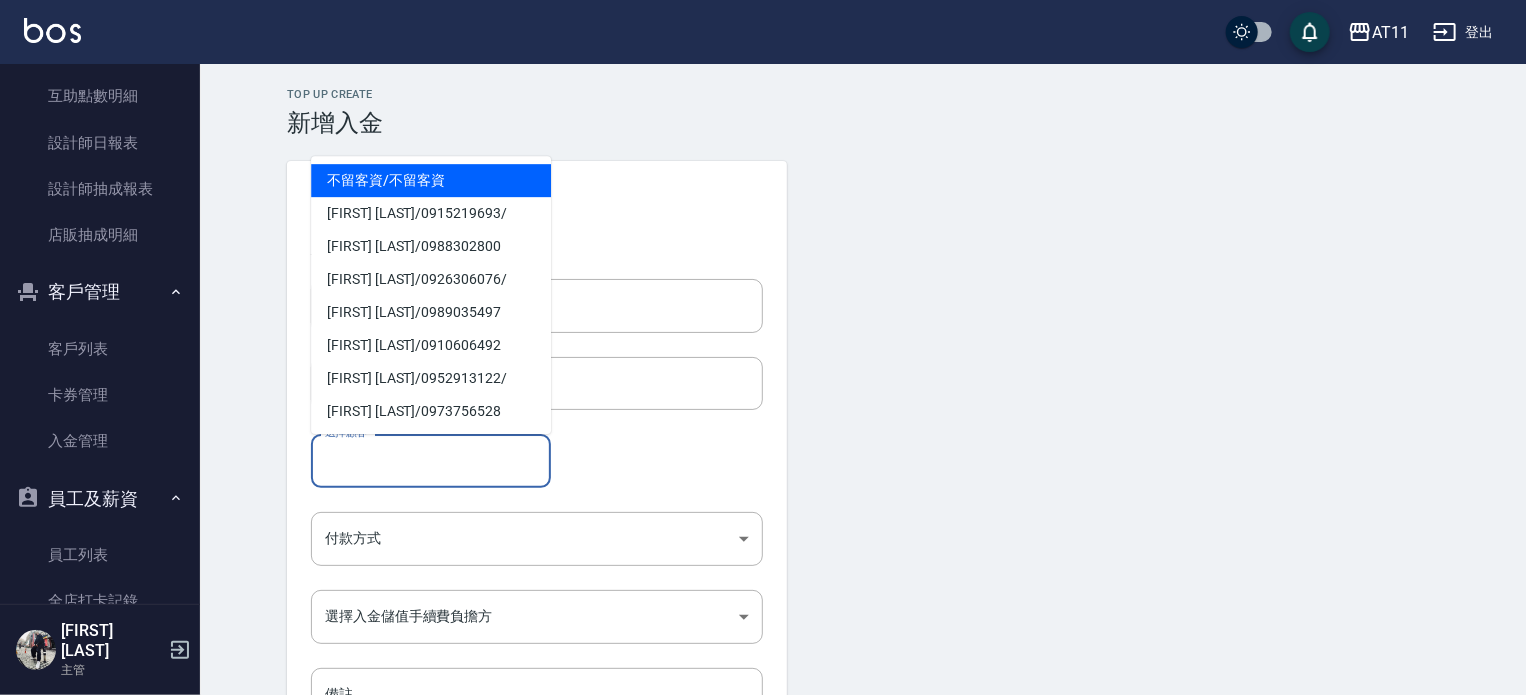 click on "選擇顧客" at bounding box center [431, 460] 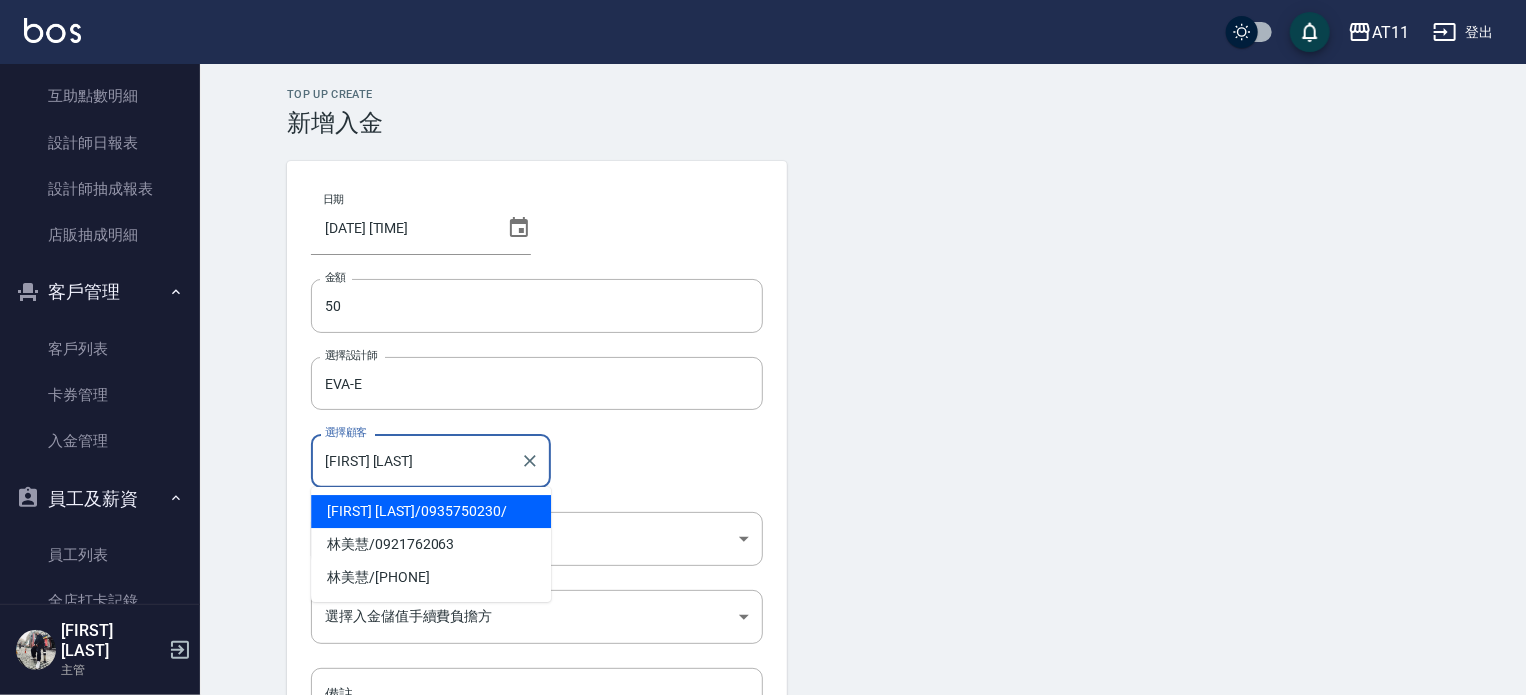 click on "林美惠  /  0935750230  /" at bounding box center [431, 511] 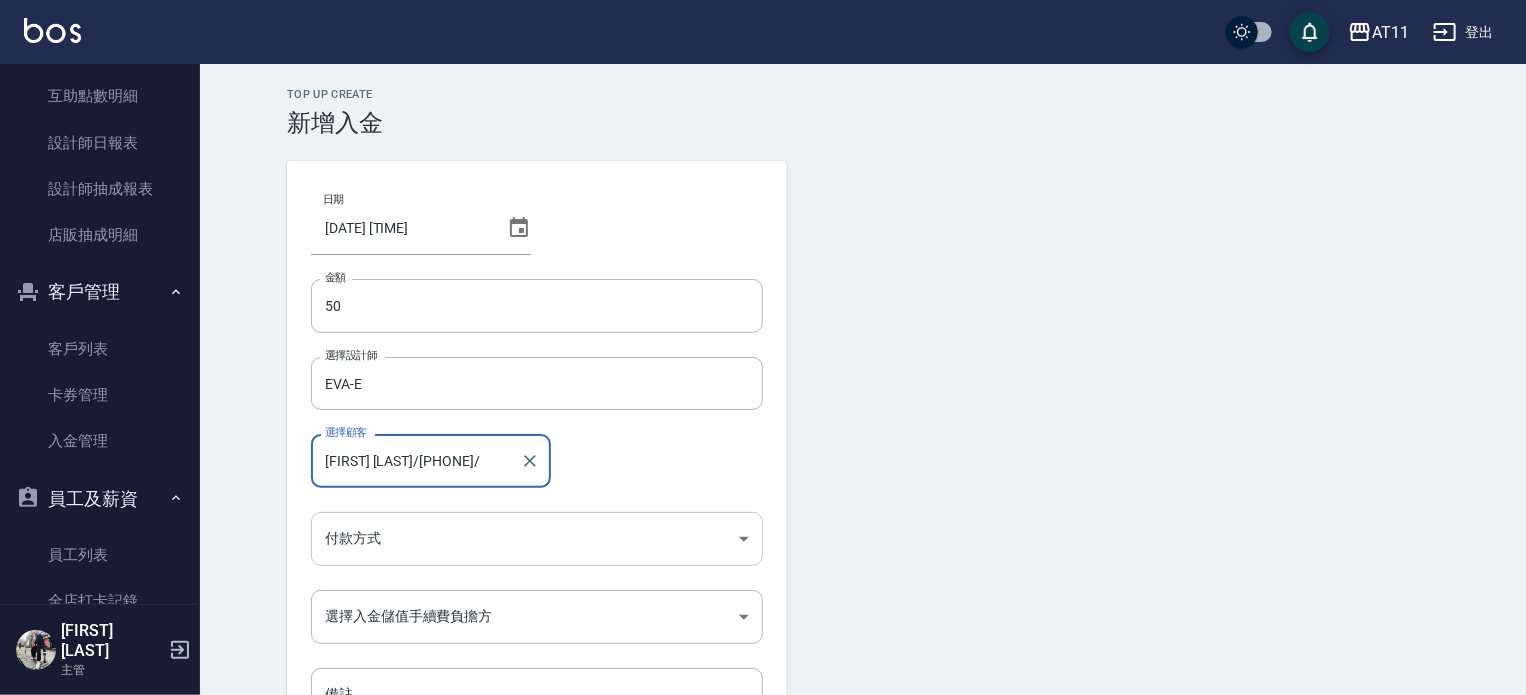 type on "林美惠/0935750230/" 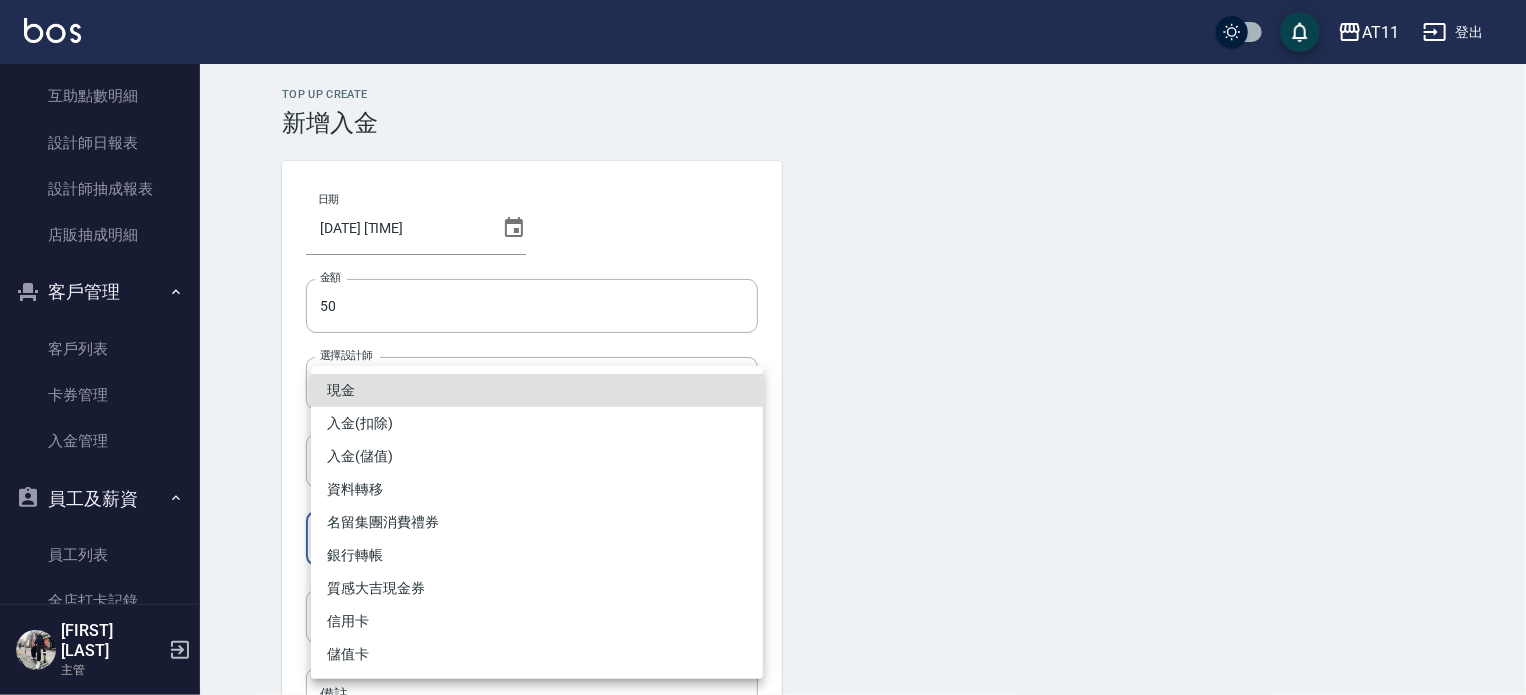 click on "AT11 登出 櫃檯作業 打帳單 帳單列表 現金收支登錄 材料自購登錄 每日結帳 排班表 現場電腦打卡 掃碼打卡 預約管理 預約管理 單日預約紀錄 單週預約紀錄 報表及分析 報表目錄 店家日報表 互助日報表 互助點數明細 設計師日報表 設計師抽成報表 店販抽成明細 客戶管理 客戶列表 卡券管理 入金管理 員工及薪資 員工列表 全店打卡記錄 商品管理 商品分類設定 商品列表 資料設定 服務分類設定 服務項目設定 預收卡設定 支付方式設定 第三方卡券設定 林宗易 主管 Top Up Create 新增入金 日期 2025/08/02 13:09 金額 50 金額 選擇設計師 EVA-E 選擇設計師 選擇顧客 林美惠/0935750230/ 選擇顧客 付款方式 ​ 付款方式 選擇入金儲值手續費負擔方 ​ 選擇入金儲值手續費負擔方 備註 備註 新增 現金 入金(扣除) 入金(儲值) 資料轉移 名留集團消費禮券 銀行轉帳 質感大吉現金券 信用卡" at bounding box center [763, 415] 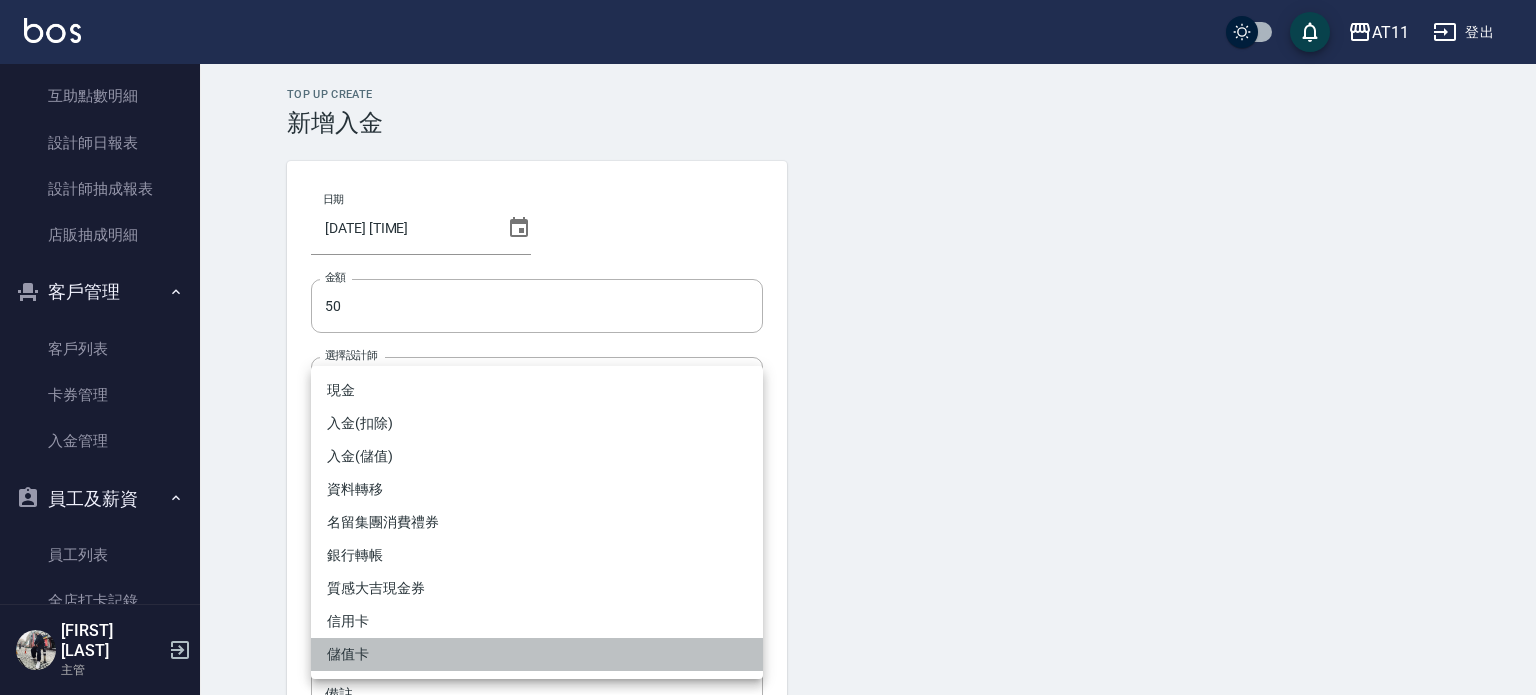 click on "儲值卡" at bounding box center (537, 654) 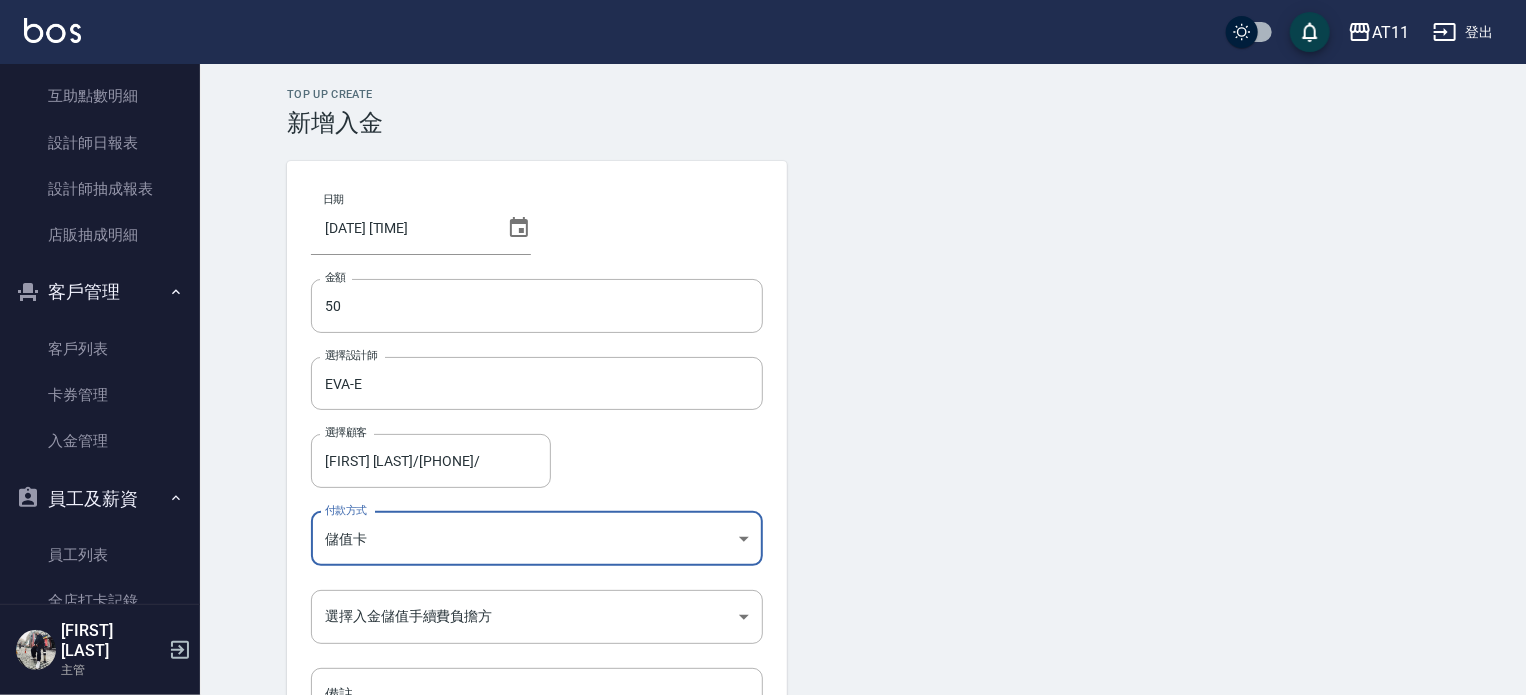 click on "AT11 登出 櫃檯作業 打帳單 帳單列表 現金收支登錄 材料自購登錄 每日結帳 排班表 現場電腦打卡 掃碼打卡 預約管理 預約管理 單日預約紀錄 單週預約紀錄 報表及分析 報表目錄 店家日報表 互助日報表 互助點數明細 設計師日報表 設計師抽成報表 店販抽成明細 客戶管理 客戶列表 卡券管理 入金管理 員工及薪資 員工列表 全店打卡記錄 商品管理 商品分類設定 商品列表 資料設定 服務分類設定 服務項目設定 預收卡設定 支付方式設定 第三方卡券設定 林宗易 主管 Top Up Create 新增入金 日期 2025/08/02 13:09 金額 50 金額 選擇設計師 EVA-E 選擇設計師 選擇顧客 林美惠/0935750230/ 選擇顧客 付款方式 儲值卡 儲值卡 付款方式 選擇入金儲值手續費負擔方 ​ 選擇入金儲值手續費負擔方 備註 備註 新增" at bounding box center (763, 415) 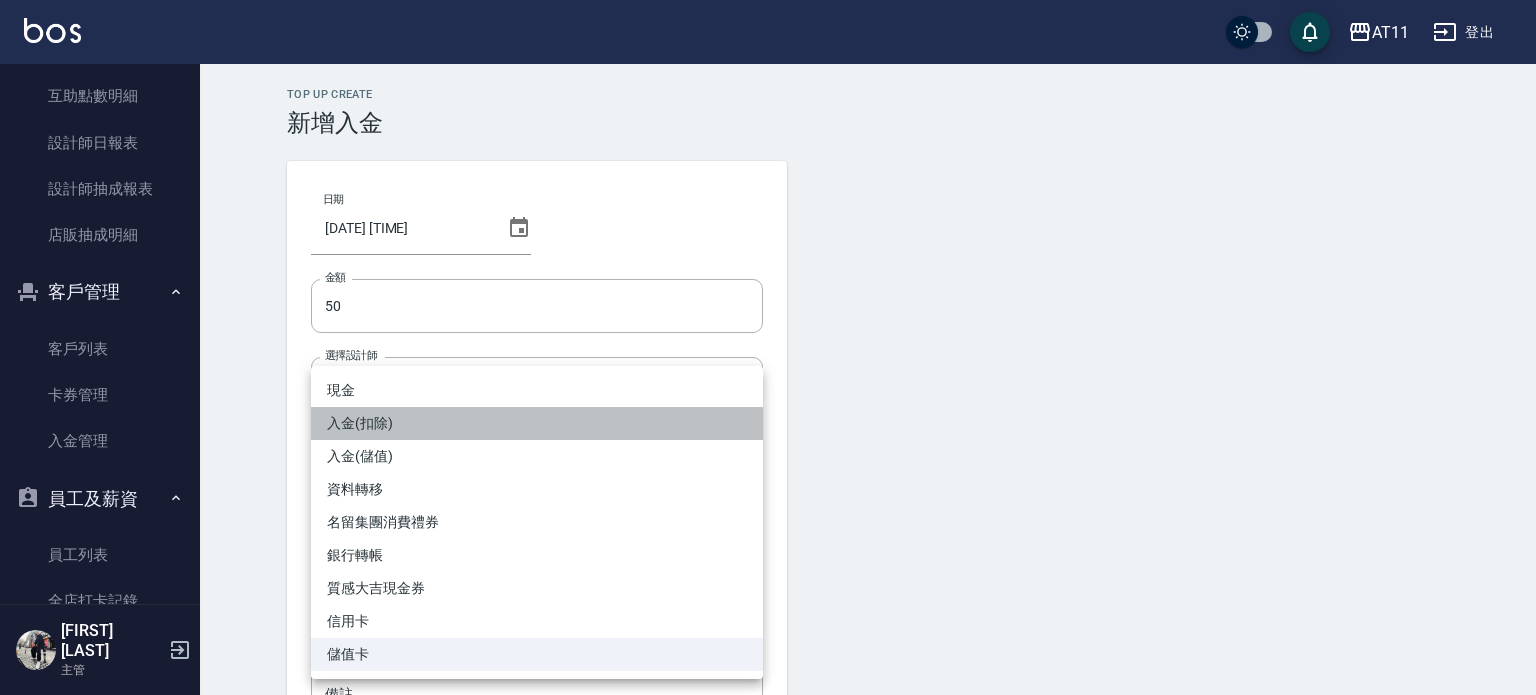 click on "入金(扣除)" at bounding box center [537, 423] 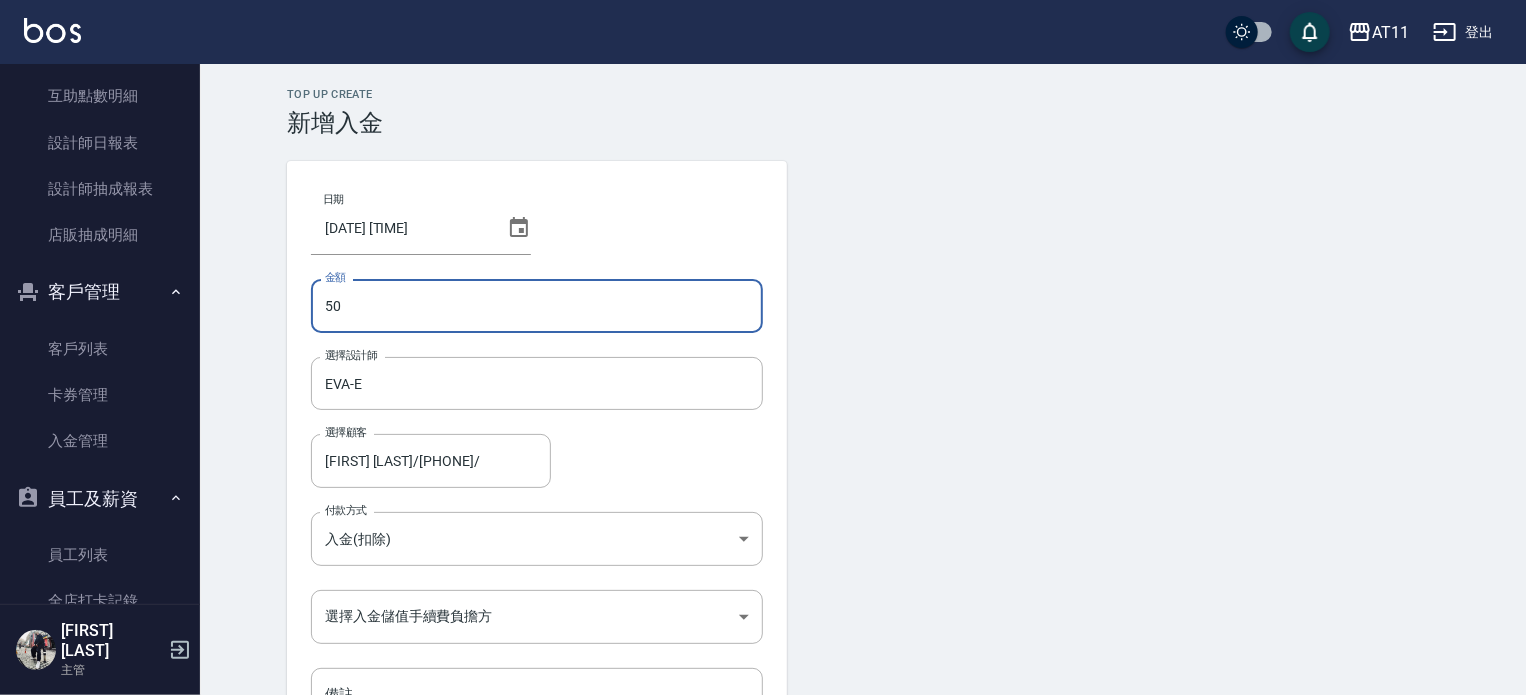 click on "50" at bounding box center (537, 306) 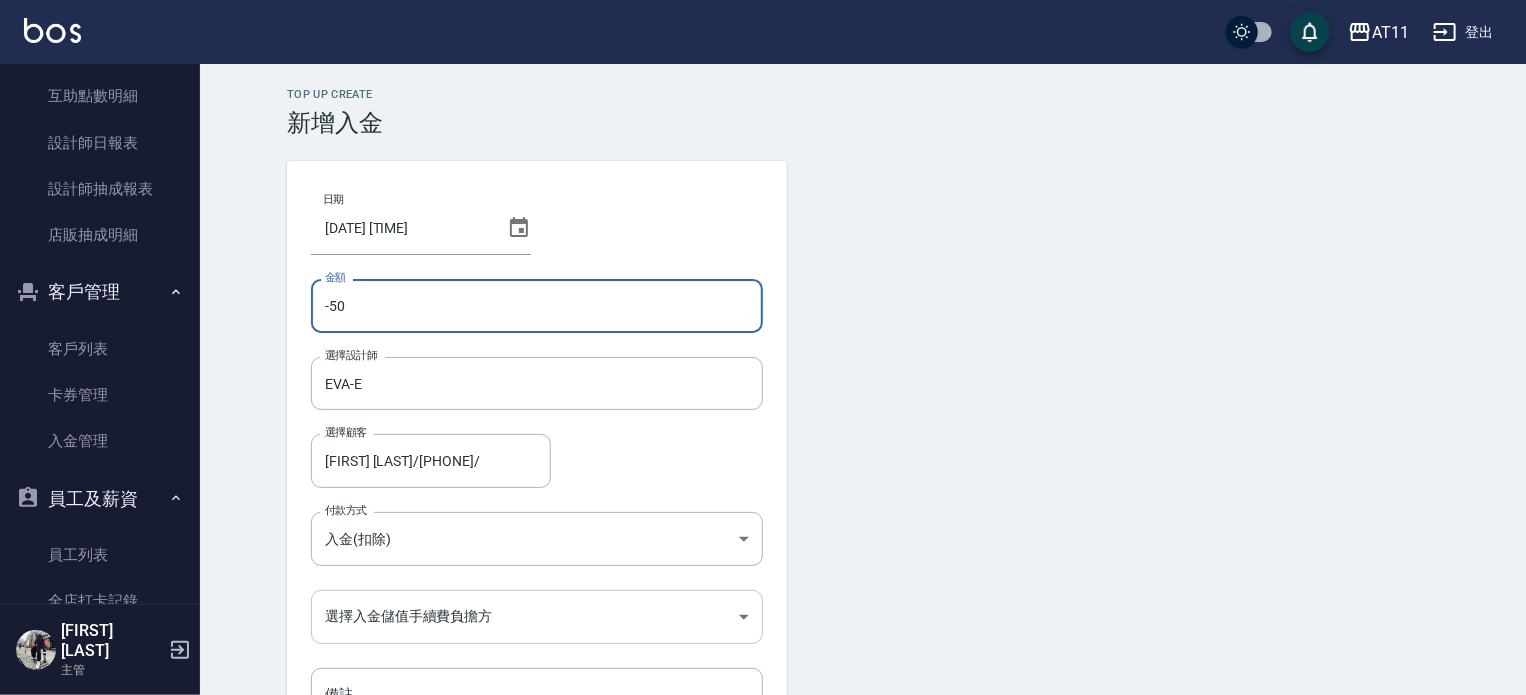 type on "-50" 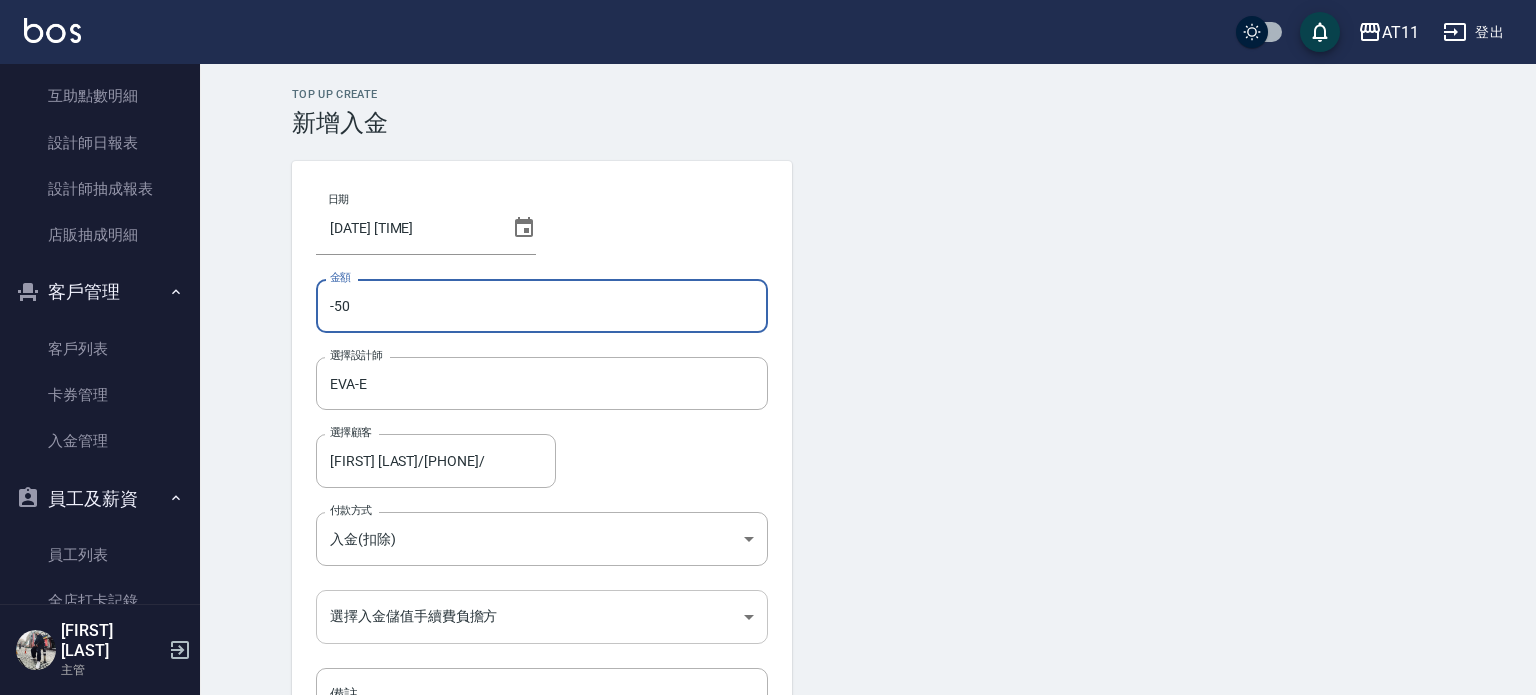 click on "AT11 登出 櫃檯作業 打帳單 帳單列表 現金收支登錄 材料自購登錄 每日結帳 排班表 現場電腦打卡 掃碼打卡 預約管理 預約管理 單日預約紀錄 單週預約紀錄 報表及分析 報表目錄 店家日報表 互助日報表 互助點數明細 設計師日報表 設計師抽成報表 店販抽成明細 客戶管理 客戶列表 卡券管理 入金管理 員工及薪資 員工列表 全店打卡記錄 商品管理 商品分類設定 商品列表 資料設定 服務分類設定 服務項目設定 預收卡設定 支付方式設定 第三方卡券設定 林宗易 主管 Top Up Create 新增入金 日期 2025/08/02 13:09 金額 -50 金額 選擇設計師 EVA-E 選擇設計師 選擇顧客 林美惠/0935750230/ 選擇顧客 付款方式 入金(扣除) 入金(扣除) 付款方式 選擇入金儲值手續費負擔方 ​ 選擇入金儲值手續費負擔方 備註 備註 新增" at bounding box center (768, 415) 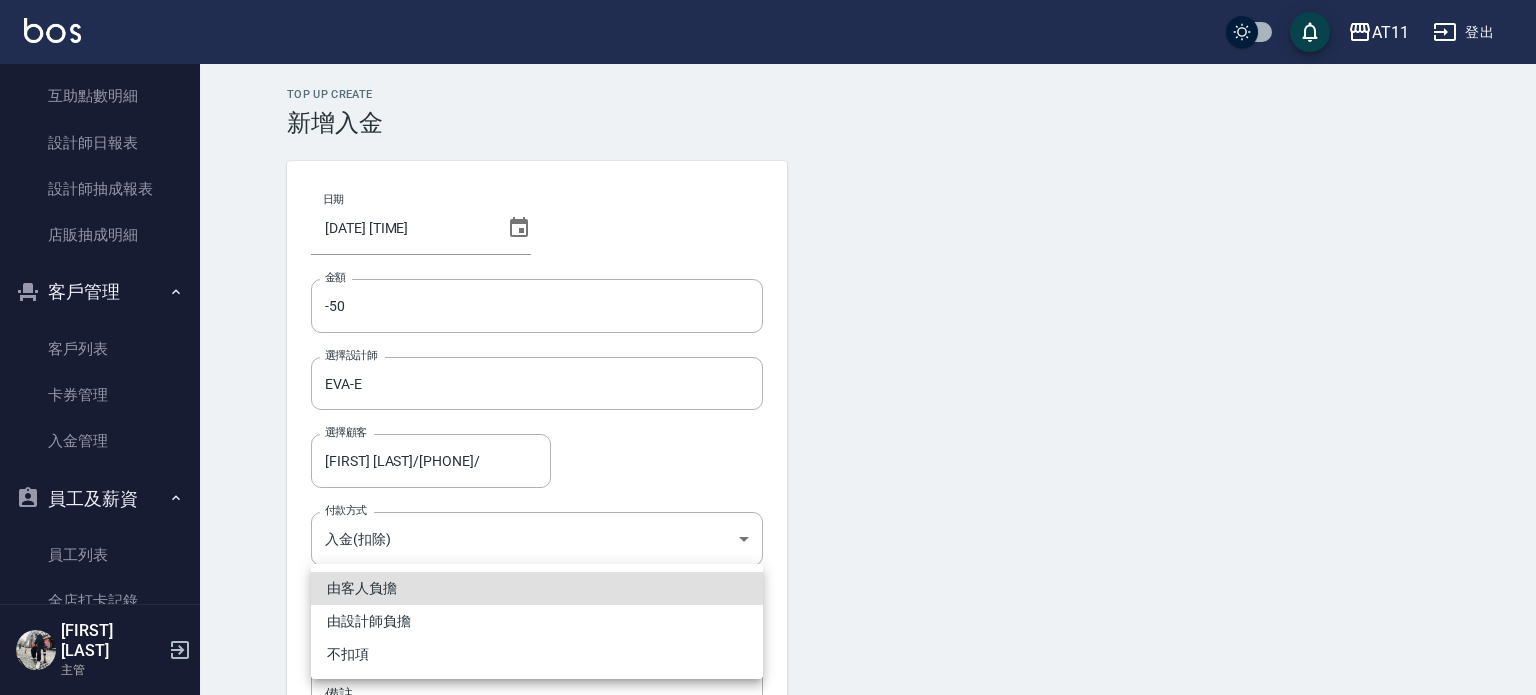 click on "不扣項" at bounding box center (537, 654) 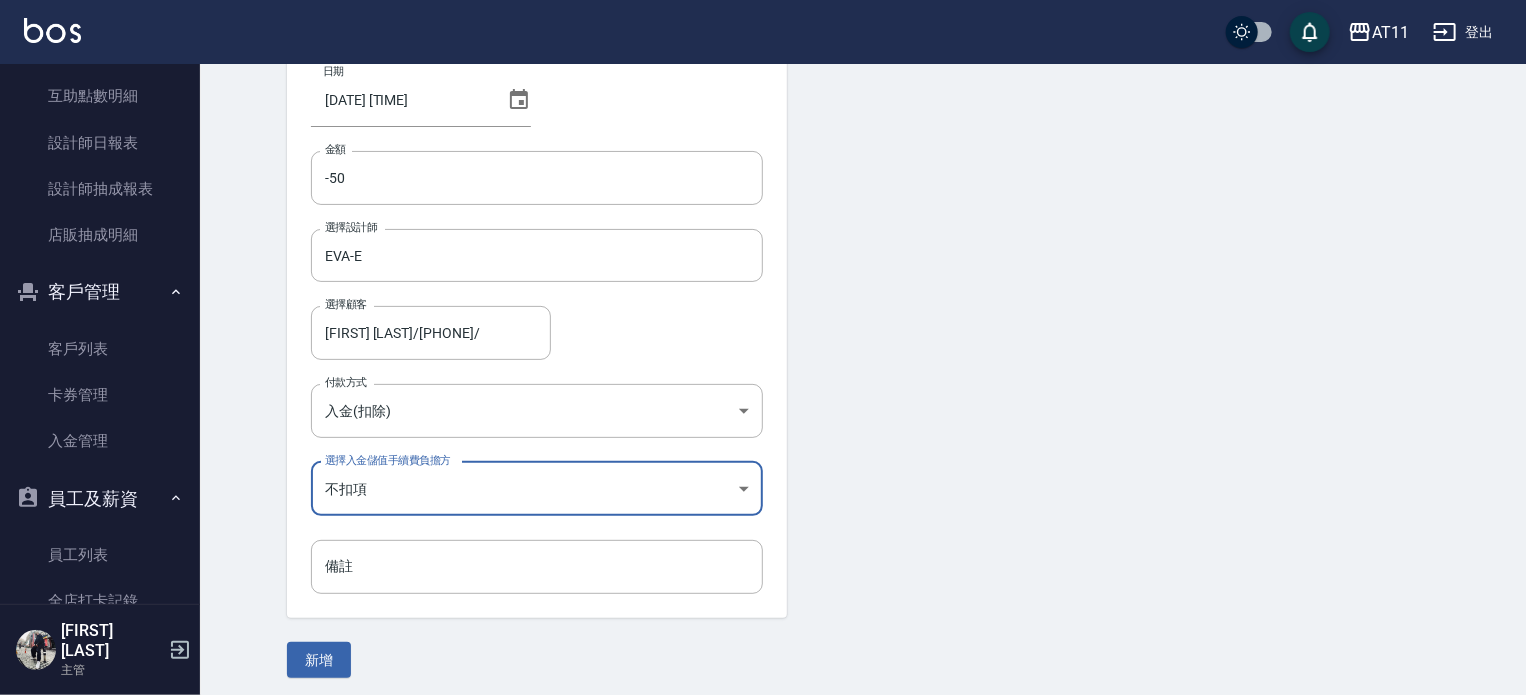 scroll, scrollTop: 135, scrollLeft: 0, axis: vertical 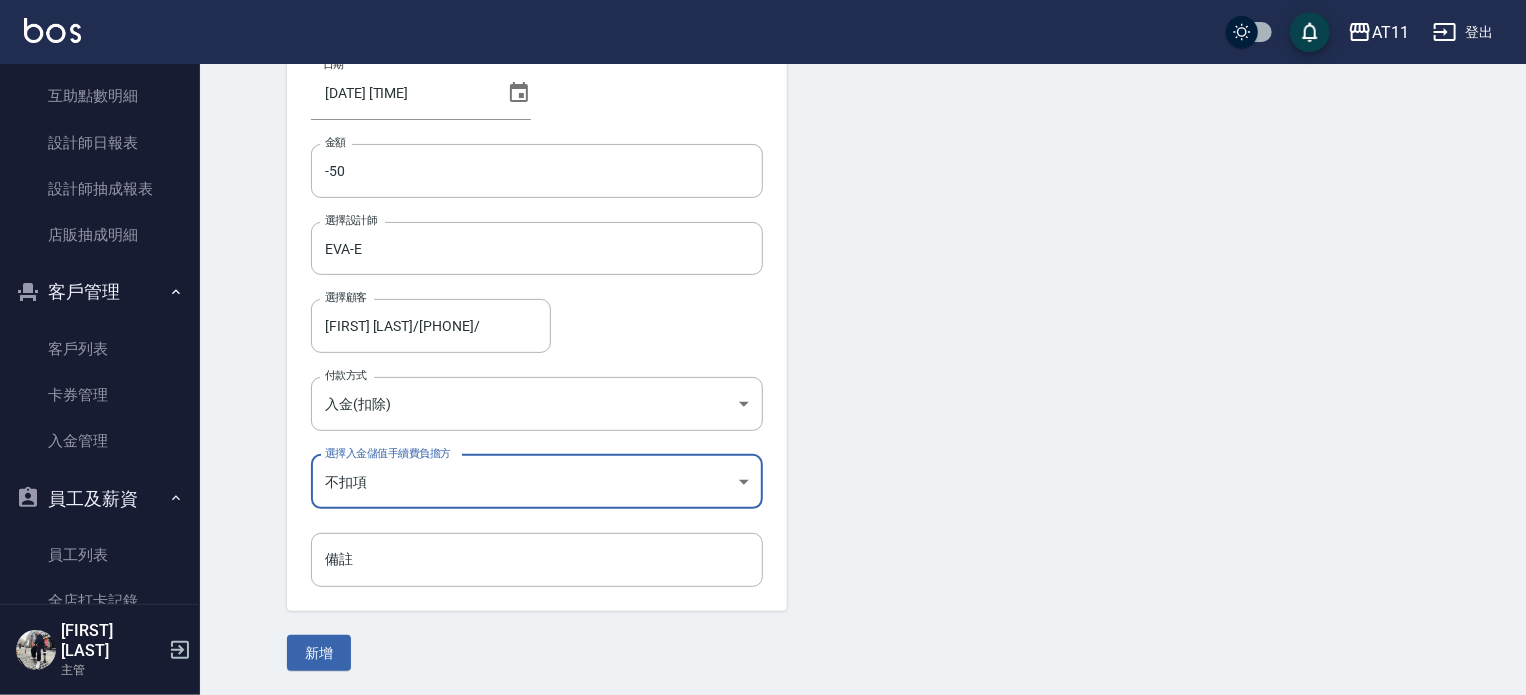 click on "新增" at bounding box center (319, 653) 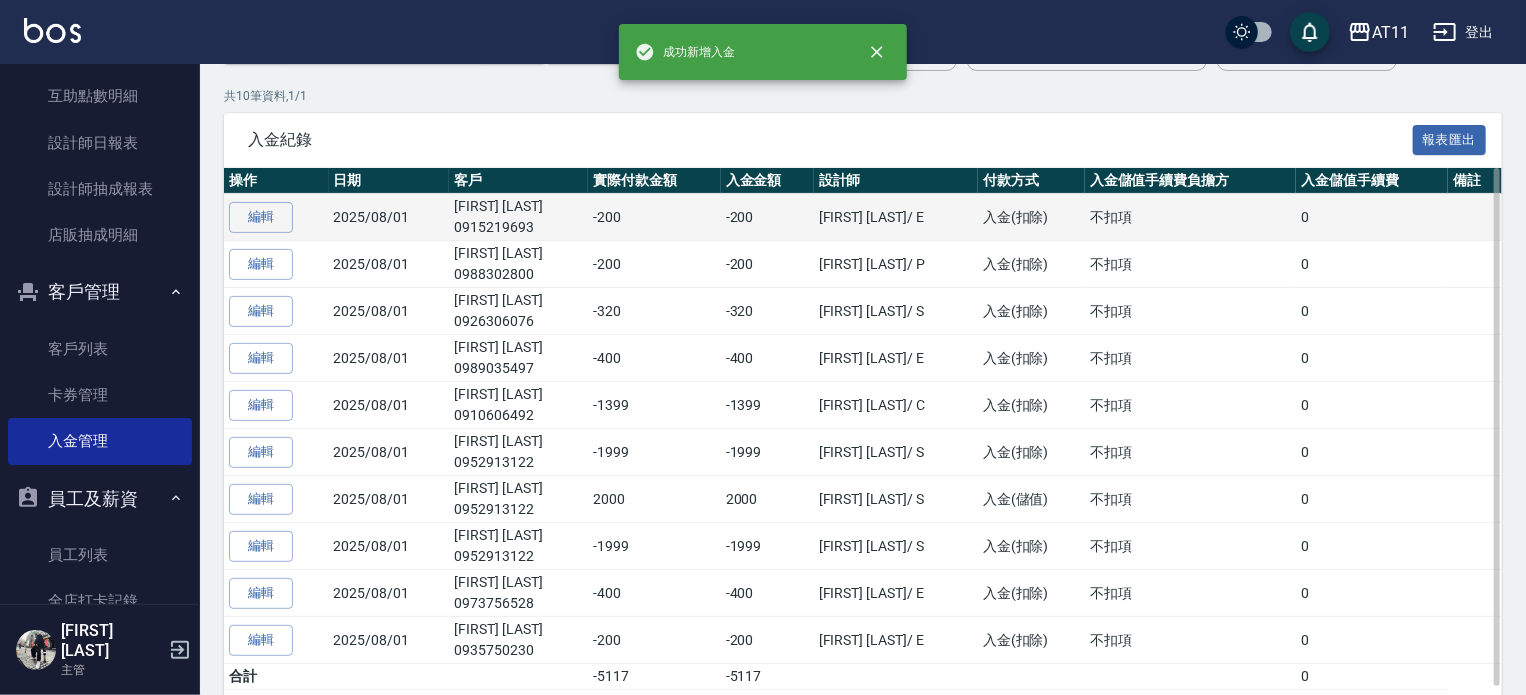 scroll, scrollTop: 0, scrollLeft: 0, axis: both 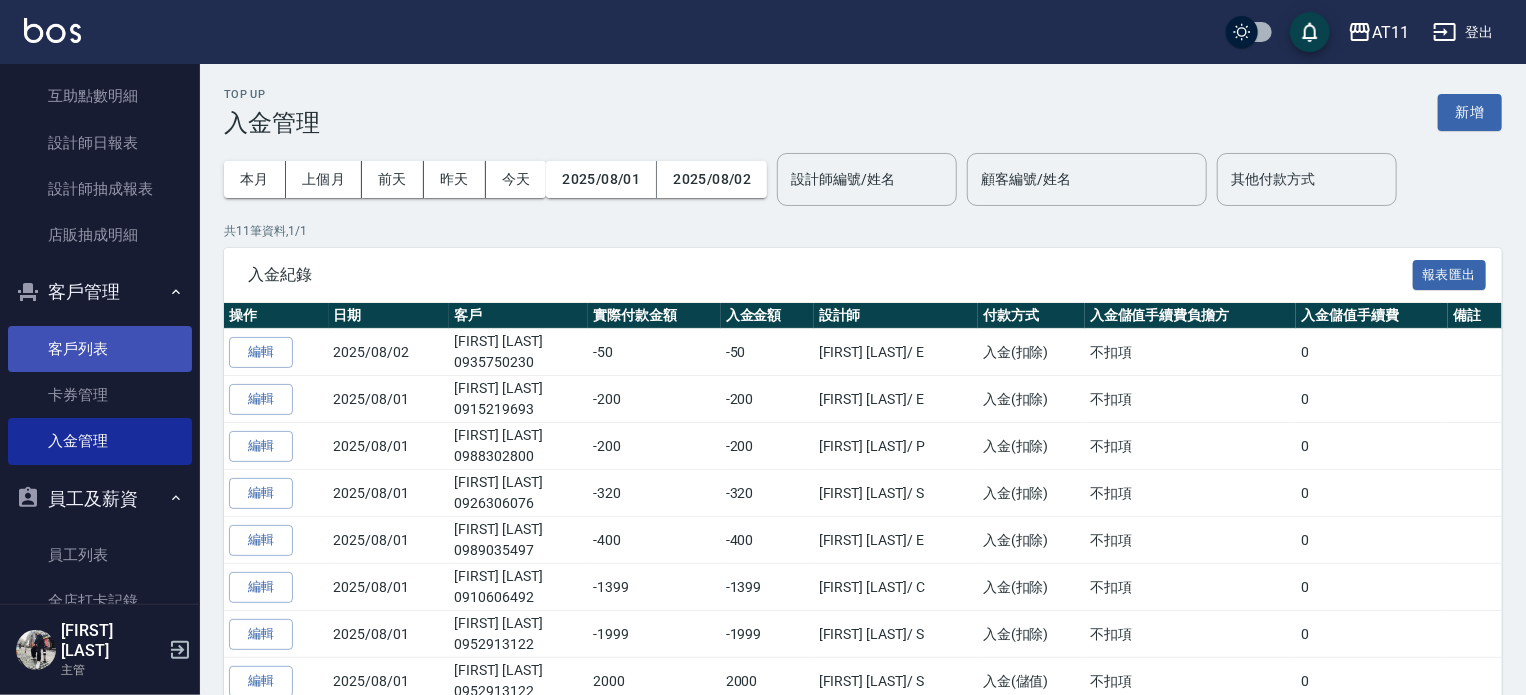 click on "客戶列表" at bounding box center (100, 349) 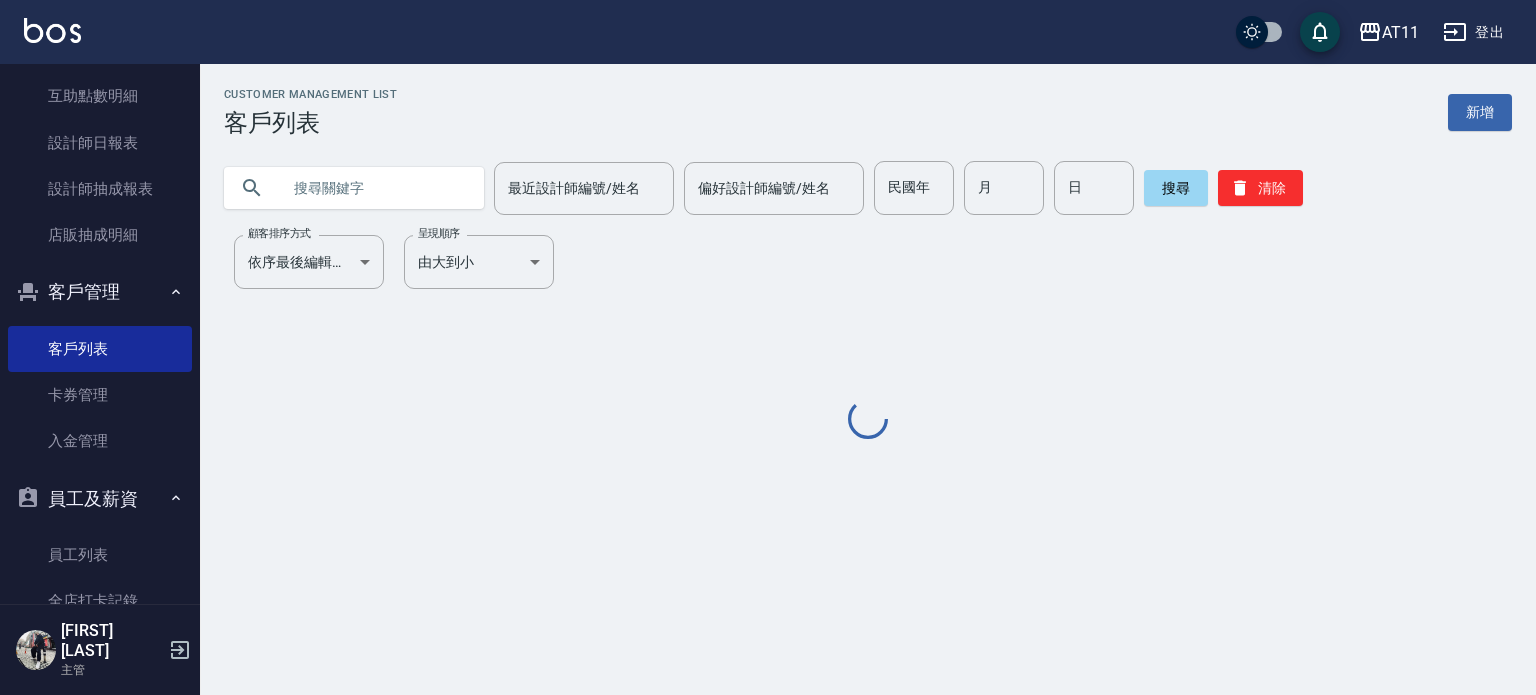 click at bounding box center (374, 188) 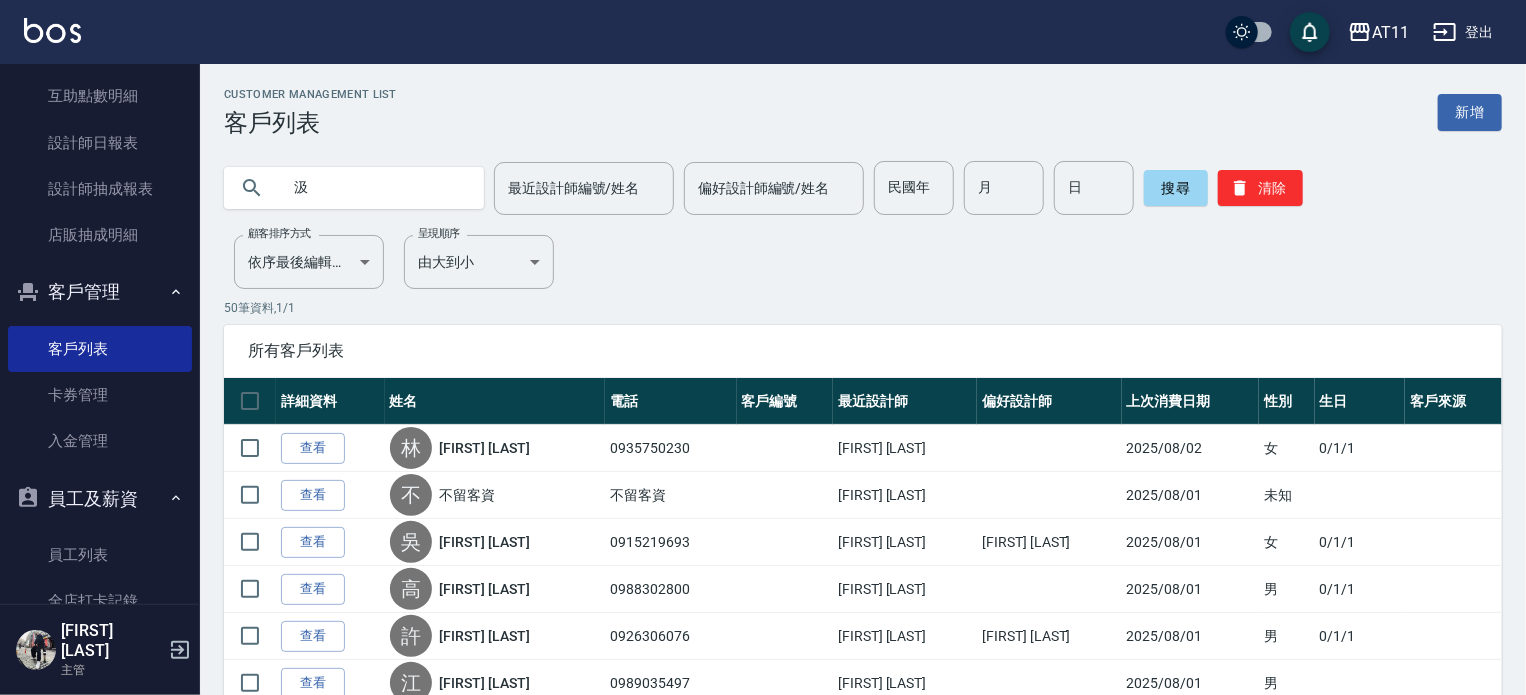 type on "汲" 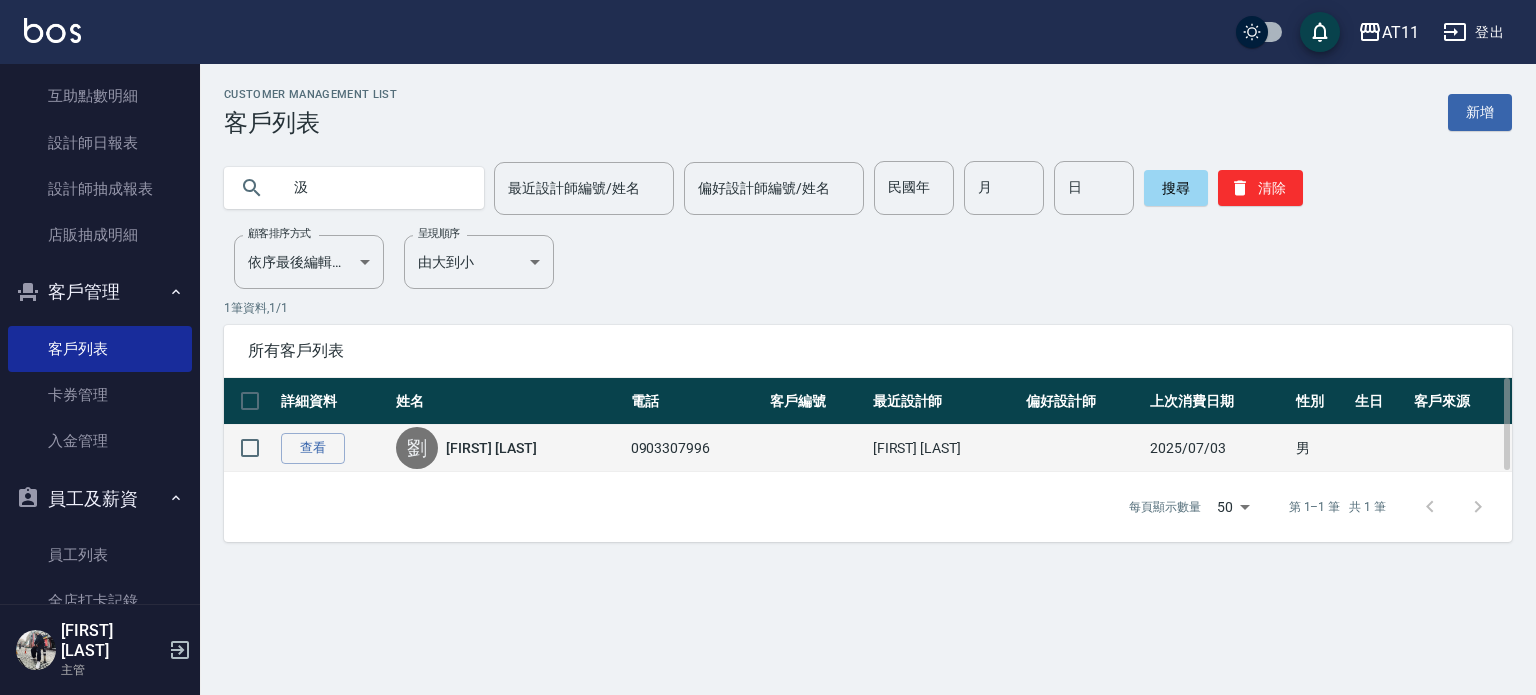 click on "劉" at bounding box center (417, 448) 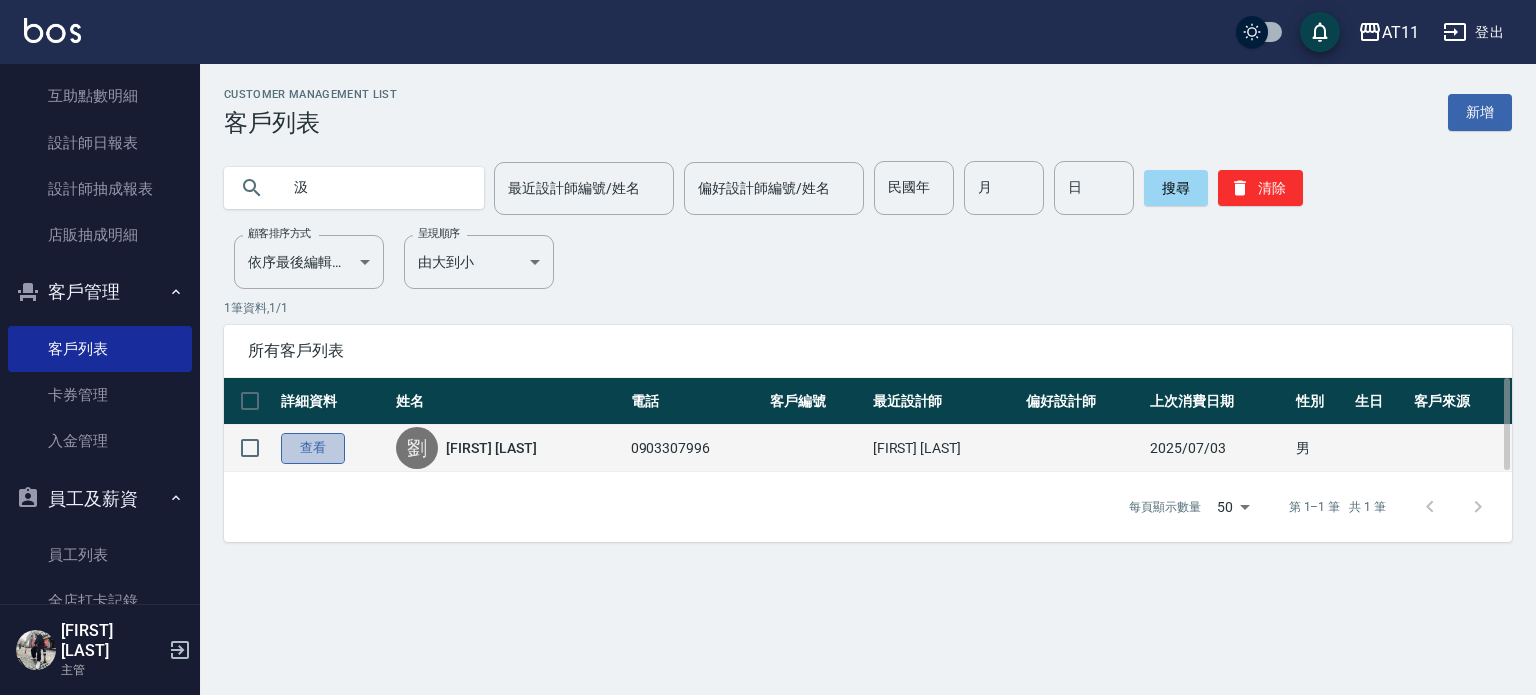 click on "查看" at bounding box center [313, 448] 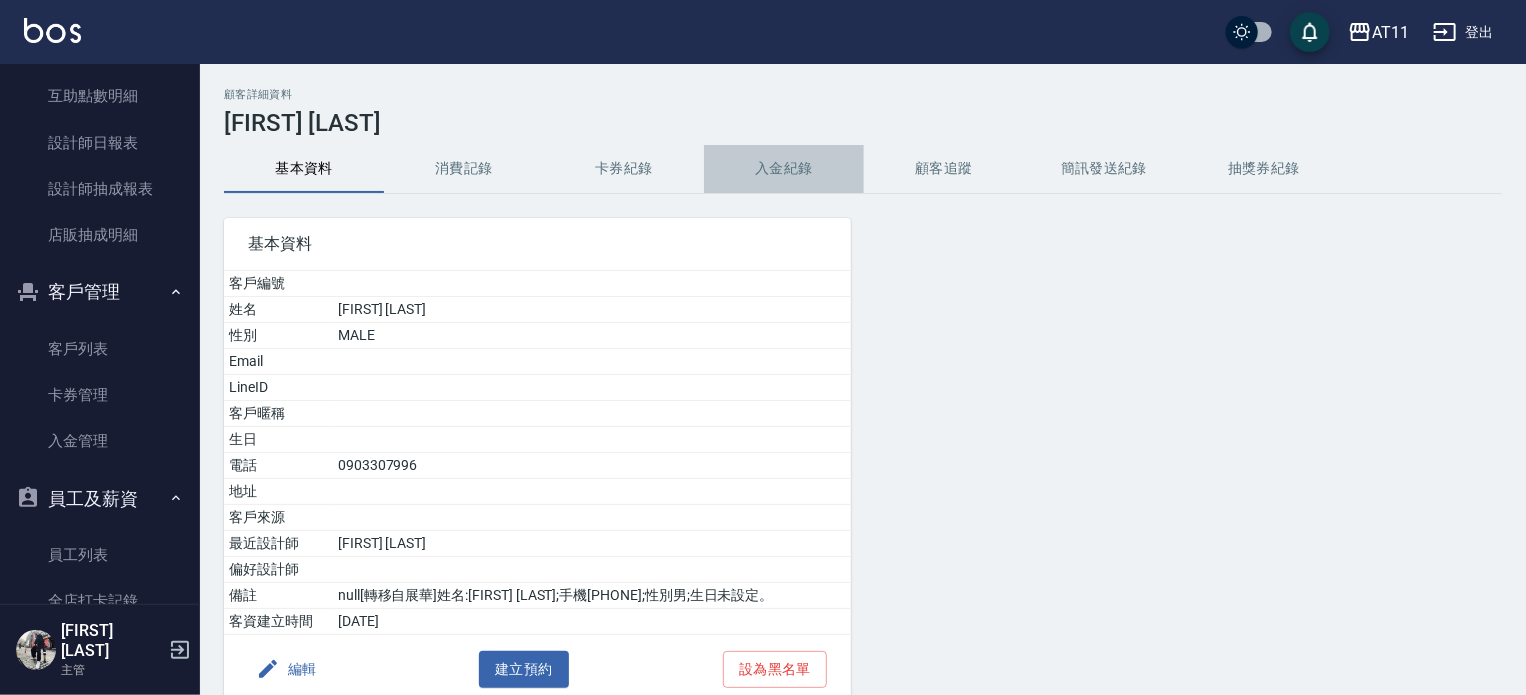 click on "入金紀錄" at bounding box center (784, 169) 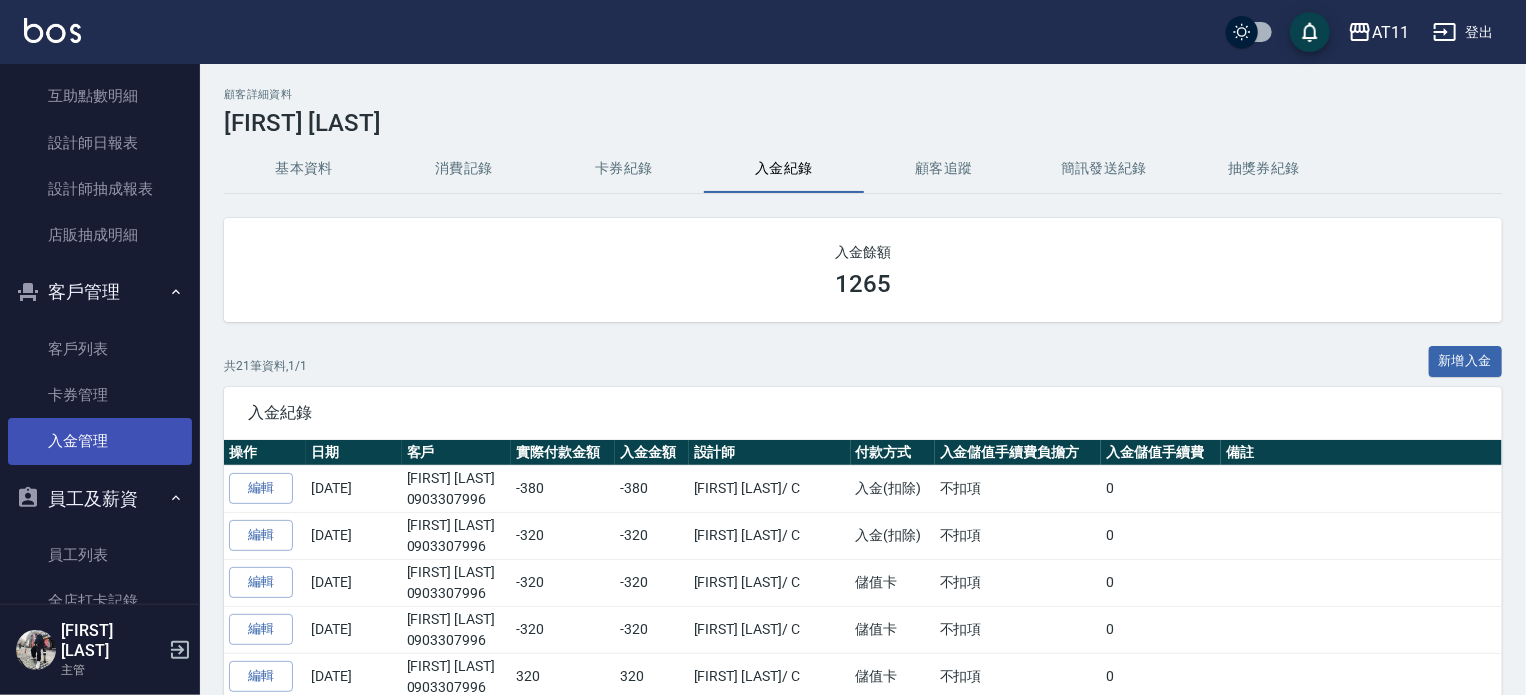 click on "入金管理" at bounding box center [100, 441] 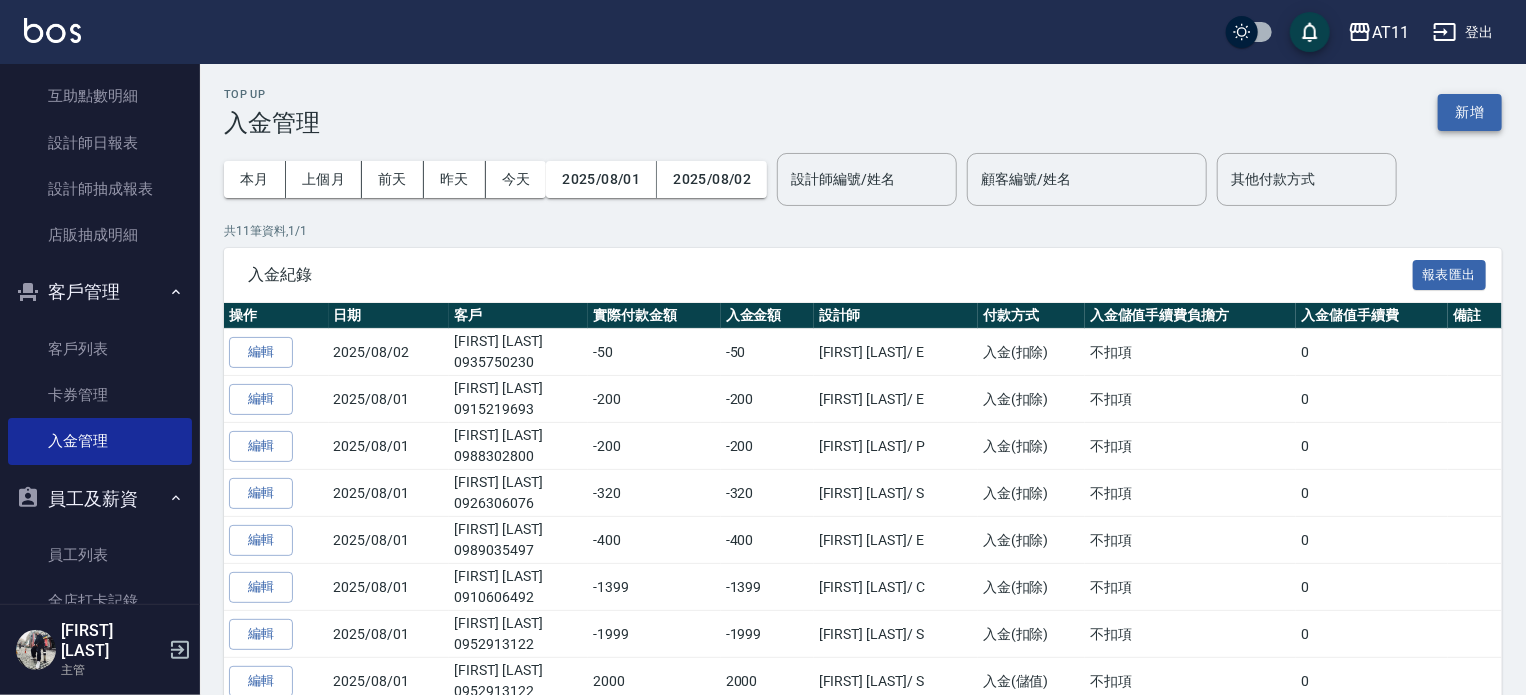 click on "新增" at bounding box center (1470, 112) 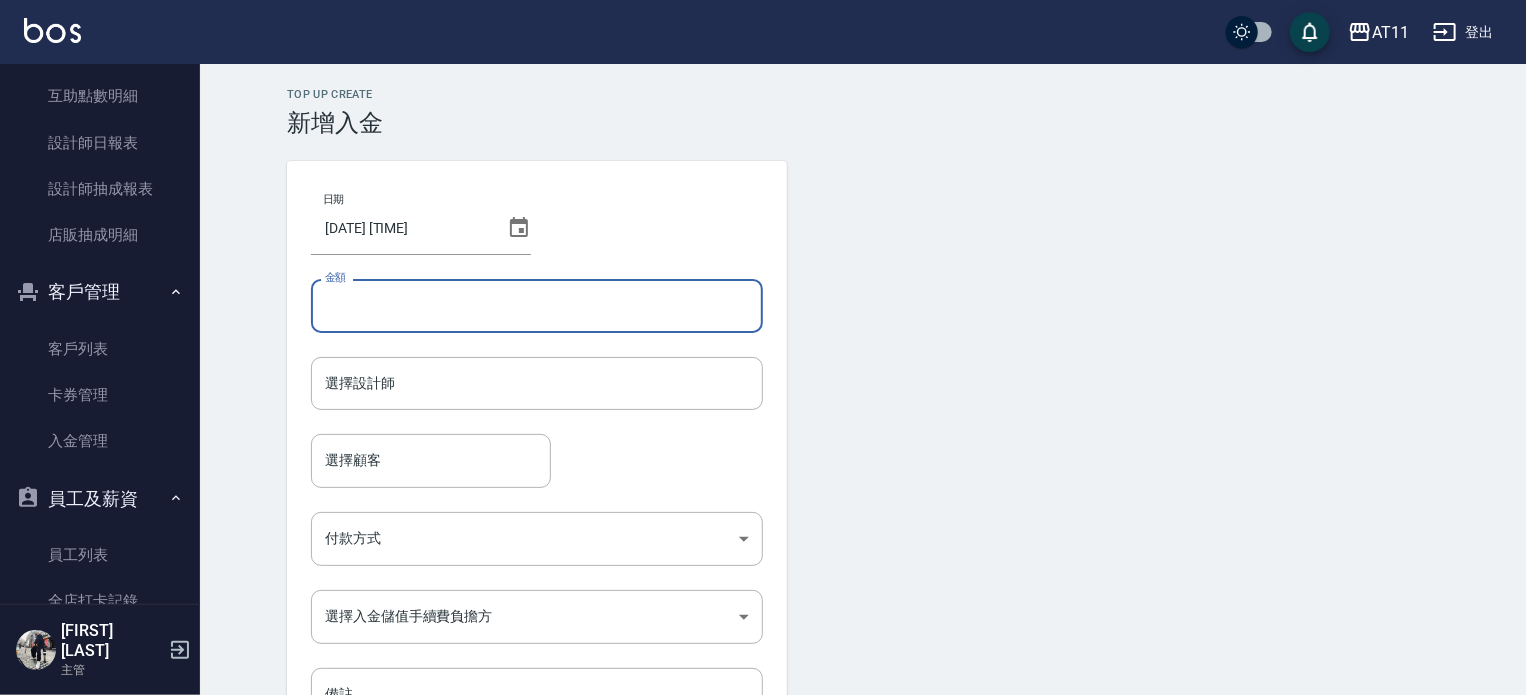 click on "金額" at bounding box center [537, 306] 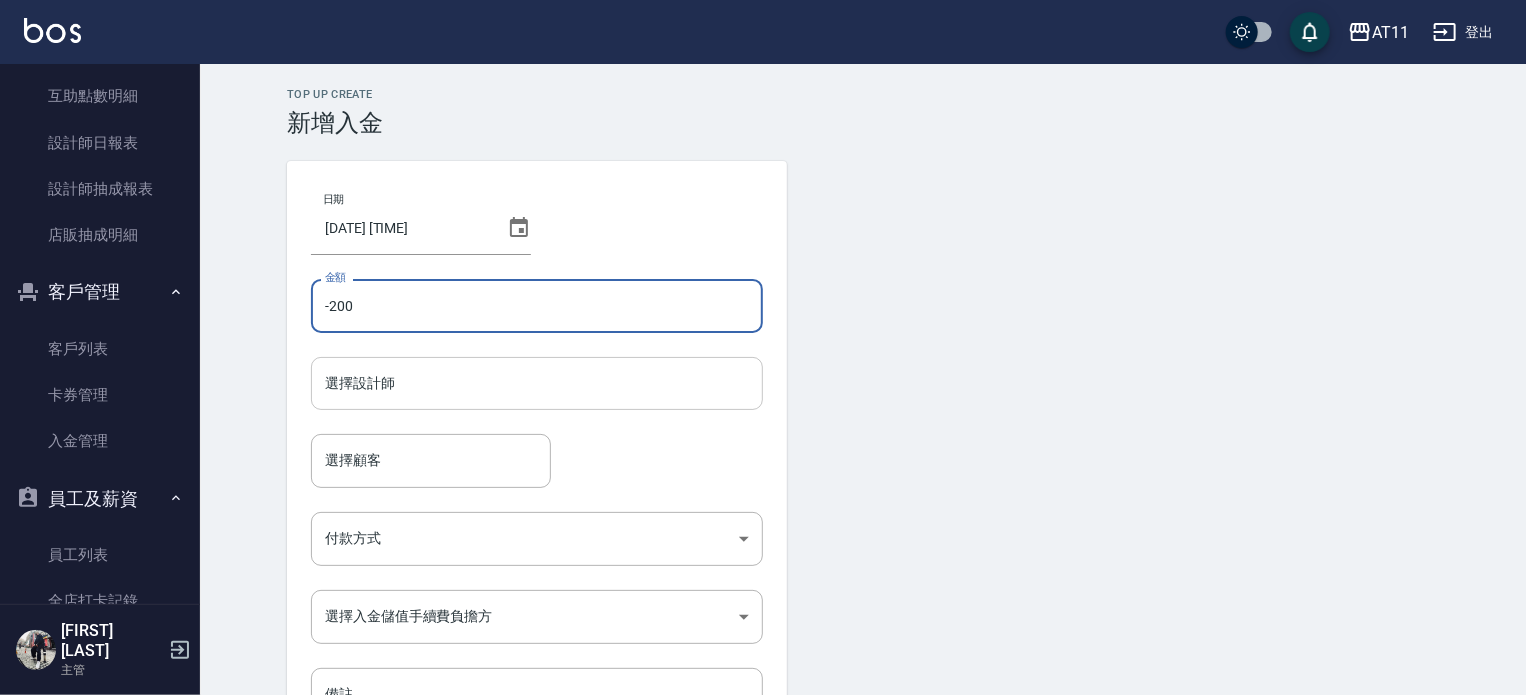 type on "-200" 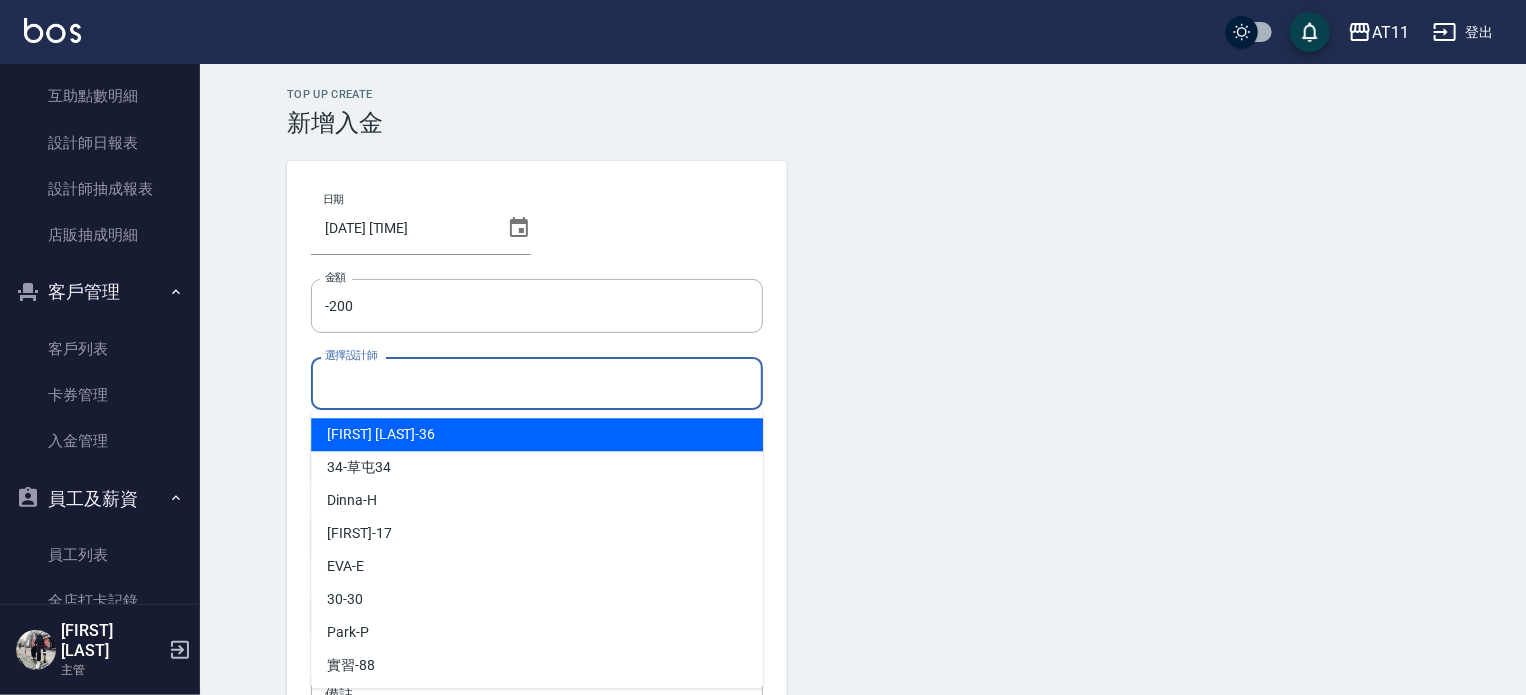 click on "選擇設計師" at bounding box center (537, 383) 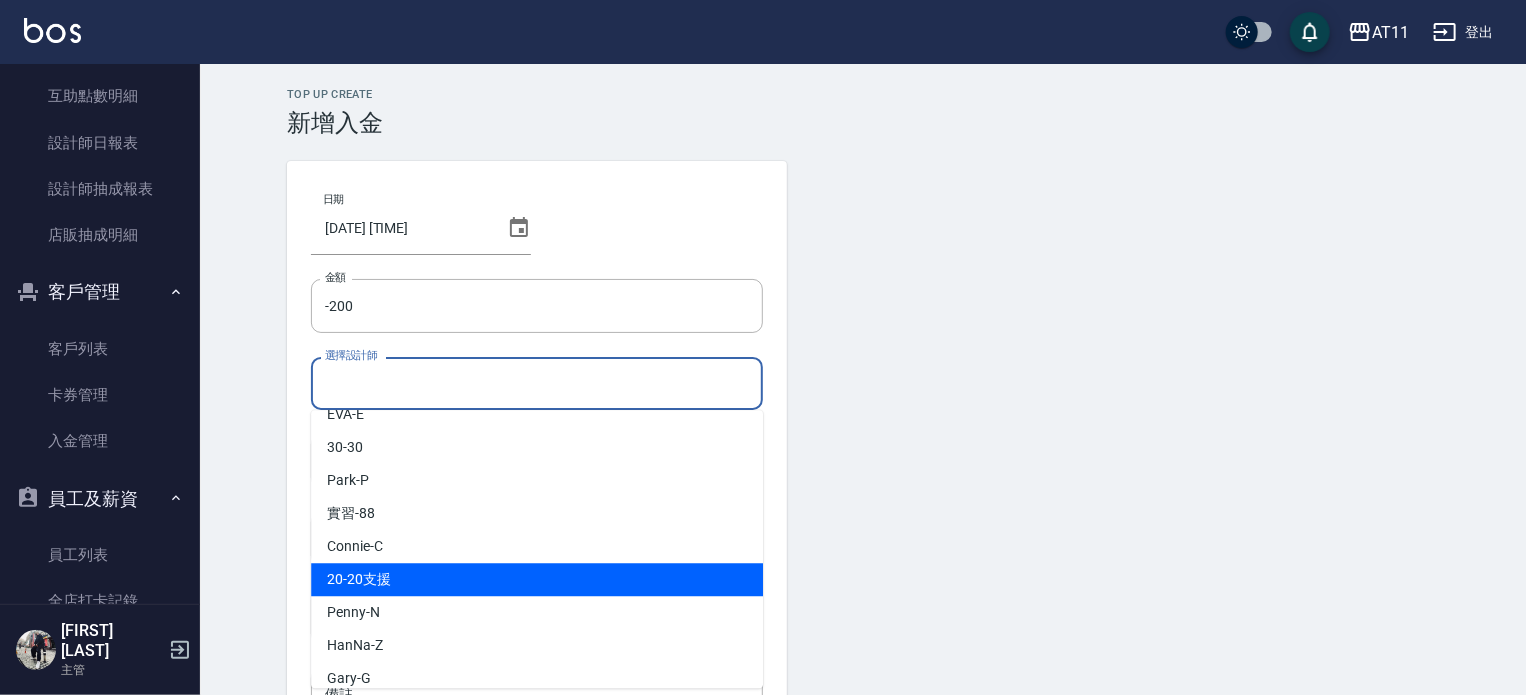 scroll, scrollTop: 232, scrollLeft: 0, axis: vertical 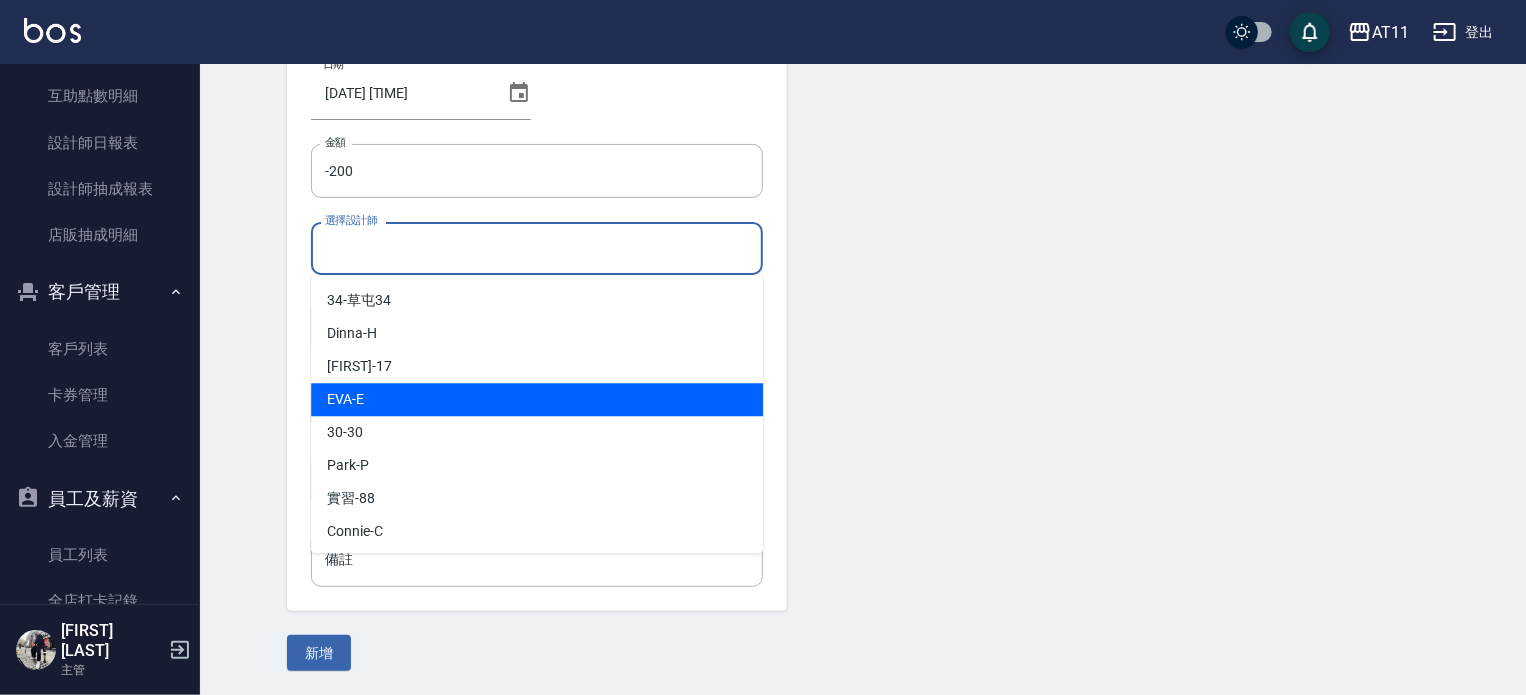 click on "EVA -E" at bounding box center (537, 399) 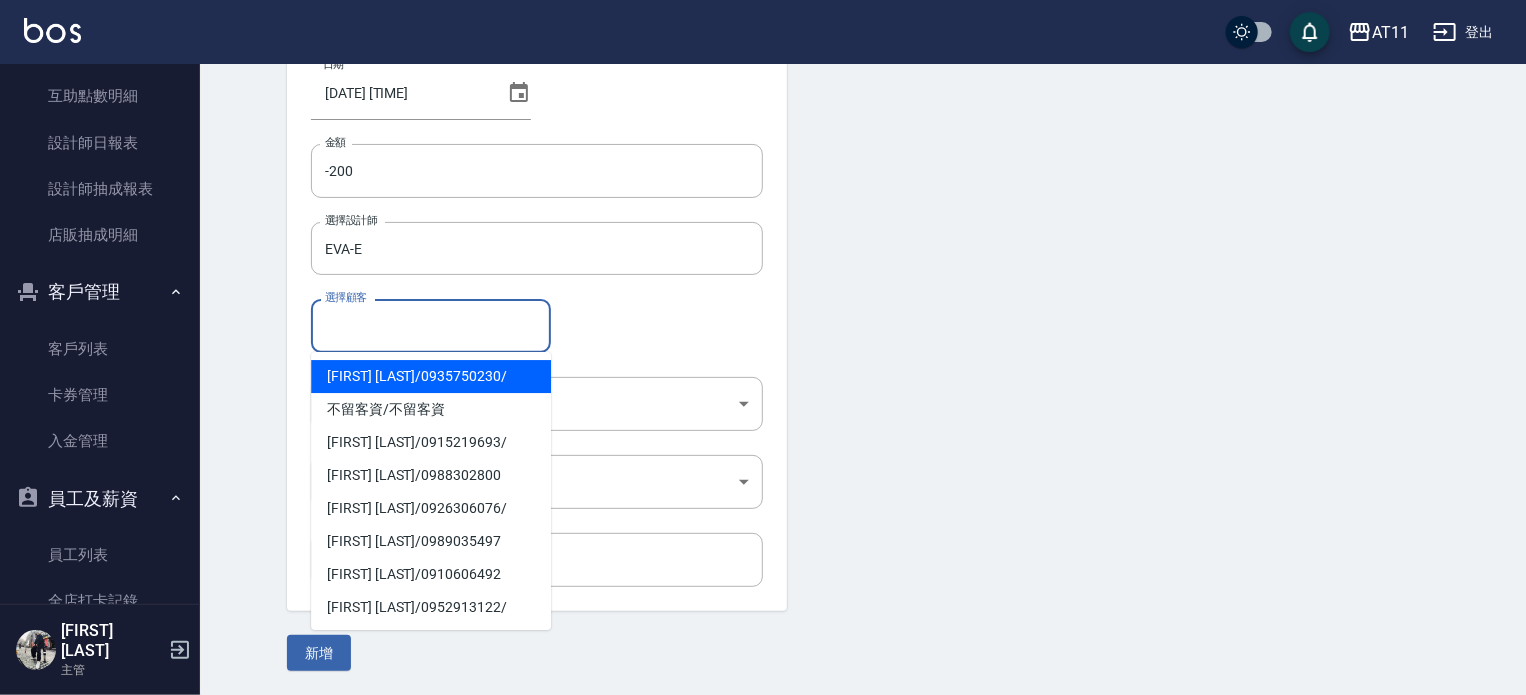 click on "選擇顧客" at bounding box center [431, 325] 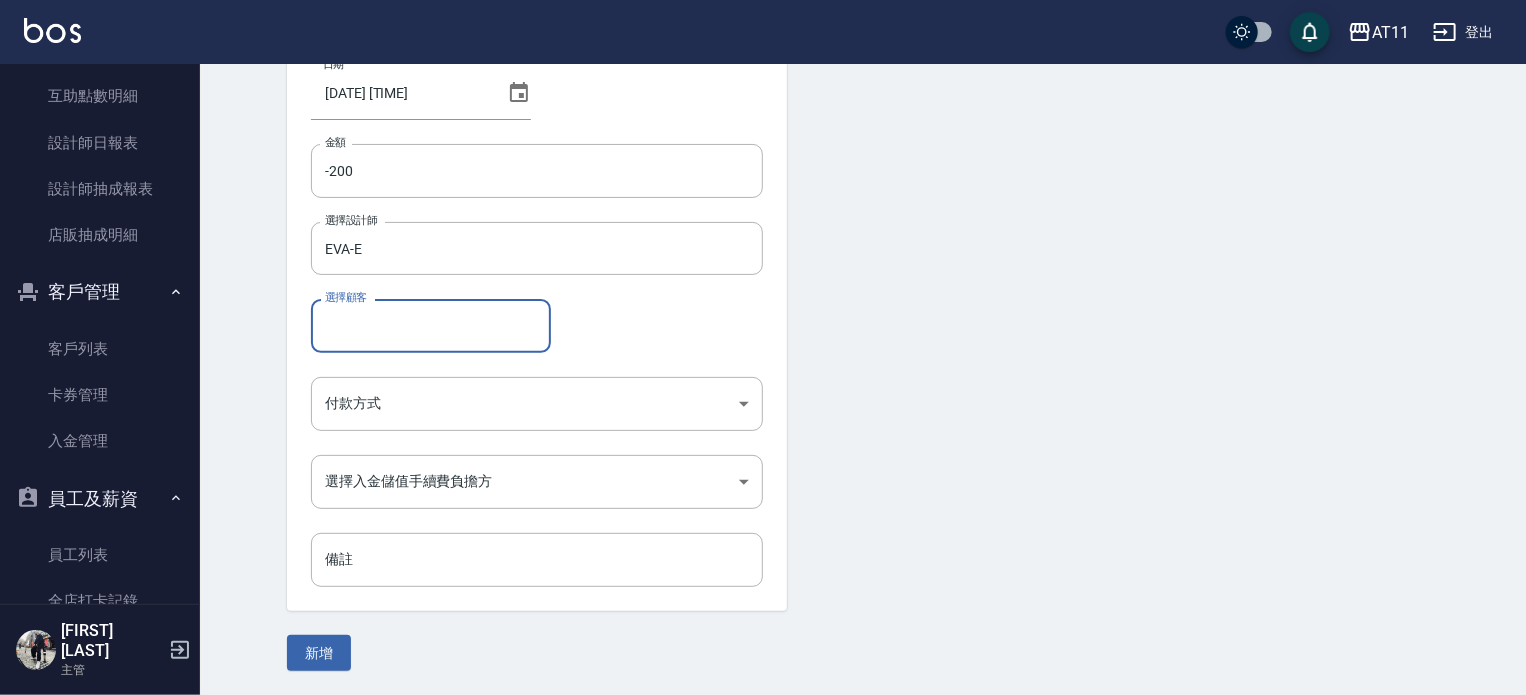 click on "選擇顧客" at bounding box center (431, 325) 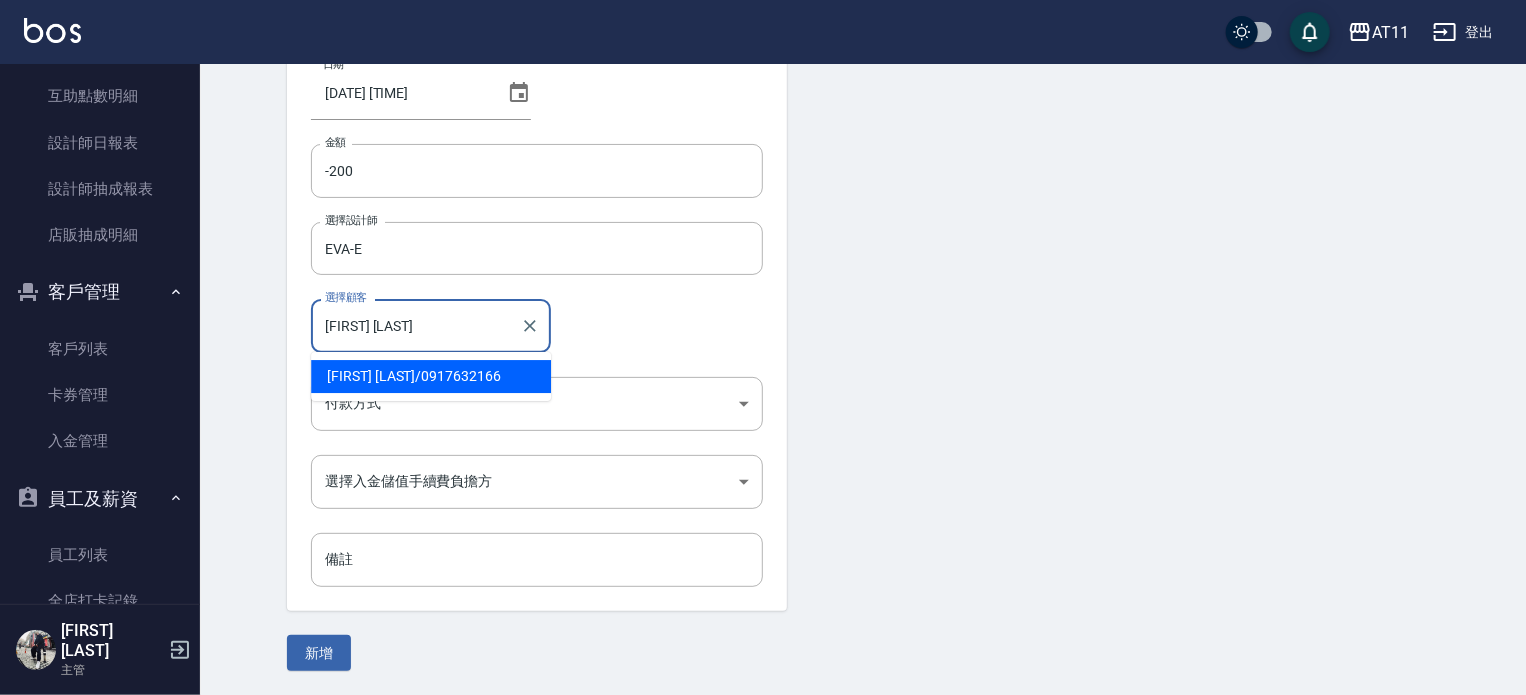 click on "陳軍樺  /  0917632166" at bounding box center [431, 376] 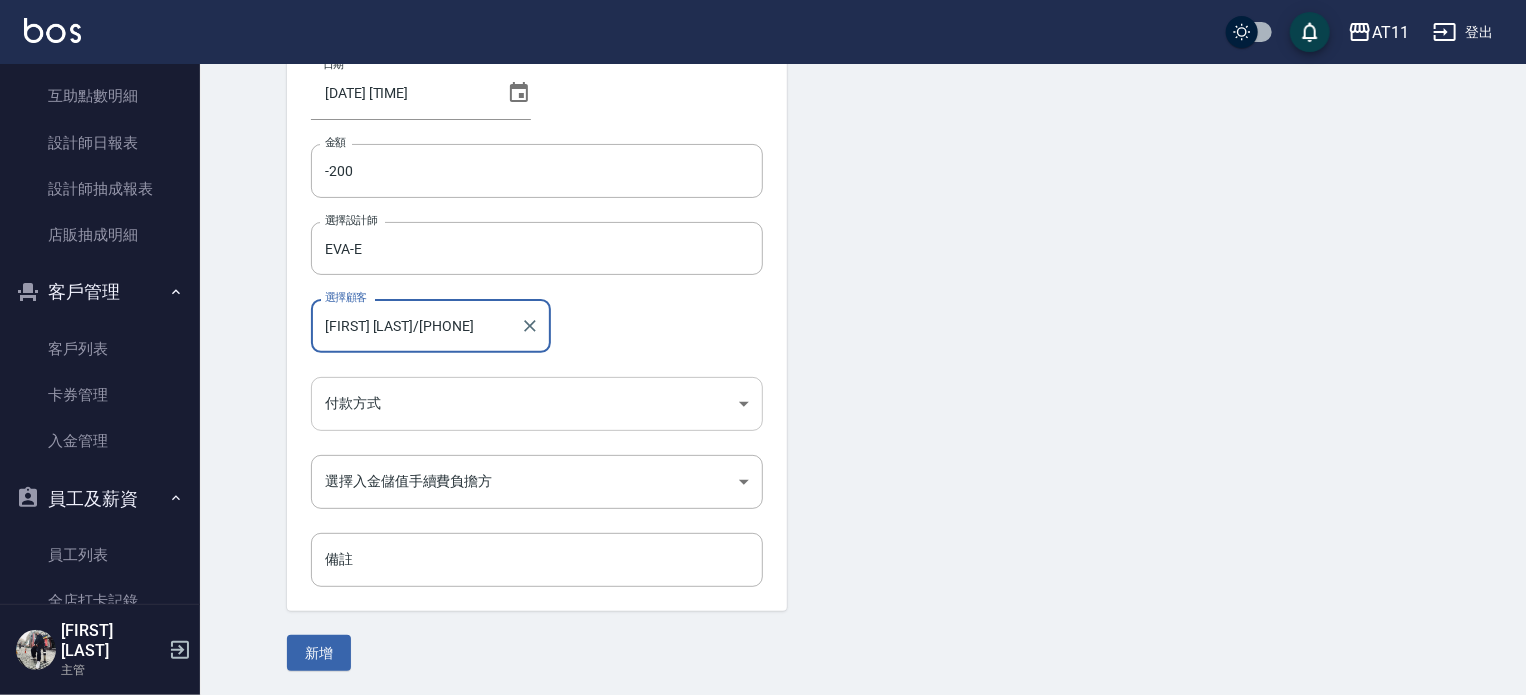 type on "陳軍樺/0917632166" 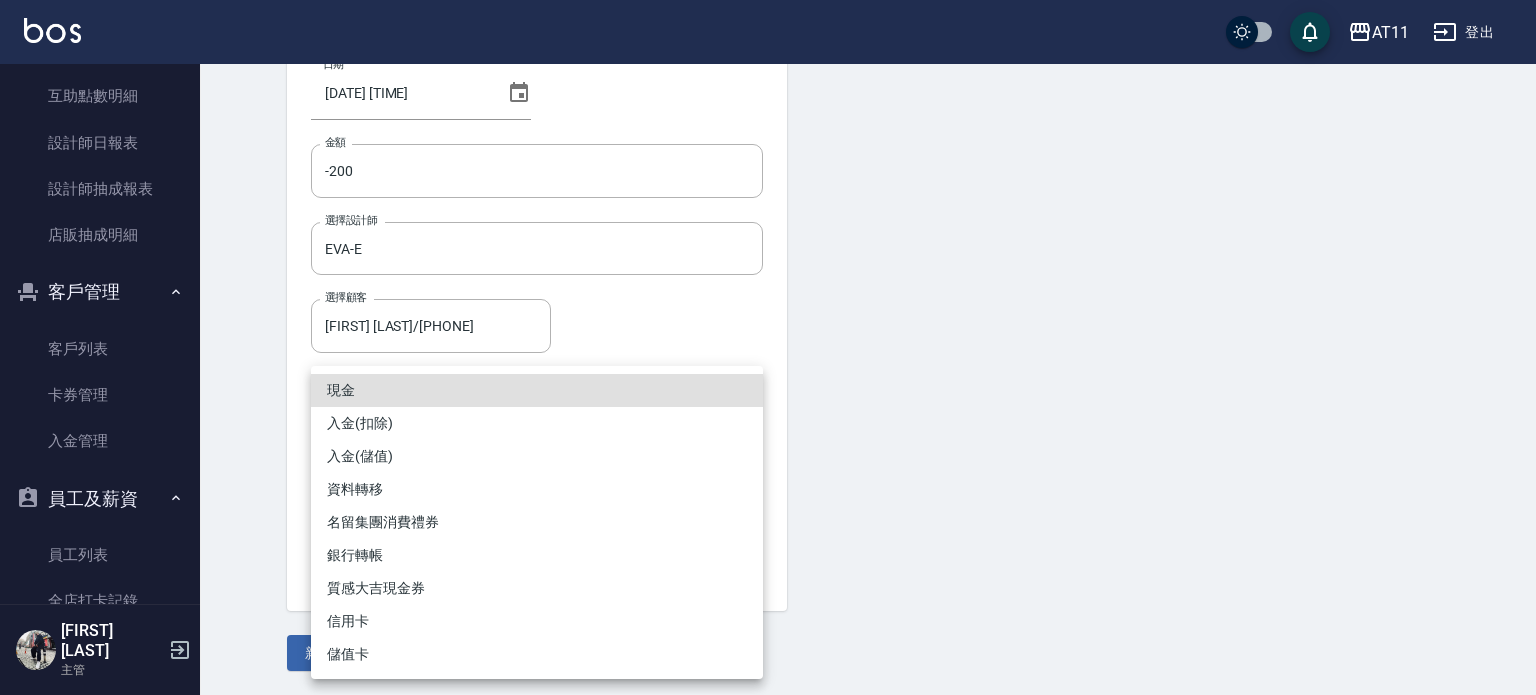 click on "AT11 登出 櫃檯作業 打帳單 帳單列表 現金收支登錄 材料自購登錄 每日結帳 排班表 現場電腦打卡 掃碼打卡 預約管理 預約管理 單日預約紀錄 單週預約紀錄 報表及分析 報表目錄 店家日報表 互助日報表 互助點數明細 設計師日報表 設計師抽成報表 店販抽成明細 客戶管理 客戶列表 卡券管理 入金管理 員工及薪資 員工列表 全店打卡記錄 商品管理 商品分類設定 商品列表 資料設定 服務分類設定 服務項目設定 預收卡設定 支付方式設定 第三方卡券設定 林宗易 主管 Top Up Create 新增入金 日期 2025/08/02 14:02 金額 -200 金額 選擇設計師 EVA-E 選擇設計師 選擇顧客 陳軍樺/0917632166 選擇顧客 付款方式 ​ 付款方式 選擇入金儲值手續費負擔方 ​ 選擇入金儲值手續費負擔方 備註 備註 新增 現金 入金(扣除) 入金(儲值) 資料轉移 名留集團消費禮券 銀行轉帳 質感大吉現金券 信用卡" at bounding box center [768, 280] 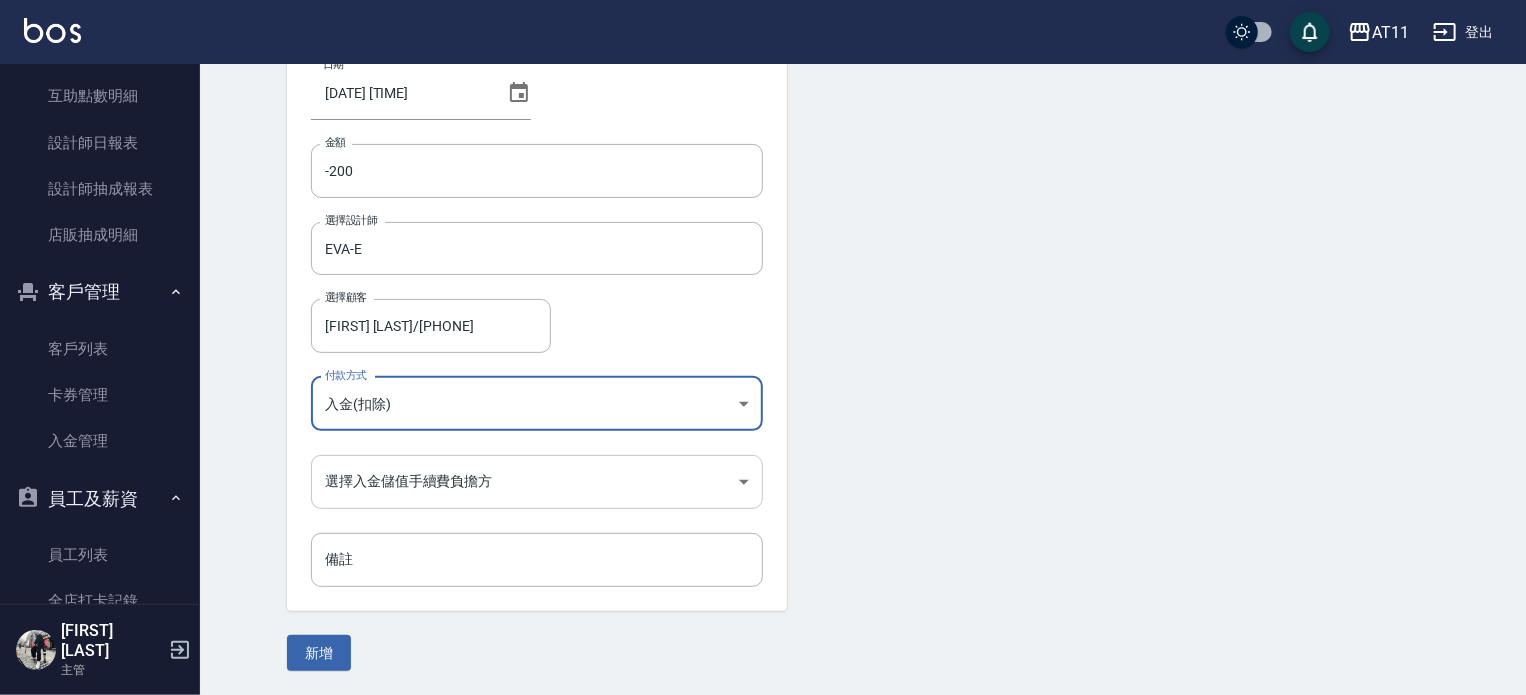 click on "AT11 登出 櫃檯作業 打帳單 帳單列表 現金收支登錄 材料自購登錄 每日結帳 排班表 現場電腦打卡 掃碼打卡 預約管理 預約管理 單日預約紀錄 單週預約紀錄 報表及分析 報表目錄 店家日報表 互助日報表 互助點數明細 設計師日報表 設計師抽成報表 店販抽成明細 客戶管理 客戶列表 卡券管理 入金管理 員工及薪資 員工列表 全店打卡記錄 商品管理 商品分類設定 商品列表 資料設定 服務分類設定 服務項目設定 預收卡設定 支付方式設定 第三方卡券設定 林宗易 主管 Top Up Create 新增入金 日期 2025/08/02 14:02 金額 -200 金額 選擇設計師 EVA-E 選擇設計師 選擇顧客 陳軍樺/0917632166 選擇顧客 付款方式 入金(扣除) 入金(扣除) 付款方式 選擇入金儲值手續費負擔方 ​ 選擇入金儲值手續費負擔方 備註 備註 新增" at bounding box center [763, 280] 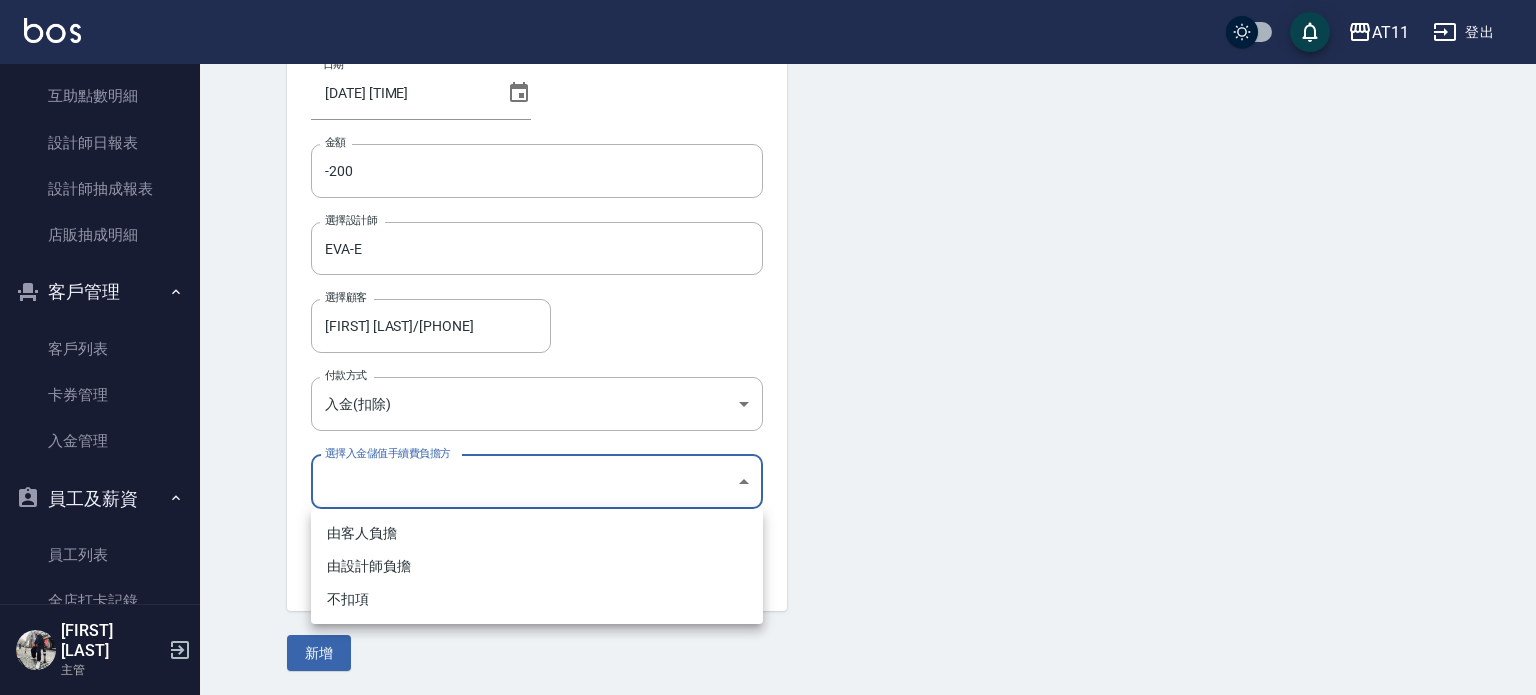 click on "不扣項" at bounding box center [537, 599] 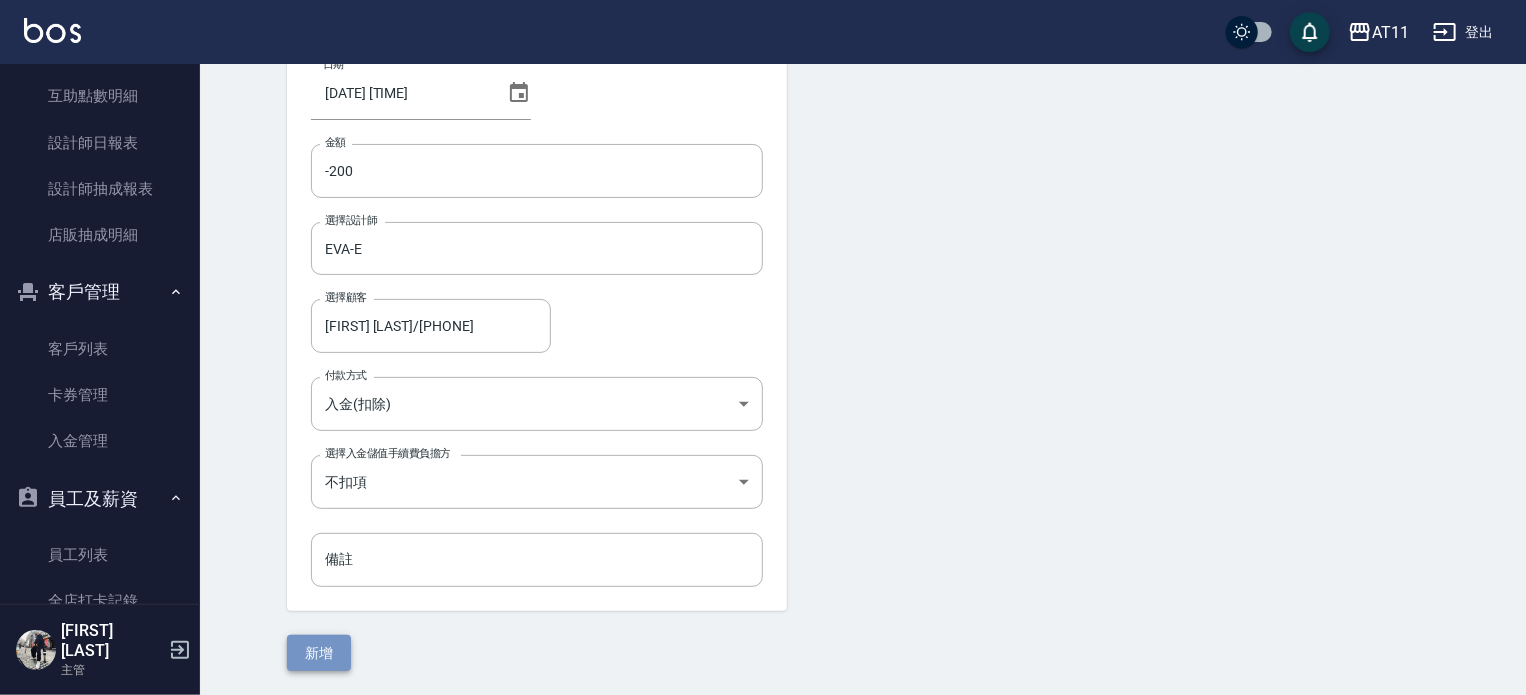 click on "新增" at bounding box center (319, 653) 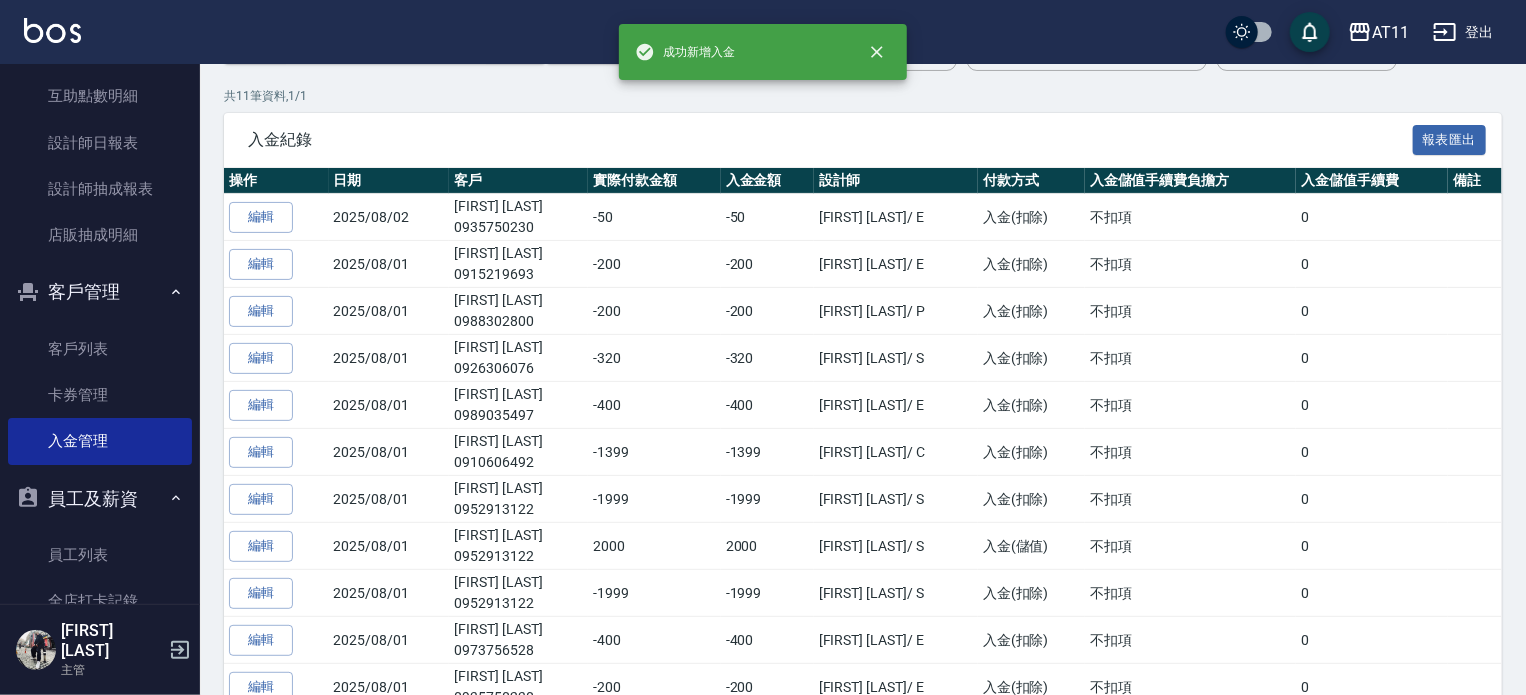 scroll, scrollTop: 0, scrollLeft: 0, axis: both 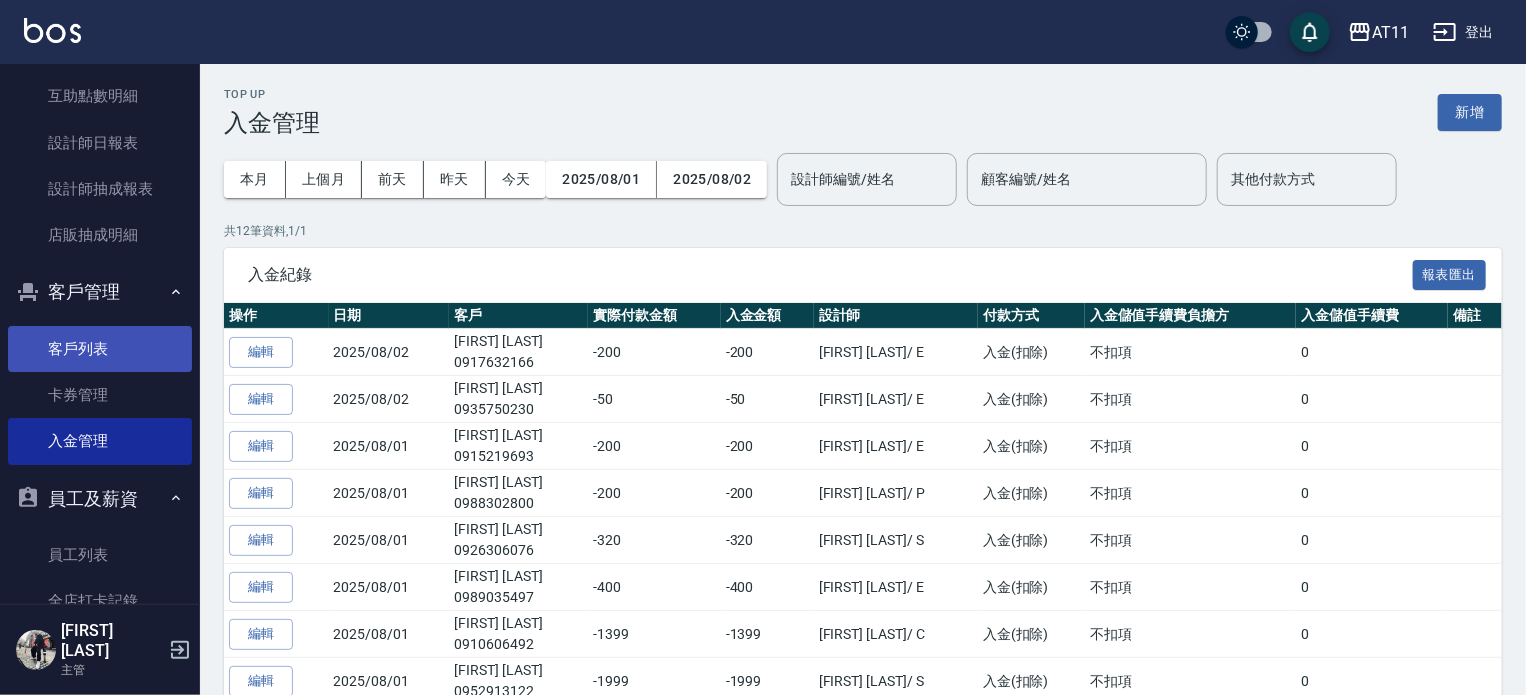 click on "客戶列表" at bounding box center (100, 349) 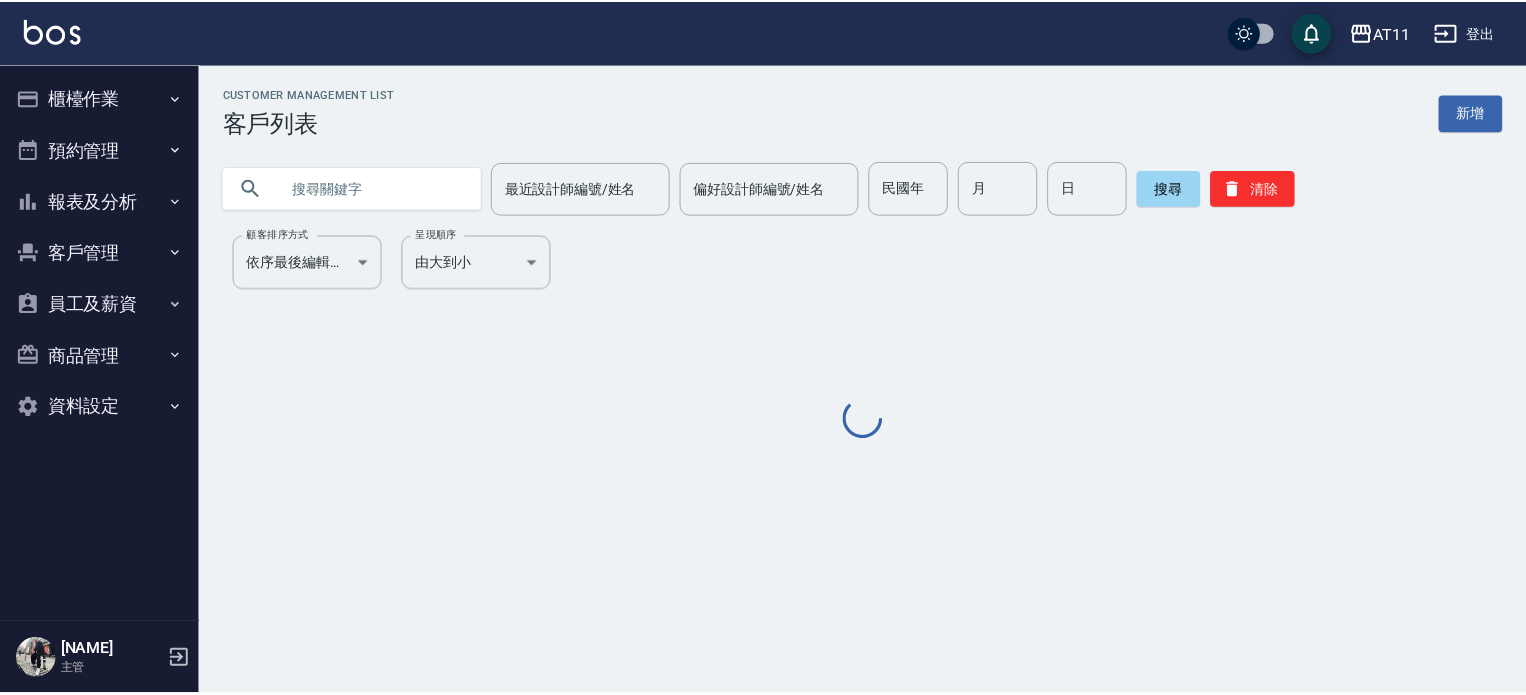 scroll, scrollTop: 0, scrollLeft: 0, axis: both 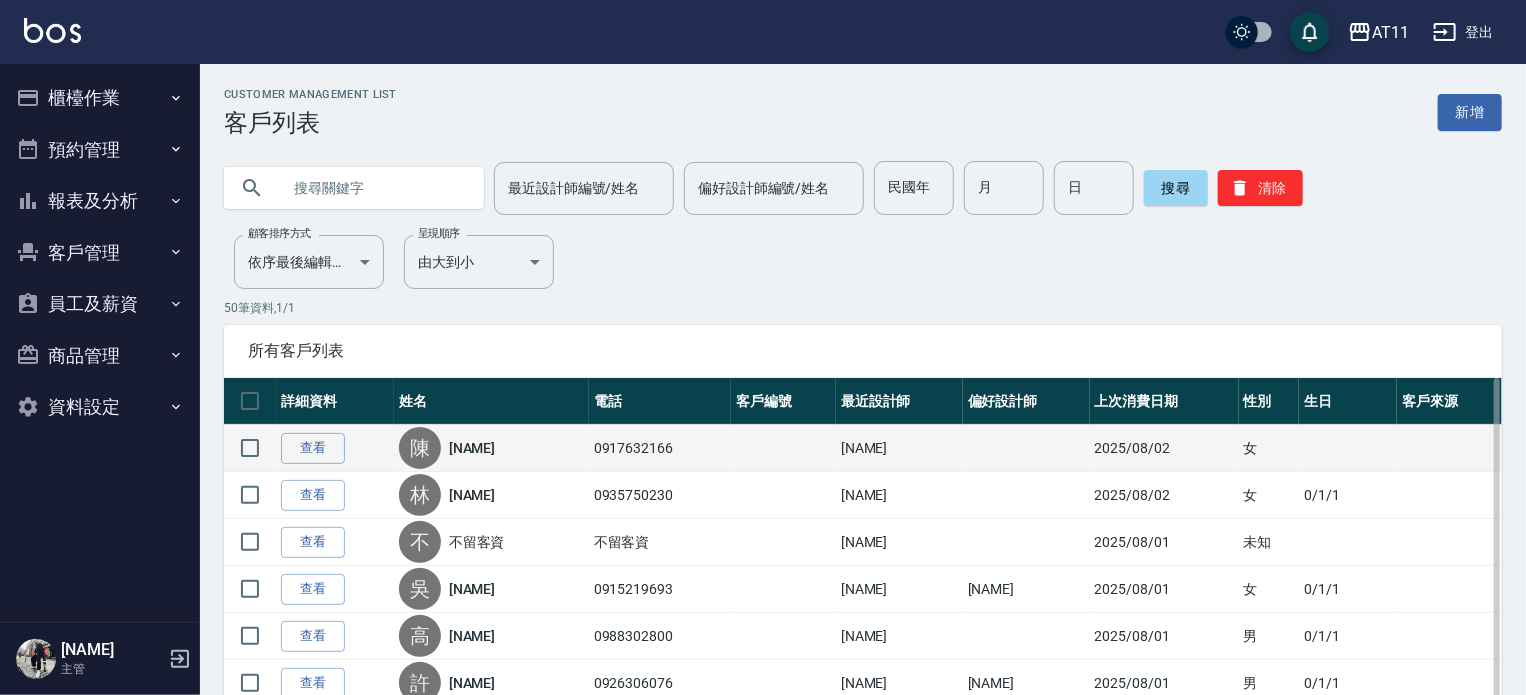 click on "陳 陳軍樺" at bounding box center (491, 448) 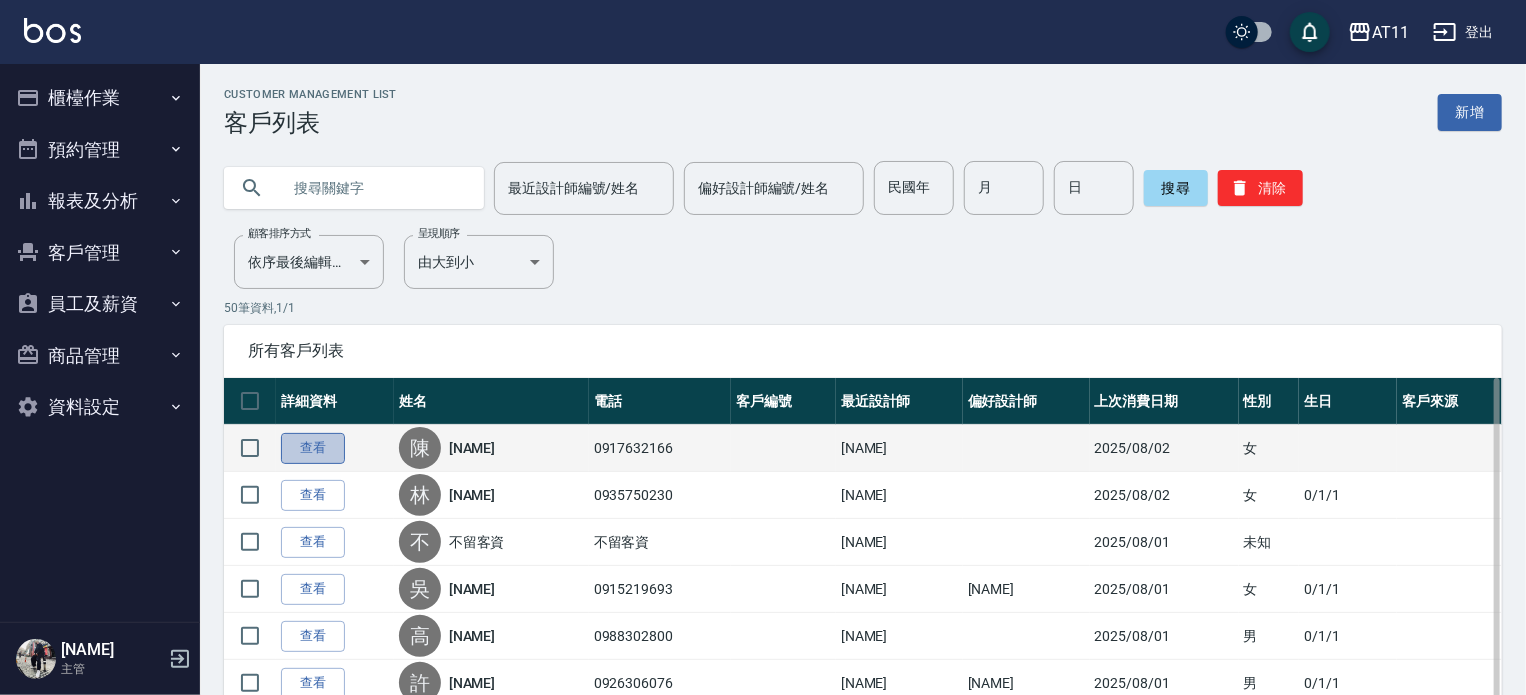 click on "查看" at bounding box center (313, 448) 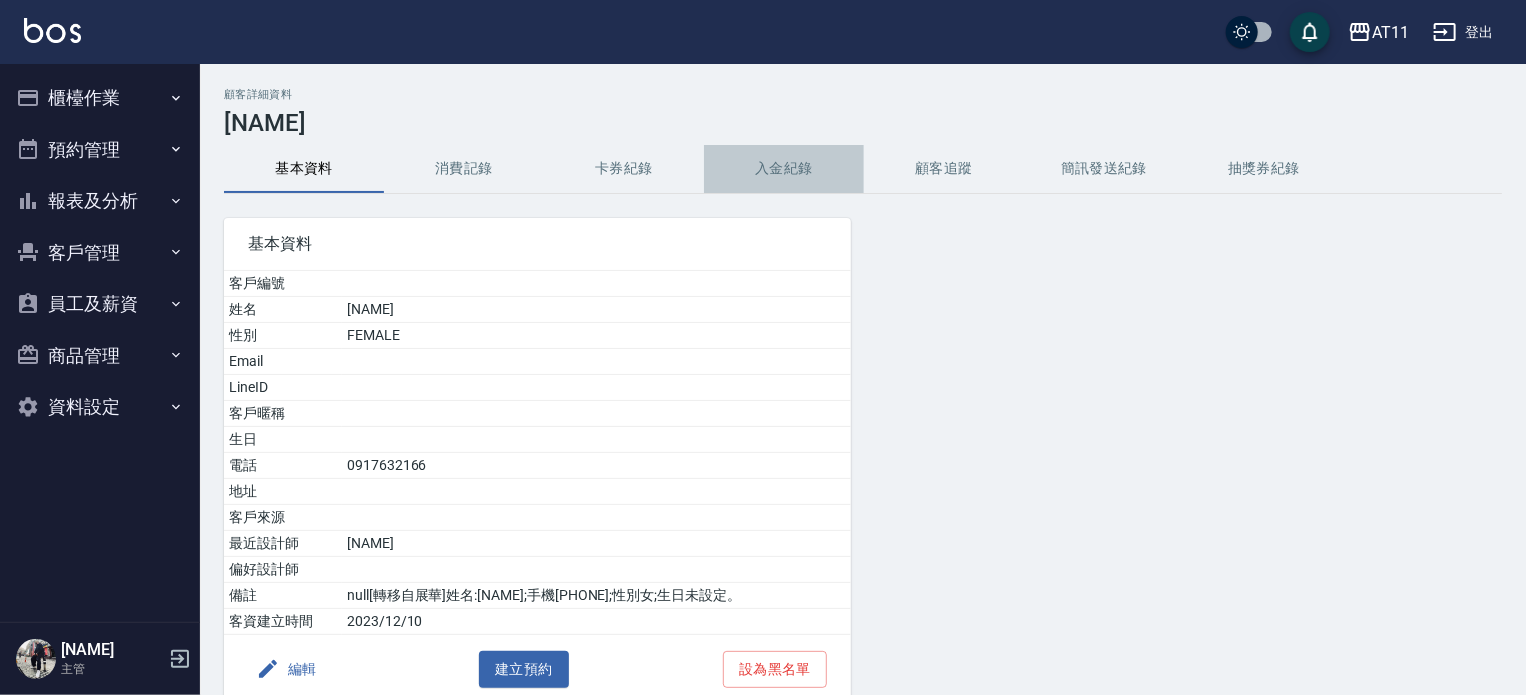 click on "入金紀錄" at bounding box center [784, 169] 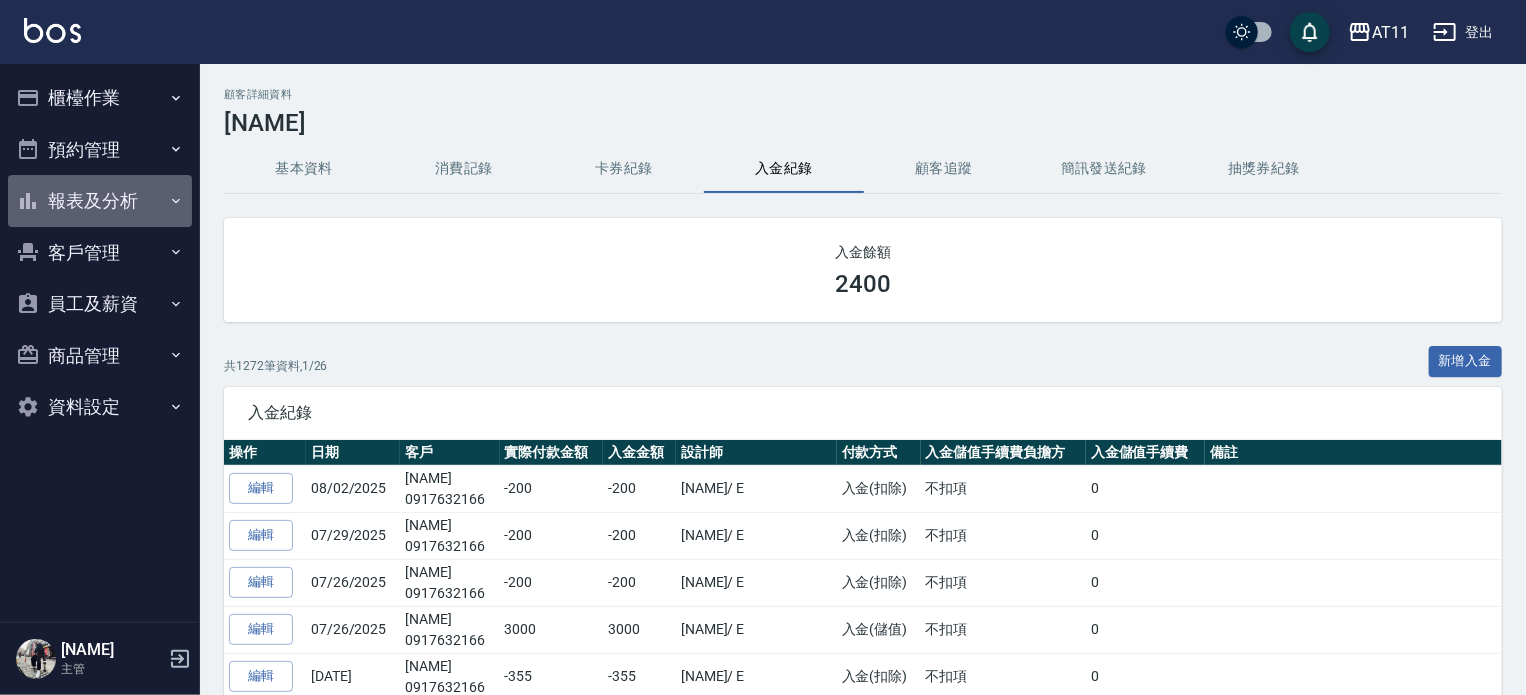click on "報表及分析" at bounding box center [100, 201] 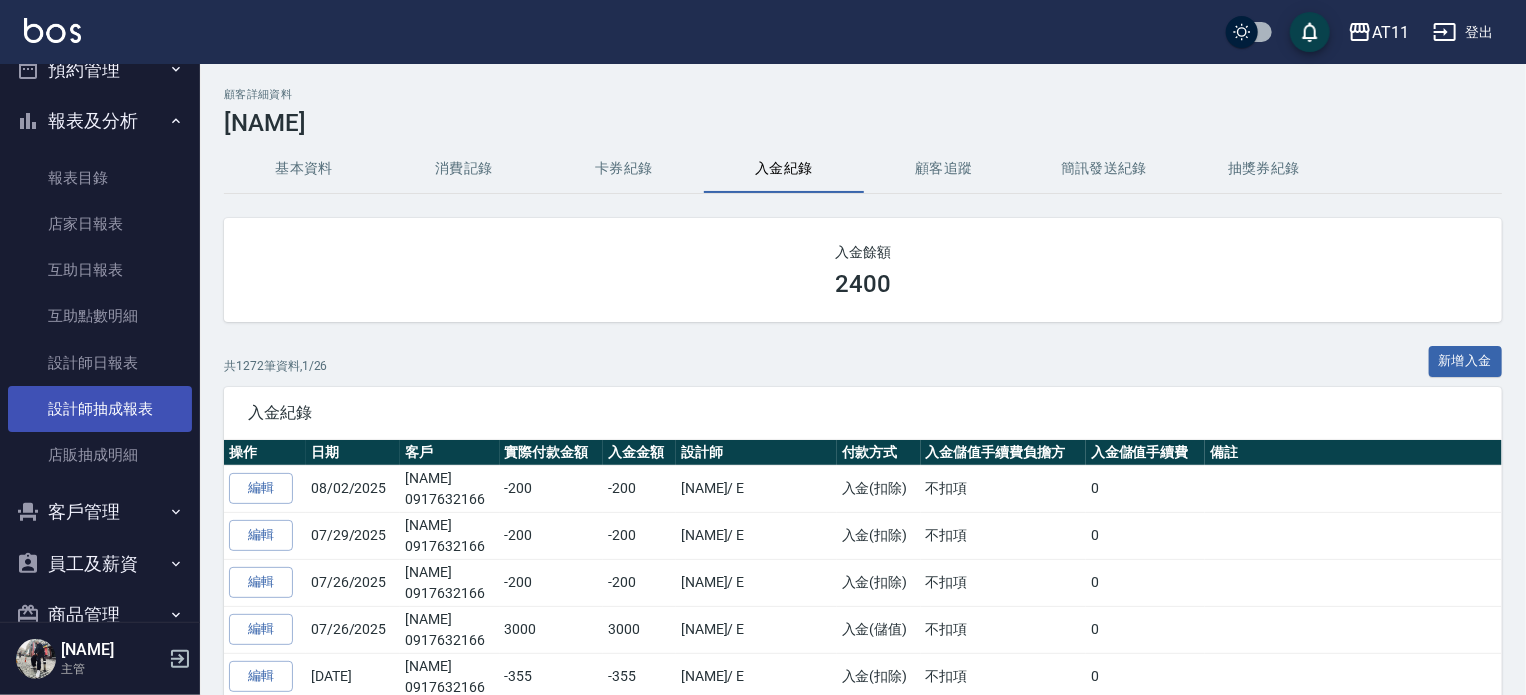 scroll, scrollTop: 173, scrollLeft: 0, axis: vertical 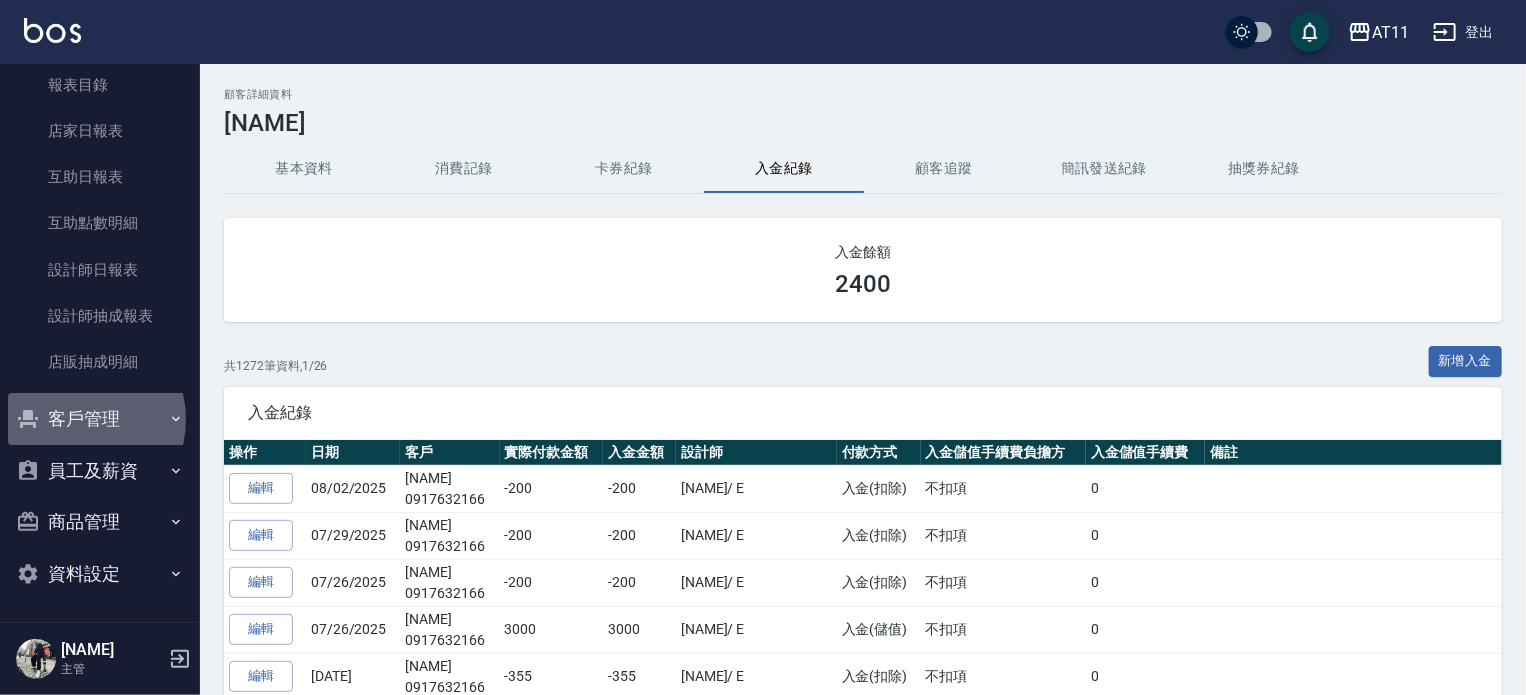 click on "客戶管理" at bounding box center (100, 419) 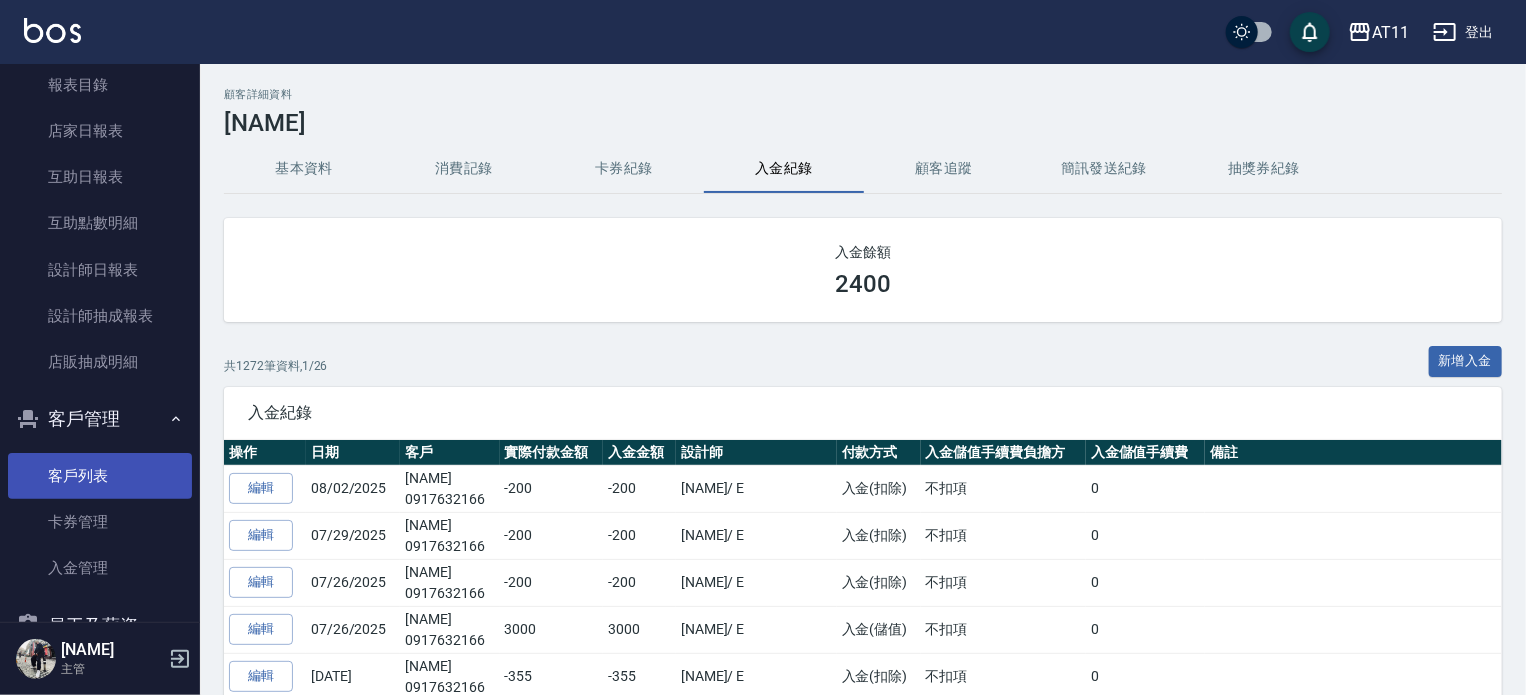 click on "客戶列表" at bounding box center [100, 476] 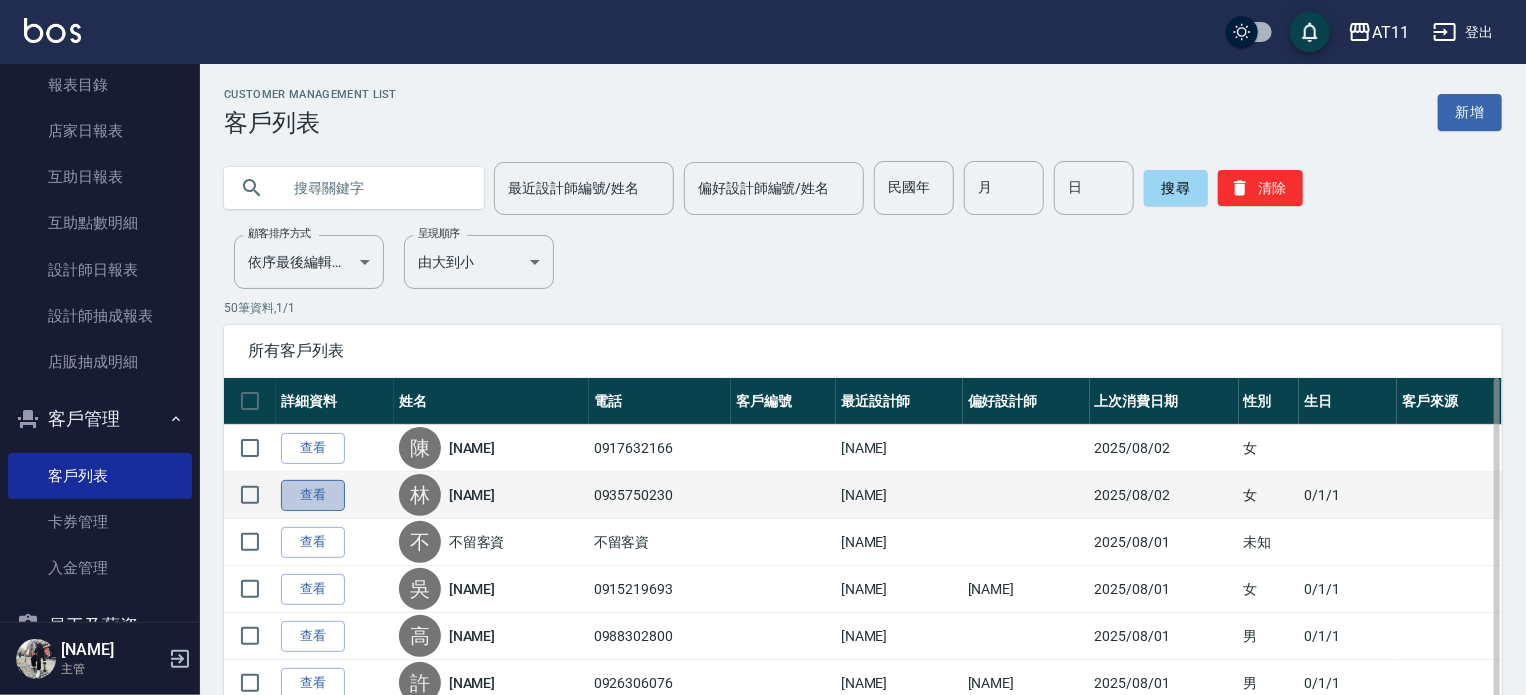 click on "查看" at bounding box center [313, 495] 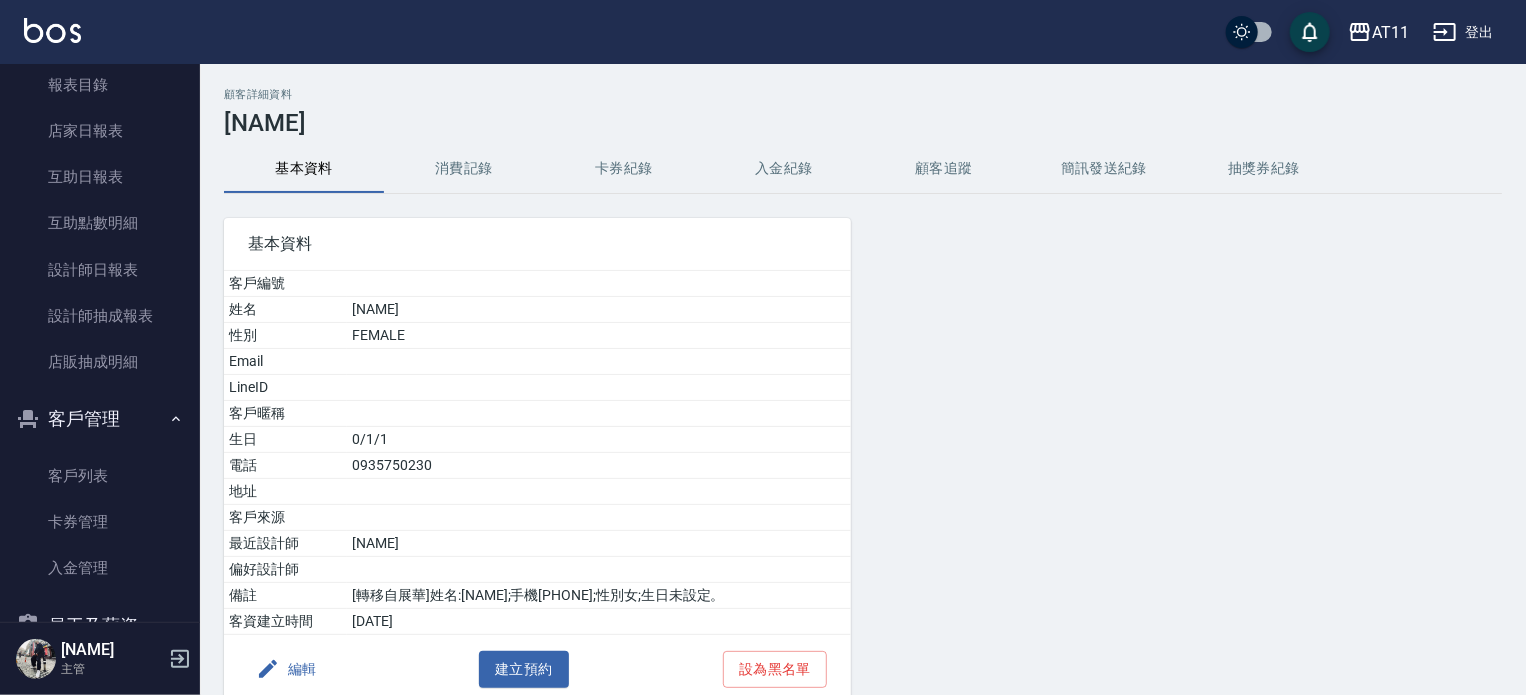 click on "入金紀錄" at bounding box center (784, 169) 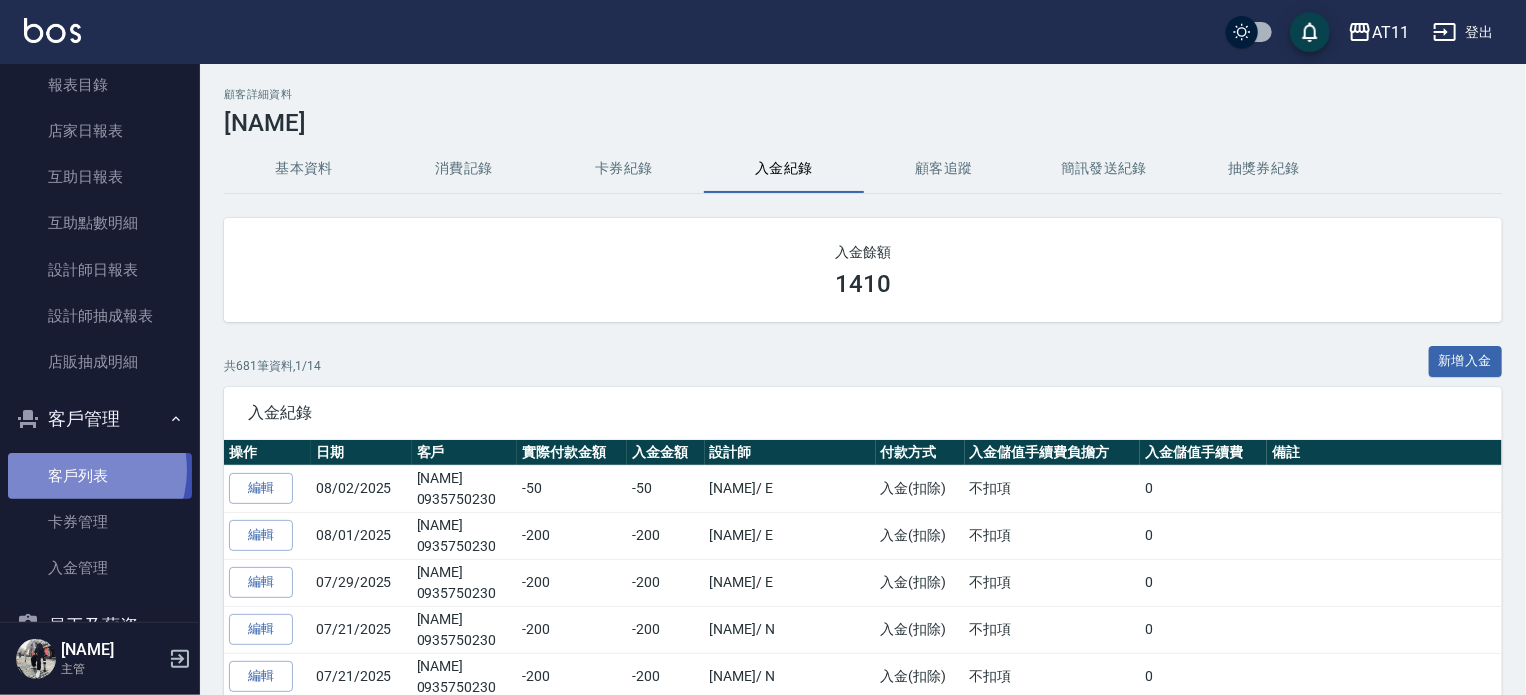 click on "客戶列表" at bounding box center [100, 476] 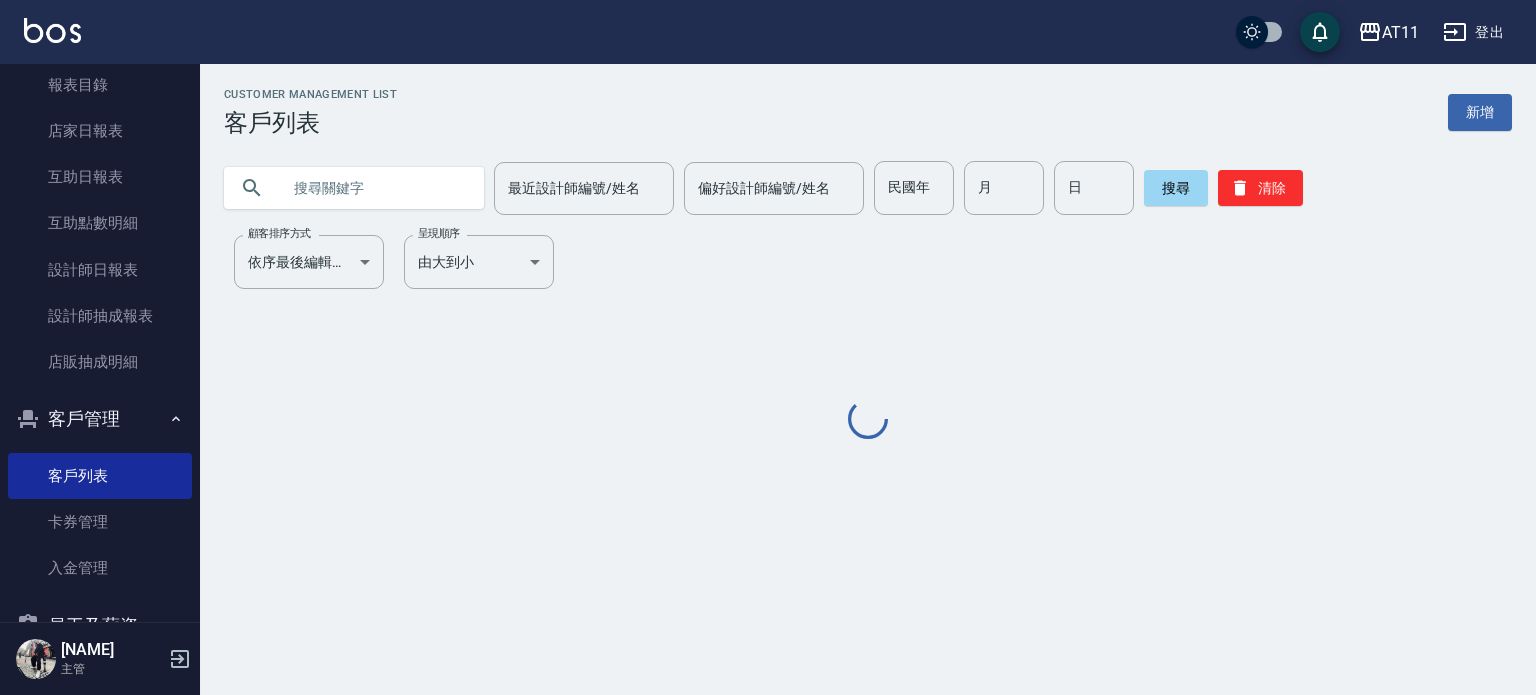 click at bounding box center (374, 188) 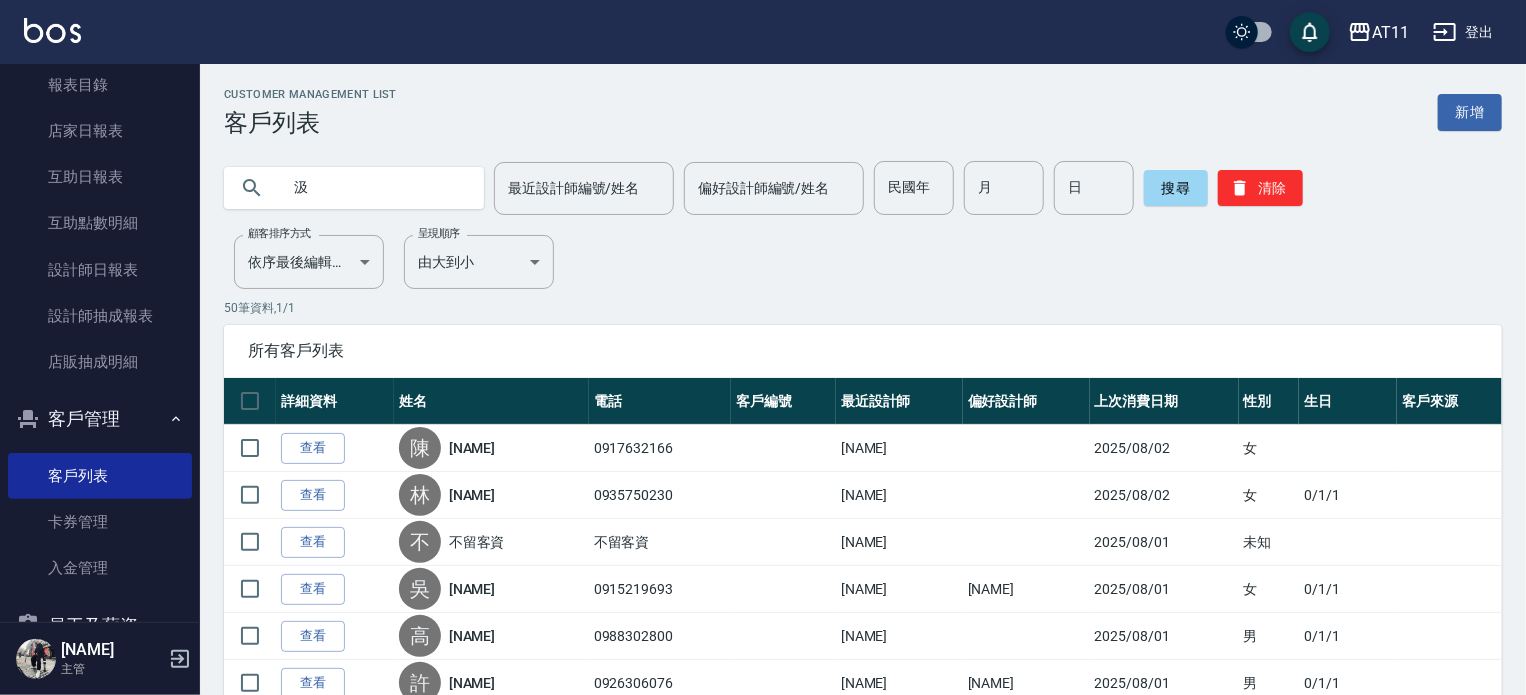 type on "汲" 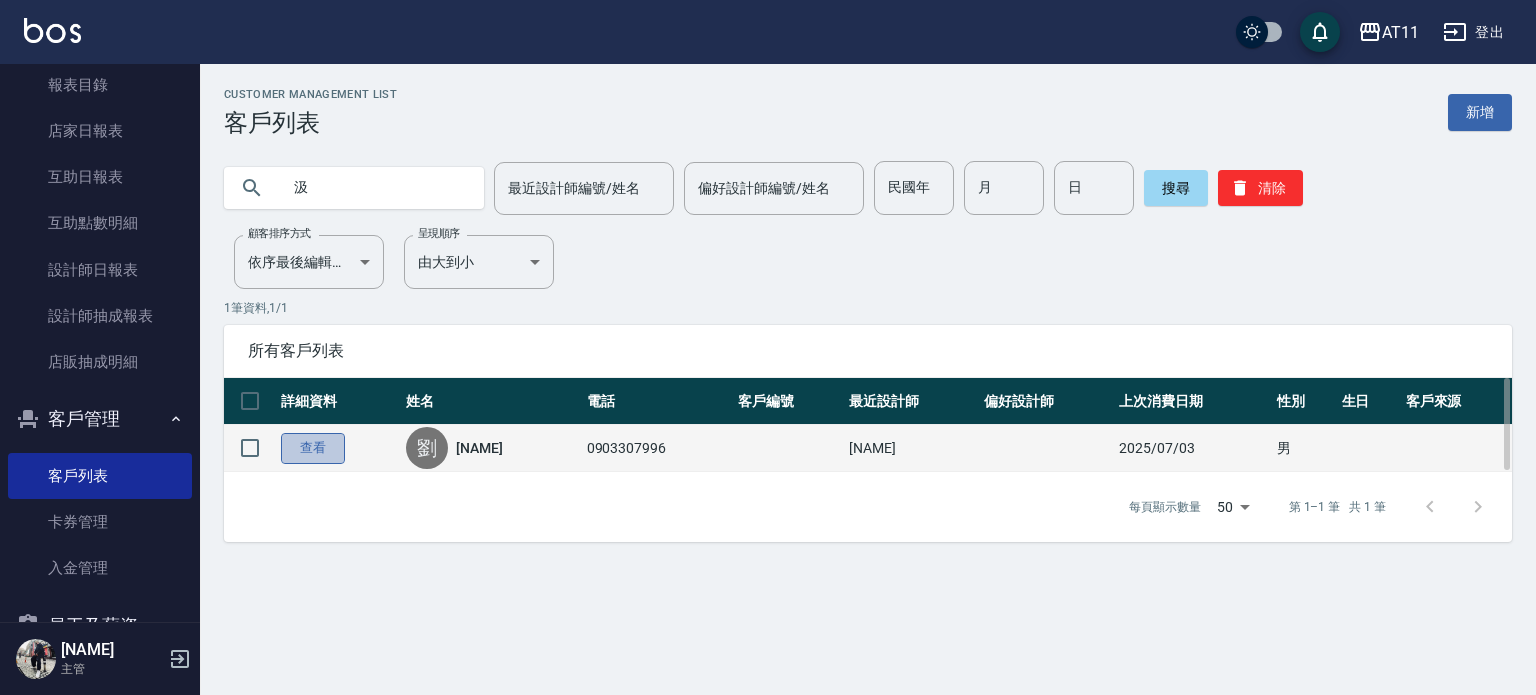 click on "查看" at bounding box center [313, 448] 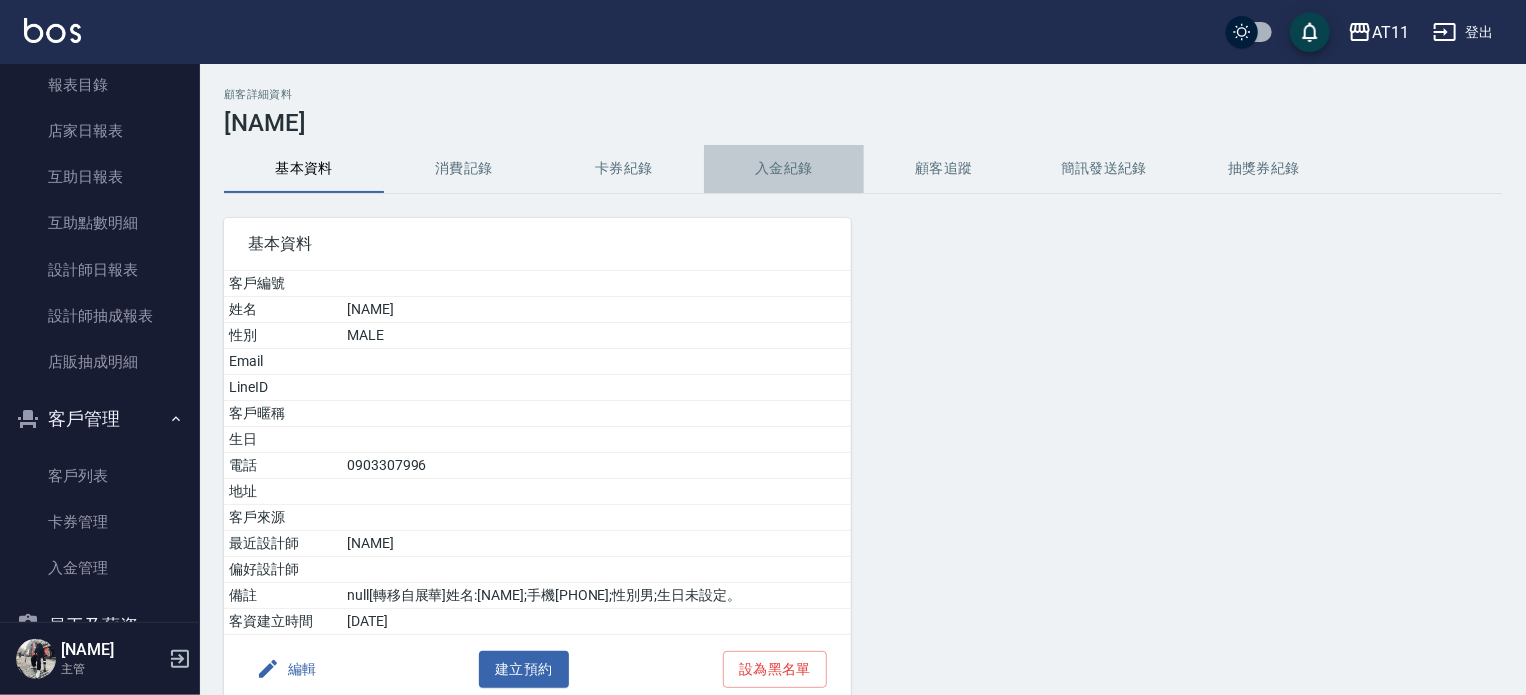 click on "入金紀錄" at bounding box center [784, 169] 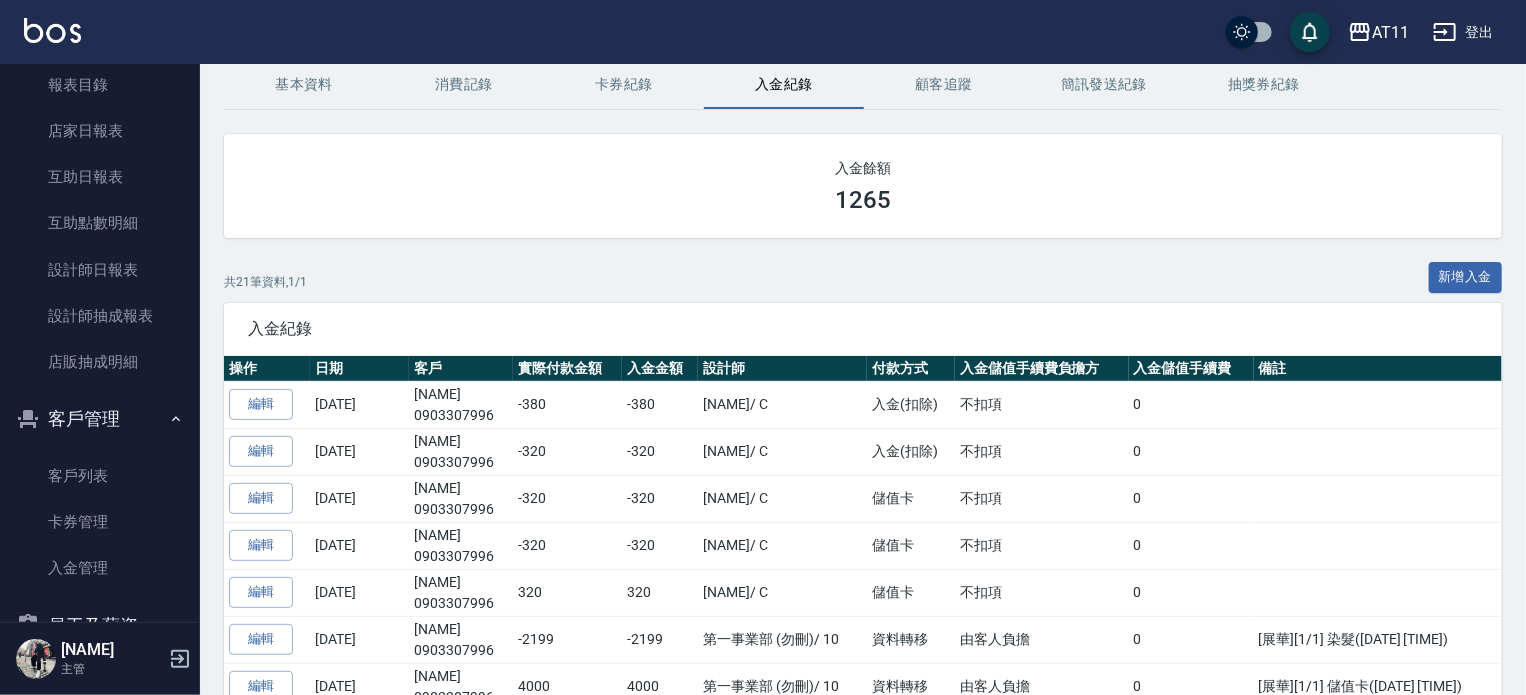 scroll, scrollTop: 100, scrollLeft: 0, axis: vertical 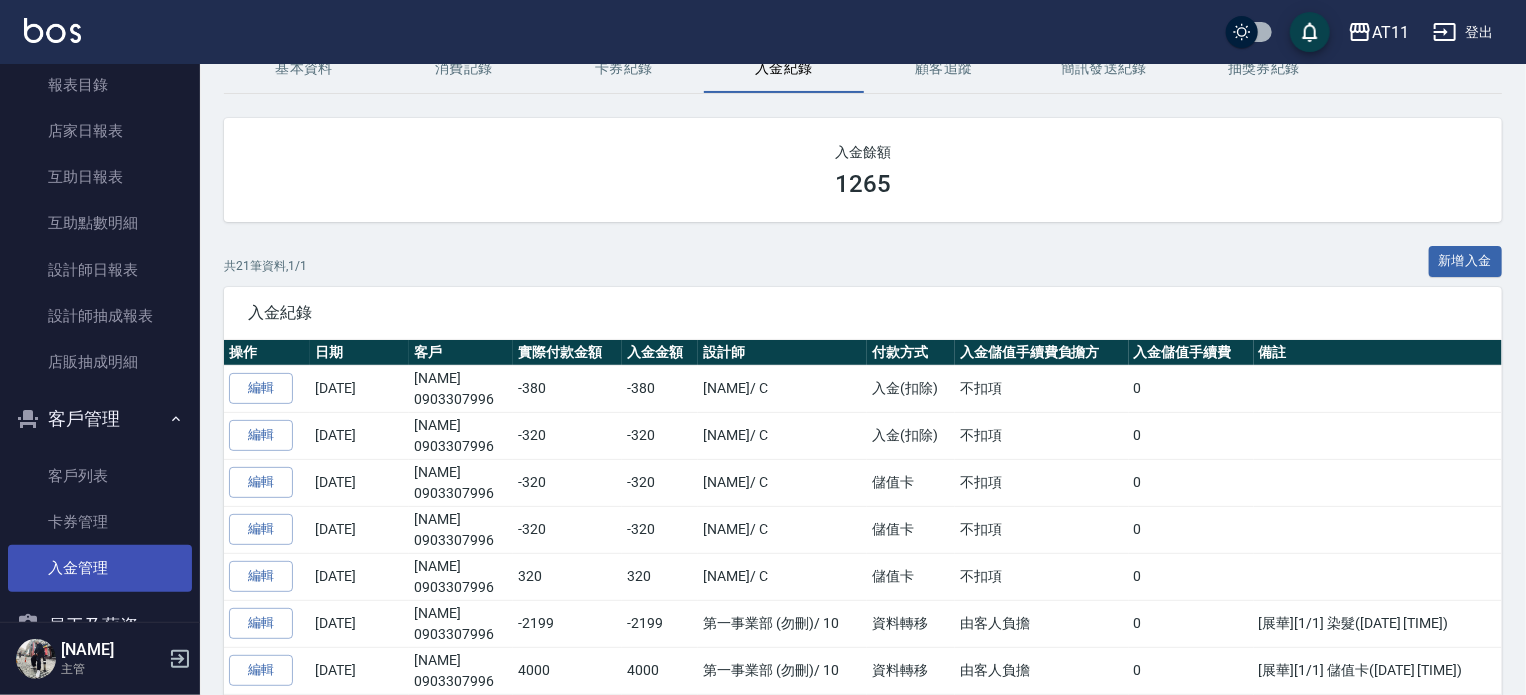 click on "入金管理" at bounding box center (100, 568) 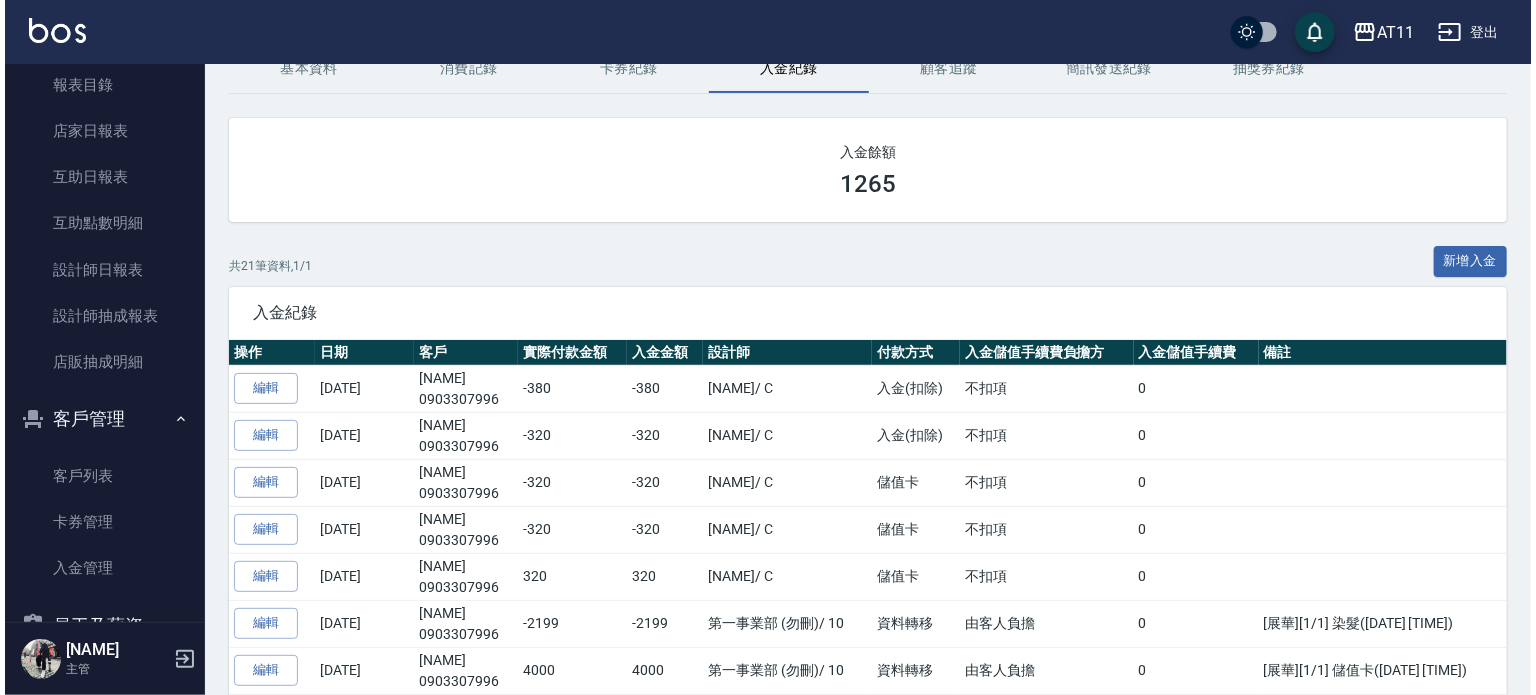 scroll, scrollTop: 0, scrollLeft: 0, axis: both 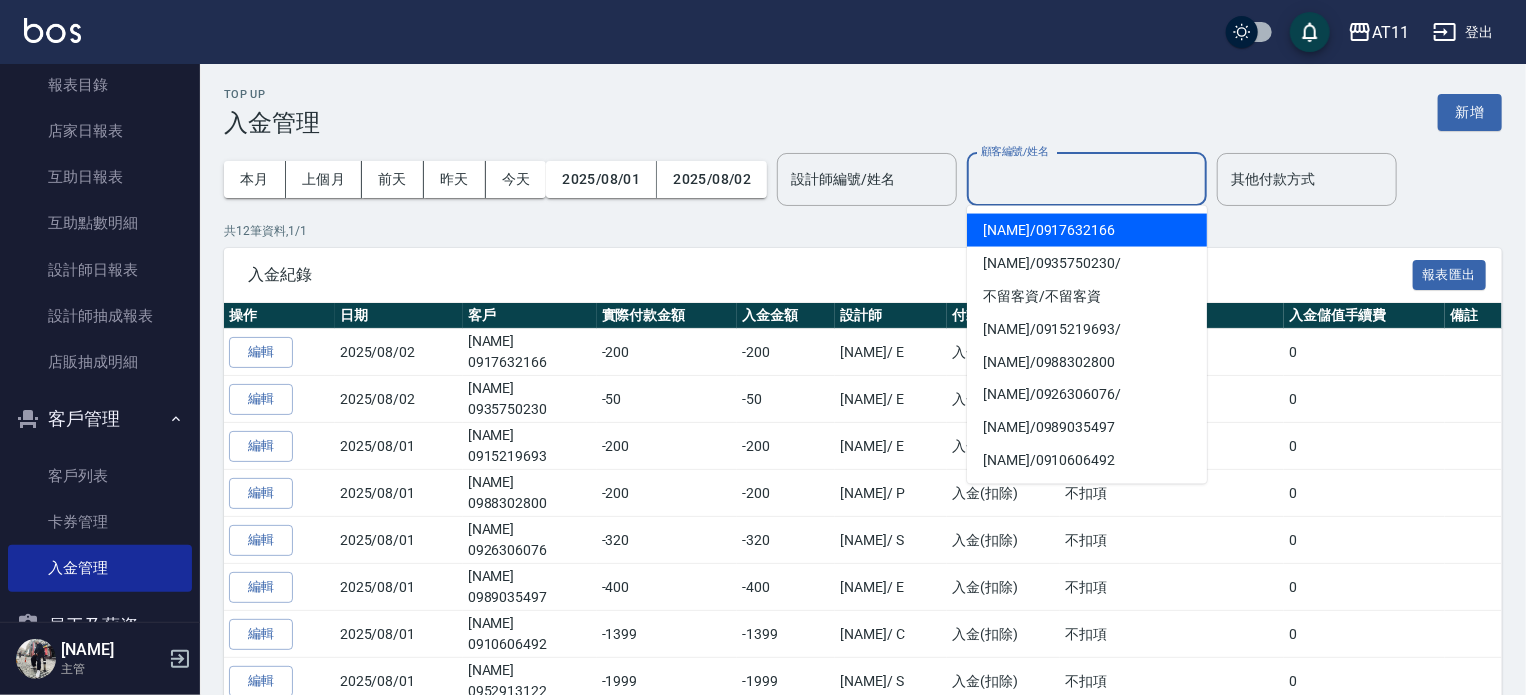click on "顧客編號/姓名" at bounding box center (1087, 179) 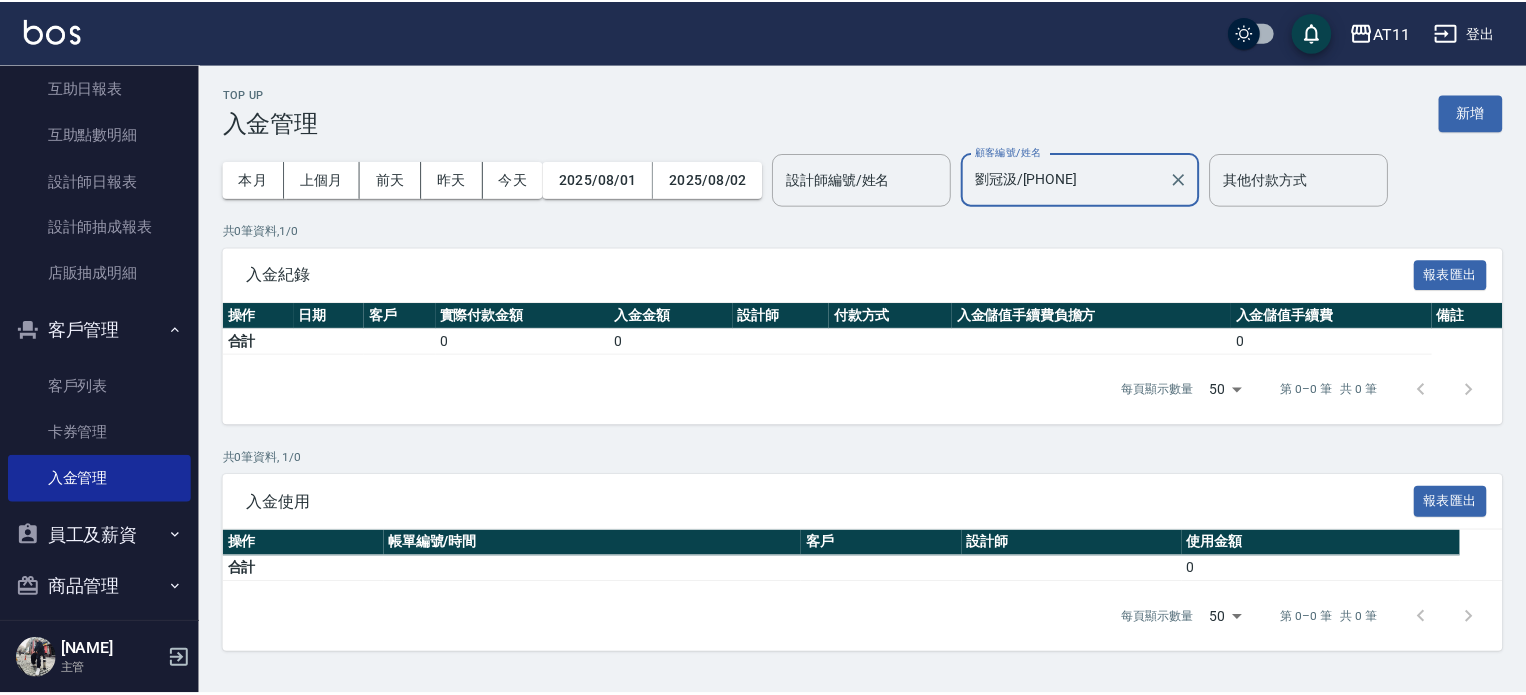 scroll, scrollTop: 328, scrollLeft: 0, axis: vertical 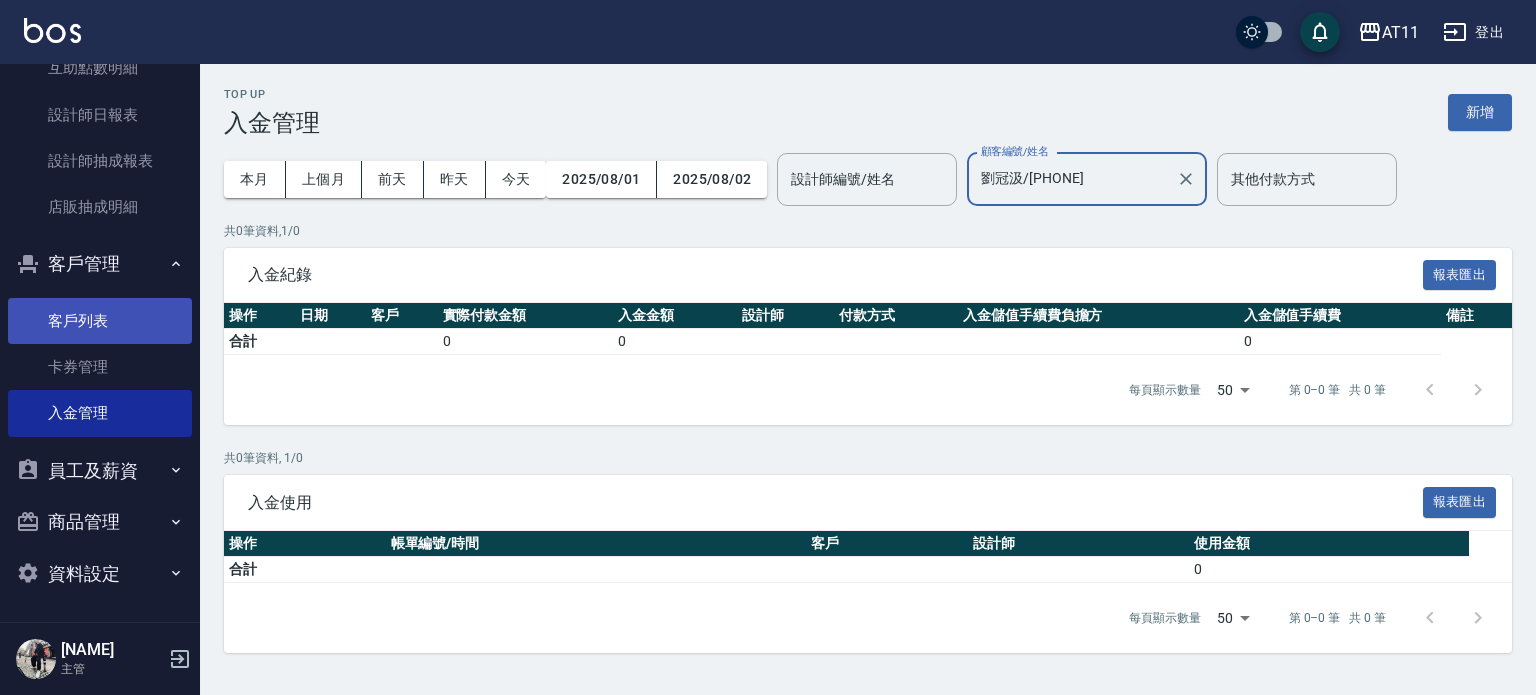 type on "劉冠汲/0903307996" 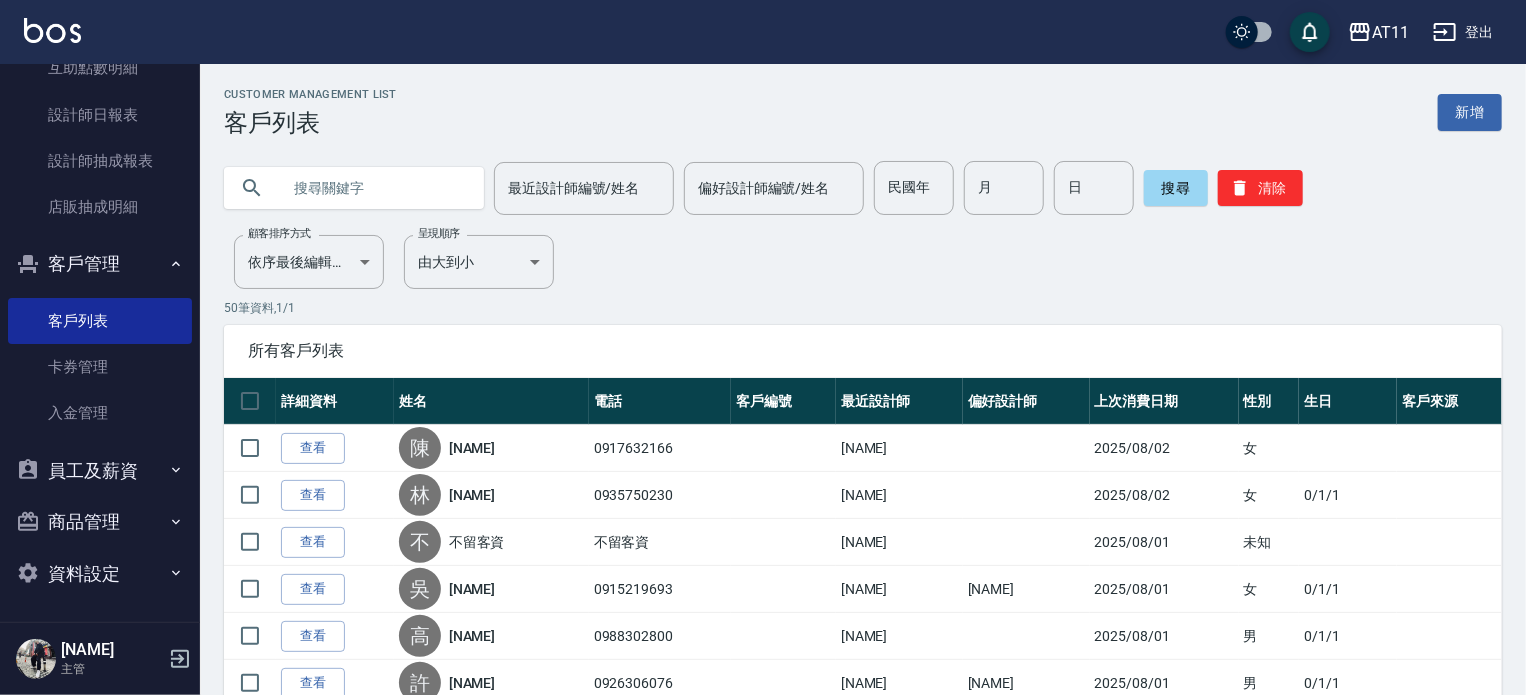click at bounding box center (374, 188) 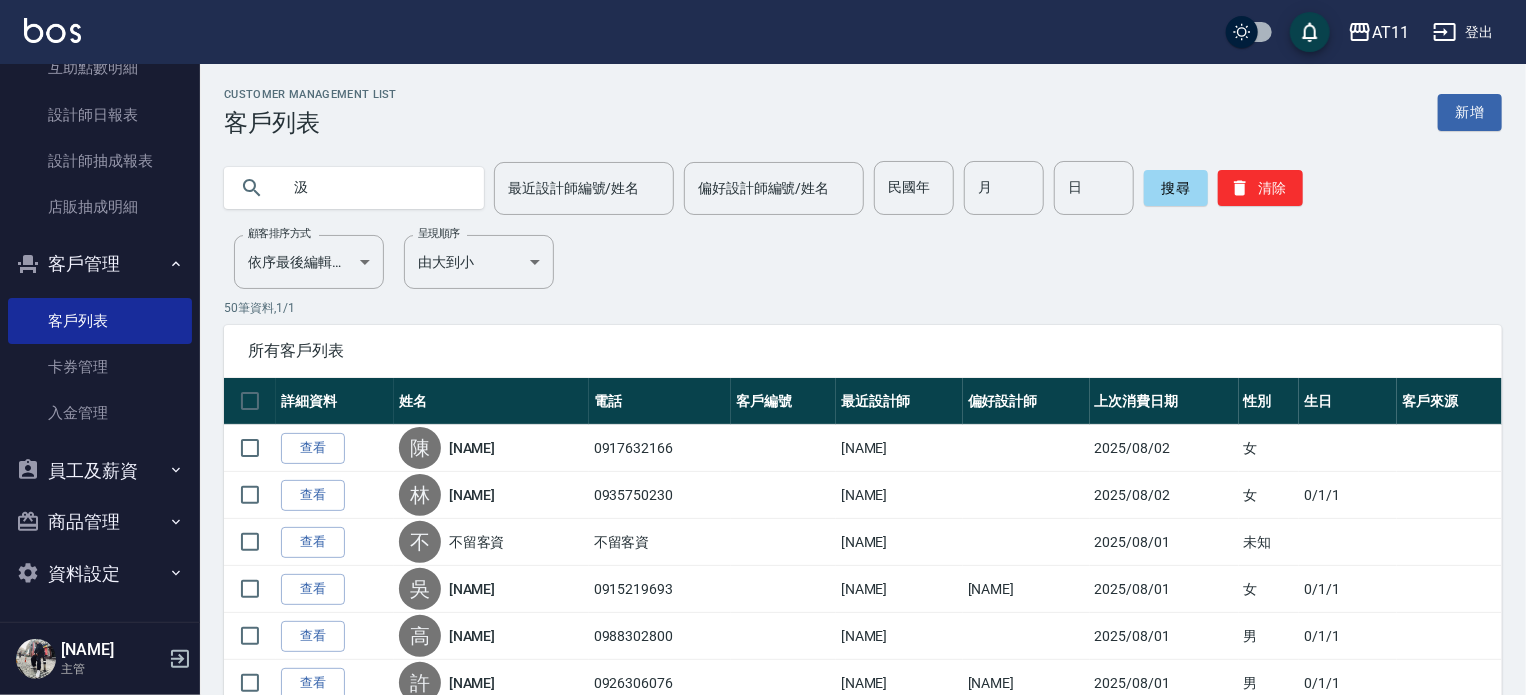 type on "汲" 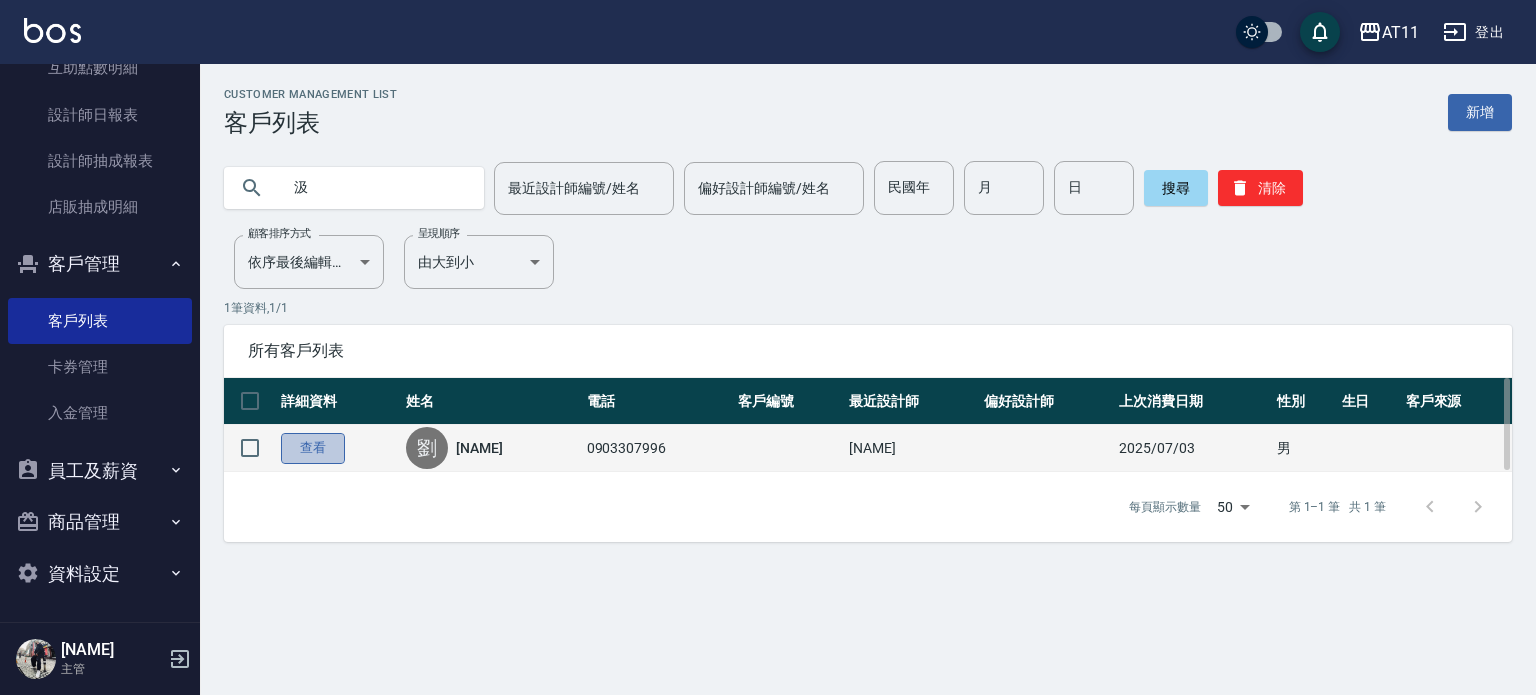 click on "查看" at bounding box center (313, 448) 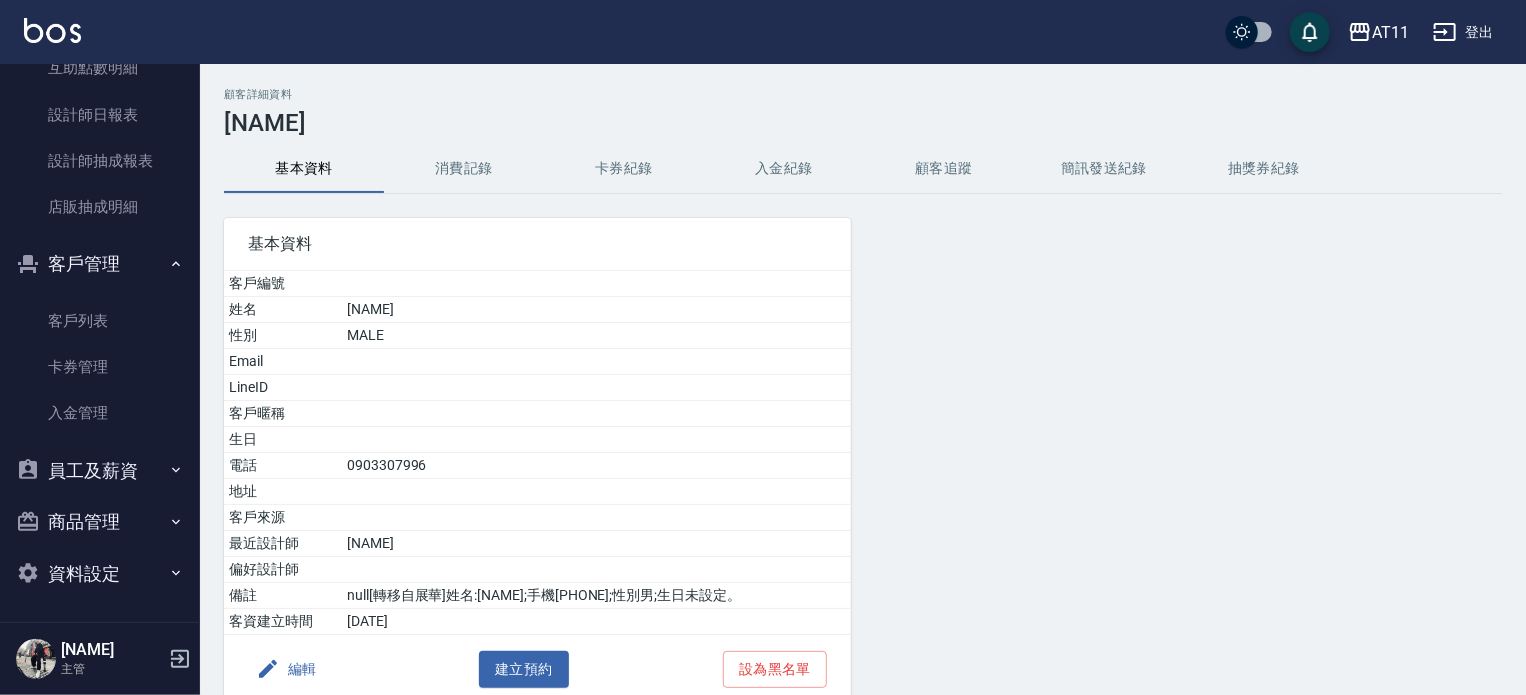 click on "入金紀錄" at bounding box center [784, 169] 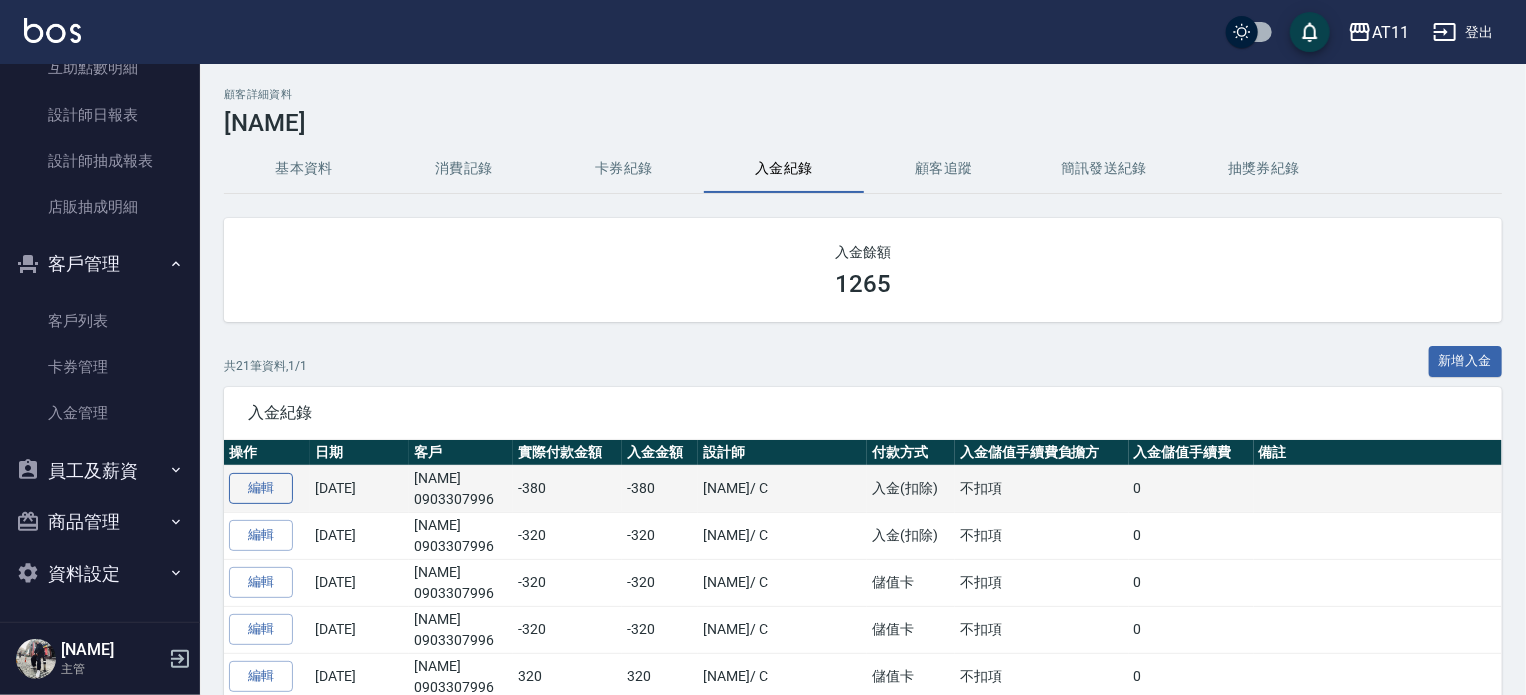click on "編輯" at bounding box center [261, 488] 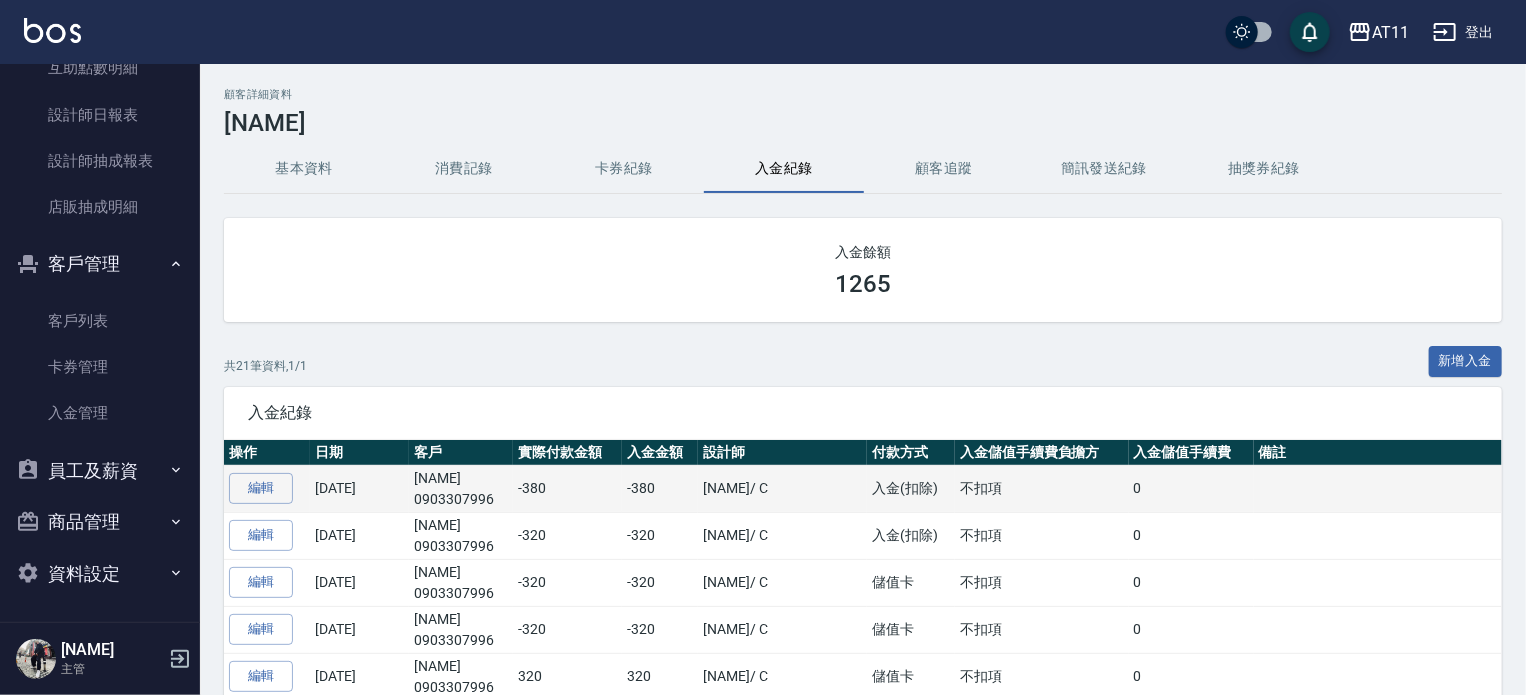 click on "葉亭萱  / C" at bounding box center (782, 488) 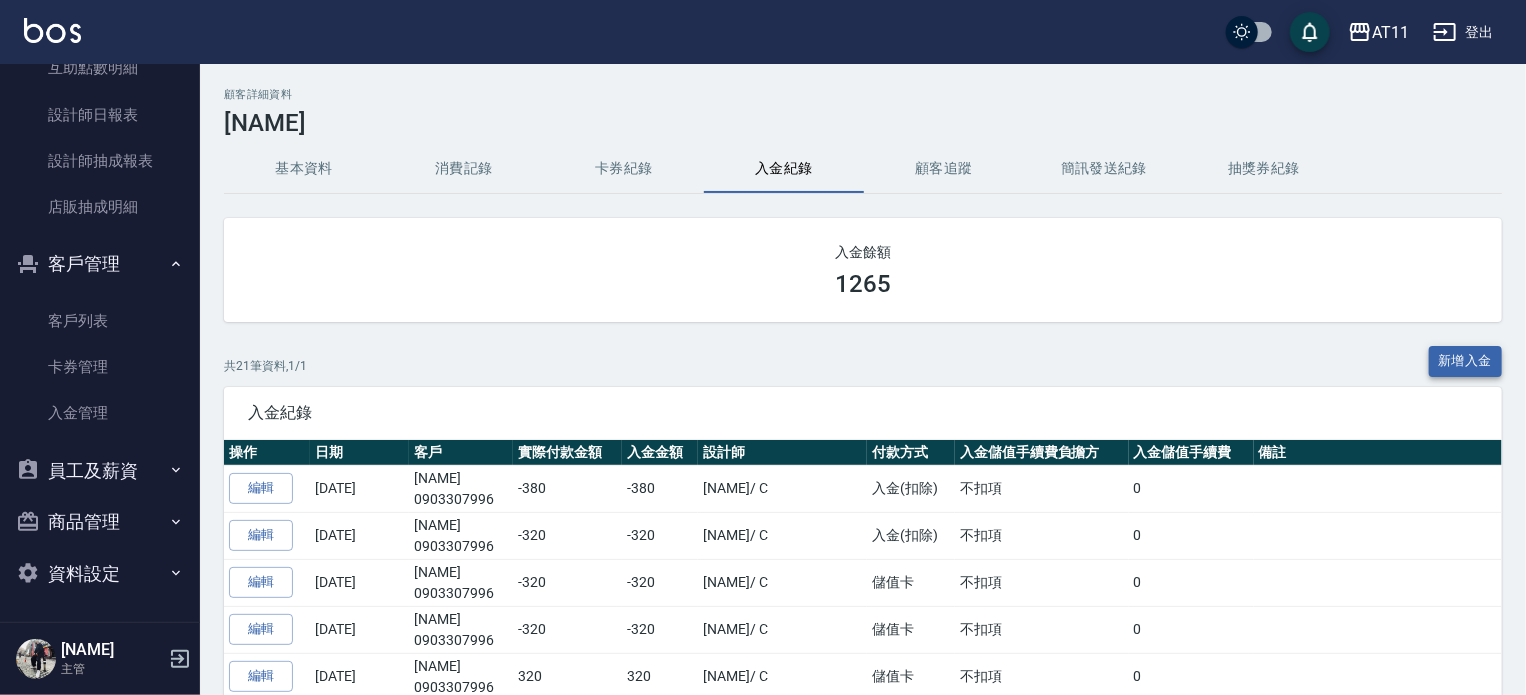 click on "新增入金" at bounding box center [1466, 361] 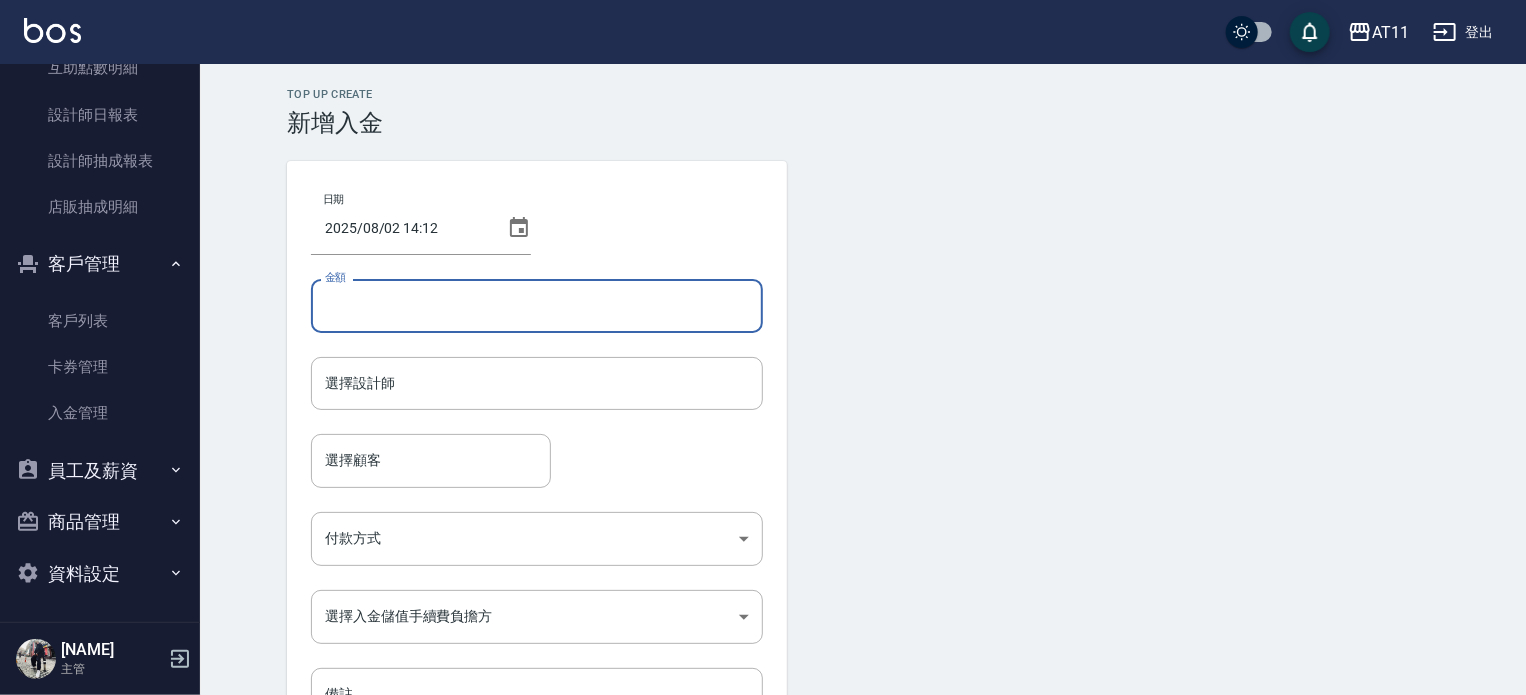 click on "金額" at bounding box center [537, 306] 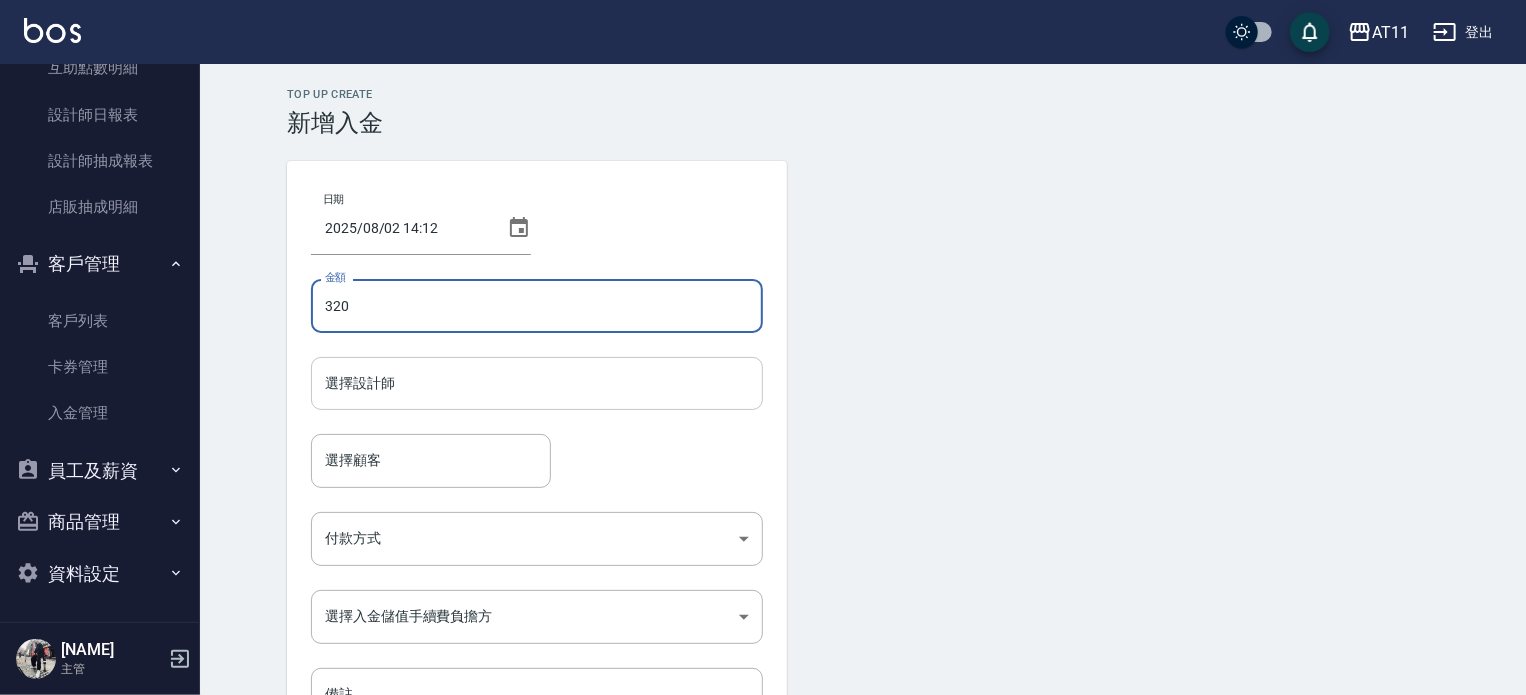 click on "選擇設計師" at bounding box center (537, 383) 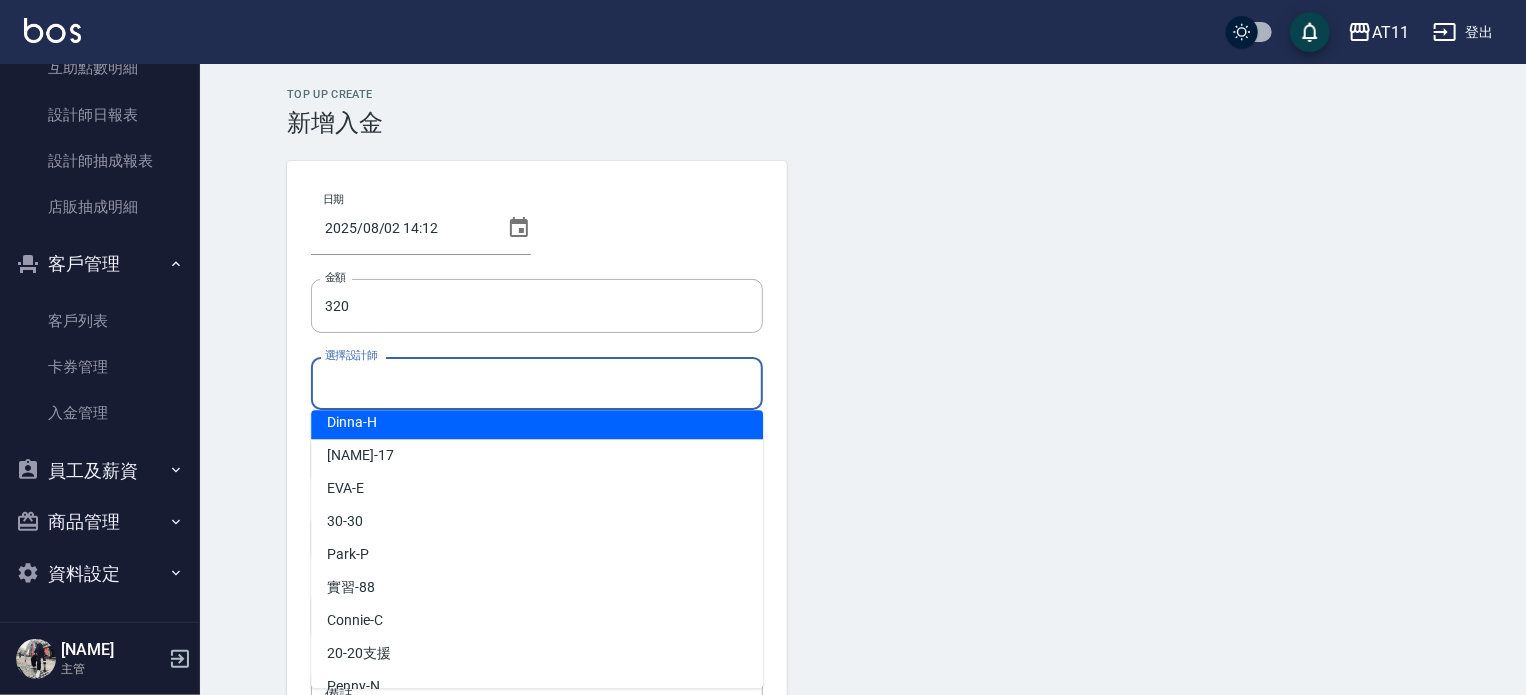 scroll, scrollTop: 200, scrollLeft: 0, axis: vertical 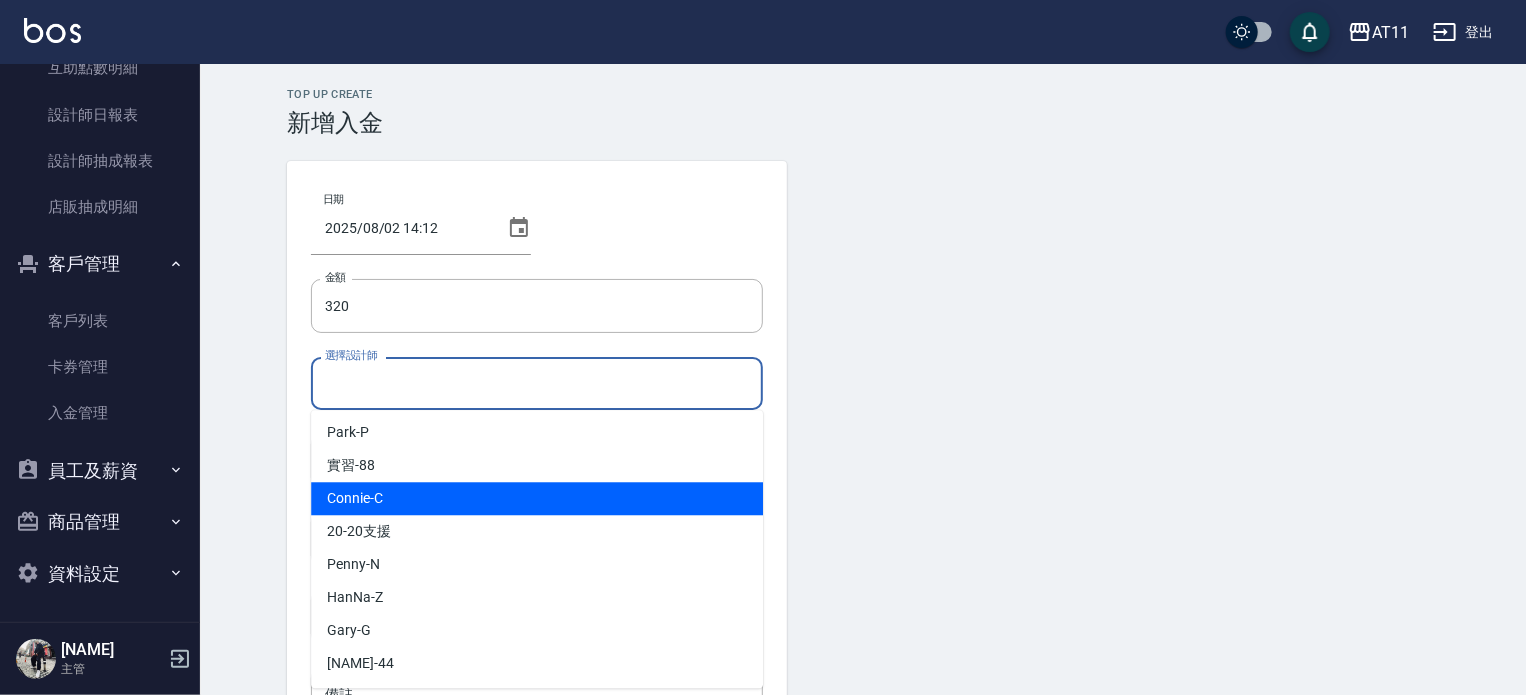 click on "Connie -C" at bounding box center [537, 498] 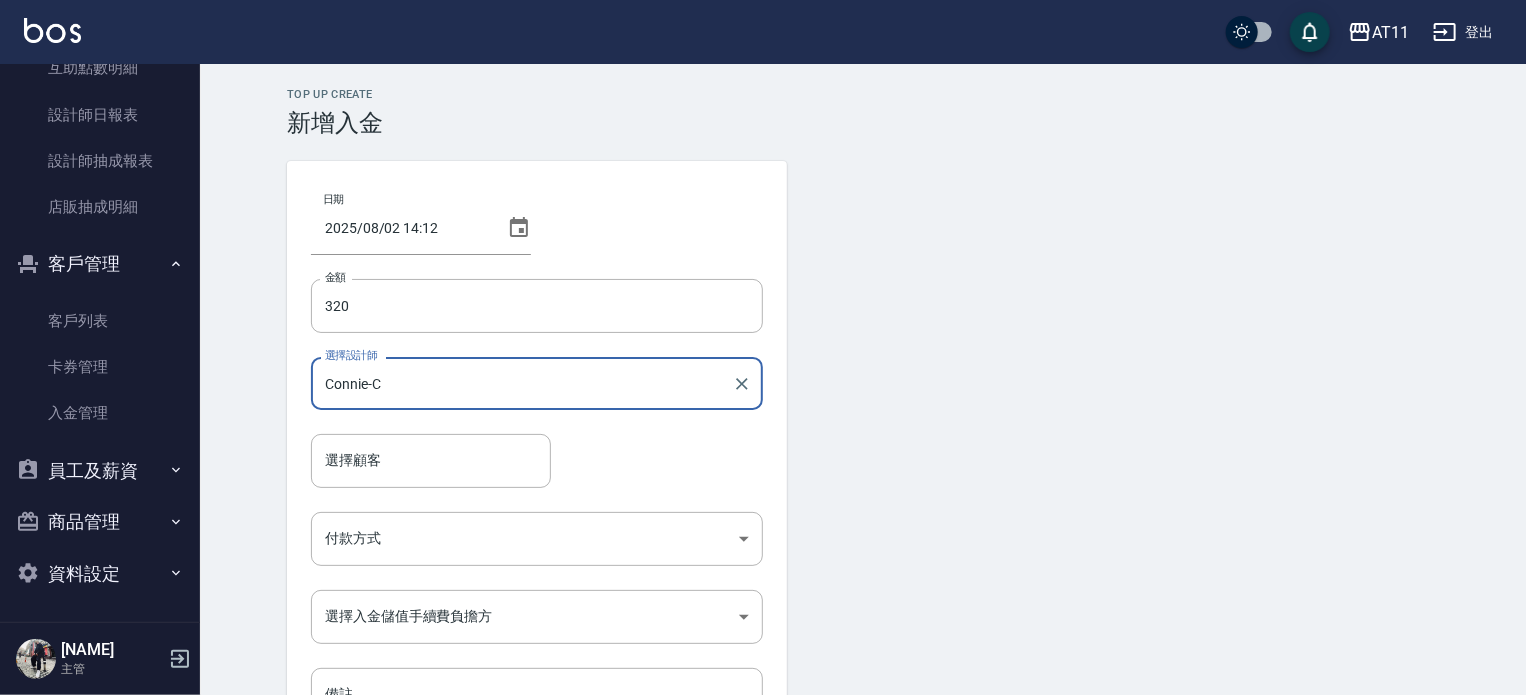 click on "Top Up Create 新增入金 日期 2025/08/02 14:12 金額 320 金額 選擇設計師 Connie-C 選擇設計師 選擇顧客 選擇顧客 付款方式 ​ 付款方式 選擇入金儲值手續費負擔方 ​ 選擇入金儲值手續費負擔方 備註 備註 新增" at bounding box center (863, 447) 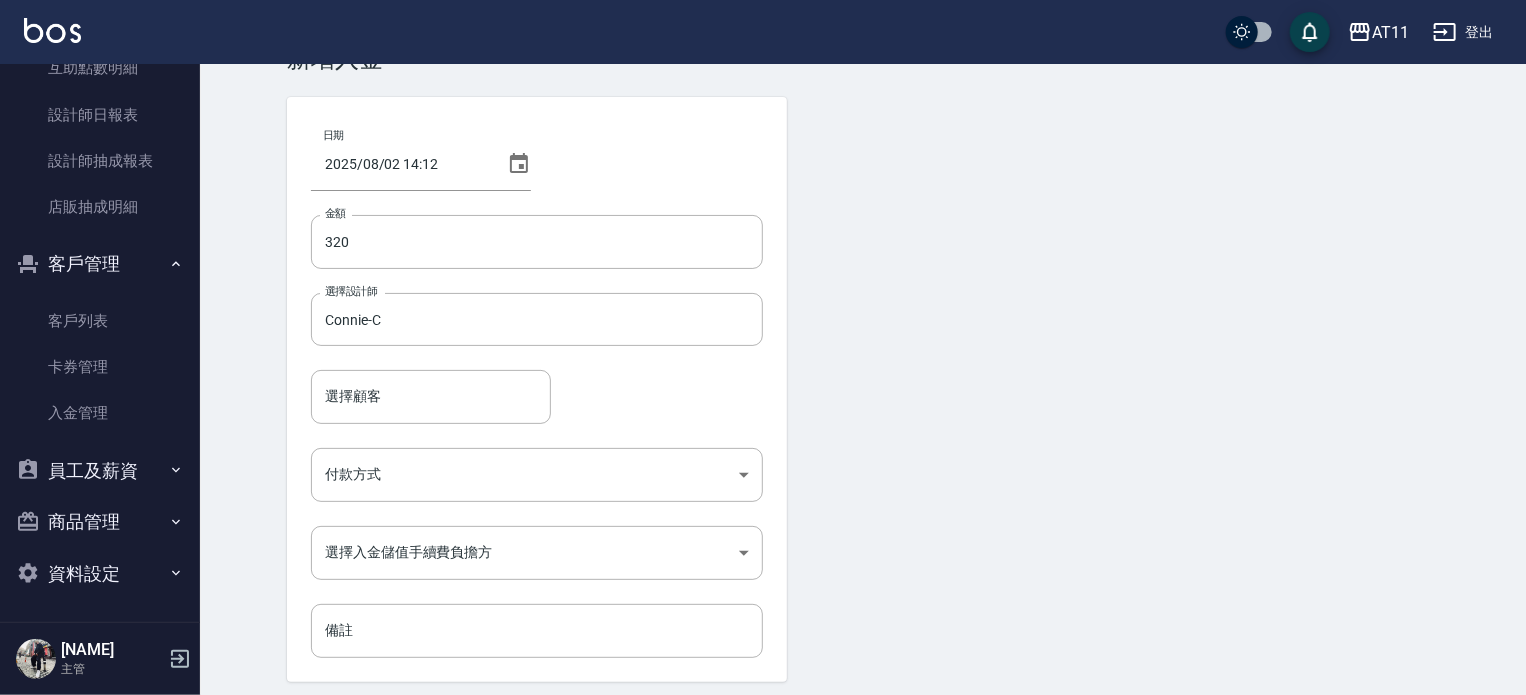 scroll, scrollTop: 135, scrollLeft: 0, axis: vertical 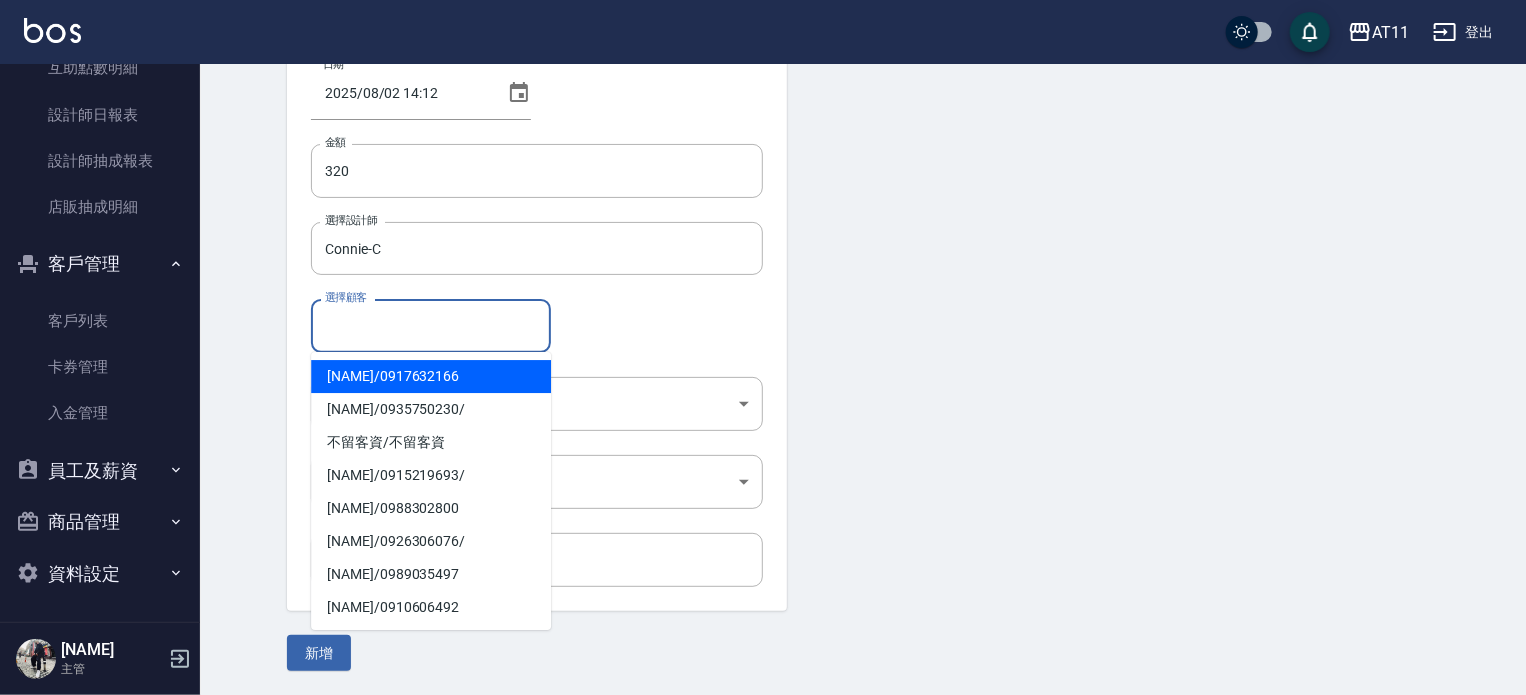 click on "選擇顧客" at bounding box center [431, 325] 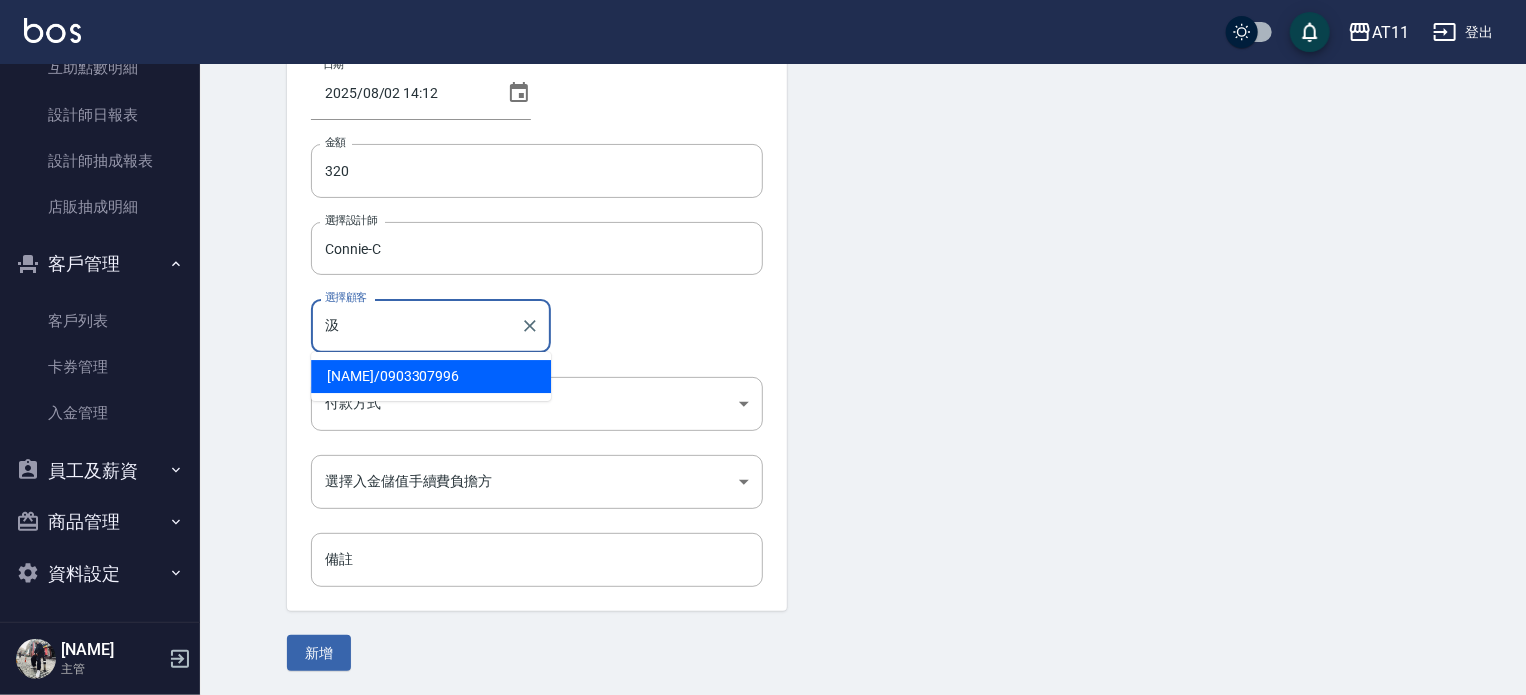 click on "劉冠汲  /  0903307996" at bounding box center [431, 376] 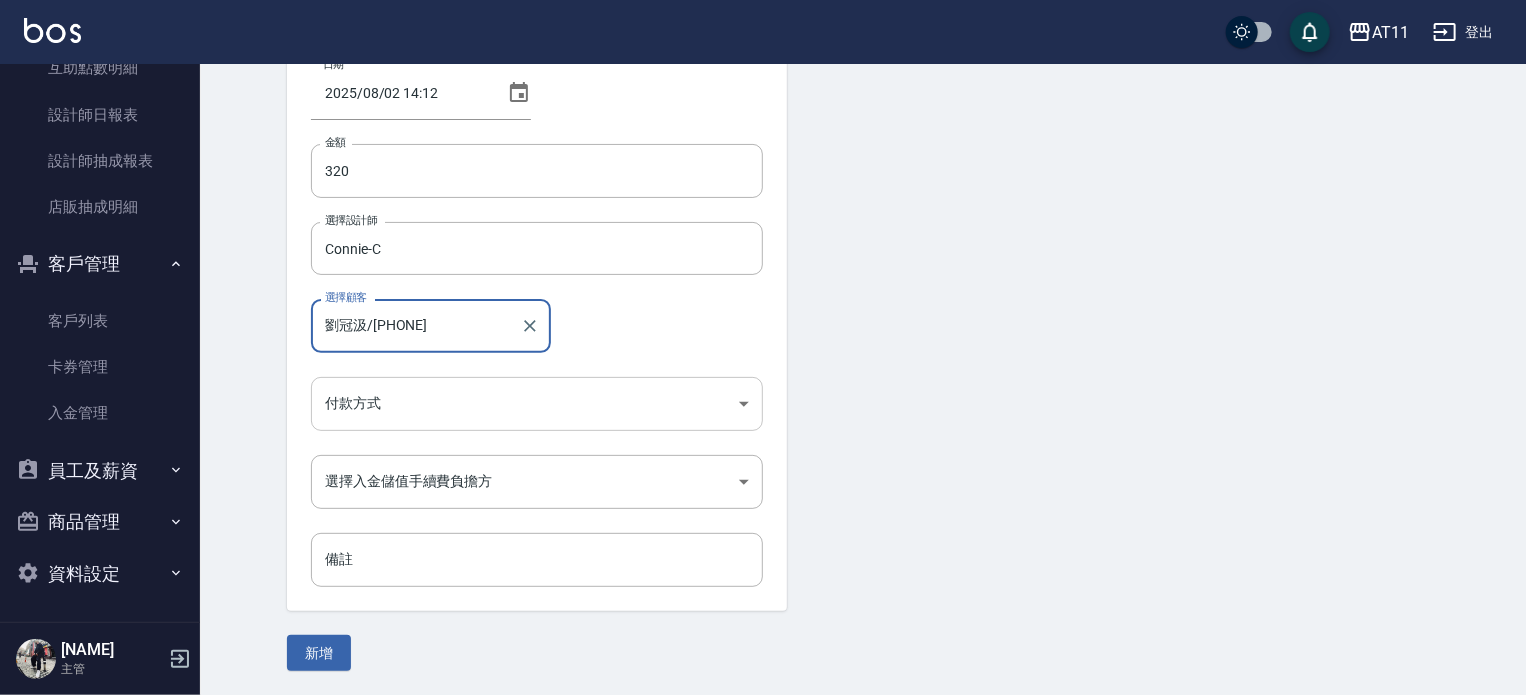 type on "劉冠汲/0903307996" 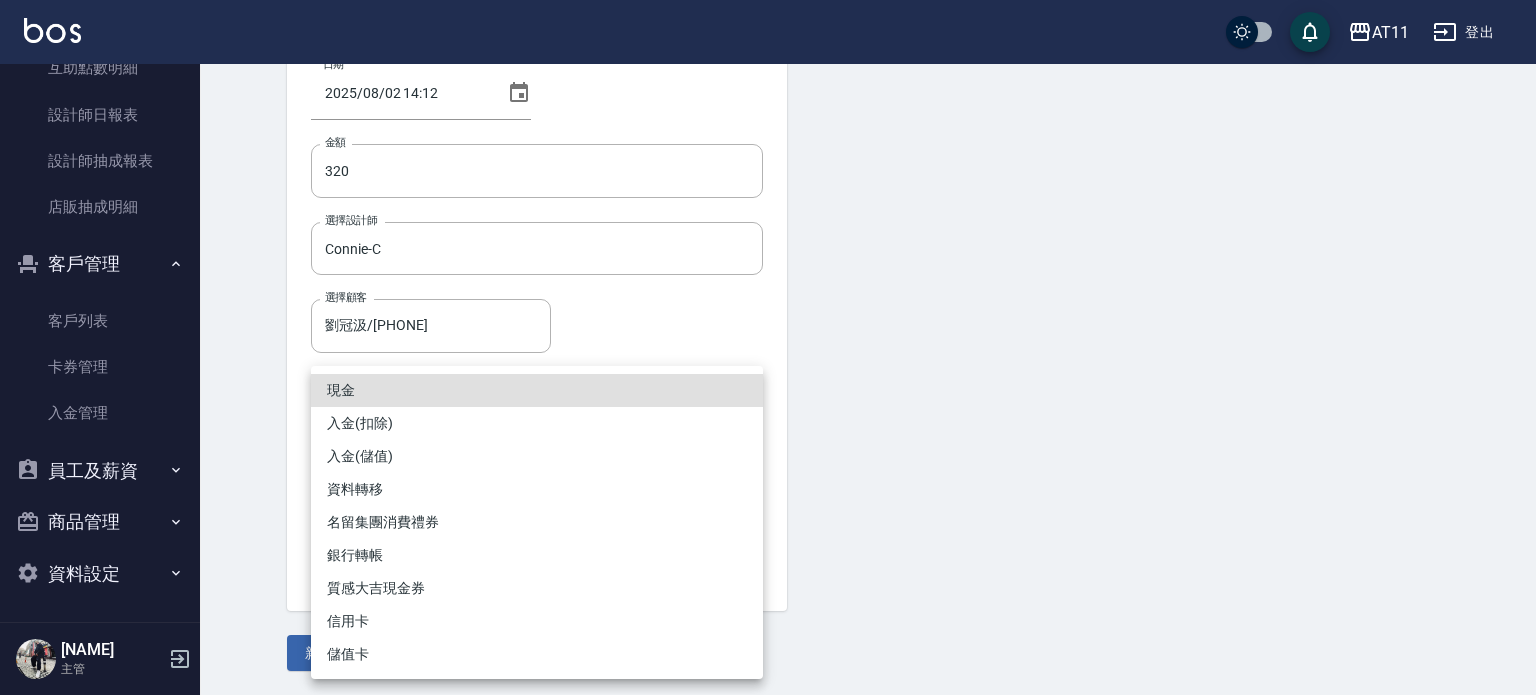 click on "AT11 登出 櫃檯作業 打帳單 帳單列表 現金收支登錄 材料自購登錄 每日結帳 排班表 現場電腦打卡 掃碼打卡 預約管理 預約管理 單日預約紀錄 單週預約紀錄 報表及分析 報表目錄 店家日報表 互助日報表 互助點數明細 設計師日報表 設計師抽成報表 店販抽成明細 客戶管理 客戶列表 卡券管理 入金管理 員工及薪資 員工列表 全店打卡記錄 商品管理 商品分類設定 商品列表 資料設定 服務分類設定 服務項目設定 預收卡設定 支付方式設定 第三方卡券設定 林宗易 主管 Top Up Create 新增入金 日期 2025/08/02 14:12 金額 320 金額 選擇設計師 Connie-C 選擇設計師 選擇顧客 劉冠汲/0903307996 選擇顧客 付款方式 ​ 付款方式 選擇入金儲值手續費負擔方 ​ 選擇入金儲值手續費負擔方 備註 備註 新增 現金 入金(扣除) 入金(儲值) 資料轉移 名留集團消費禮券 銀行轉帳 質感大吉現金券 信用卡" at bounding box center (768, 280) 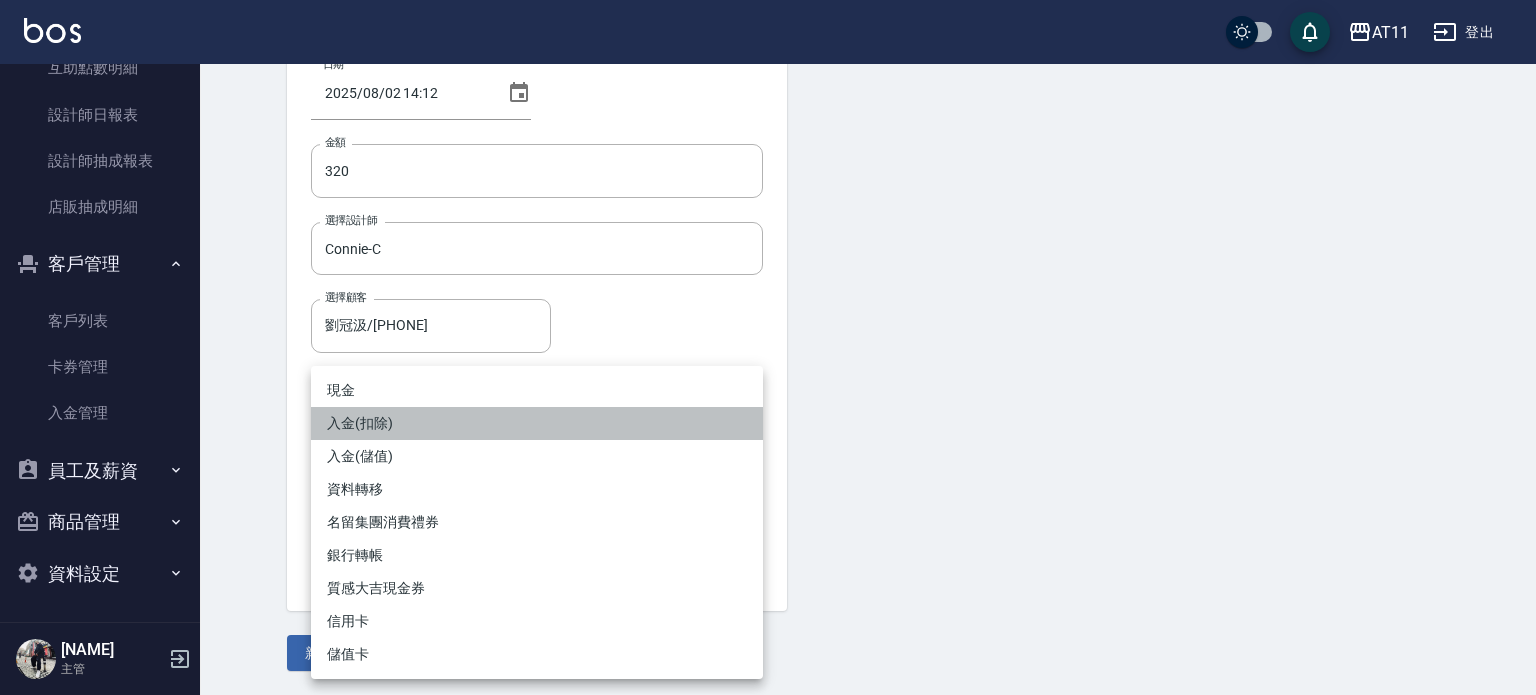 click on "入金(扣除)" at bounding box center [537, 423] 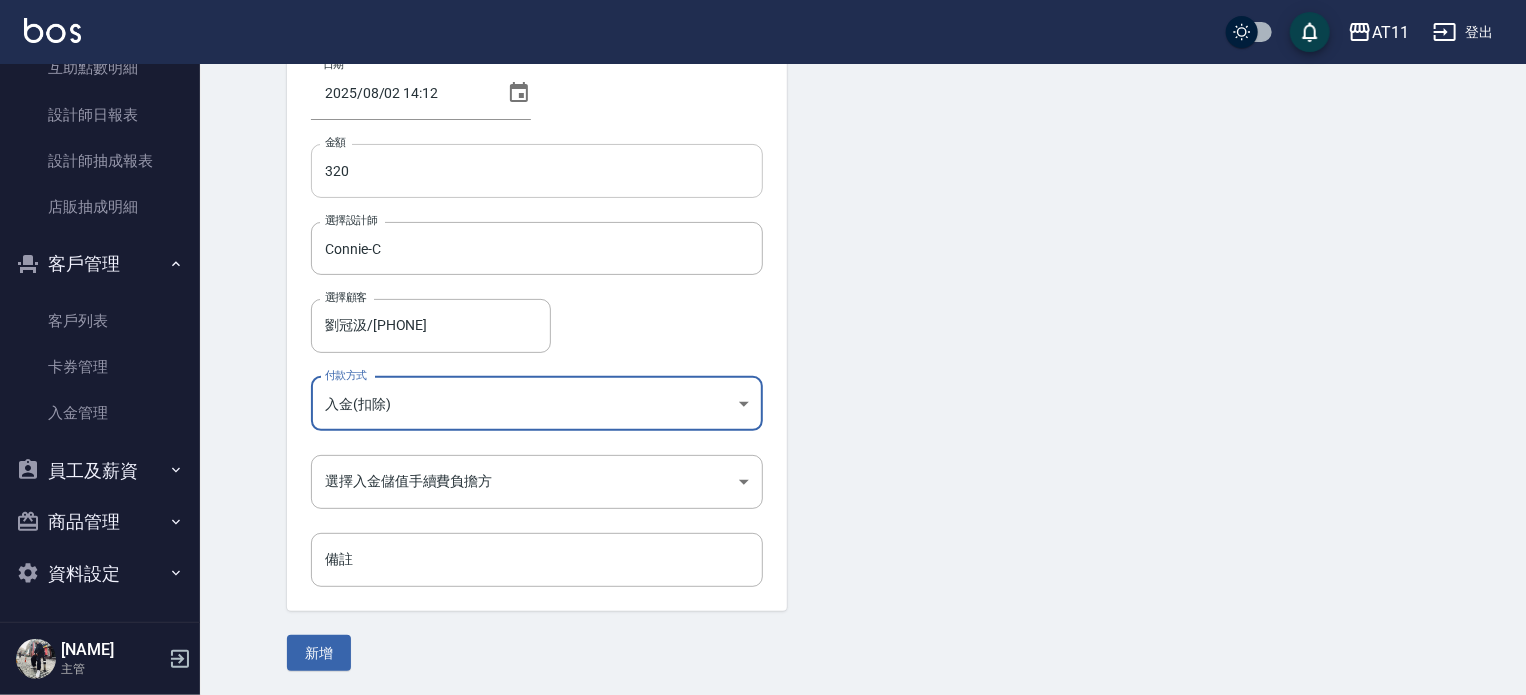 click on "320" at bounding box center (537, 171) 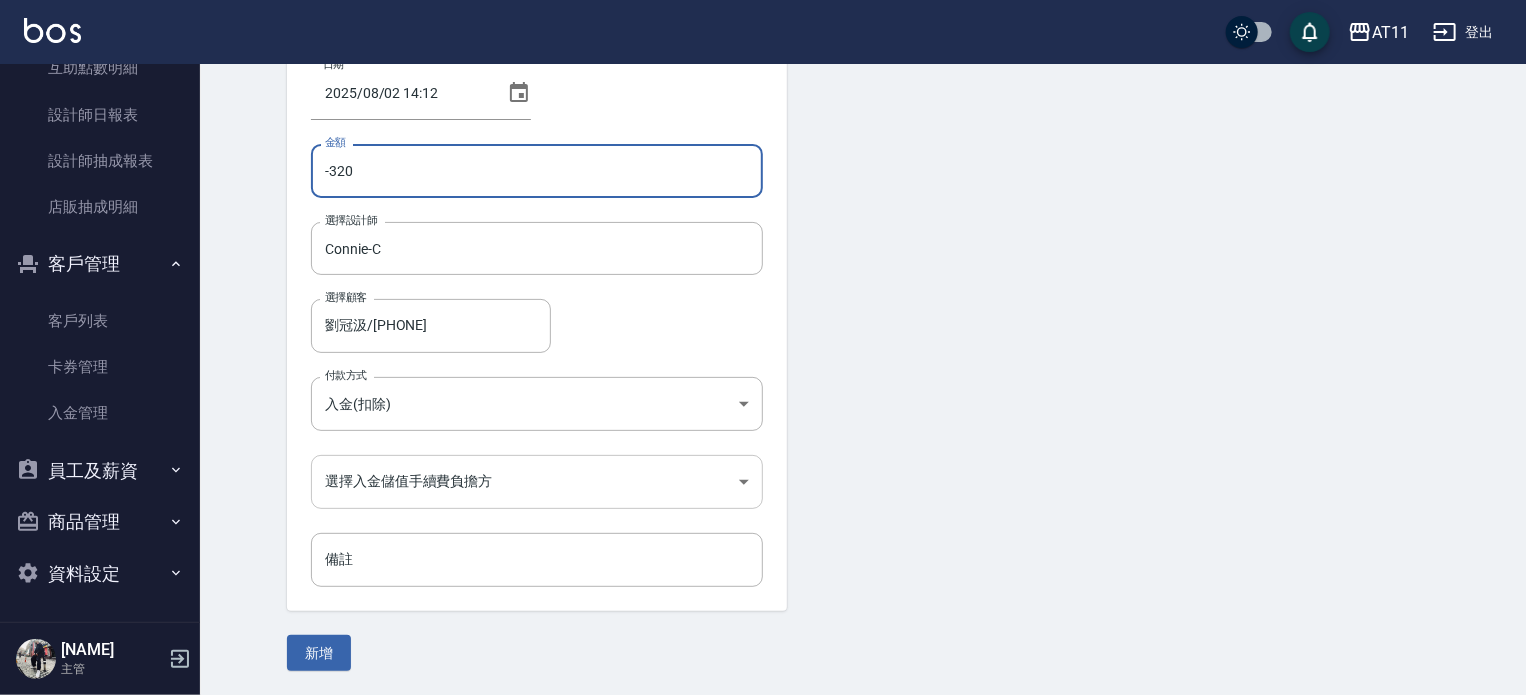 type on "-320" 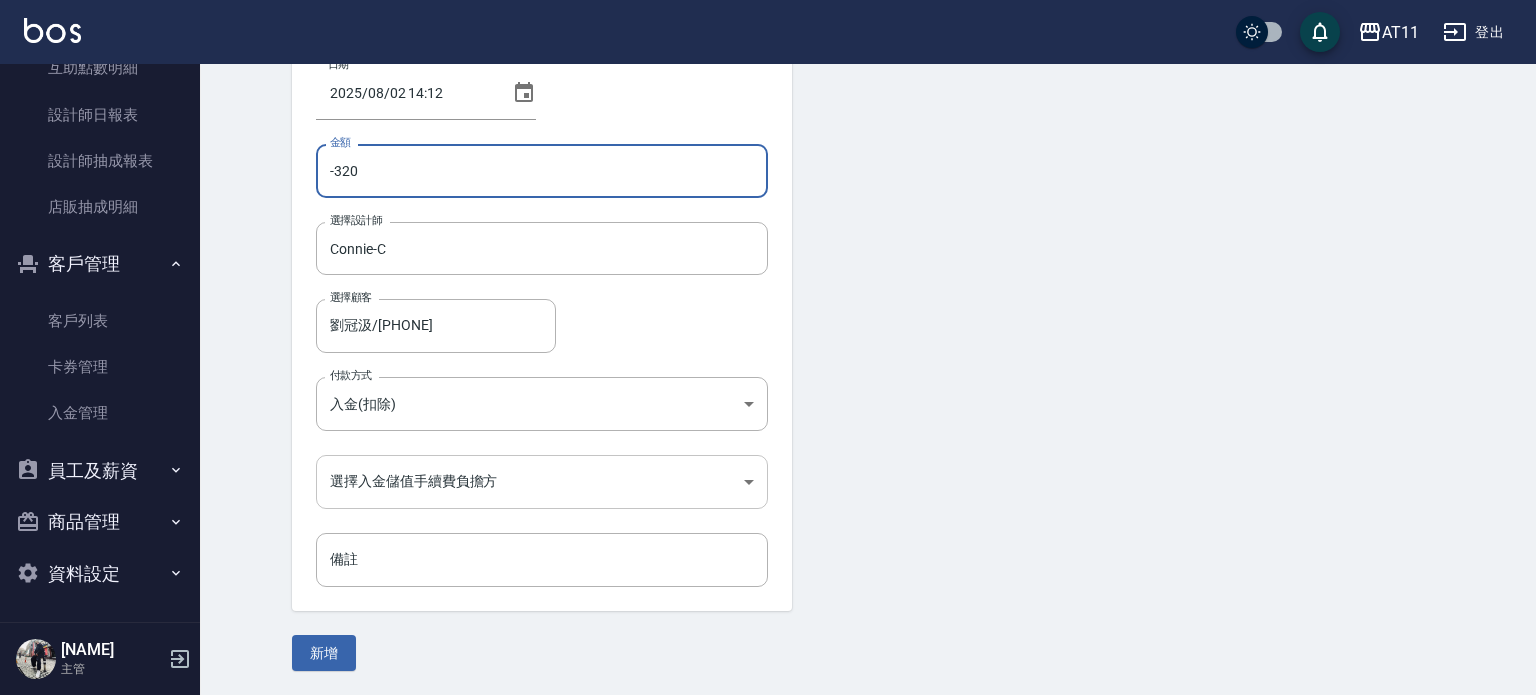 click on "AT11 登出 櫃檯作業 打帳單 帳單列表 現金收支登錄 材料自購登錄 每日結帳 排班表 現場電腦打卡 掃碼打卡 預約管理 預約管理 單日預約紀錄 單週預約紀錄 報表及分析 報表目錄 店家日報表 互助日報表 互助點數明細 設計師日報表 設計師抽成報表 店販抽成明細 客戶管理 客戶列表 卡券管理 入金管理 員工及薪資 員工列表 全店打卡記錄 商品管理 商品分類設定 商品列表 資料設定 服務分類設定 服務項目設定 預收卡設定 支付方式設定 第三方卡券設定 林宗易 主管 Top Up Create 新增入金 日期 2025/08/02 14:12 金額 -320 金額 選擇設計師 Connie-C 選擇設計師 選擇顧客 劉冠汲/0903307996 選擇顧客 付款方式 入金(扣除) 入金(扣除) 付款方式 選擇入金儲值手續費負擔方 ​ 選擇入金儲值手續費負擔方 備註 備註 新增" at bounding box center (768, 280) 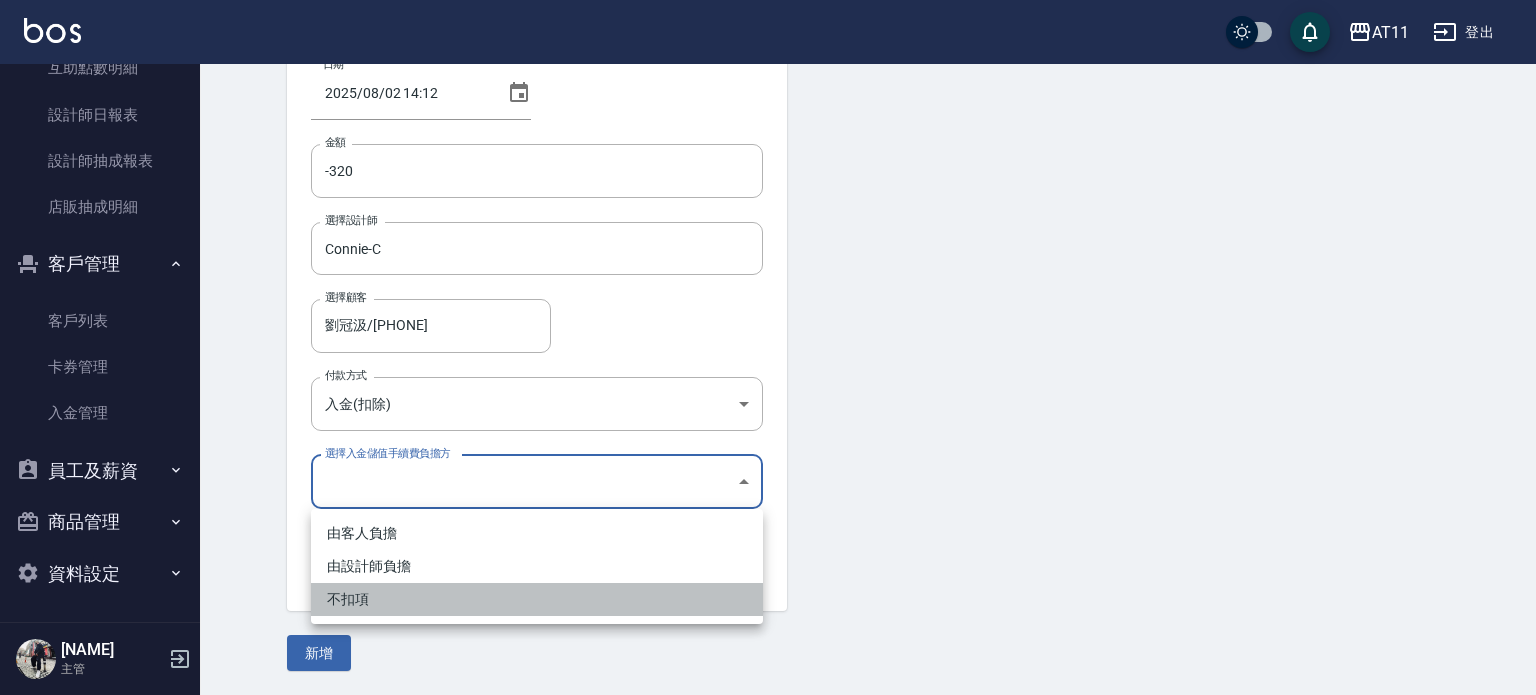click on "不扣項" at bounding box center (537, 599) 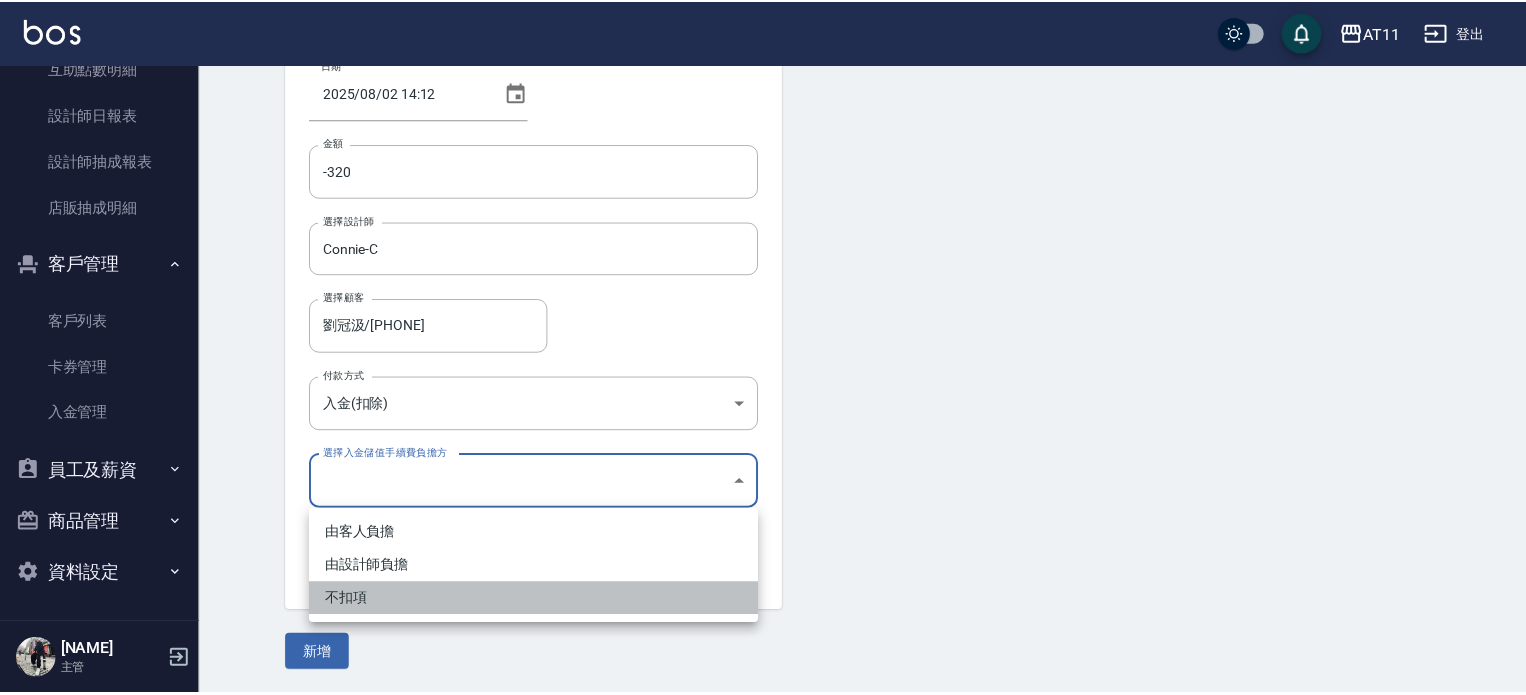 type on "WITHOUTHANDLINGFEE" 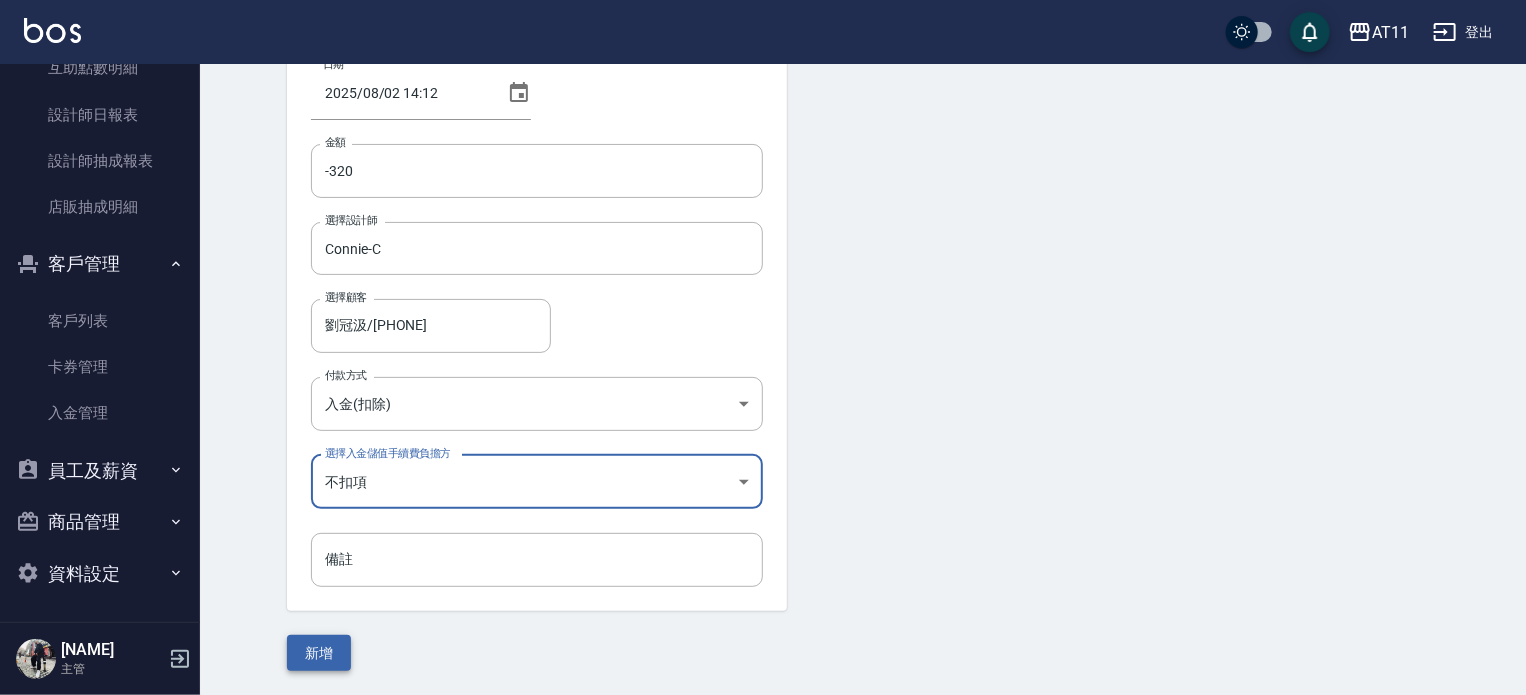 click on "新增" at bounding box center [319, 653] 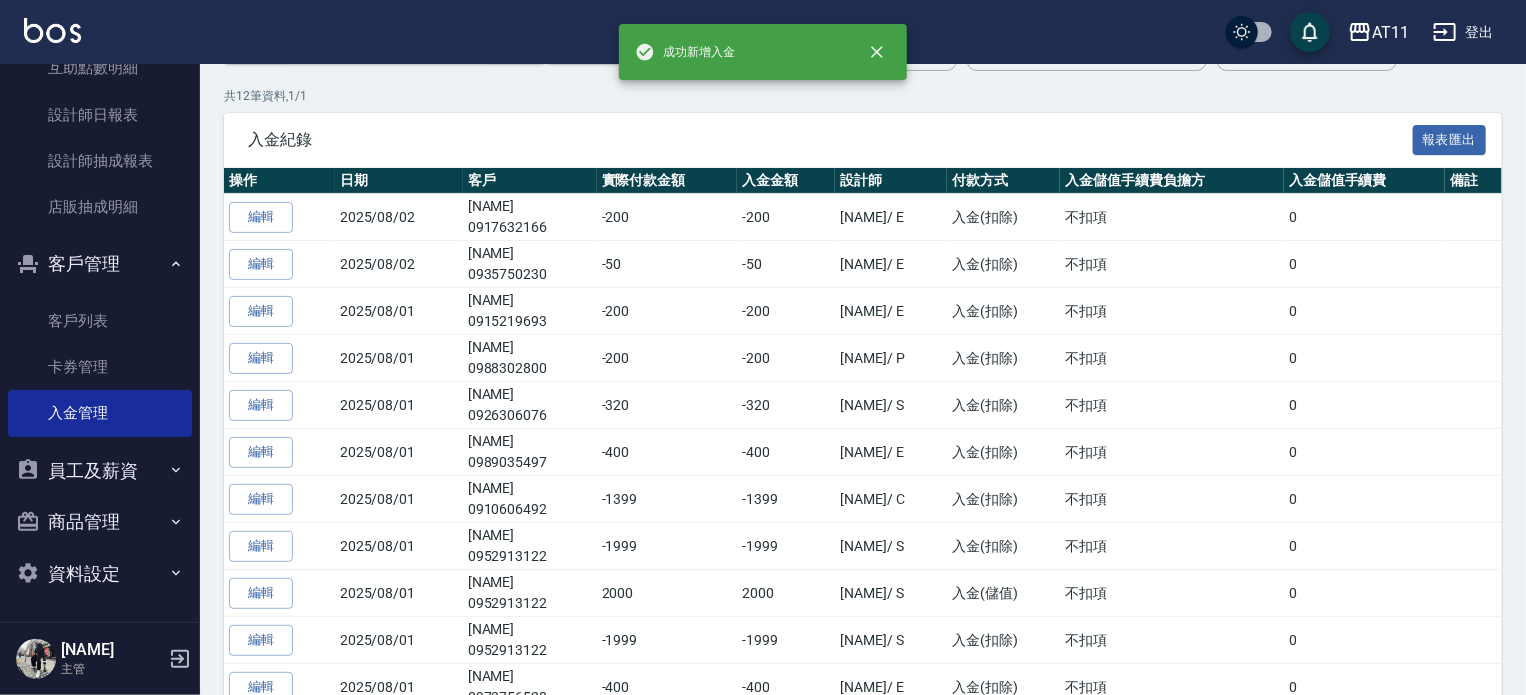 scroll, scrollTop: 0, scrollLeft: 0, axis: both 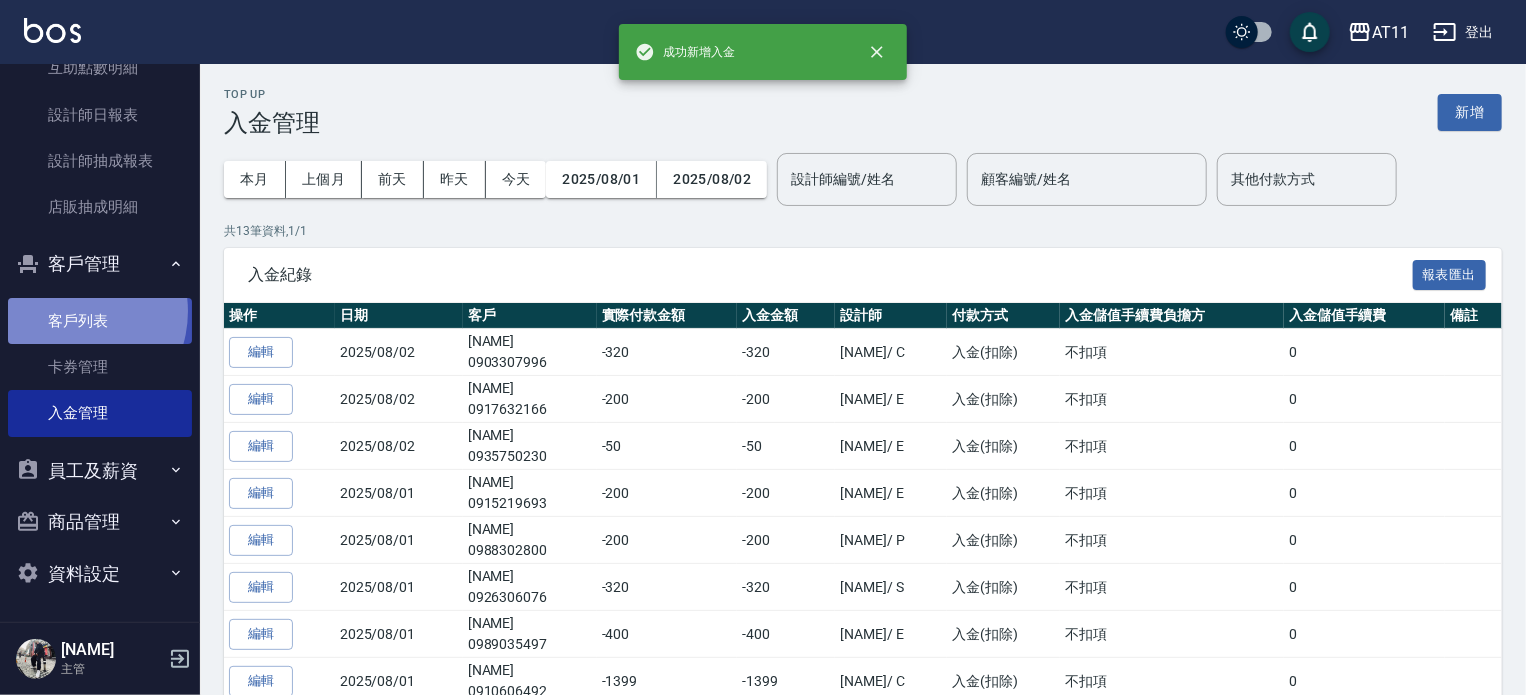click on "客戶列表" at bounding box center (100, 321) 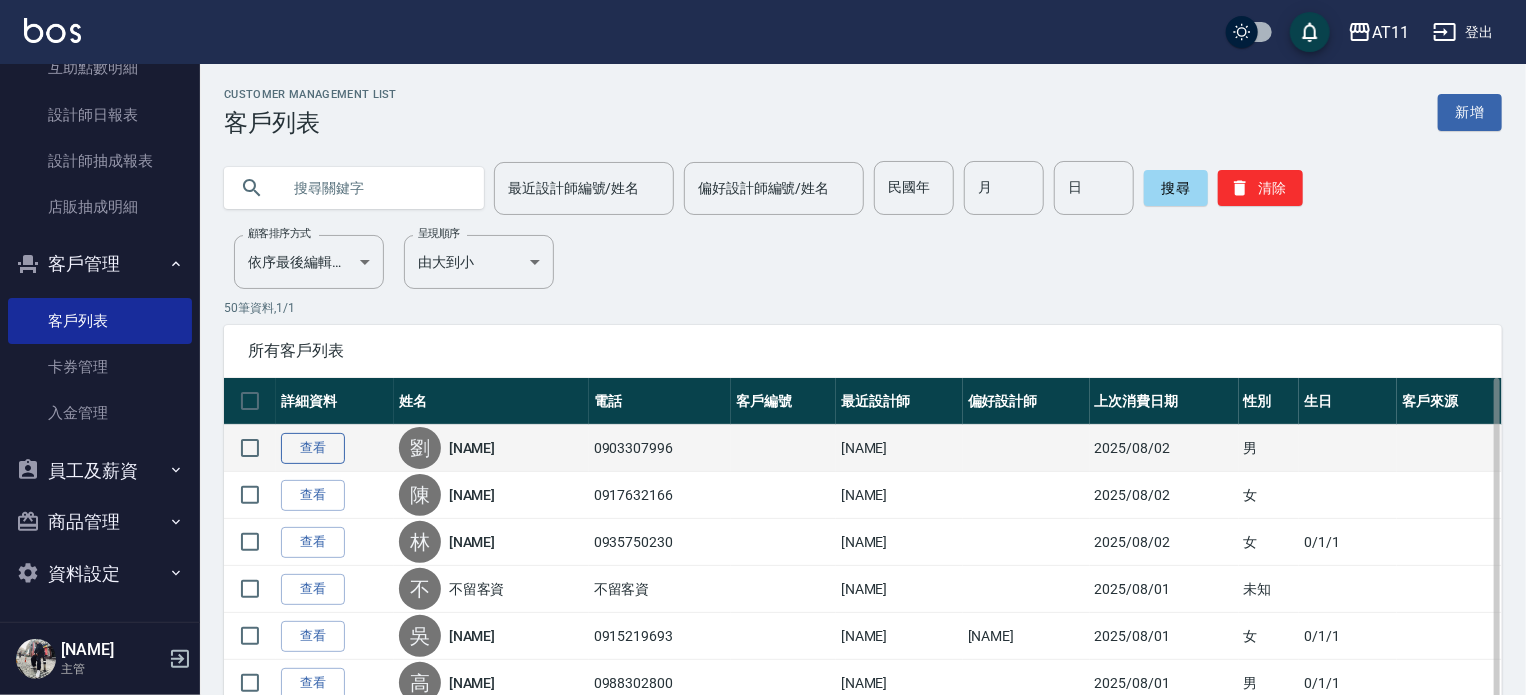 click on "查看" at bounding box center (313, 448) 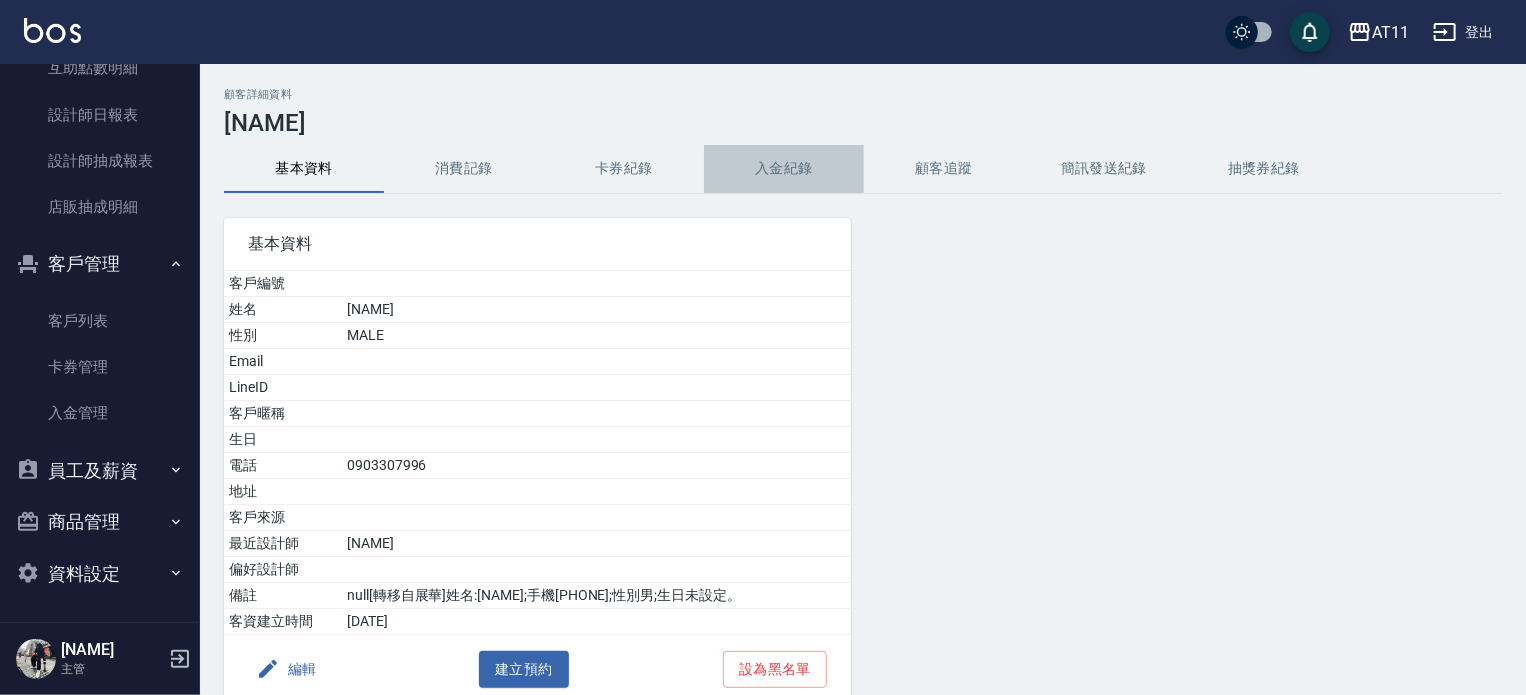 click on "入金紀錄" at bounding box center [784, 169] 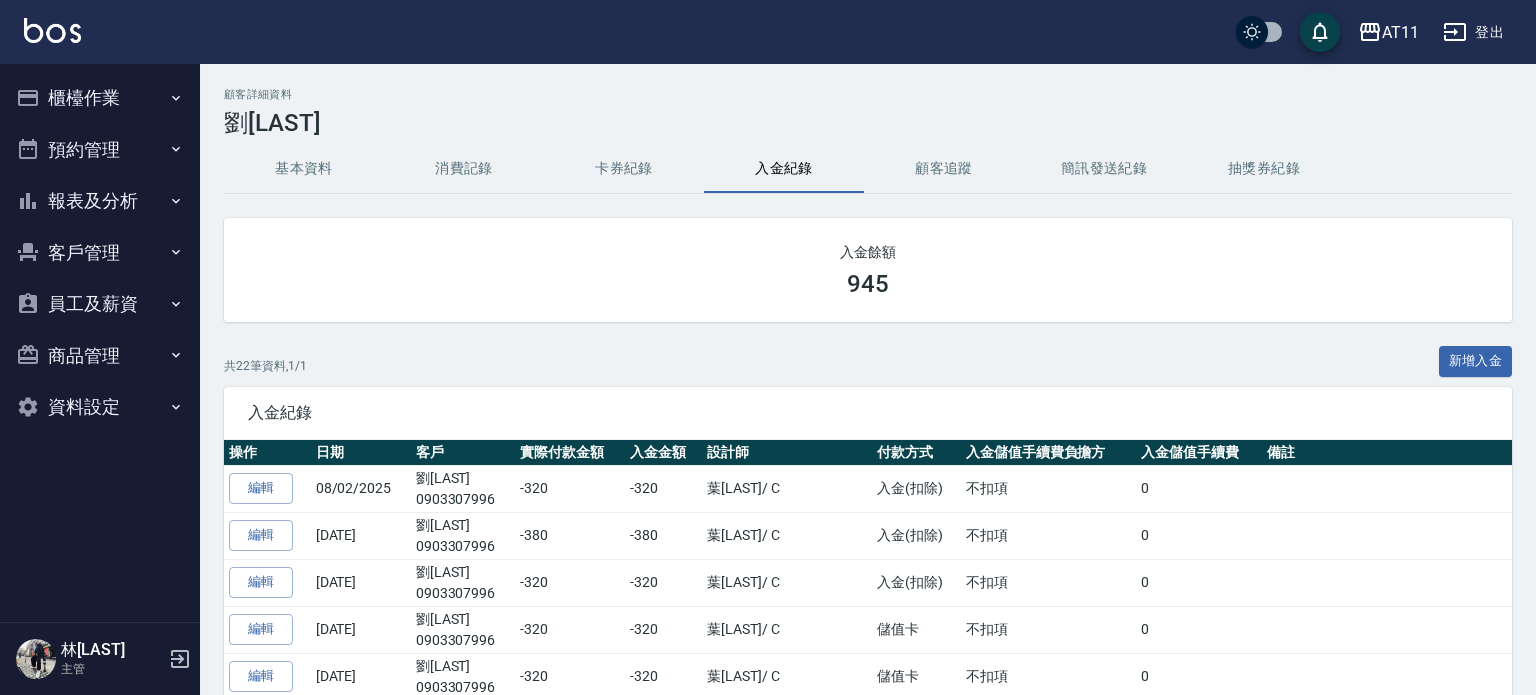 scroll, scrollTop: 0, scrollLeft: 0, axis: both 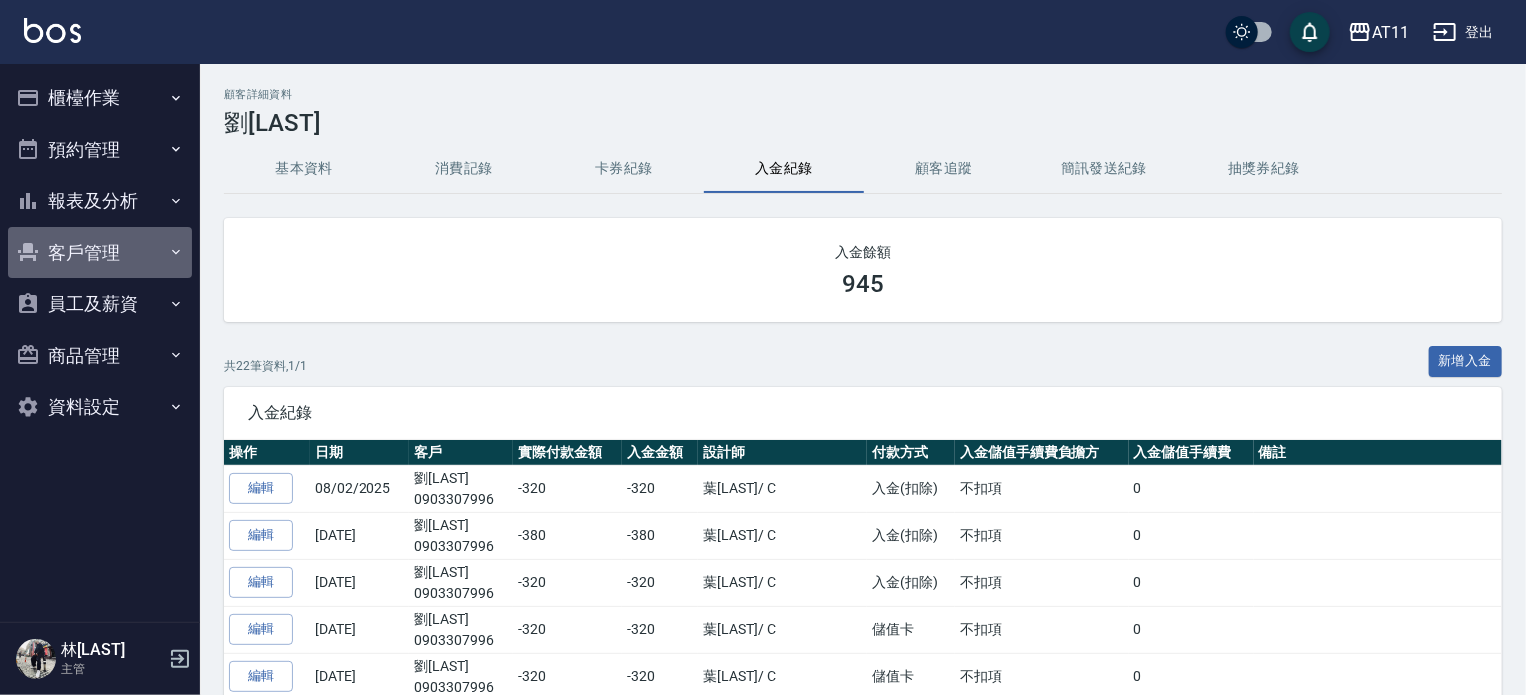 click on "客戶管理" at bounding box center (100, 253) 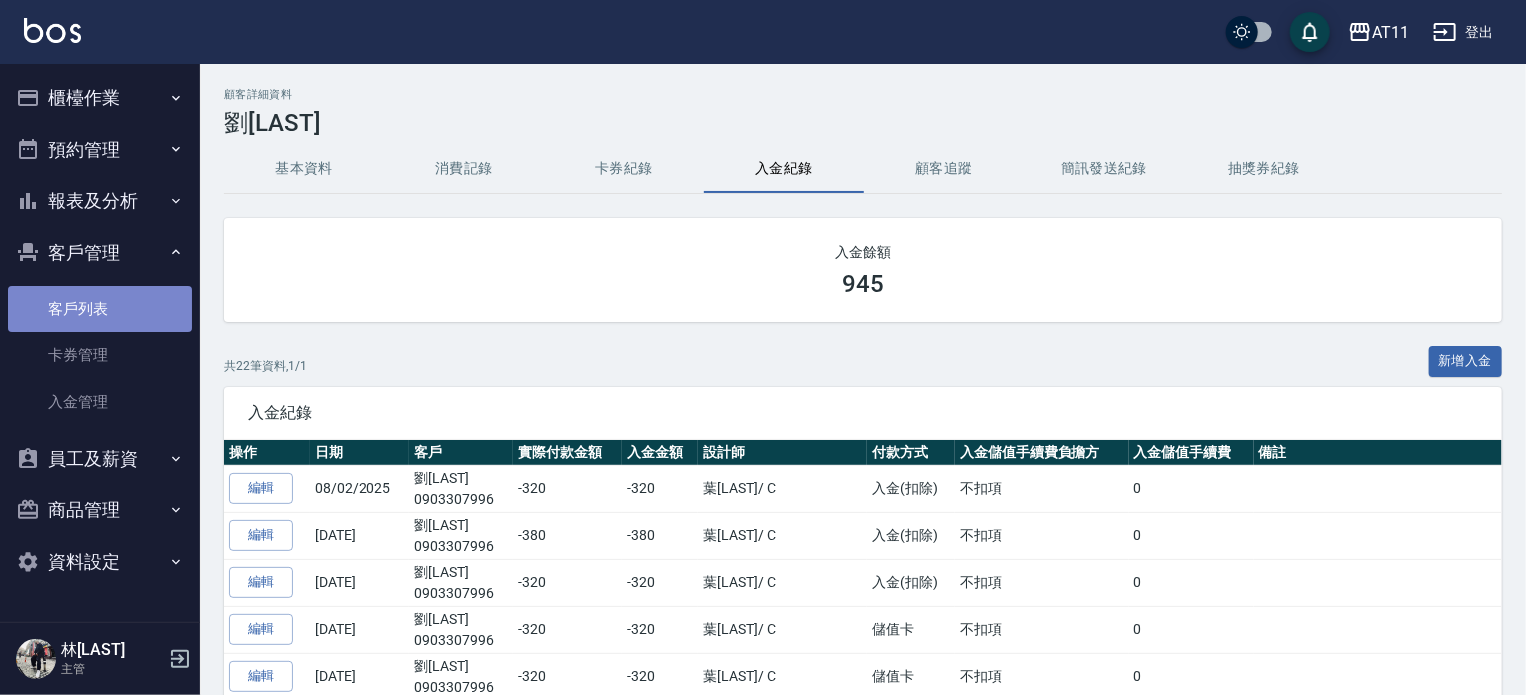 click on "客戶列表" at bounding box center [100, 309] 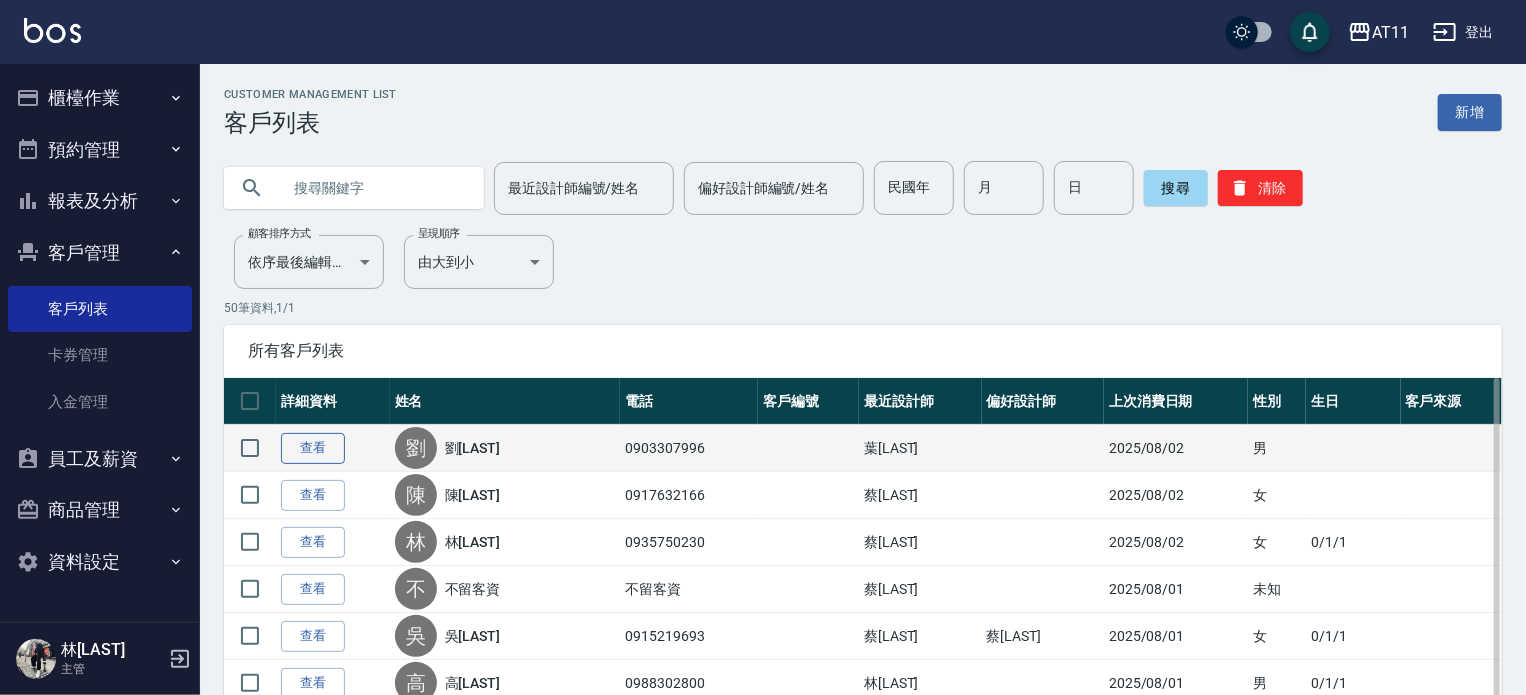 click on "查看" at bounding box center [313, 448] 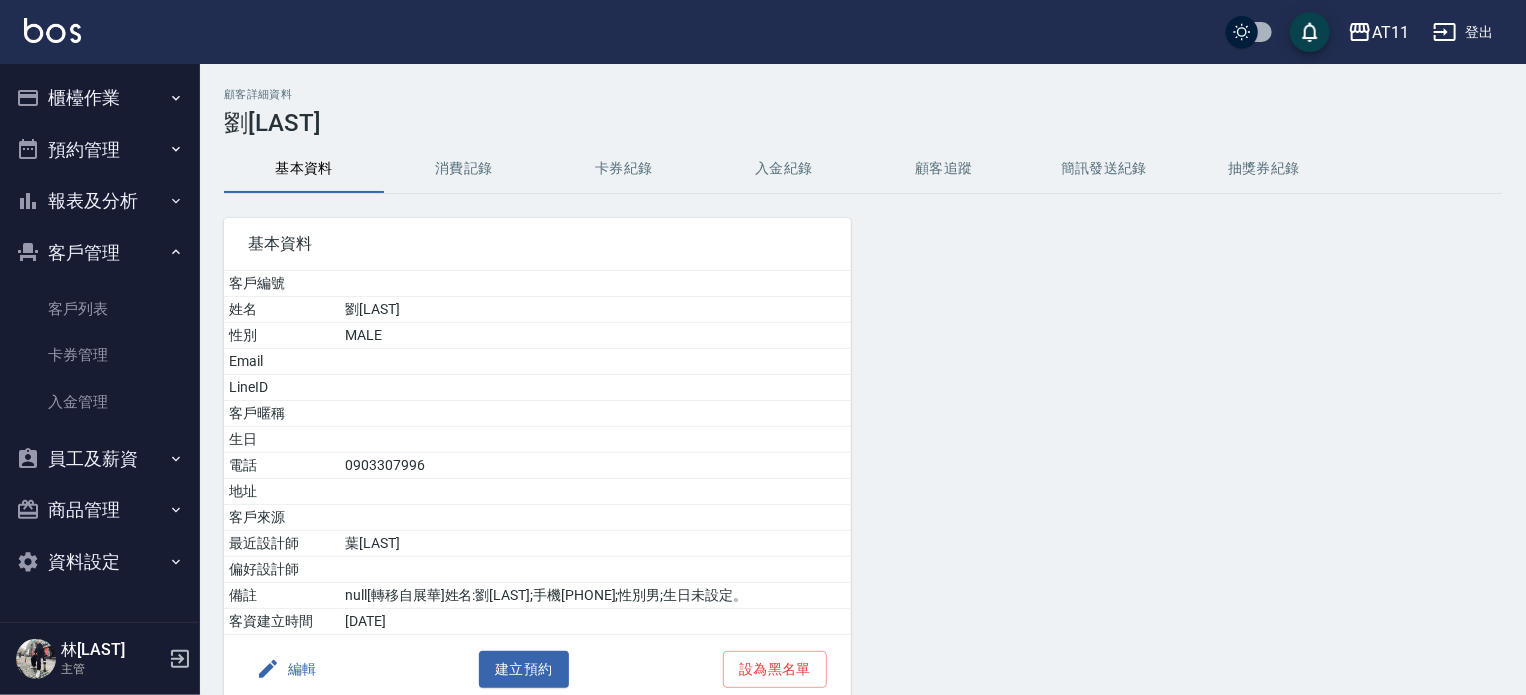 click on "入金紀錄" at bounding box center [784, 169] 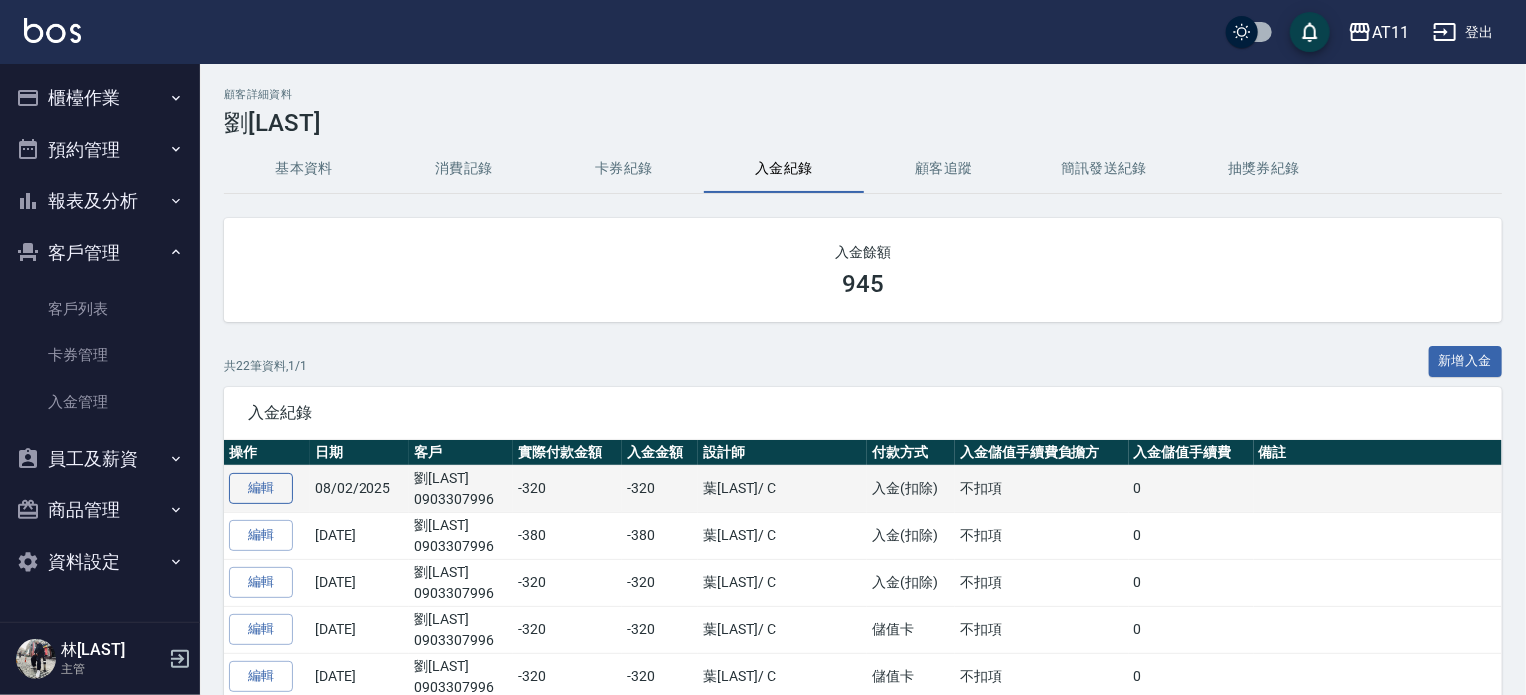 click on "編輯" at bounding box center [261, 488] 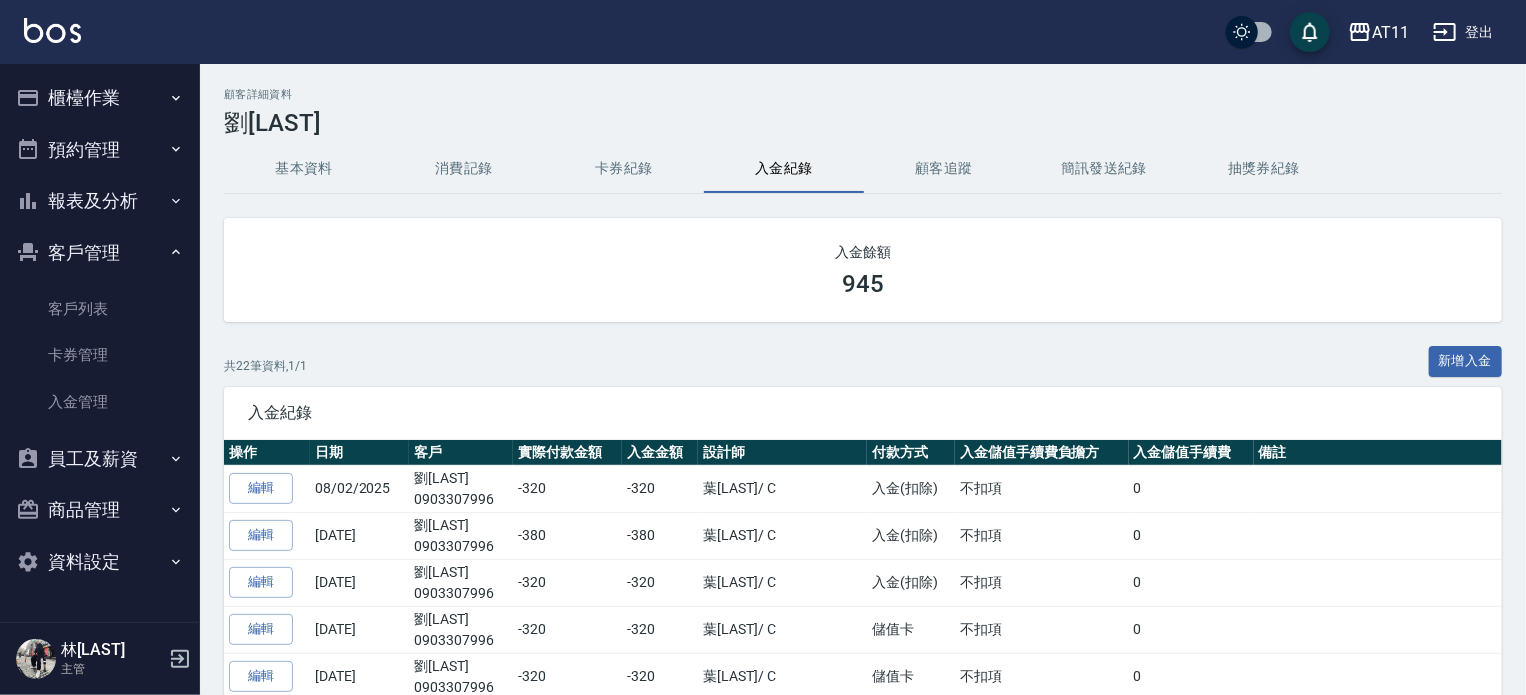 click on "登出" at bounding box center (1463, 32) 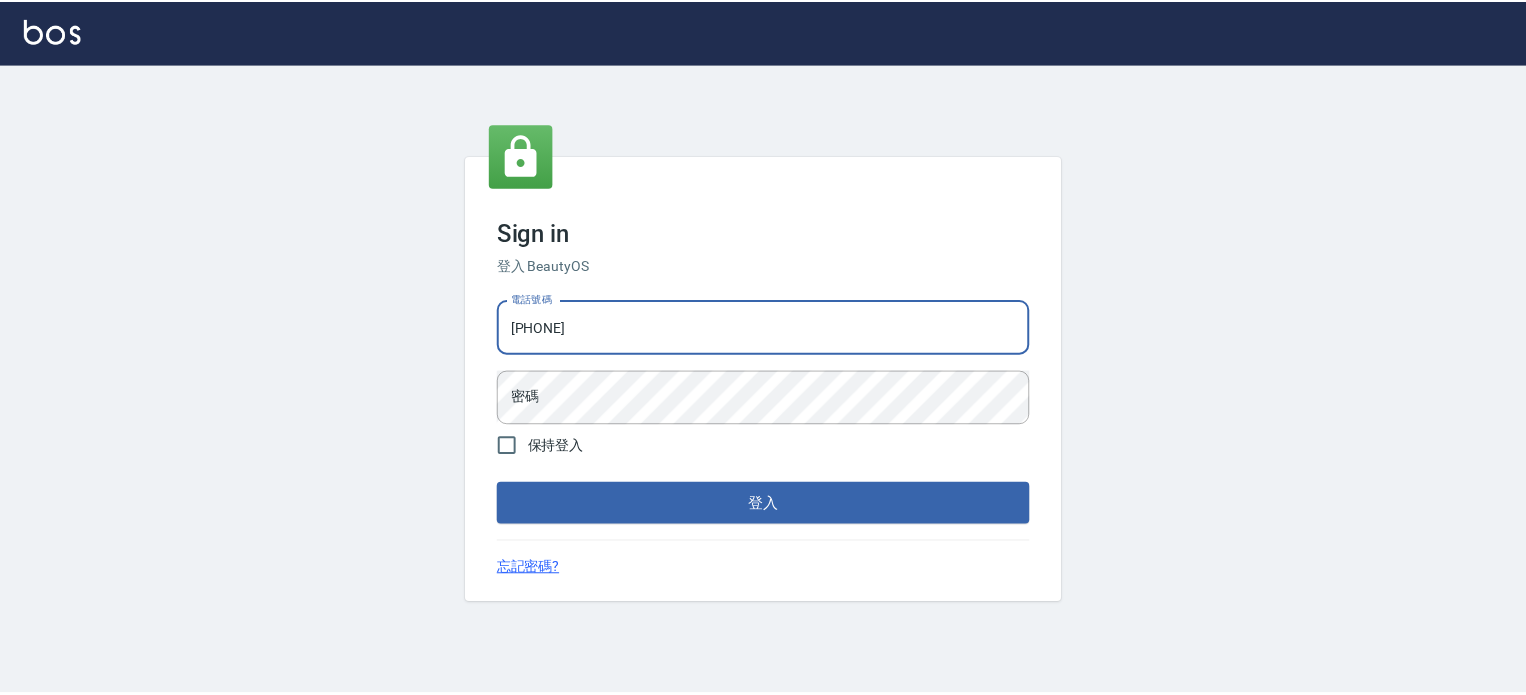scroll, scrollTop: 0, scrollLeft: 0, axis: both 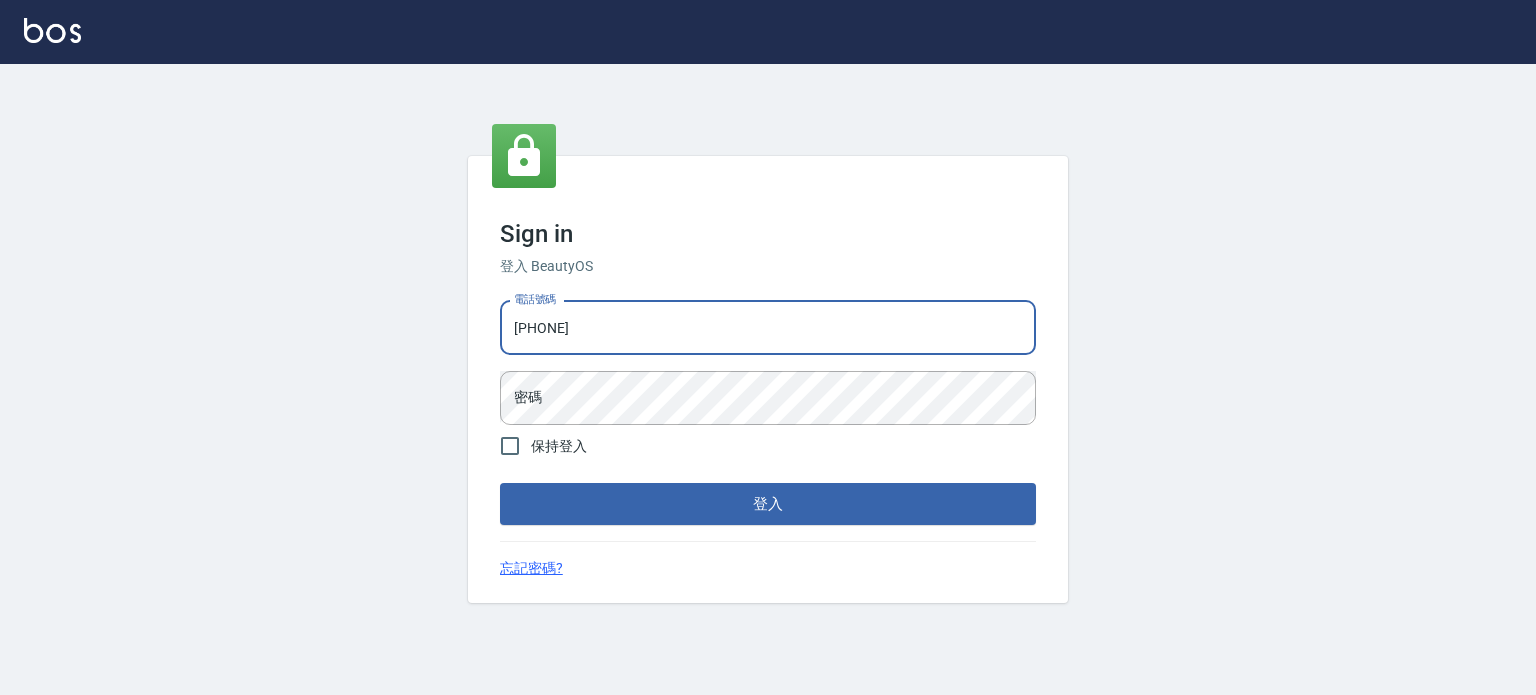 type on "[PHONE]" 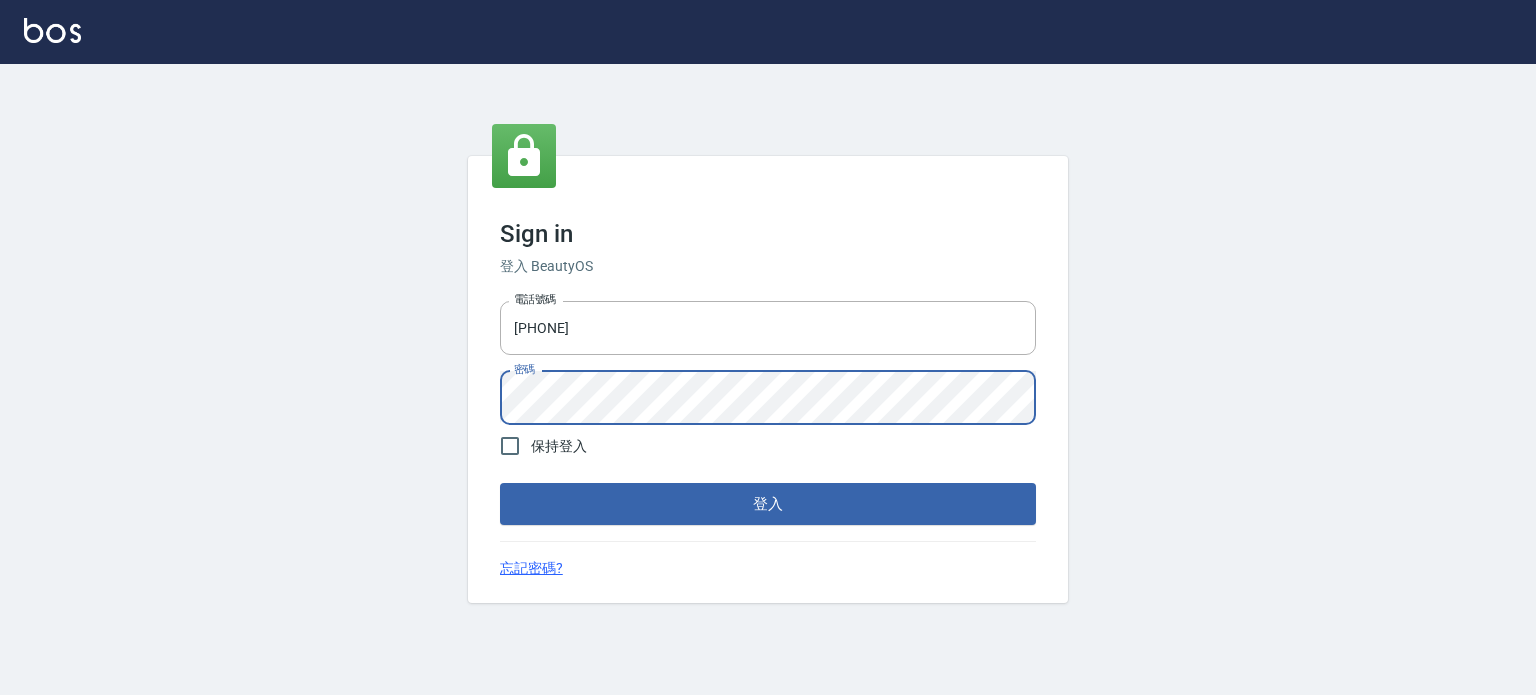 click on "登入" at bounding box center [768, 504] 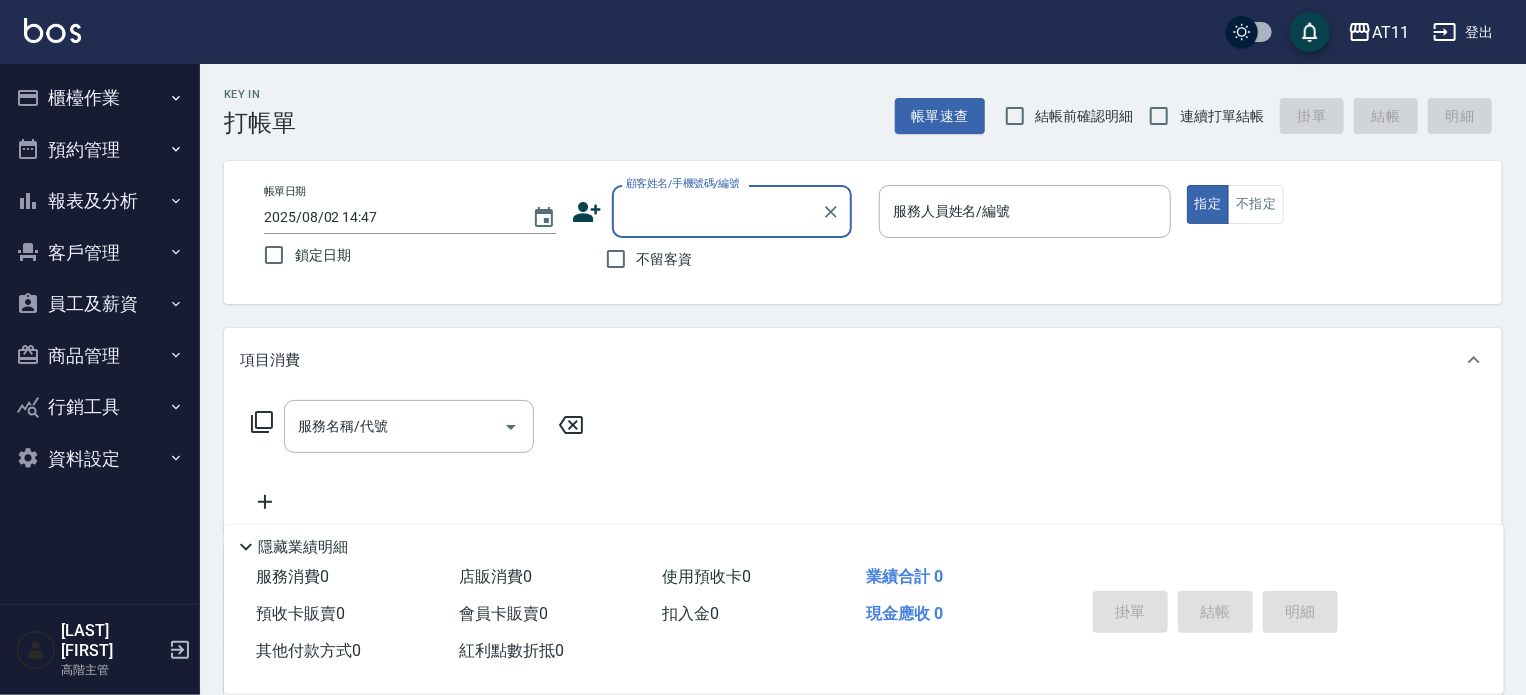 click on "員工及薪資" at bounding box center (100, 304) 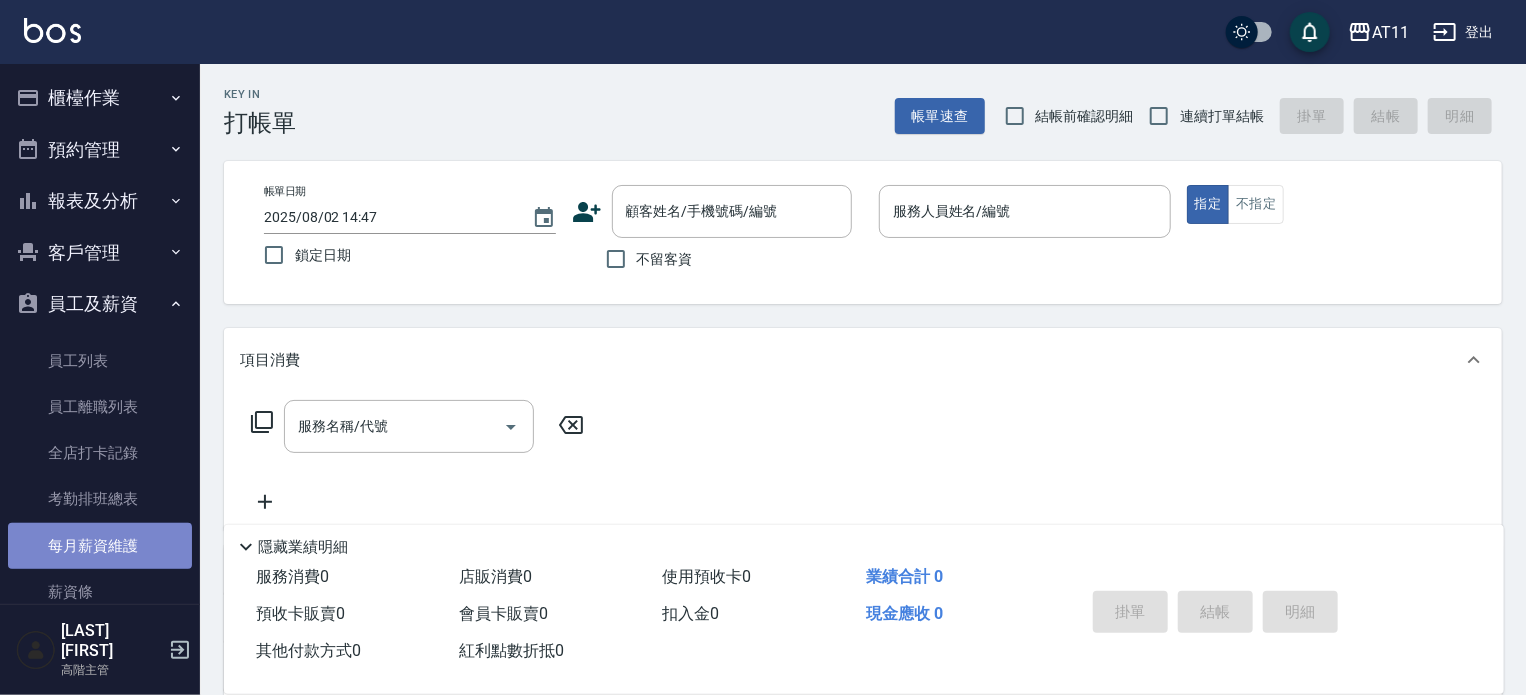 click on "每月薪資維護" at bounding box center [100, 546] 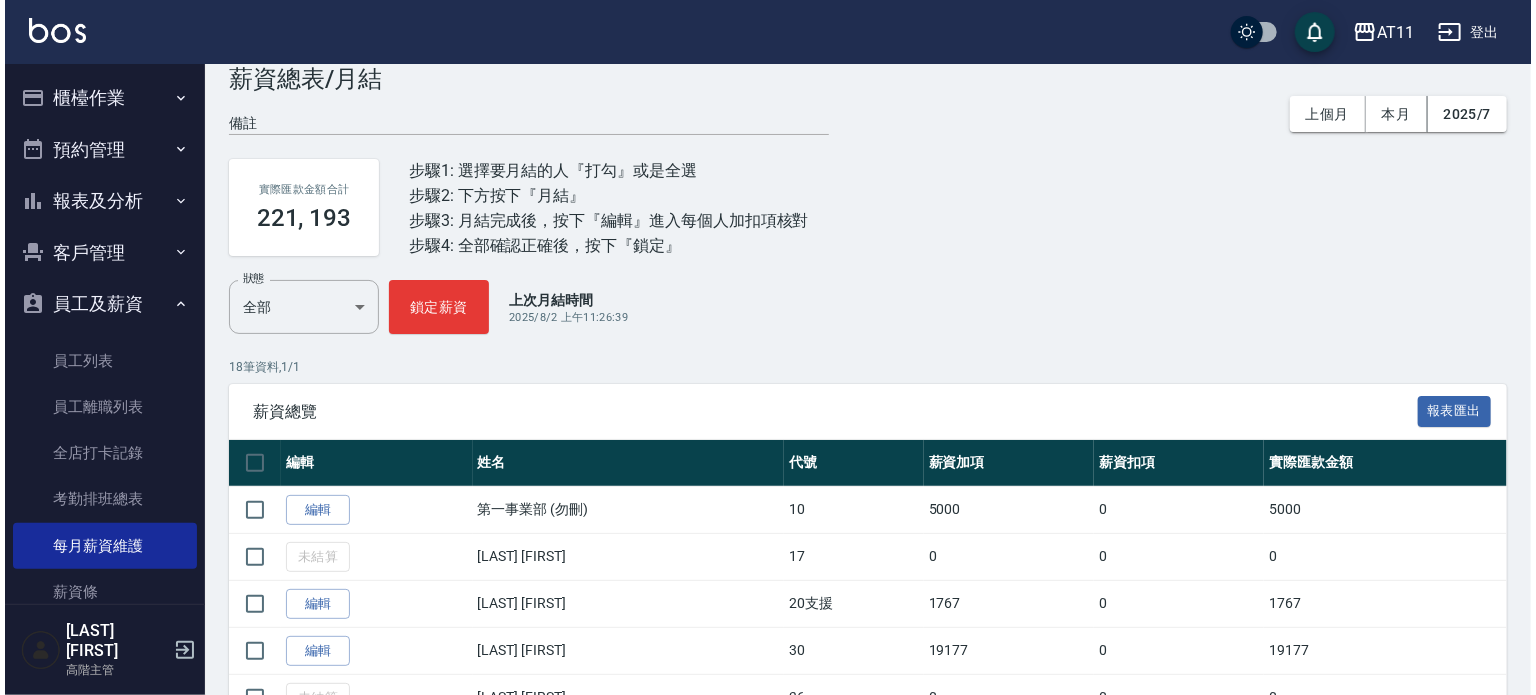 scroll, scrollTop: 0, scrollLeft: 0, axis: both 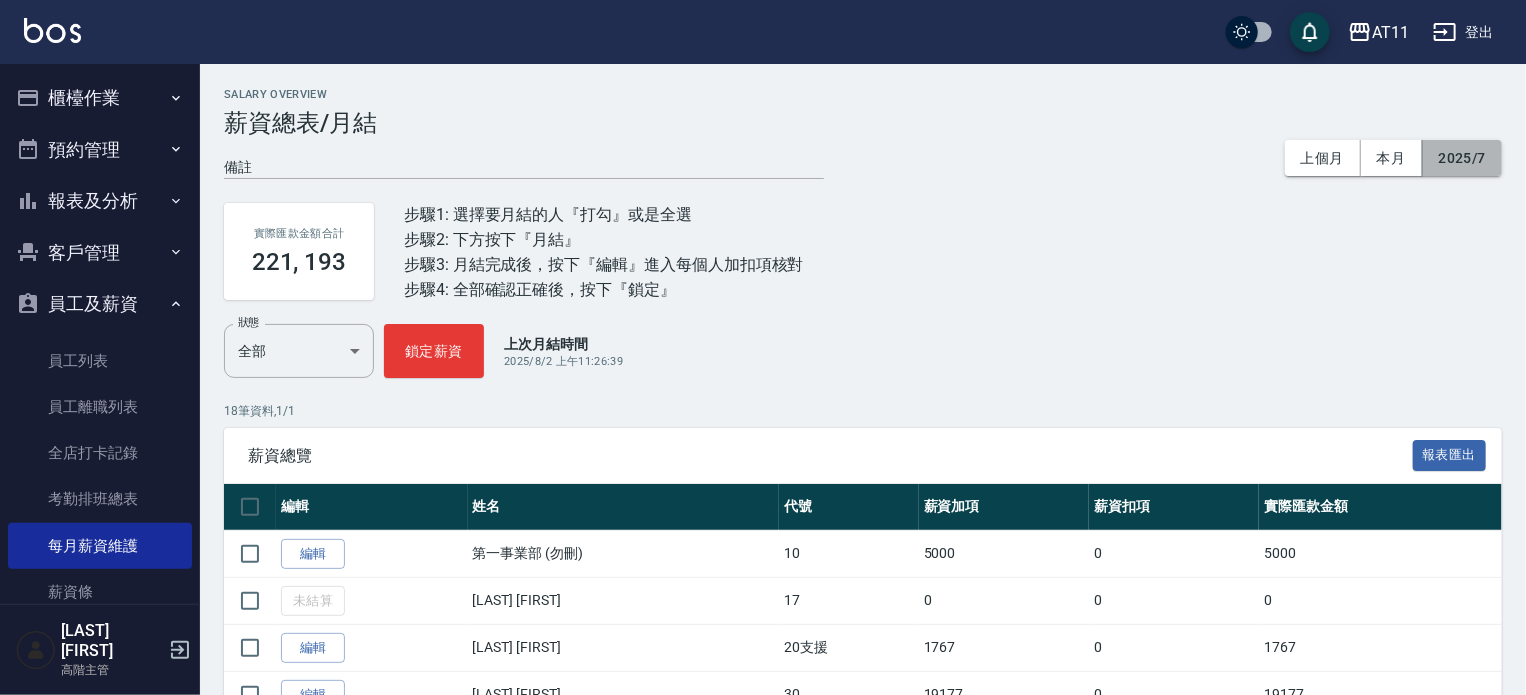 click on "2025/7" at bounding box center [1462, 158] 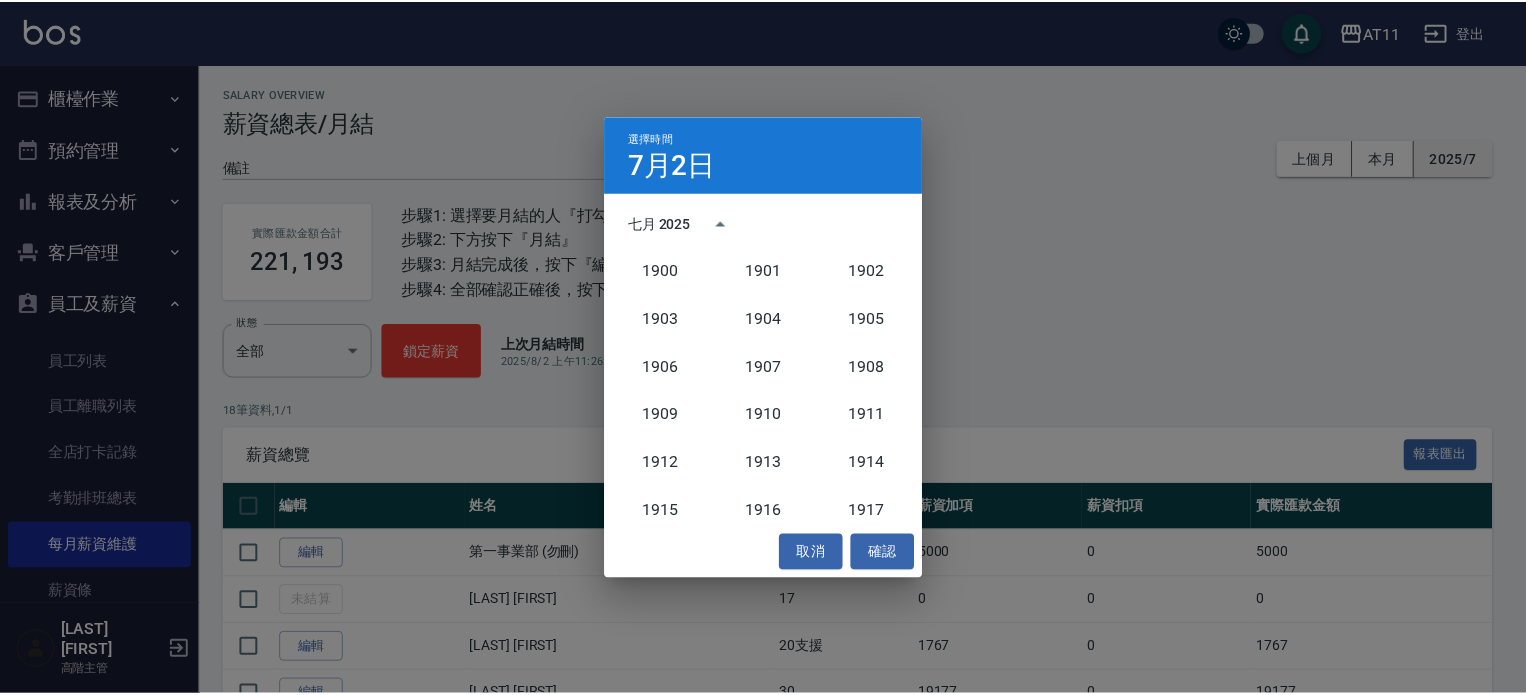 scroll, scrollTop: 1852, scrollLeft: 0, axis: vertical 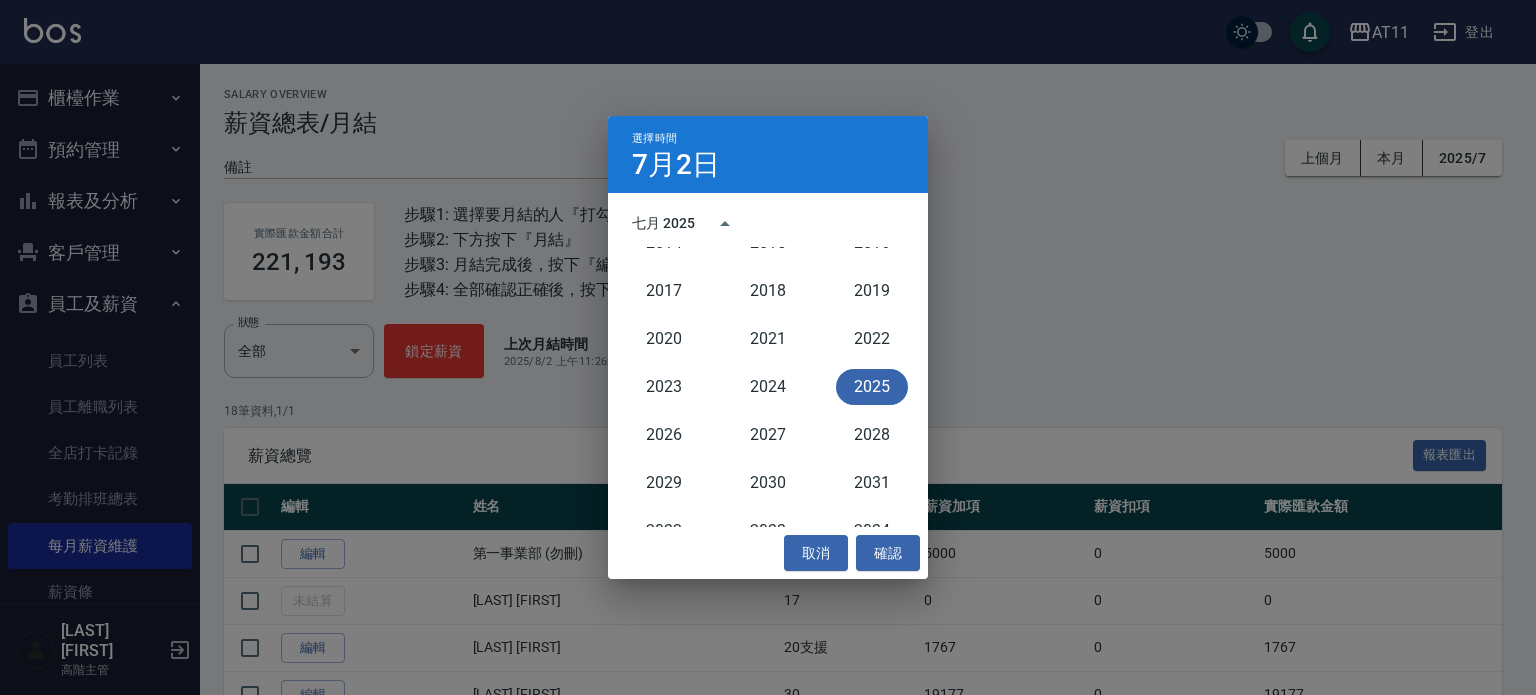 click on "2025" at bounding box center [872, 387] 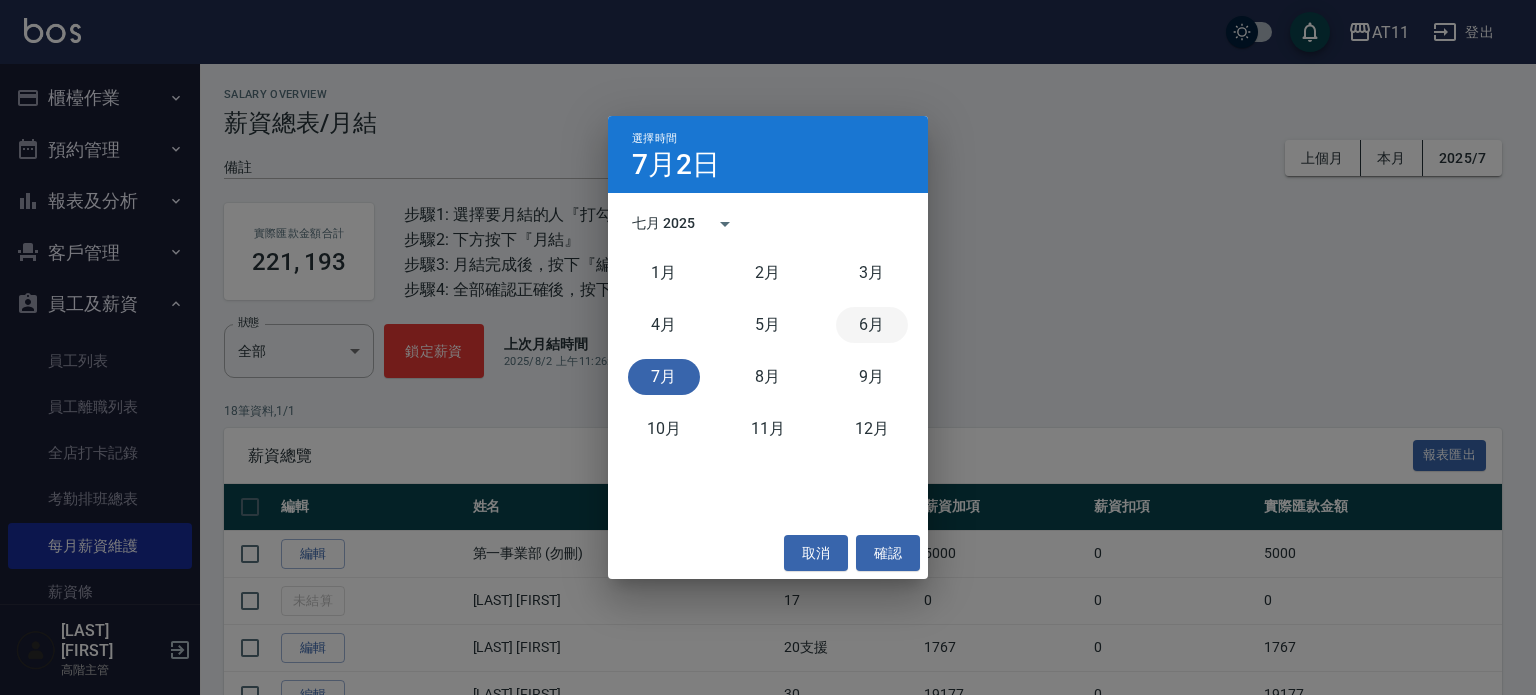 click on "6月" at bounding box center (872, 325) 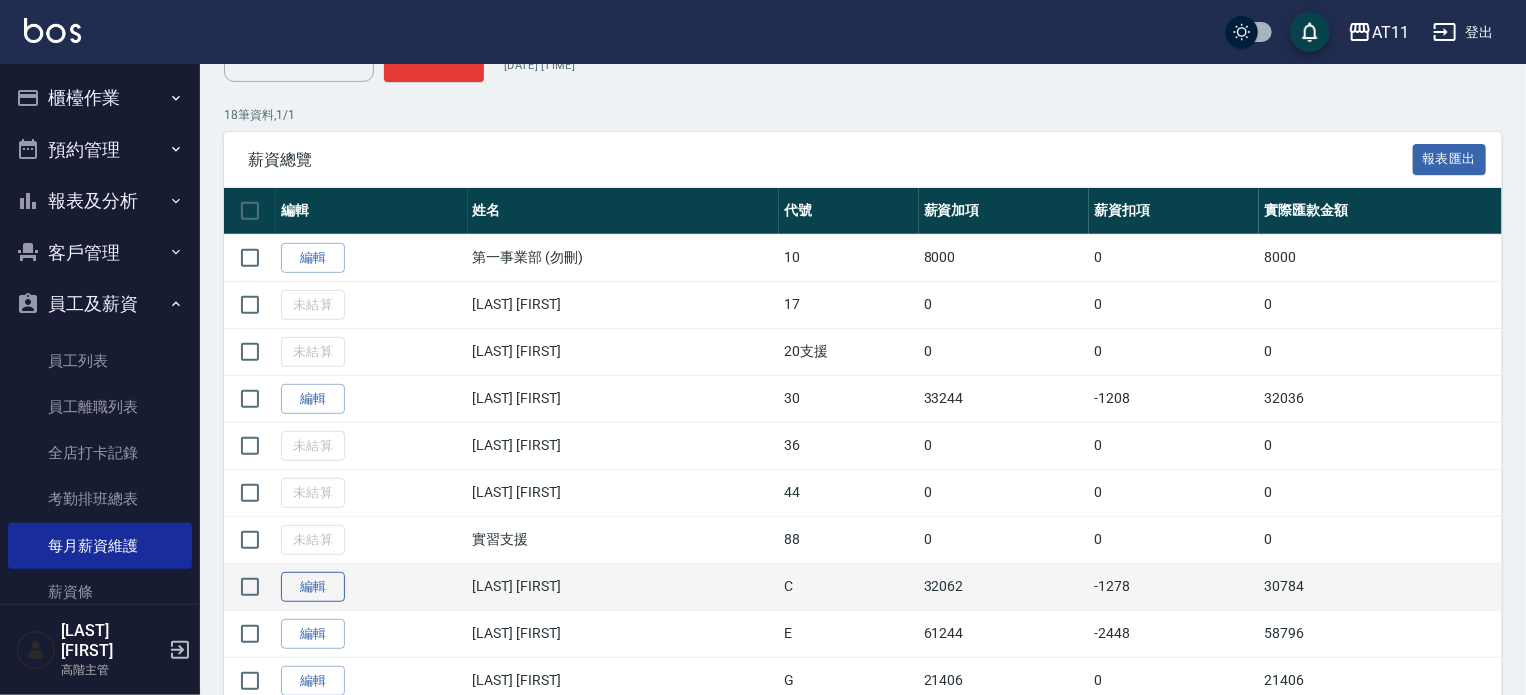 scroll, scrollTop: 300, scrollLeft: 0, axis: vertical 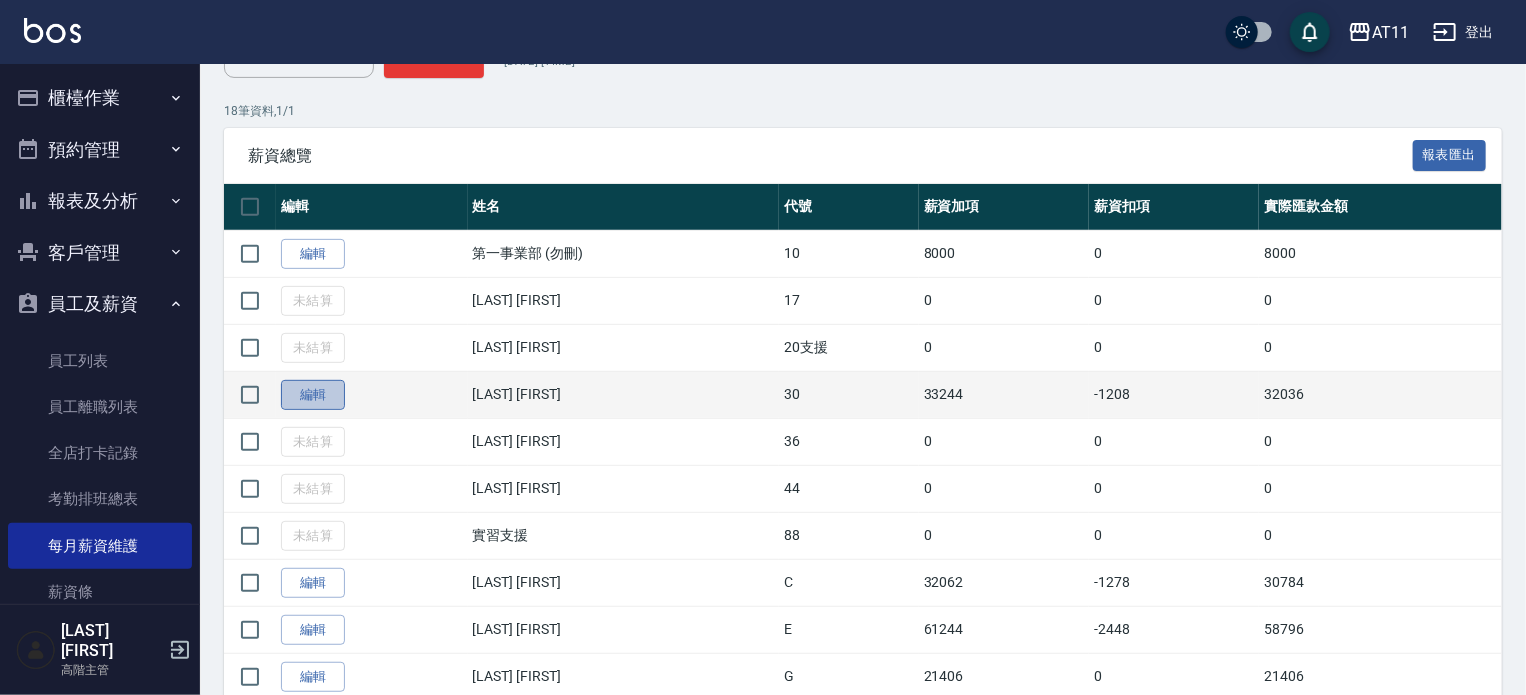 click on "編輯" at bounding box center (313, 395) 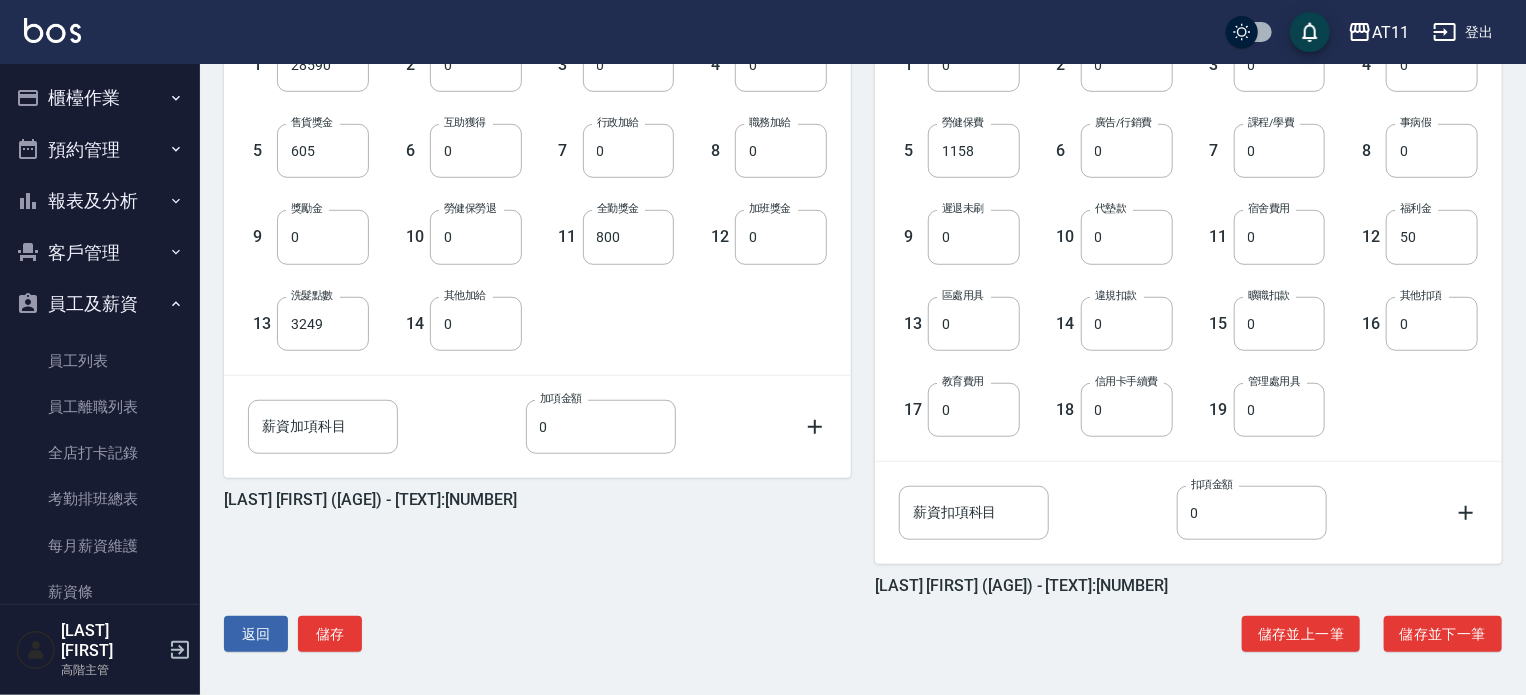 scroll, scrollTop: 604, scrollLeft: 0, axis: vertical 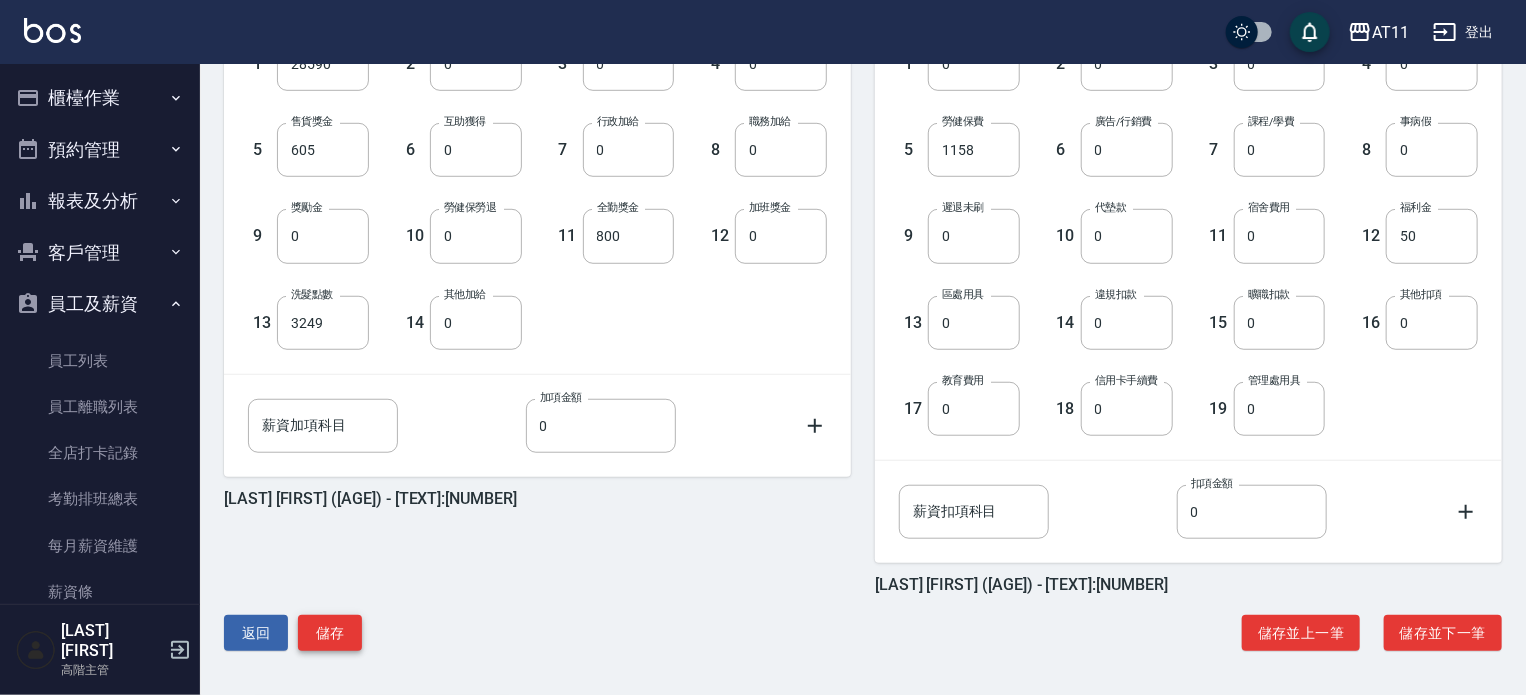 click on "儲存" at bounding box center [330, 633] 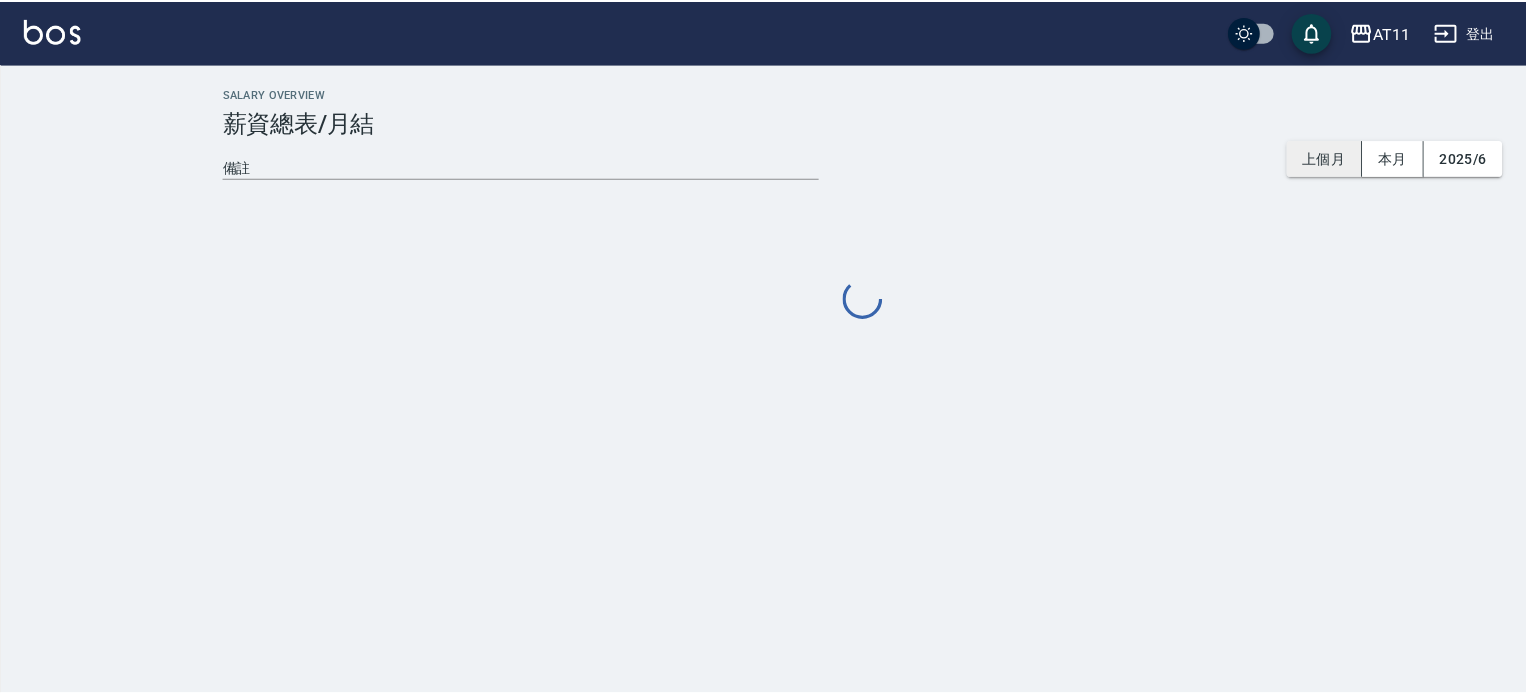 scroll, scrollTop: 0, scrollLeft: 0, axis: both 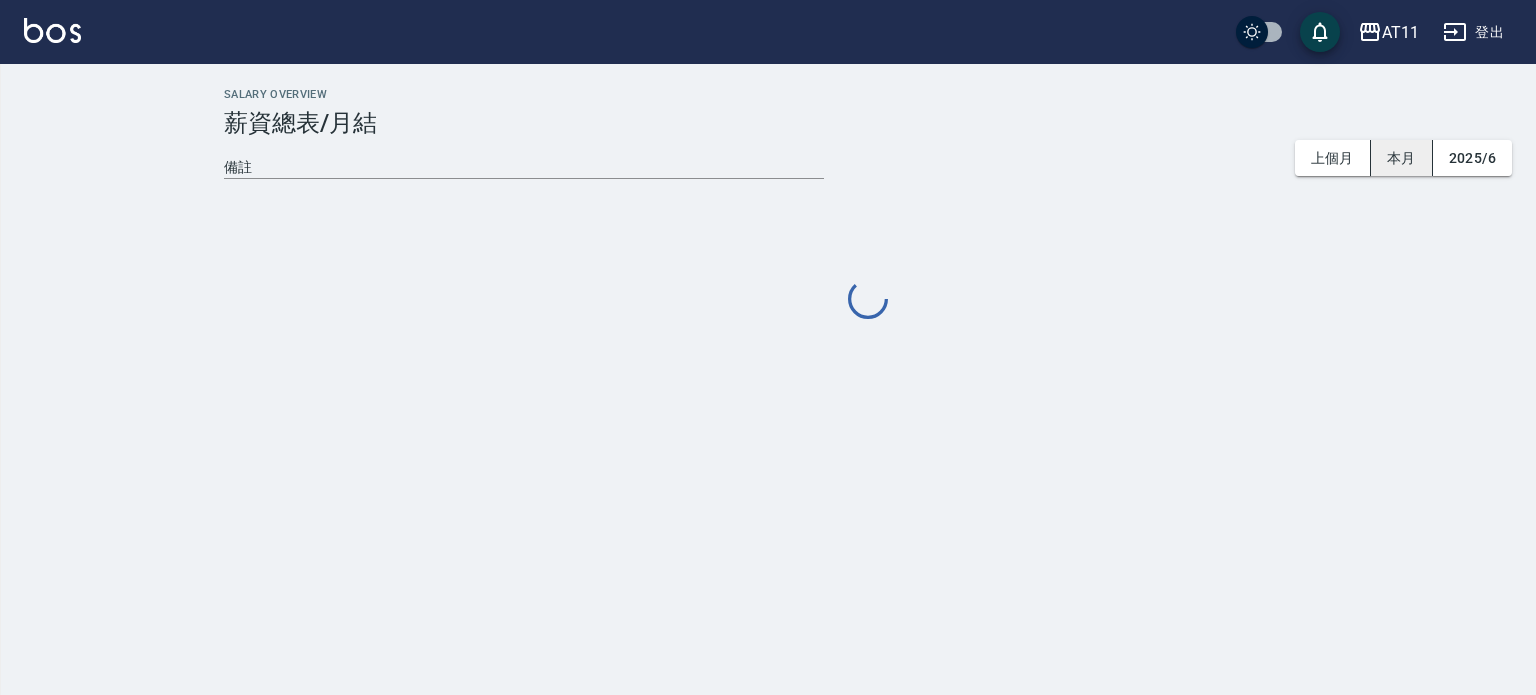 click on "本月" at bounding box center (1402, 158) 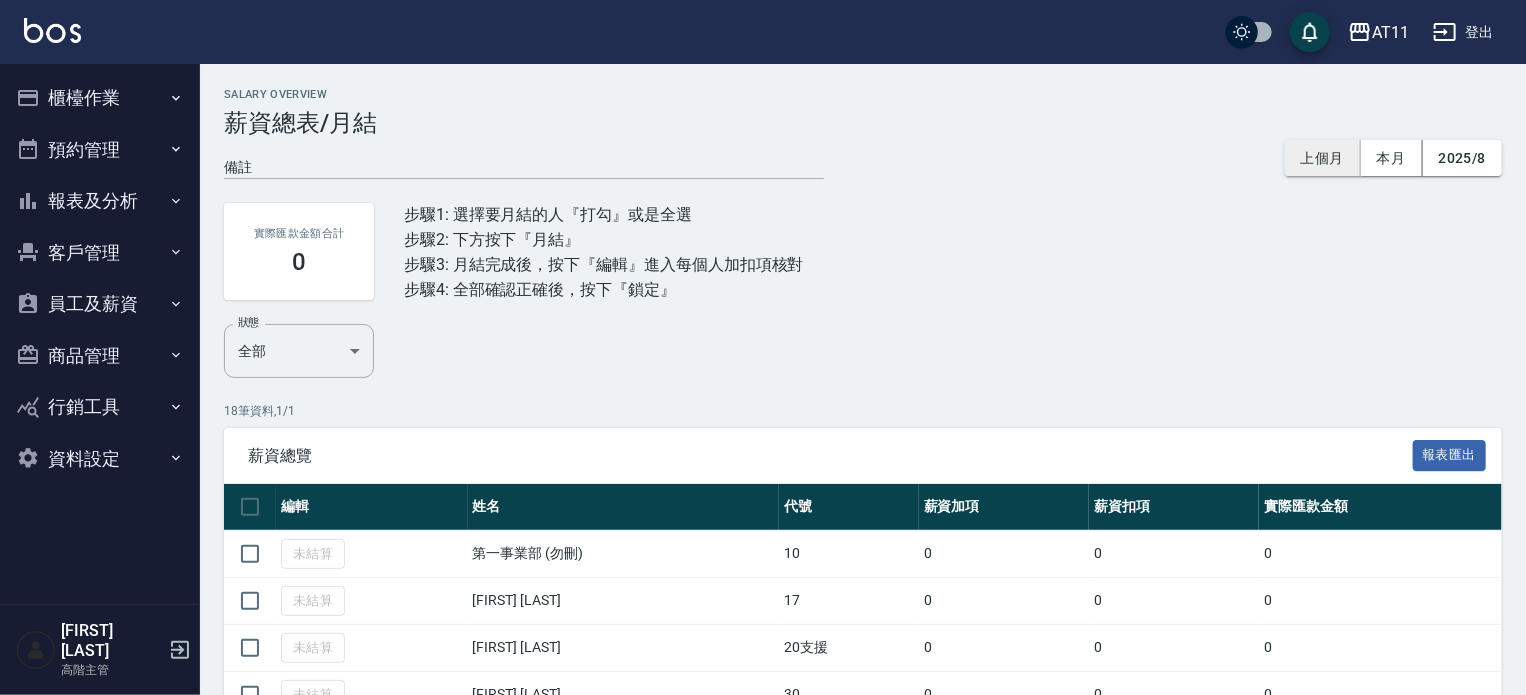 click on "上個月" at bounding box center (1323, 158) 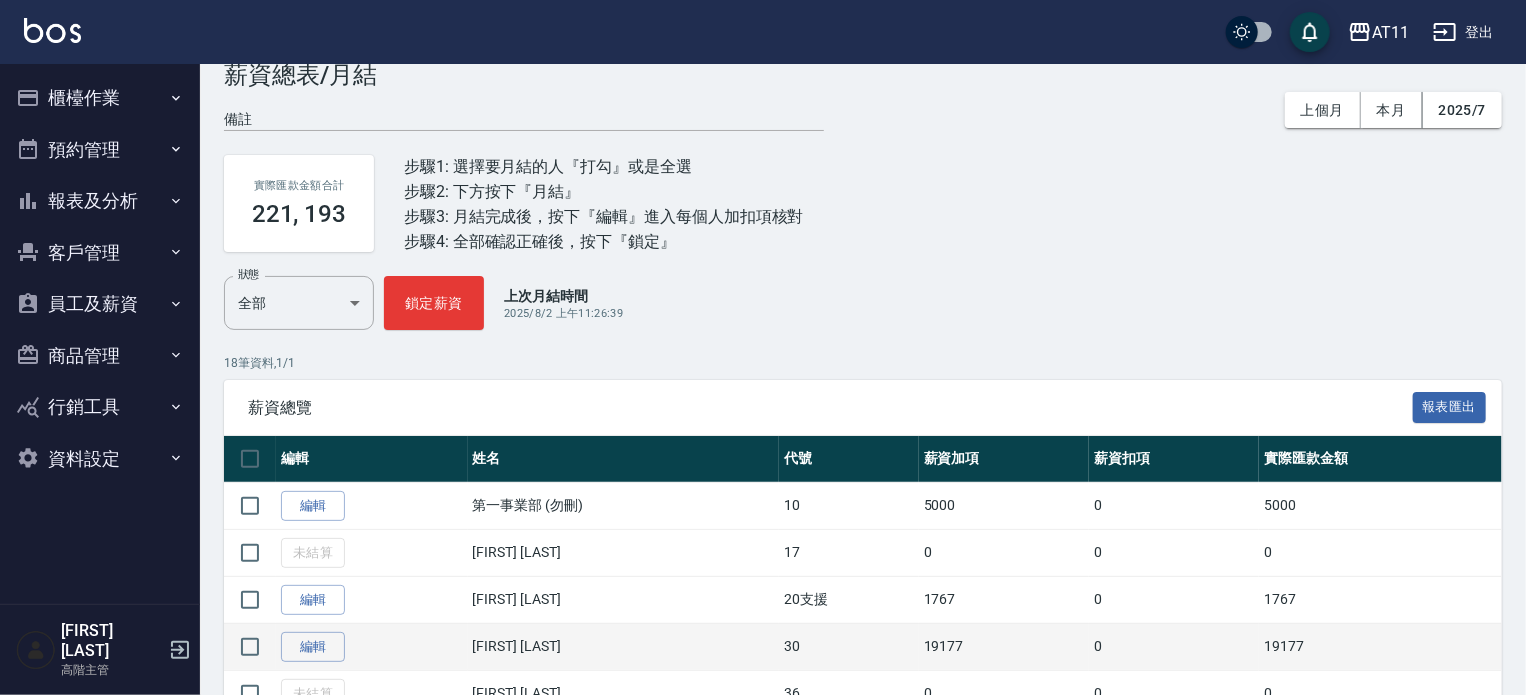 scroll, scrollTop: 200, scrollLeft: 0, axis: vertical 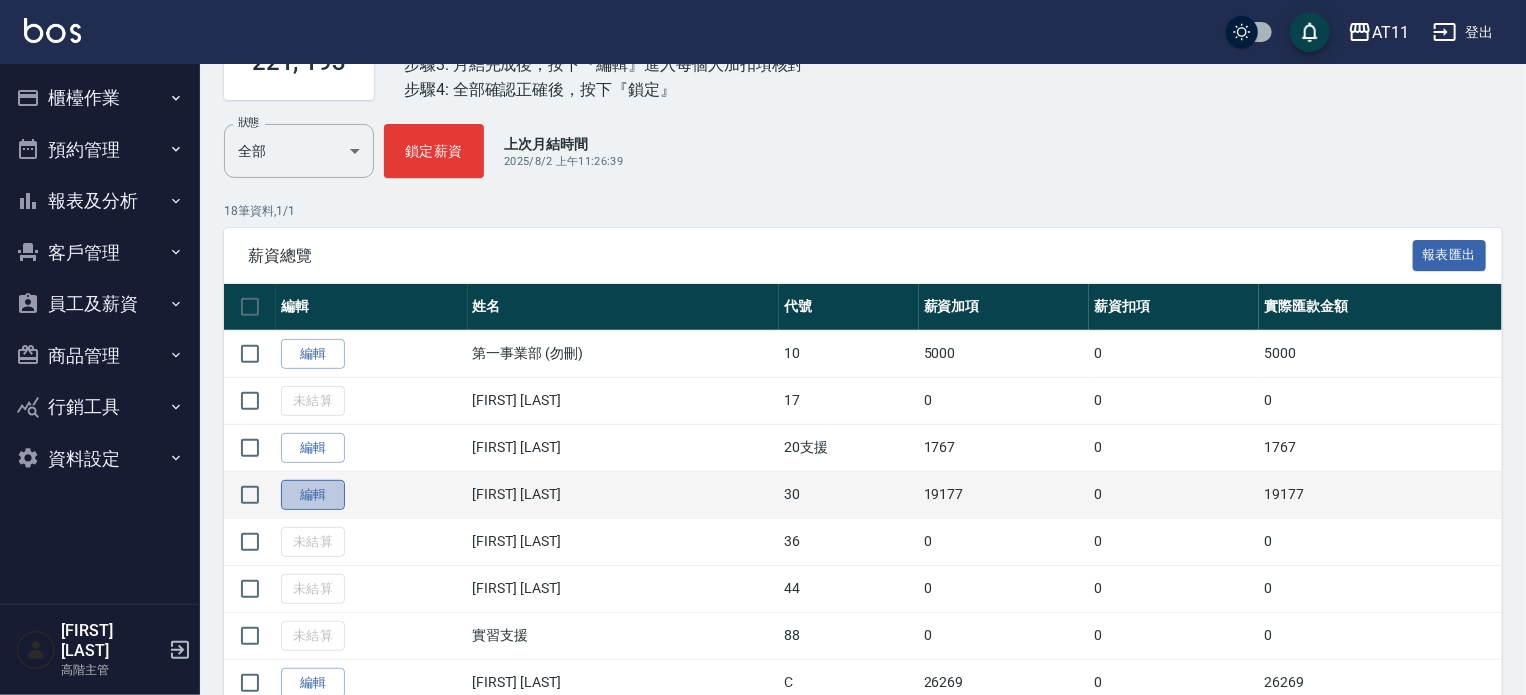 click on "編輯" at bounding box center (313, 495) 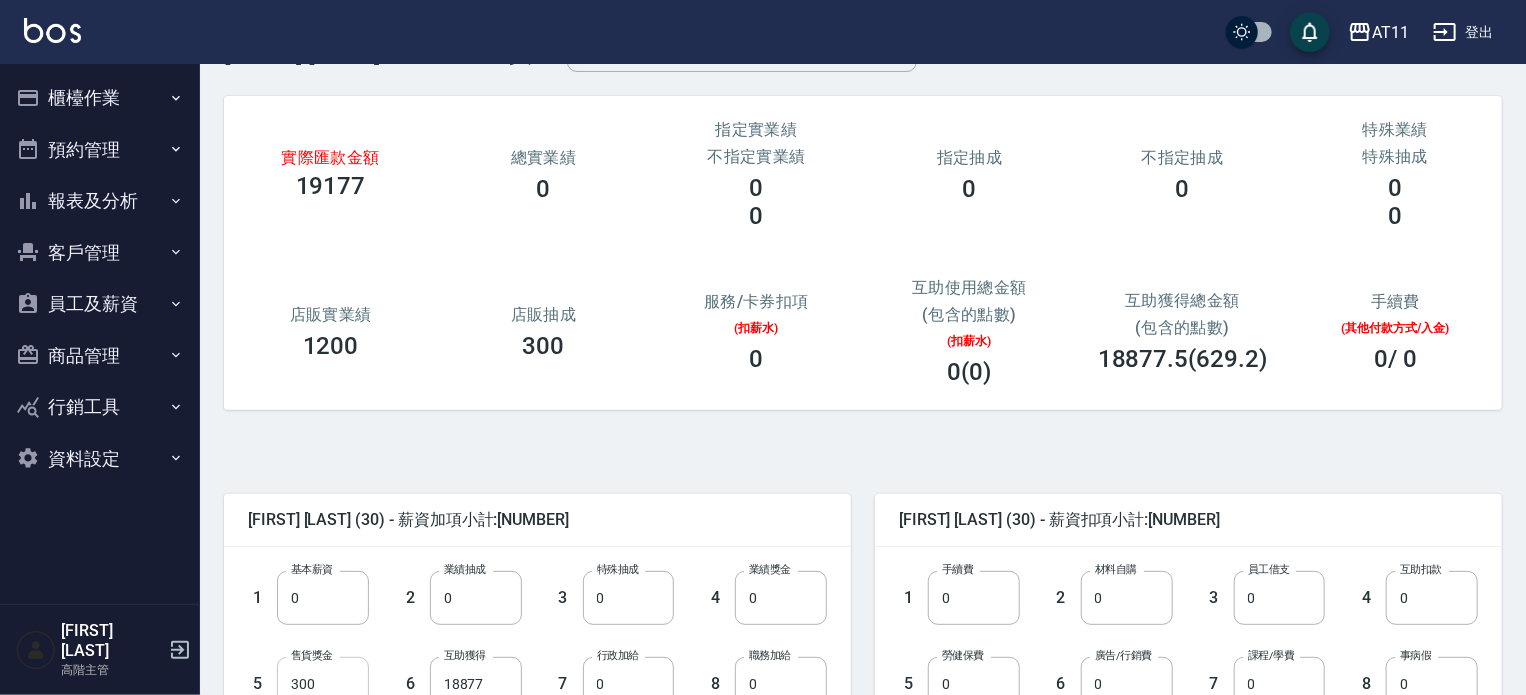 scroll, scrollTop: 200, scrollLeft: 0, axis: vertical 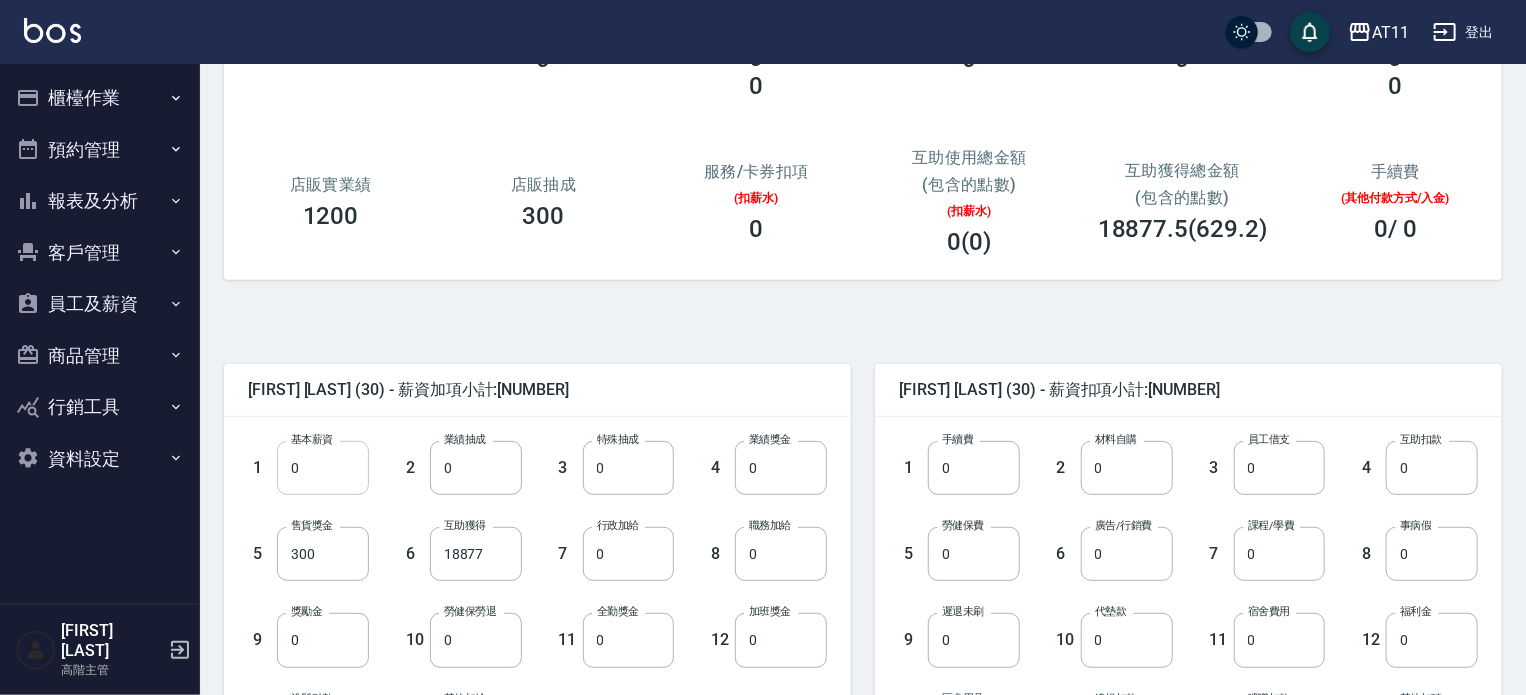 click on "0" at bounding box center [323, 468] 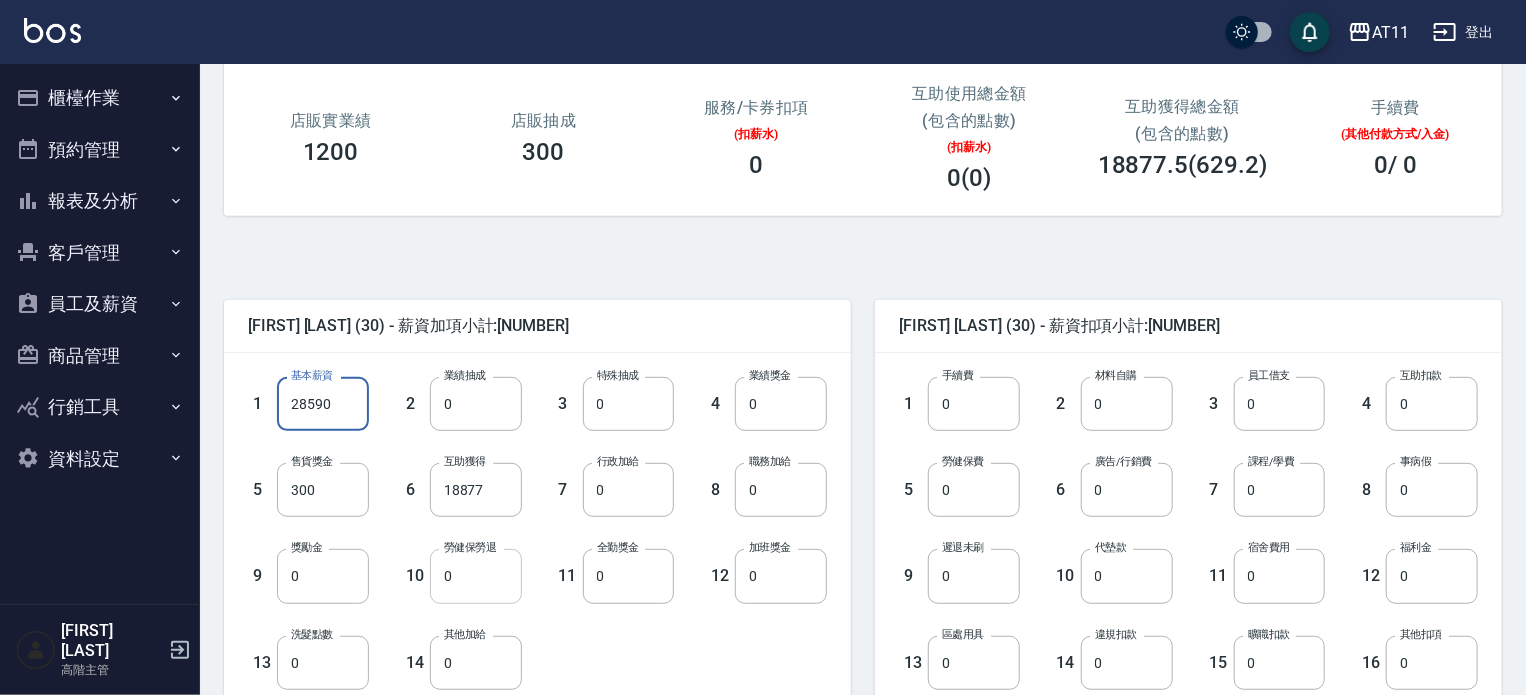 scroll, scrollTop: 300, scrollLeft: 0, axis: vertical 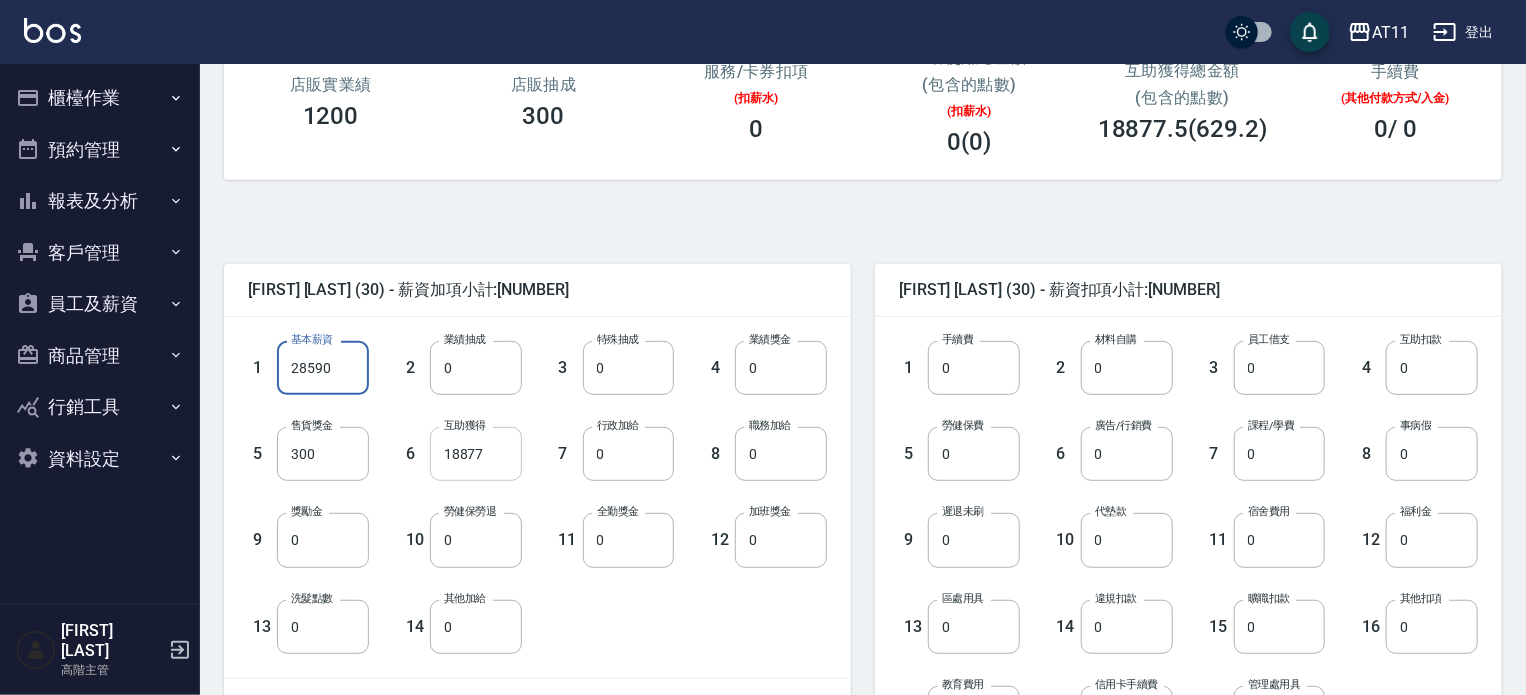 type on "28590" 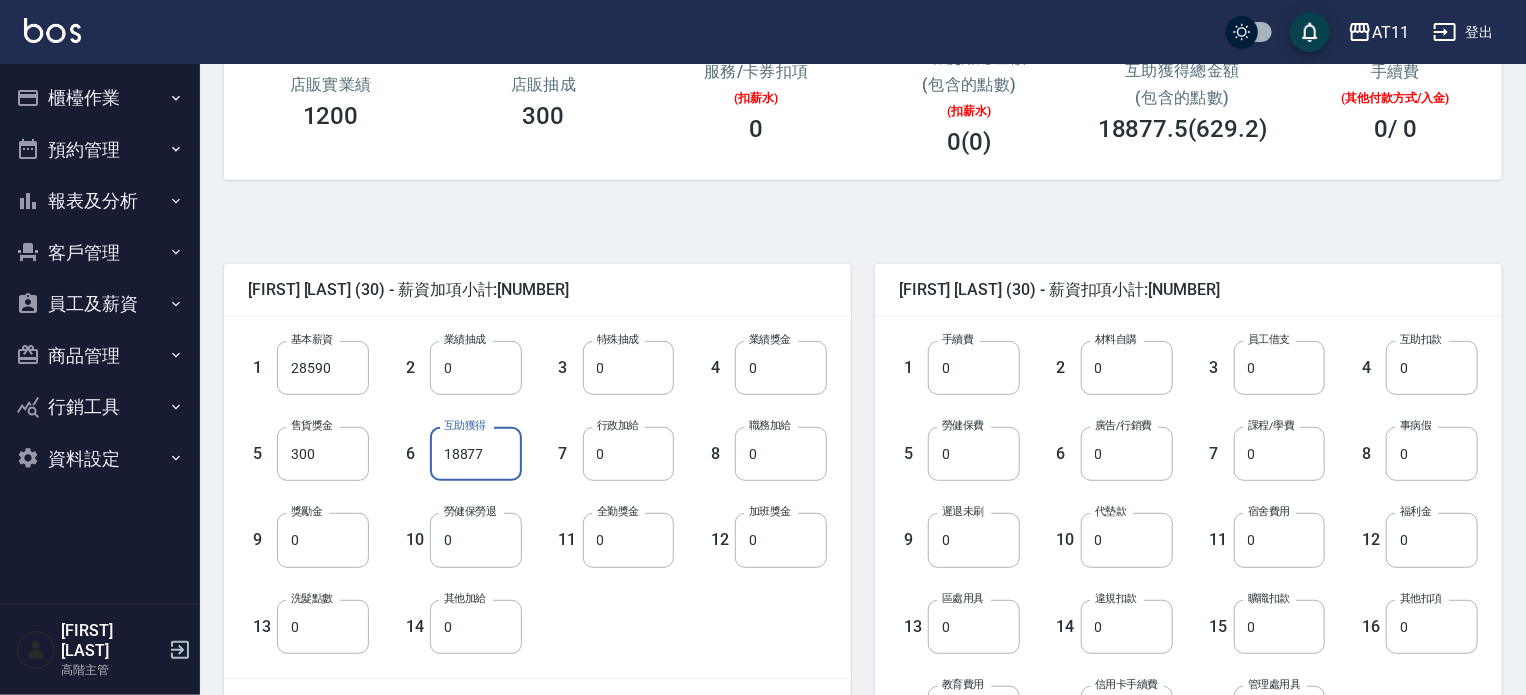 click on "18877" at bounding box center [476, 454] 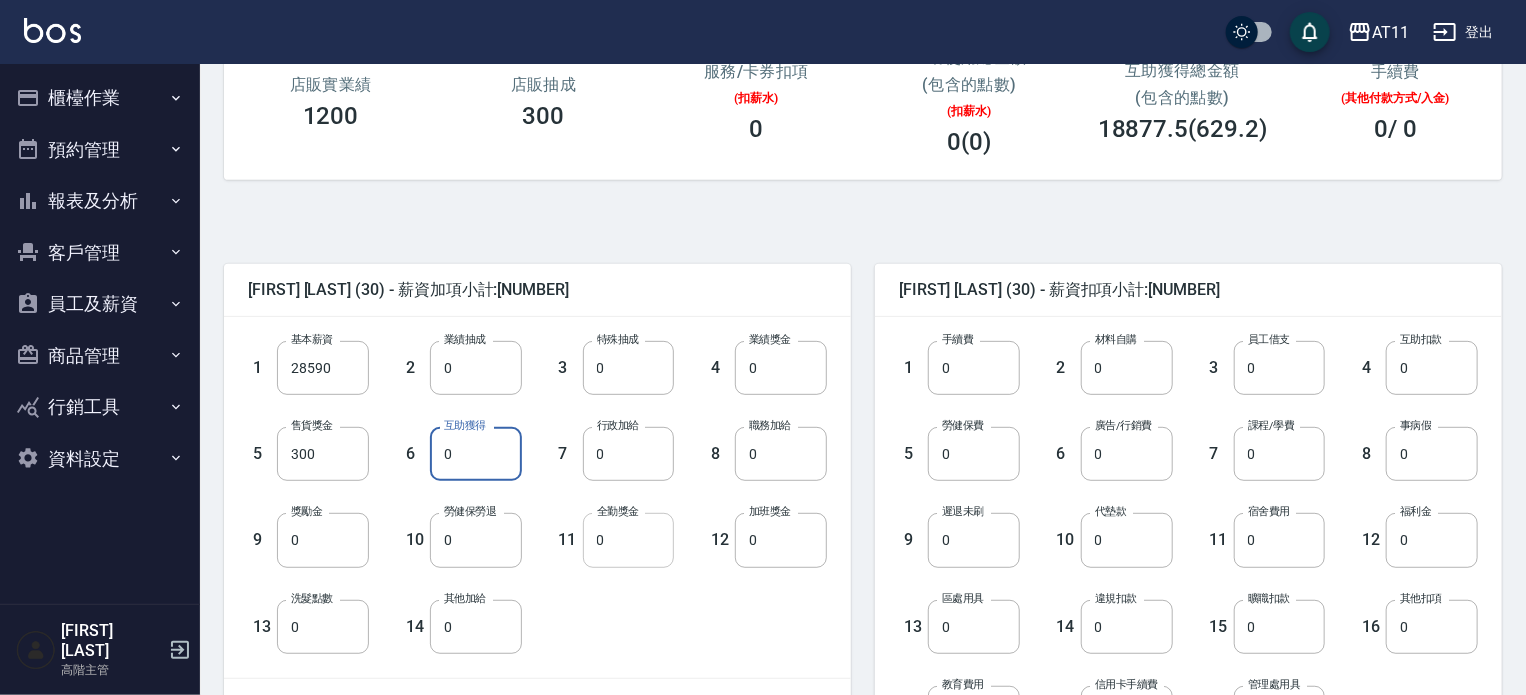 type on "0" 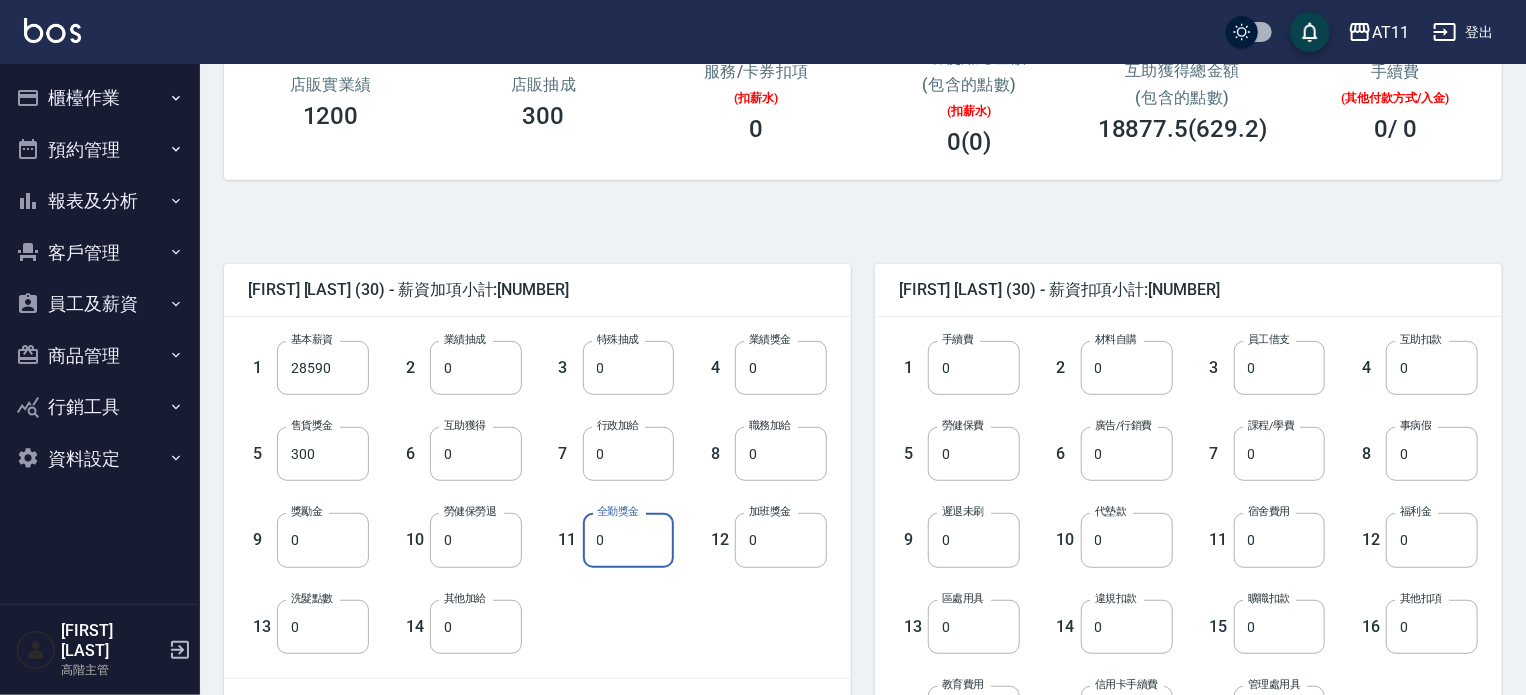 click on "0" at bounding box center (629, 540) 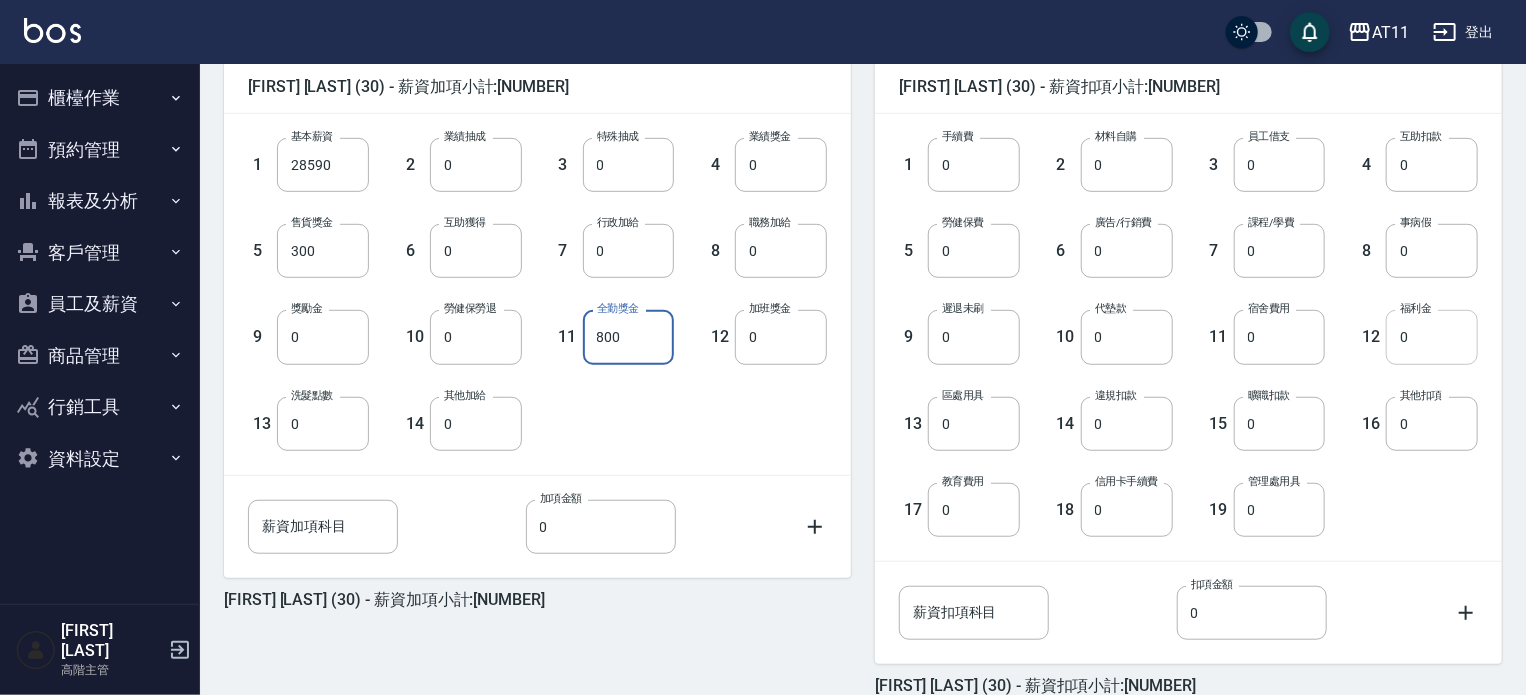 scroll, scrollTop: 500, scrollLeft: 0, axis: vertical 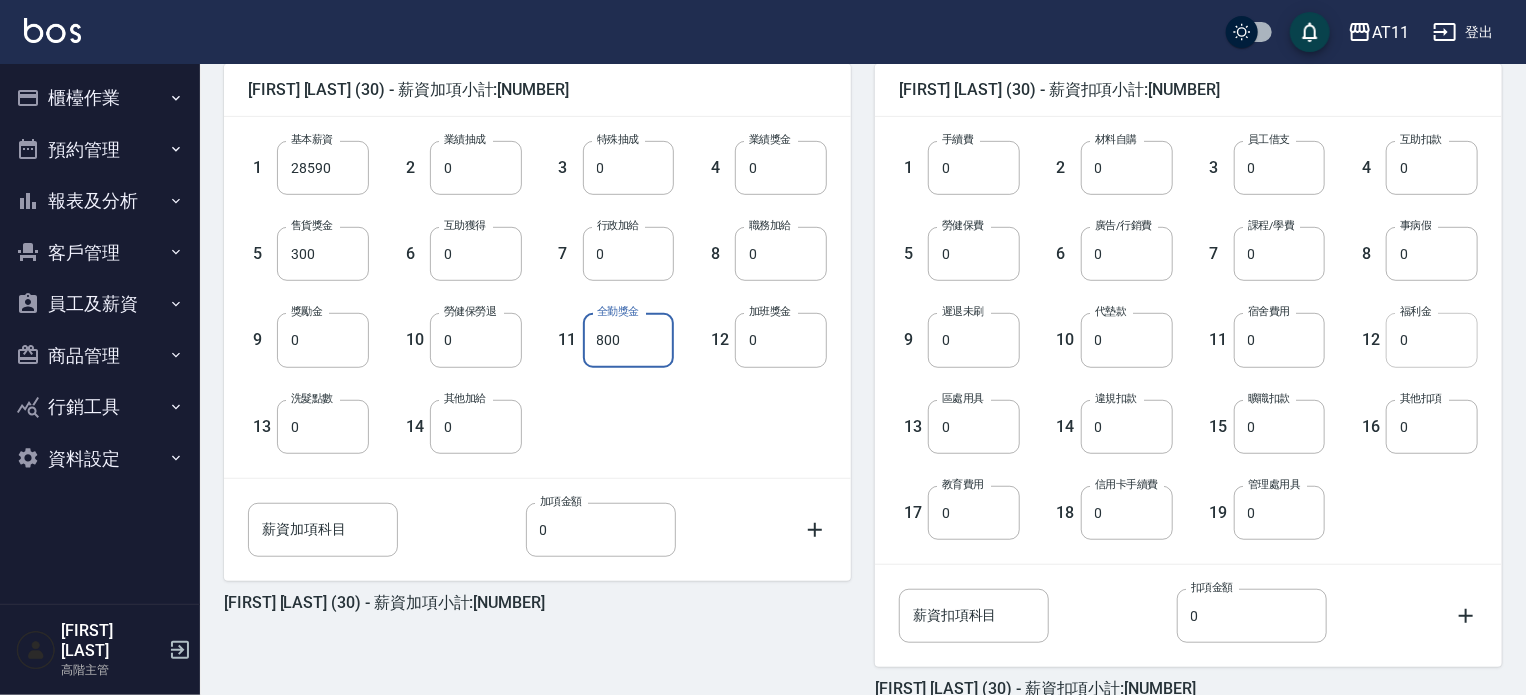 type on "800" 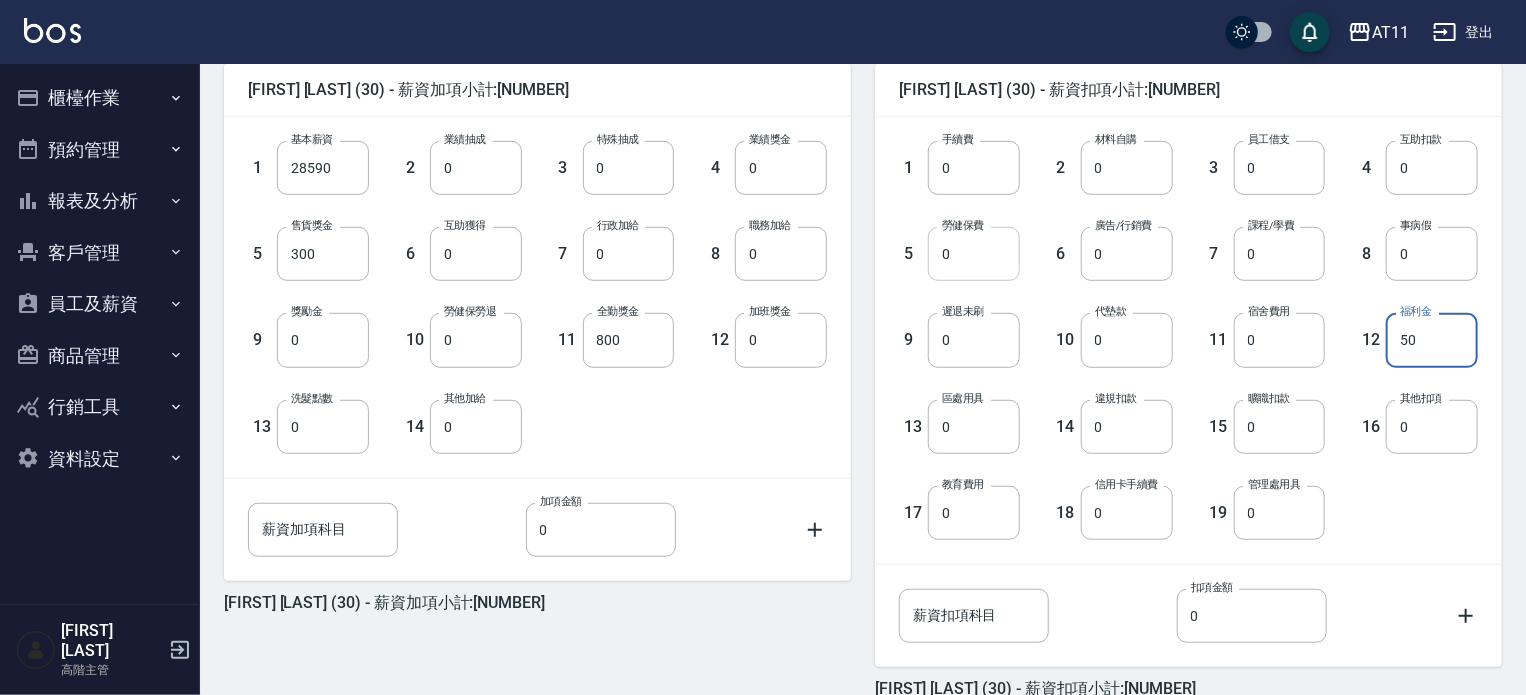 type on "50" 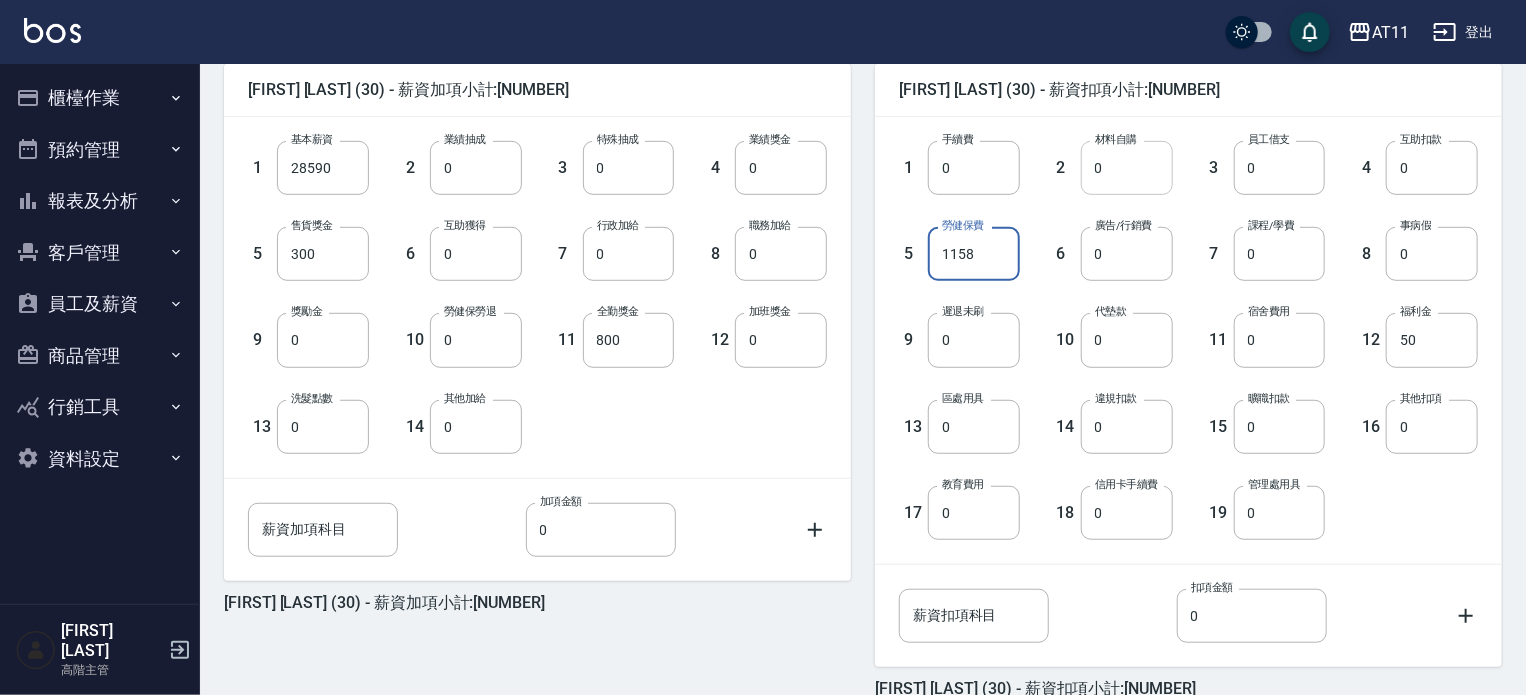 type on "1158" 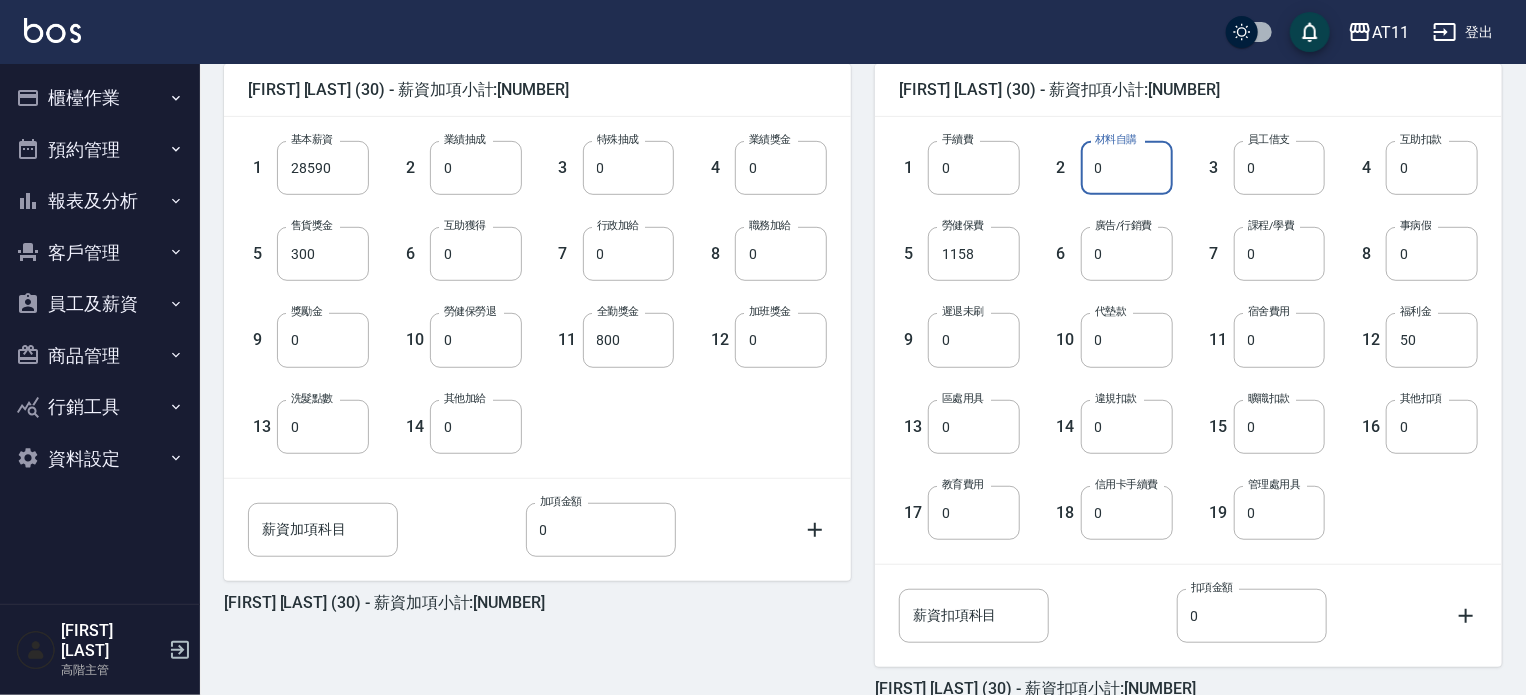 click on "0" at bounding box center (1127, 168) 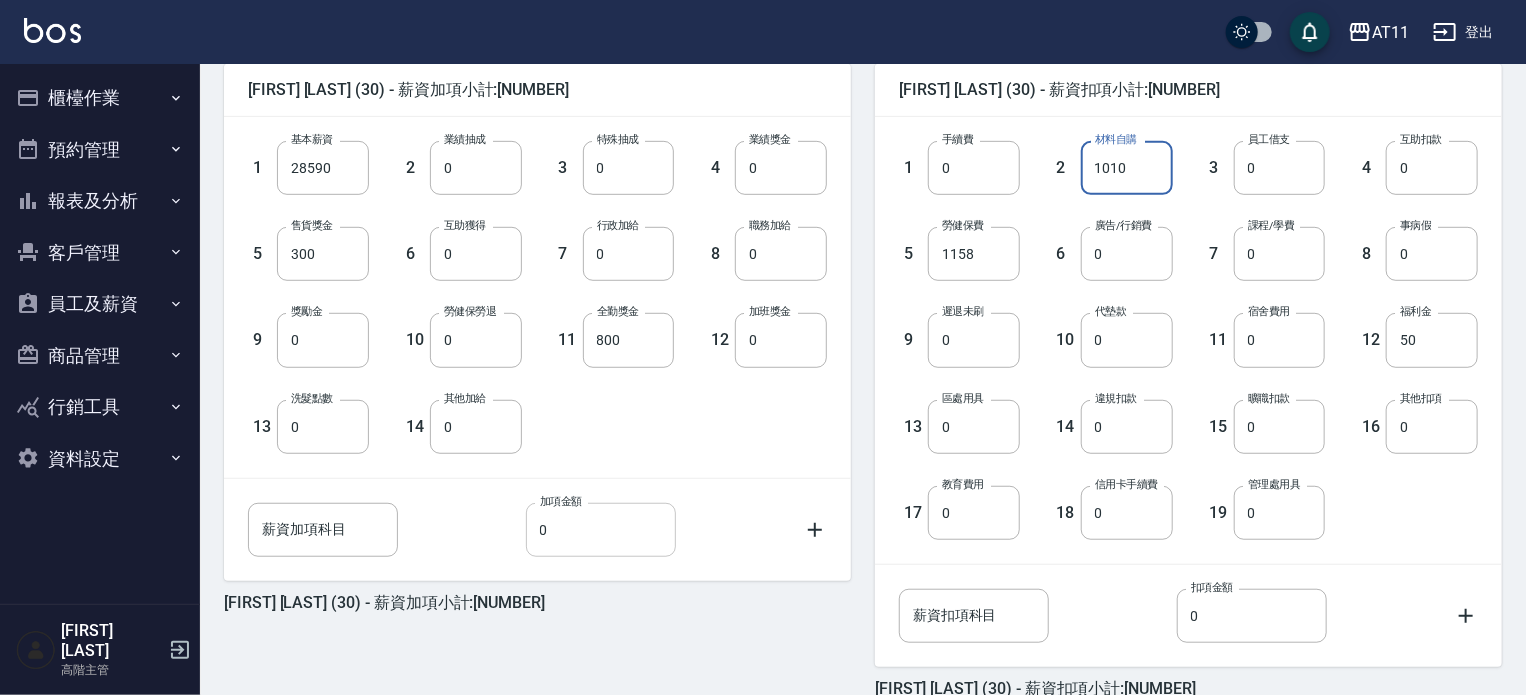 type on "1010" 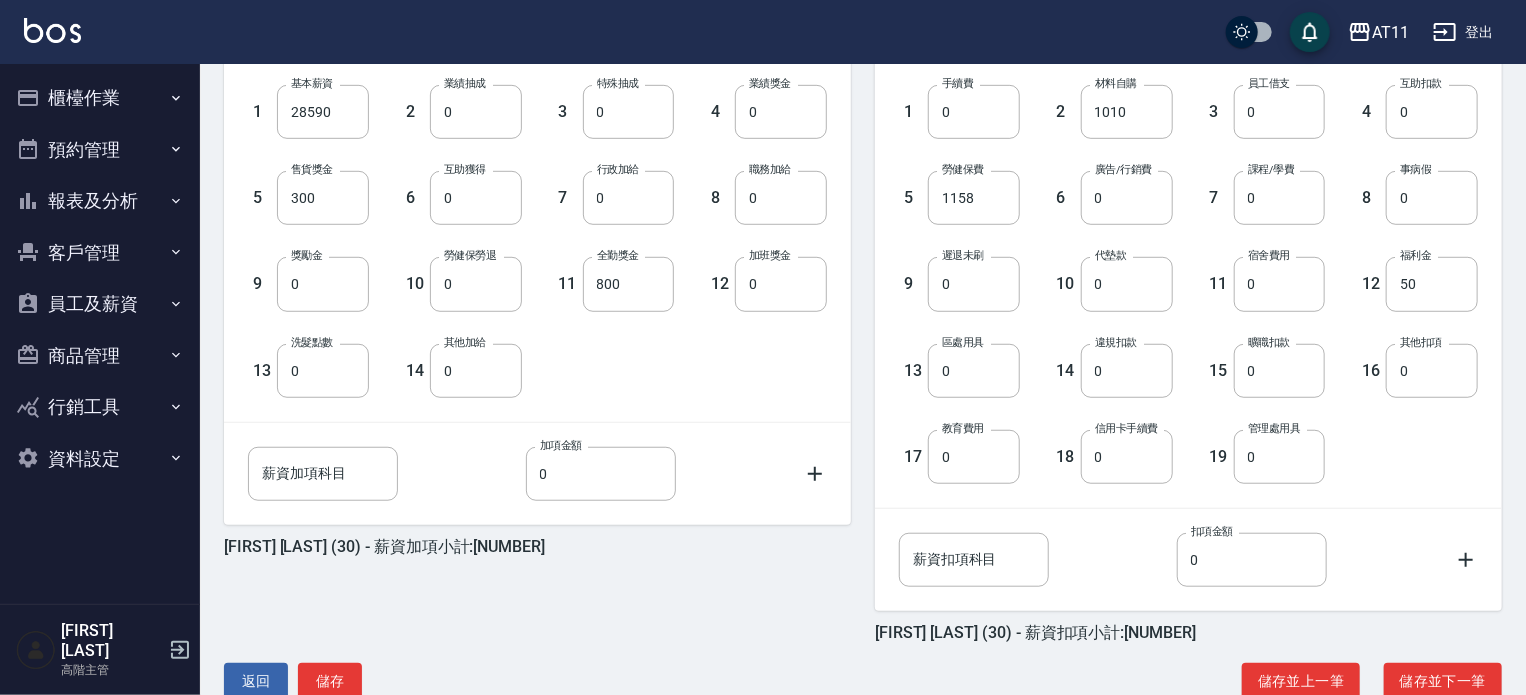 scroll, scrollTop: 604, scrollLeft: 0, axis: vertical 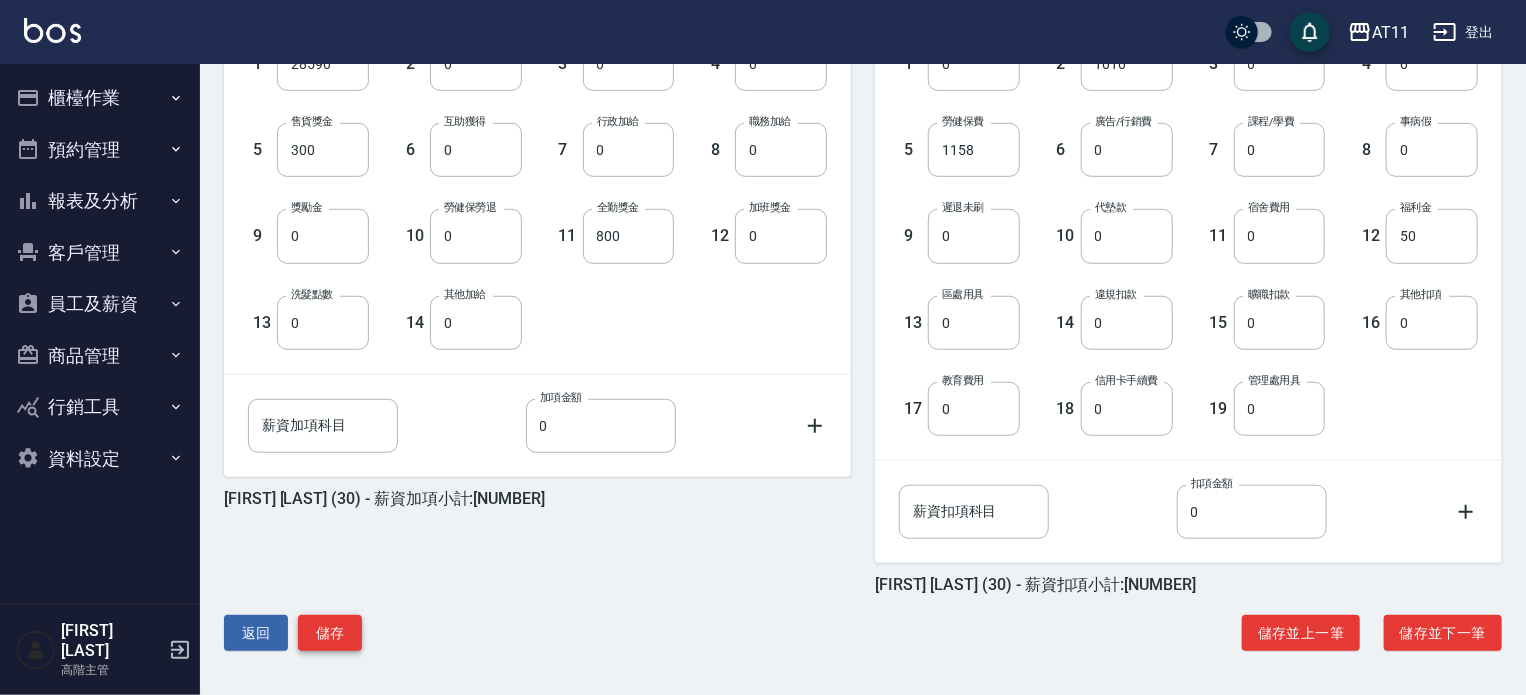 click on "儲存" at bounding box center [330, 633] 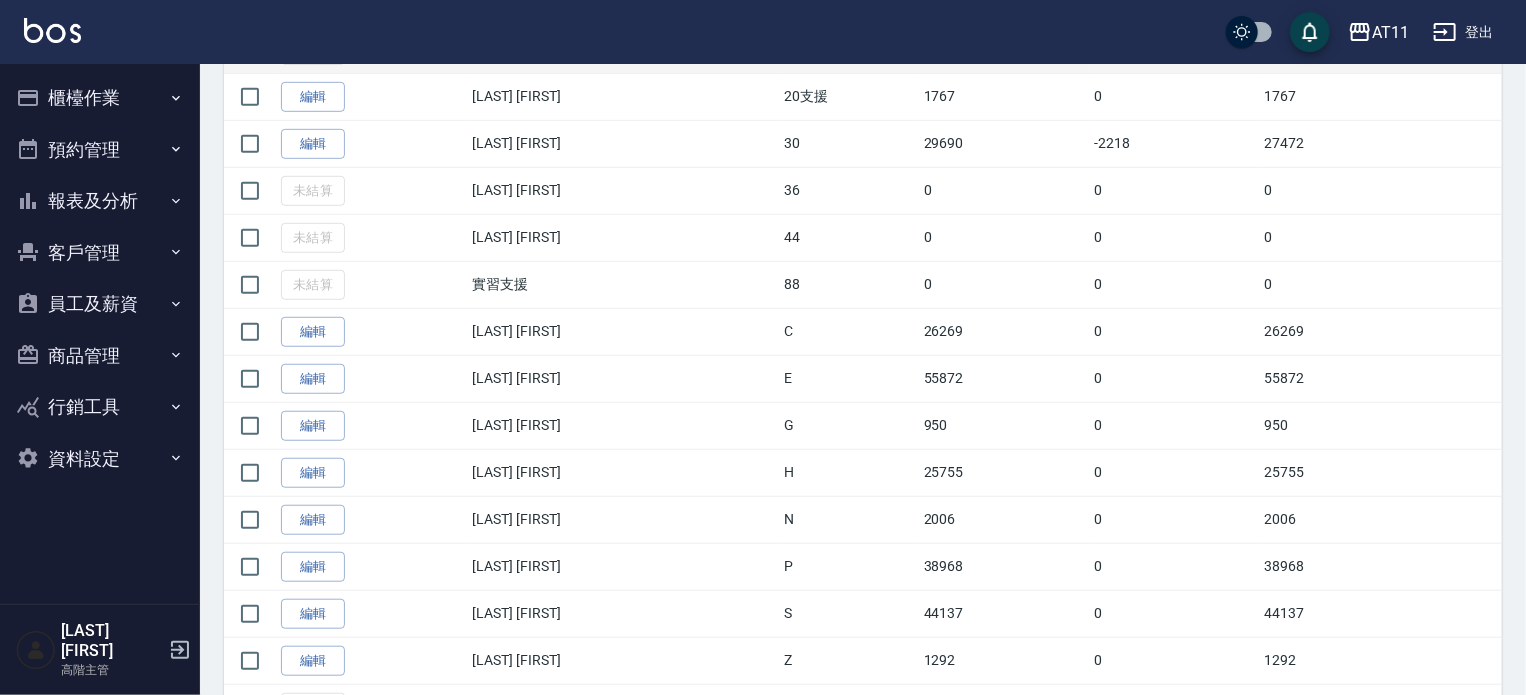scroll, scrollTop: 600, scrollLeft: 0, axis: vertical 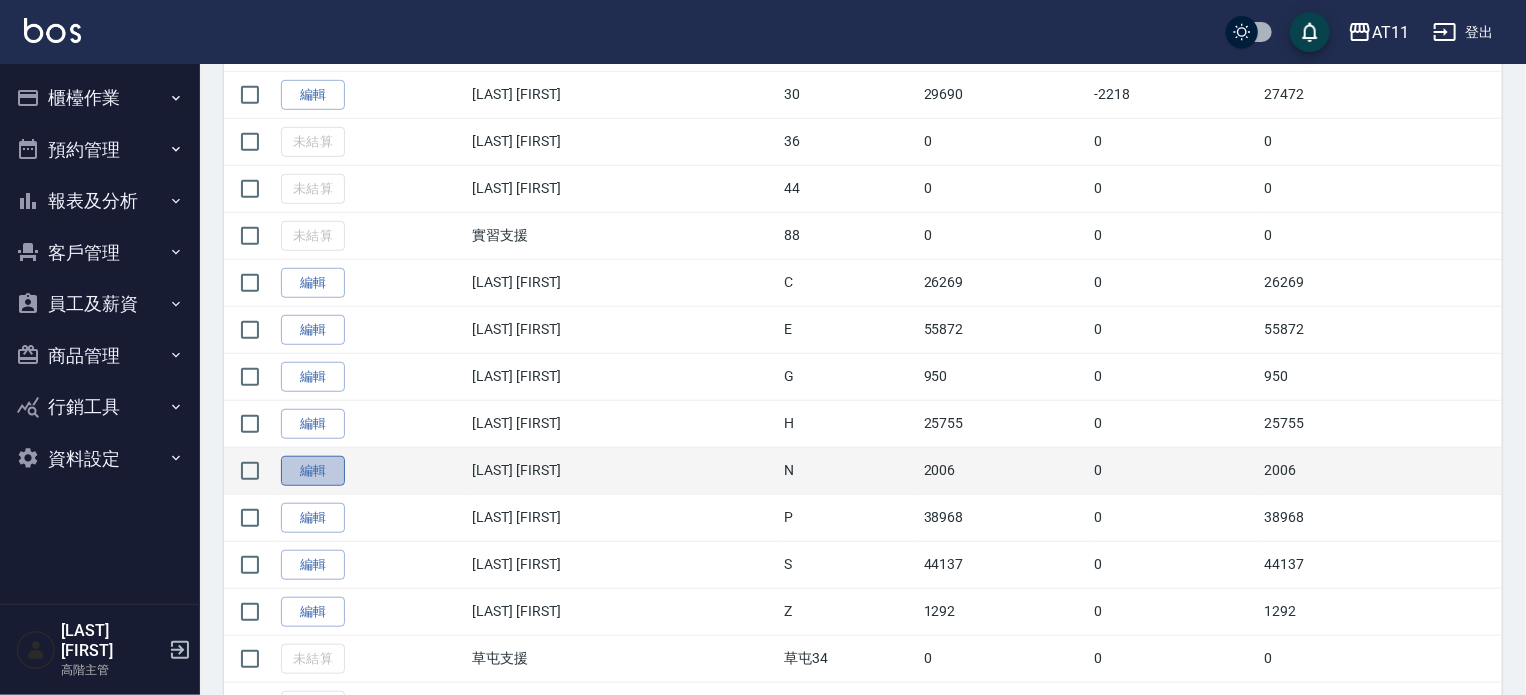 click on "編輯" at bounding box center [313, 471] 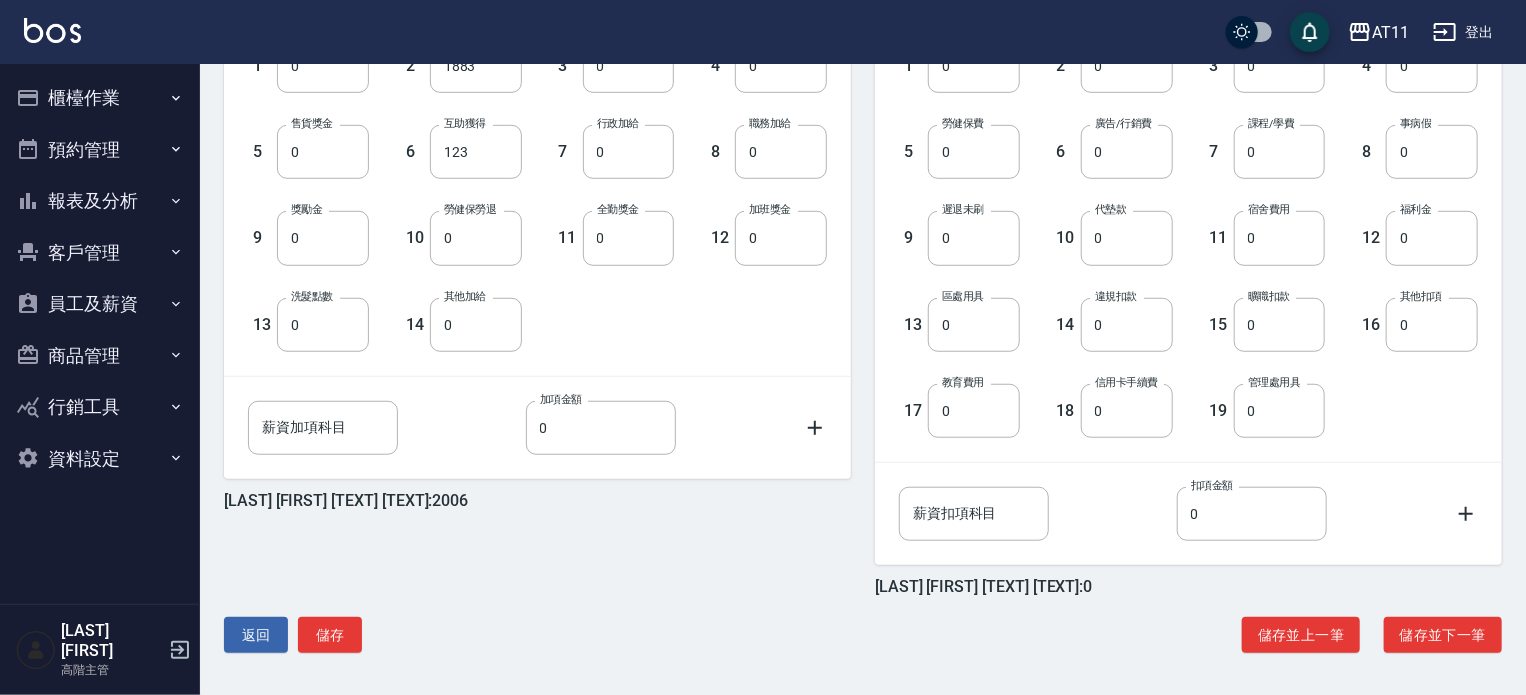 scroll, scrollTop: 604, scrollLeft: 0, axis: vertical 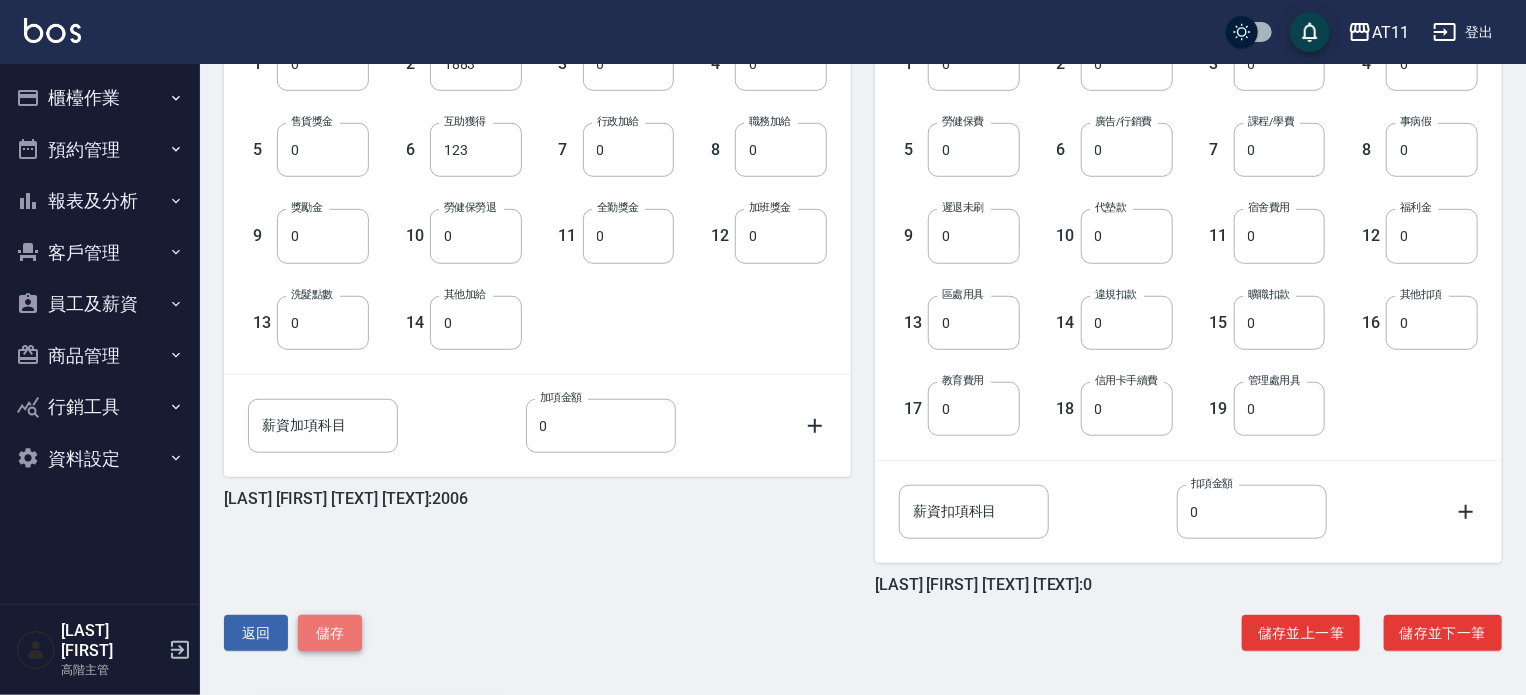 click on "儲存" at bounding box center (330, 633) 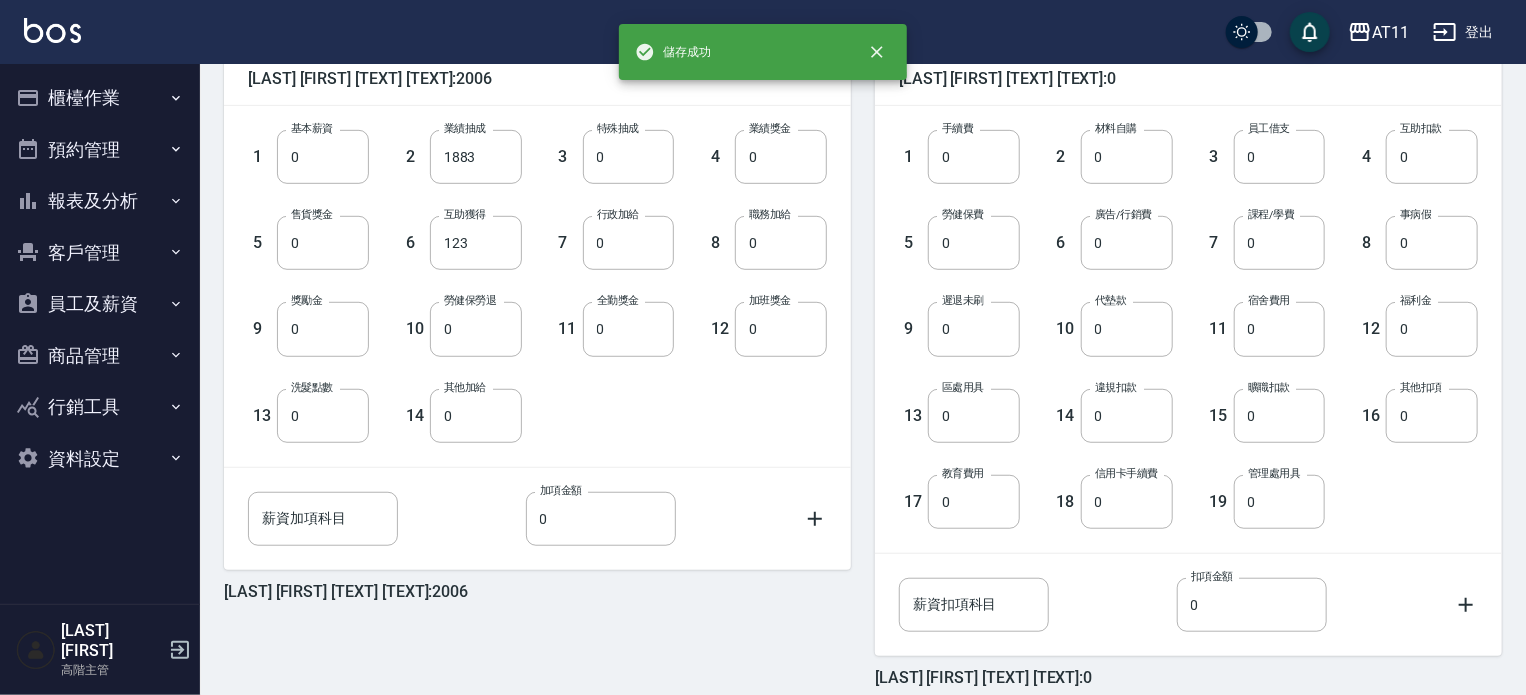 scroll, scrollTop: 404, scrollLeft: 0, axis: vertical 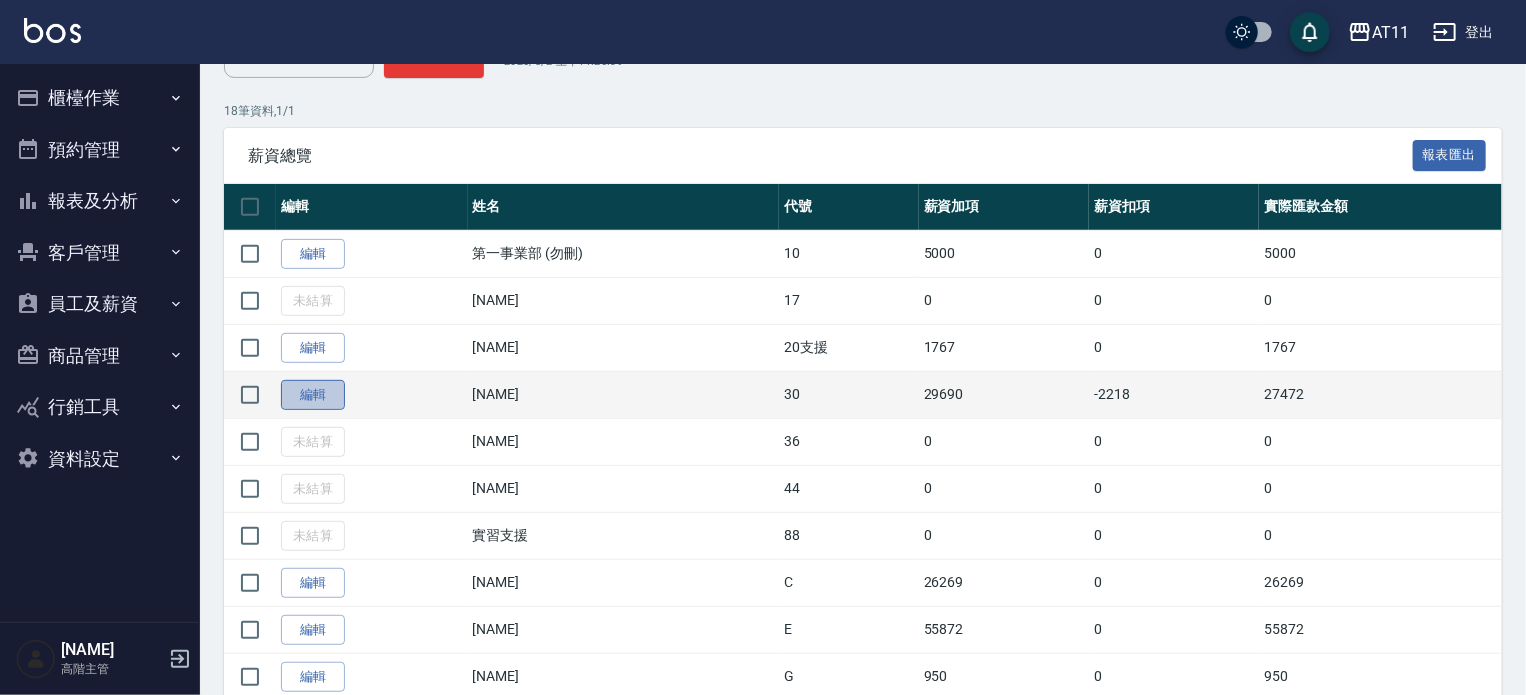click on "編輯" at bounding box center (313, 395) 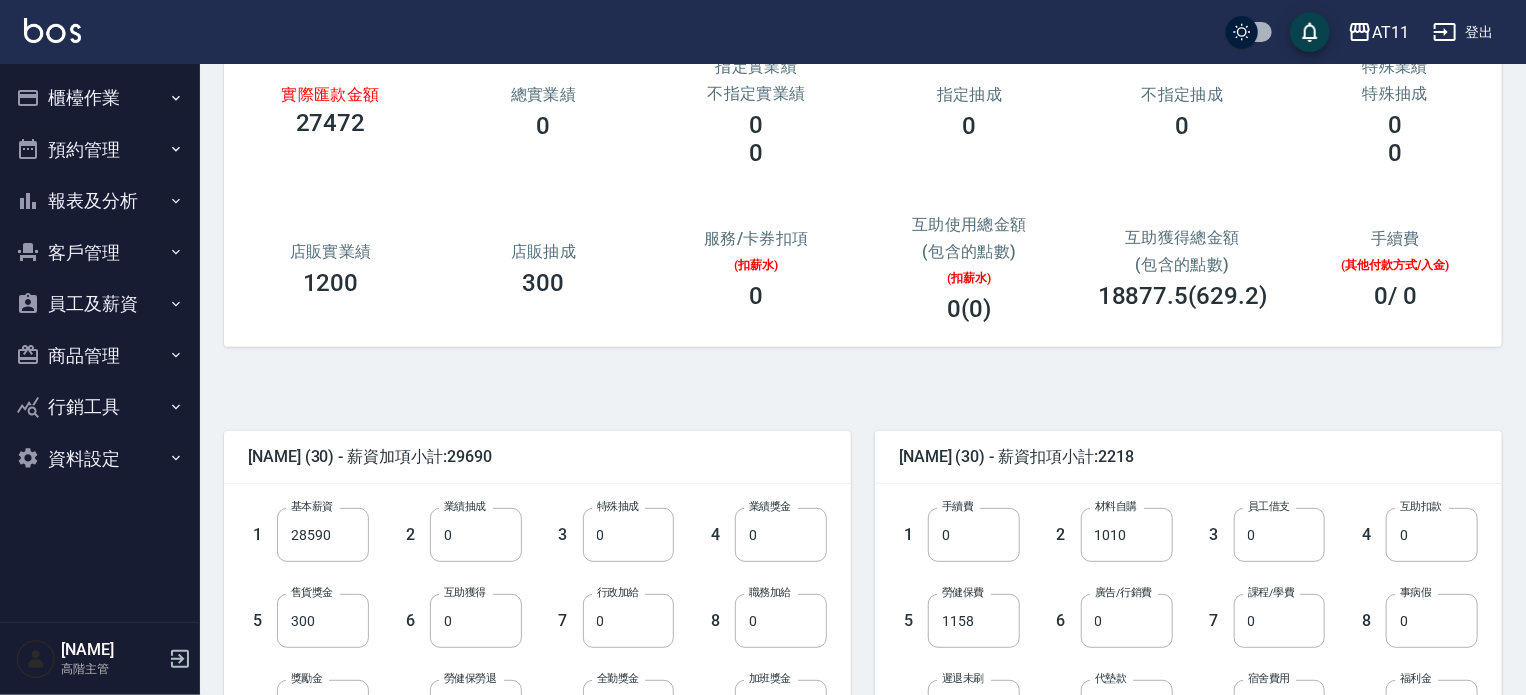 scroll, scrollTop: 300, scrollLeft: 0, axis: vertical 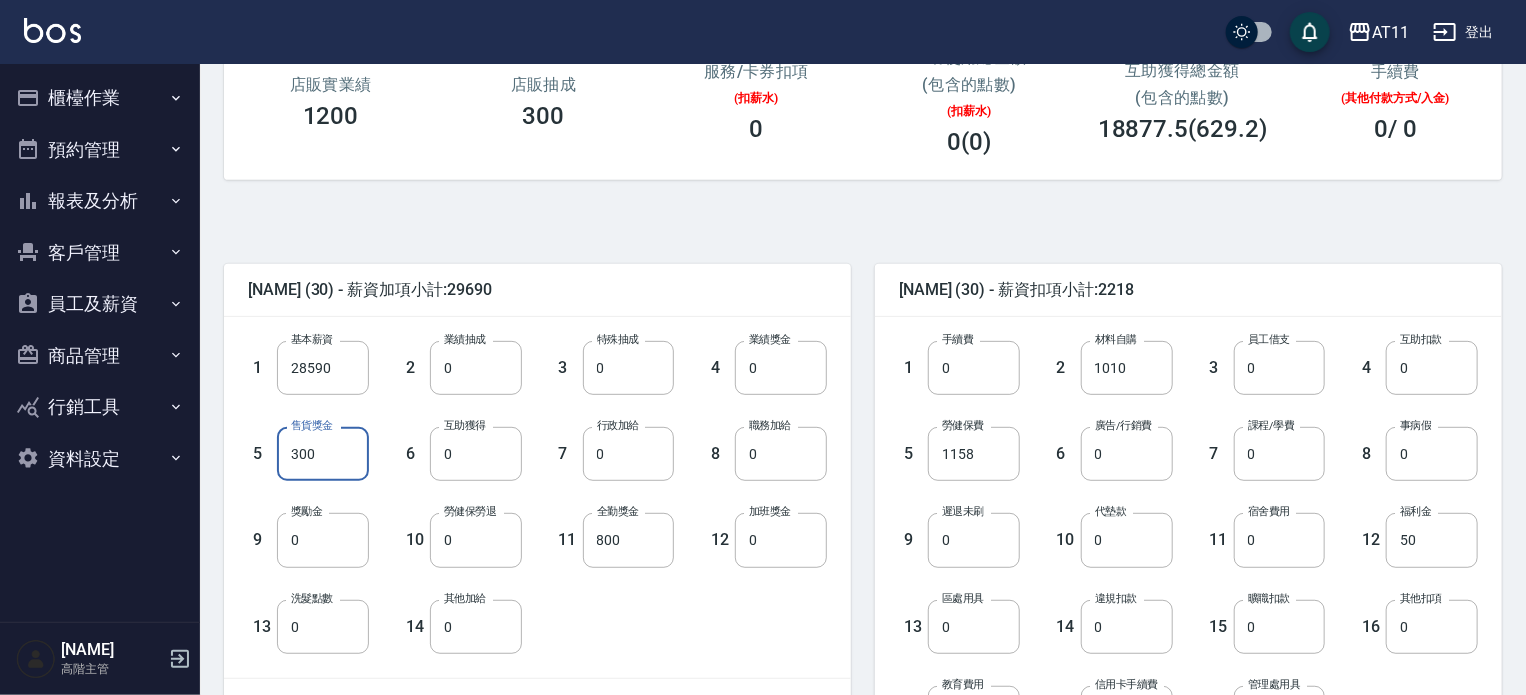 click on "300" at bounding box center [323, 454] 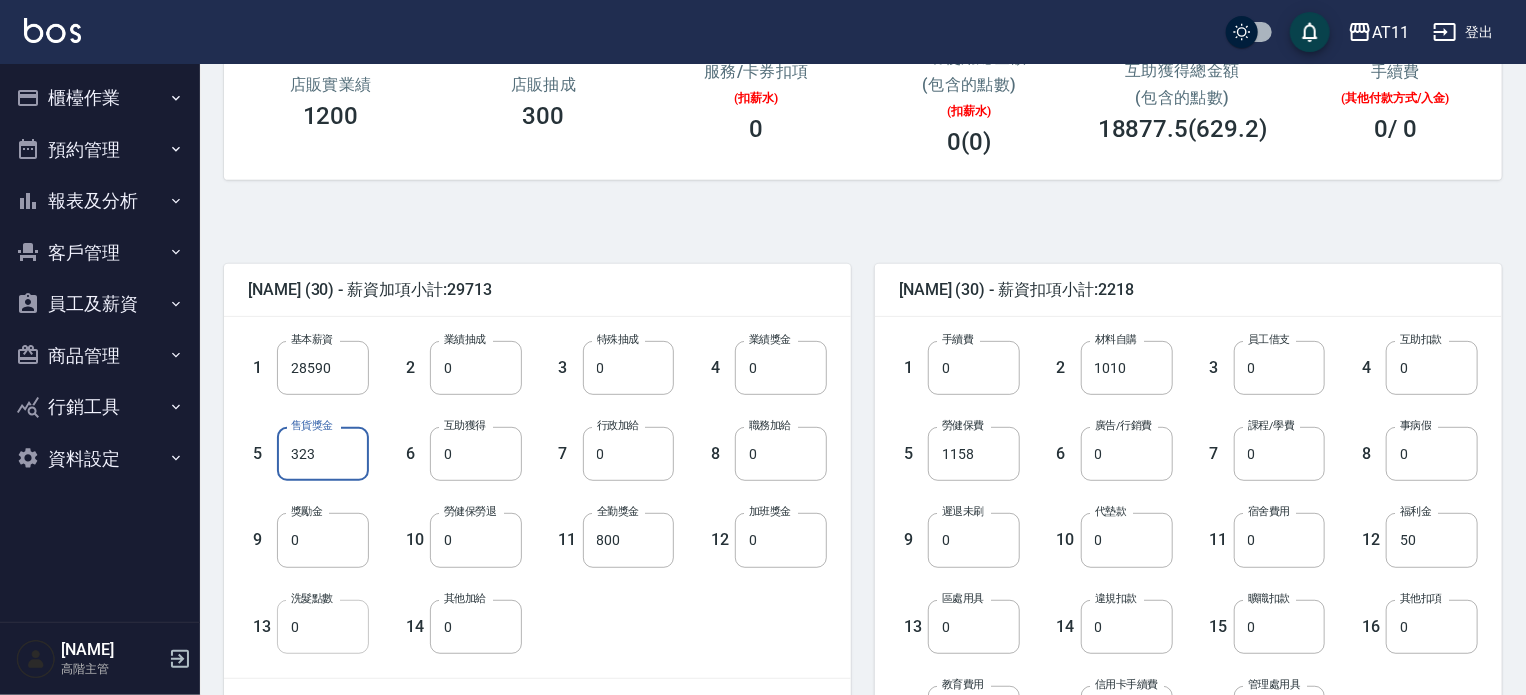 type on "323" 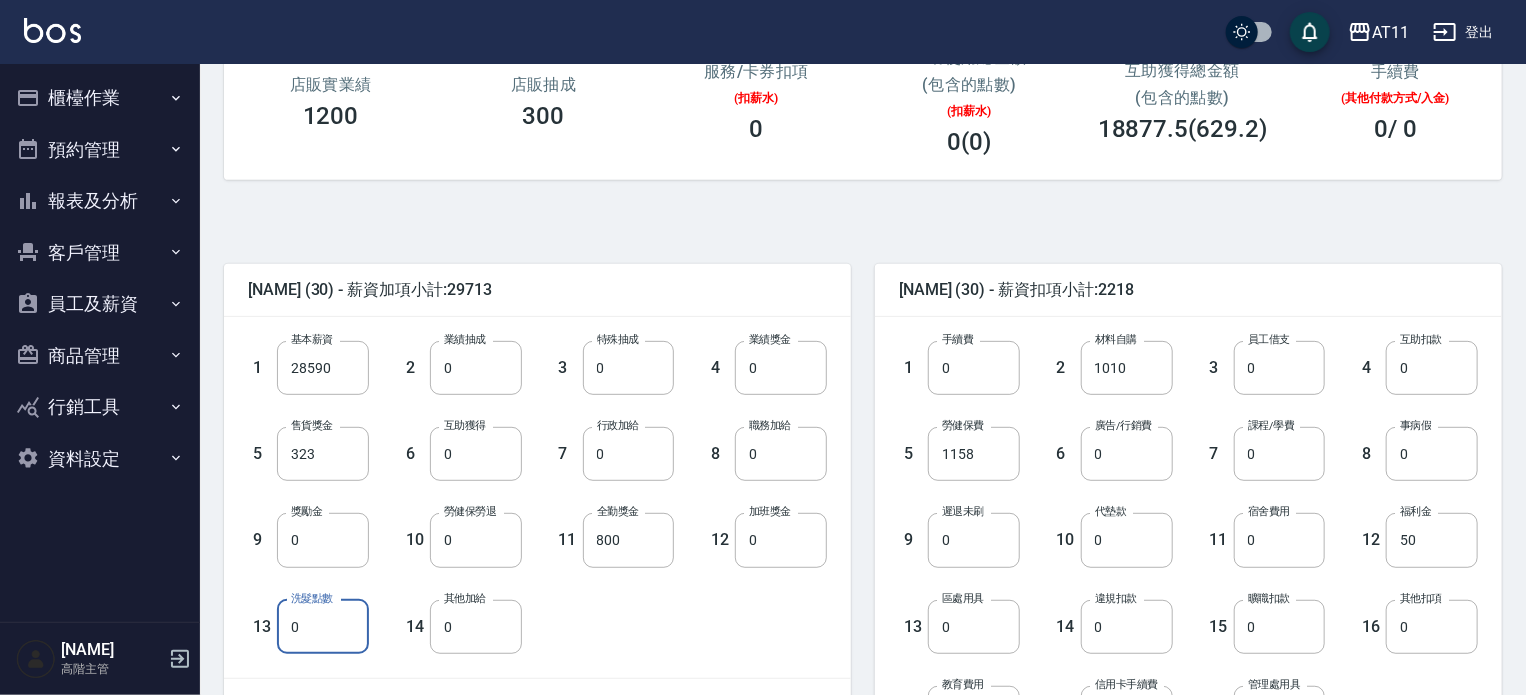 click on "0" at bounding box center [323, 627] 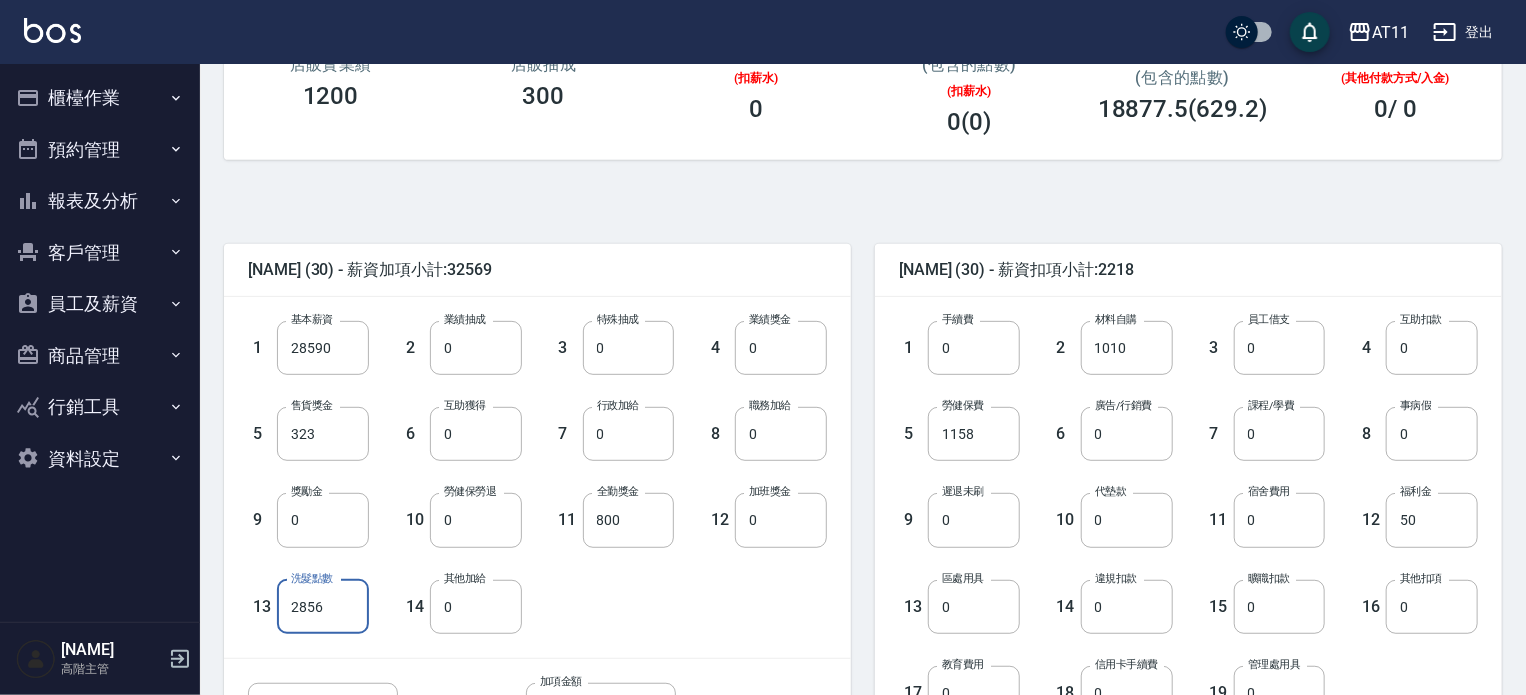 scroll, scrollTop: 600, scrollLeft: 0, axis: vertical 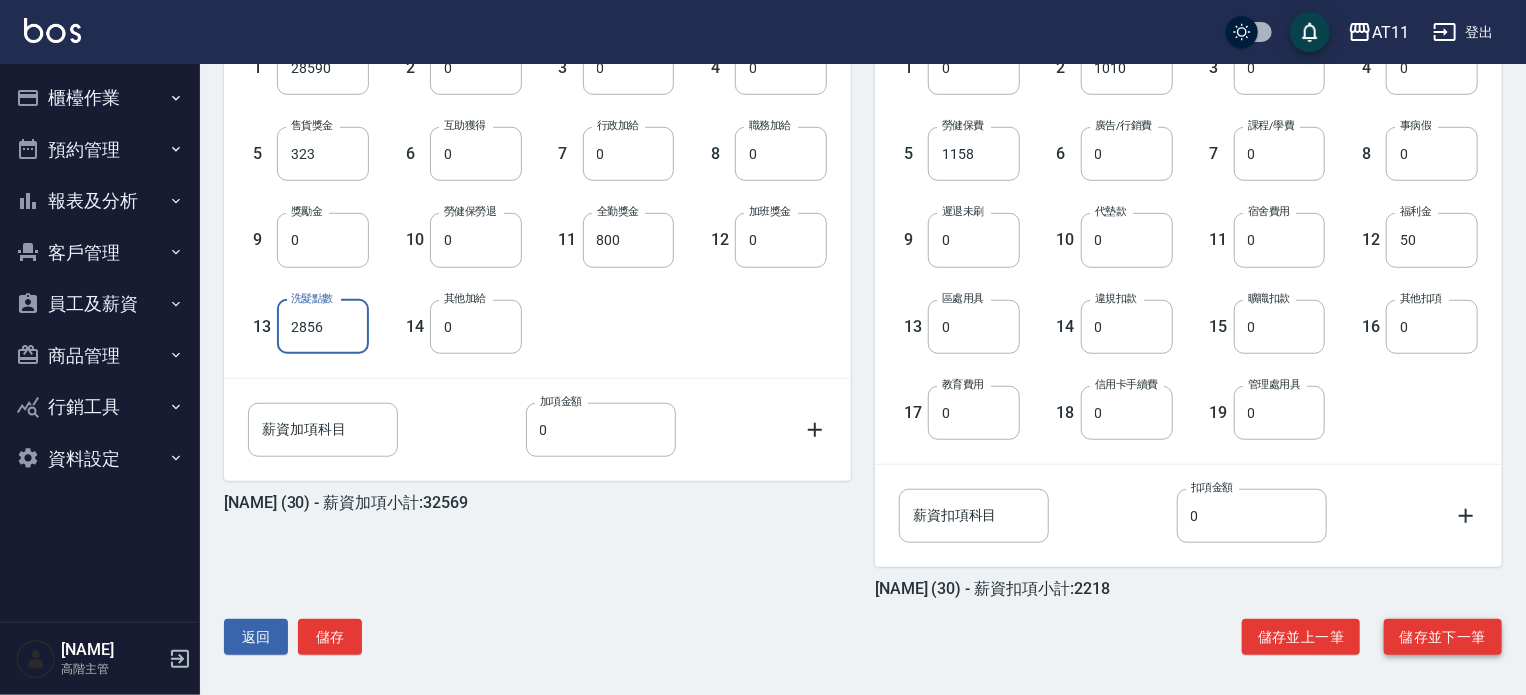 type on "2856" 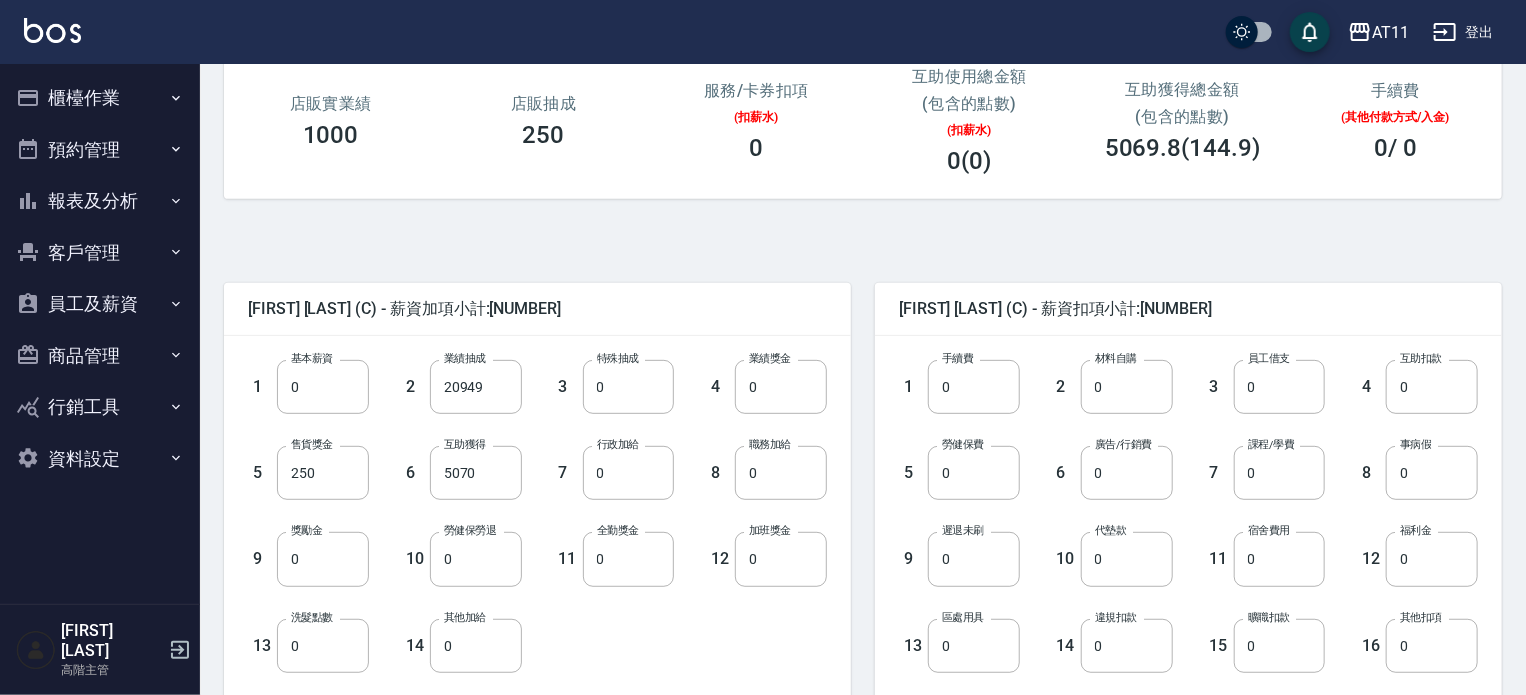 scroll, scrollTop: 400, scrollLeft: 0, axis: vertical 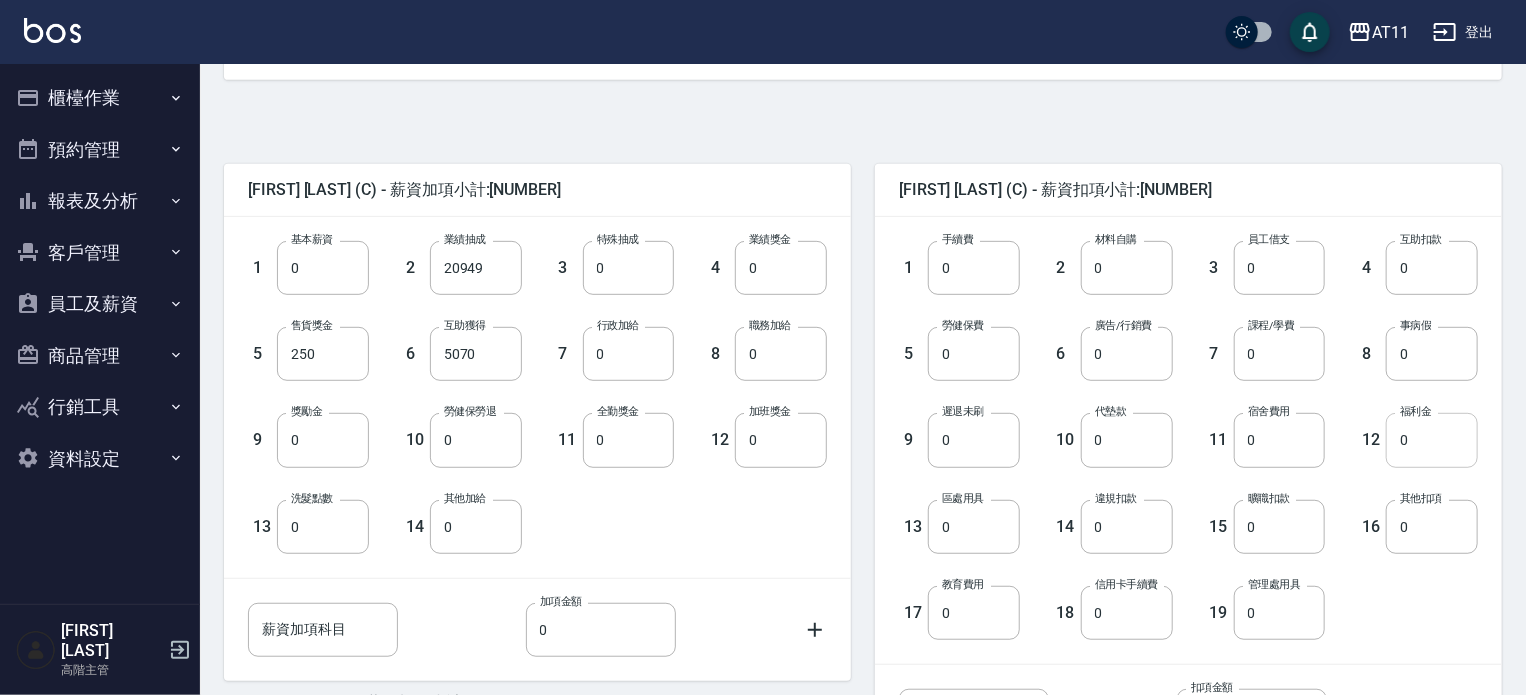 click on "0" at bounding box center (1432, 440) 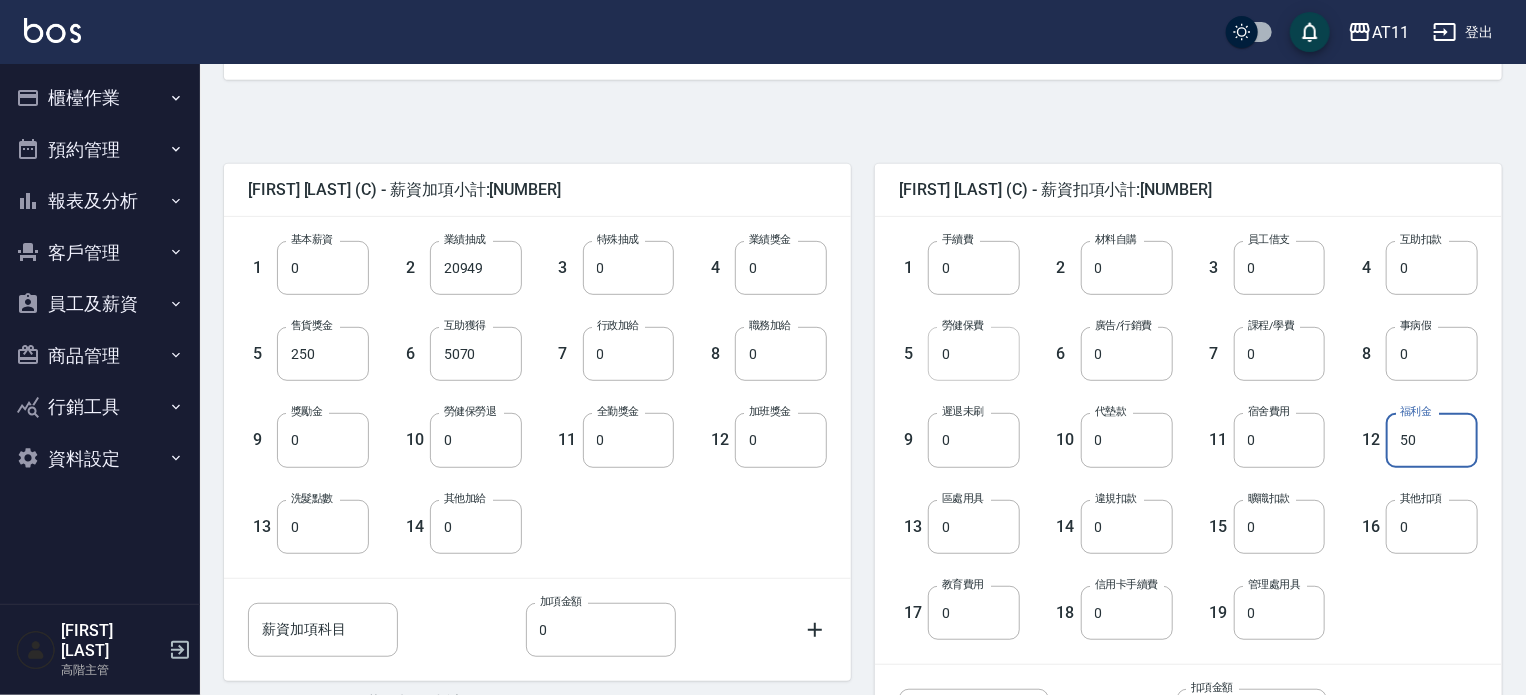 type on "50" 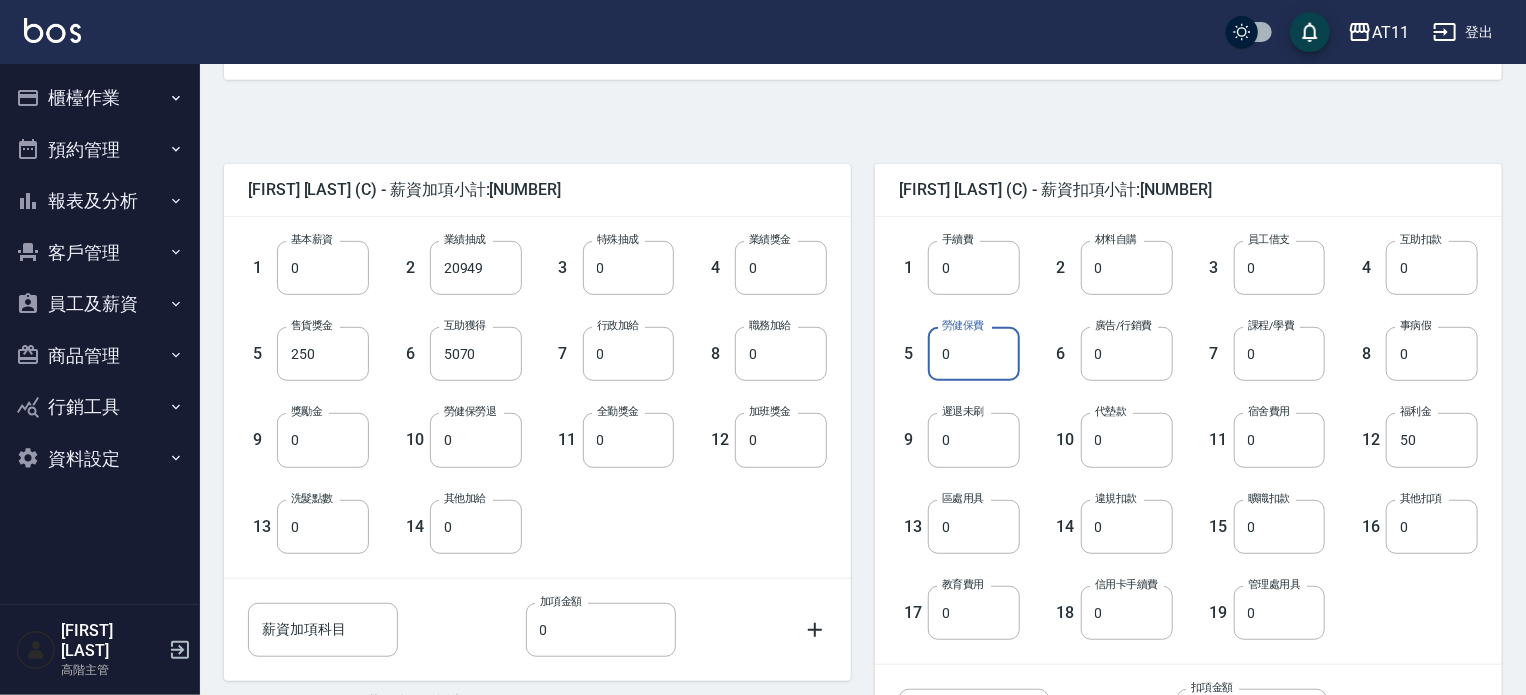 click on "0" at bounding box center (974, 354) 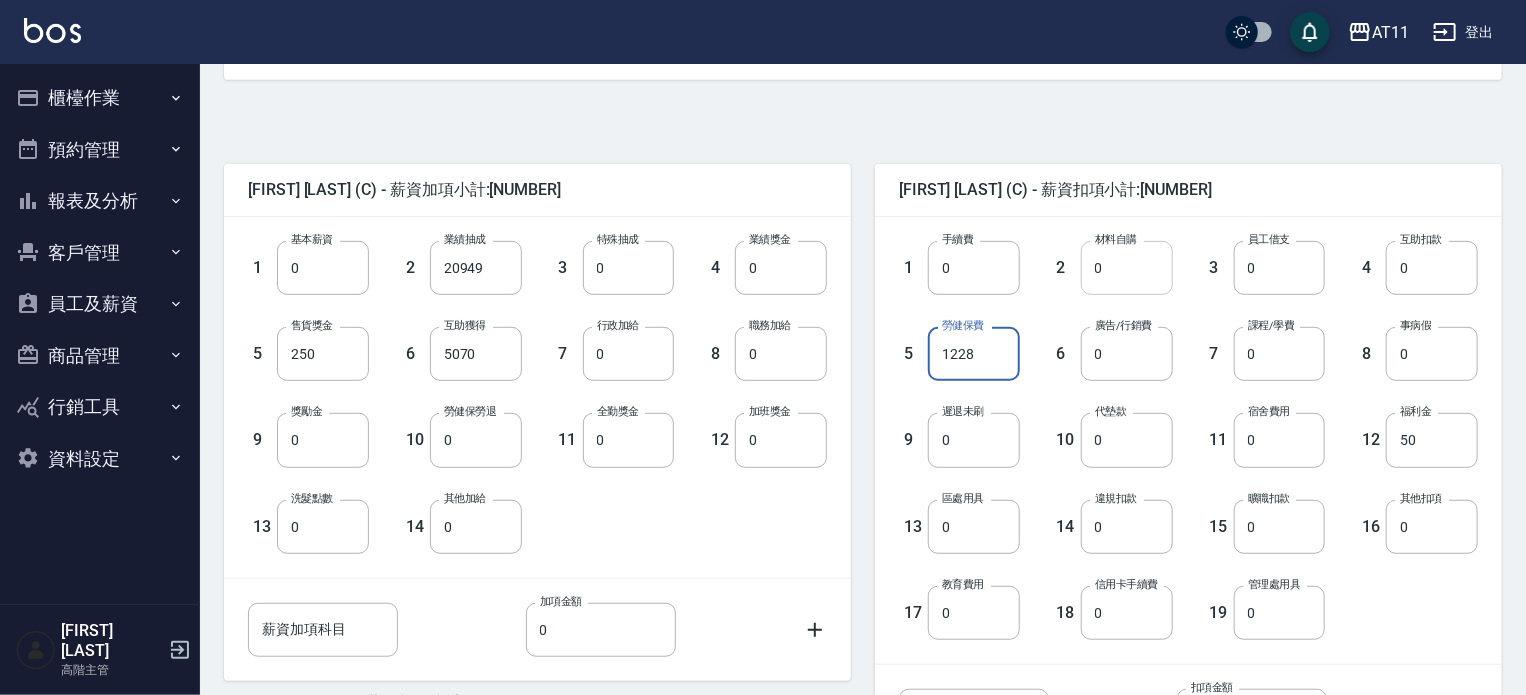 type on "1228" 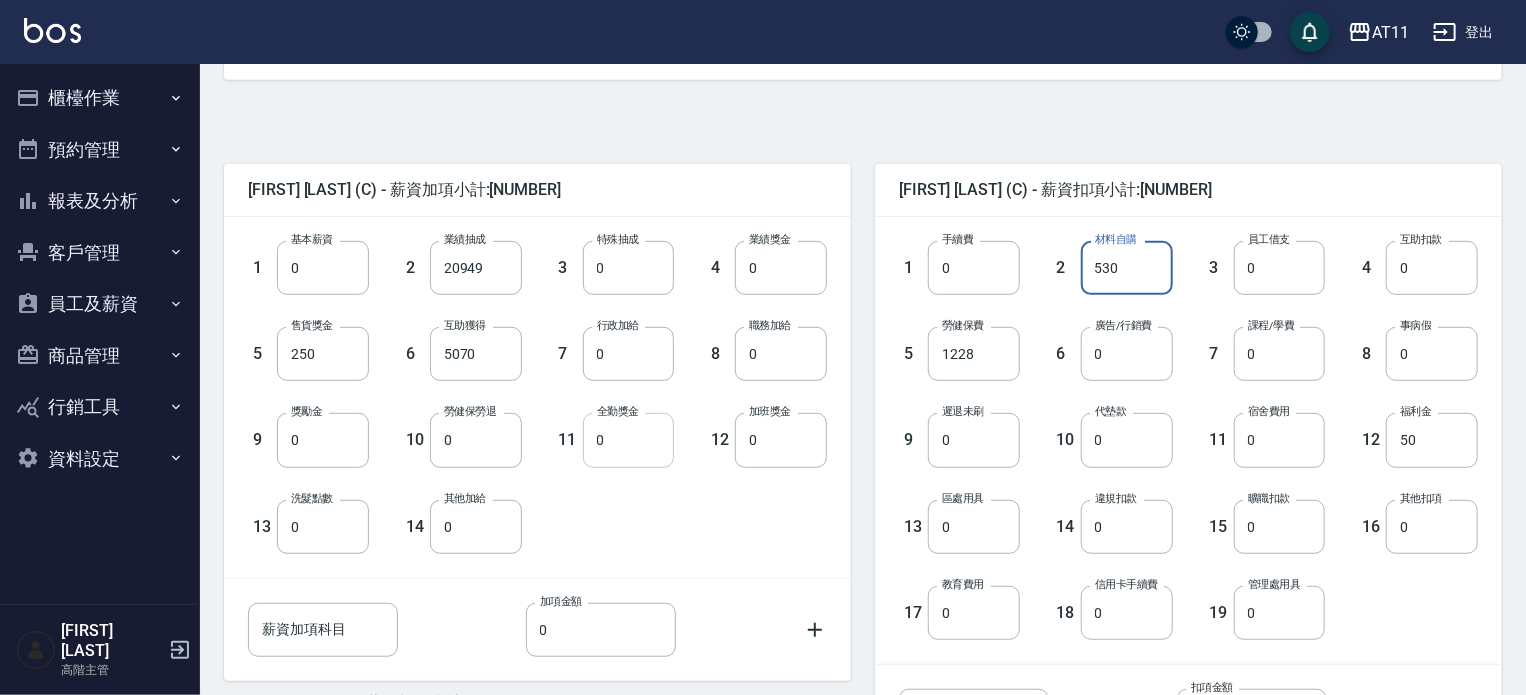 type on "530" 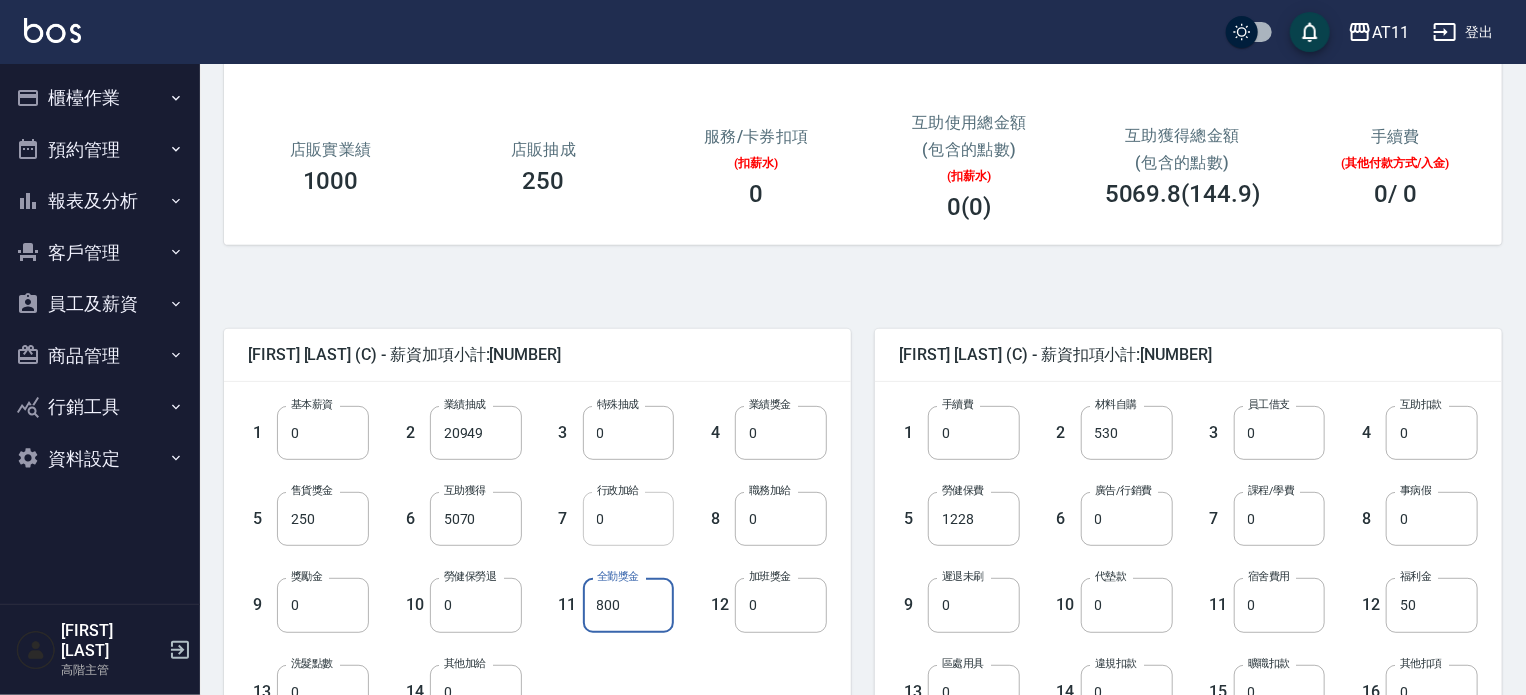scroll, scrollTop: 200, scrollLeft: 0, axis: vertical 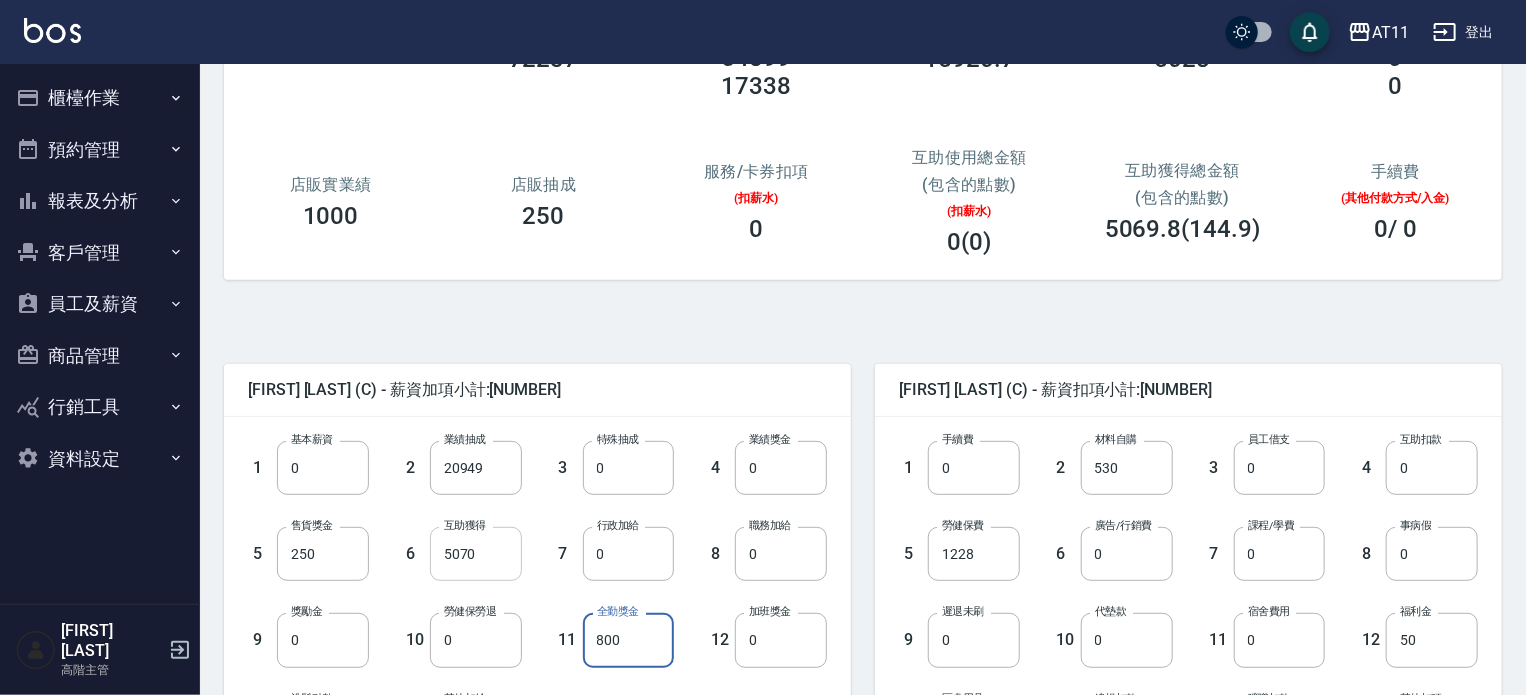 type on "800" 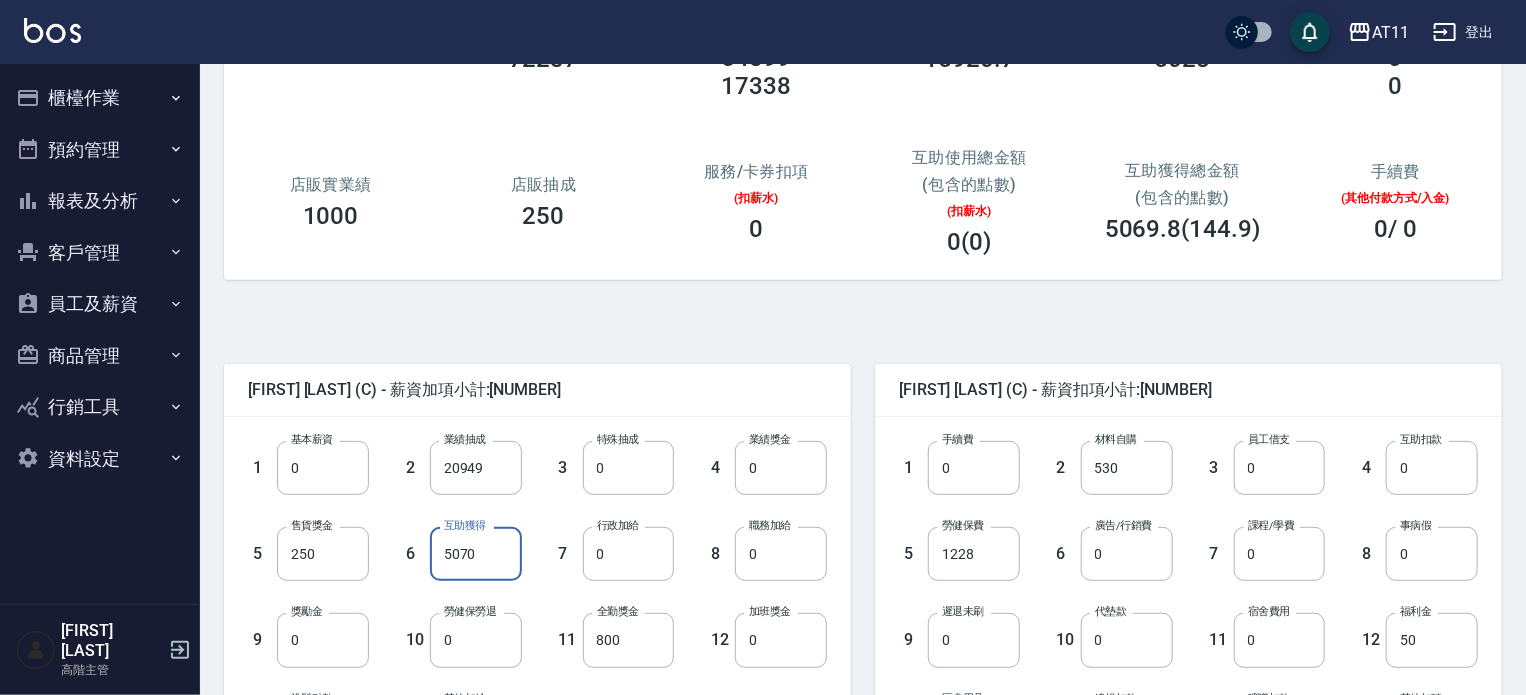 click on "5070" at bounding box center (476, 554) 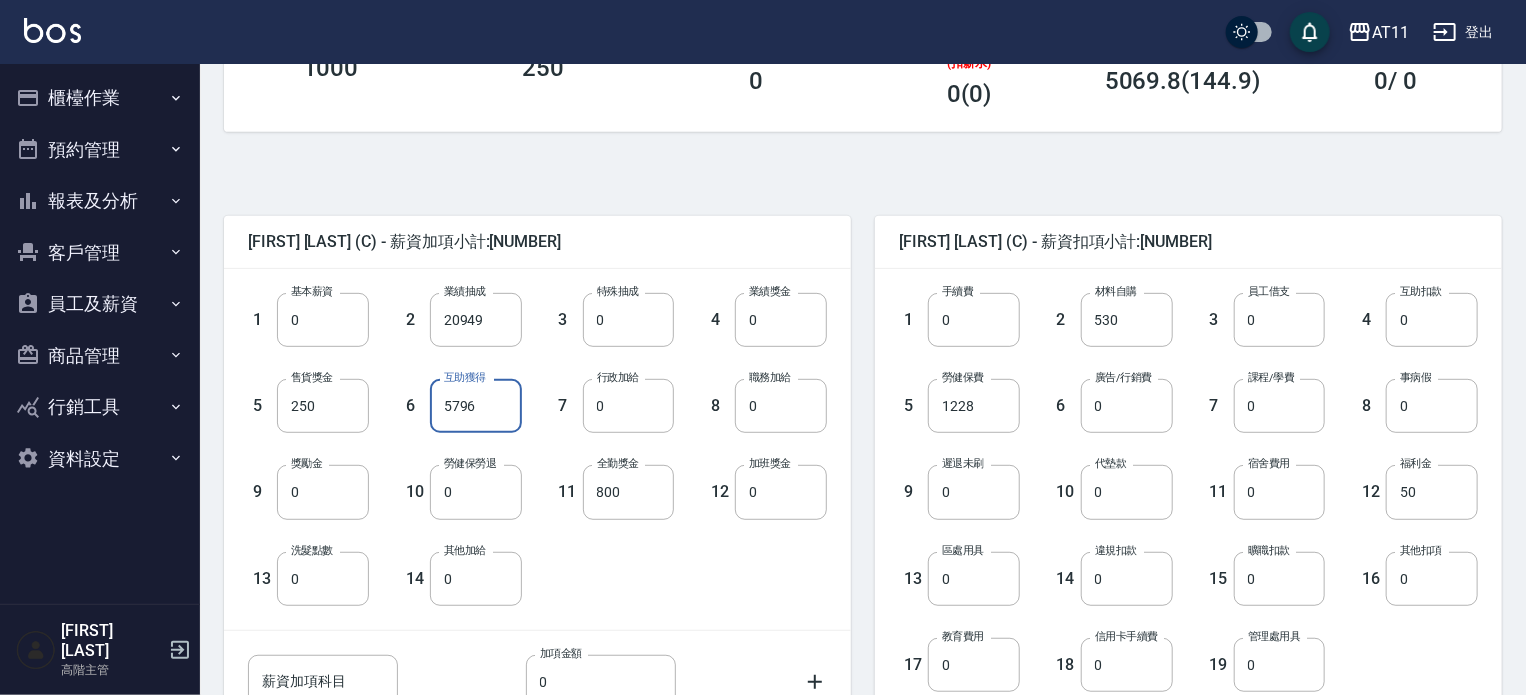 scroll, scrollTop: 500, scrollLeft: 0, axis: vertical 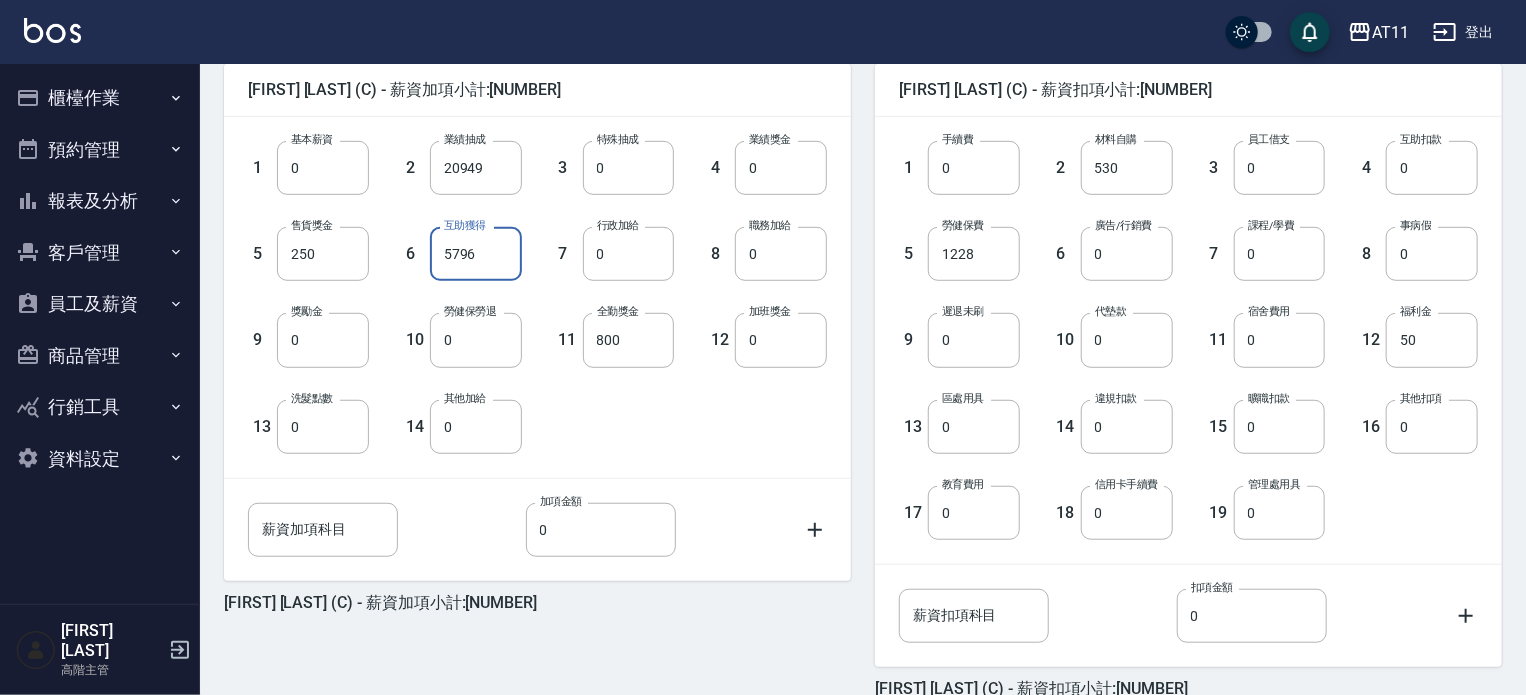 type on "5796" 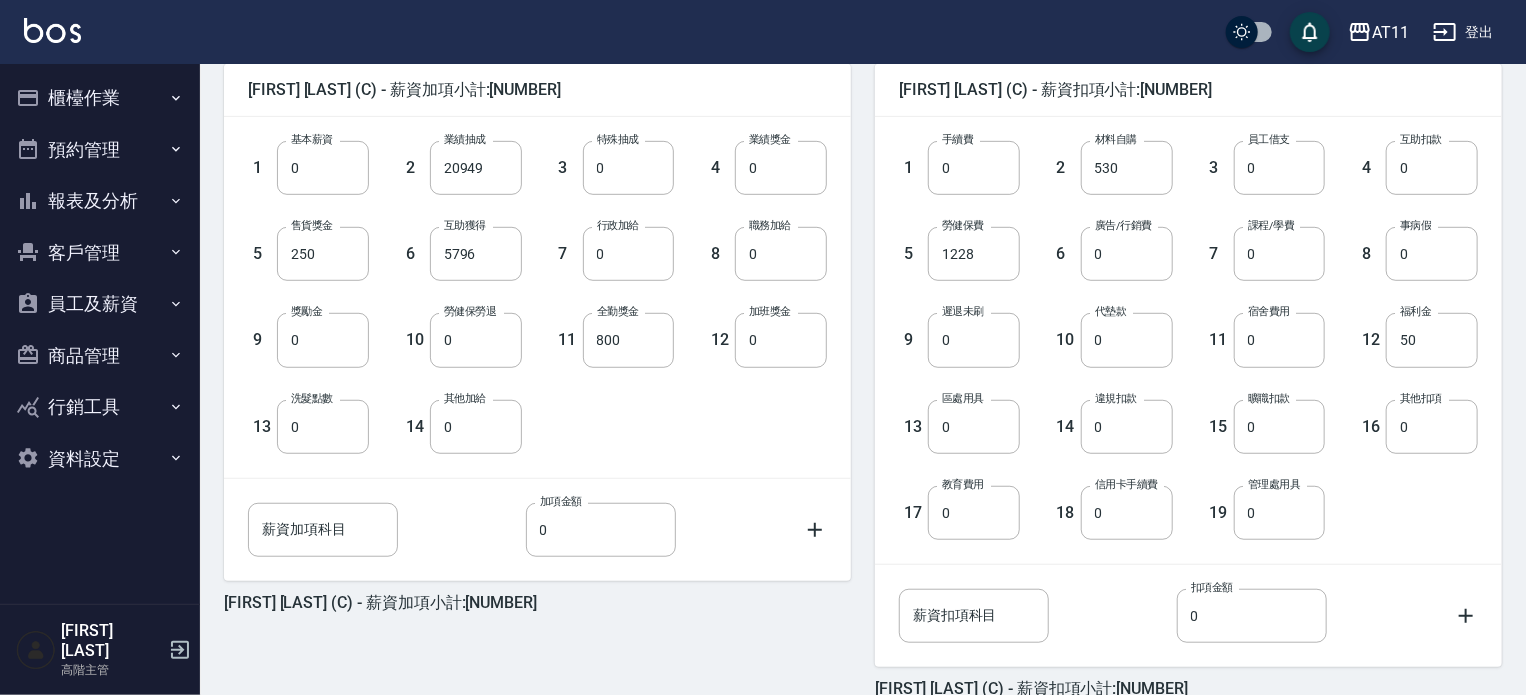 click on "葉亭萱 (C) - 薪資扣項小計:1808 1 手續費 0 手續費 2 材料自購 530 材料自購 3 員工借支 0 員工借支 4 互助扣款 0 互助扣款 5 勞健保費 1228 勞健保費 6 廣告/行銷費 0 廣告/行銷費 7 課程/學費 0 課程/學費 8 事病假 0 事病假 9 遲退未刷 0 遲退未刷 10 代墊款 0 代墊款 11 宿舍費用 0 宿舍費用 12 福利金 50 福利金 13 區處用具 0 區處用具 14 違規扣款 0 違規扣款 15 曠職扣款 0 曠職扣款 16 其他扣項 0 其他扣項 17 教育費用 0 教育費用 18 信用卡手續費 0 信用卡手續費 19 管理處用具 0 管理處用具 薪資扣項科目 薪資扣項科目 扣項金額 0 扣項金額 葉亭萱 (C) - 薪資扣項小計:1808" at bounding box center (1176, 369) 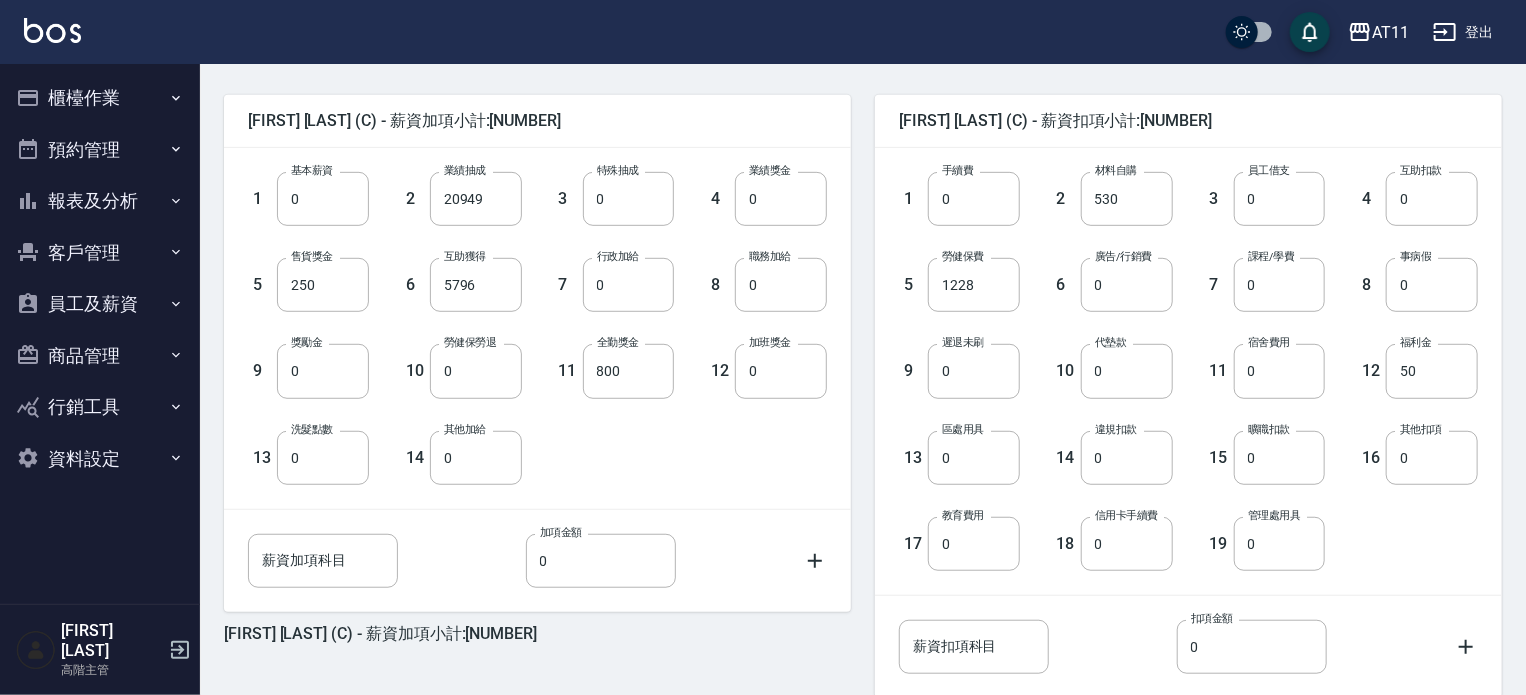 scroll, scrollTop: 504, scrollLeft: 0, axis: vertical 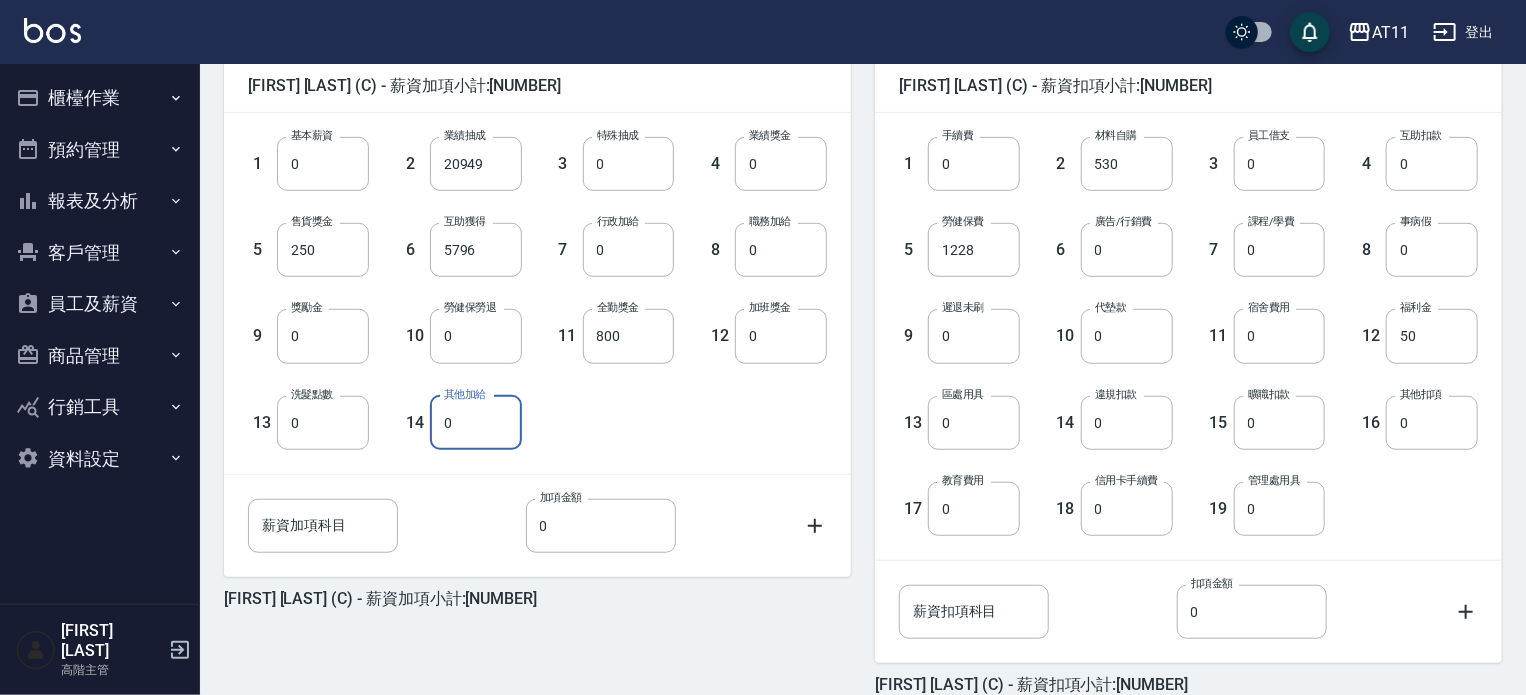 click on "0" at bounding box center [476, 423] 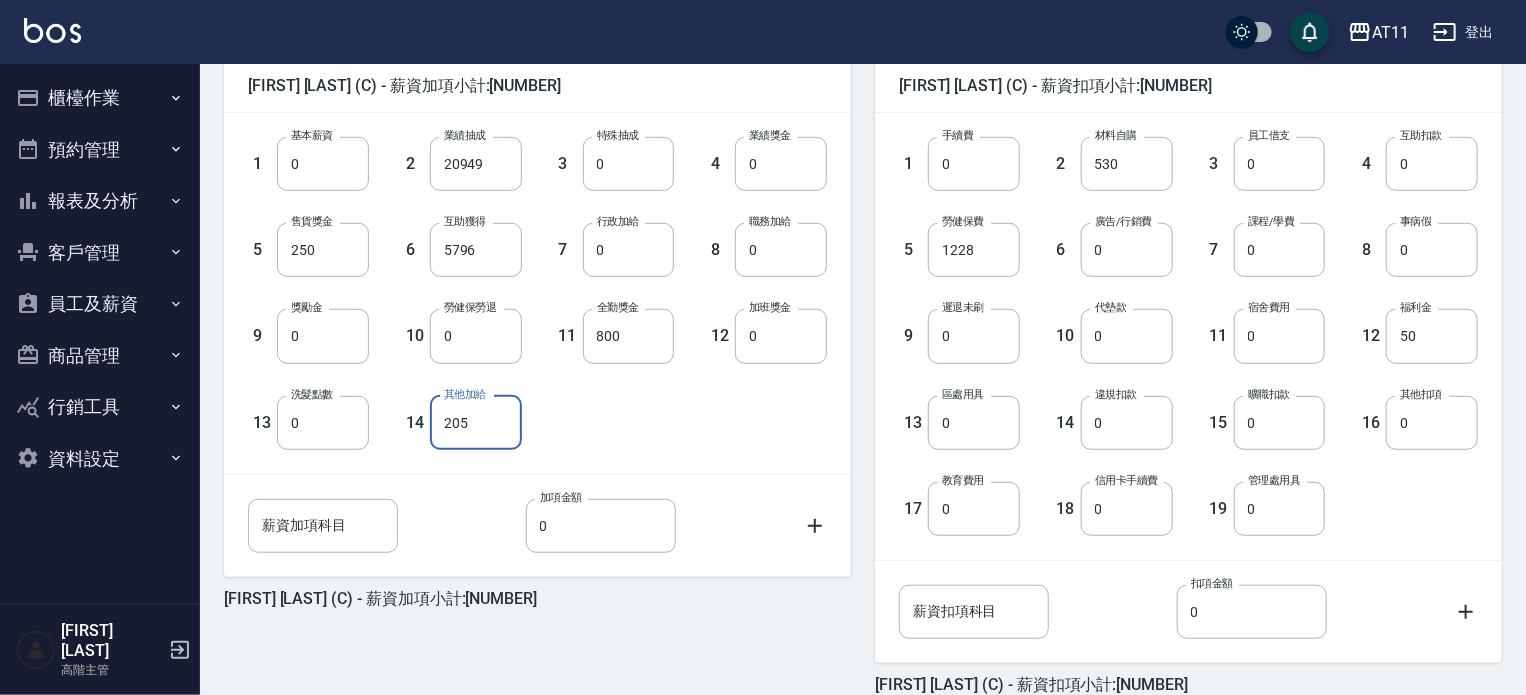 type on "205" 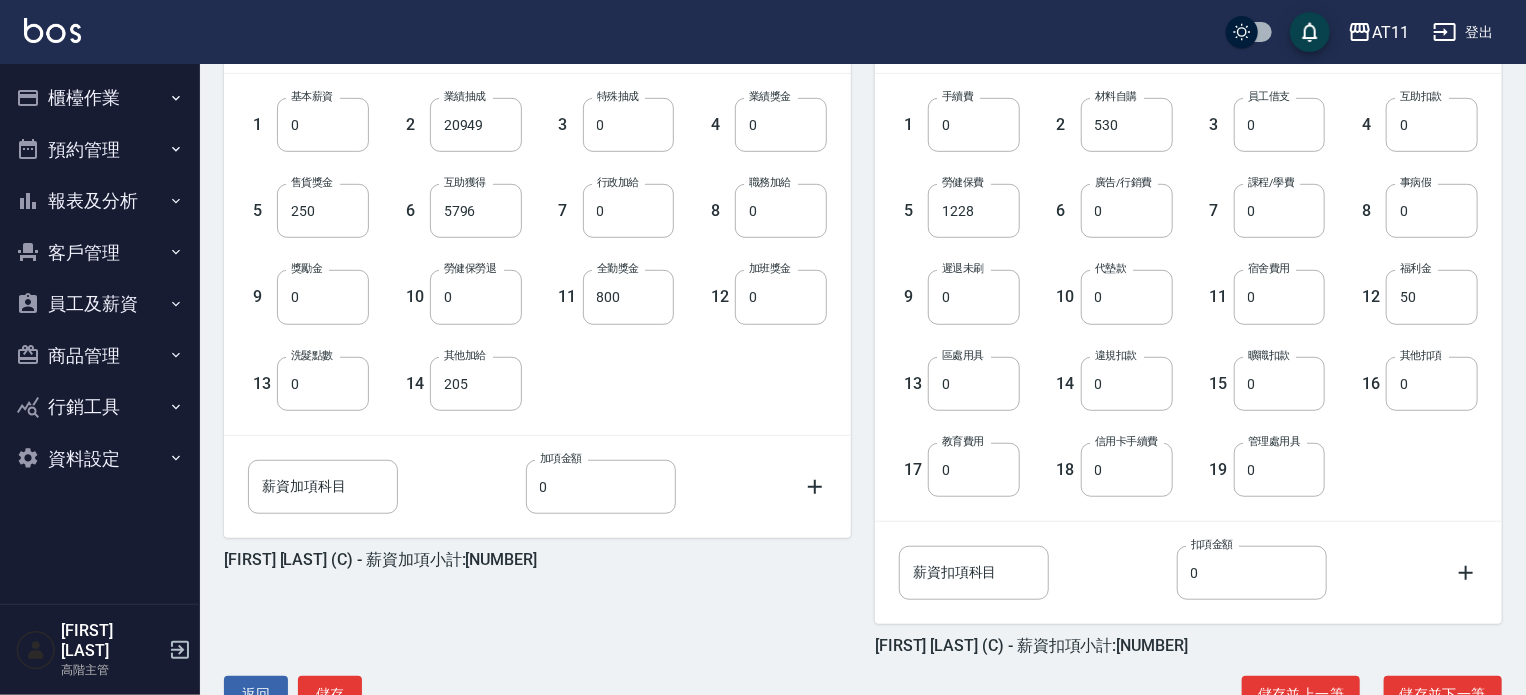 scroll, scrollTop: 604, scrollLeft: 0, axis: vertical 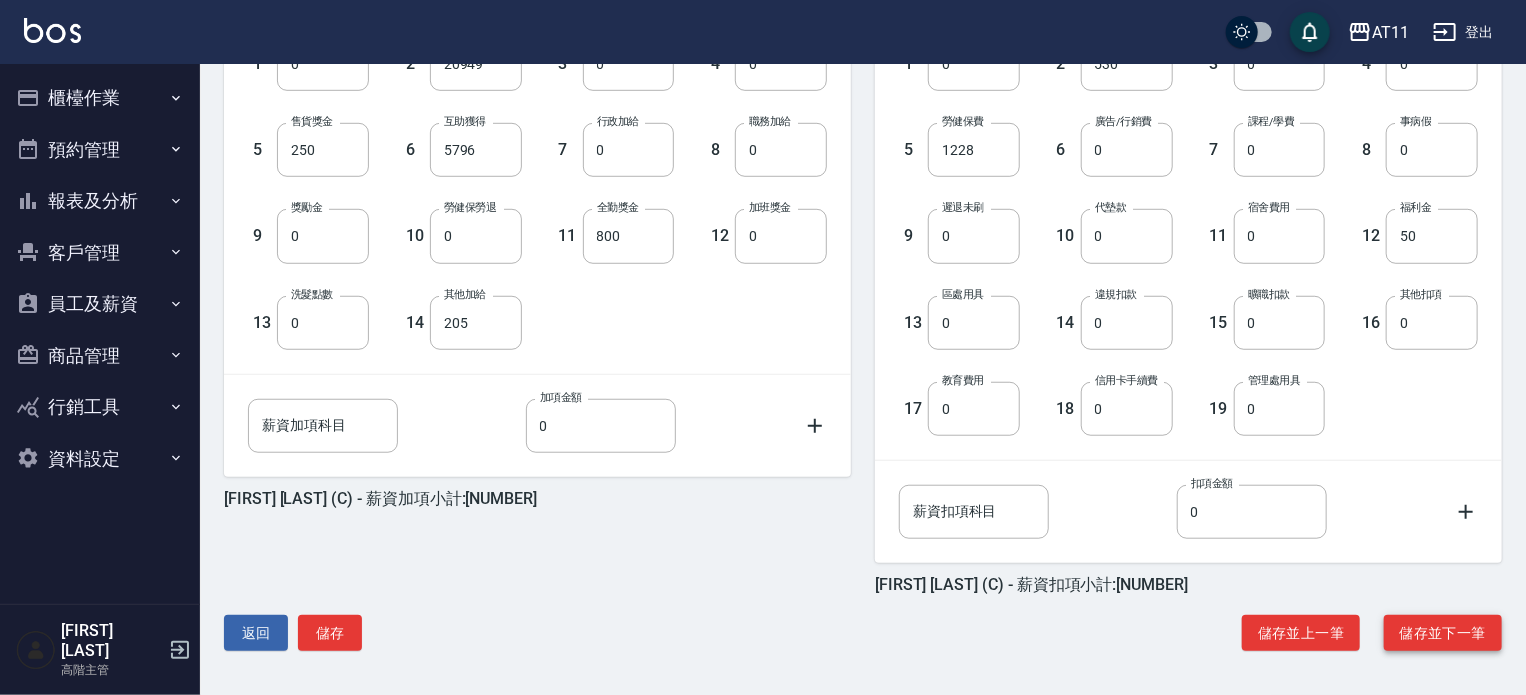 click on "儲存並下一筆" at bounding box center [1443, 633] 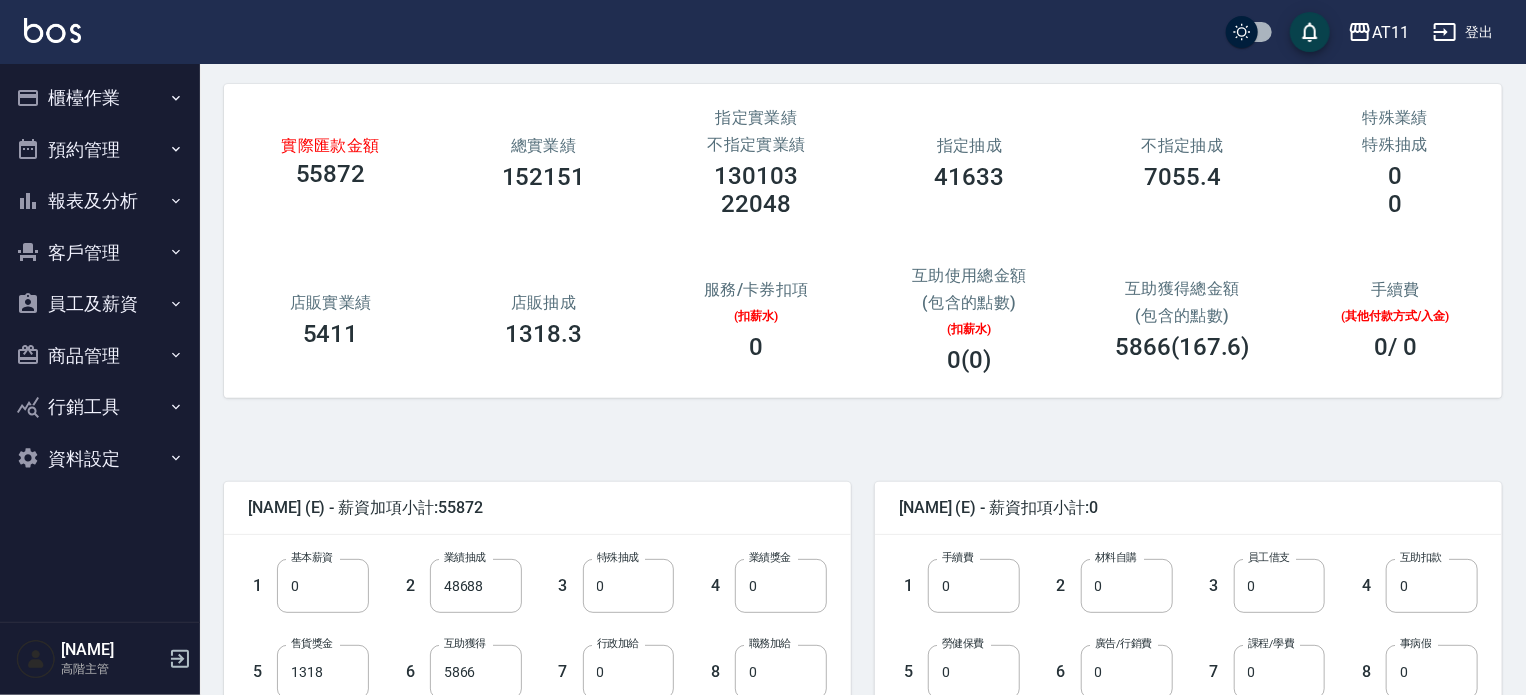 scroll, scrollTop: 200, scrollLeft: 0, axis: vertical 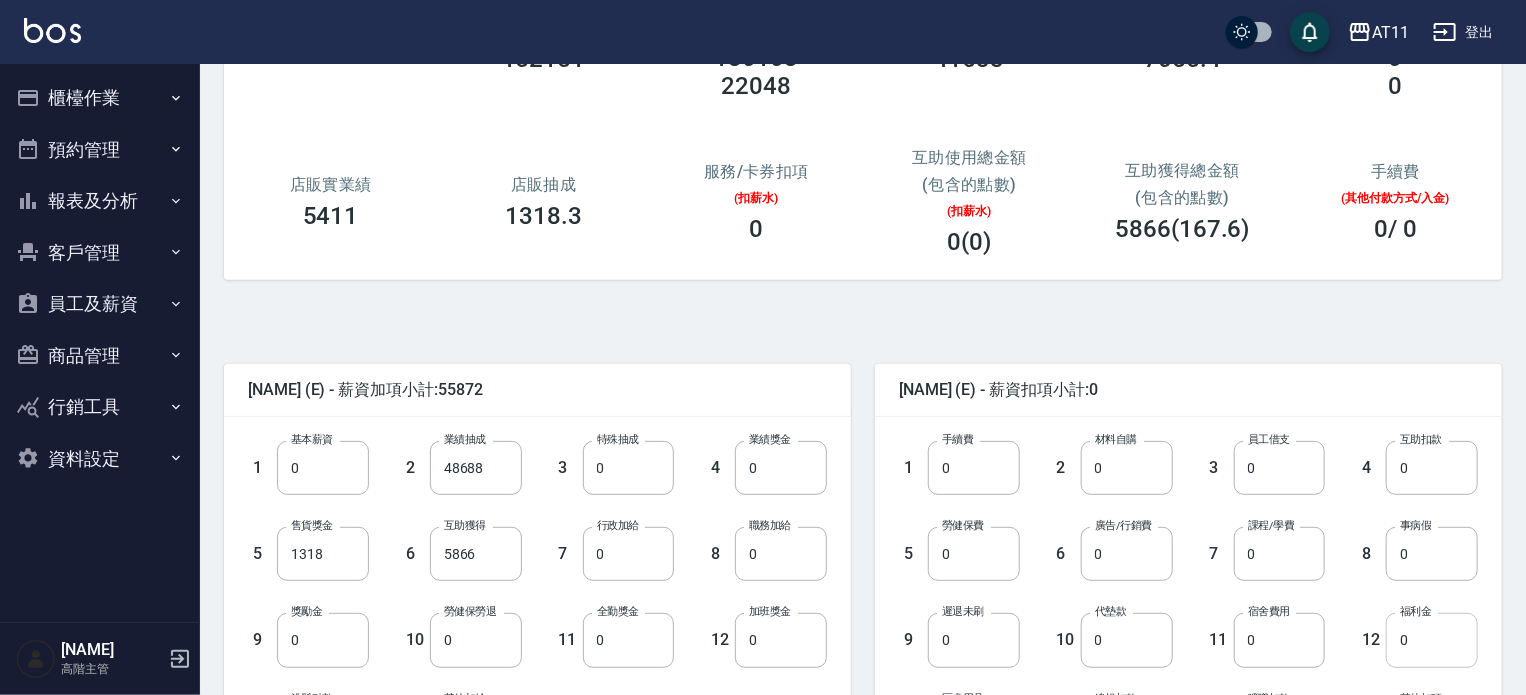 click on "0" at bounding box center [1432, 640] 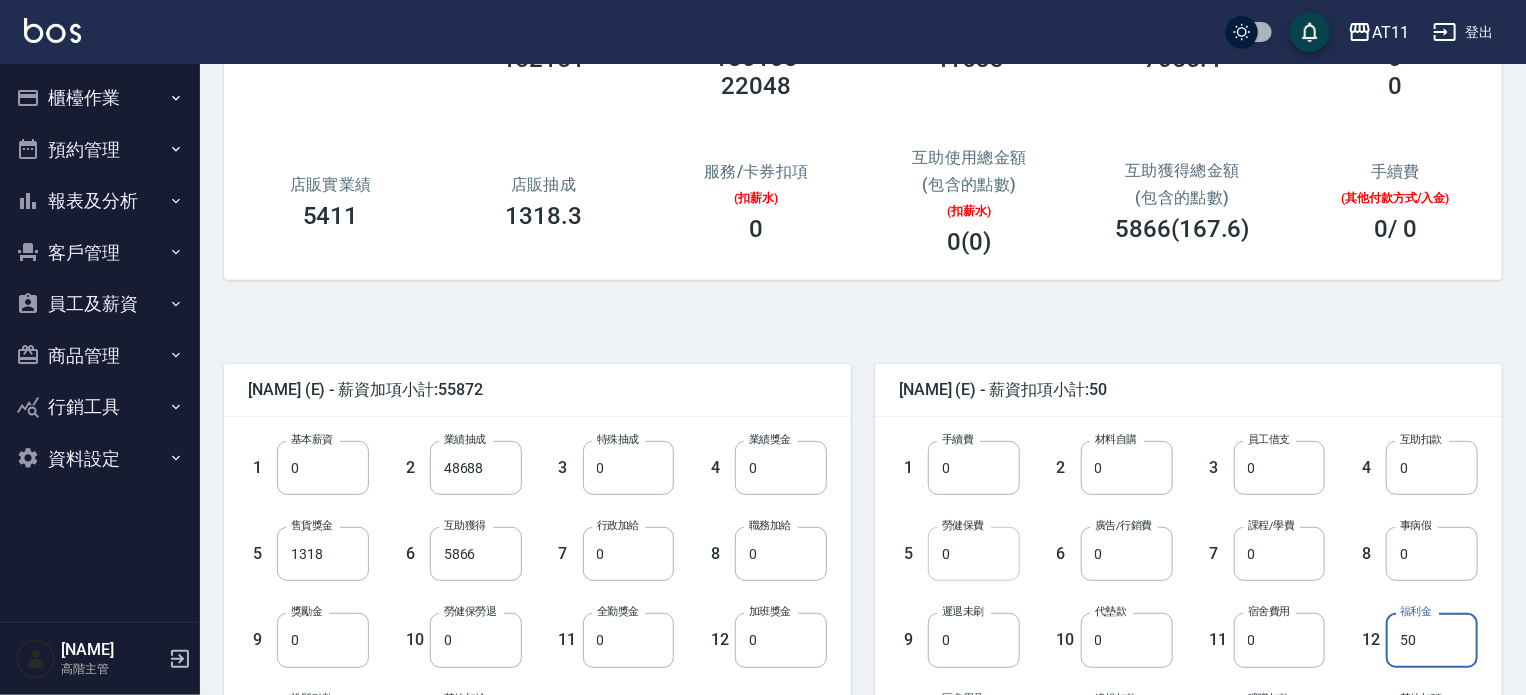 type on "50" 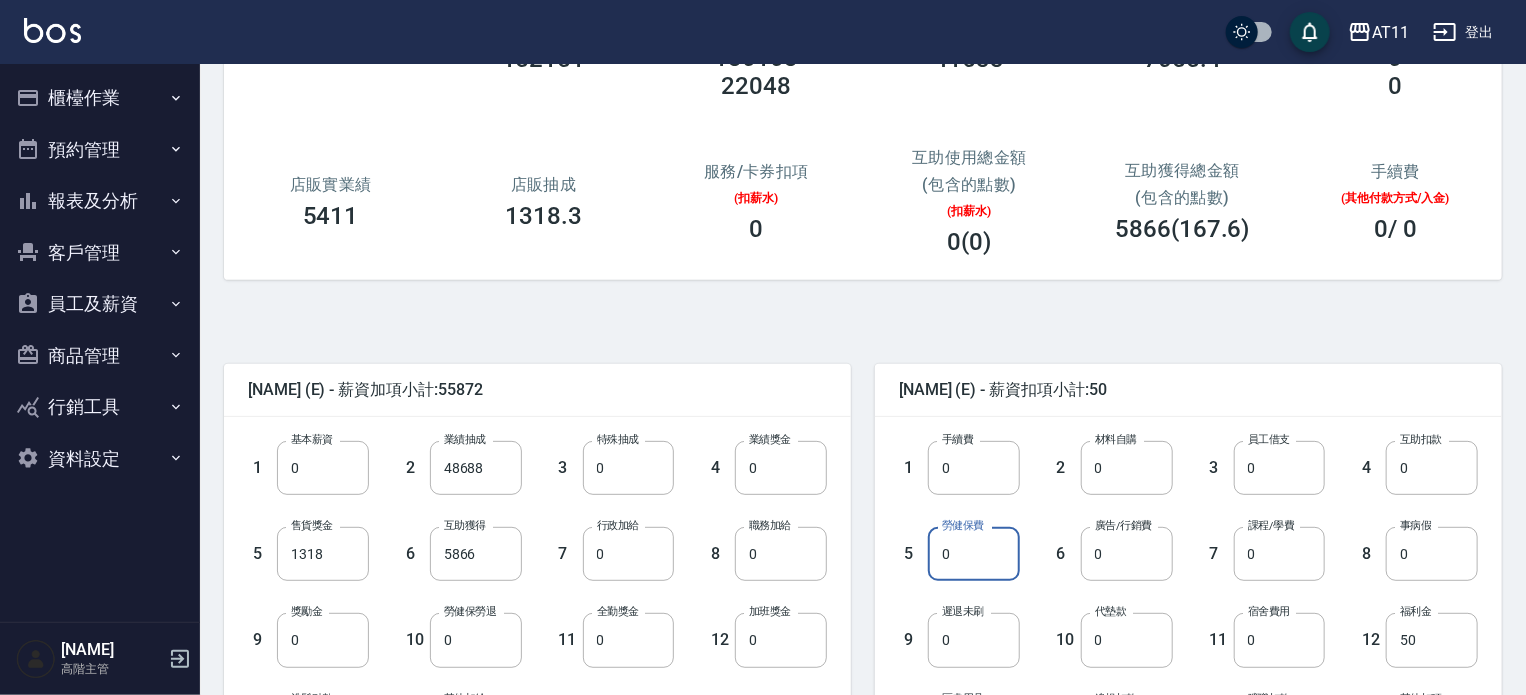 click on "0" at bounding box center (974, 554) 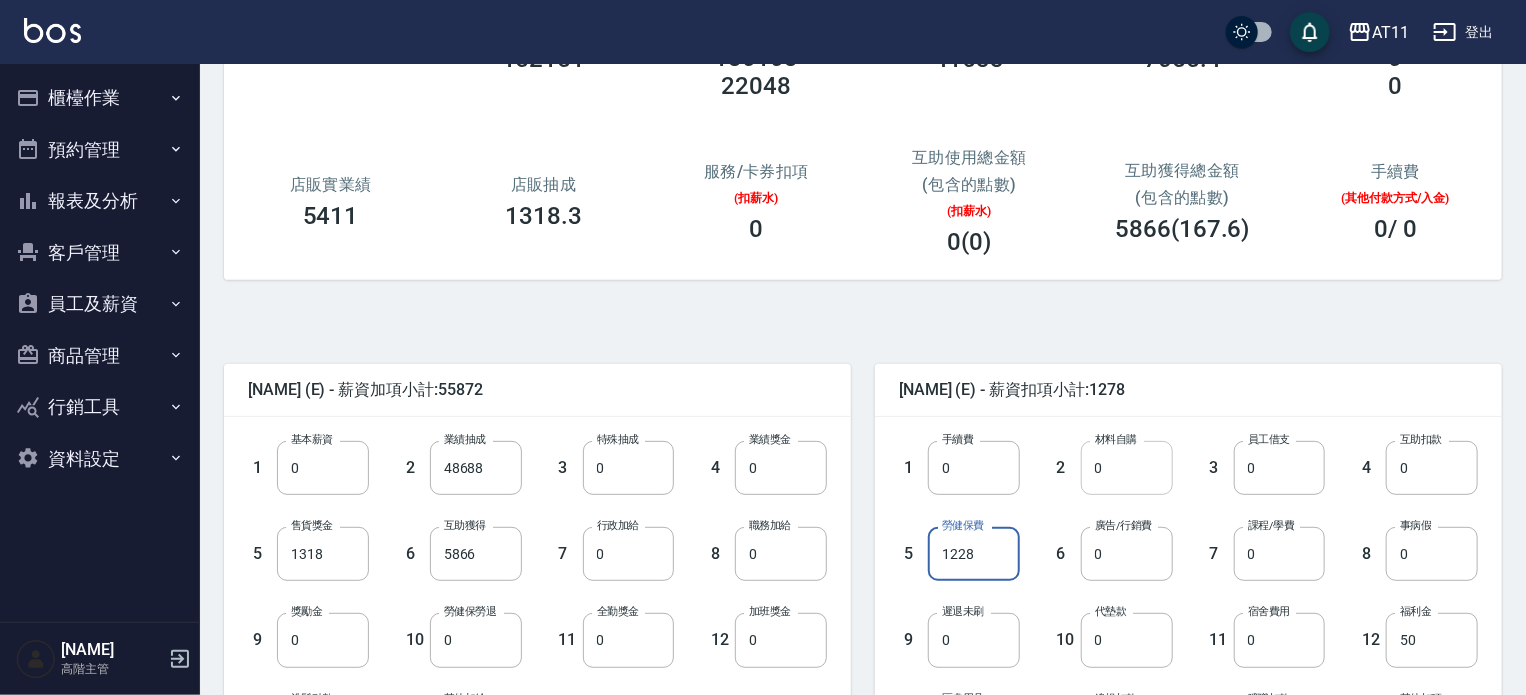 type on "1228" 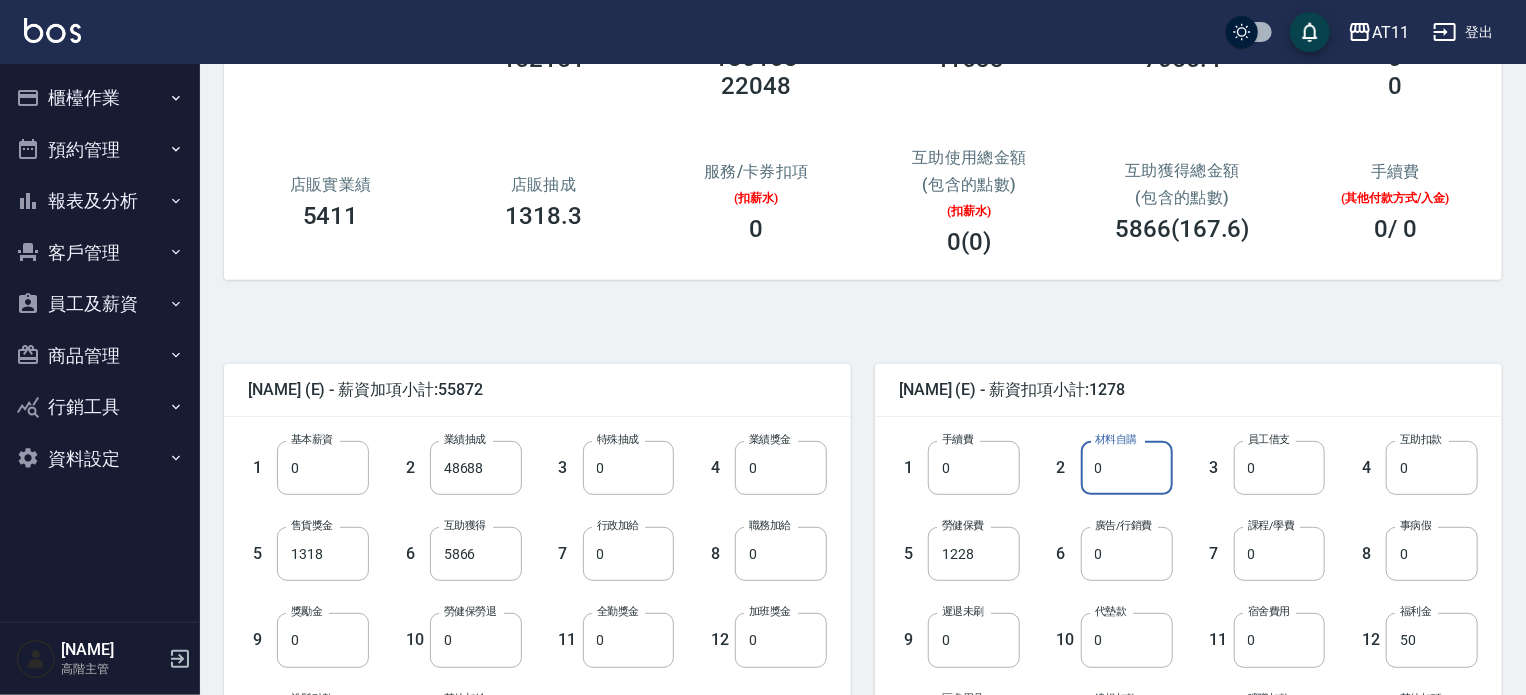 click on "0" at bounding box center [1127, 468] 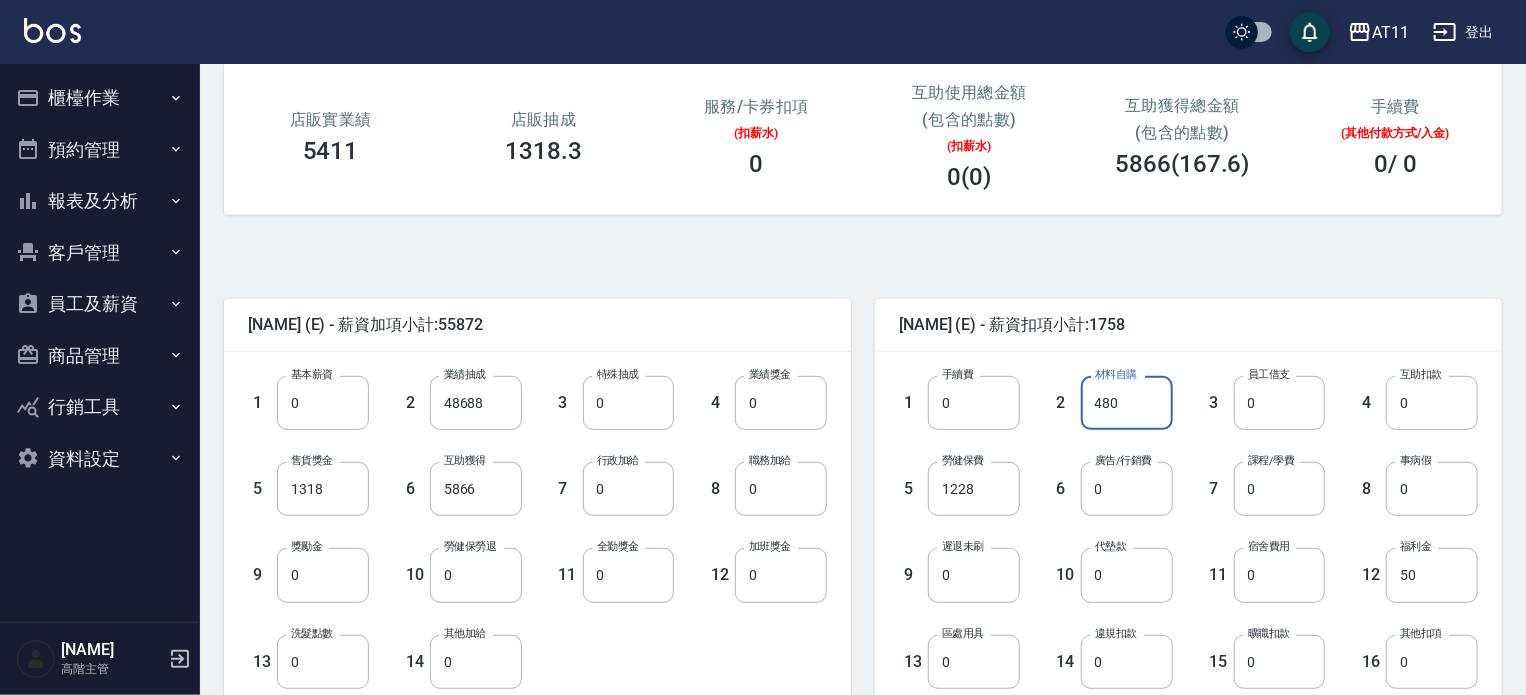 scroll, scrollTop: 400, scrollLeft: 0, axis: vertical 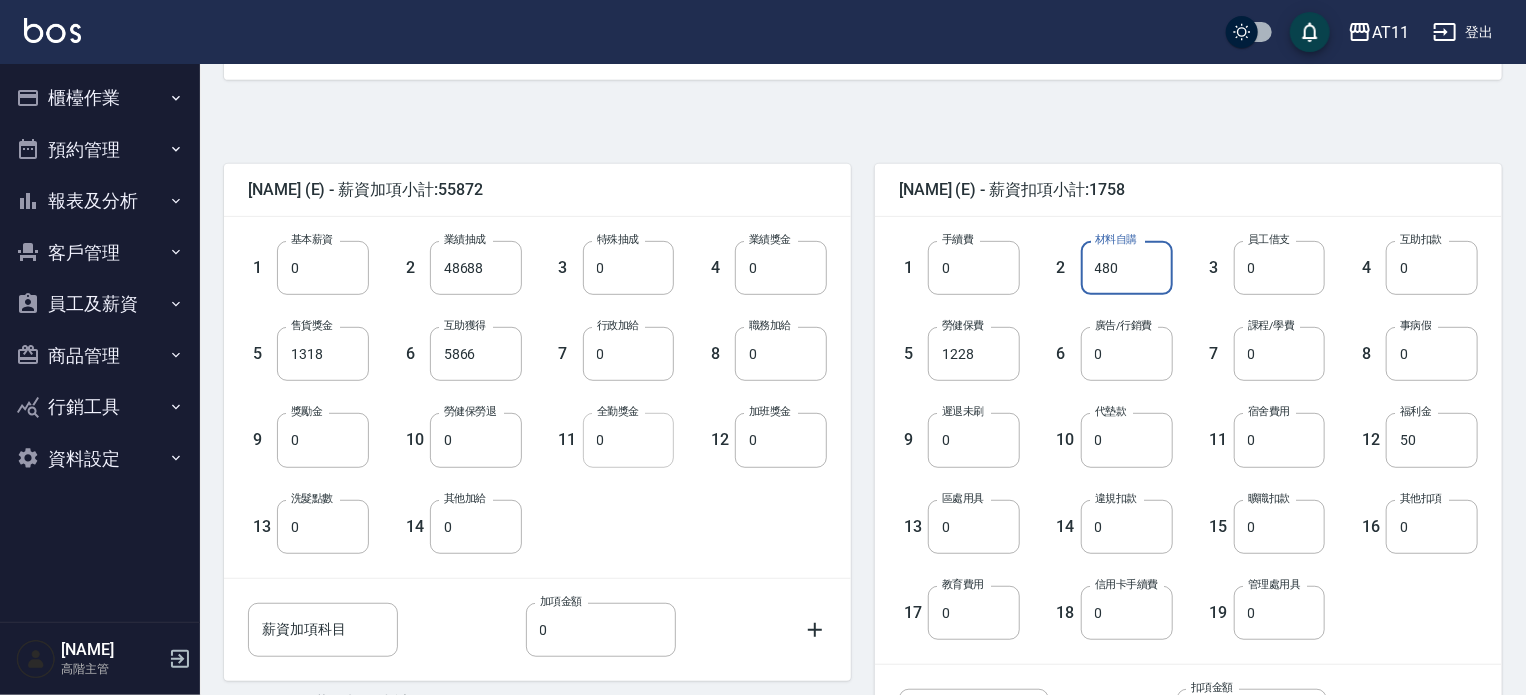 type on "480" 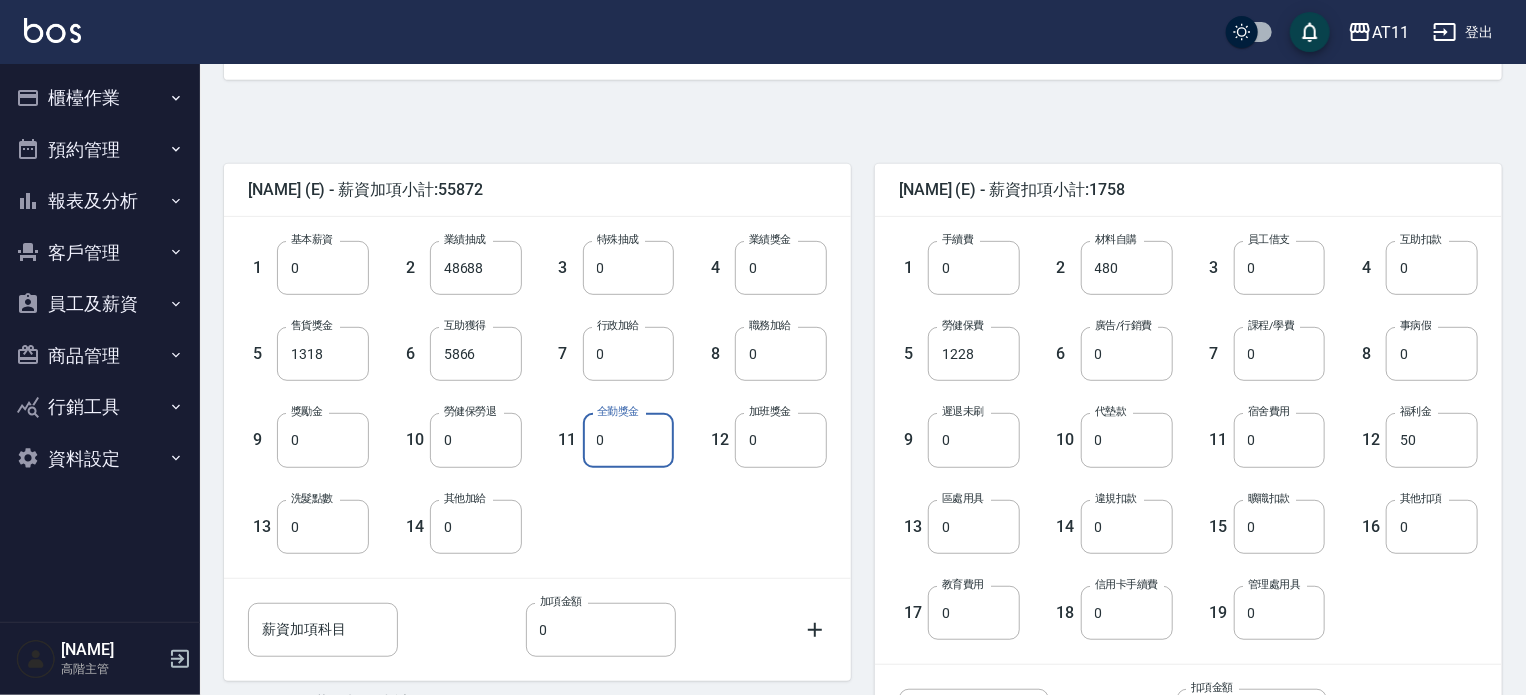click on "0" at bounding box center (629, 440) 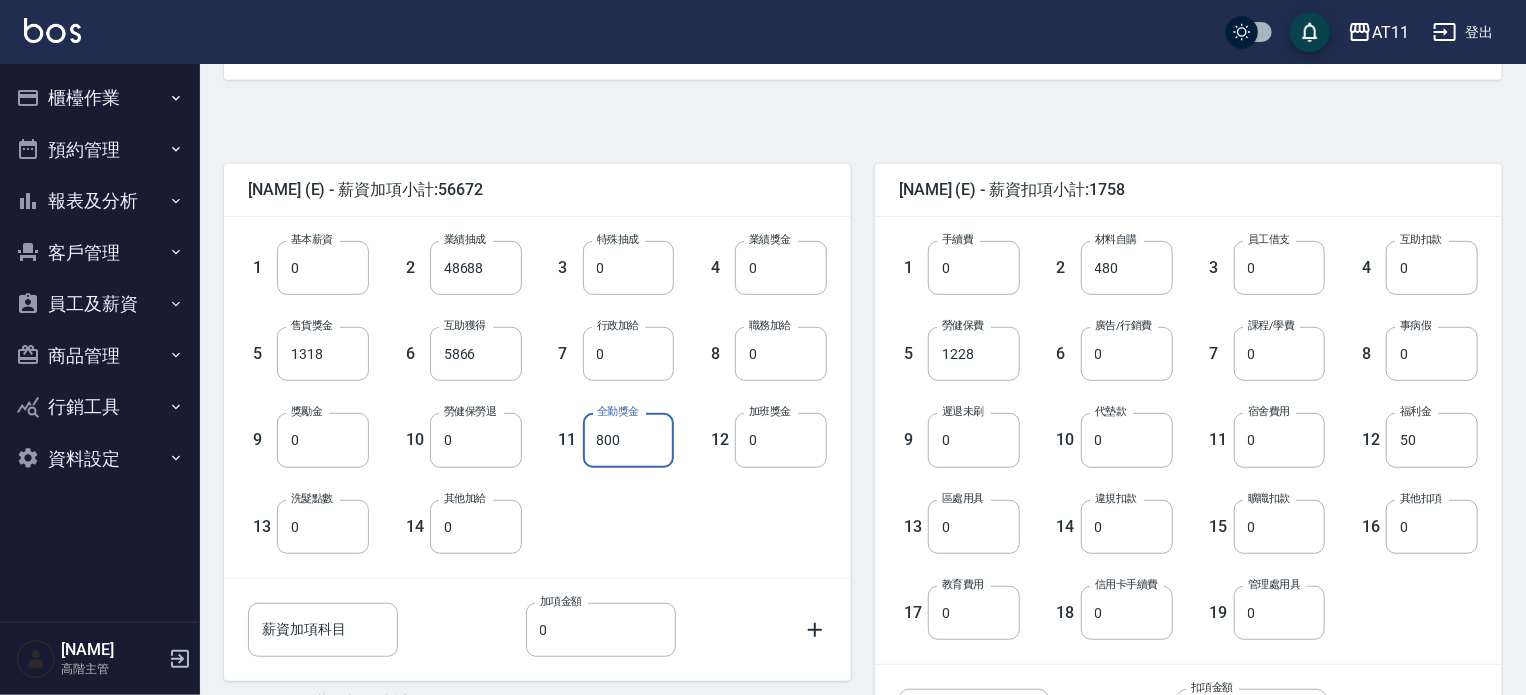 type on "800" 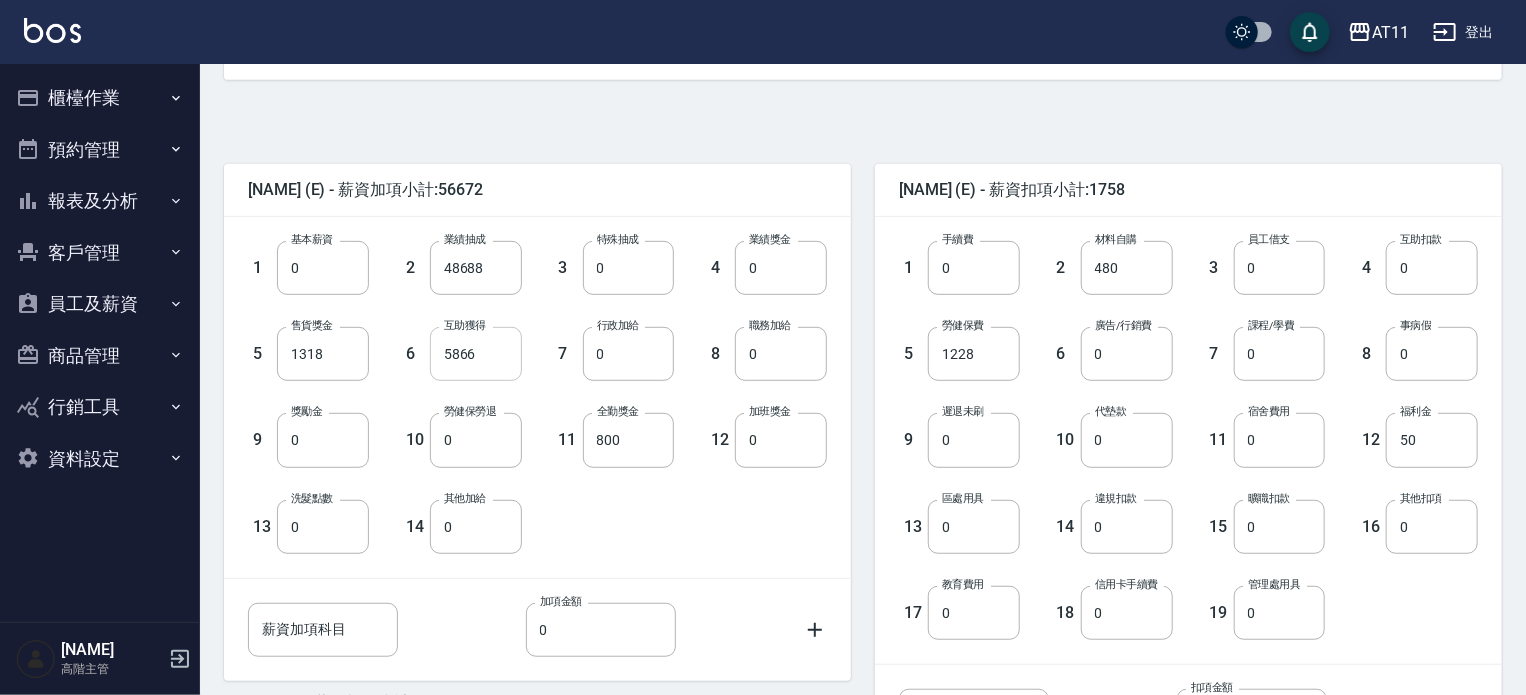 click on "5866" at bounding box center (476, 354) 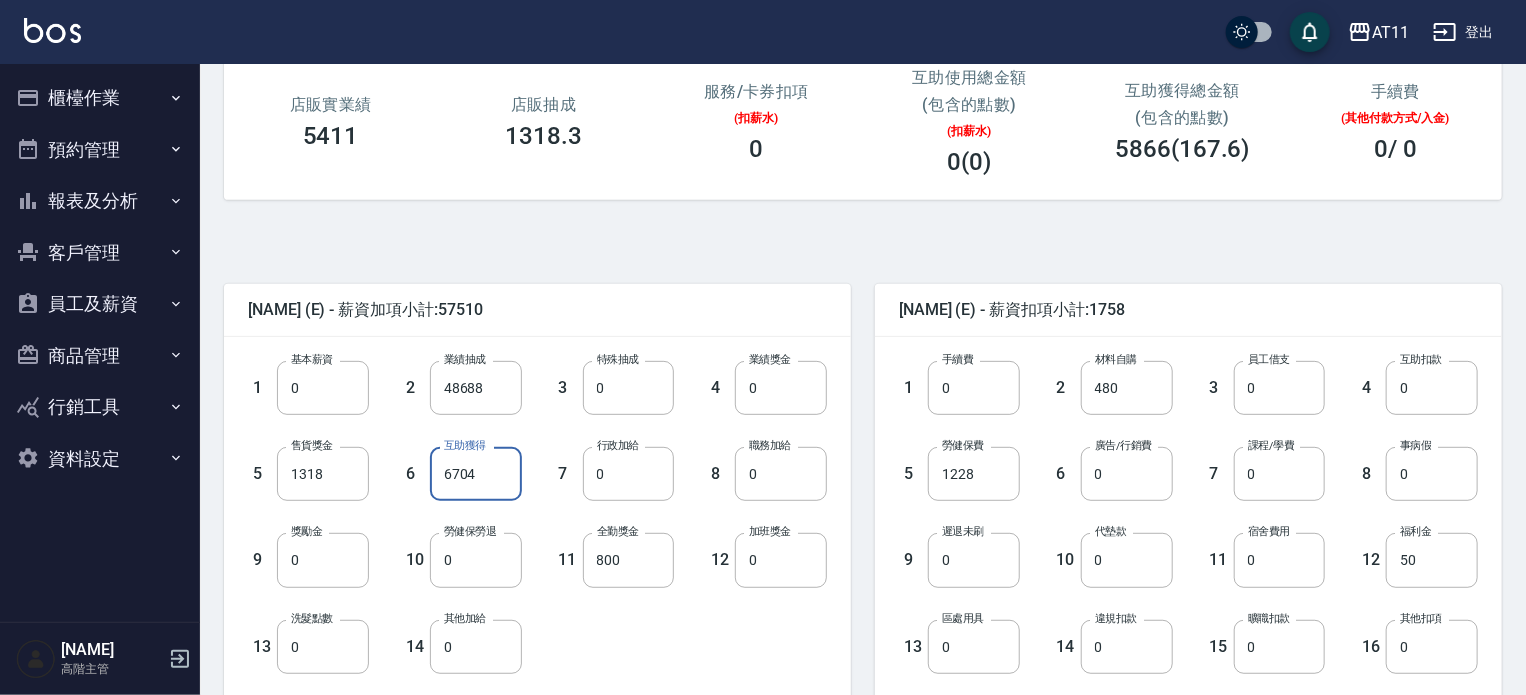 scroll, scrollTop: 400, scrollLeft: 0, axis: vertical 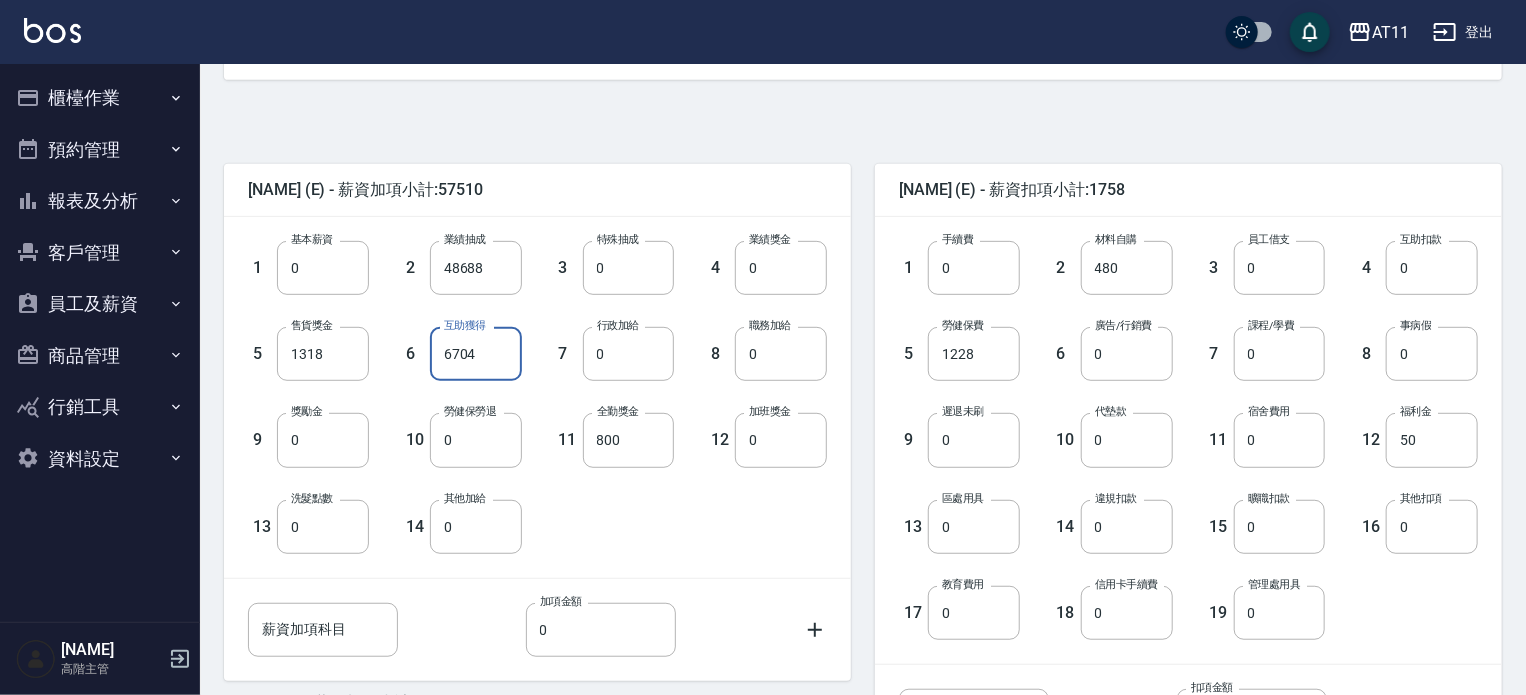 type on "6704" 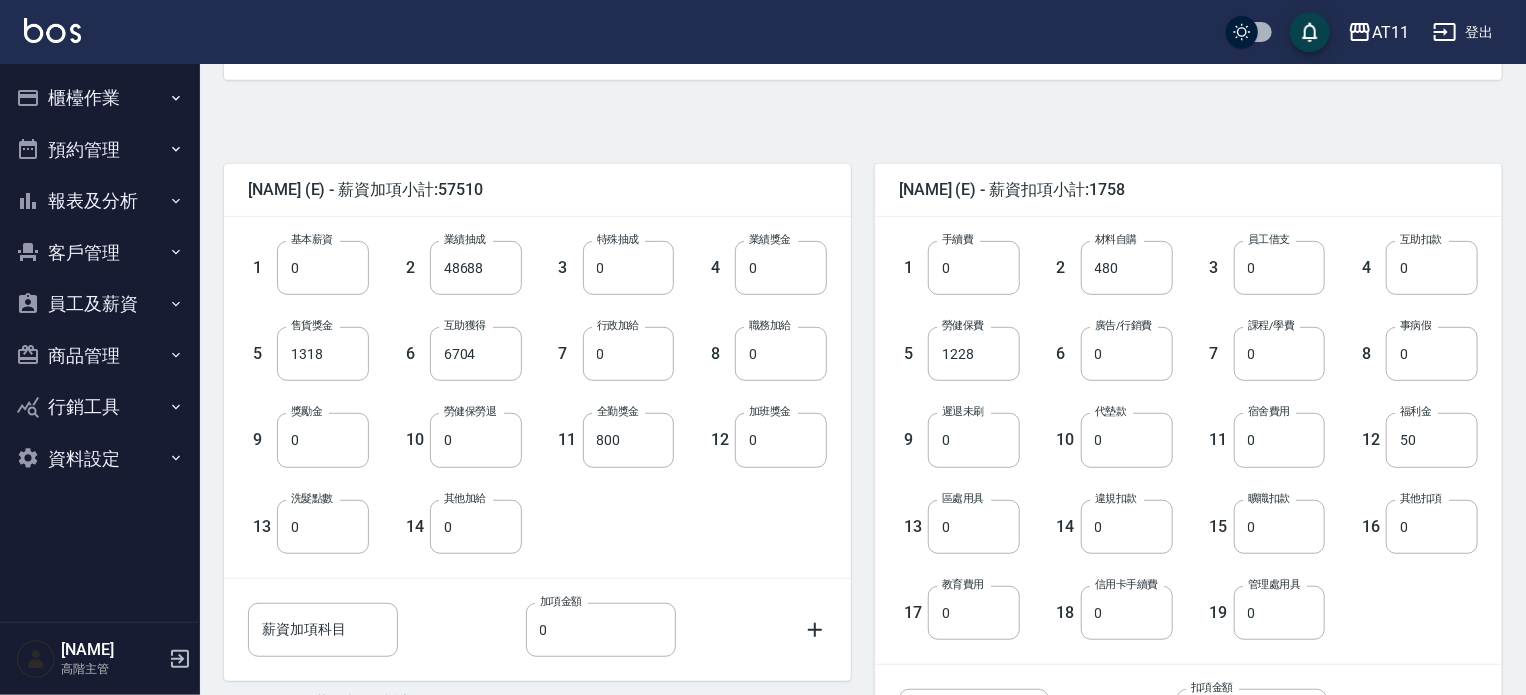 click on "蔡如宴 (E) - 薪資扣項小計:1758 1 手續費 0 手續費 2 材料自購 480 材料自購 3 員工借支 0 員工借支 4 互助扣款 0 互助扣款 5 勞健保費 1228 勞健保費 6 廣告/行銷費 0 廣告/行銷費 7 課程/學費 0 課程/學費 8 事病假 0 事病假 9 遲退未刷 0 遲退未刷 10 代墊款 0 代墊款 11 宿舍費用 0 宿舍費用 12 福利金 50 福利金 13 區處用具 0 區處用具 14 違規扣款 0 違規扣款 15 曠職扣款 0 曠職扣款 16 其他扣項 0 其他扣項 17 教育費用 0 教育費用 18 信用卡手續費 0 信用卡手續費 19 管理處用具 0 管理處用具 薪資扣項科目 薪資扣項科目 扣項金額 0 扣項金額 蔡如宴 (E) - 薪資扣項小計:1758" at bounding box center [1176, 469] 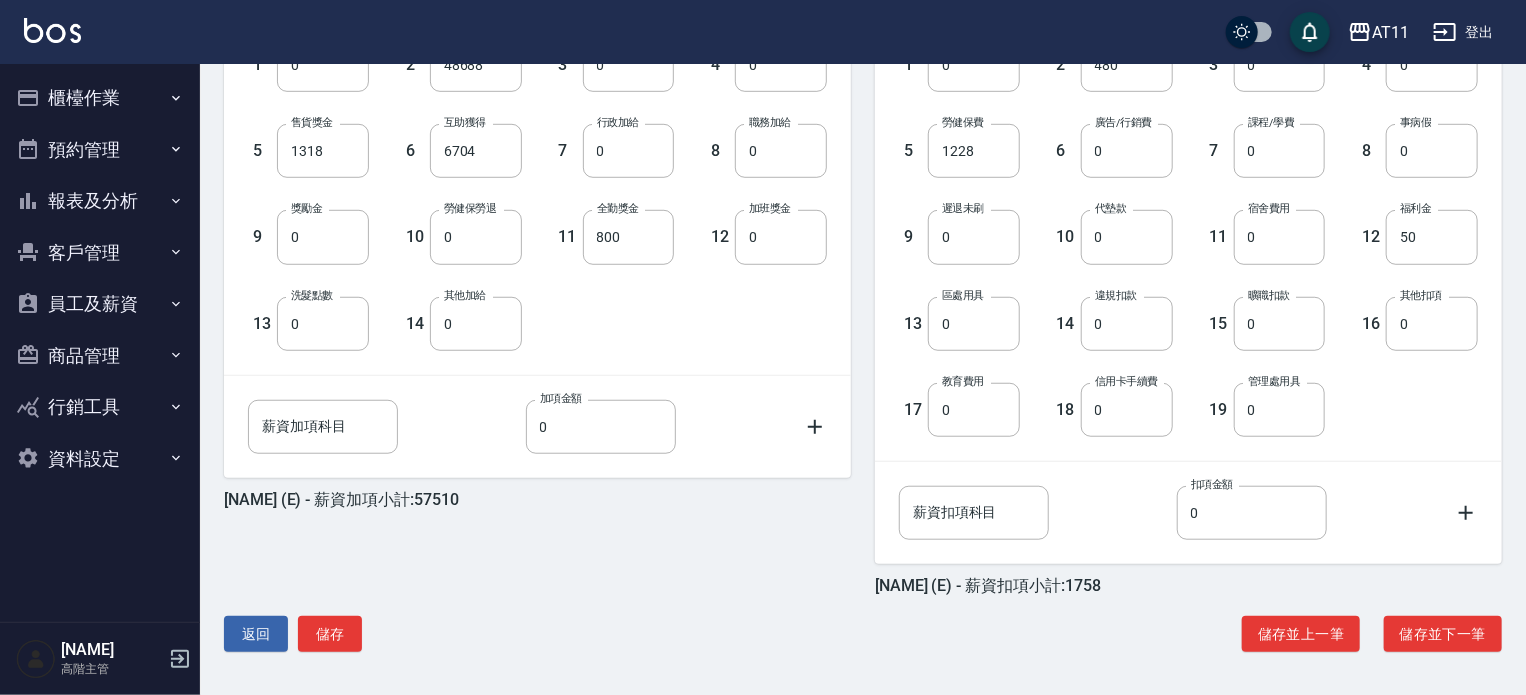 scroll, scrollTop: 604, scrollLeft: 0, axis: vertical 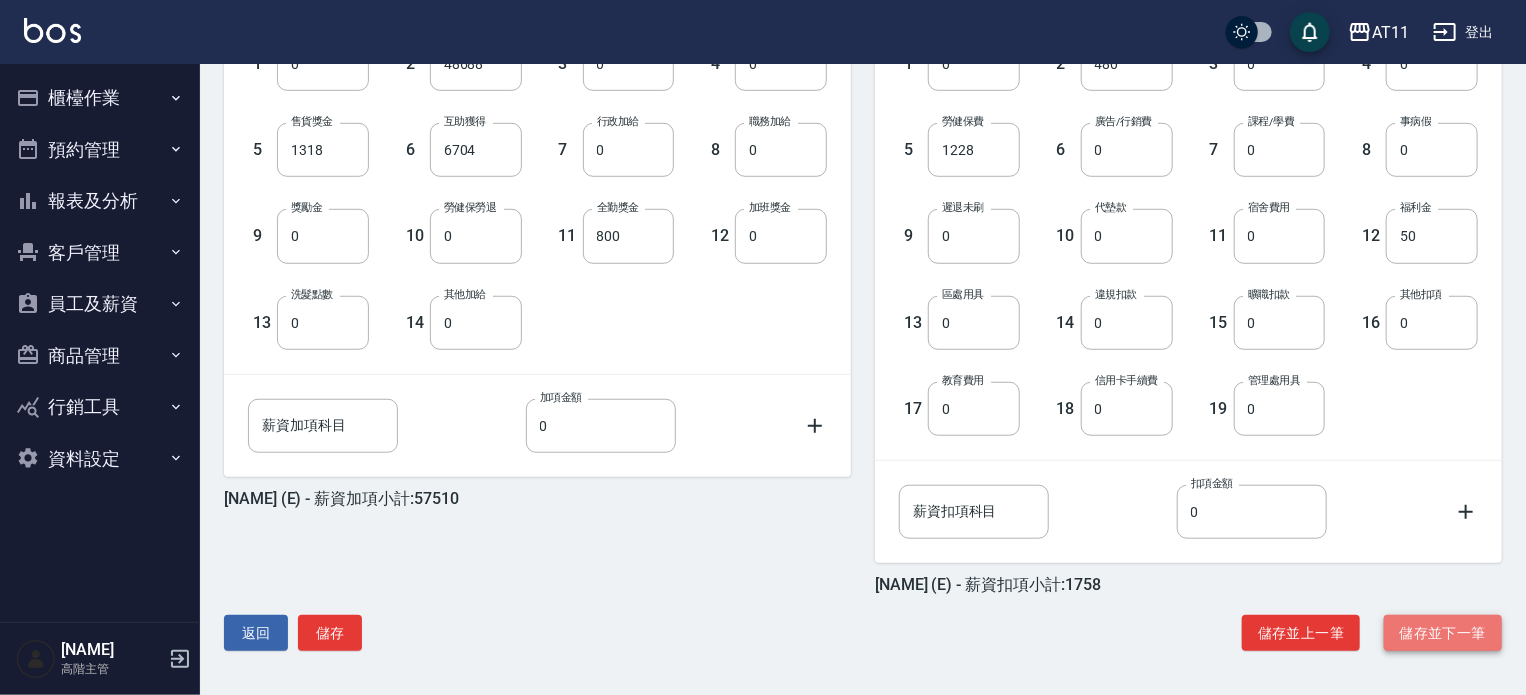 click on "儲存並下一筆" at bounding box center (1443, 633) 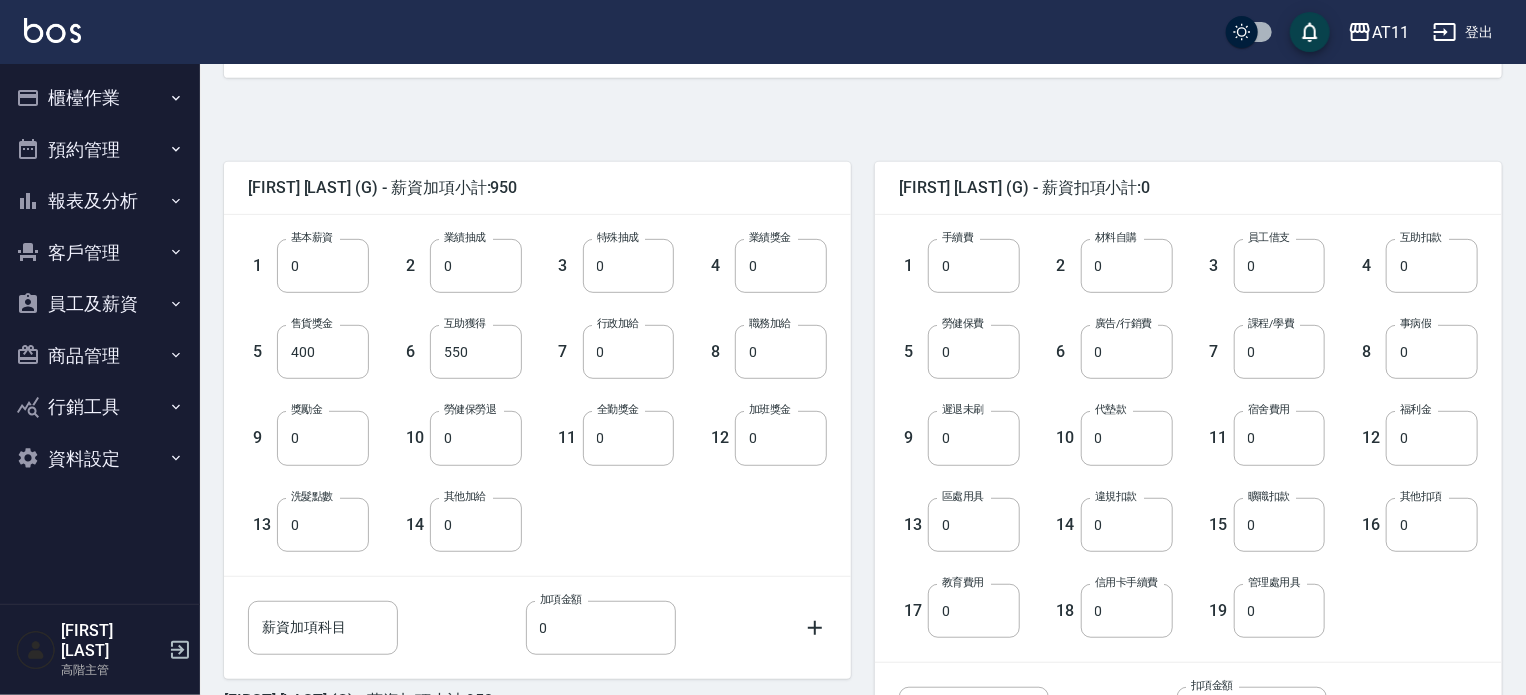 scroll, scrollTop: 600, scrollLeft: 0, axis: vertical 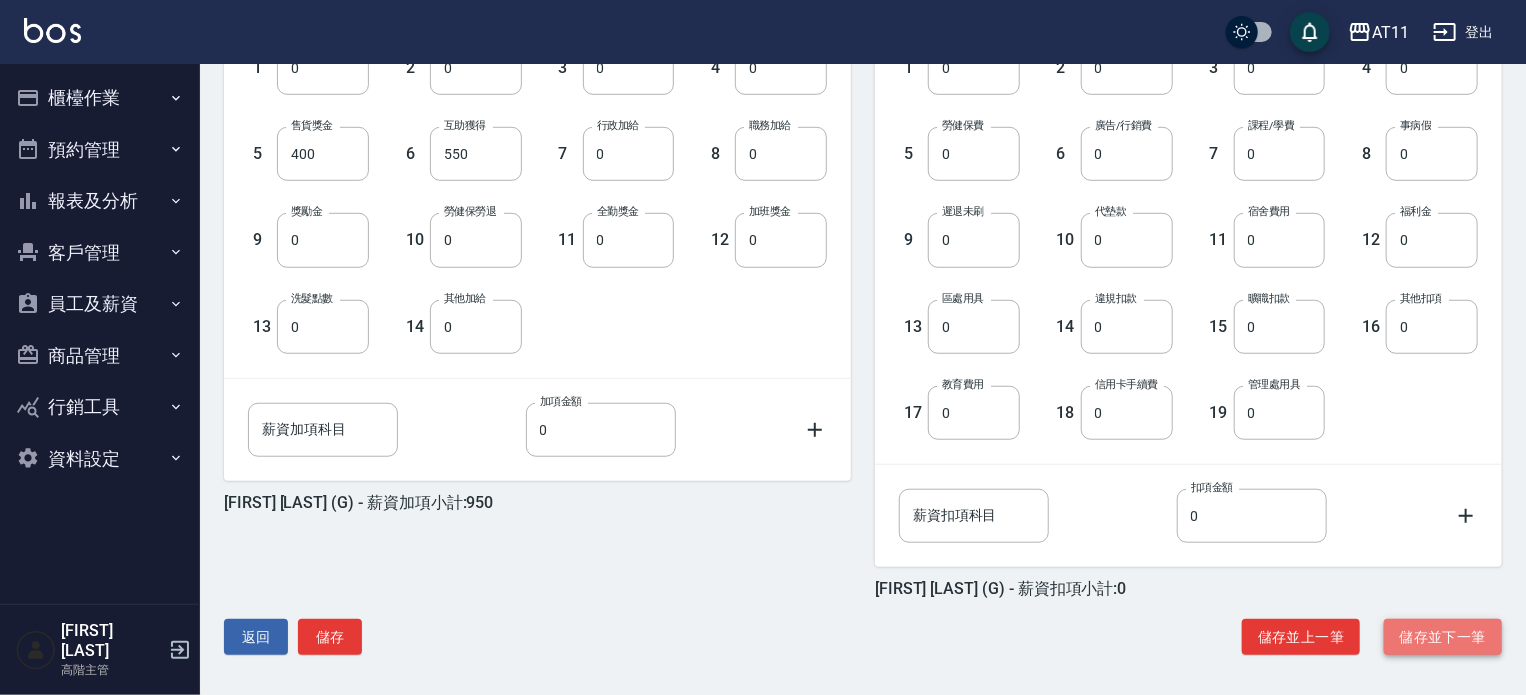click on "儲存並下一筆" at bounding box center (1443, 637) 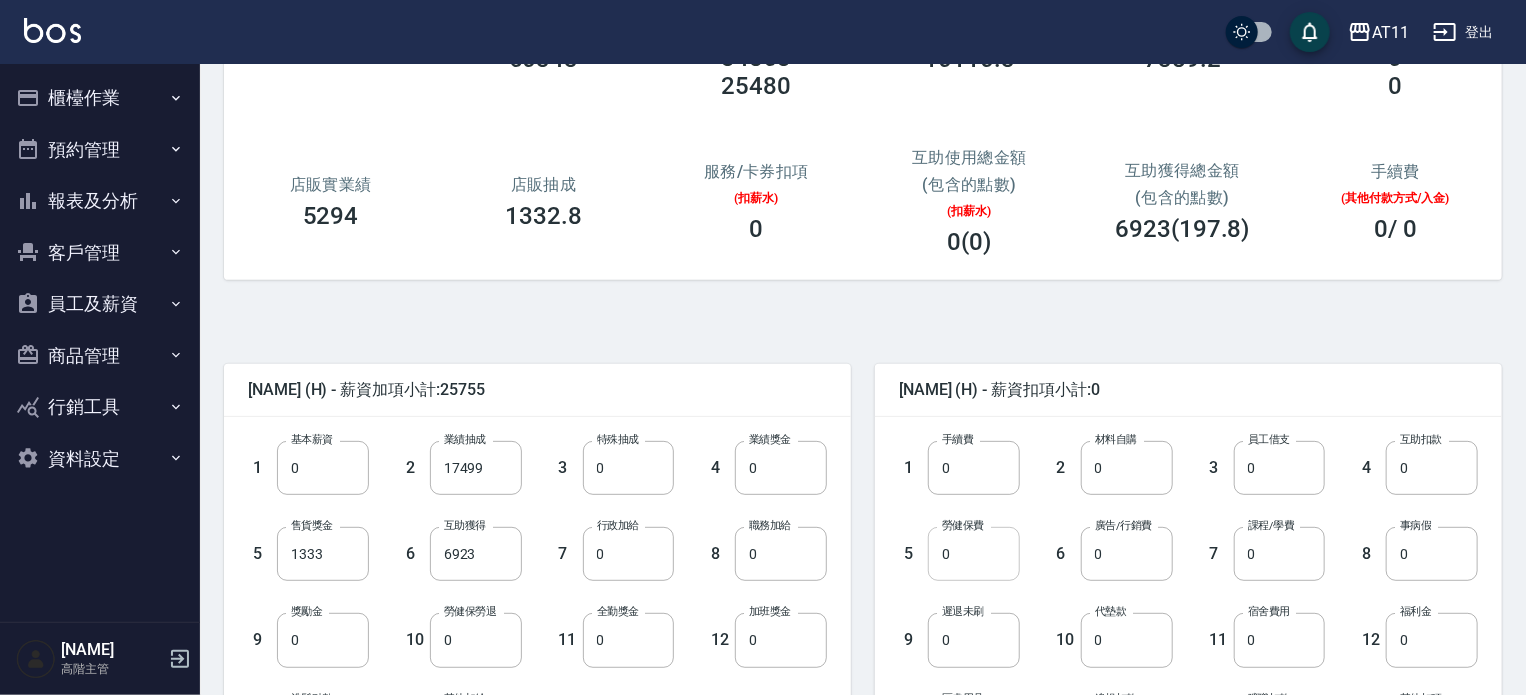scroll, scrollTop: 300, scrollLeft: 0, axis: vertical 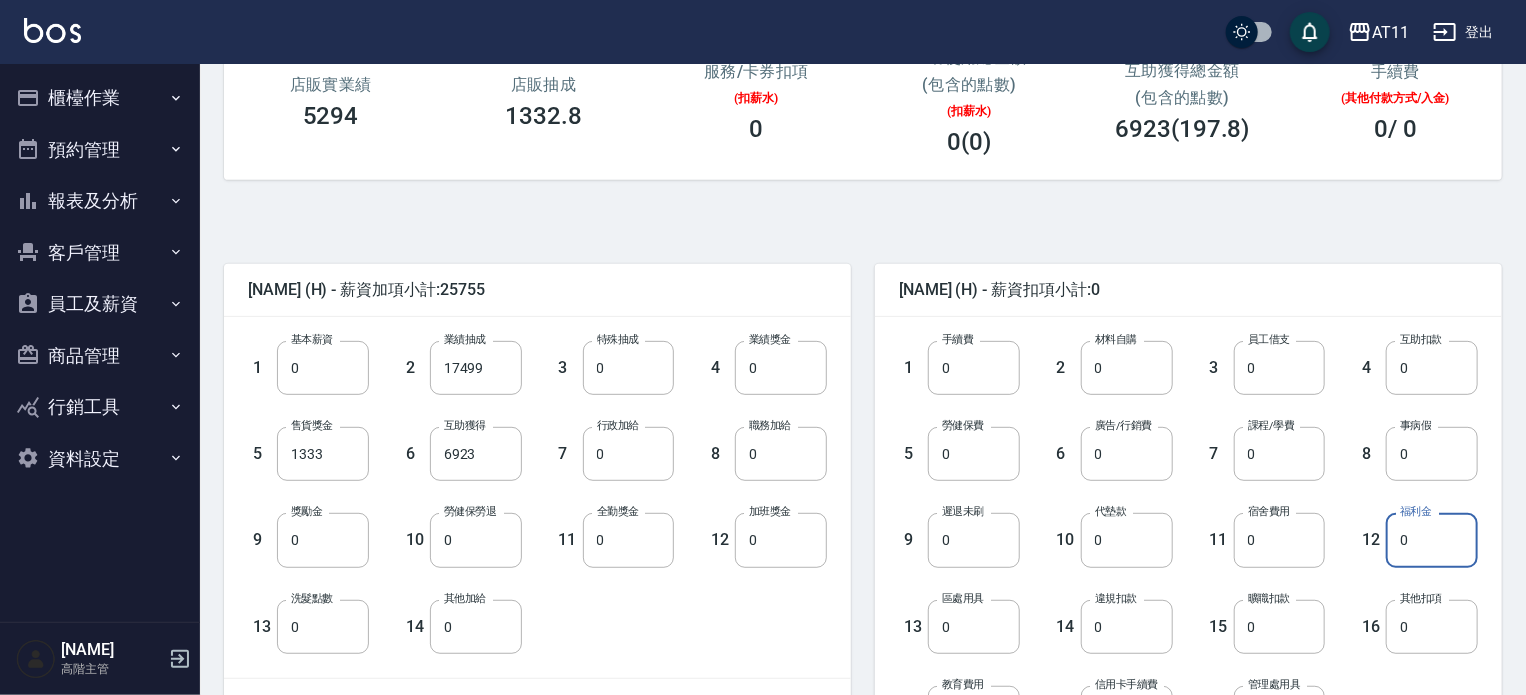 click on "0" at bounding box center (1432, 540) 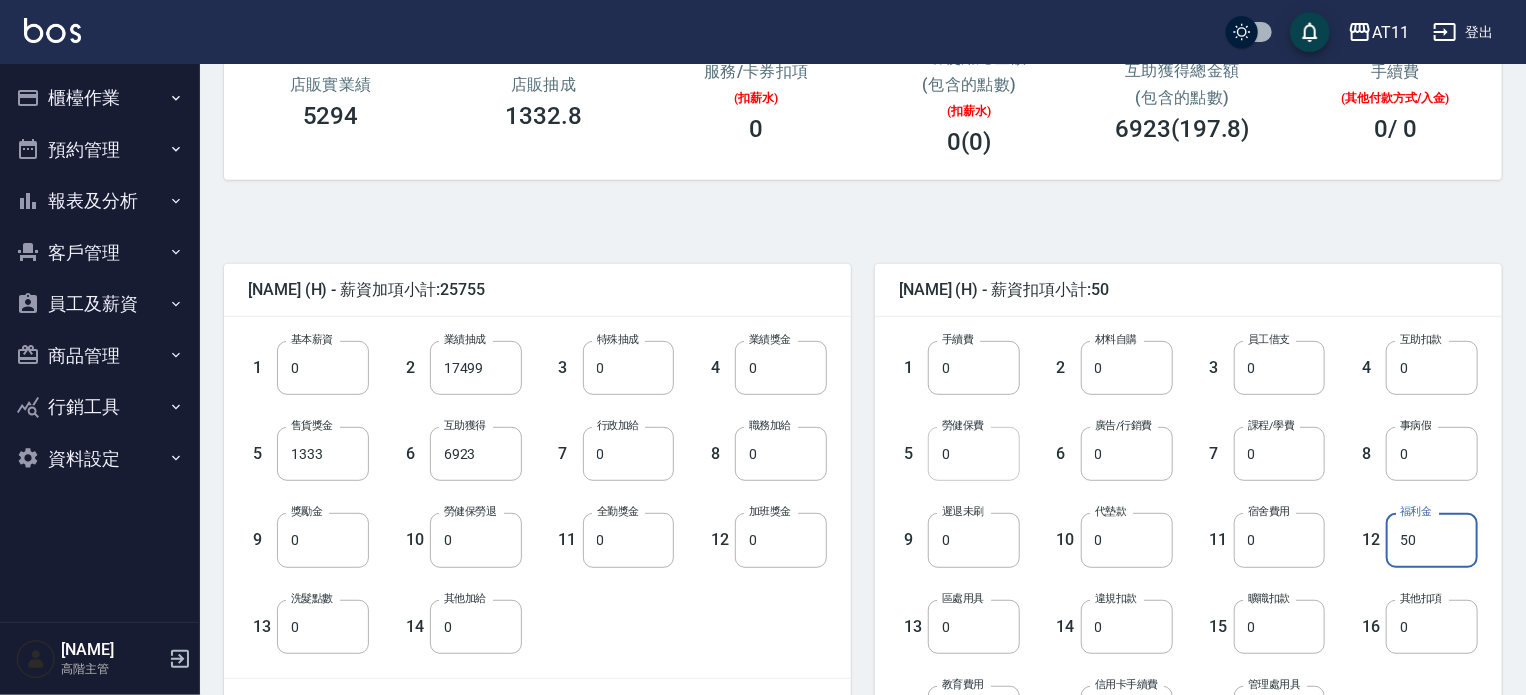 type on "50" 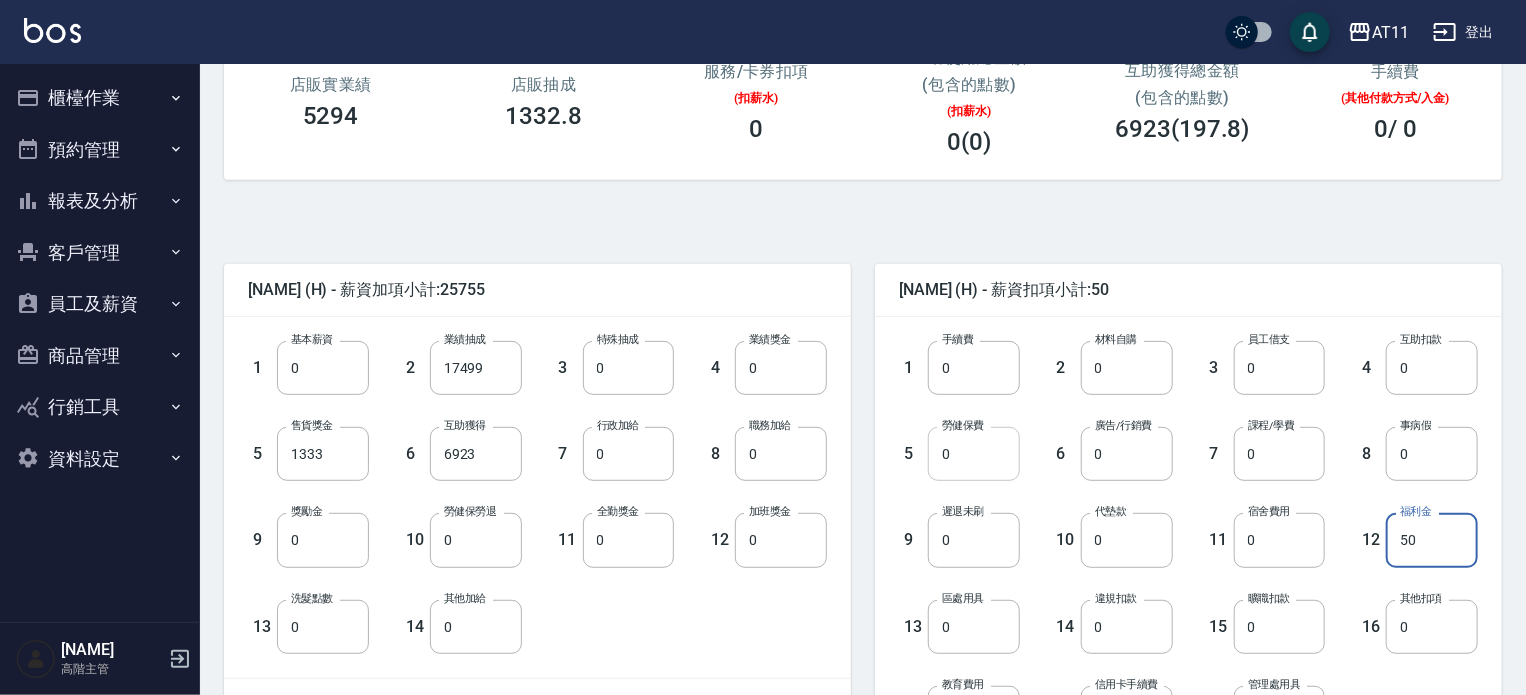 click on "0" at bounding box center [974, 454] 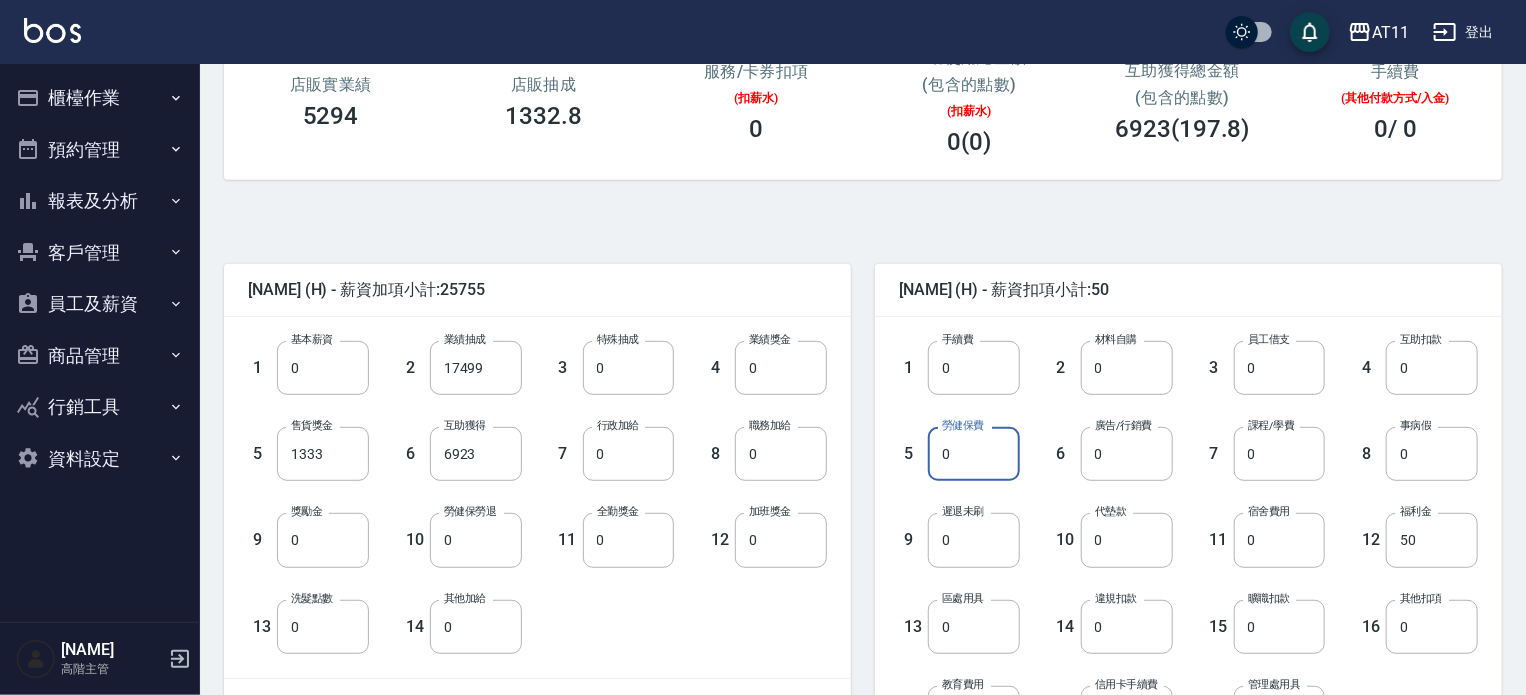 click on "0" at bounding box center (974, 454) 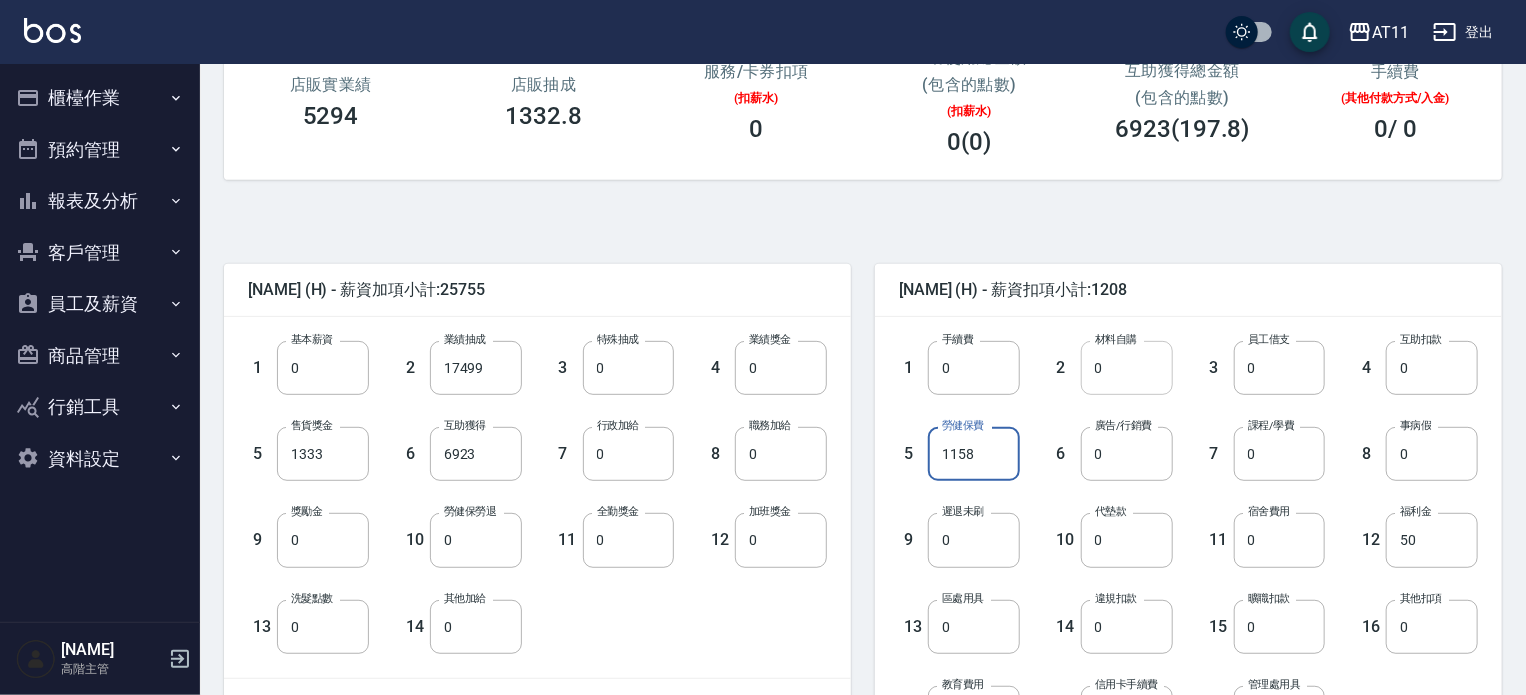type on "1158" 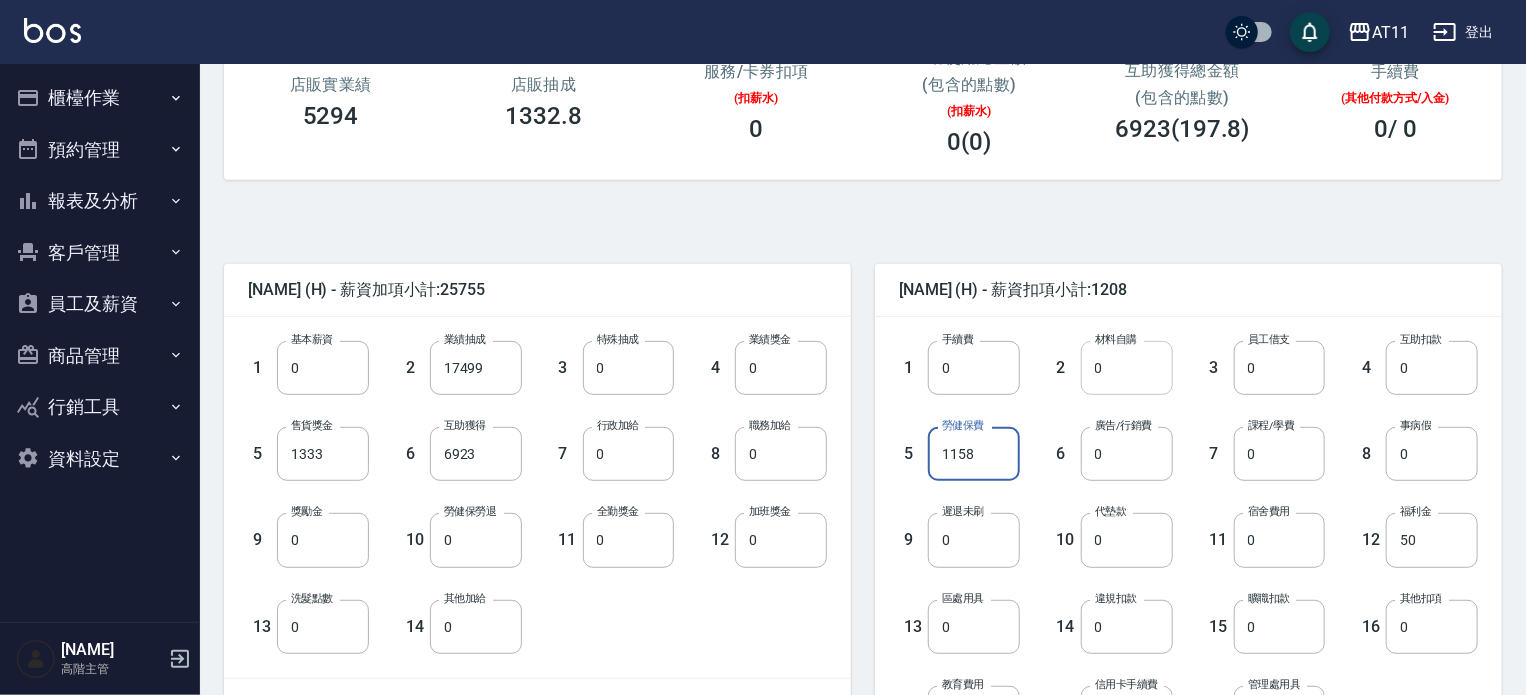 click on "0" at bounding box center [1127, 368] 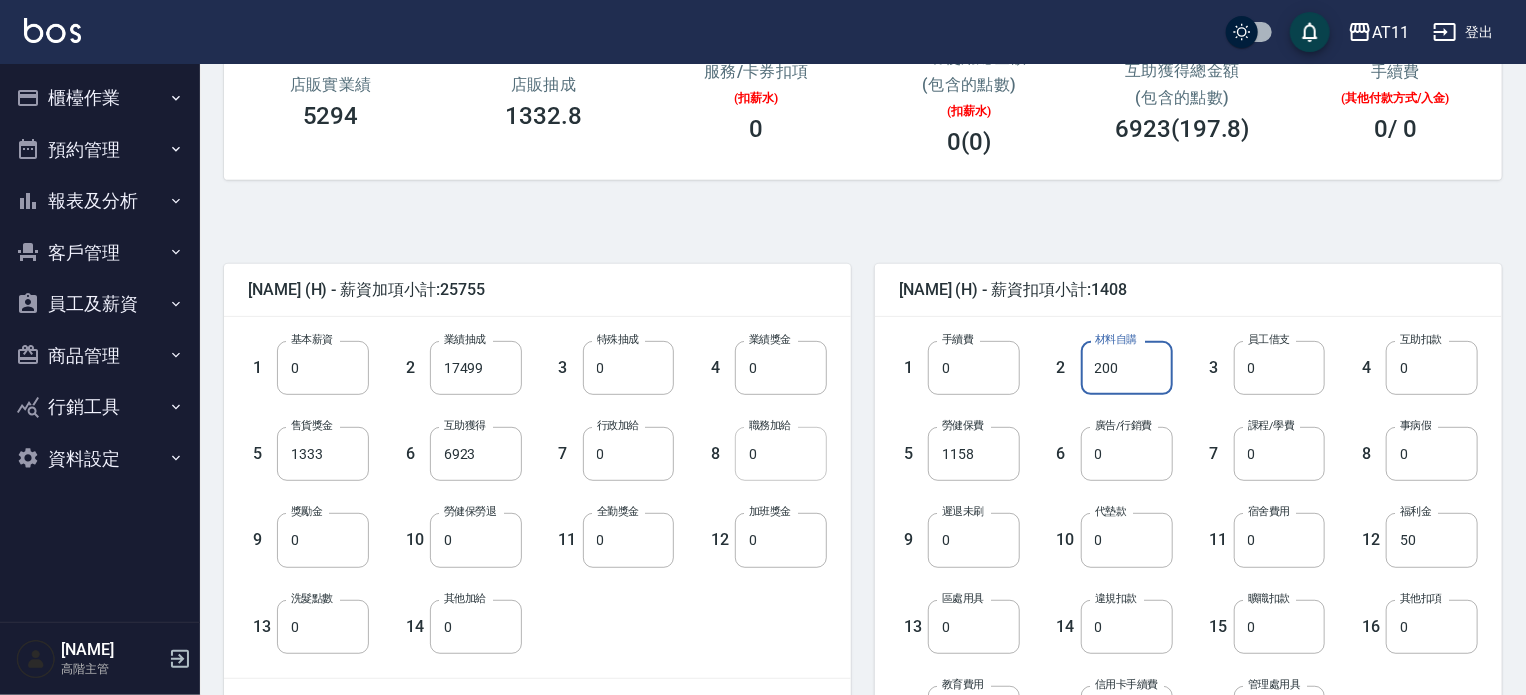 type on "200" 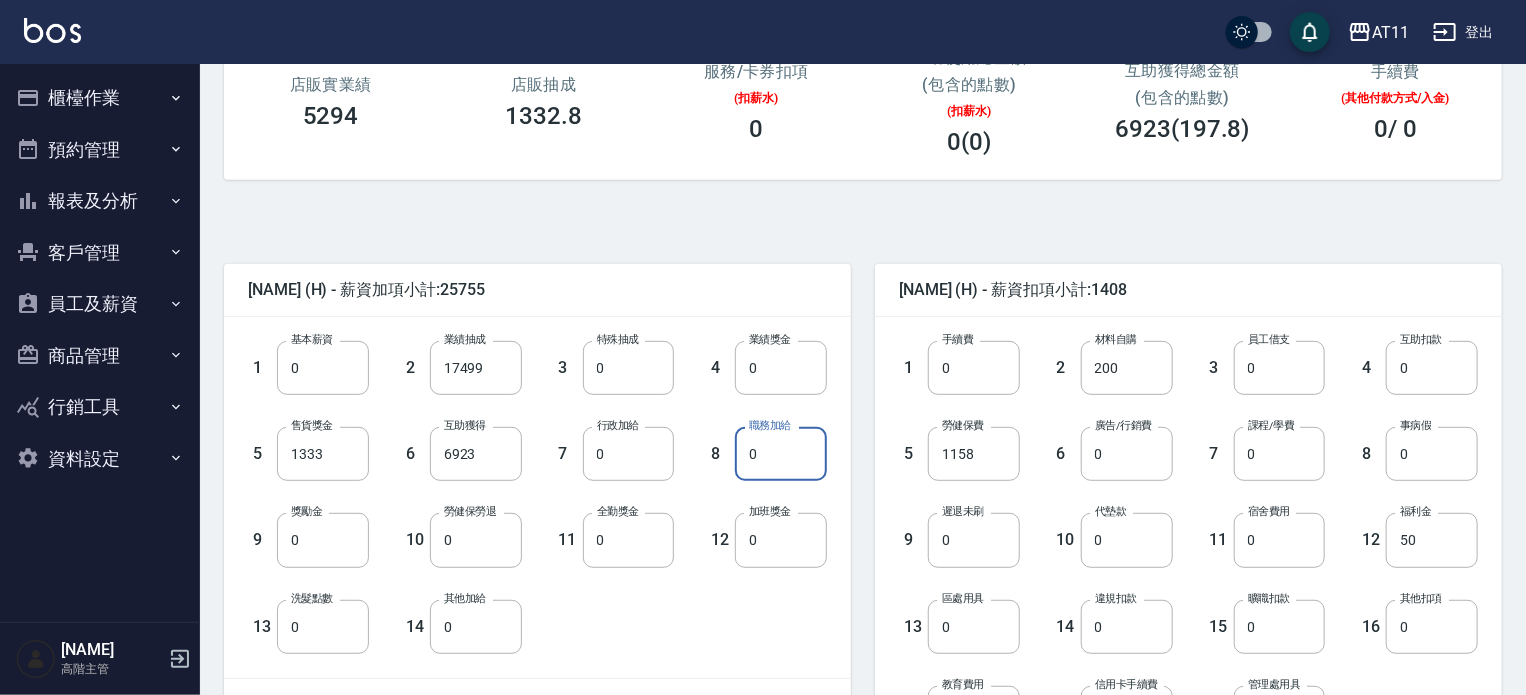 click on "0" at bounding box center (781, 454) 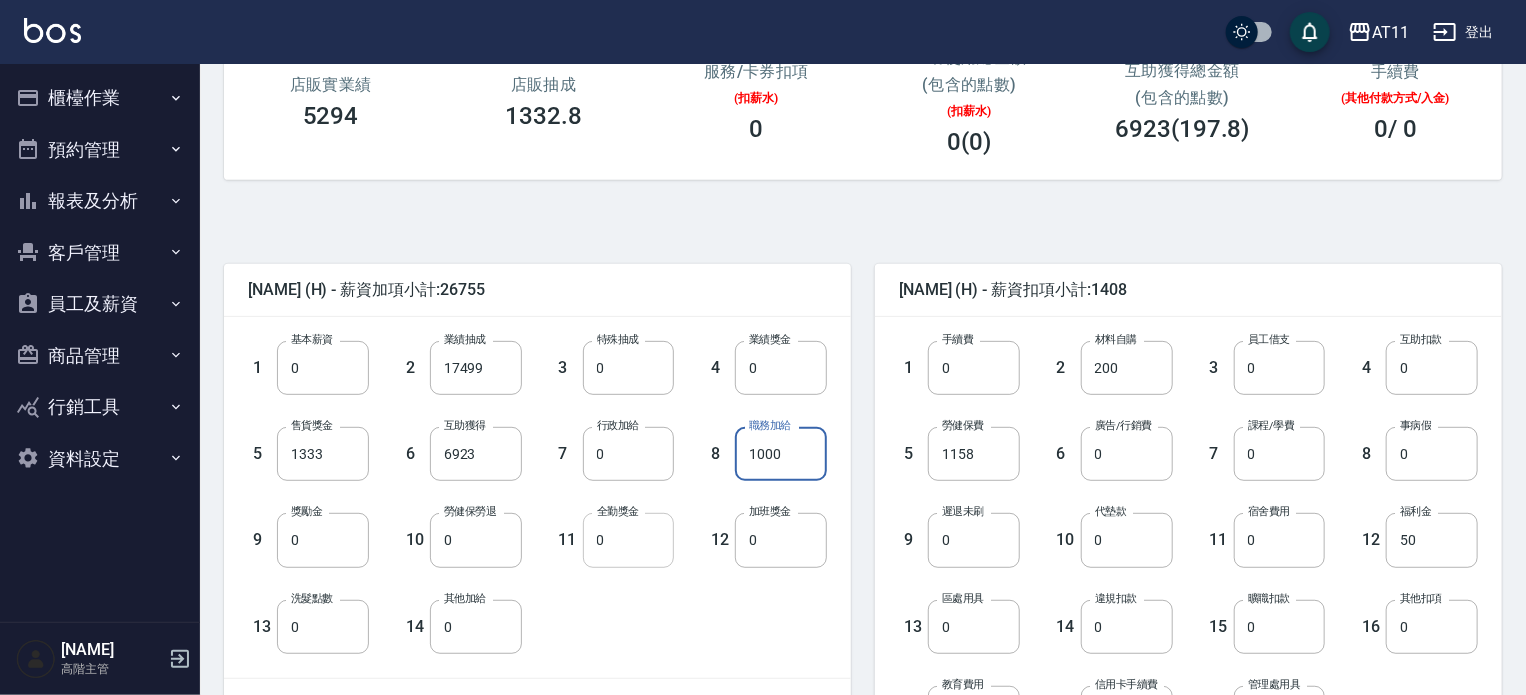 type on "1000" 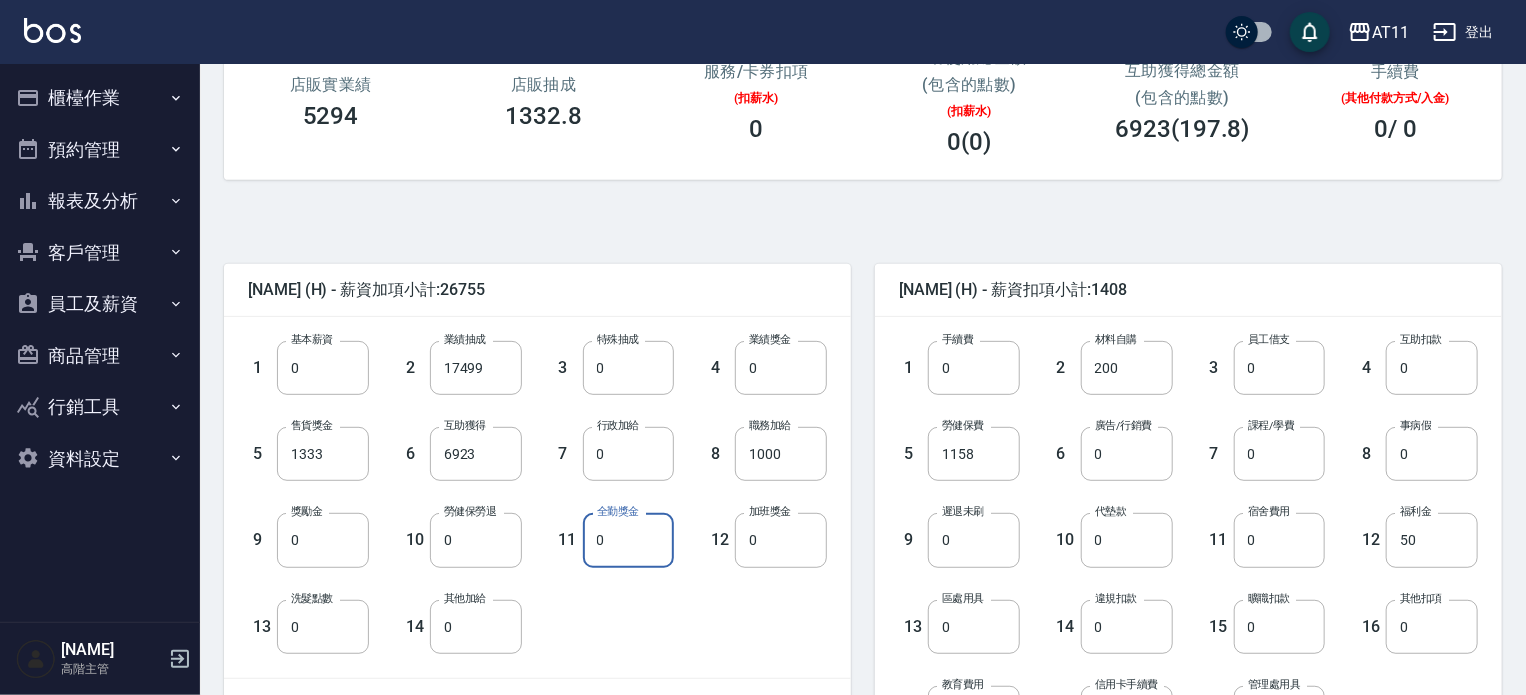 click on "0" at bounding box center [629, 540] 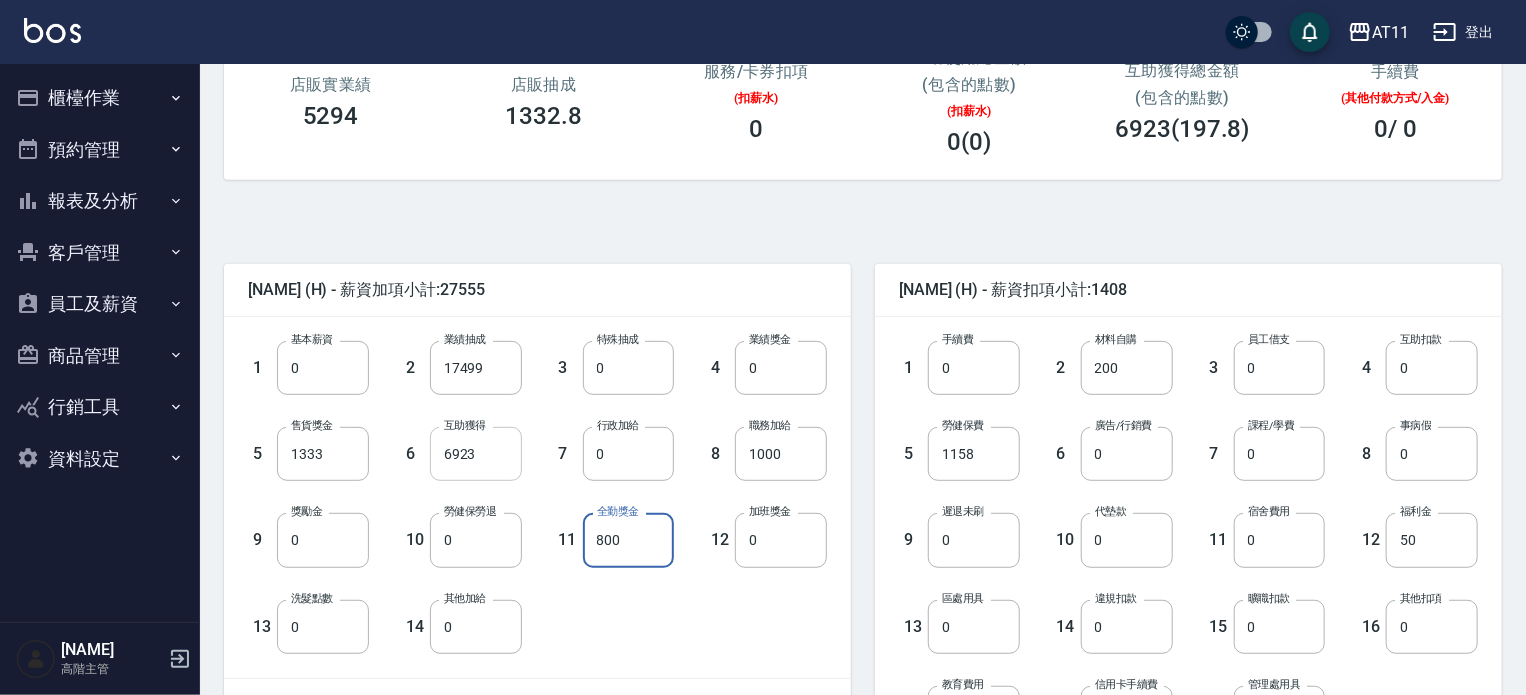 type on "800" 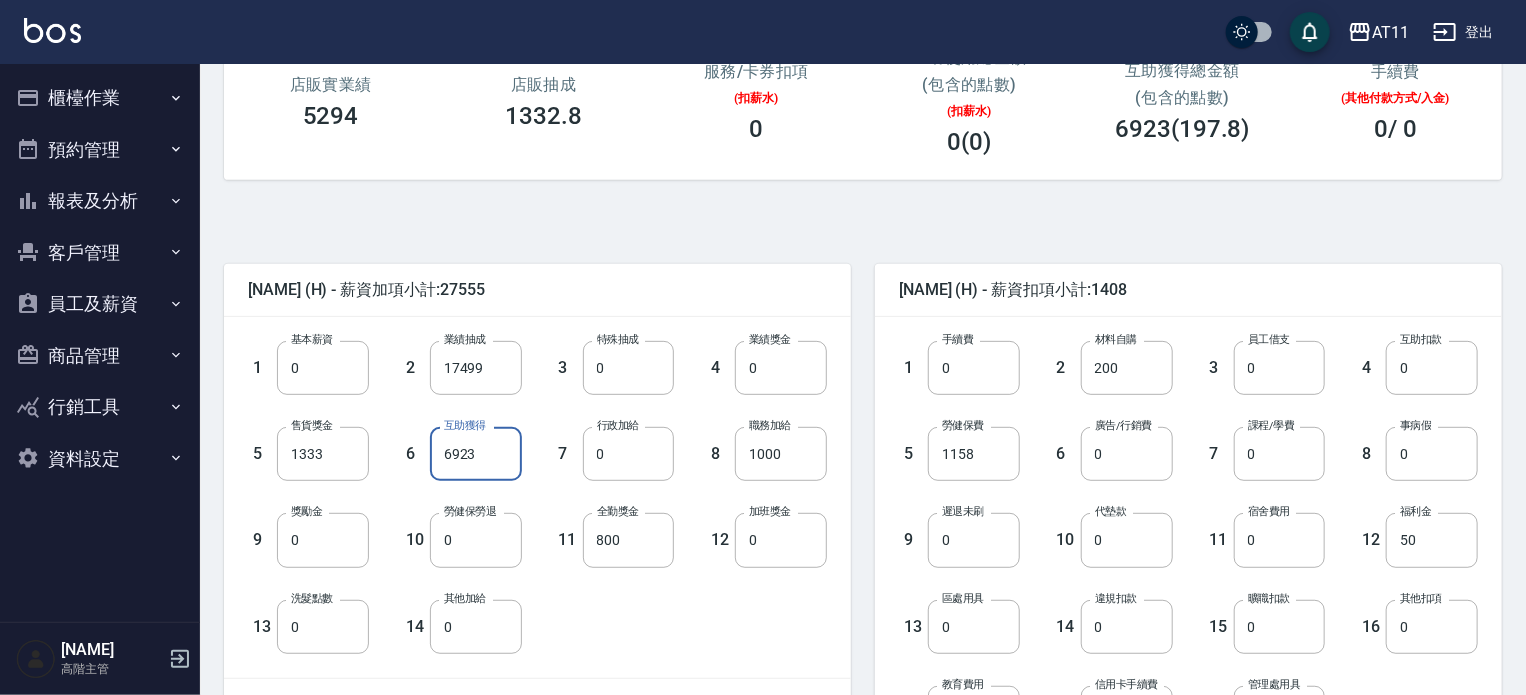 click on "6923" at bounding box center (476, 454) 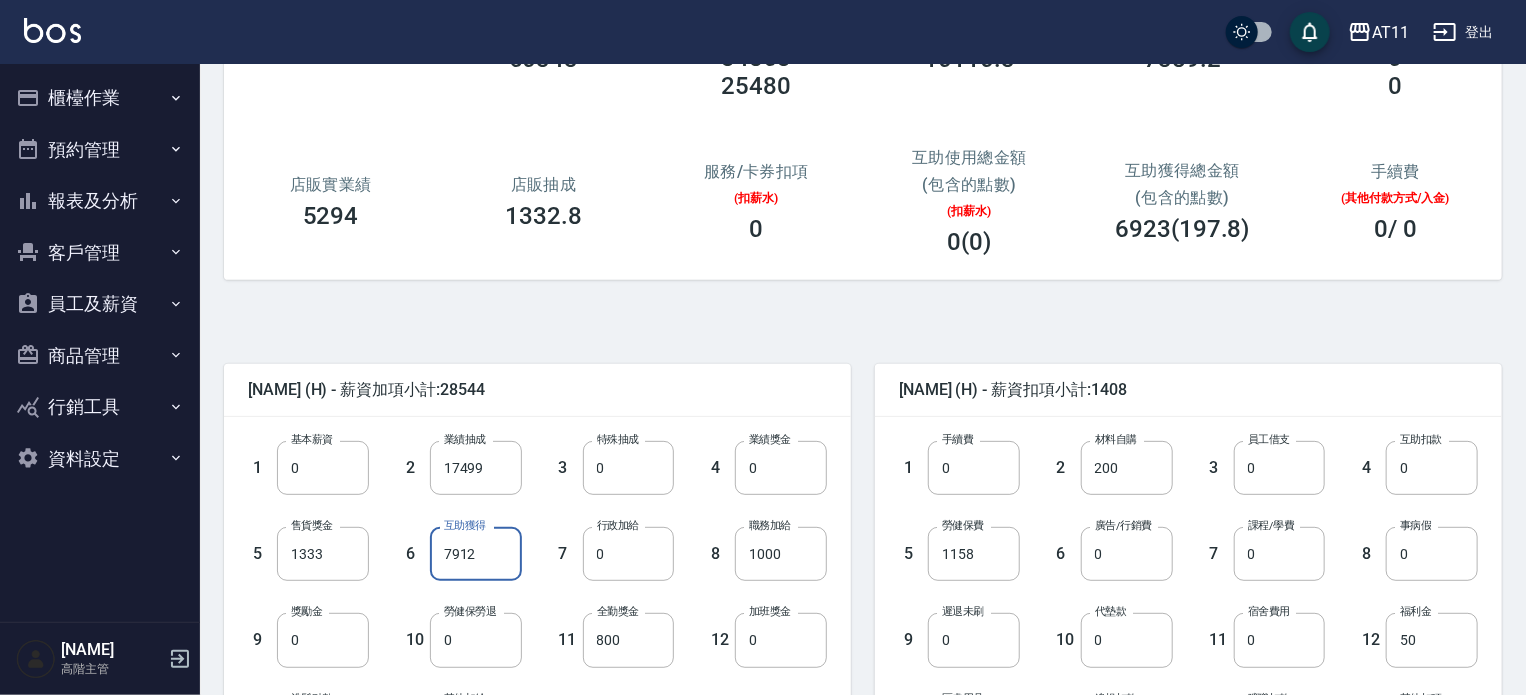 type on "7912" 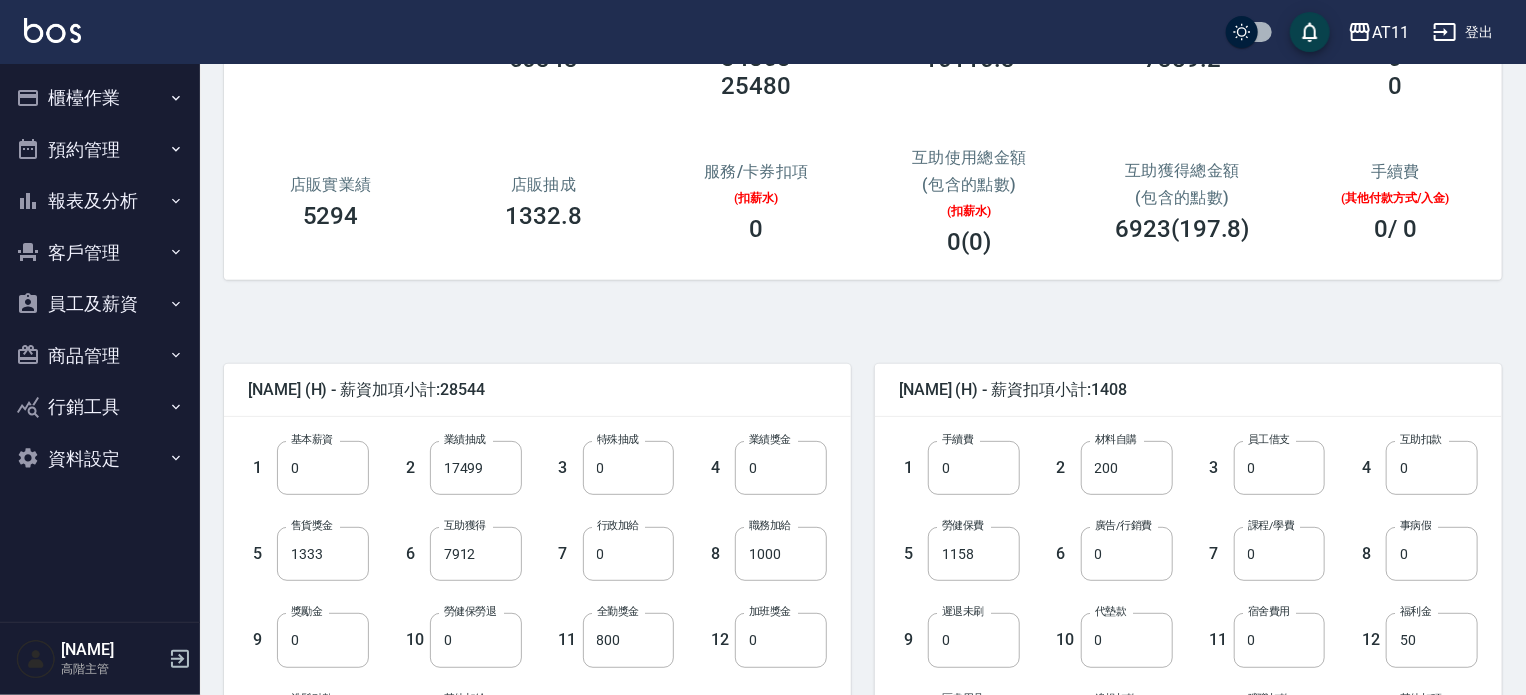 click on "陳芝羽 (H) - 薪資加項小計:28544 1 基本薪資 0 基本薪資 2 業績抽成 17499 業績抽成 3 特殊抽成 0 特殊抽成 4 業績獎金 0 業績獎金 5 售貨獎金 1333 售貨獎金 6 互助獲得 7912 互助獲得 7 行政加給 0 行政加給 8 職務加給 1000 職務加給 9 獎勵金 0 獎勵金 10 勞健保勞退 0 勞健保勞退 11 全勤獎金 800 全勤獎金 12 加班獎金 0 加班獎金 13 洗髮點數 0 洗髮點數 14 其他加給 0 其他加給 薪資加項科目 薪資加項科目 加項金額 0 加項金額 陳芝羽 (H) - 薪資加項小計:28544 陳芝羽 (H) - 薪資扣項小計:1408 1 手續費 0 手續費 2 材料自購 200 材料自購 3 員工借支 0 員工借支 4 互助扣款 0 互助扣款 5 勞健保費 1158 勞健保費 6 廣告/行銷費 0 廣告/行銷費 7 課程/學費 0 課程/學費 8 事病假 0 事病假 9 遲退未刷 0 遲退未刷 10 代墊款 0 代墊款 11 宿舍費用 0 宿舍費用 12 福利金 50 福利金 13 區處用具 0 區處用具 14 0 15 0" at bounding box center [855, 689] 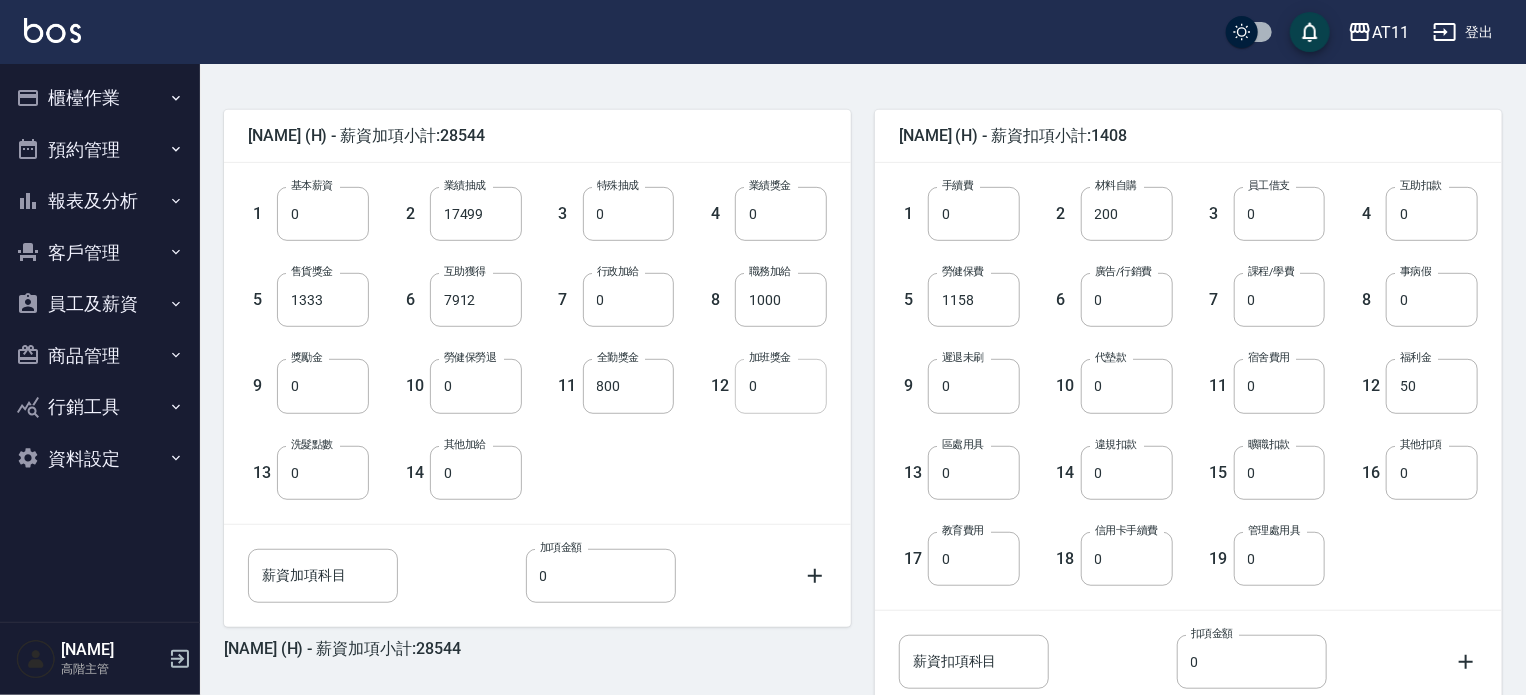 scroll, scrollTop: 604, scrollLeft: 0, axis: vertical 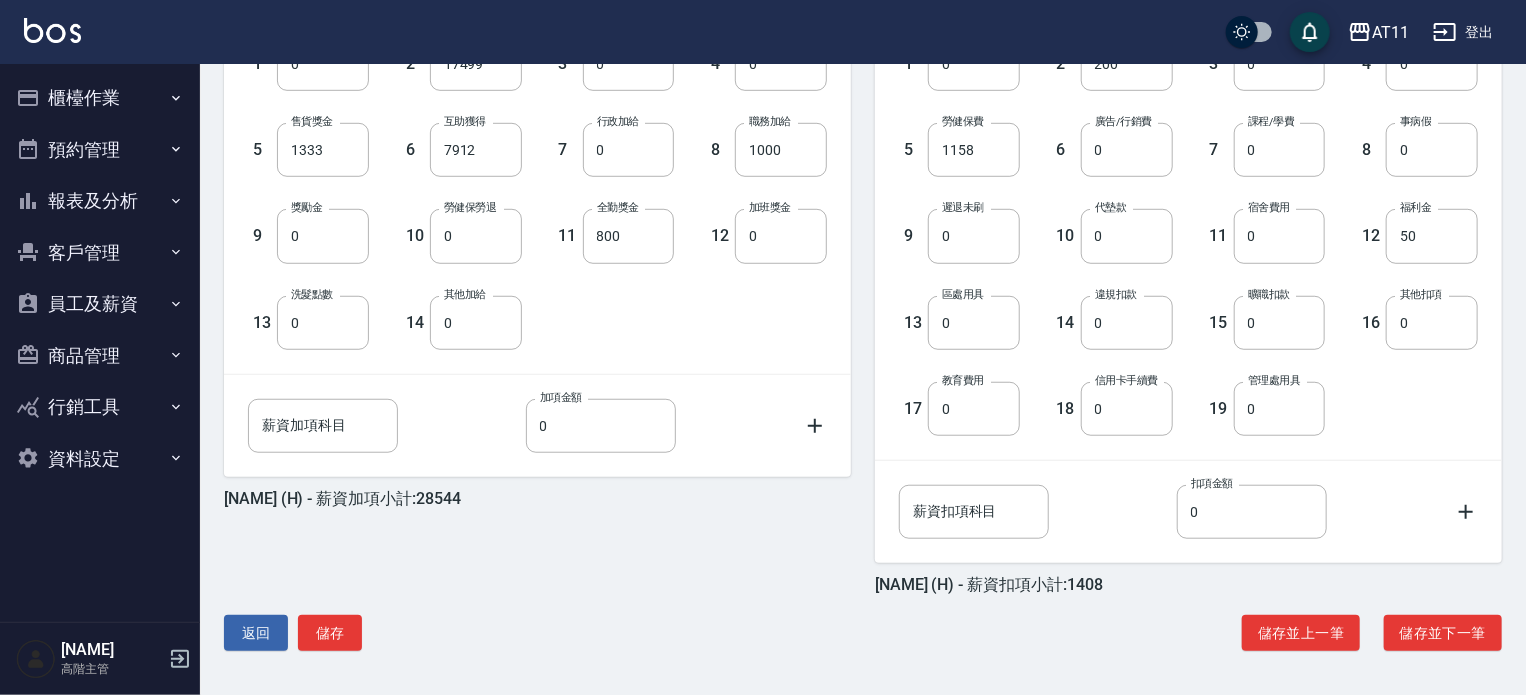 click on "陳芝羽 (H) - 薪資扣項小計:1408 1 手續費 0 手續費 2 材料自購 200 材料自購 3 員工借支 0 員工借支 4 互助扣款 0 互助扣款 5 勞健保費 1158 勞健保費 6 廣告/行銷費 0 廣告/行銷費 7 課程/學費 0 課程/學費 8 事病假 0 事病假 9 遲退未刷 0 遲退未刷 10 代墊款 0 代墊款 11 宿舍費用 0 宿舍費用 12 福利金 50 福利金 13 區處用具 0 區處用具 14 違規扣款 0 違規扣款 15 曠職扣款 0 曠職扣款 16 其他扣項 0 其他扣項 17 教育費用 0 教育費用 18 信用卡手續費 0 信用卡手續費 19 管理處用具 0 管理處用具 薪資扣項科目 薪資扣項科目 扣項金額 0 扣項金額 陳芝羽 (H) - 薪資扣項小計:1408" at bounding box center (1176, 265) 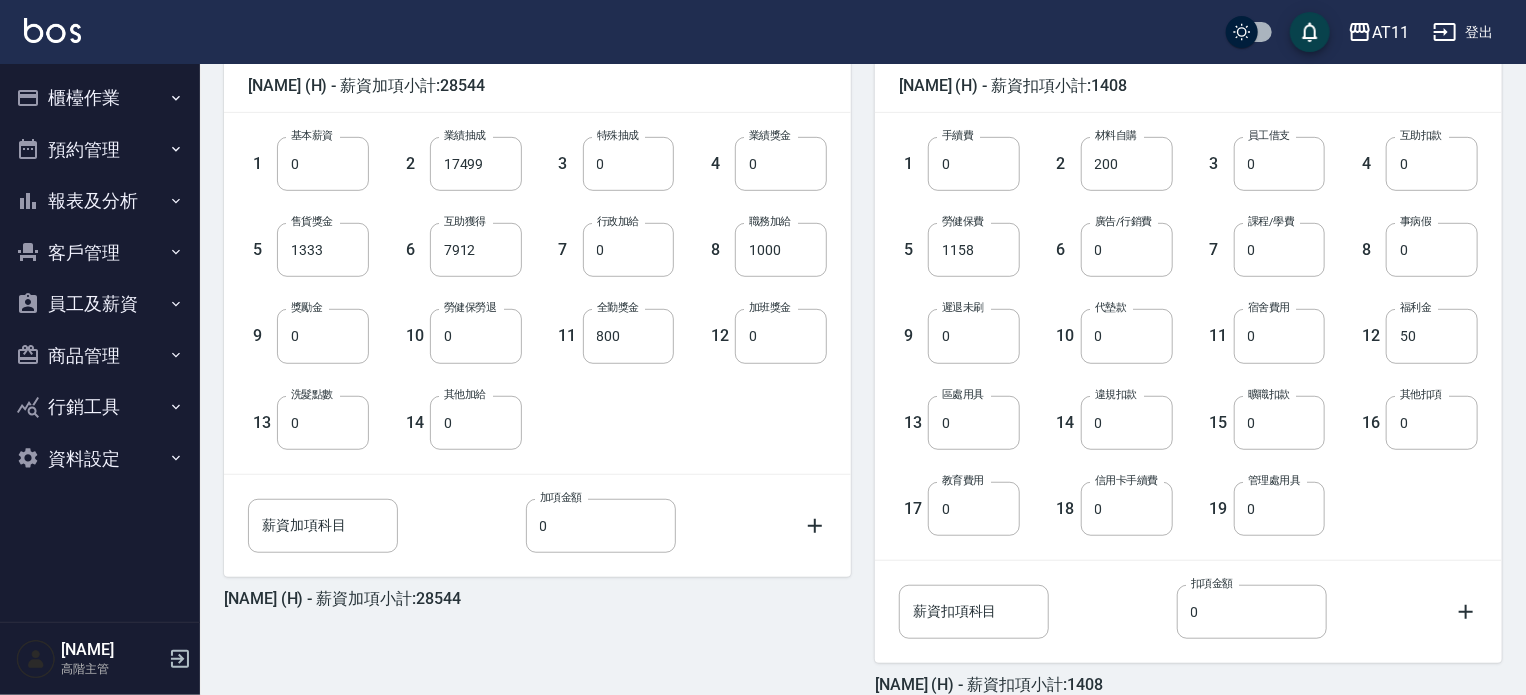 scroll, scrollTop: 604, scrollLeft: 0, axis: vertical 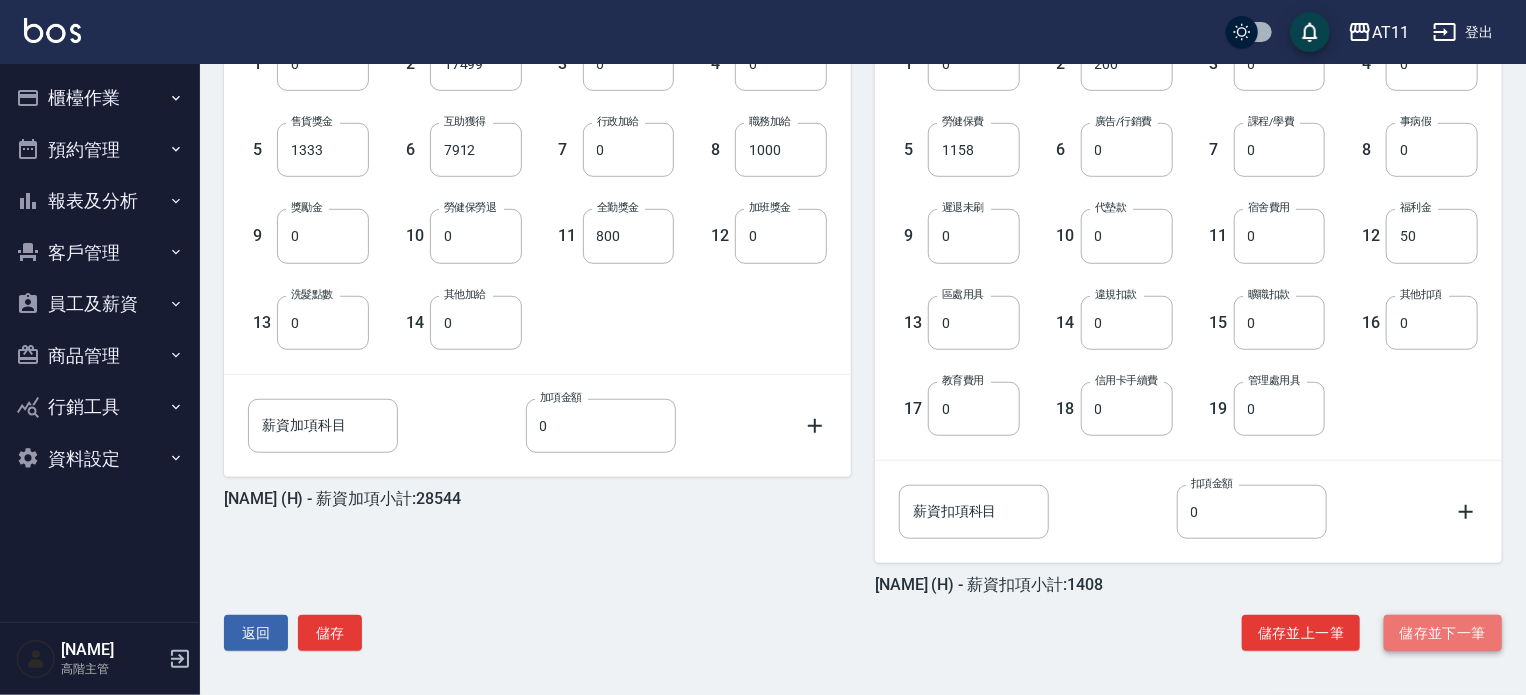 click on "儲存並下一筆" at bounding box center [1443, 633] 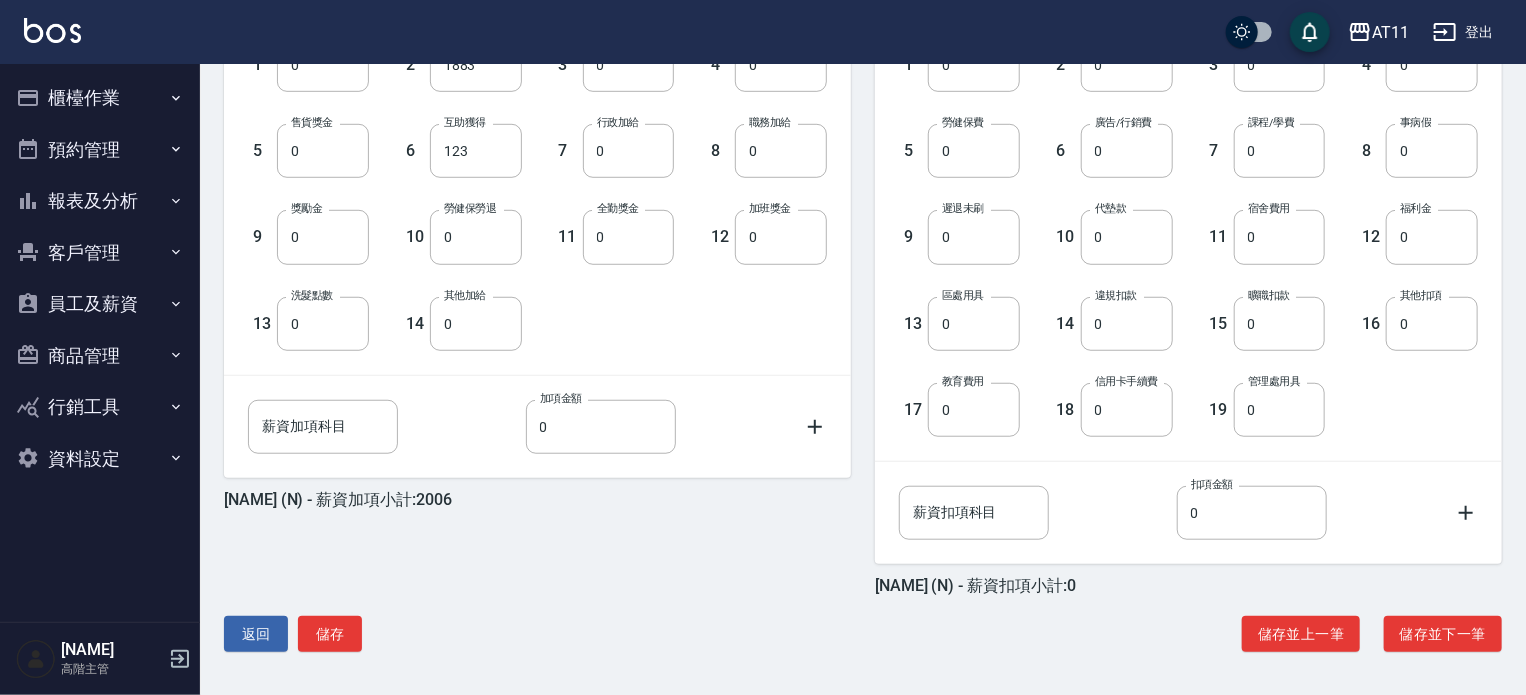 scroll, scrollTop: 604, scrollLeft: 0, axis: vertical 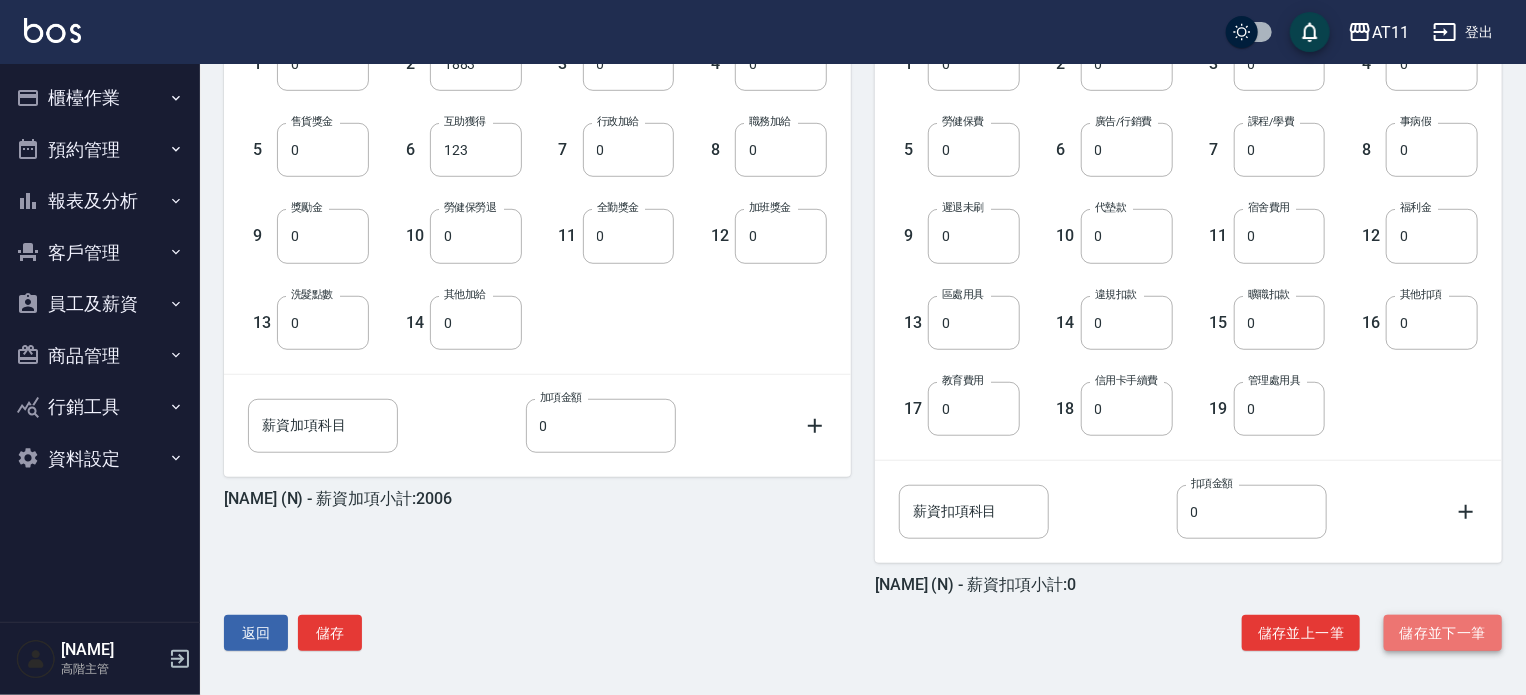 click on "儲存並下一筆" at bounding box center (1443, 633) 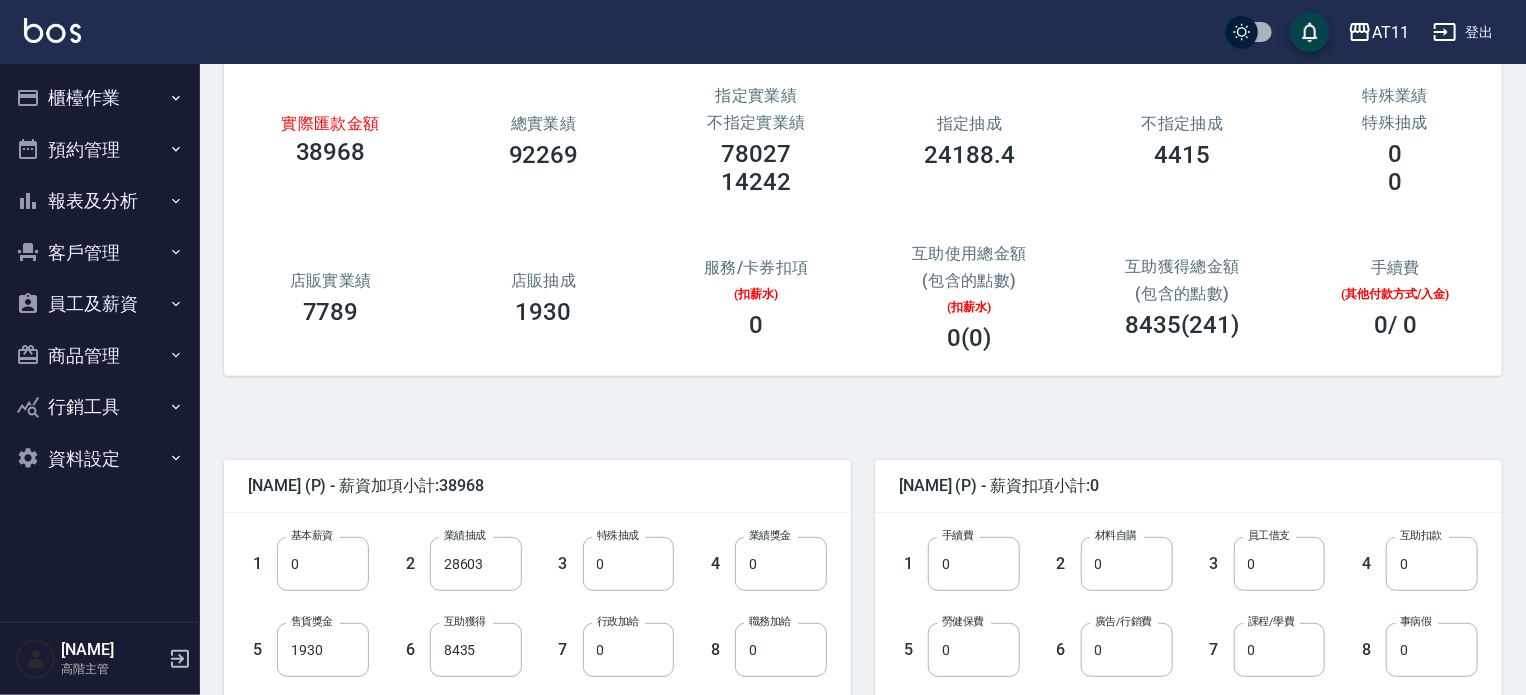 scroll, scrollTop: 300, scrollLeft: 0, axis: vertical 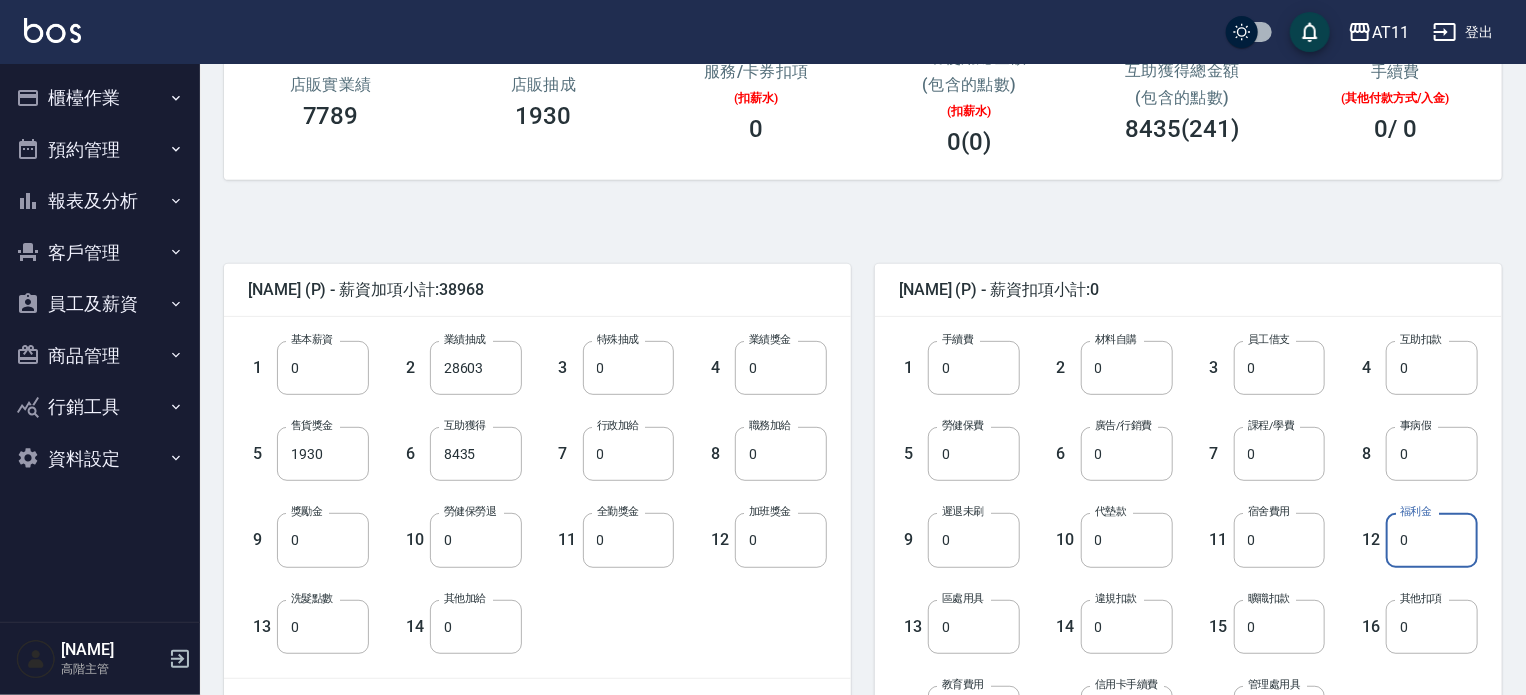 click on "0" at bounding box center [1432, 540] 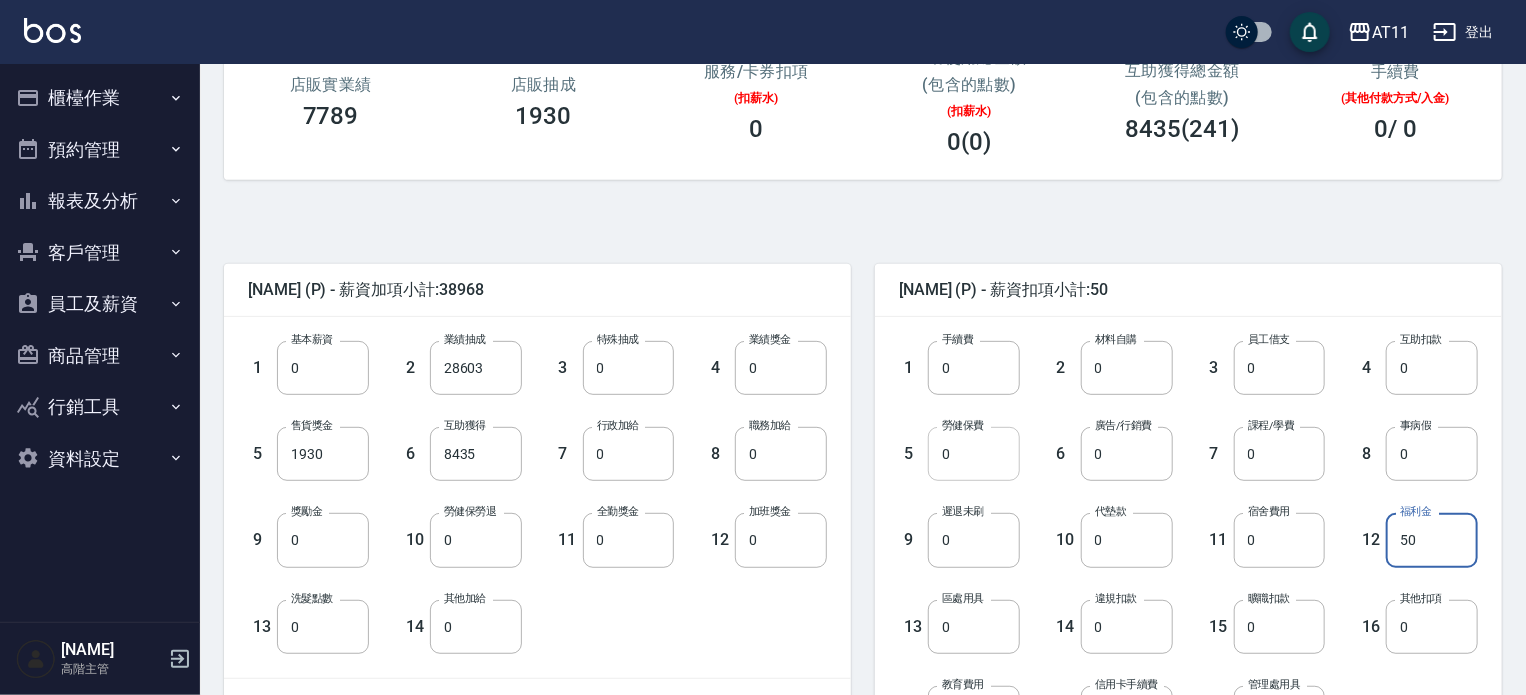 type on "50" 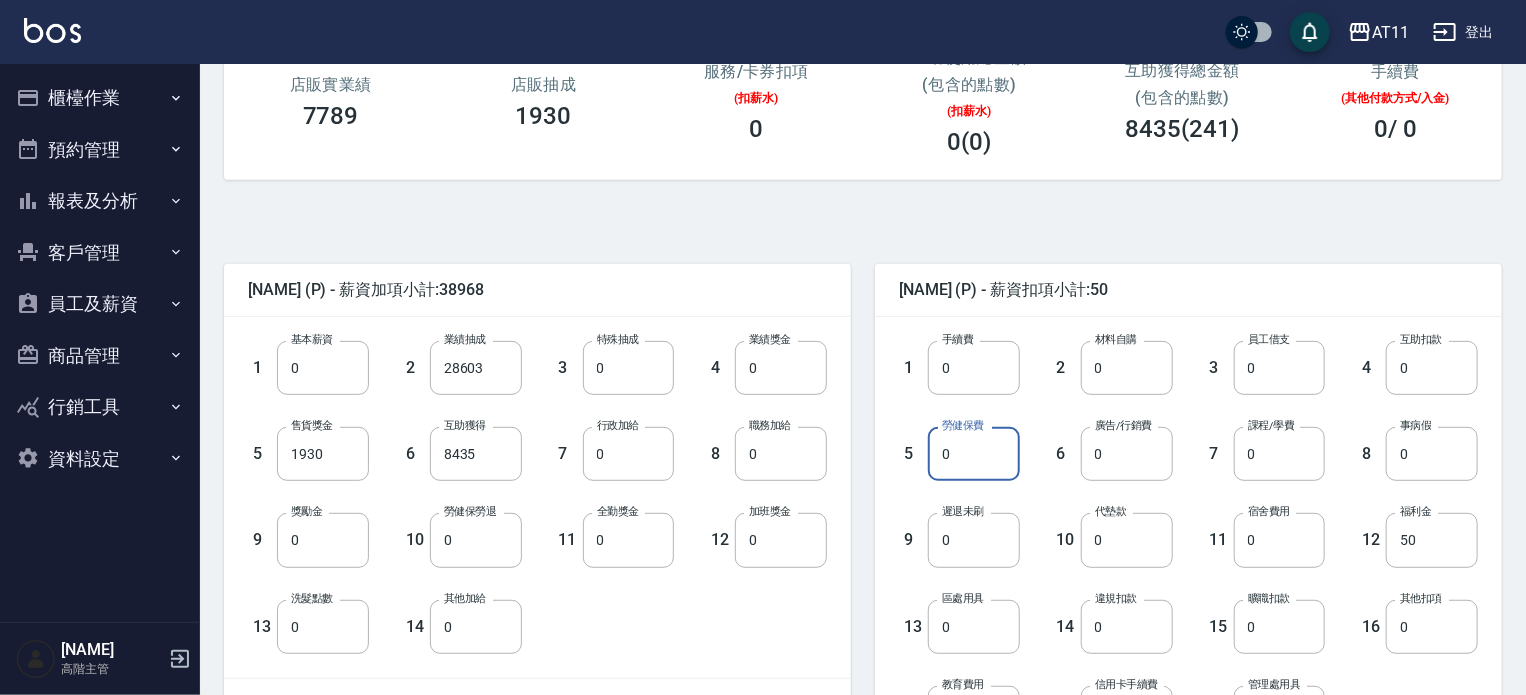 click on "0" at bounding box center [974, 454] 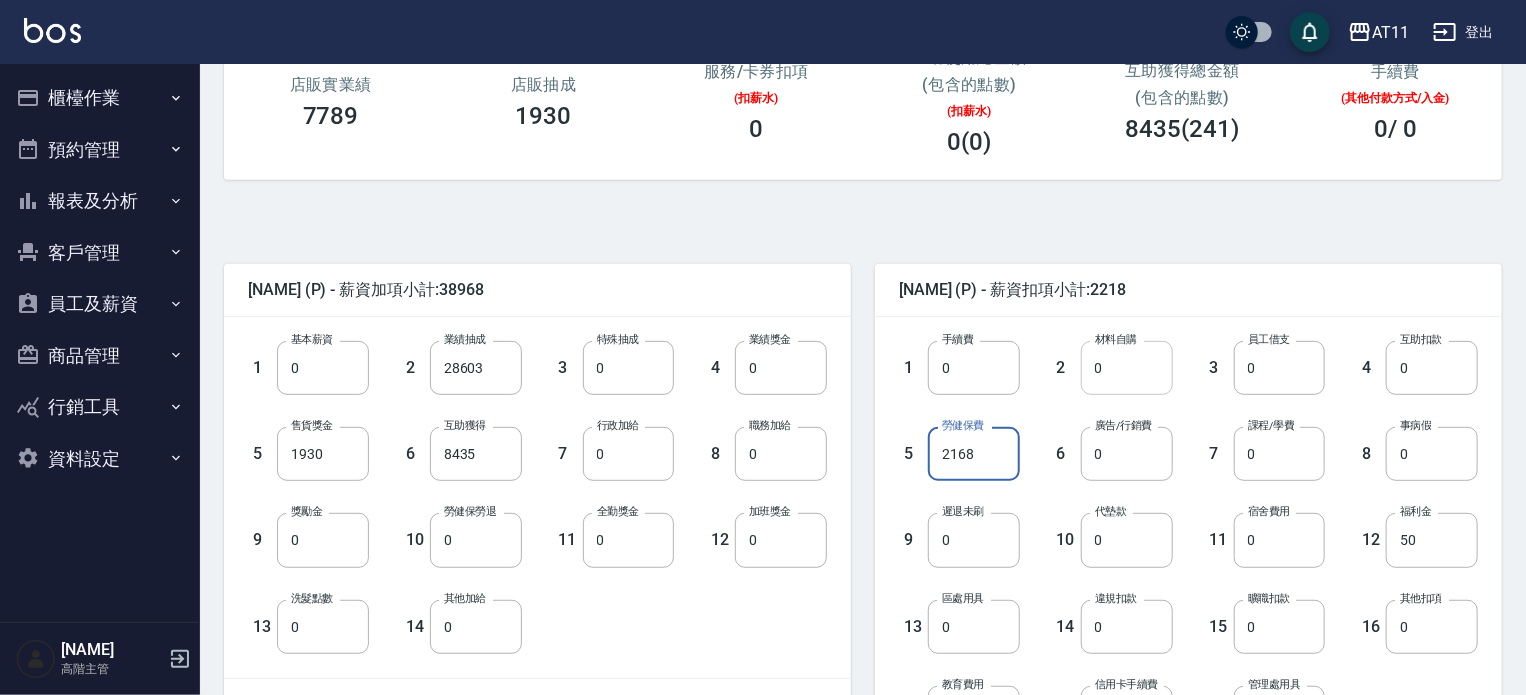 type on "2168" 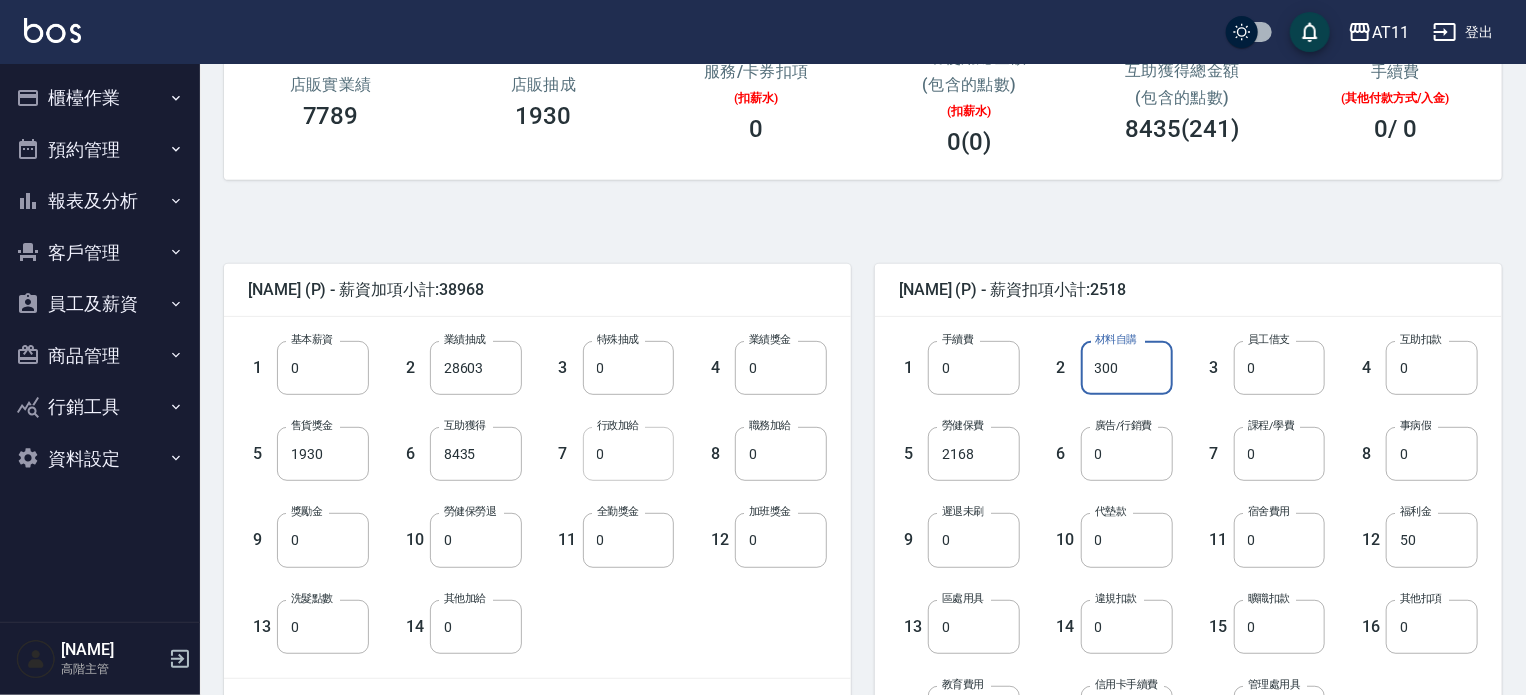 type on "300" 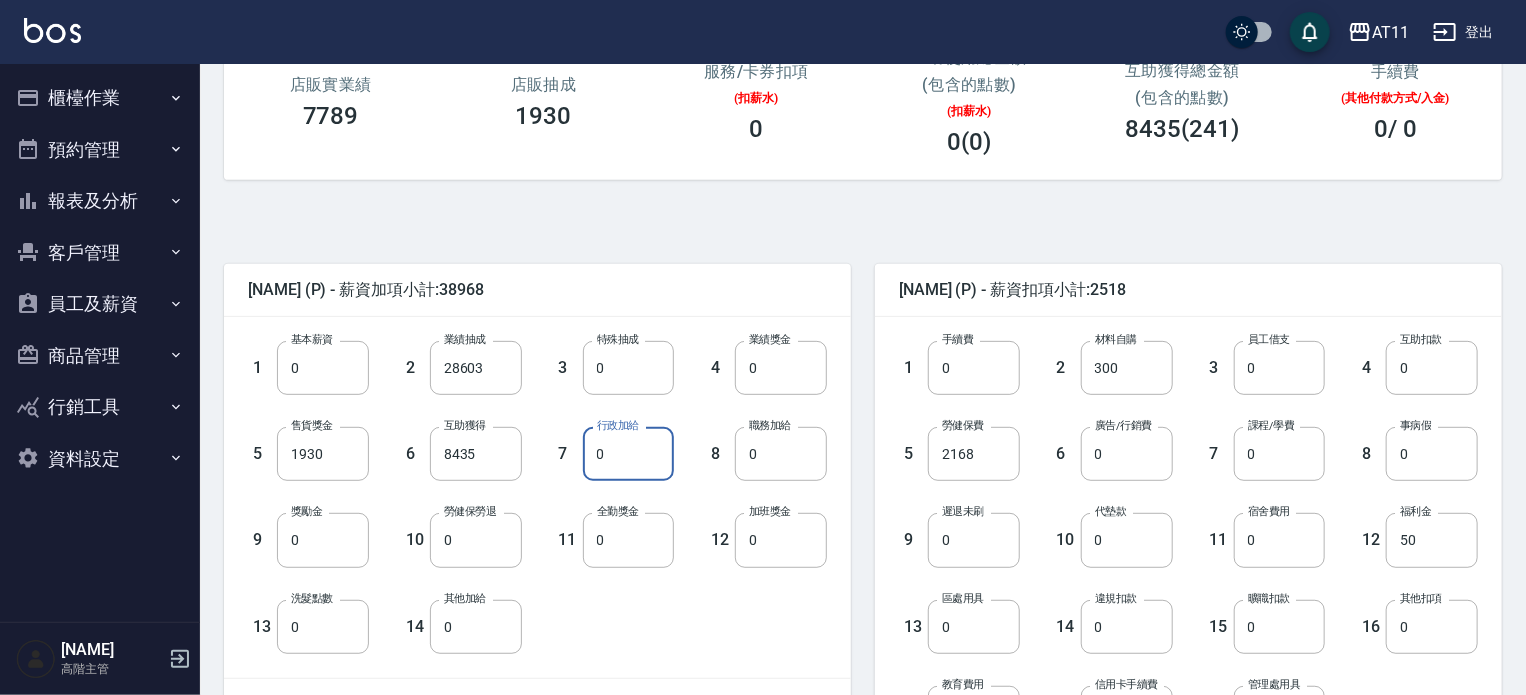 click on "0" at bounding box center (629, 454) 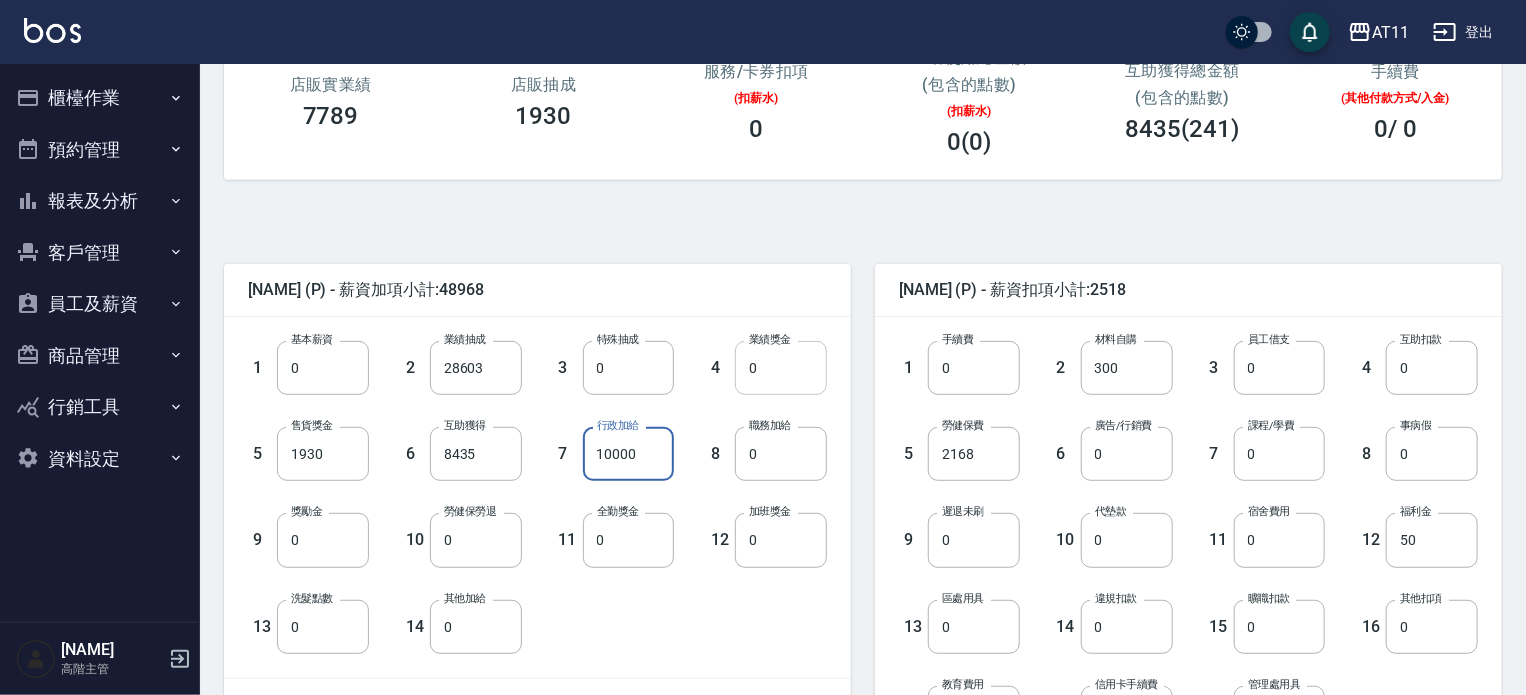 type on "10000" 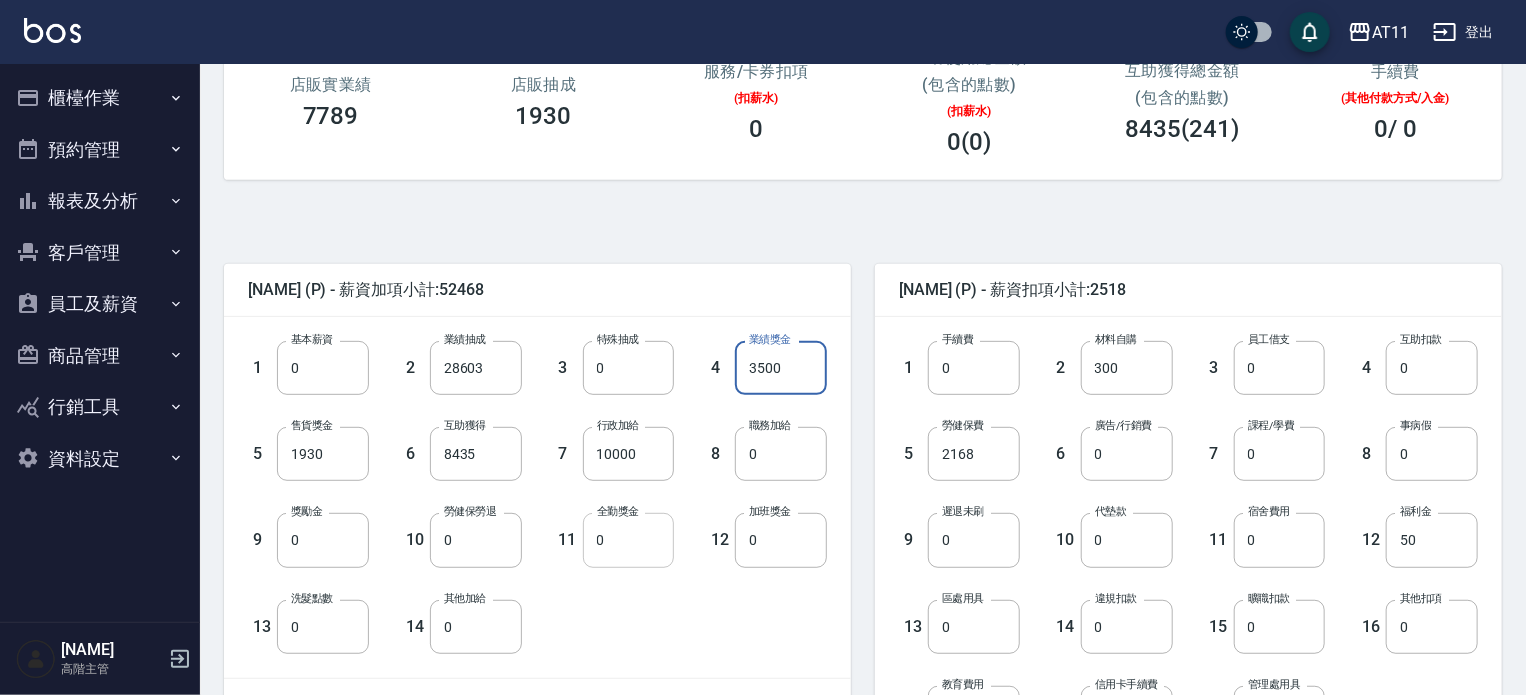 type on "3500" 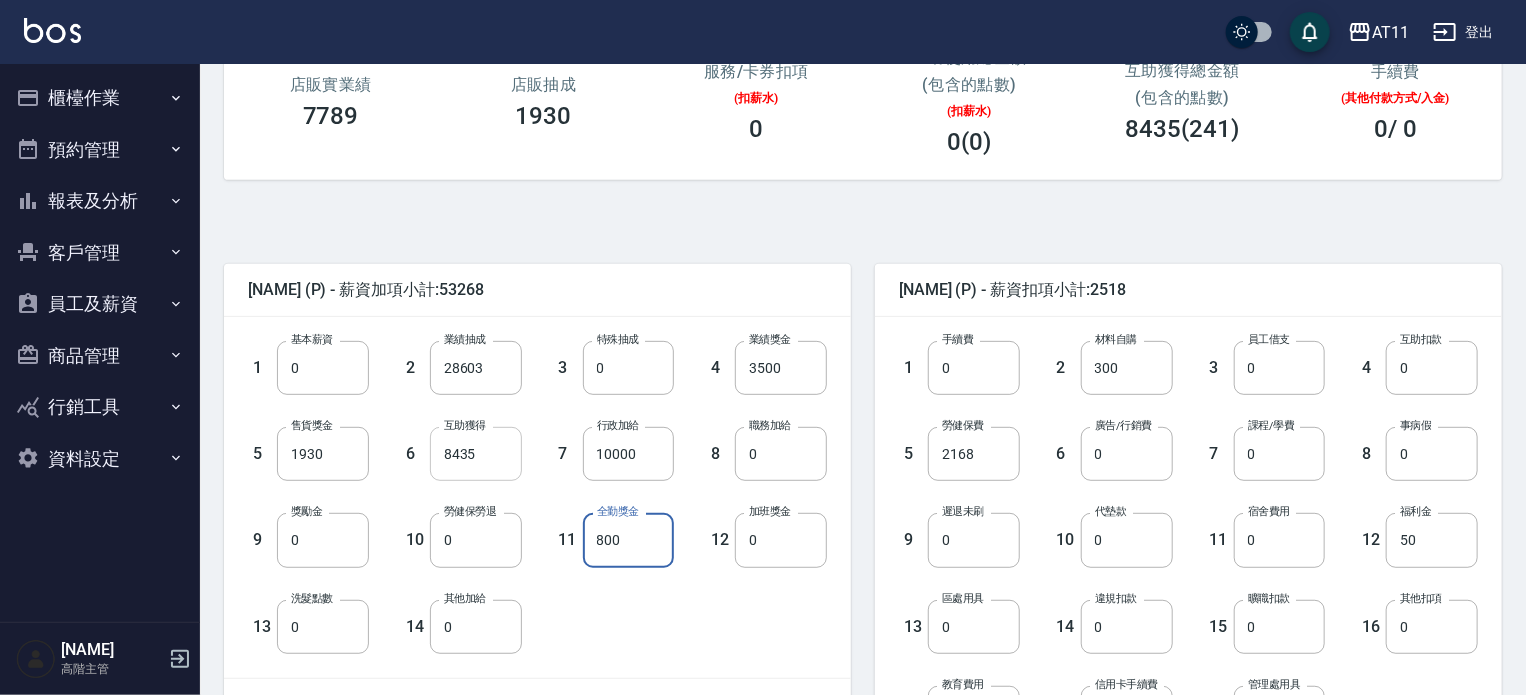 type on "800" 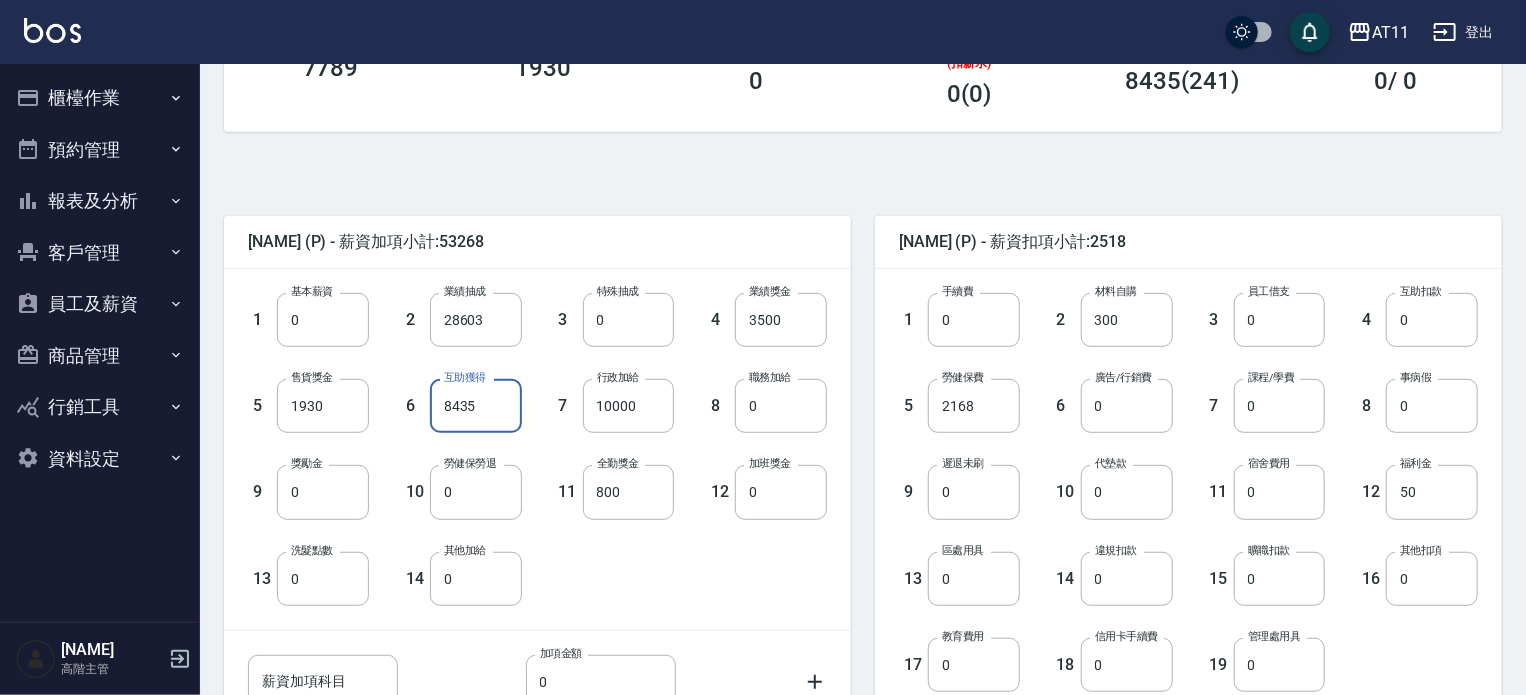 scroll, scrollTop: 300, scrollLeft: 0, axis: vertical 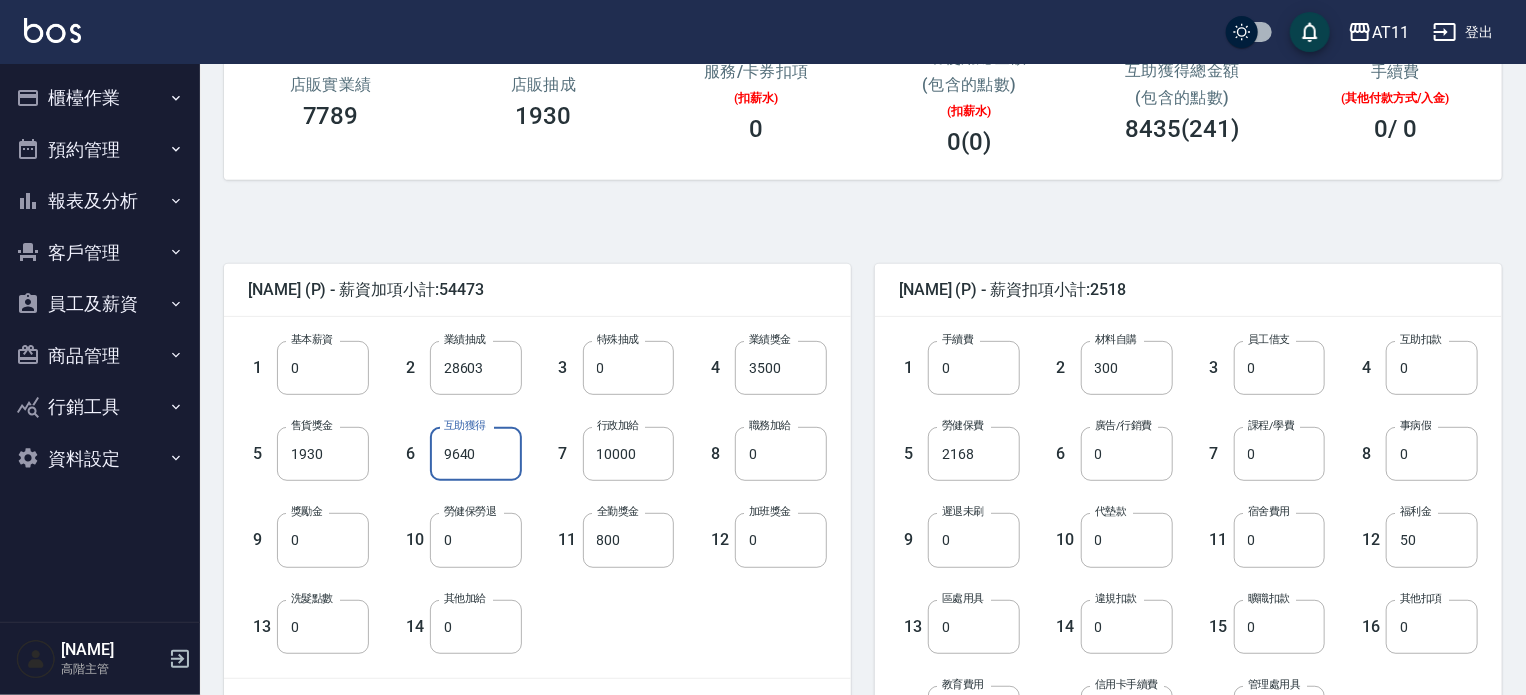 type on "9640" 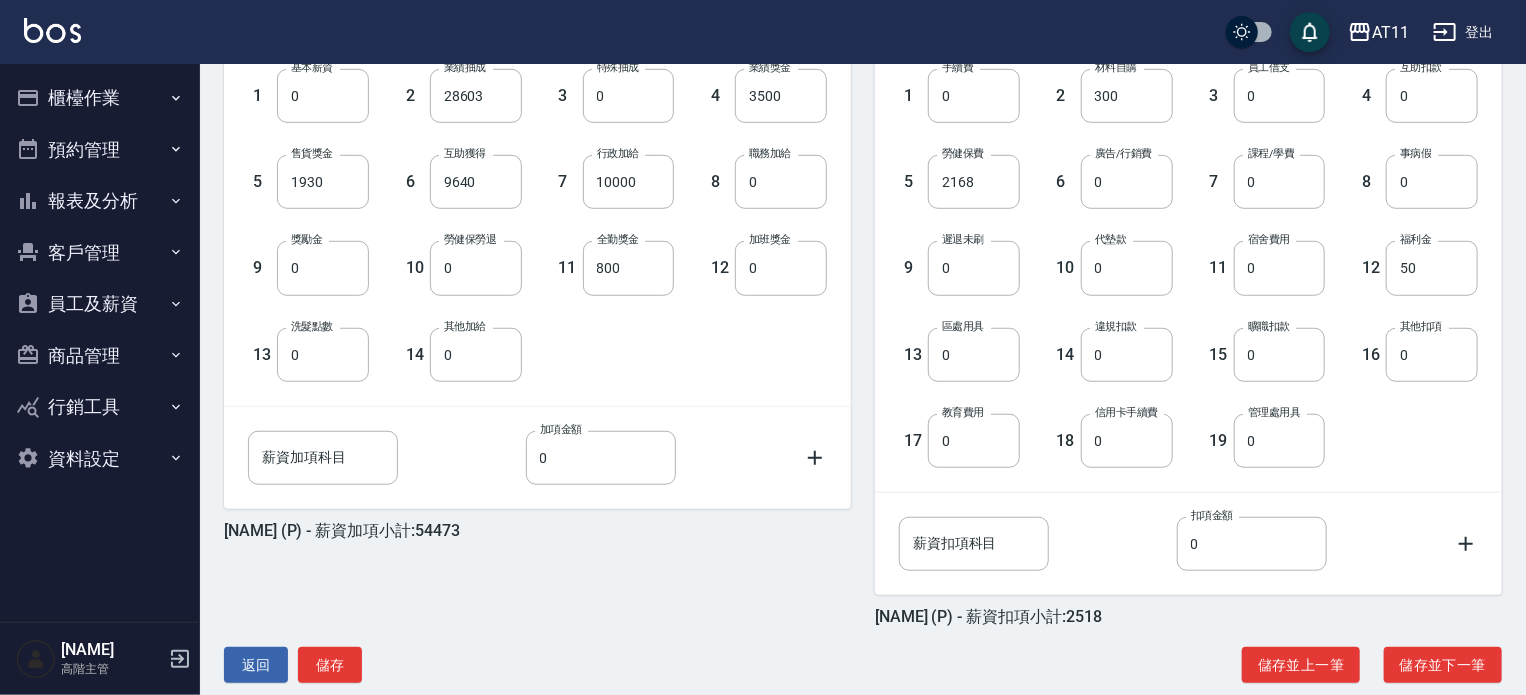 scroll, scrollTop: 604, scrollLeft: 0, axis: vertical 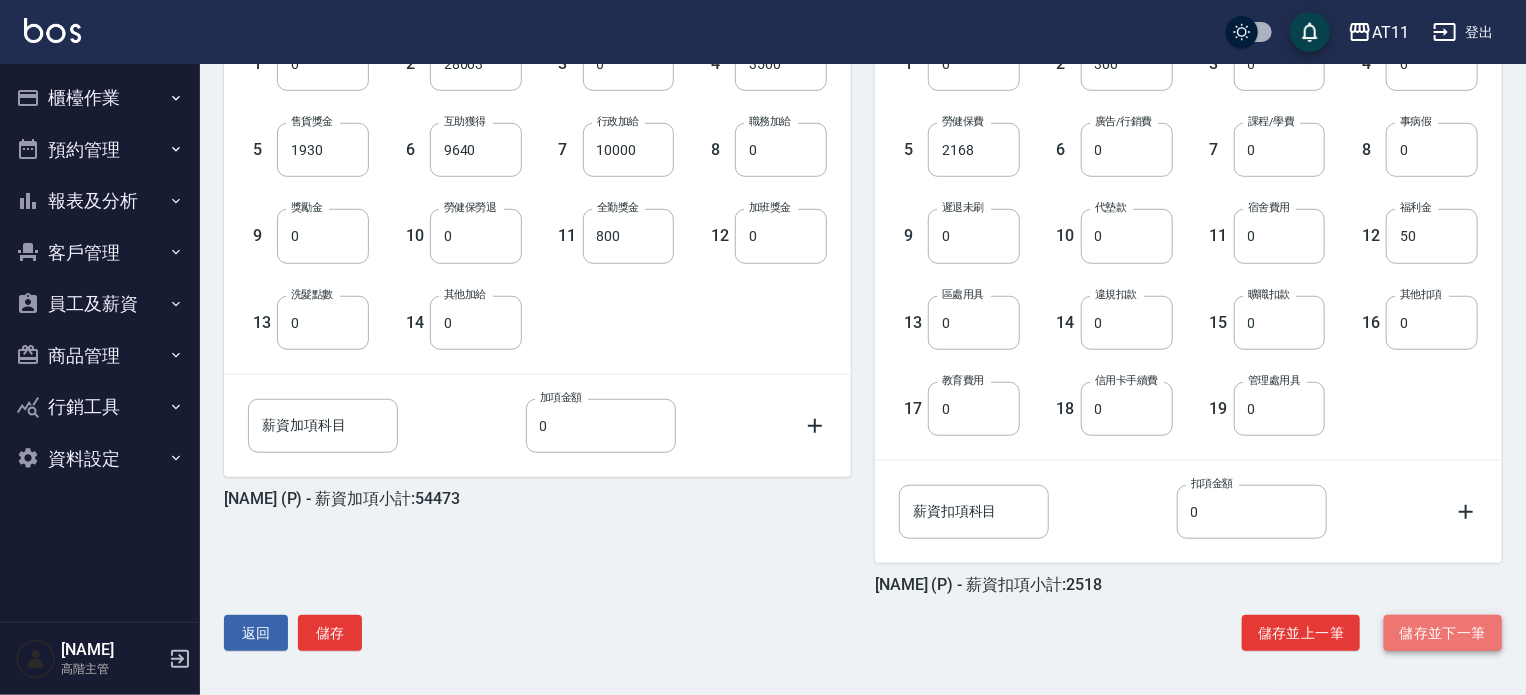 click on "儲存並下一筆" at bounding box center (1443, 633) 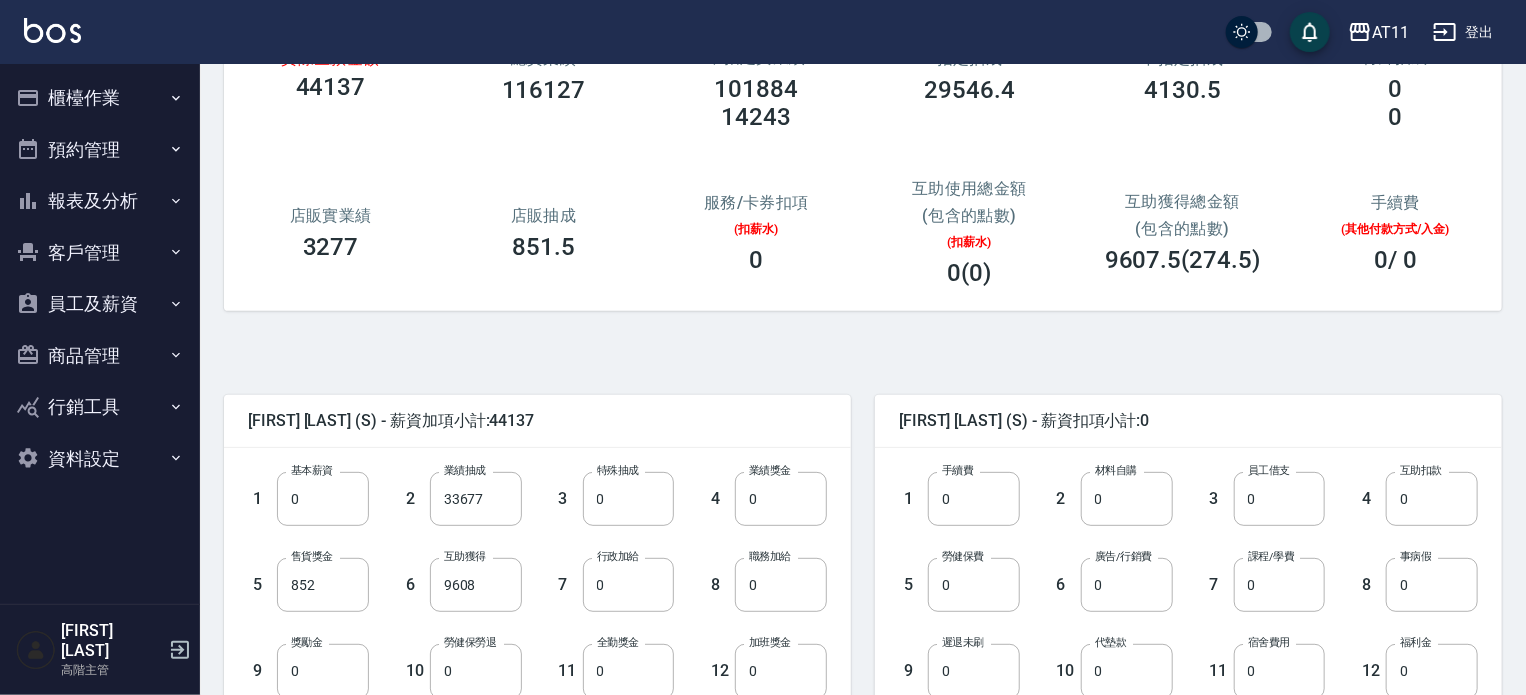 scroll, scrollTop: 200, scrollLeft: 0, axis: vertical 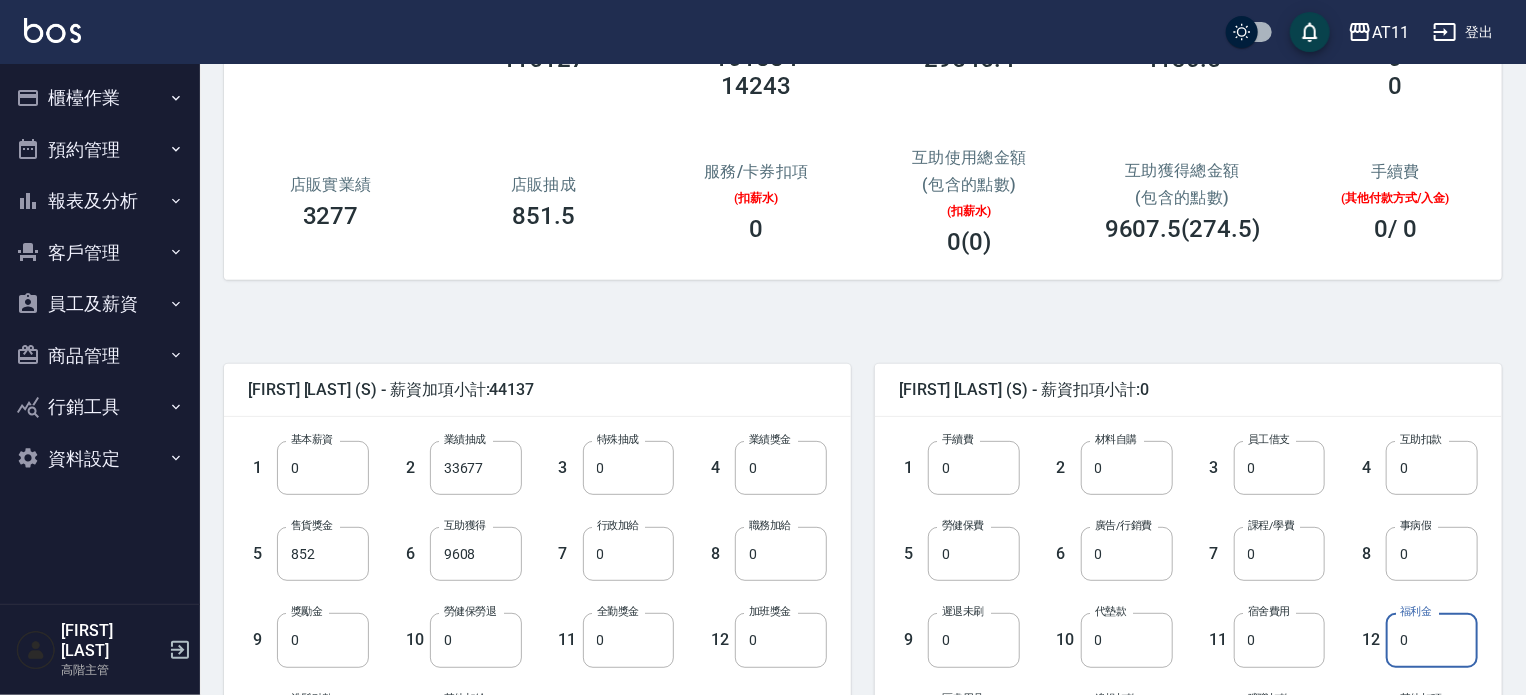 click on "0" at bounding box center [1432, 640] 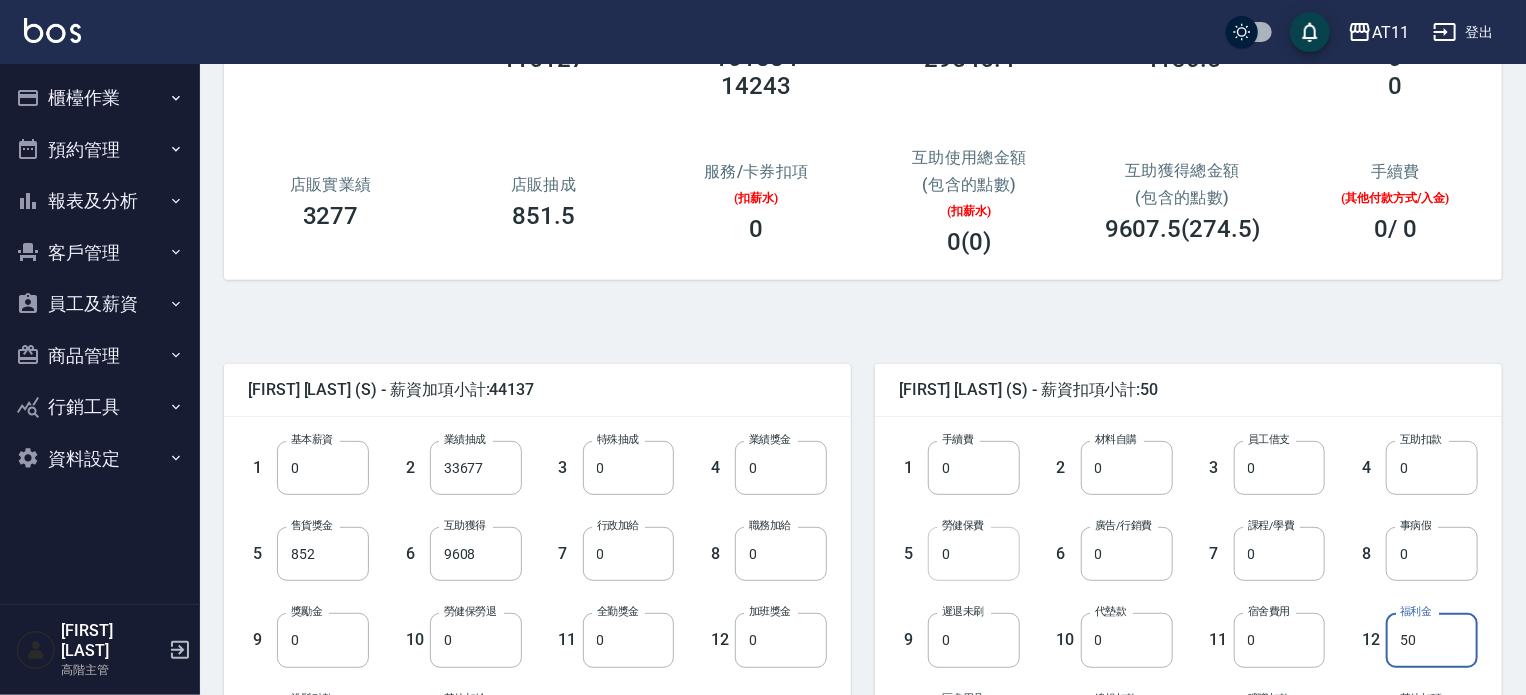 type on "50" 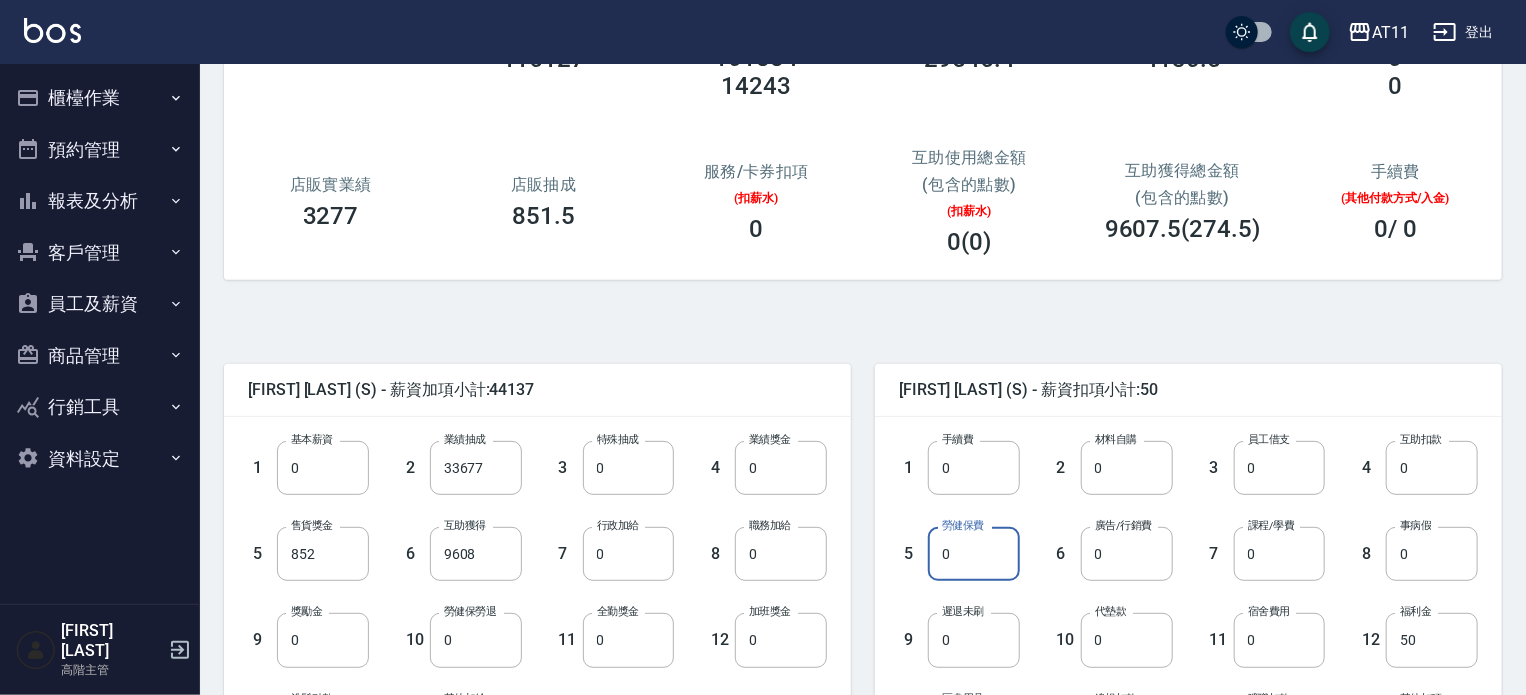 click on "0" at bounding box center [974, 554] 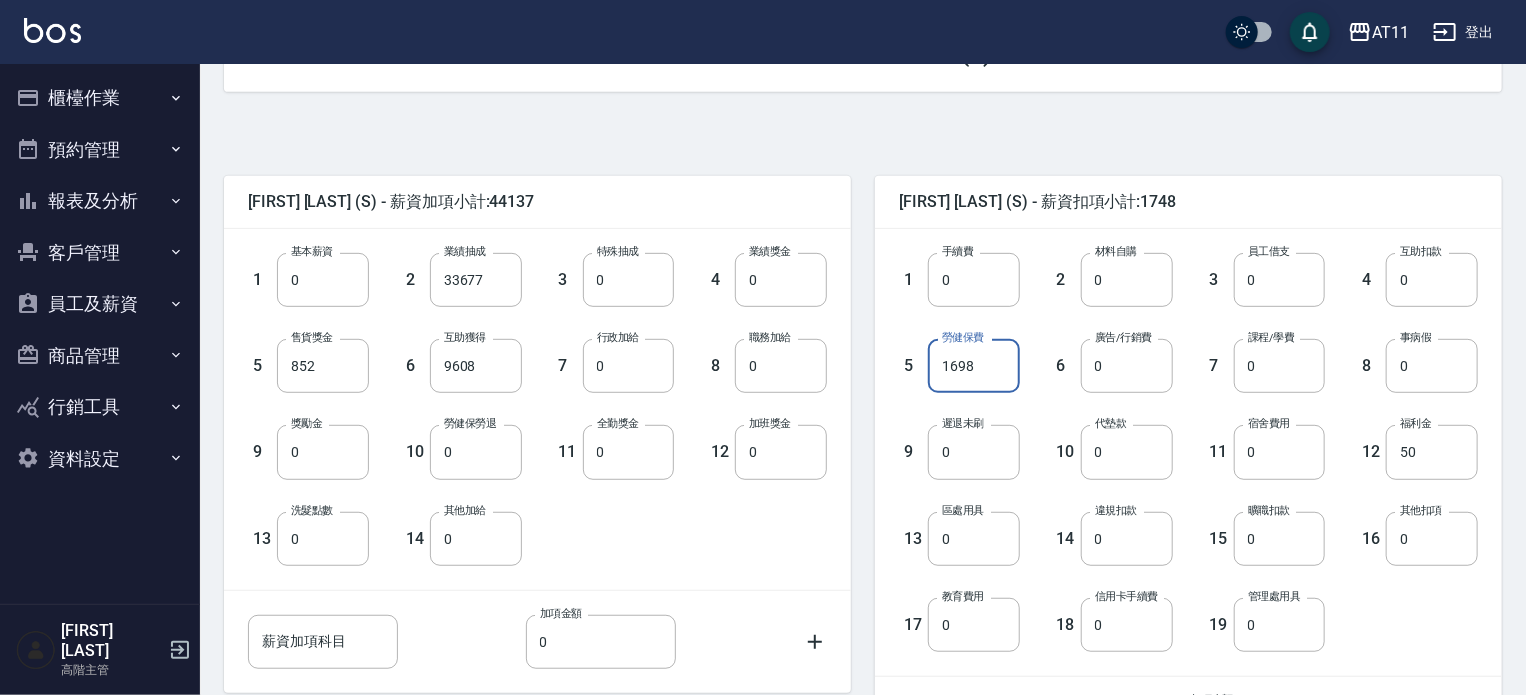 scroll, scrollTop: 400, scrollLeft: 0, axis: vertical 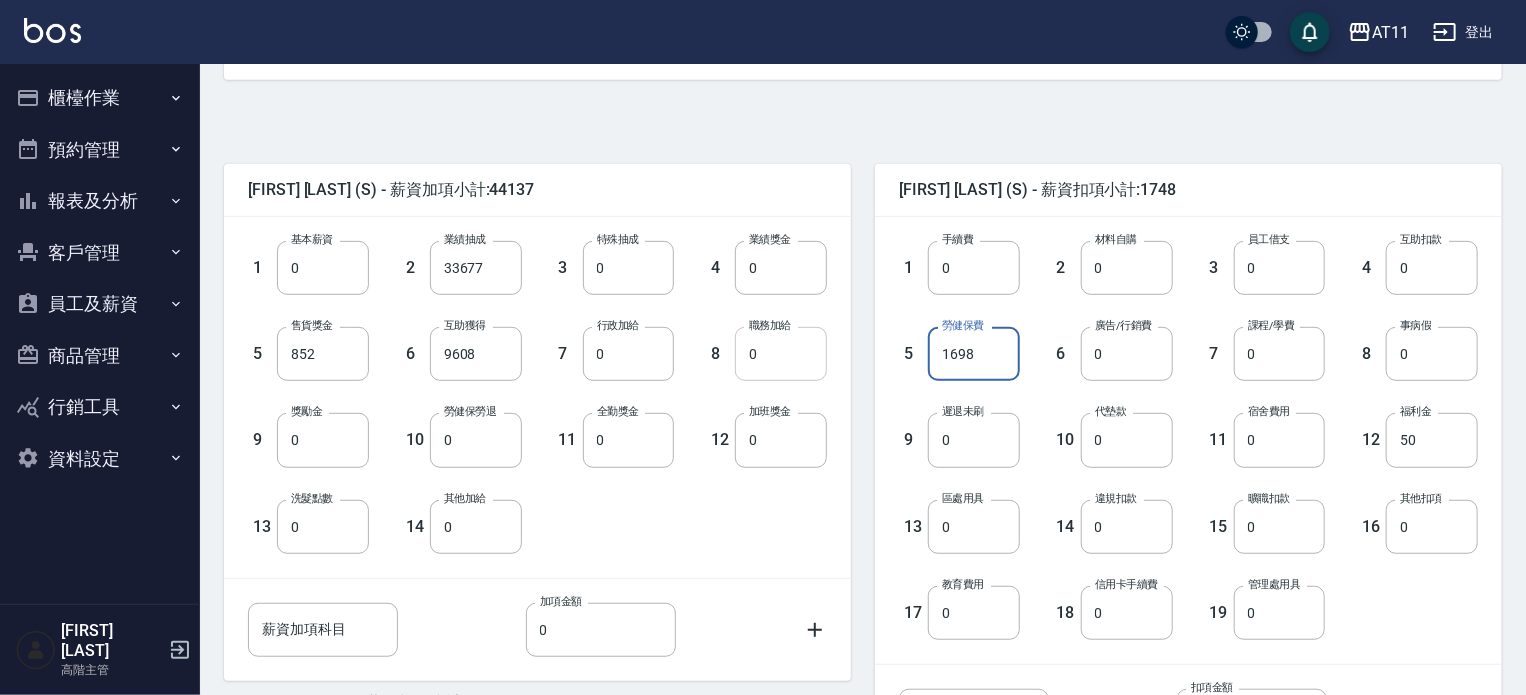 type on "1698" 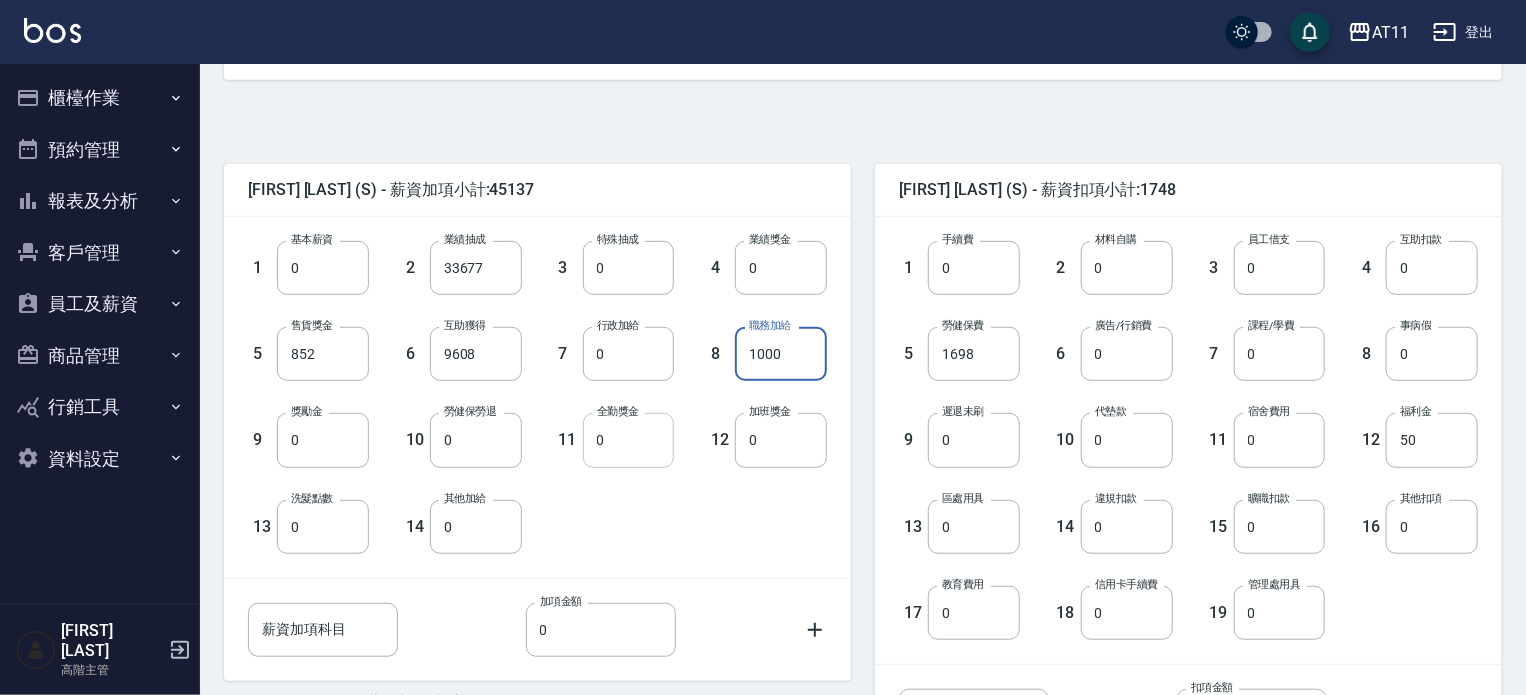 type on "1000" 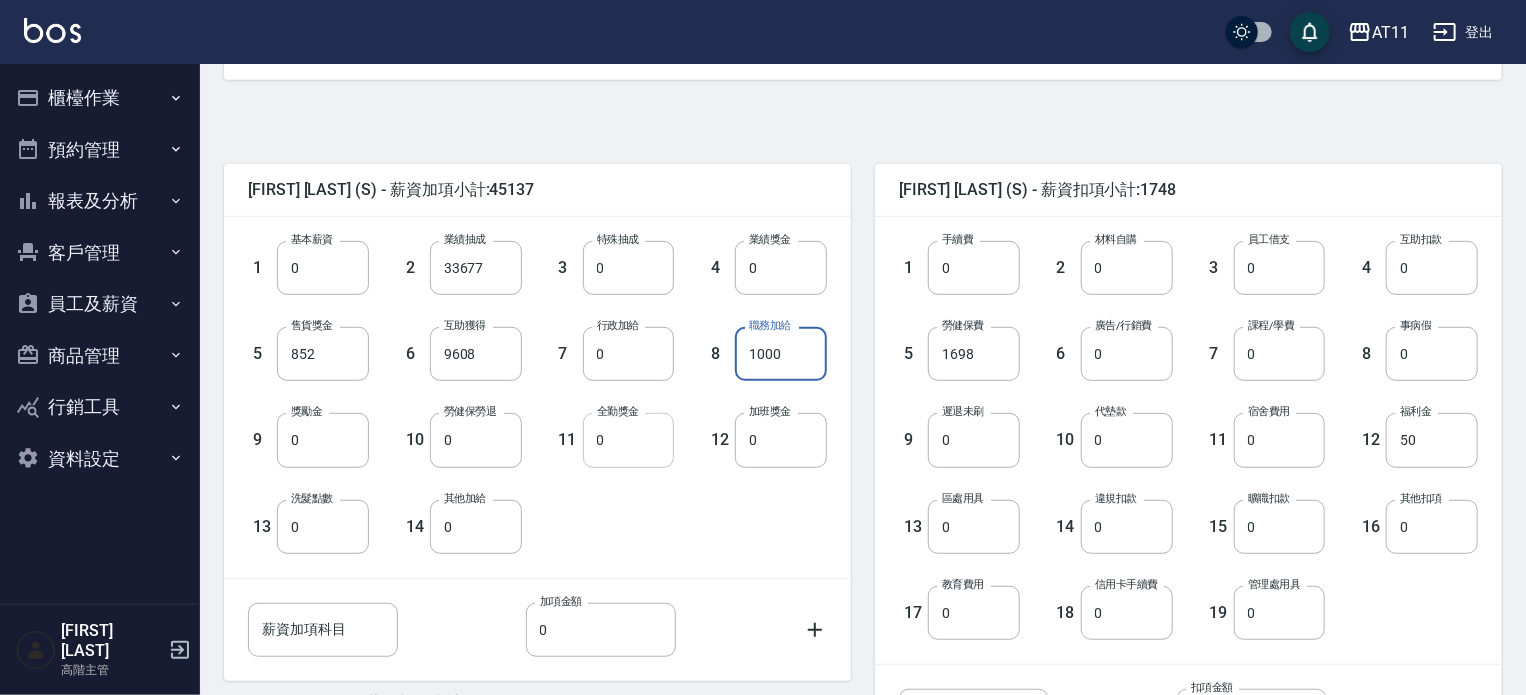 click on "0" at bounding box center [629, 440] 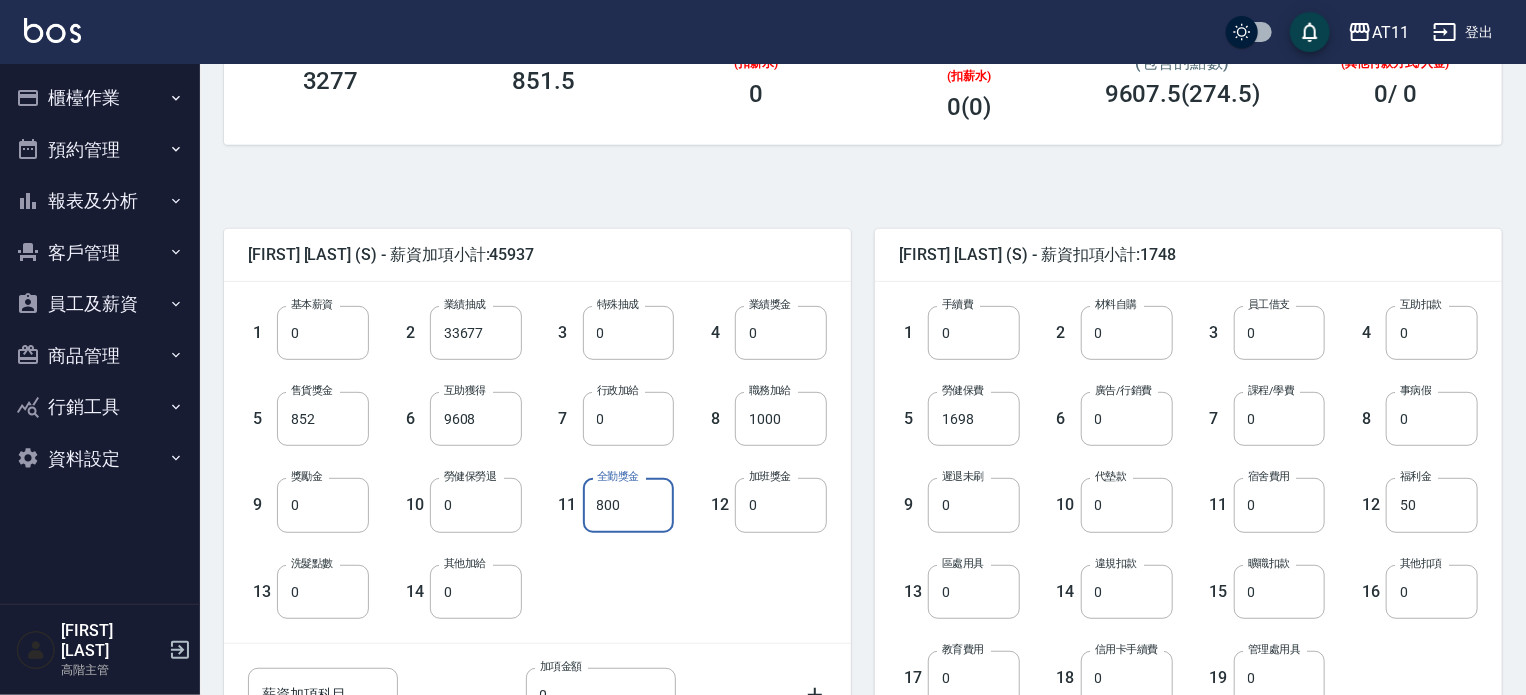 scroll, scrollTop: 300, scrollLeft: 0, axis: vertical 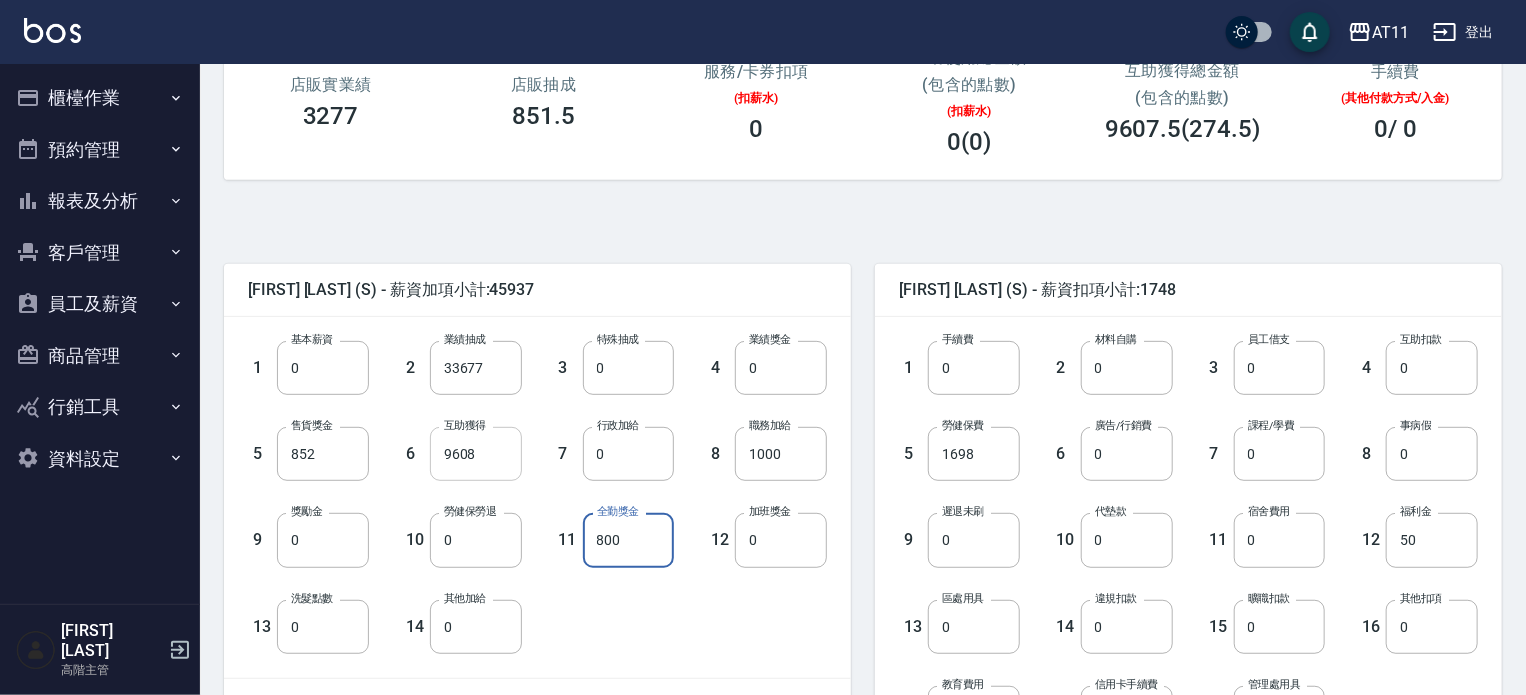 type on "800" 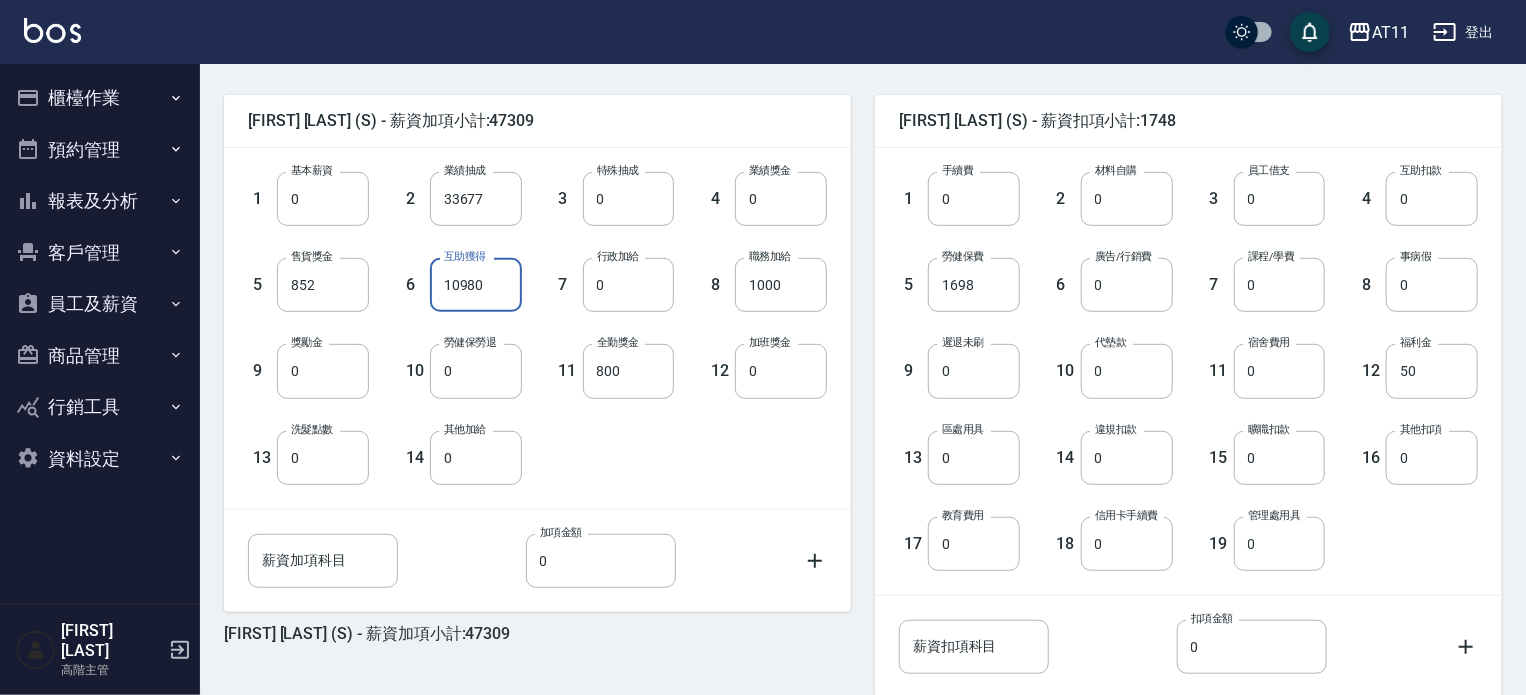 scroll, scrollTop: 500, scrollLeft: 0, axis: vertical 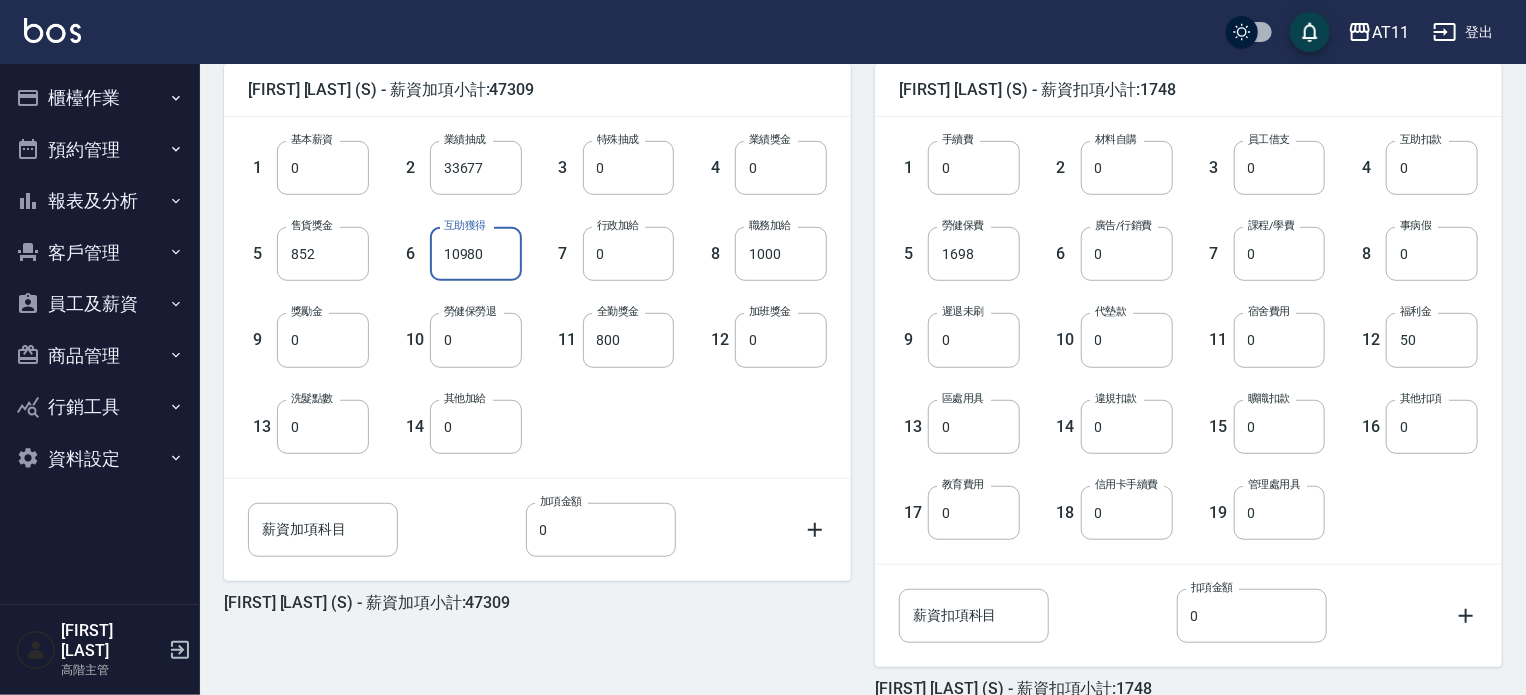 type on "10980" 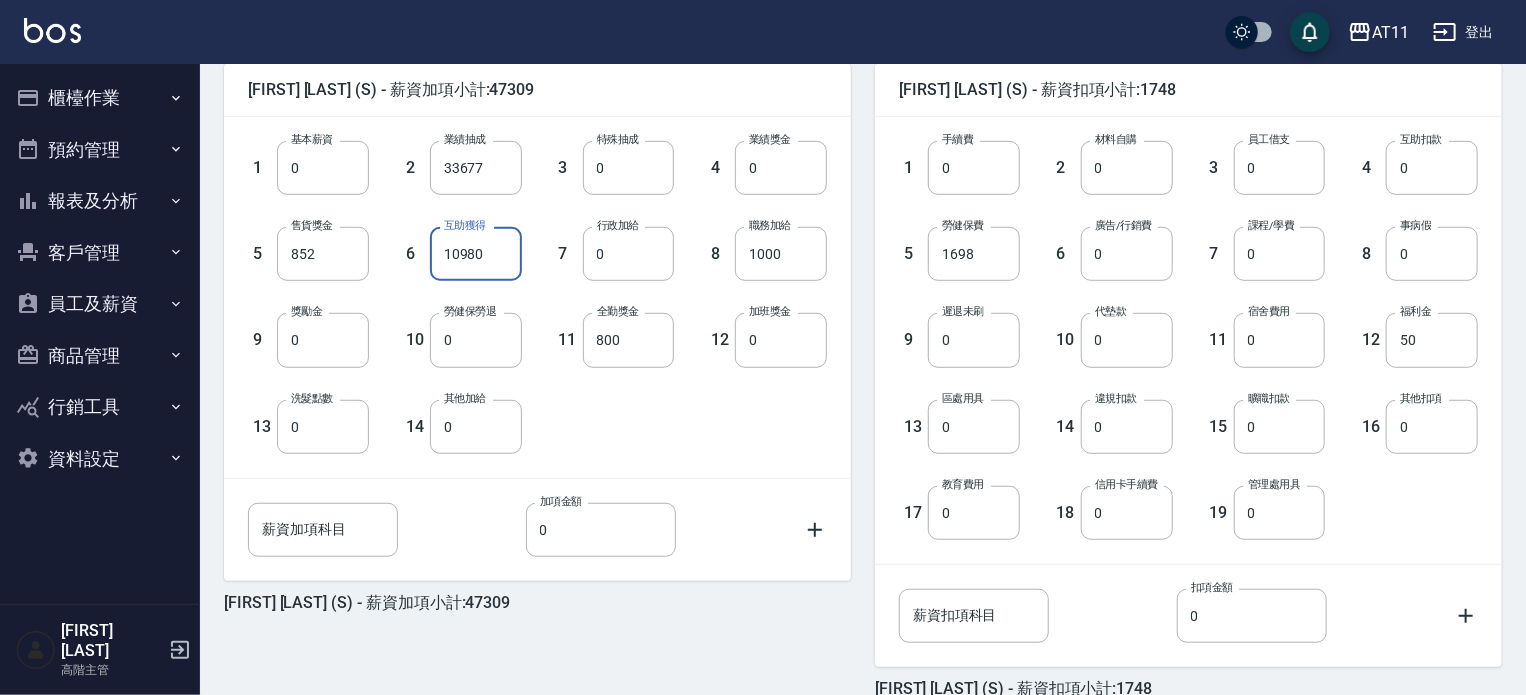 click on "17 教育費用 0 教育費用" at bounding box center (943, 497) 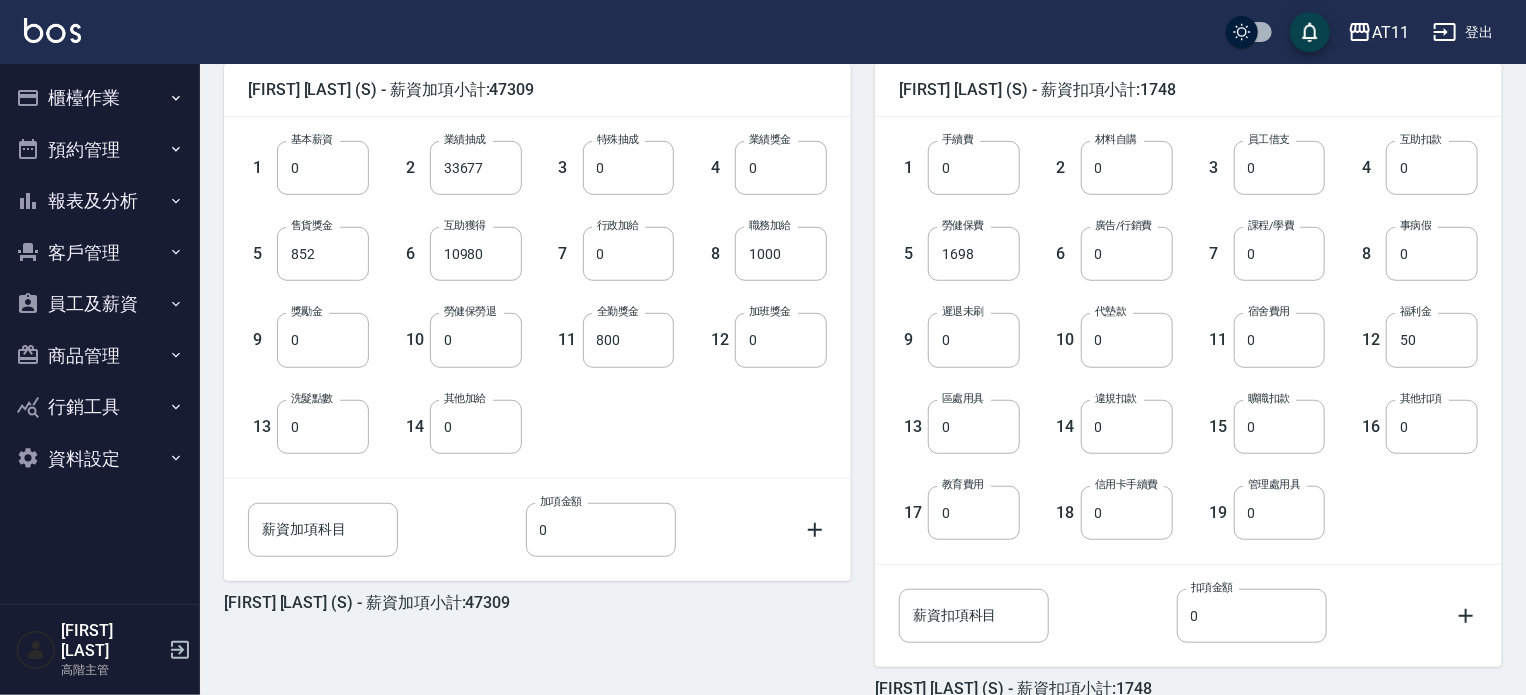 scroll, scrollTop: 604, scrollLeft: 0, axis: vertical 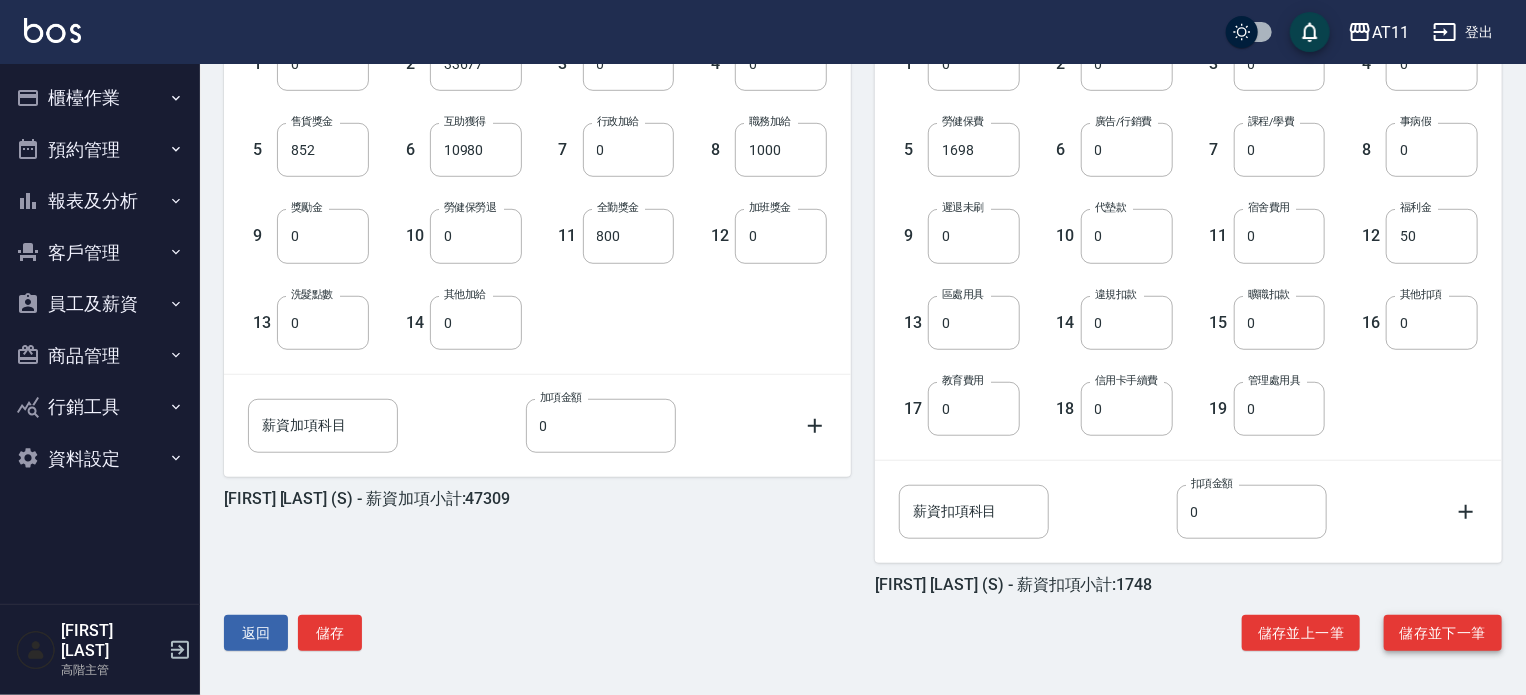 click on "儲存並下一筆" at bounding box center [1443, 633] 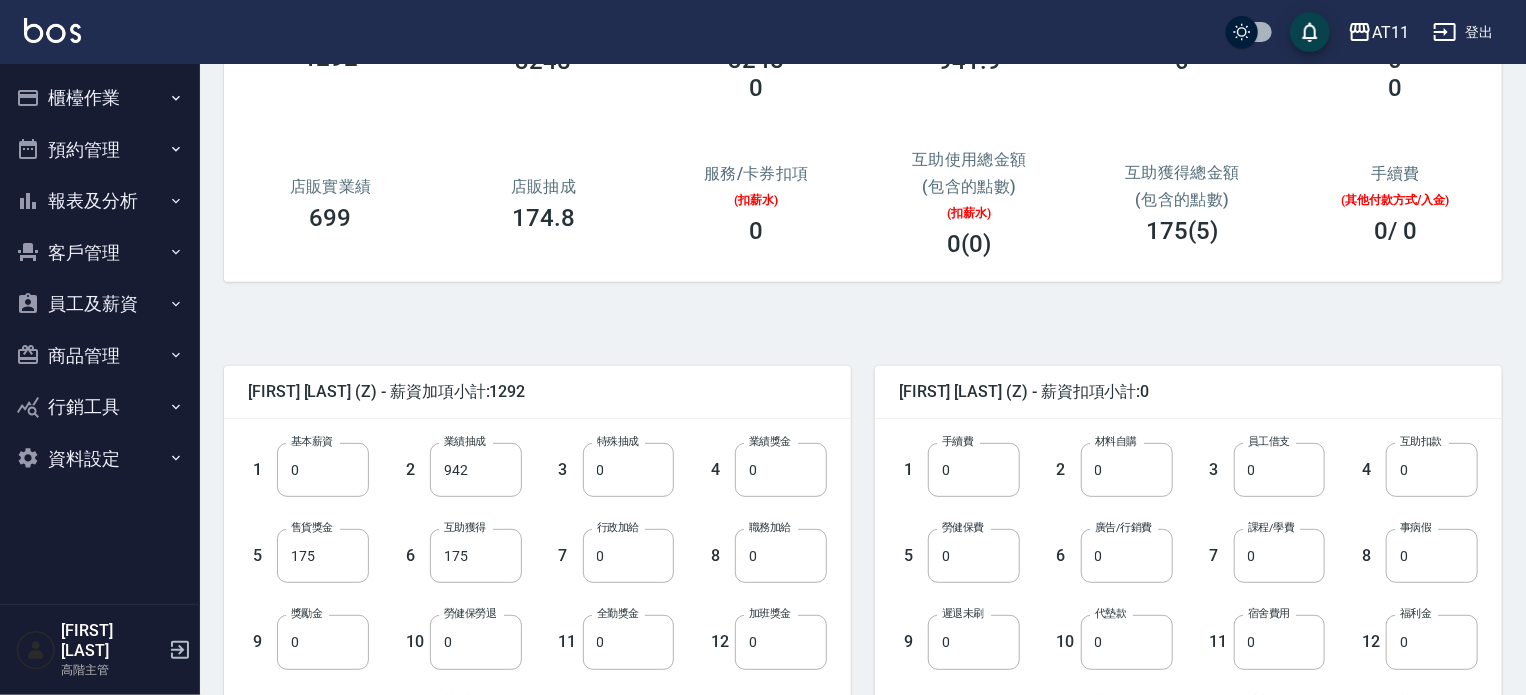 scroll, scrollTop: 200, scrollLeft: 0, axis: vertical 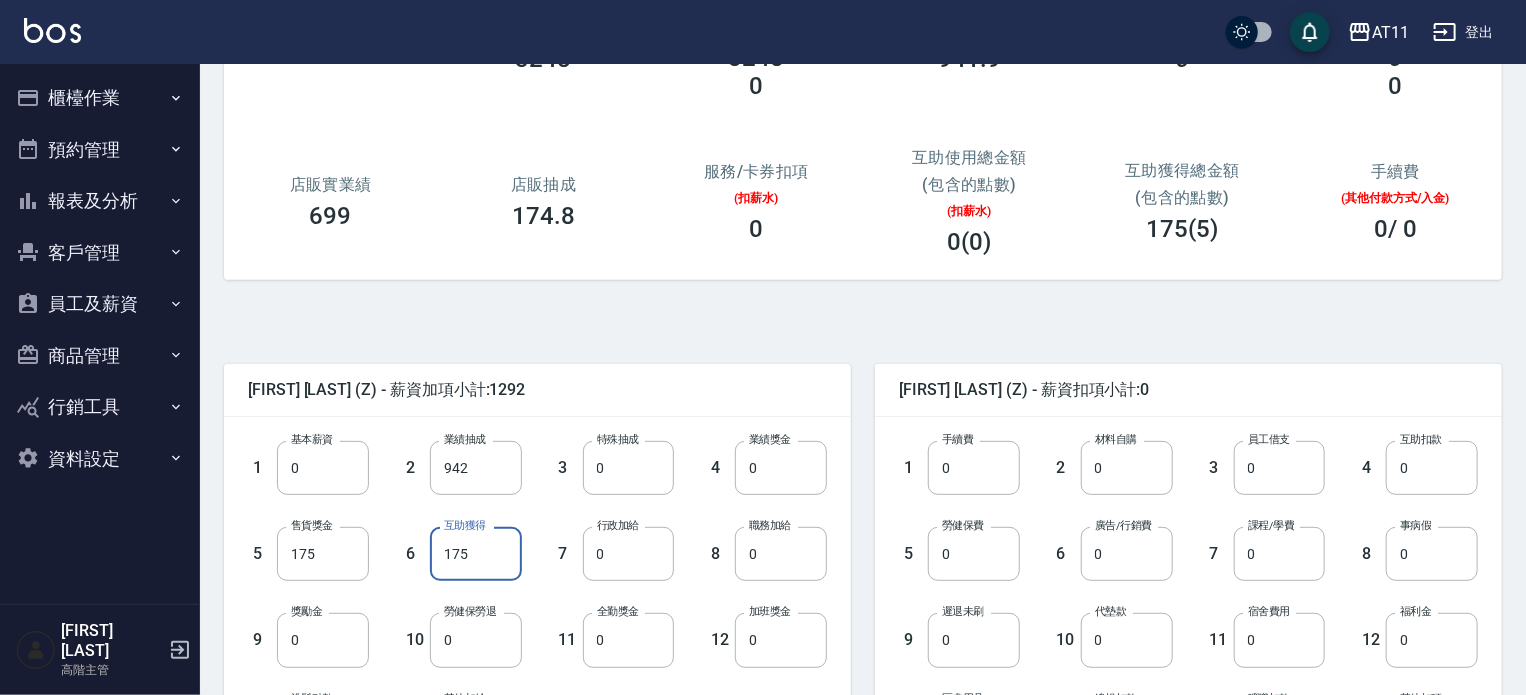 click on "175" at bounding box center (476, 554) 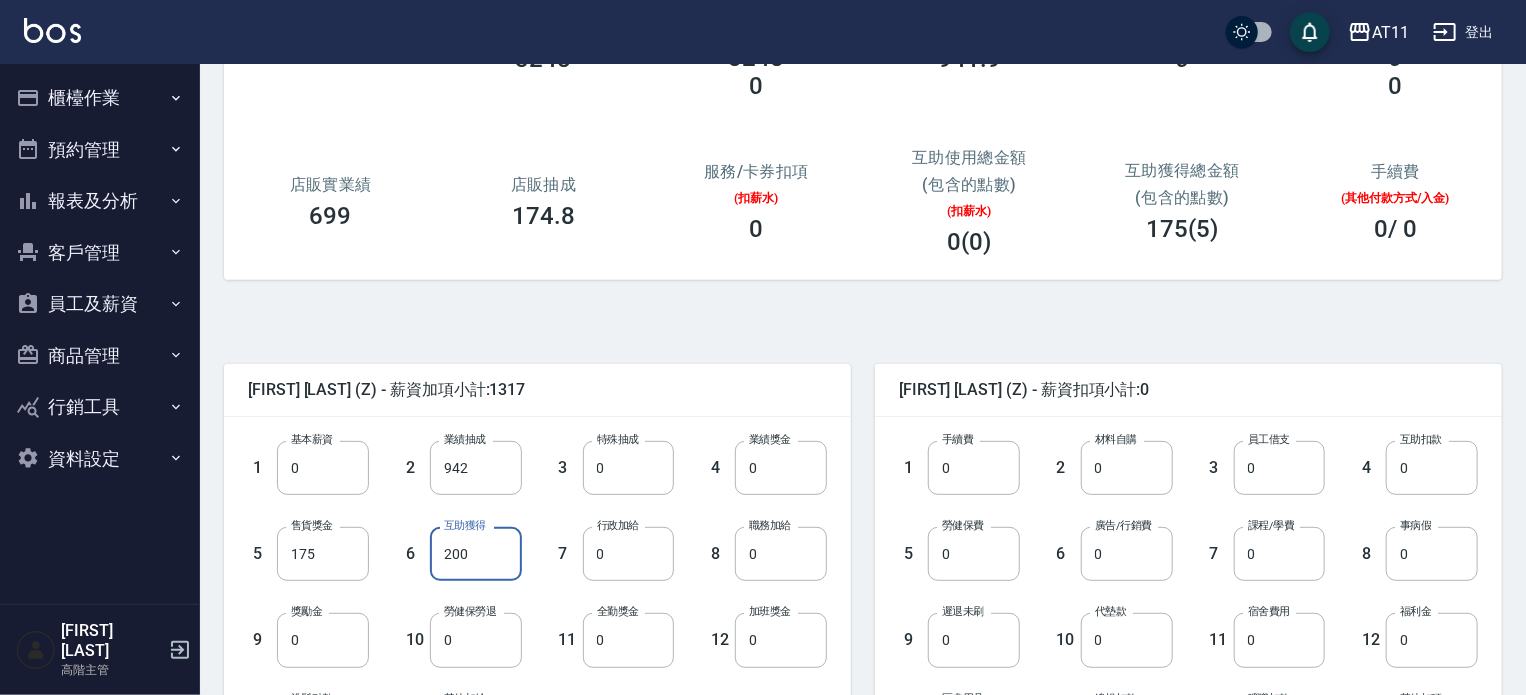 type on "200" 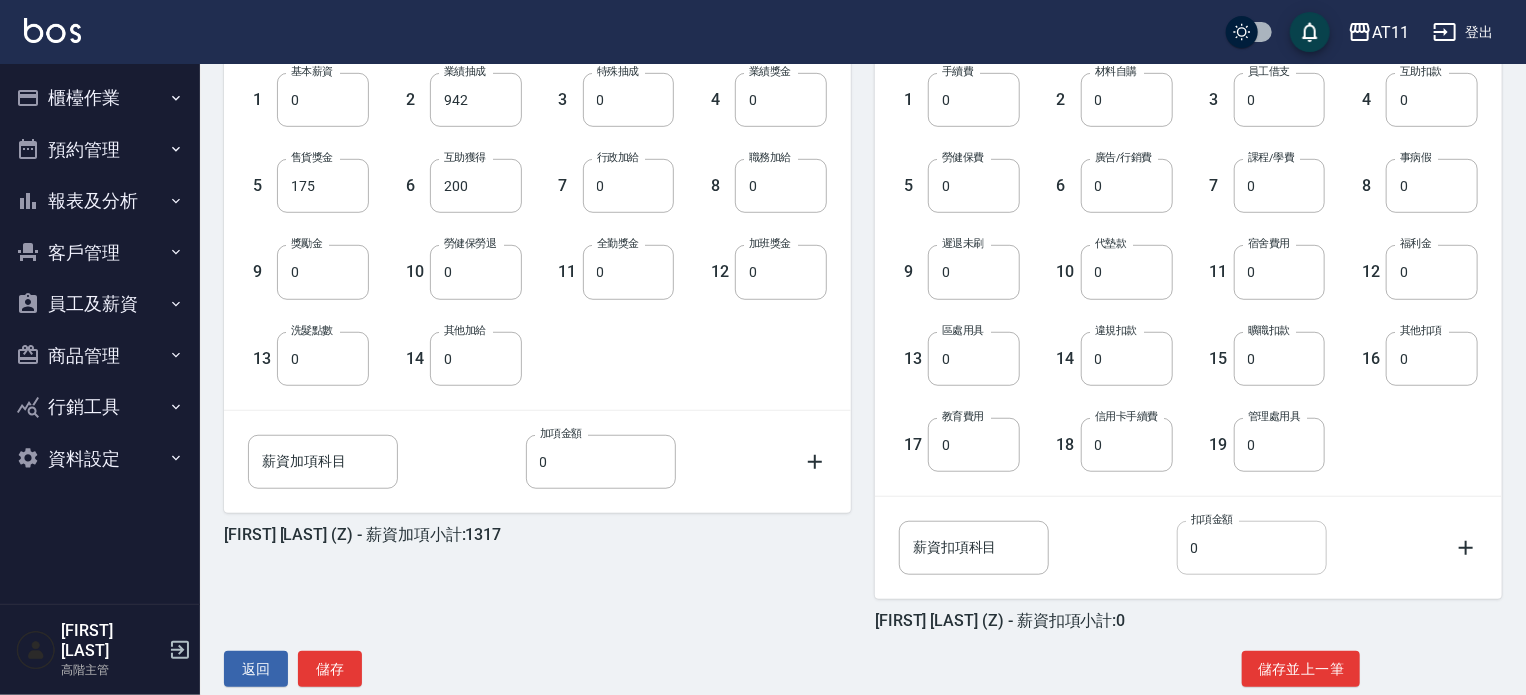 scroll, scrollTop: 604, scrollLeft: 0, axis: vertical 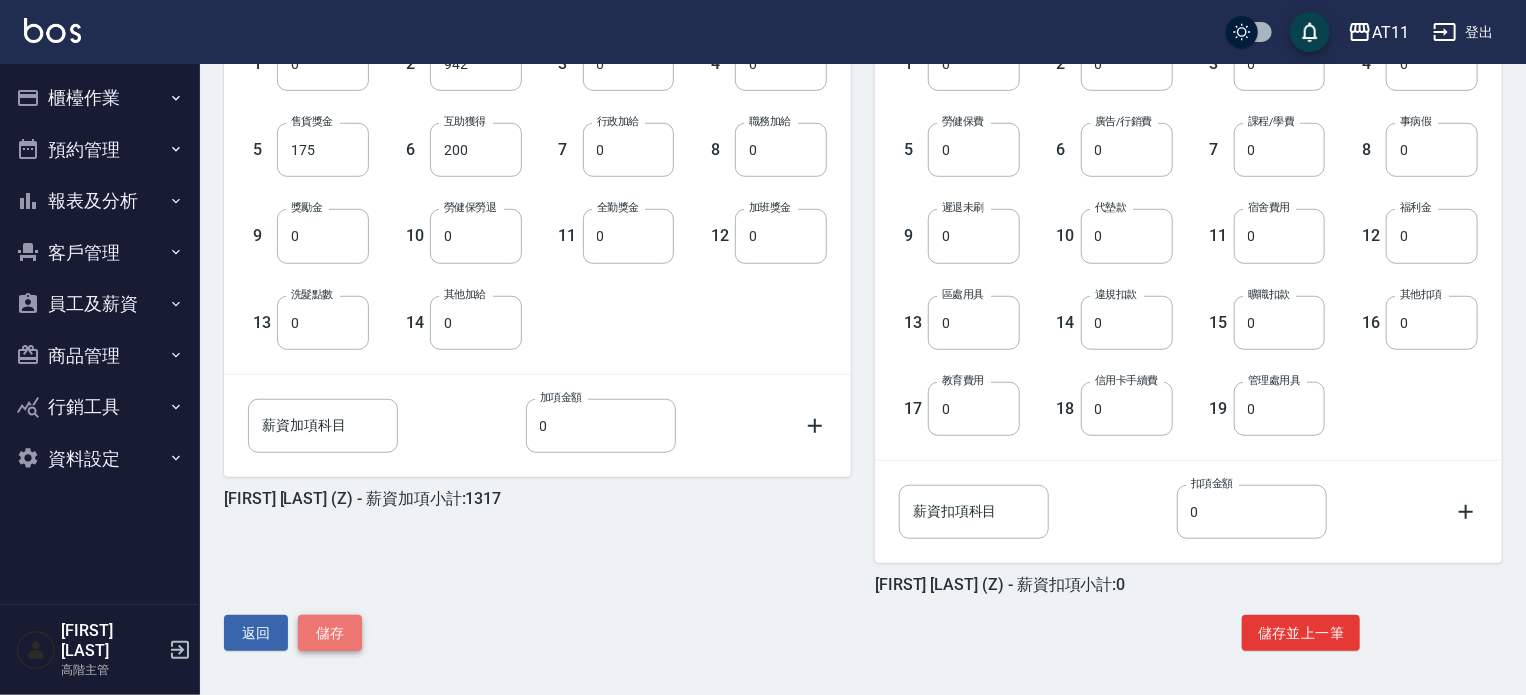 click on "儲存" at bounding box center [330, 633] 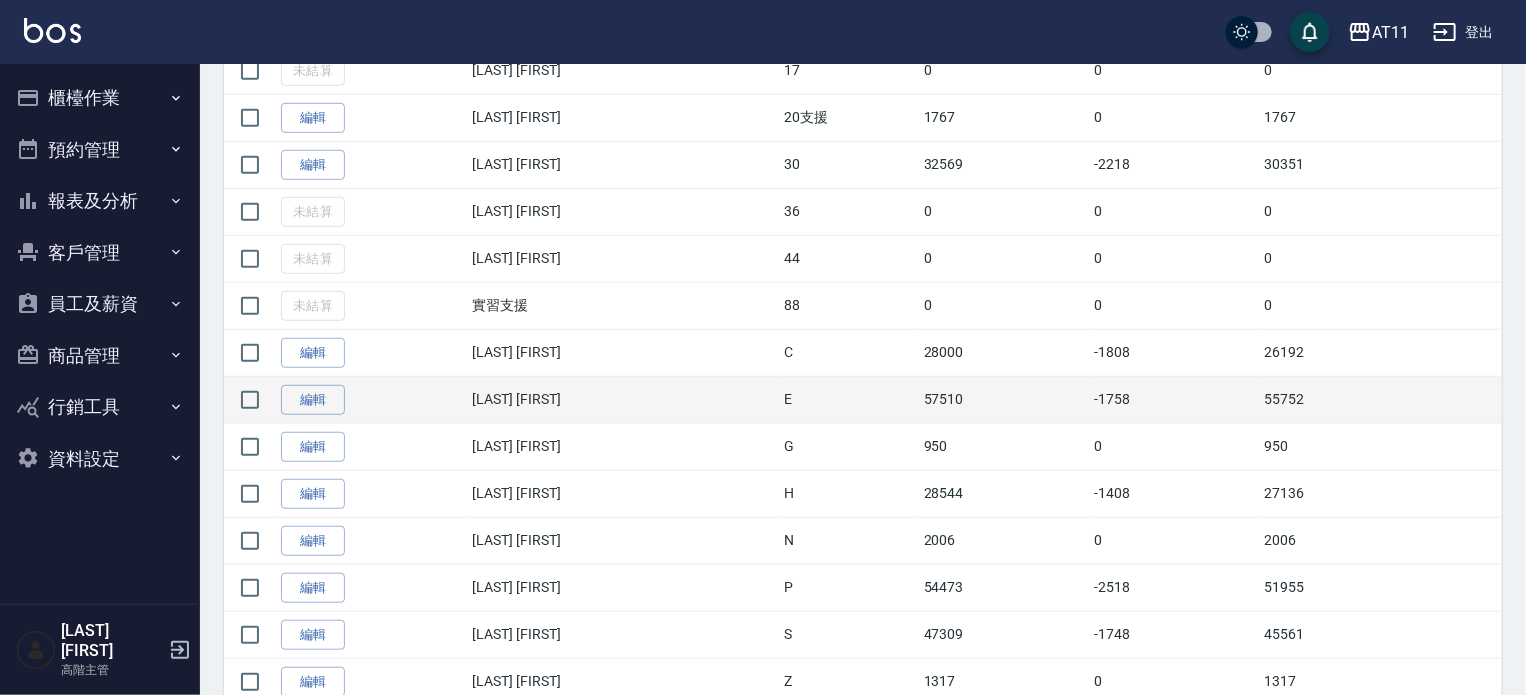 scroll, scrollTop: 500, scrollLeft: 0, axis: vertical 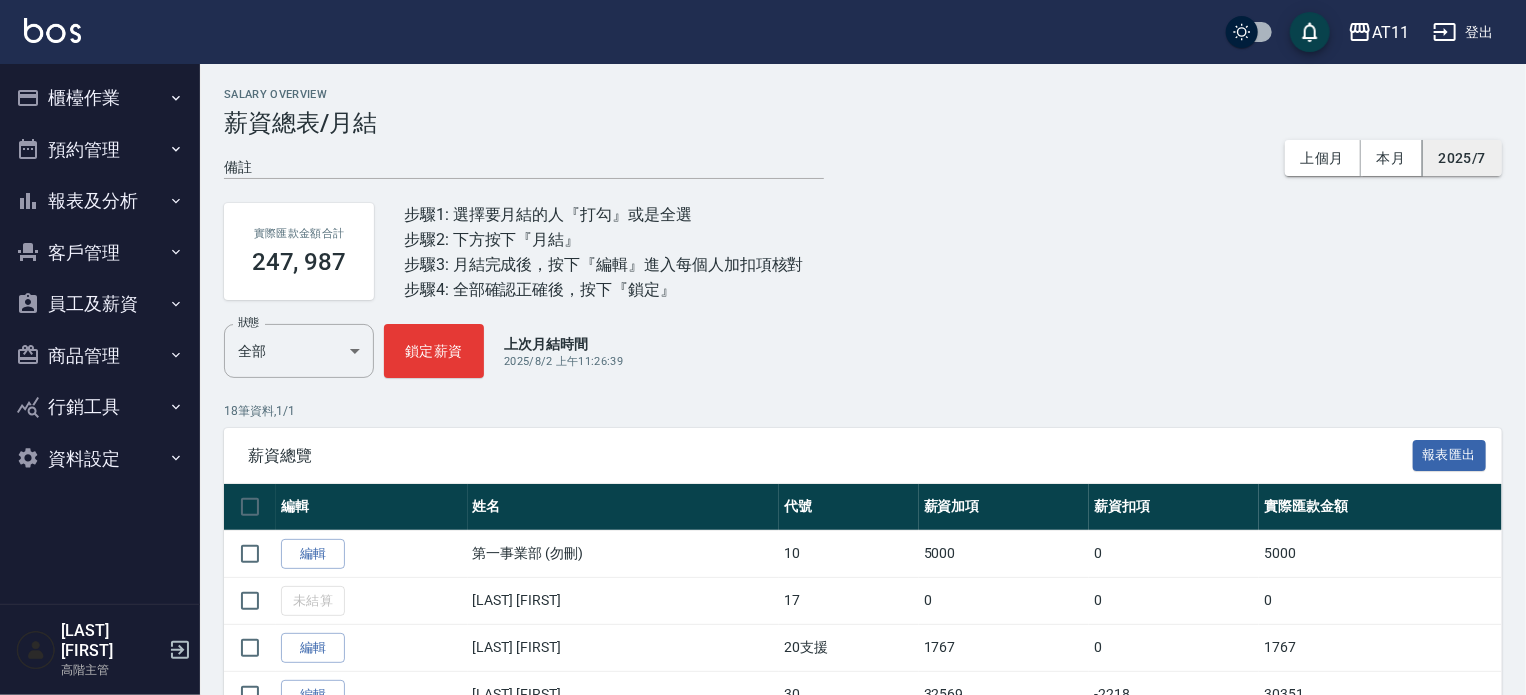 click on "2025/7" at bounding box center (1462, 158) 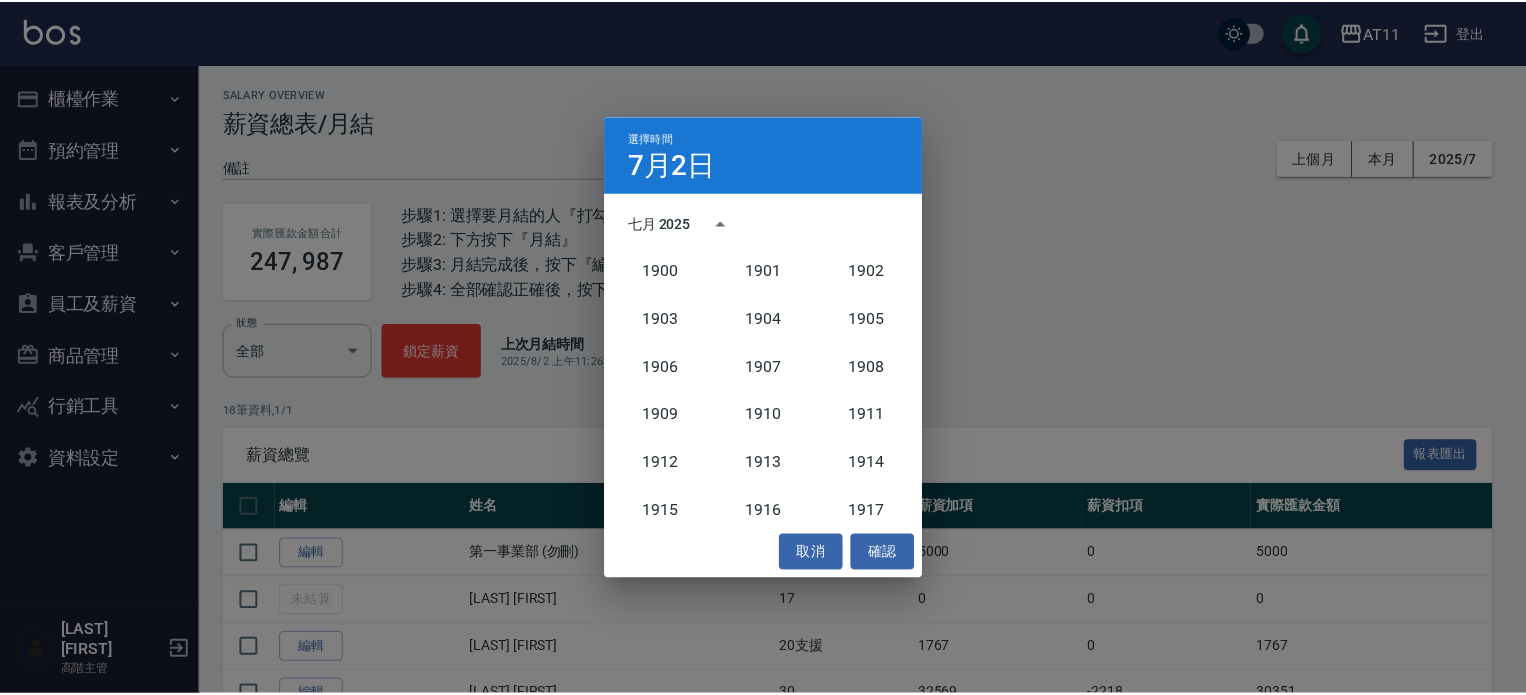scroll, scrollTop: 1852, scrollLeft: 0, axis: vertical 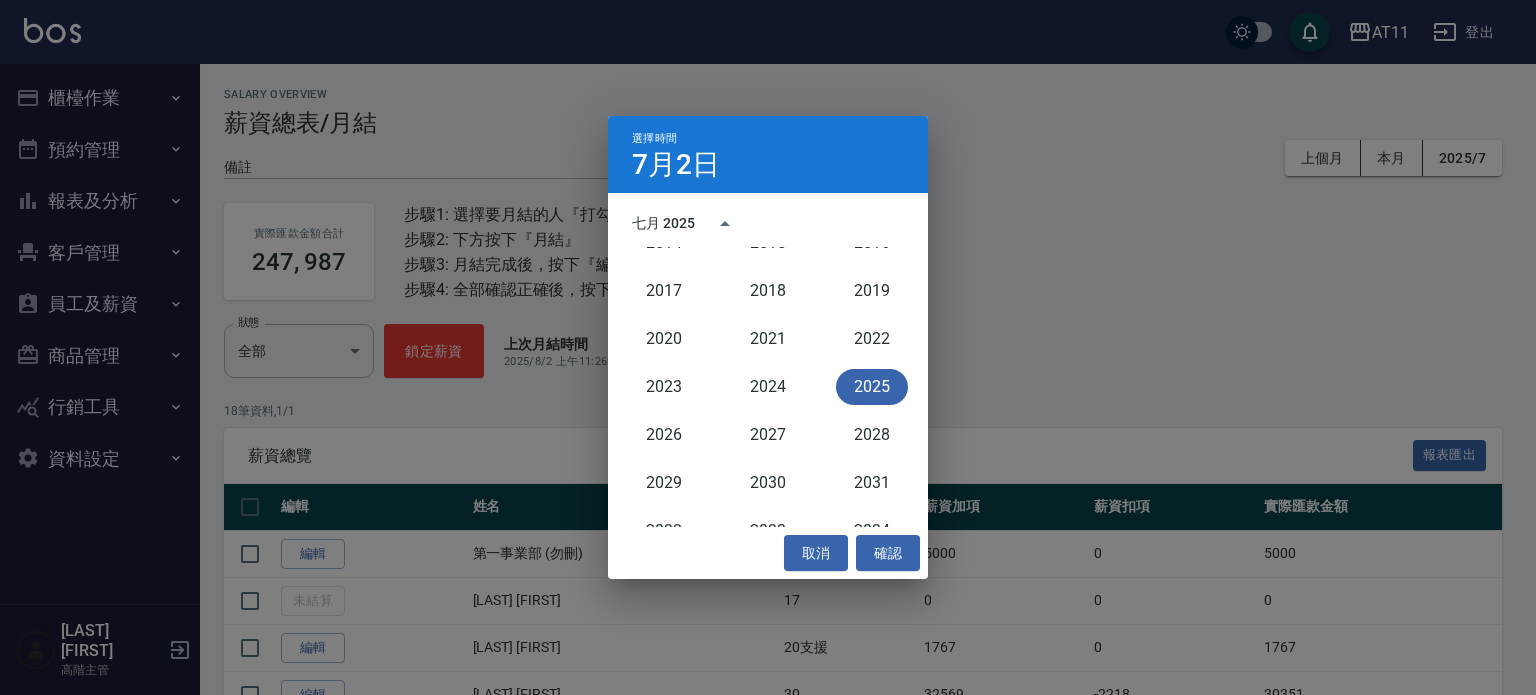 click on "2025" at bounding box center [872, 387] 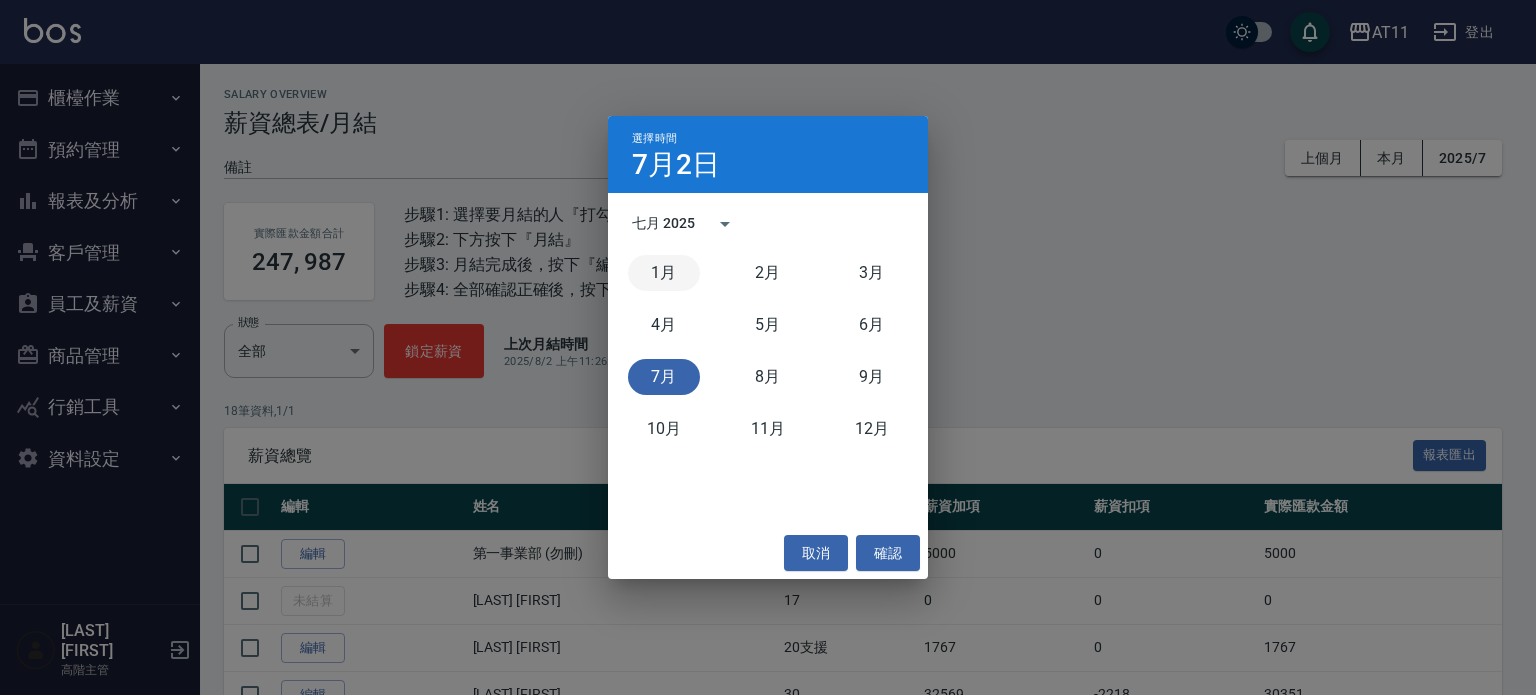 click on "1月" at bounding box center [664, 273] 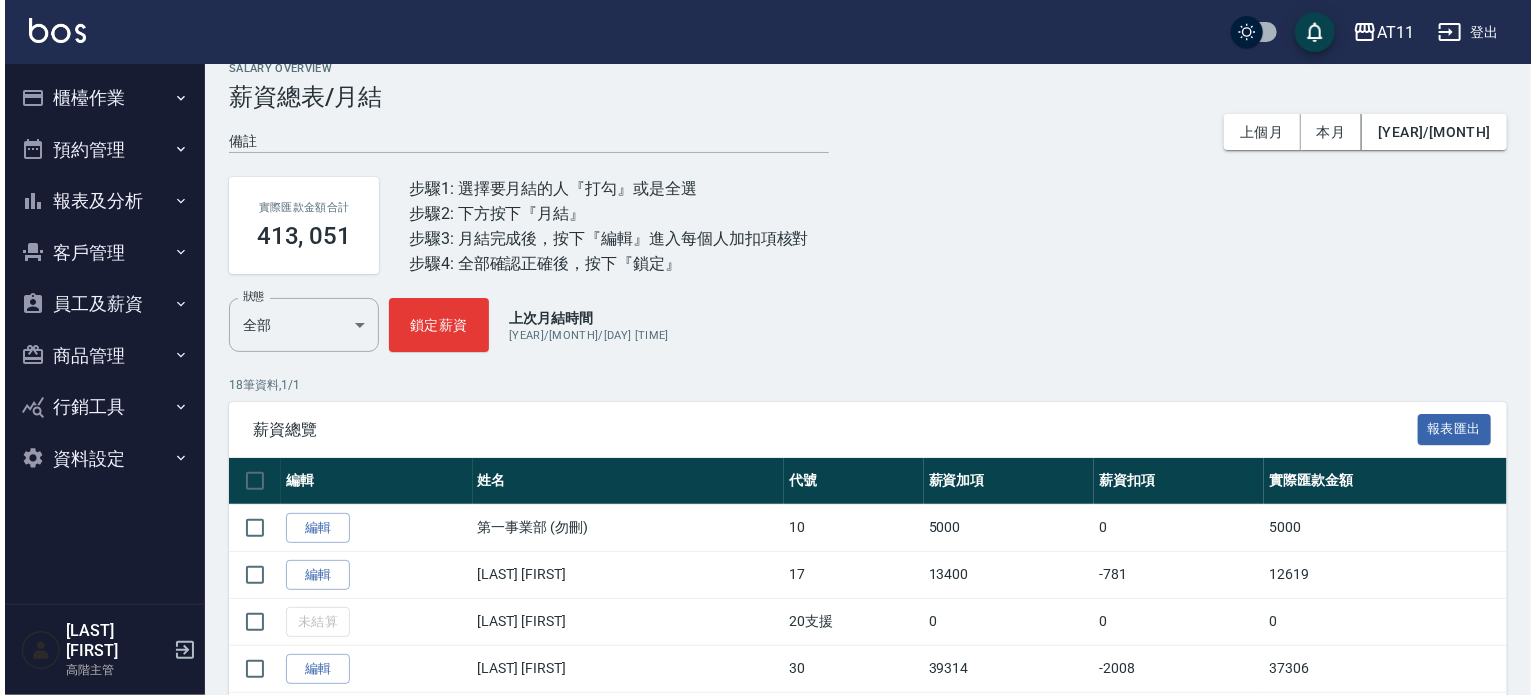 scroll, scrollTop: 0, scrollLeft: 0, axis: both 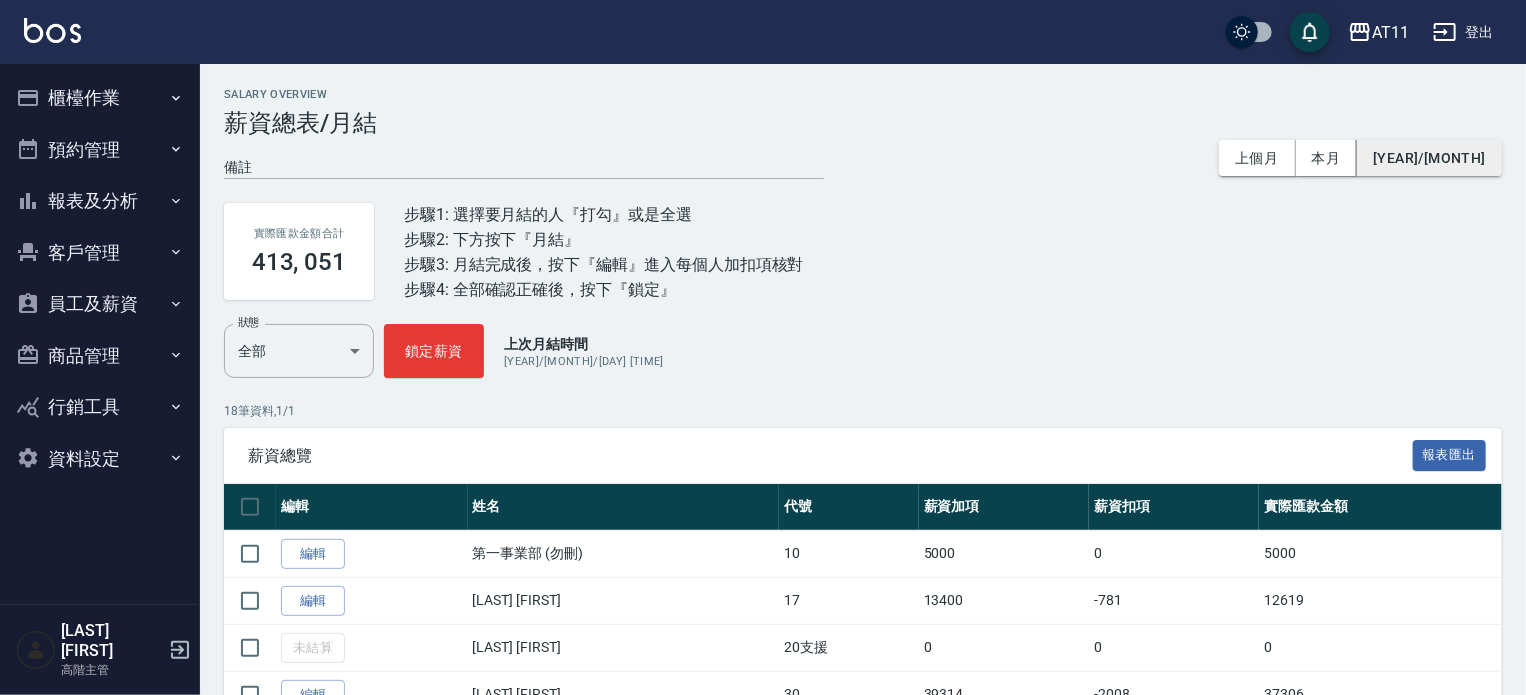 click on "[YEAR]/[MONTH]" at bounding box center [1429, 158] 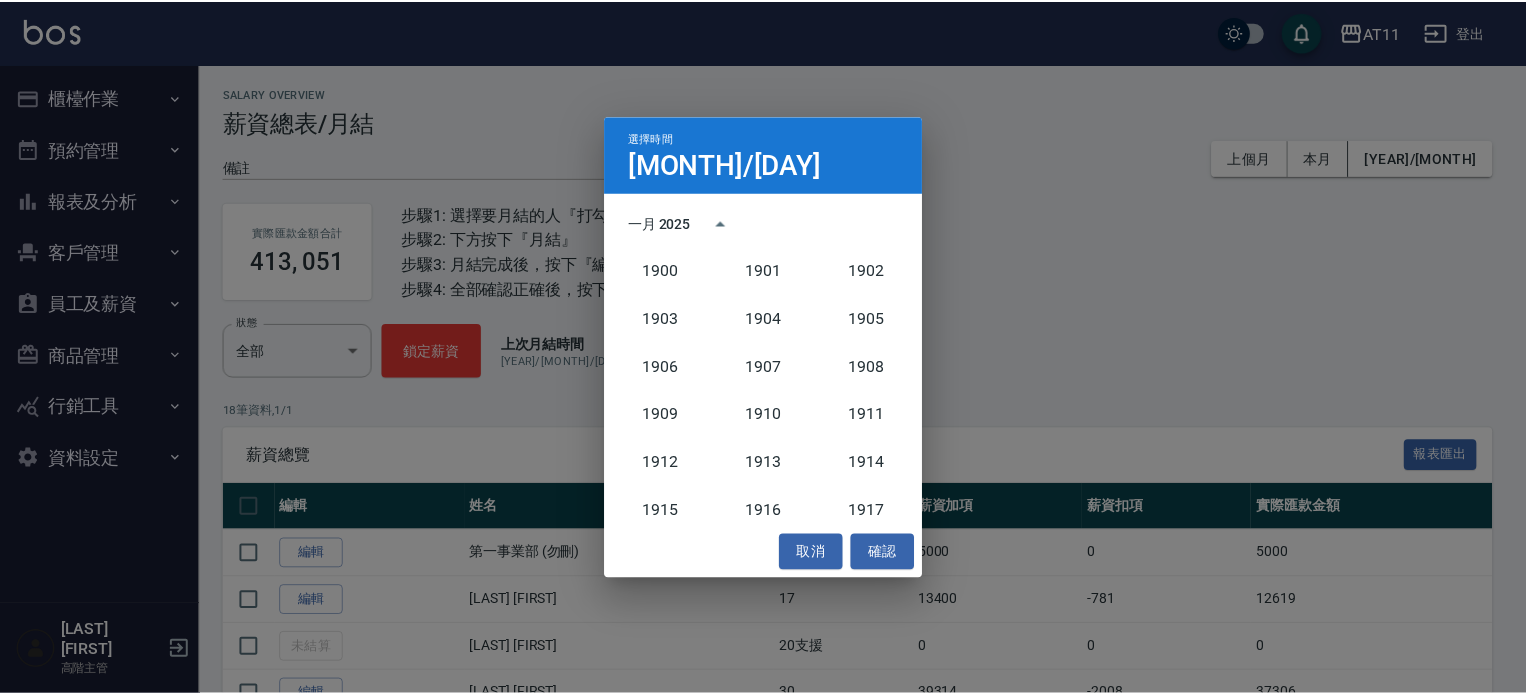 scroll, scrollTop: 1852, scrollLeft: 0, axis: vertical 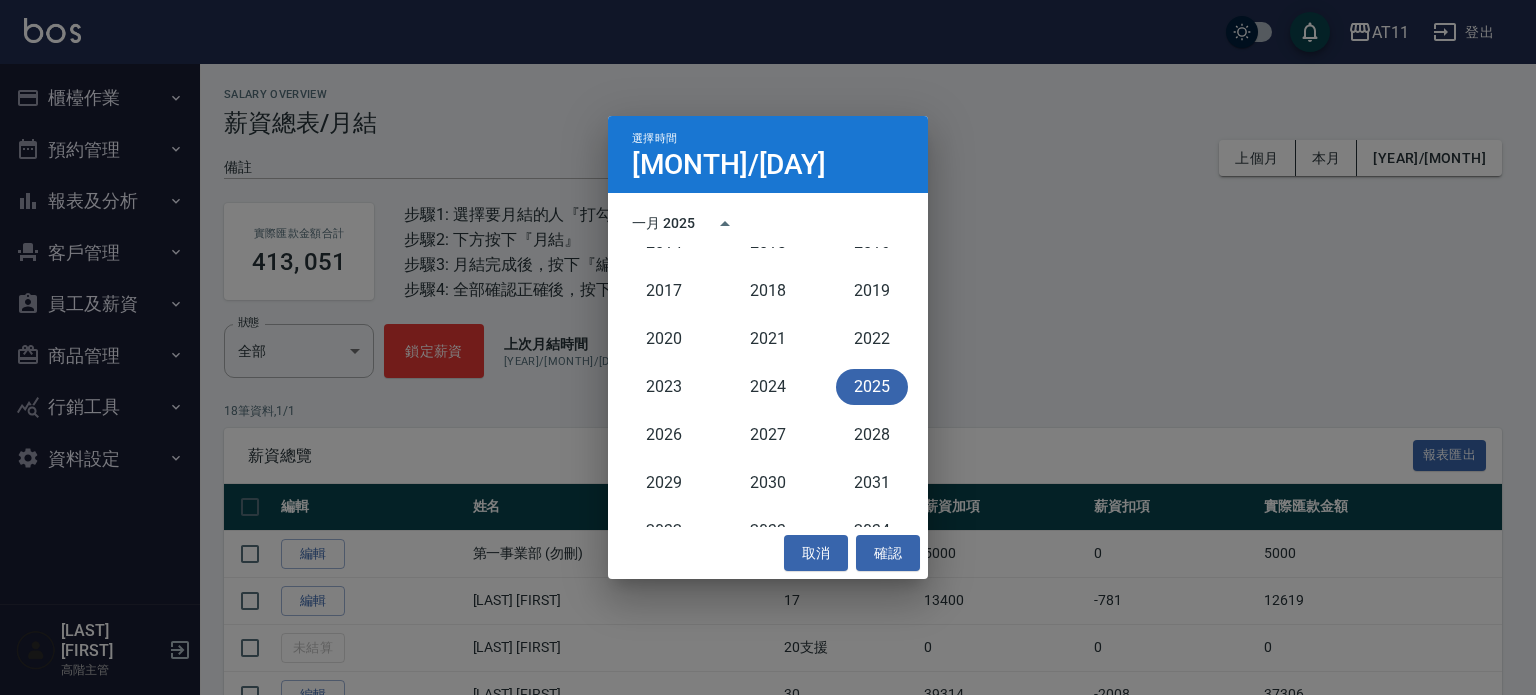 click on "2025" at bounding box center [872, 387] 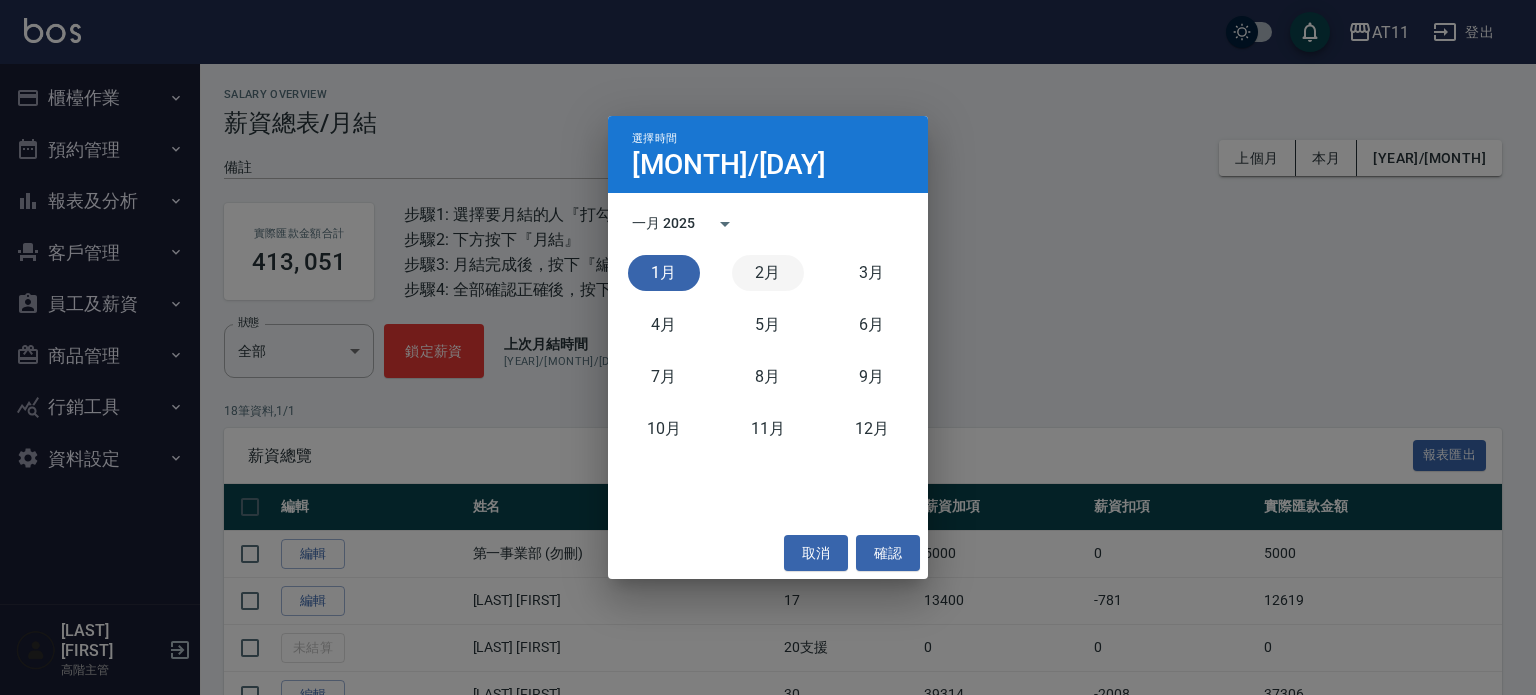 click on "2月" at bounding box center (768, 273) 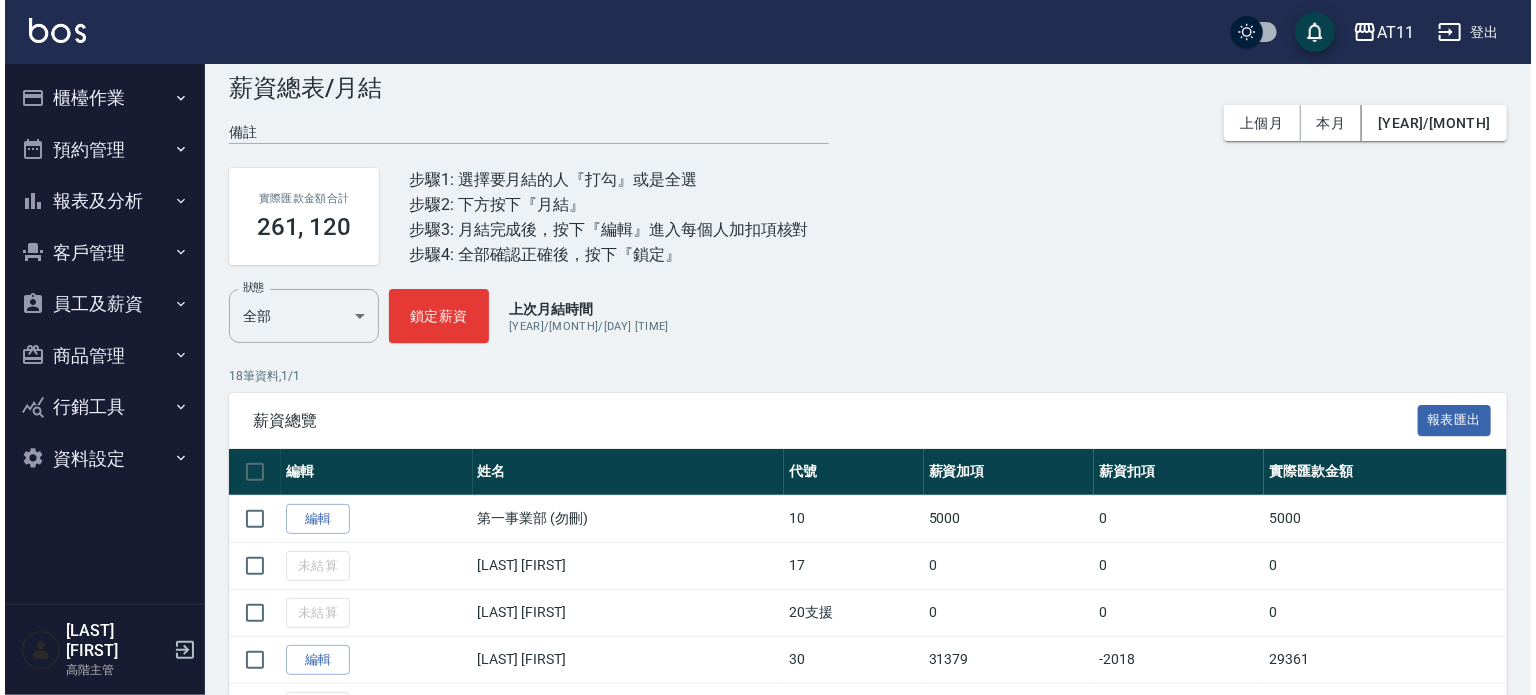 scroll, scrollTop: 0, scrollLeft: 0, axis: both 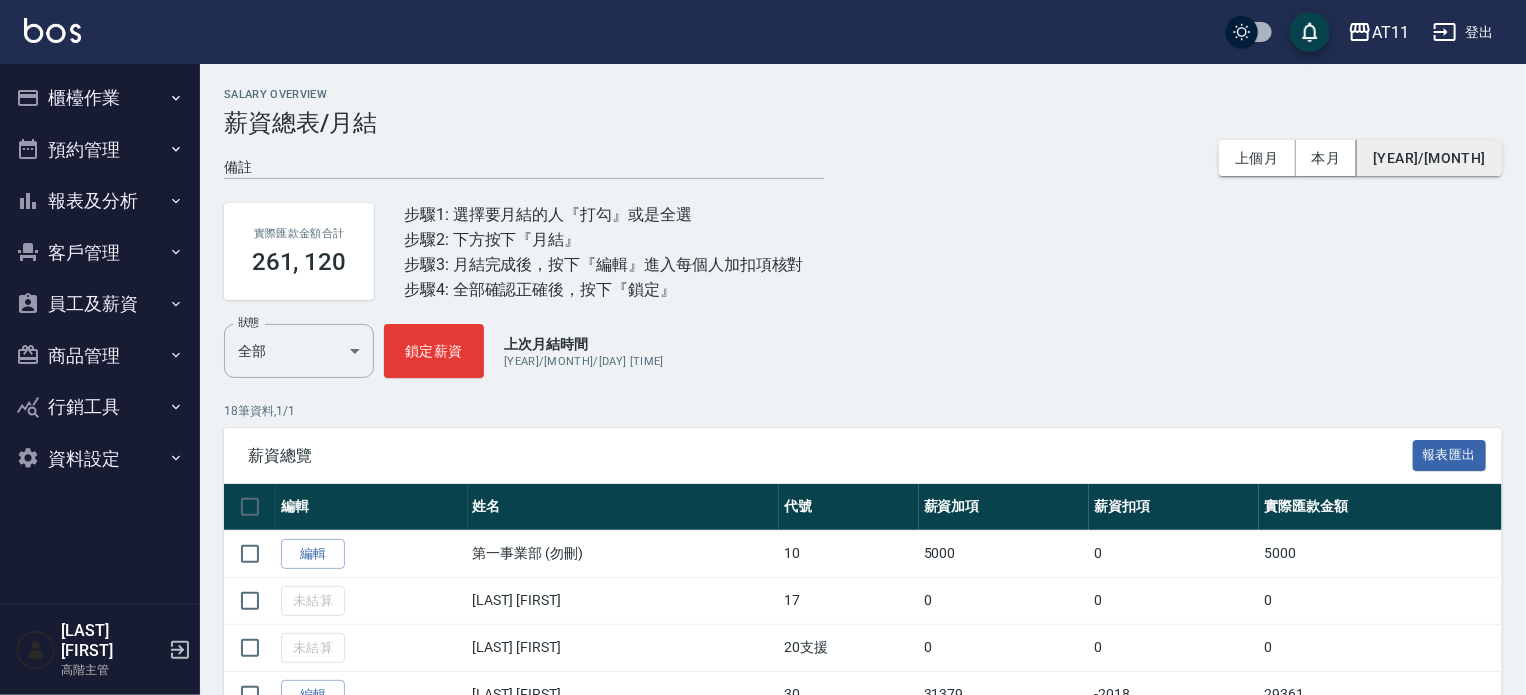 click on "[YEAR]/[MONTH]" at bounding box center [1429, 158] 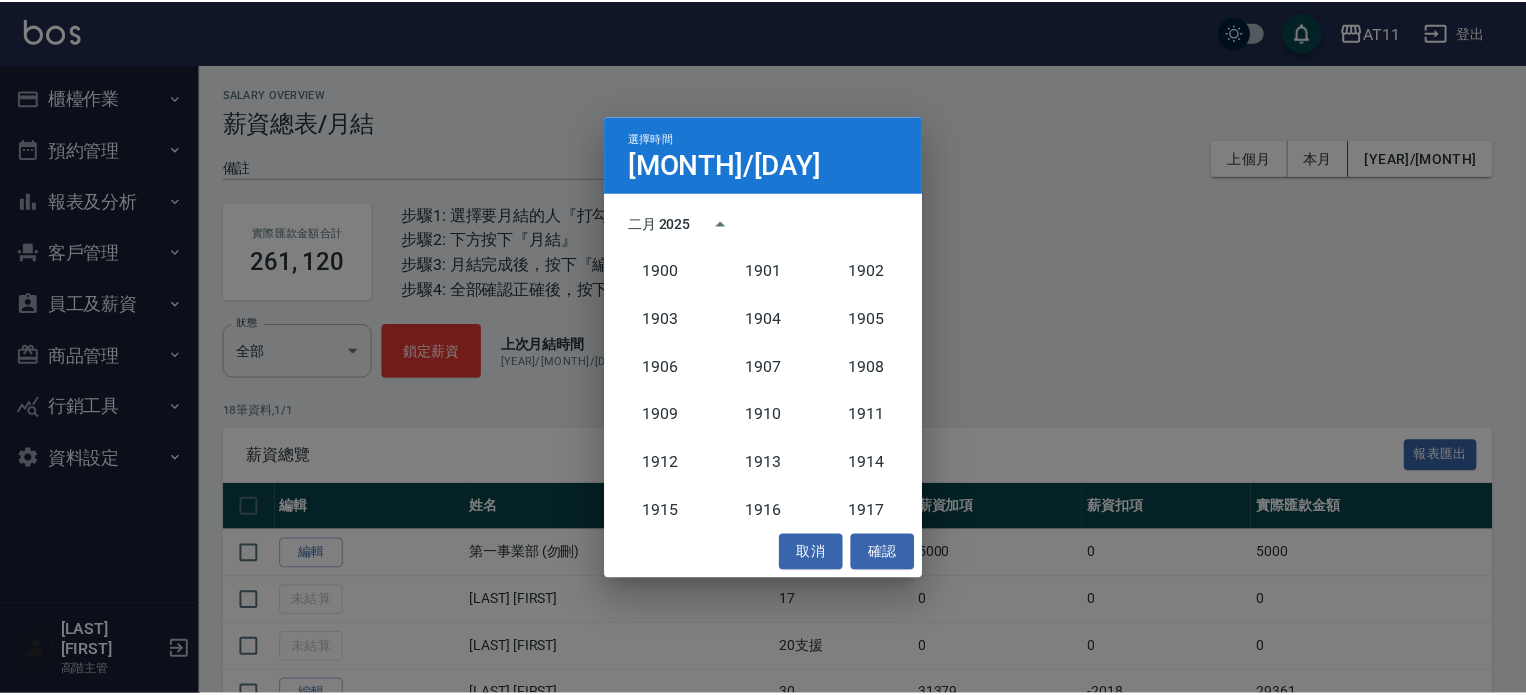 scroll, scrollTop: 1852, scrollLeft: 0, axis: vertical 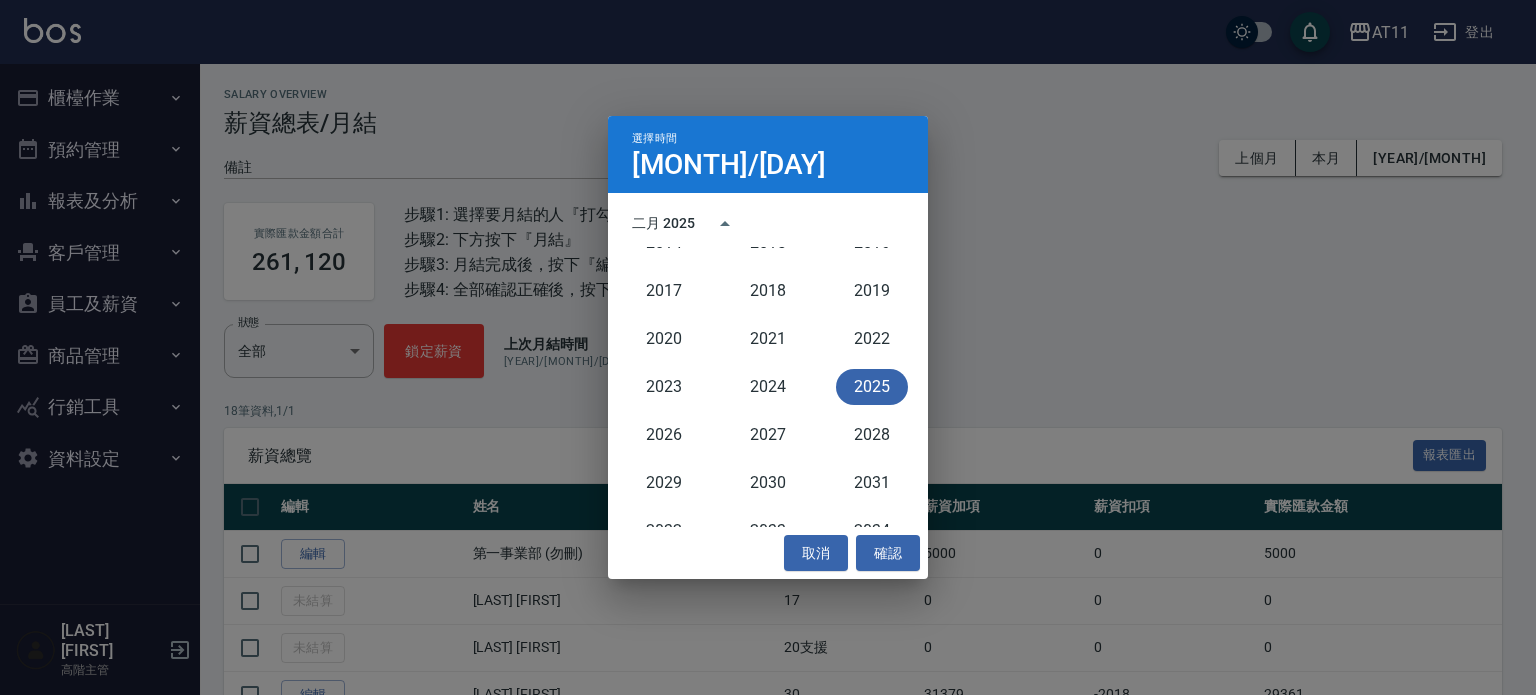 click on "2025" at bounding box center (872, 387) 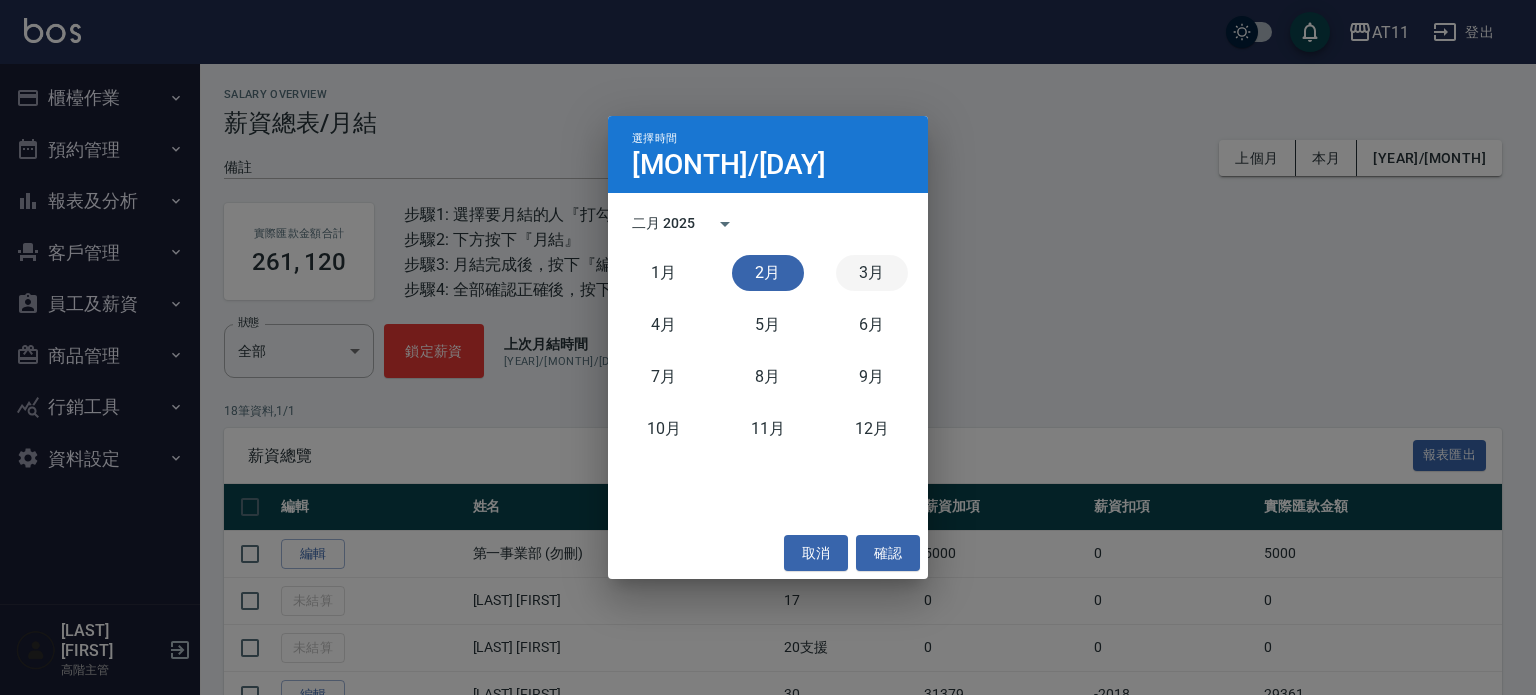 click on "3月" at bounding box center (872, 273) 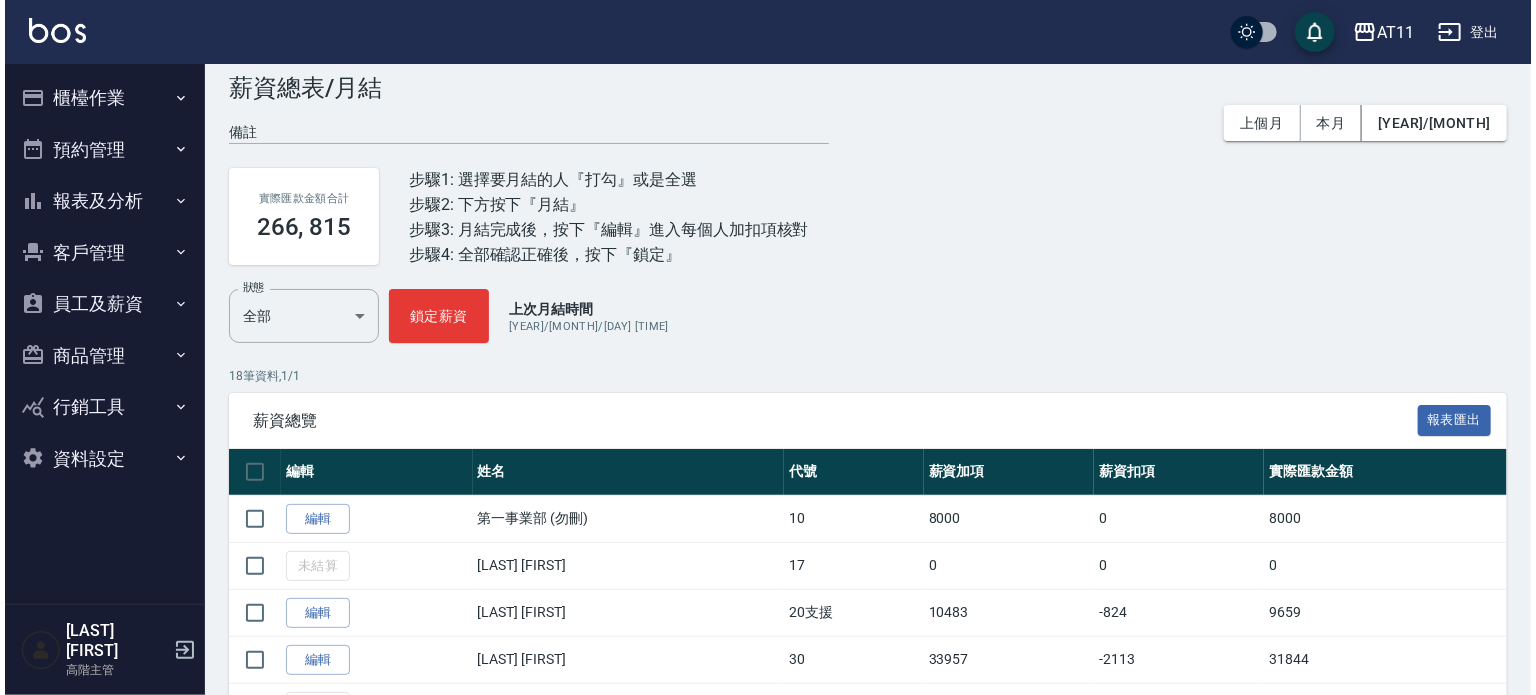 scroll, scrollTop: 0, scrollLeft: 0, axis: both 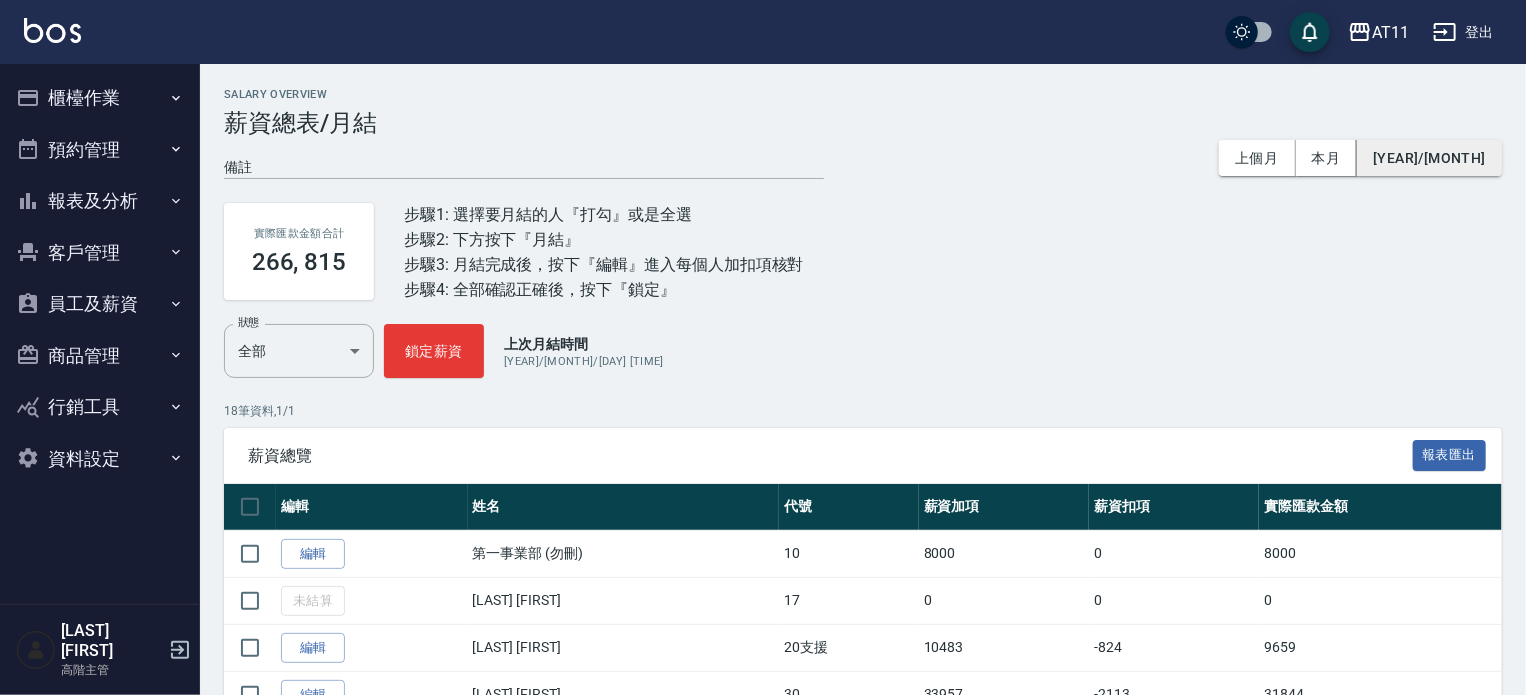 click on "2025/3" at bounding box center (1429, 158) 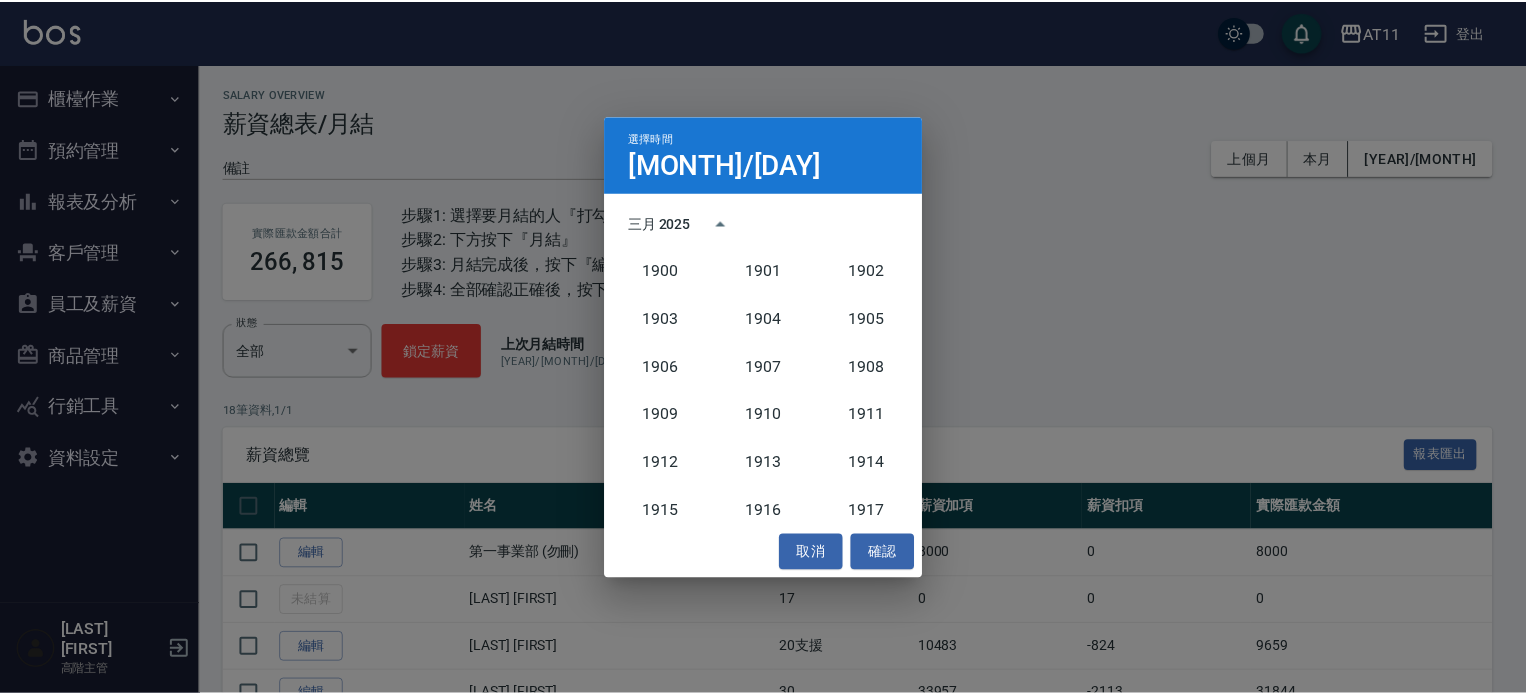 scroll, scrollTop: 1852, scrollLeft: 0, axis: vertical 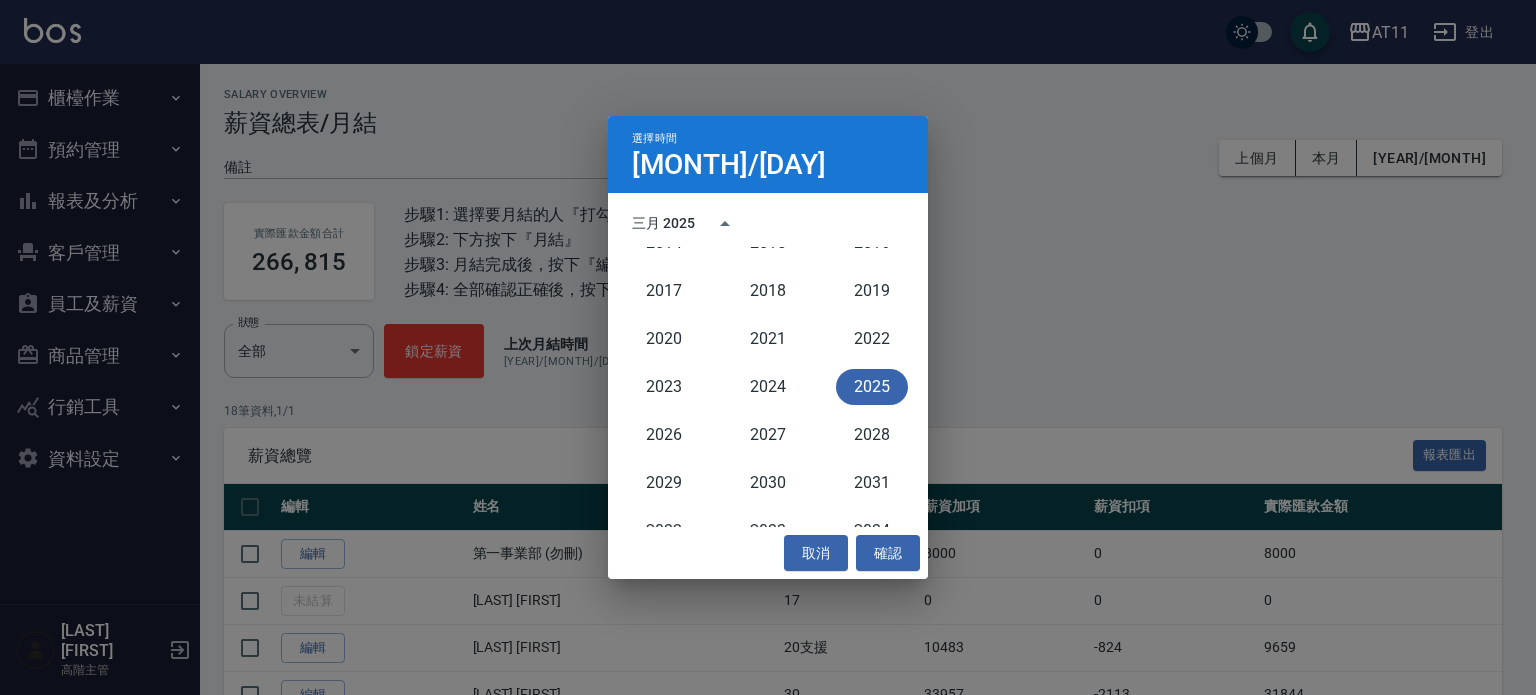 click on "2025" at bounding box center (872, 387) 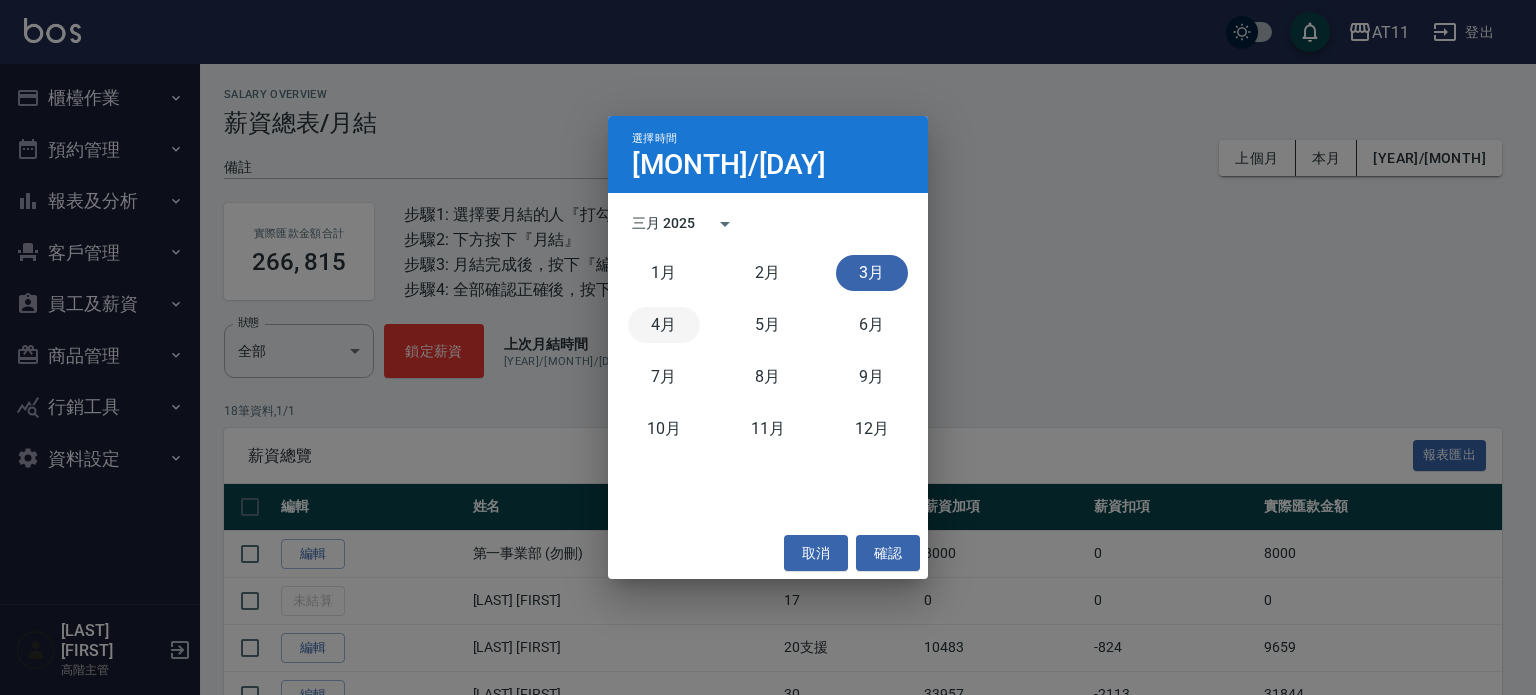 click on "4月" at bounding box center [664, 325] 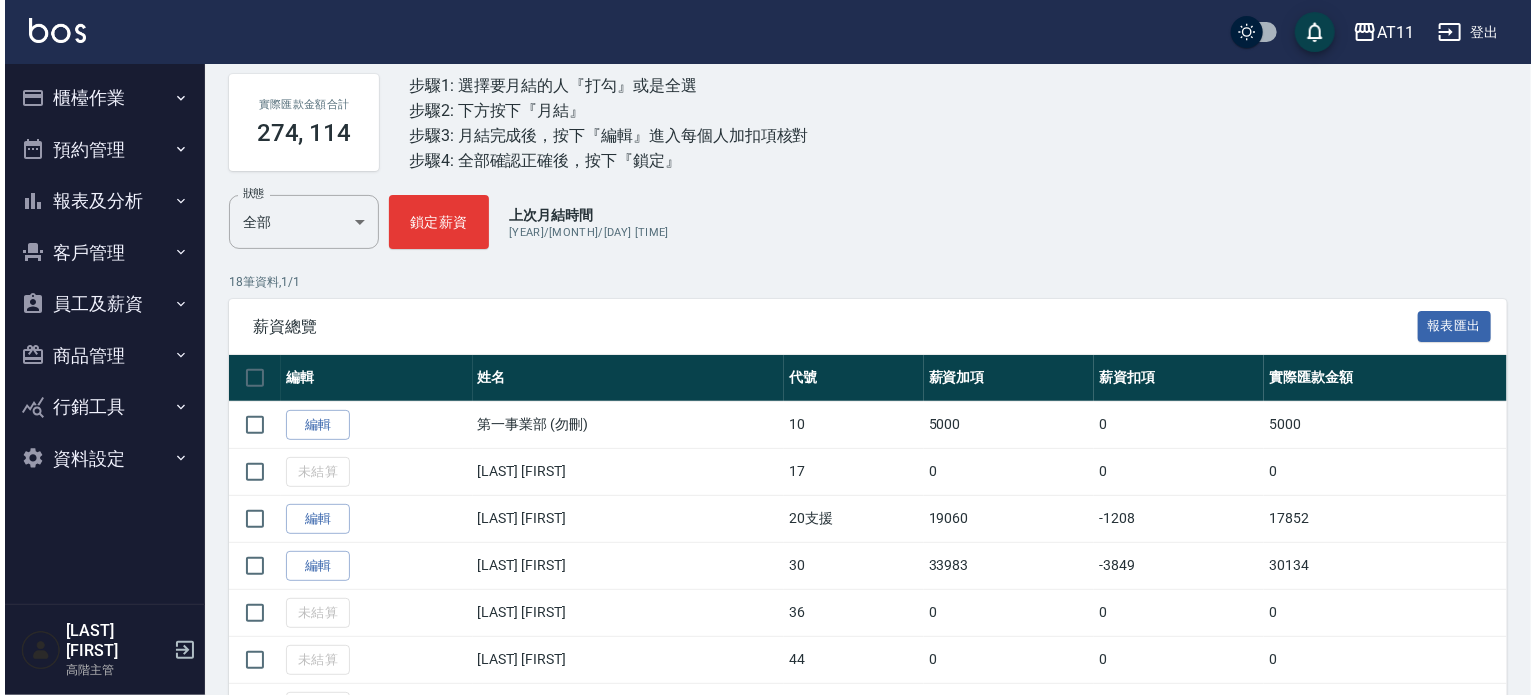 scroll, scrollTop: 0, scrollLeft: 0, axis: both 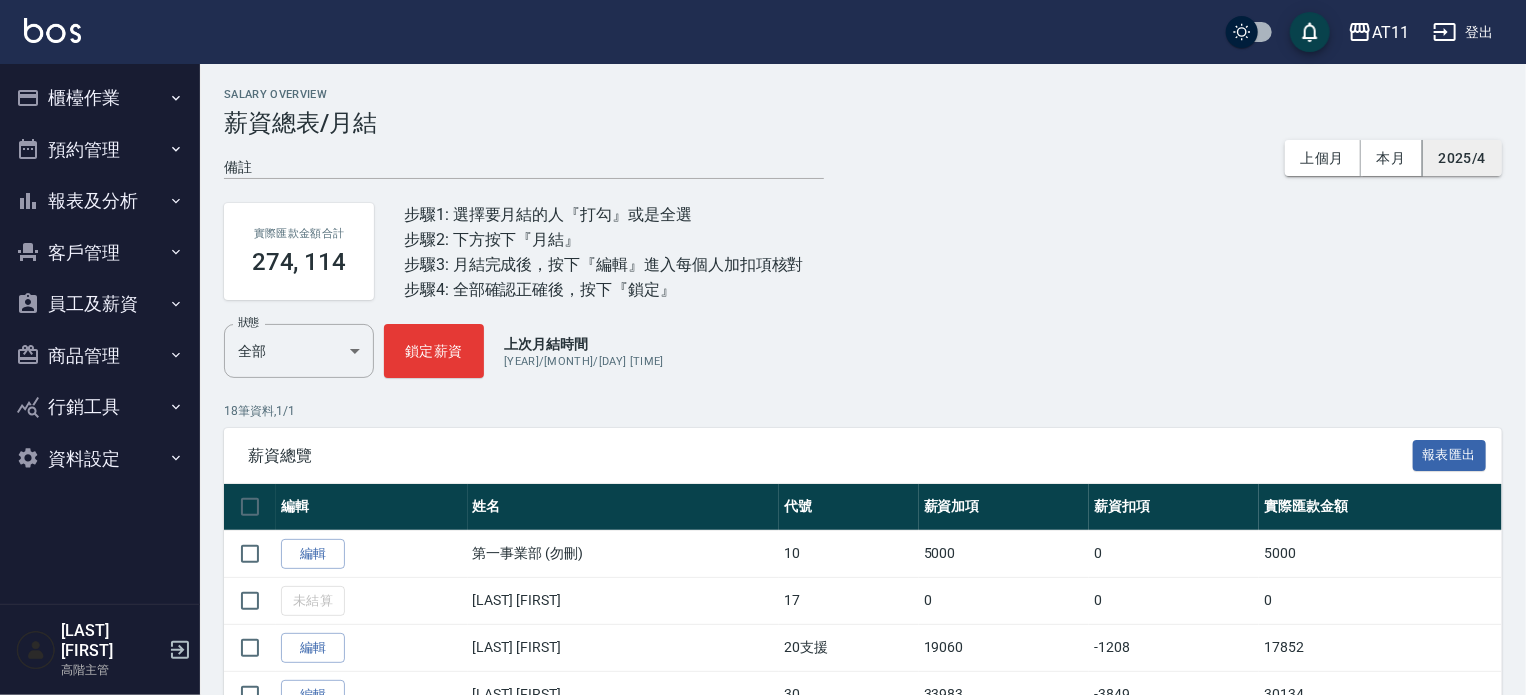 click on "2025/4" at bounding box center (1462, 158) 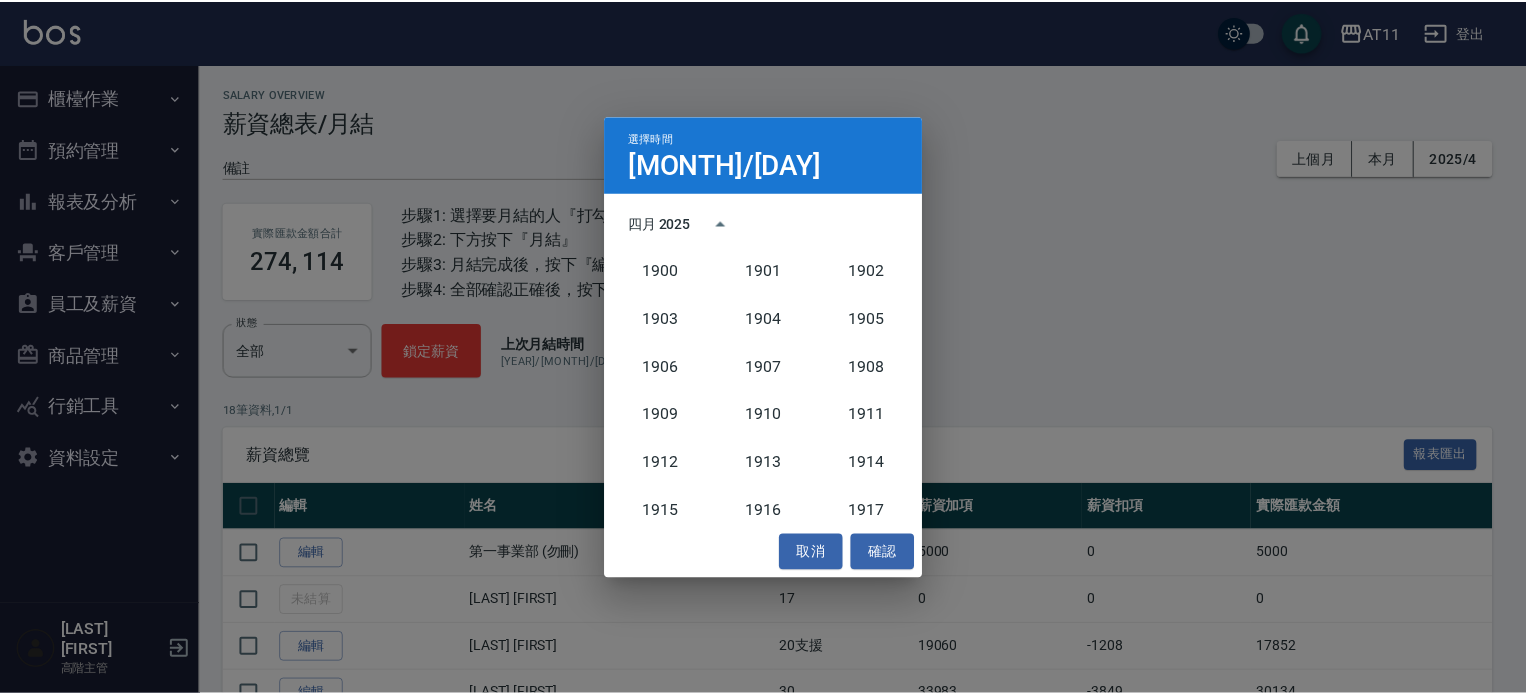 scroll, scrollTop: 1852, scrollLeft: 0, axis: vertical 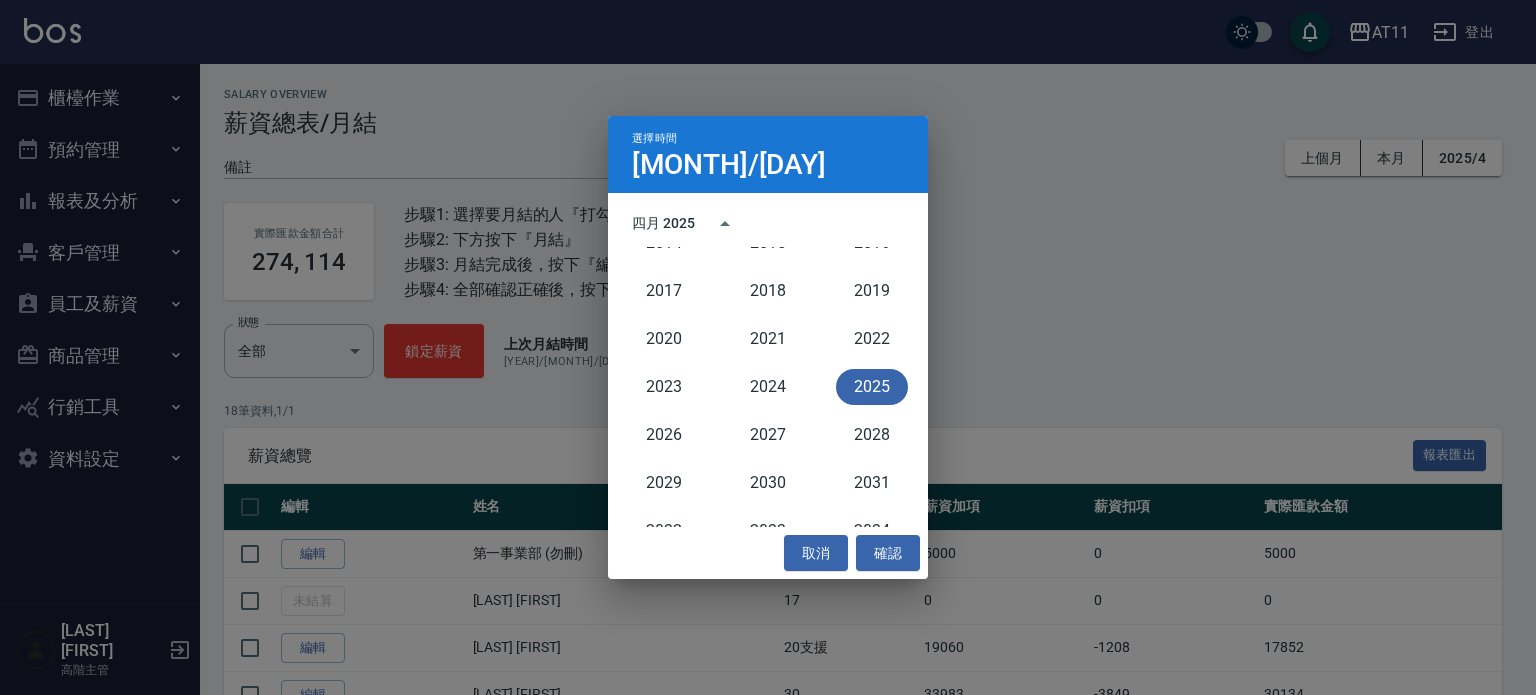 click on "2025" at bounding box center [872, 387] 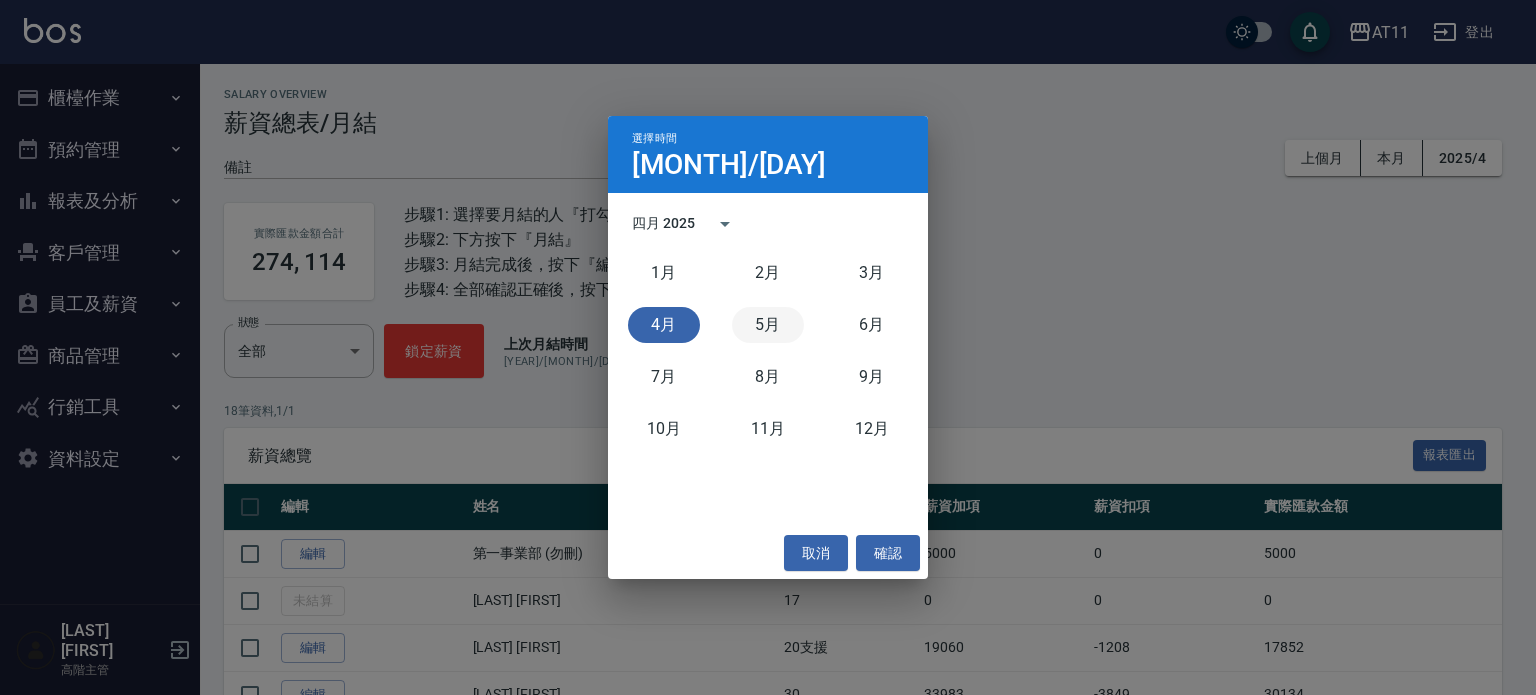 click on "5月" at bounding box center (768, 325) 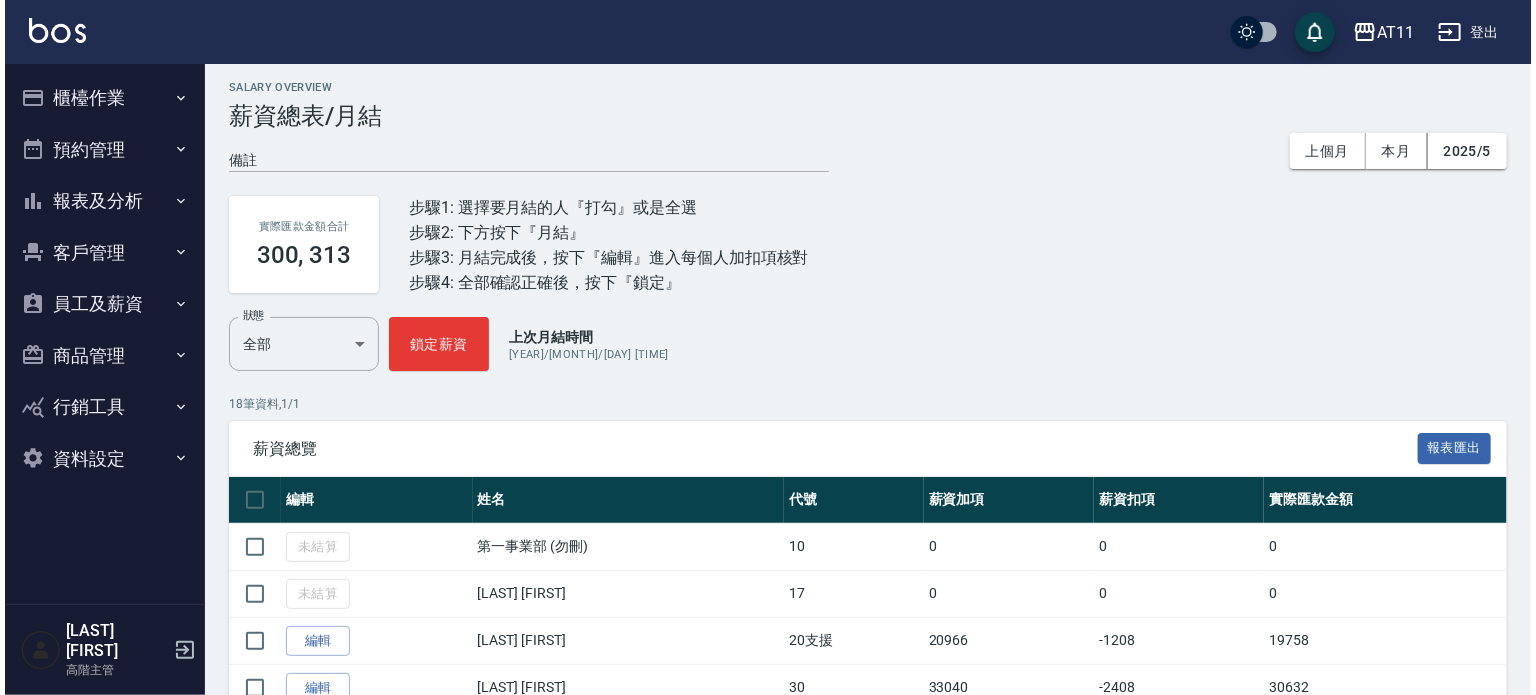 scroll, scrollTop: 0, scrollLeft: 0, axis: both 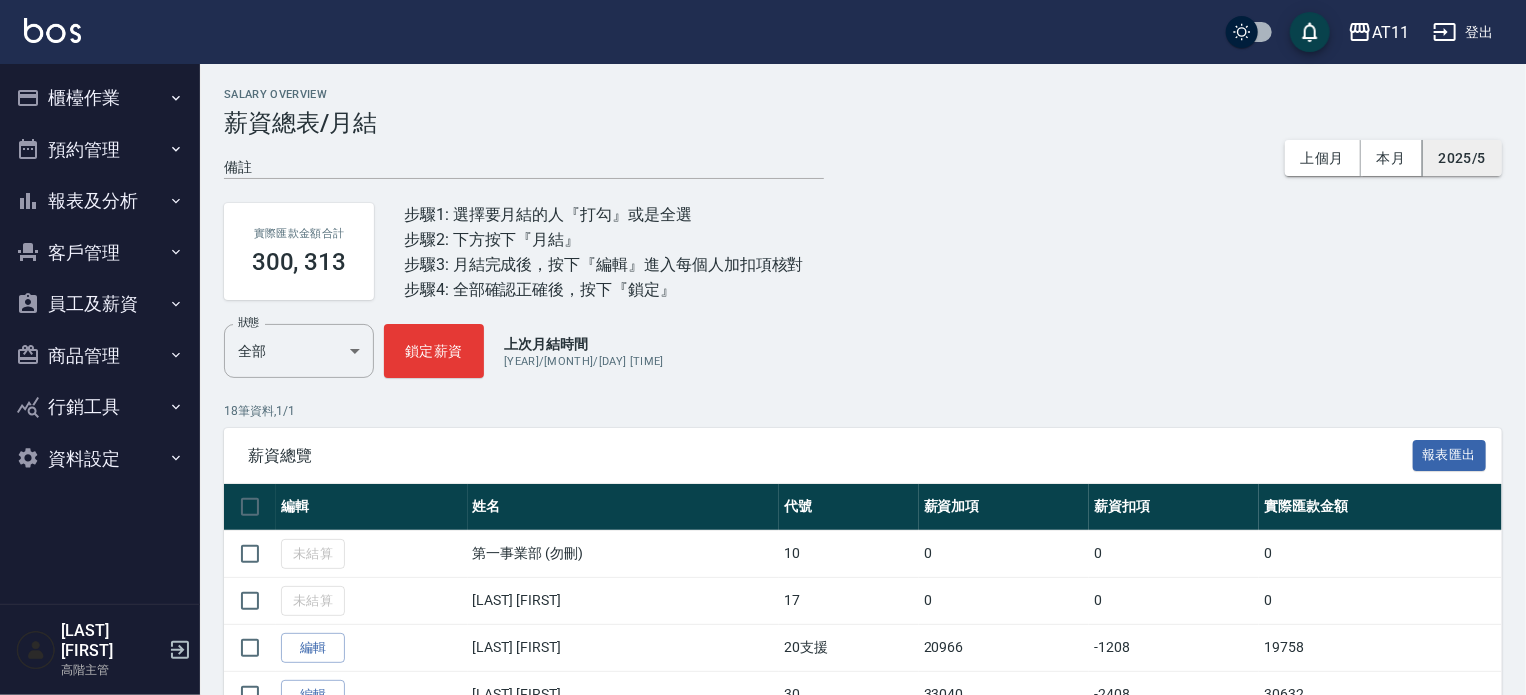 click on "2025/5" at bounding box center [1462, 158] 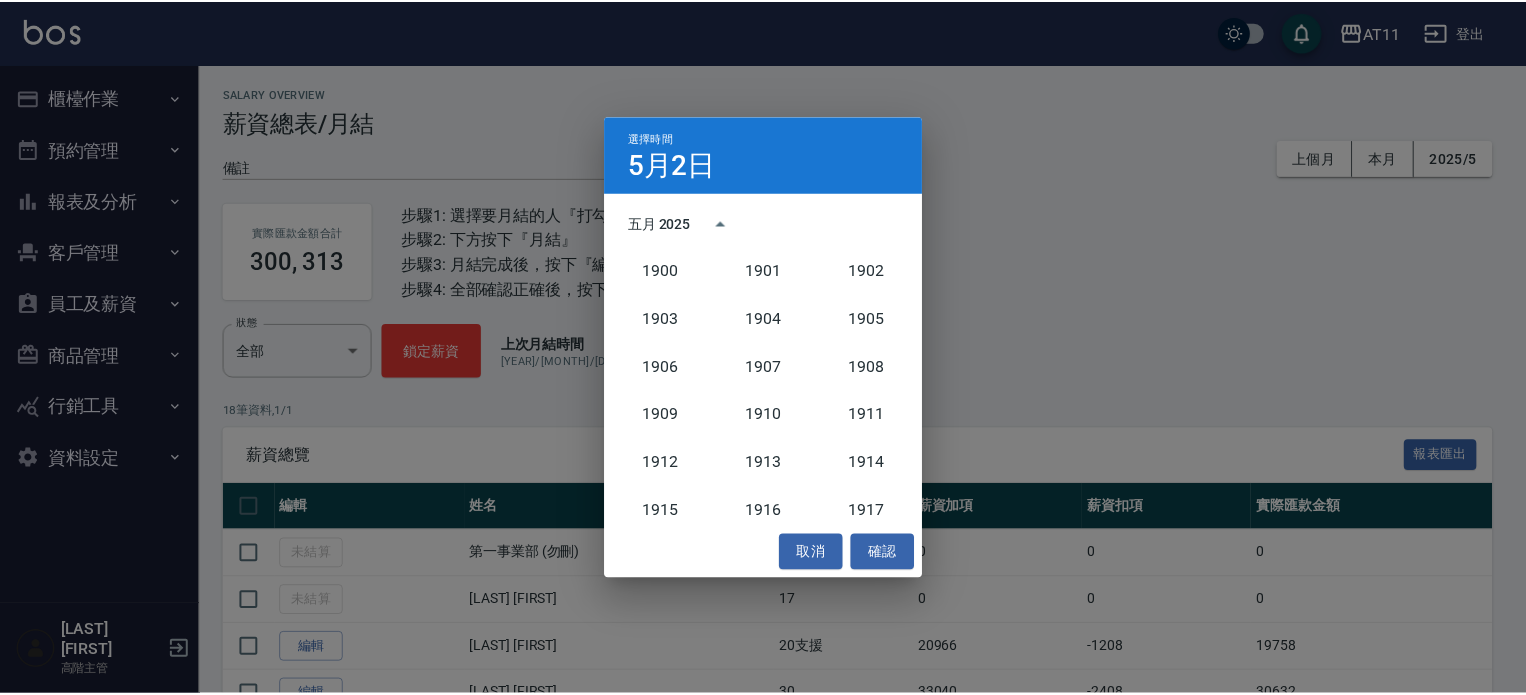 scroll, scrollTop: 1852, scrollLeft: 0, axis: vertical 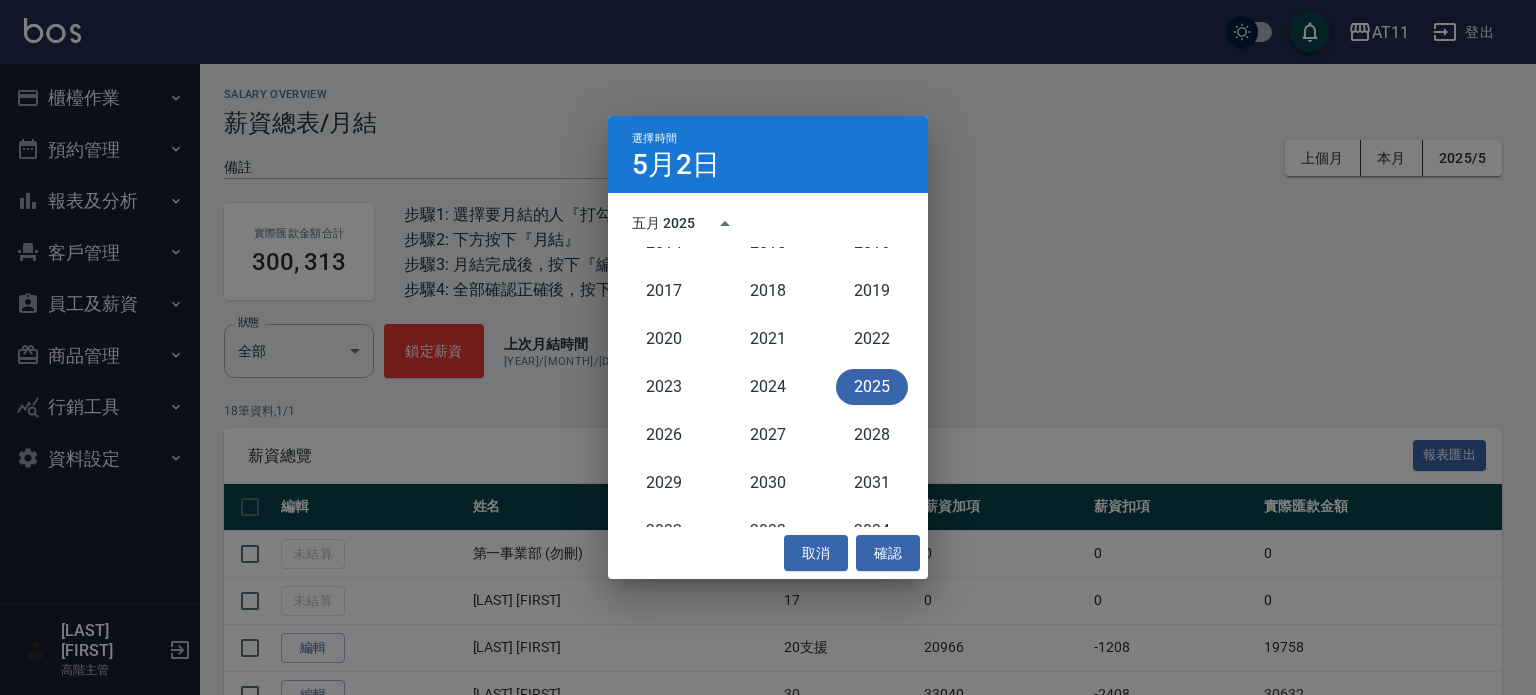 click on "2025" at bounding box center [872, 387] 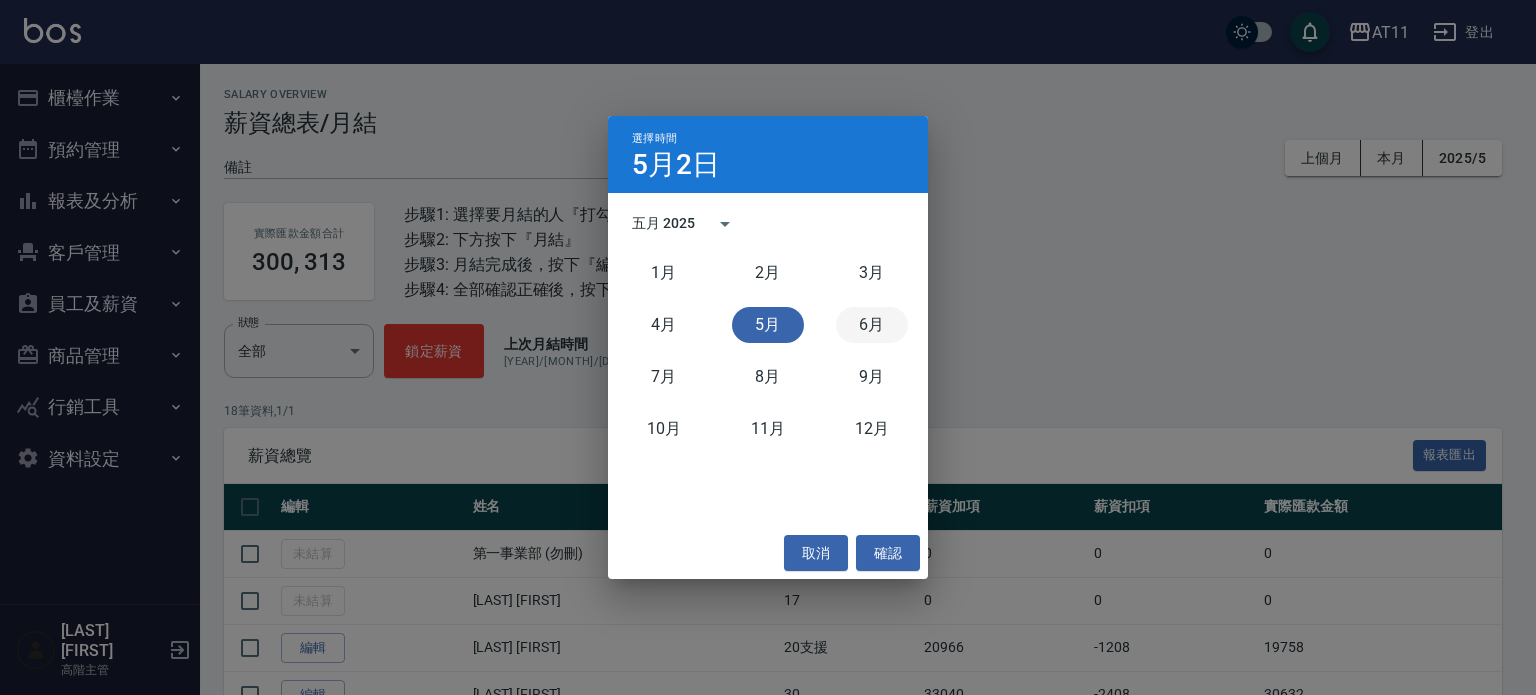 click on "6月" at bounding box center (872, 325) 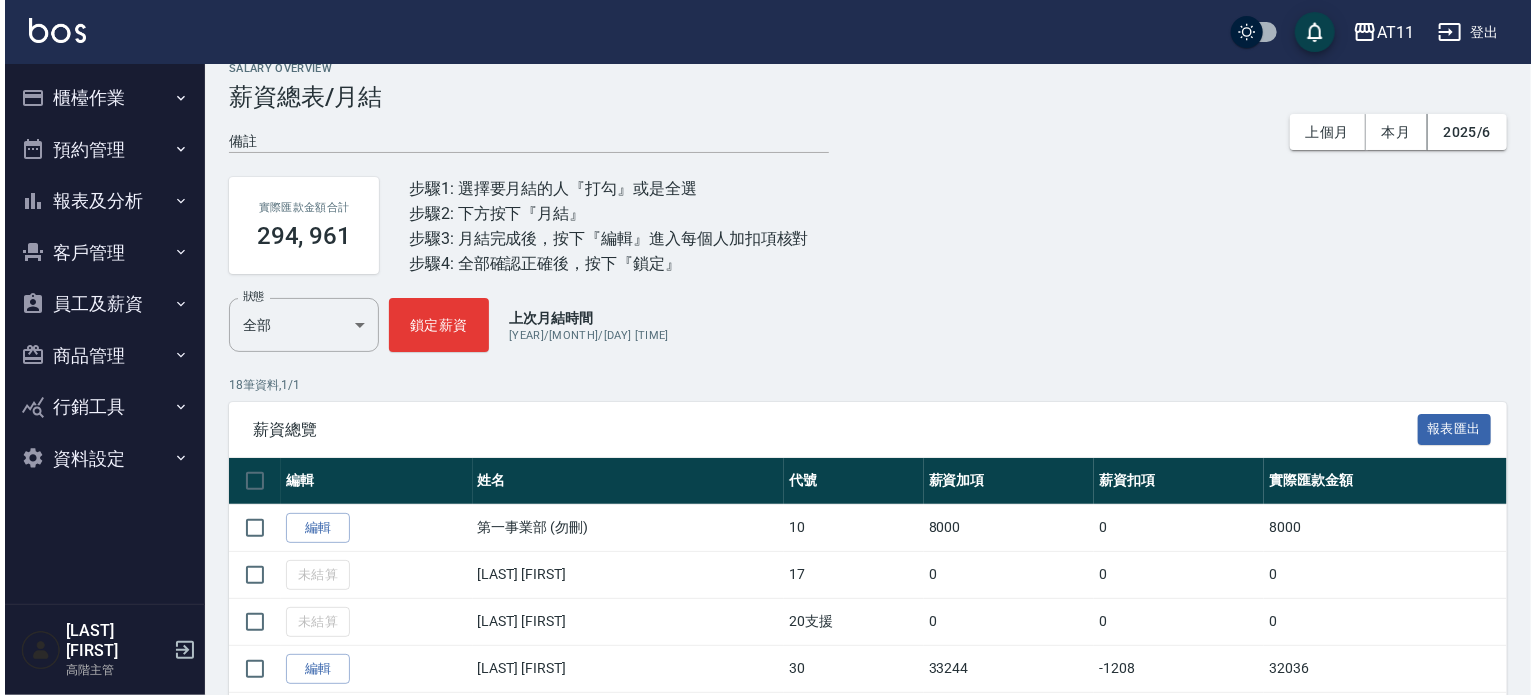 scroll, scrollTop: 0, scrollLeft: 0, axis: both 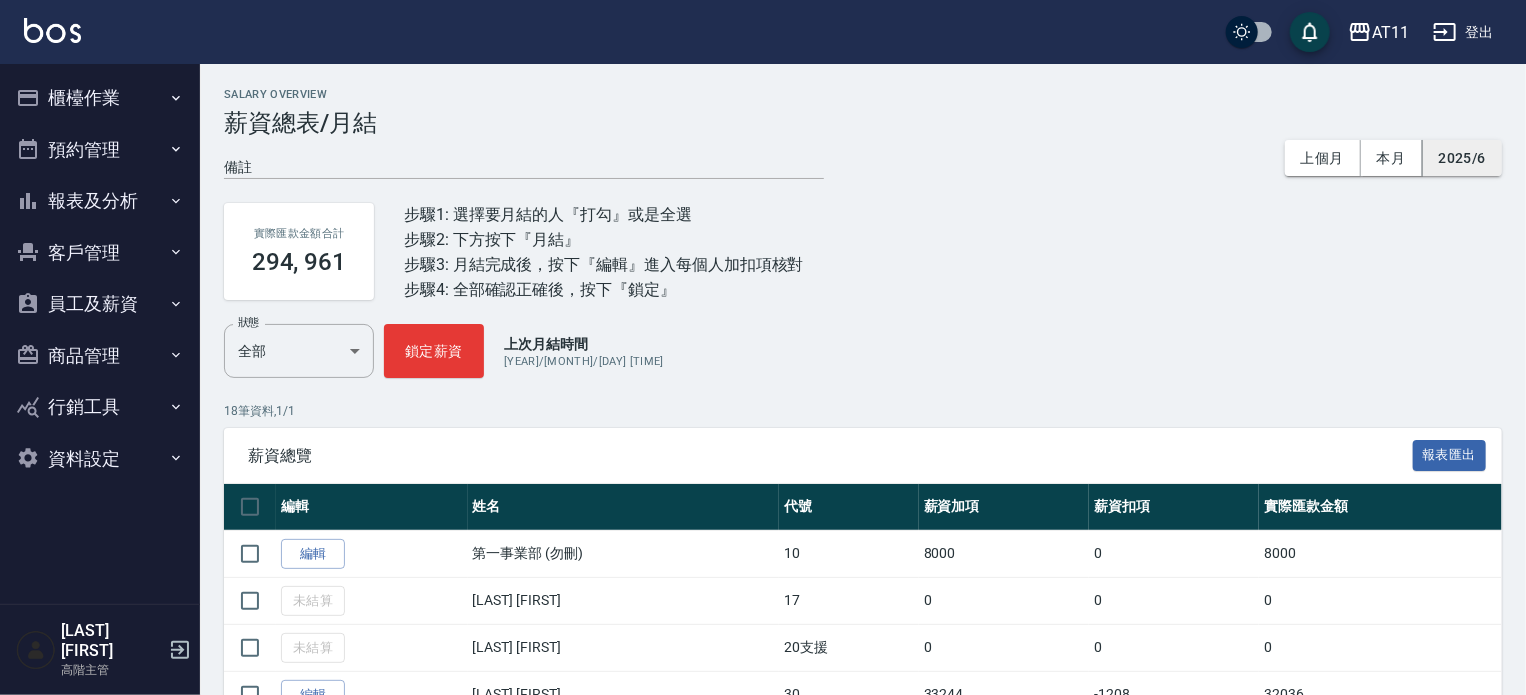 click on "2025/6" at bounding box center [1462, 158] 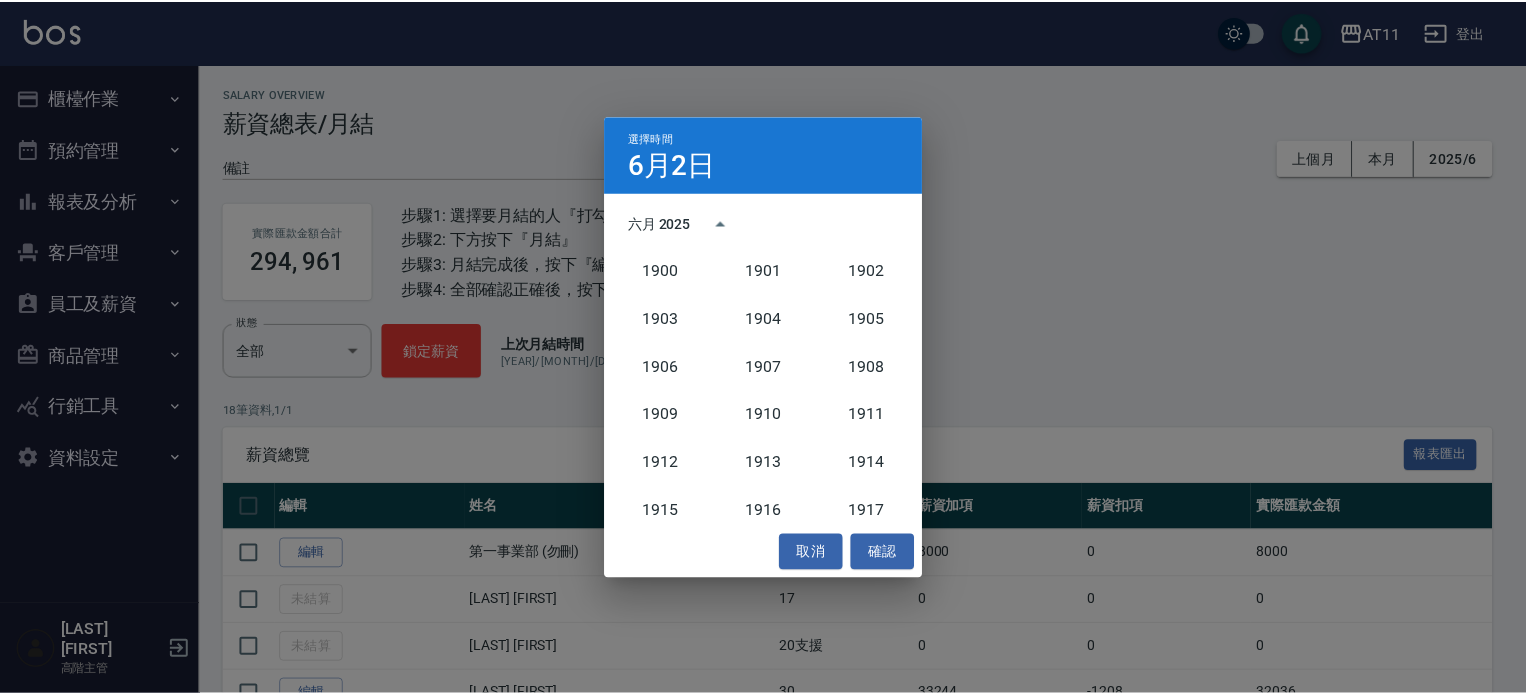 scroll, scrollTop: 1852, scrollLeft: 0, axis: vertical 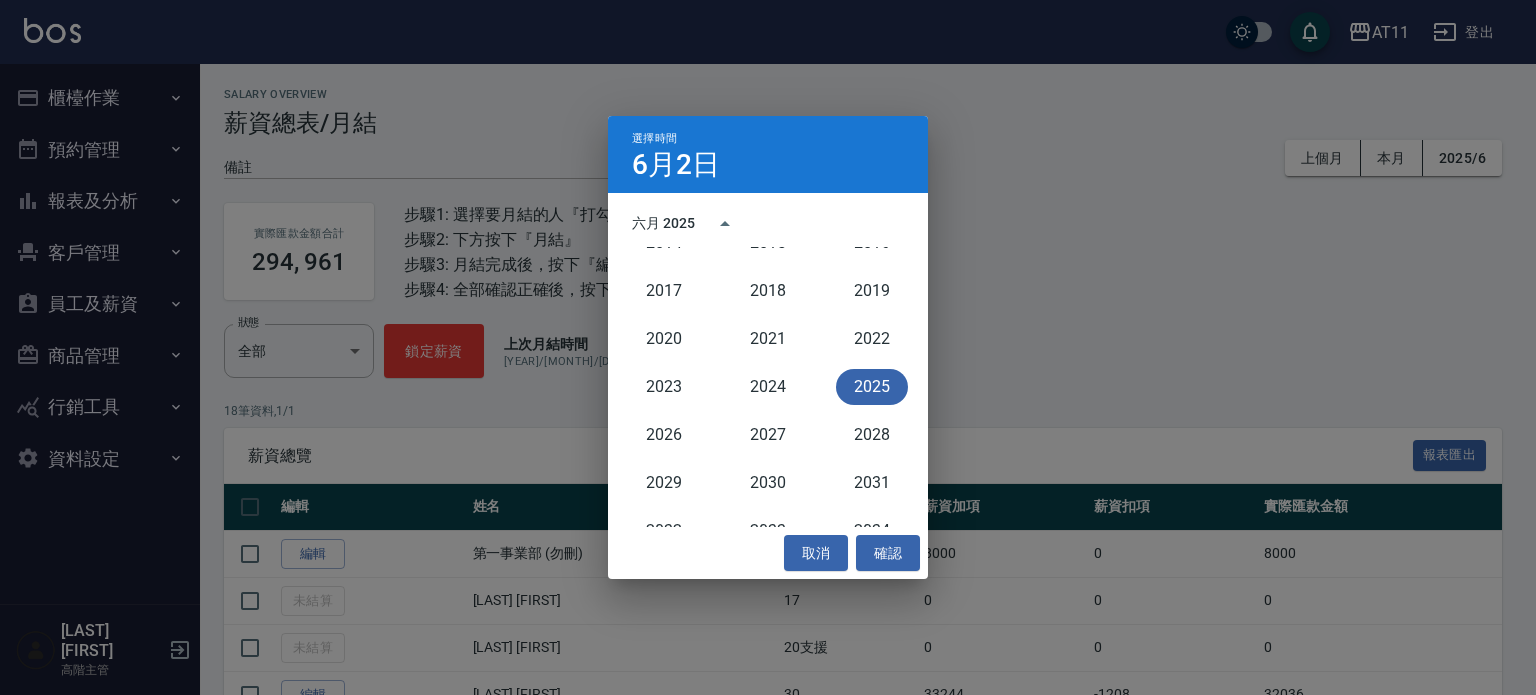 click on "2025" at bounding box center (872, 387) 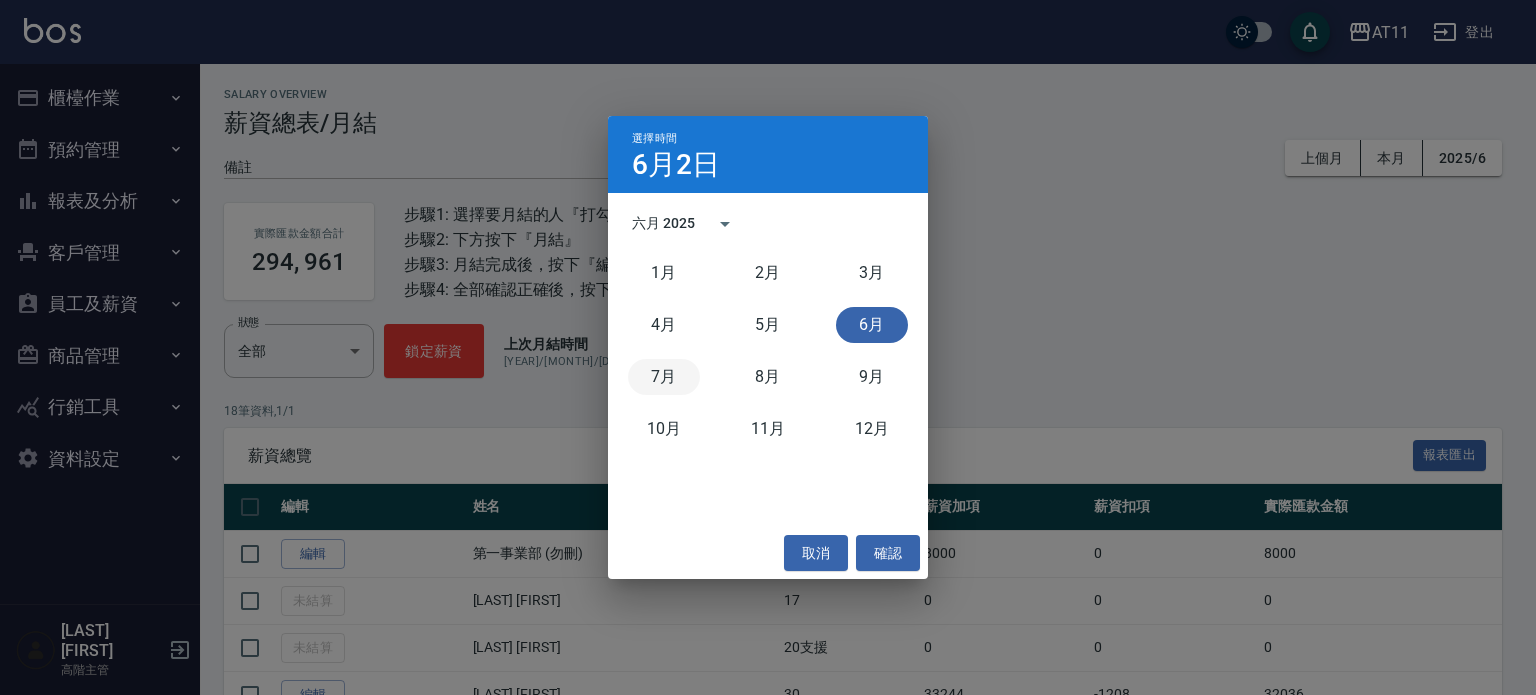 click on "7月" at bounding box center (664, 377) 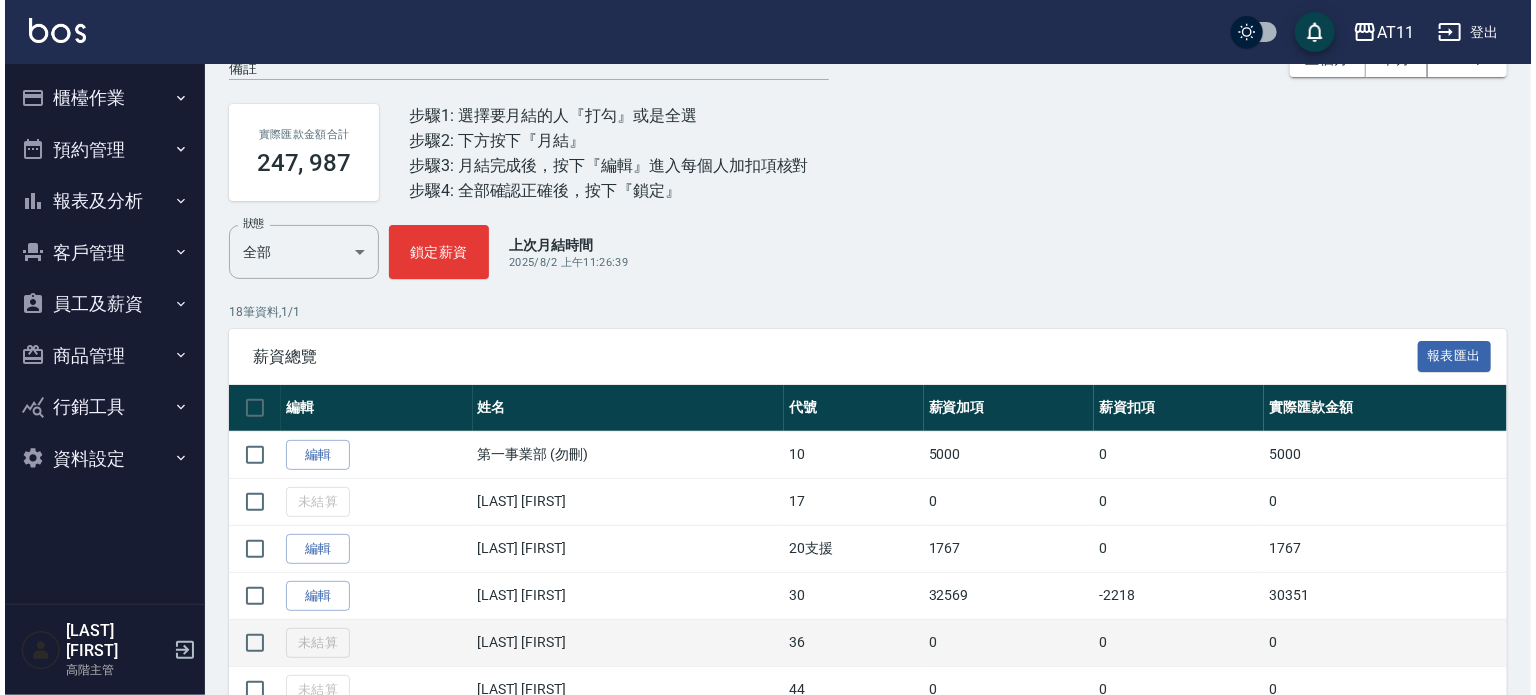 scroll, scrollTop: 0, scrollLeft: 0, axis: both 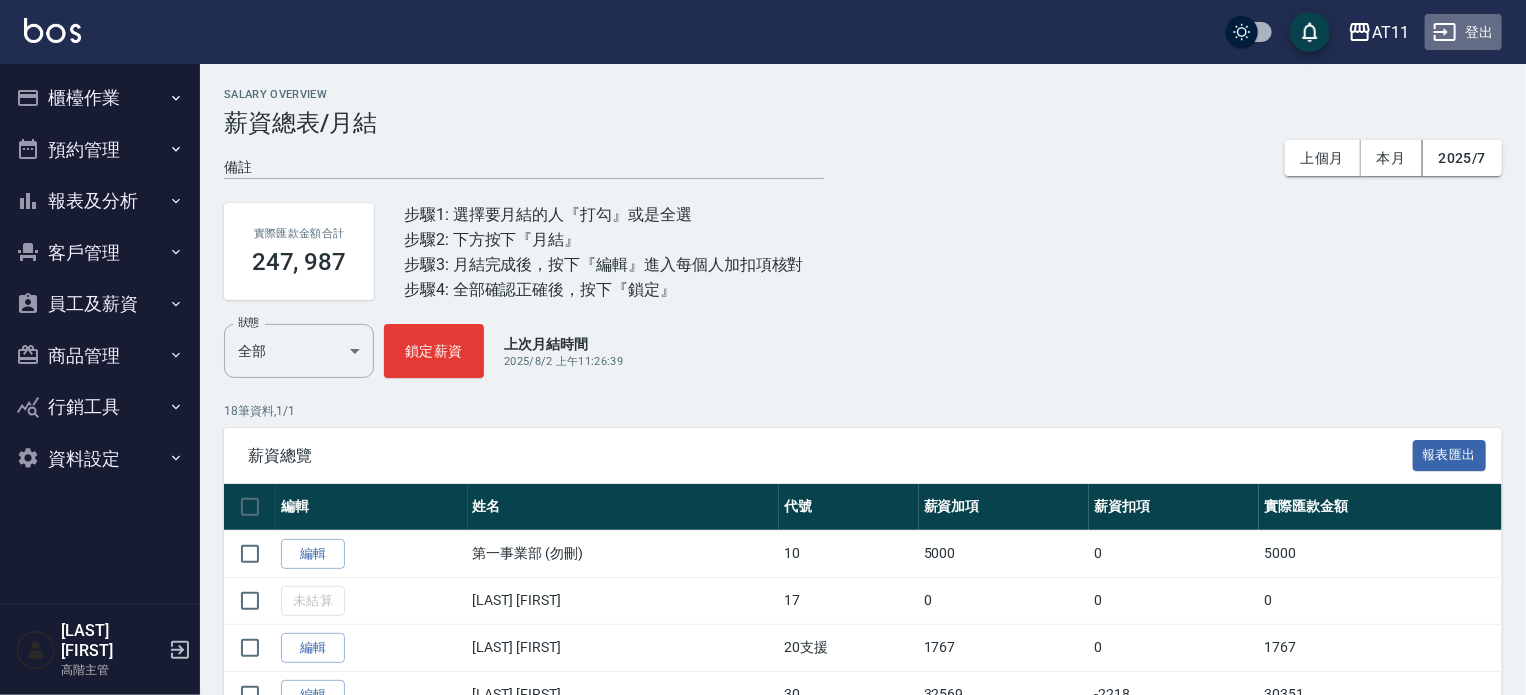 click on "登出" at bounding box center (1463, 32) 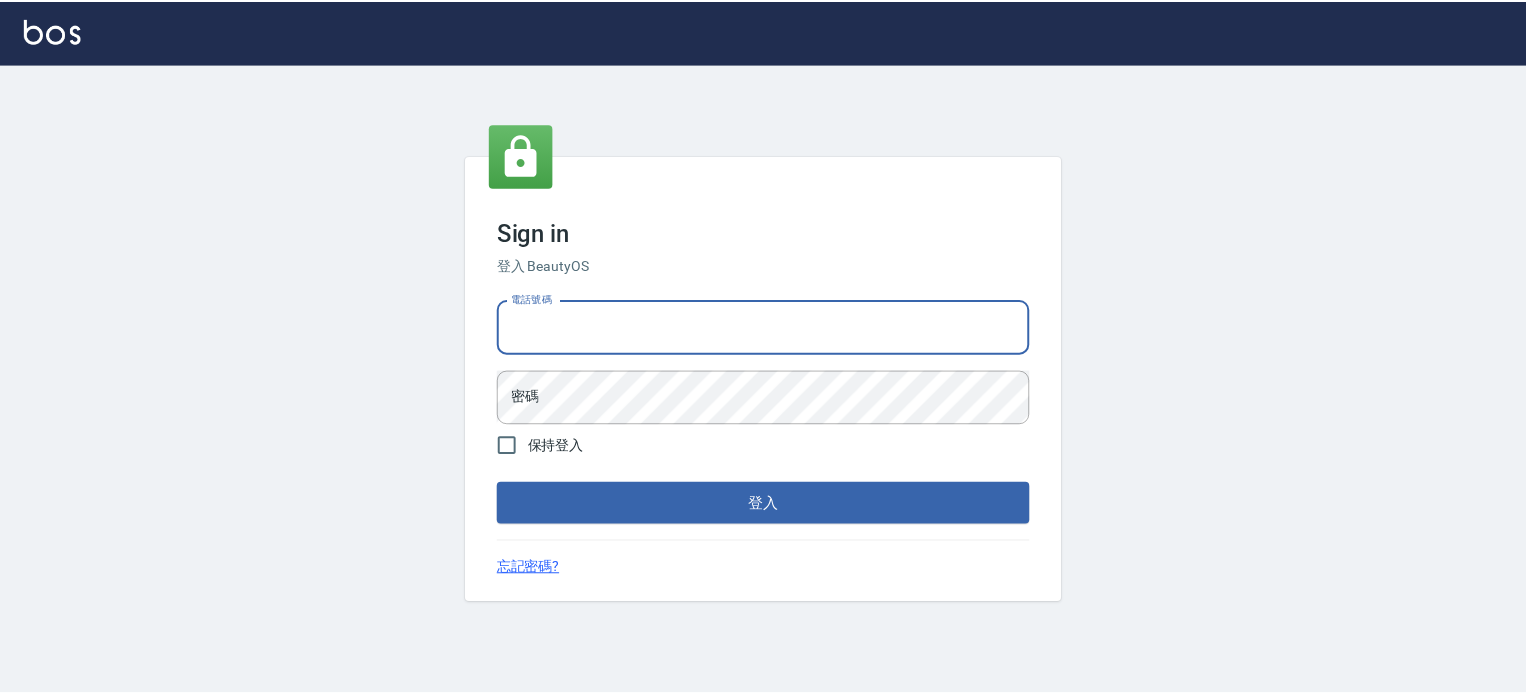 scroll, scrollTop: 0, scrollLeft: 0, axis: both 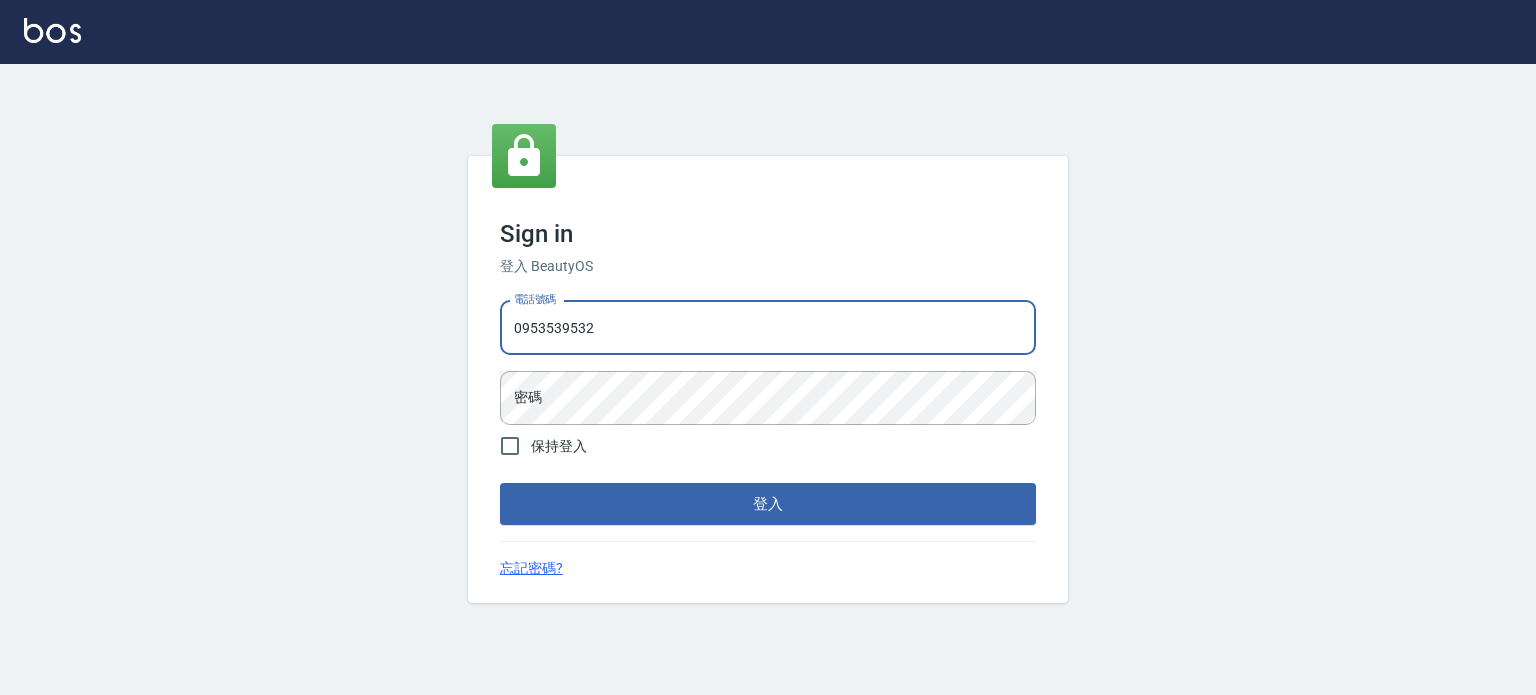 type on "0953539532" 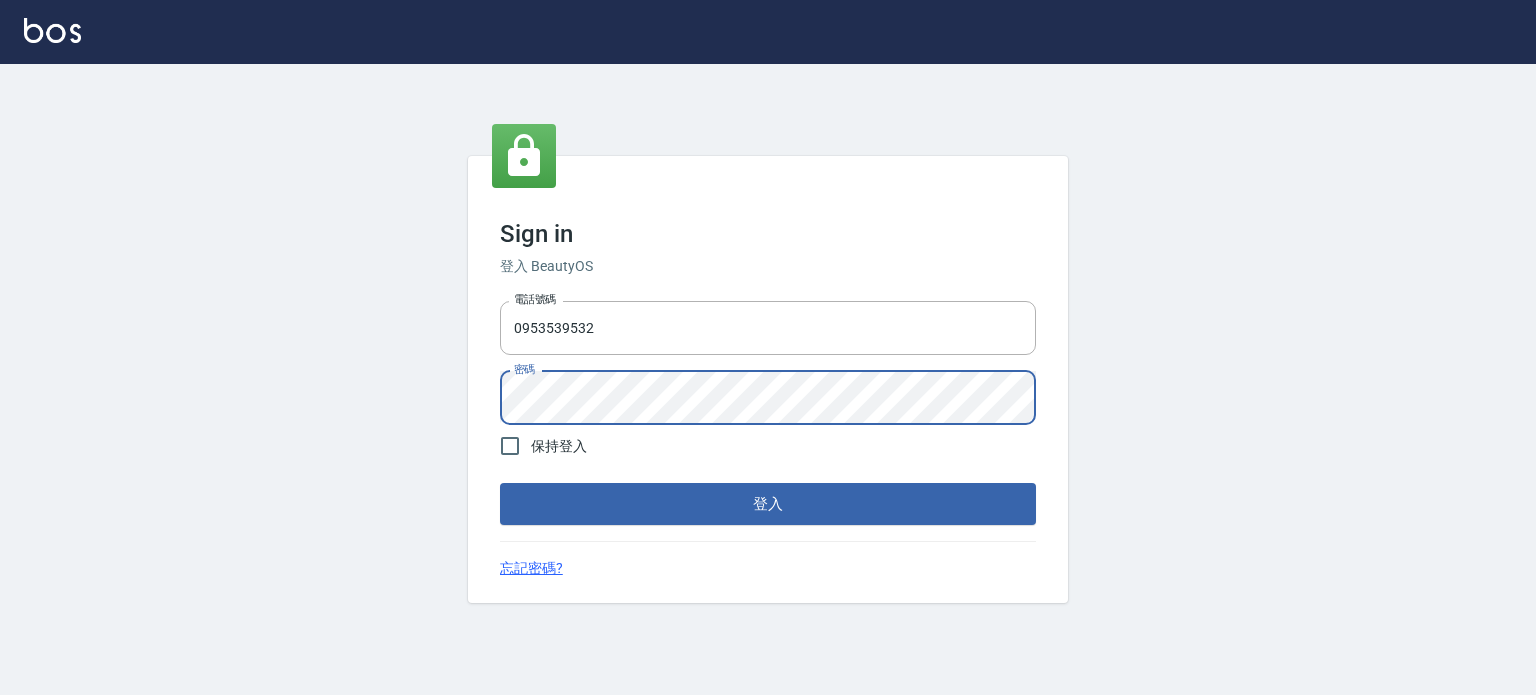 click on "登入" at bounding box center (768, 504) 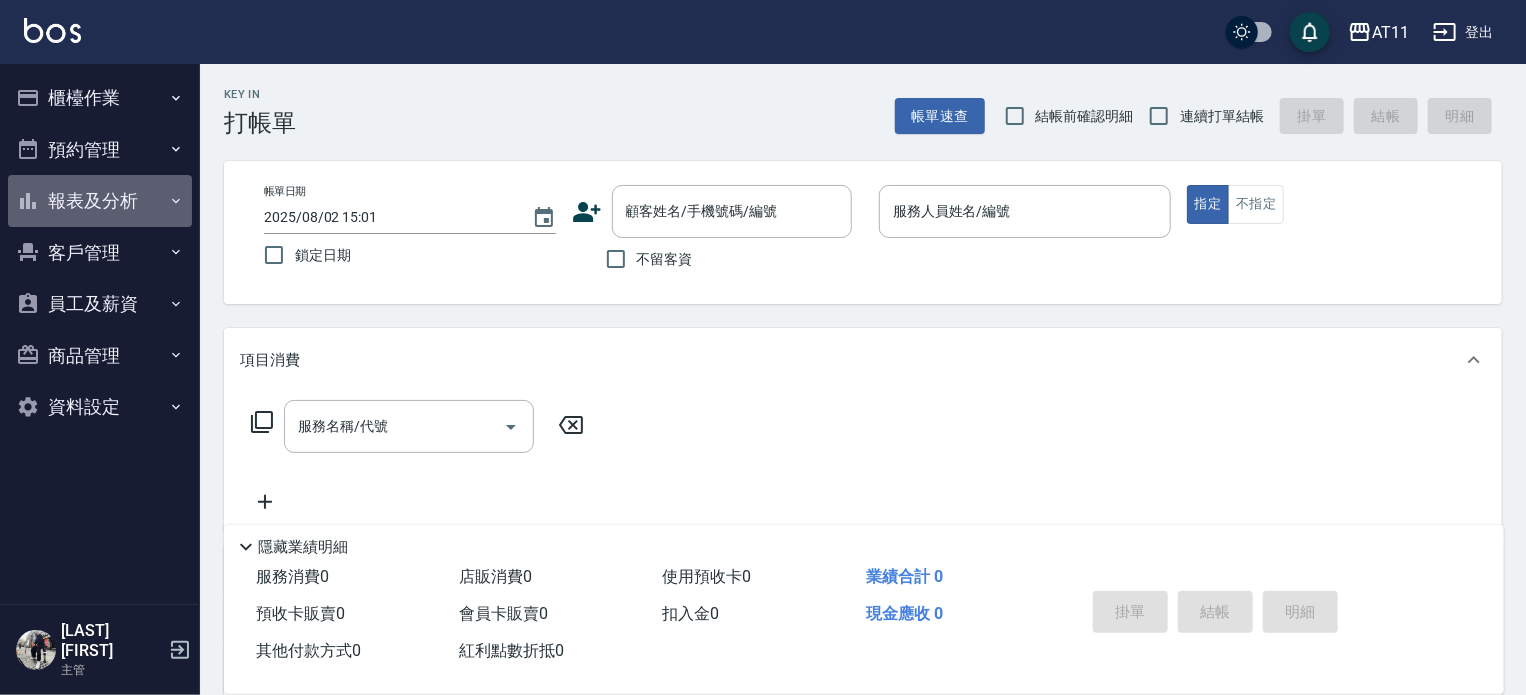 click on "報表及分析" at bounding box center [100, 201] 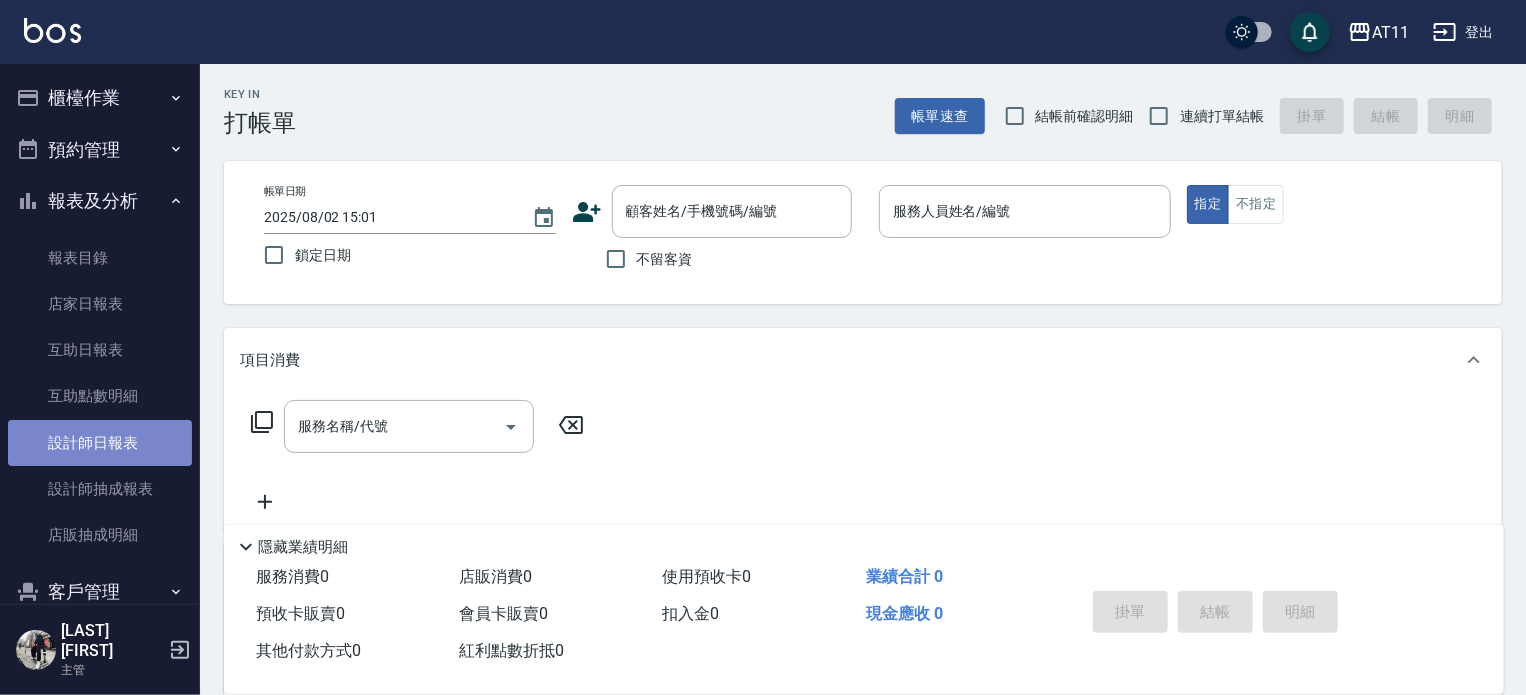 click on "設計師日報表" at bounding box center [100, 443] 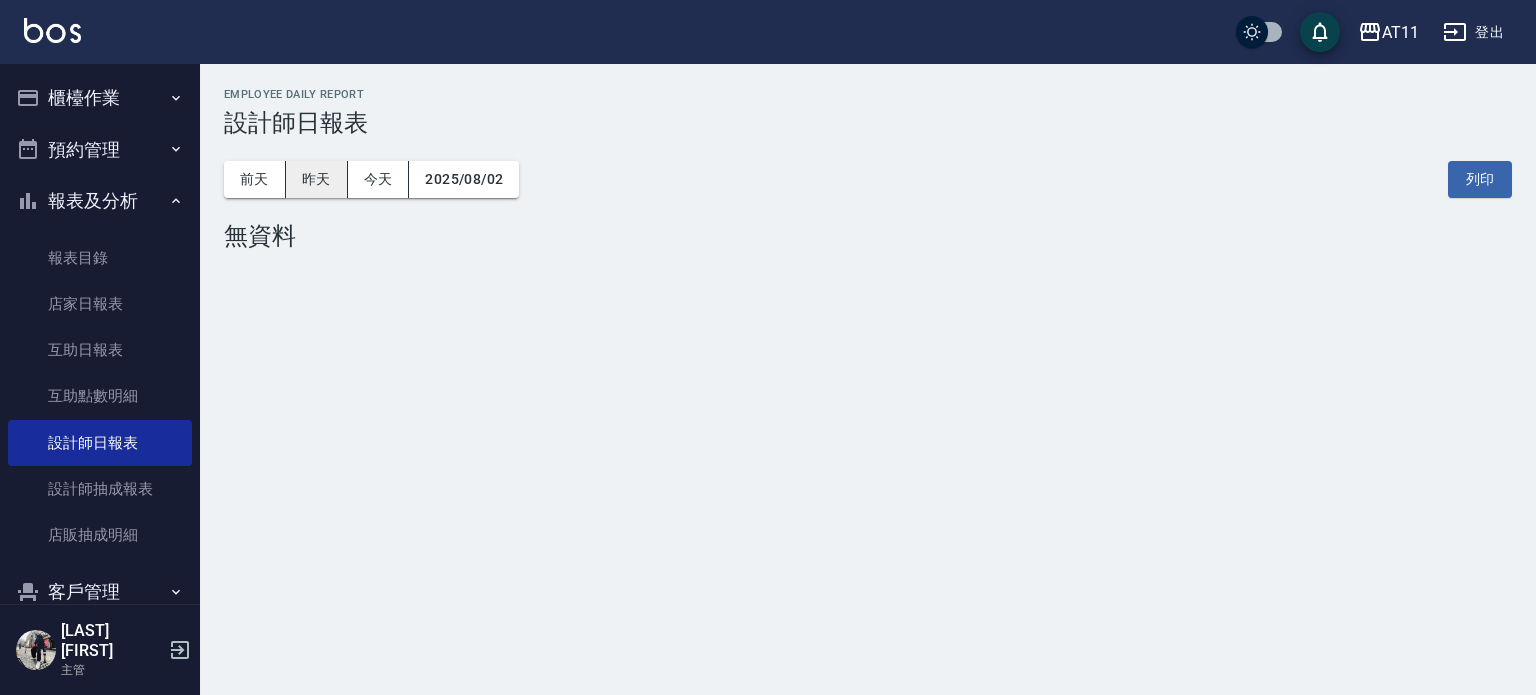 click on "昨天" at bounding box center (317, 179) 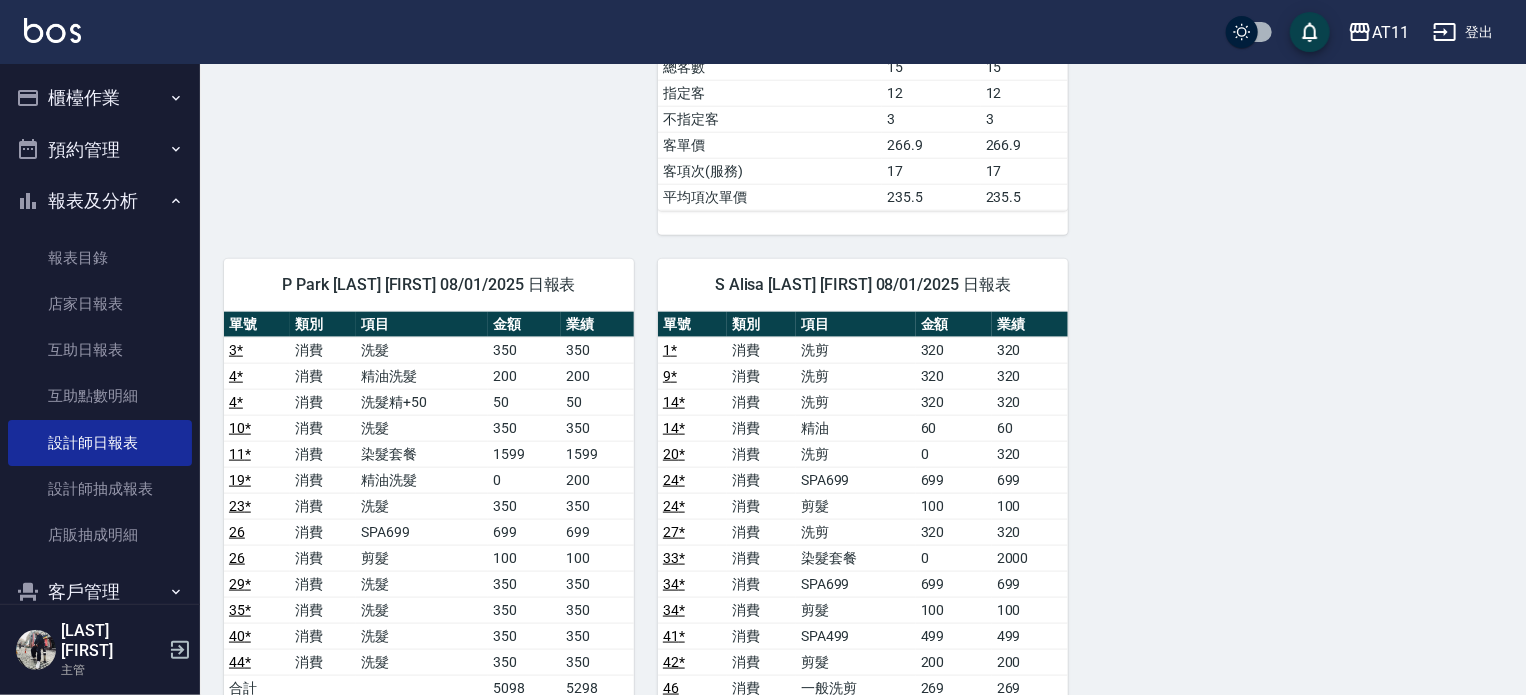 scroll, scrollTop: 900, scrollLeft: 0, axis: vertical 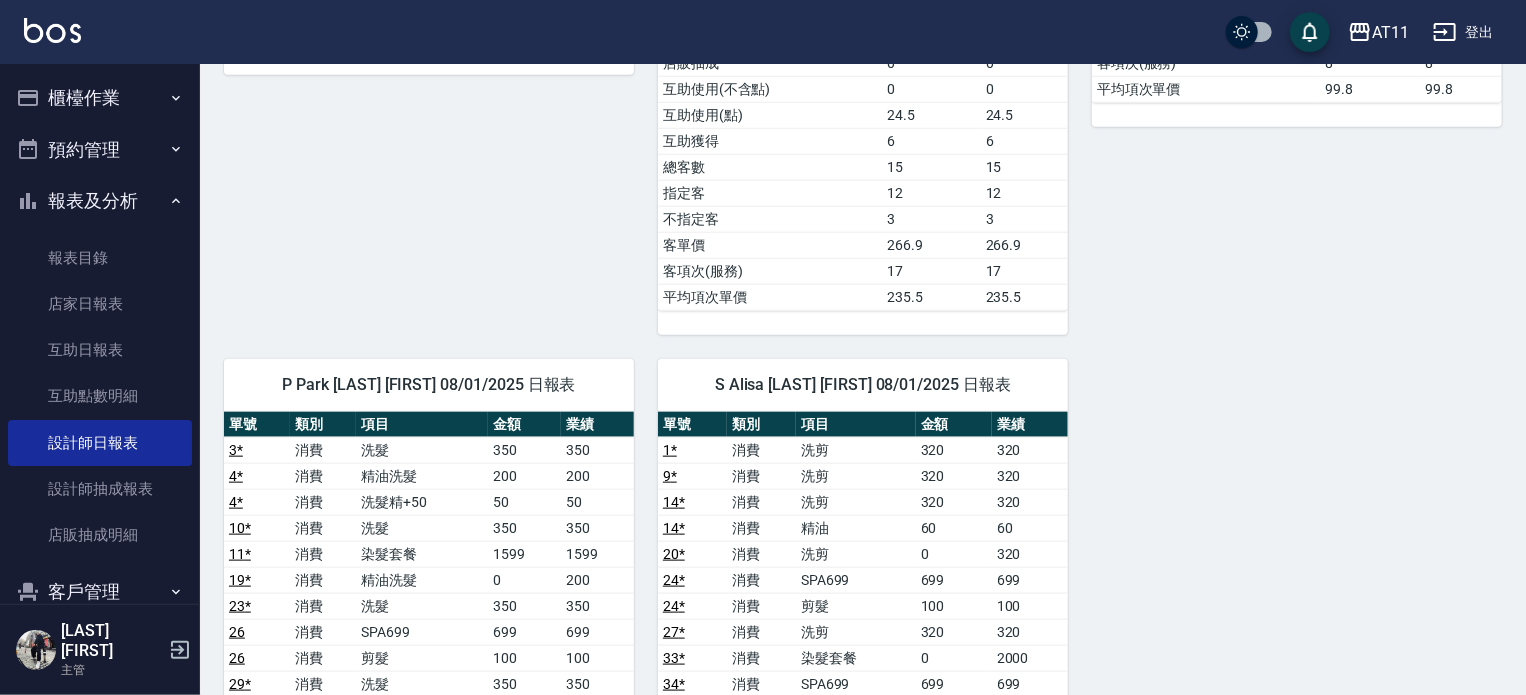 click on "報表及分析" at bounding box center [100, 201] 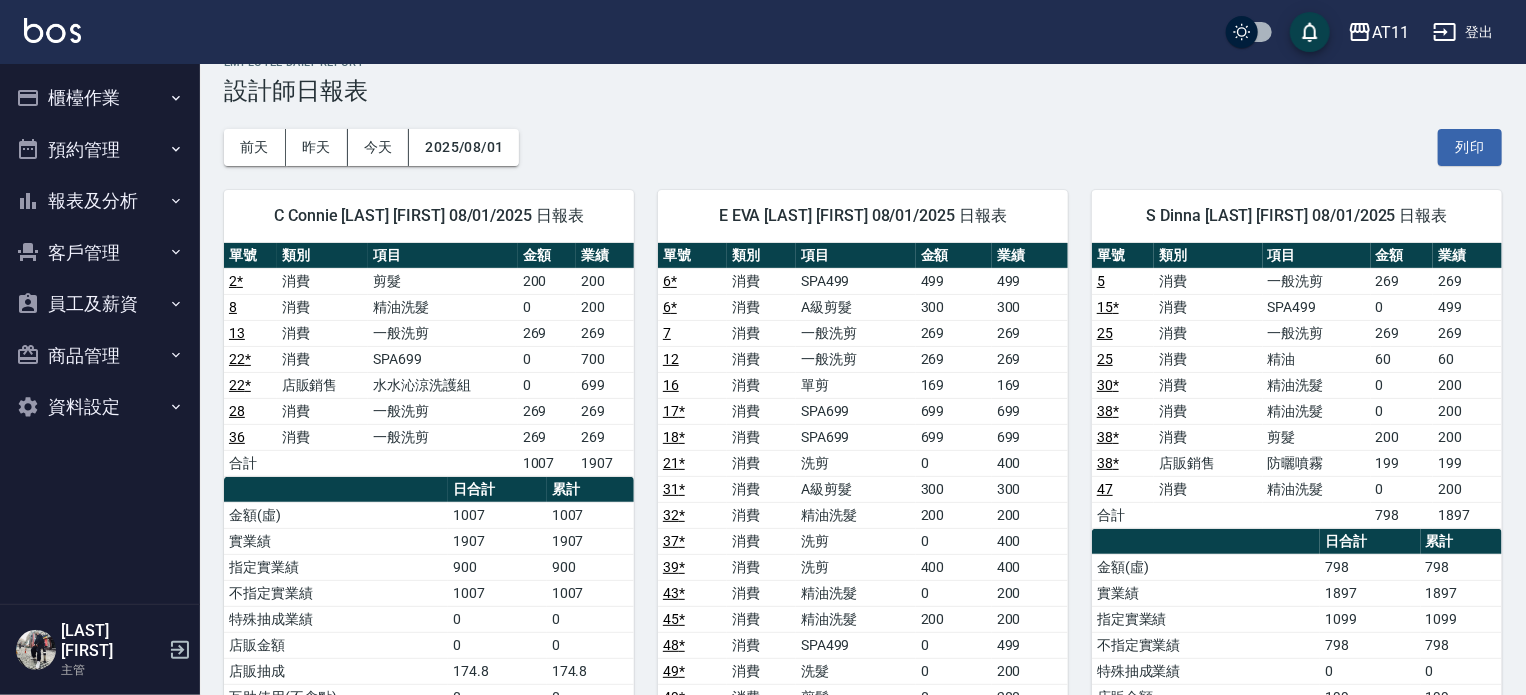 scroll, scrollTop: 0, scrollLeft: 0, axis: both 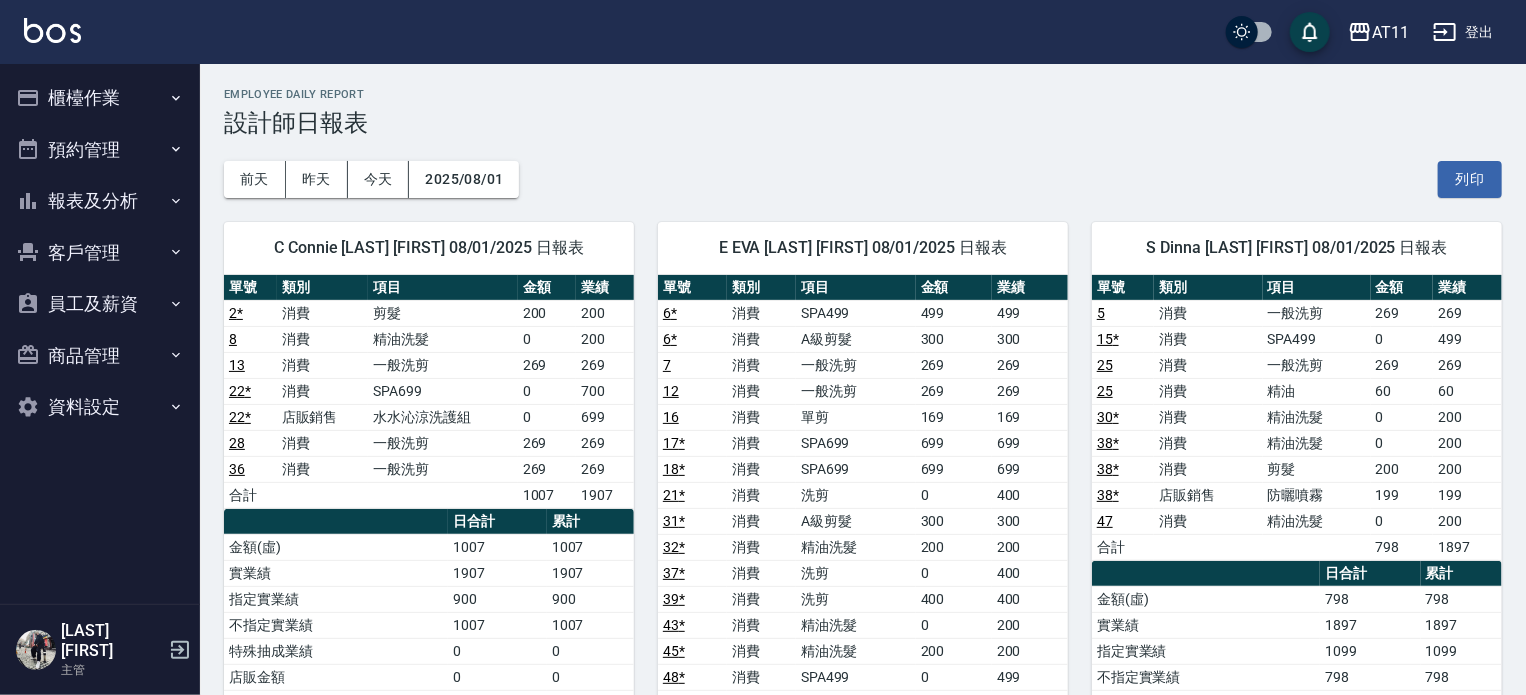 click on "櫃檯作業" at bounding box center [100, 98] 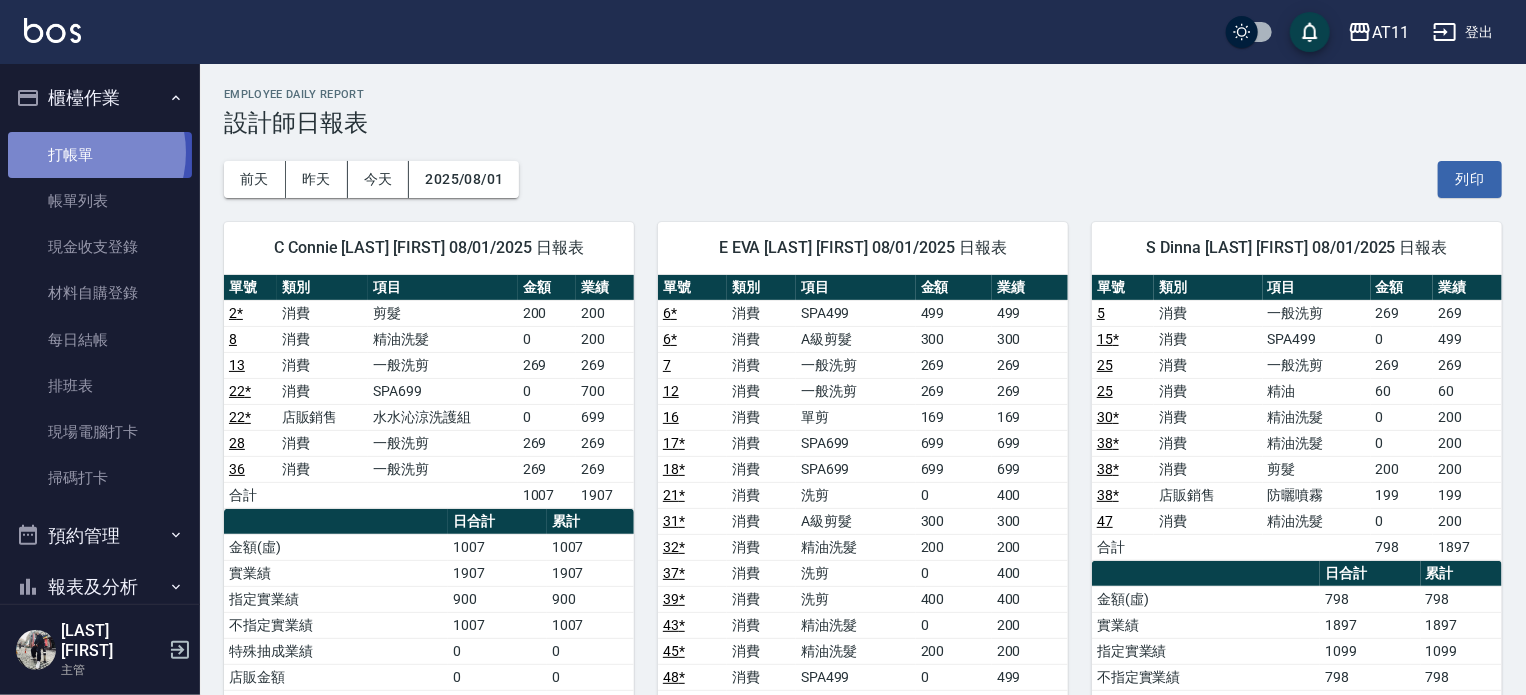 click on "打帳單" at bounding box center (100, 155) 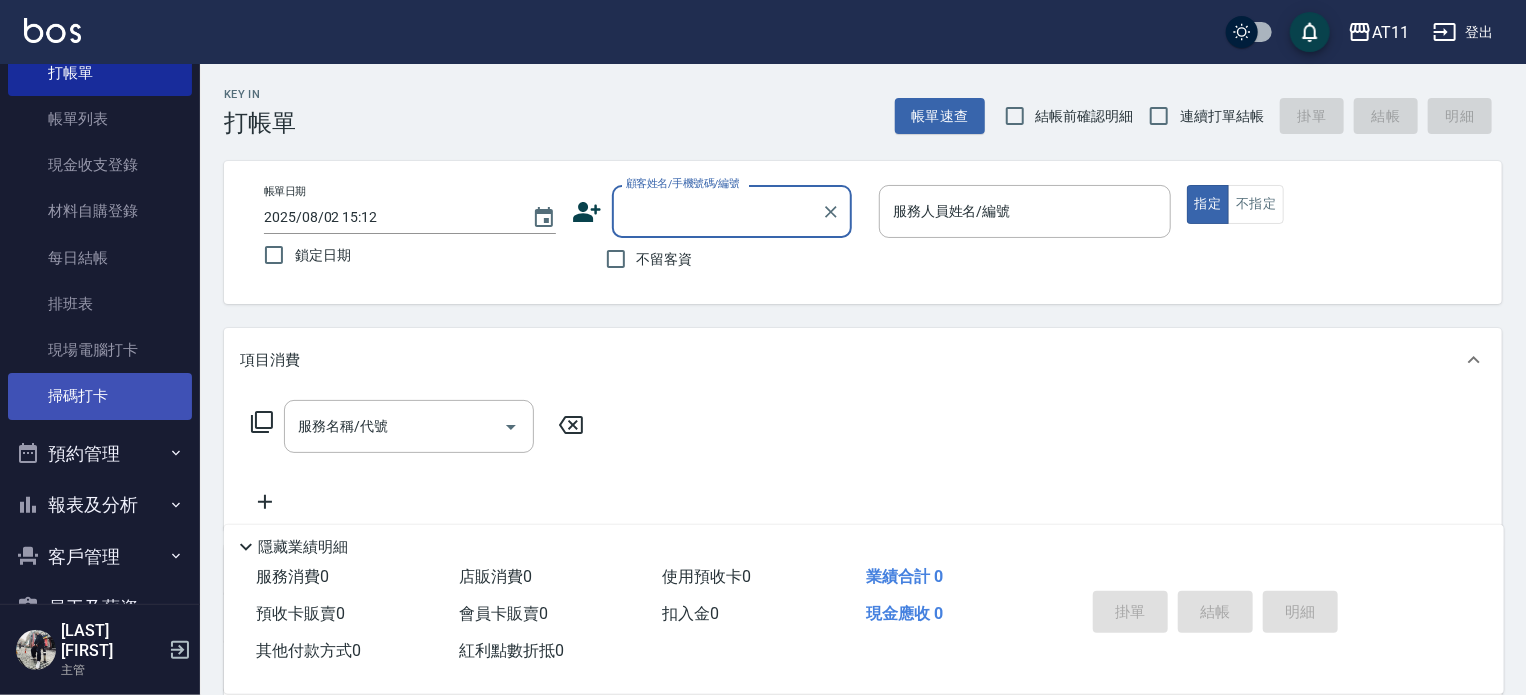 scroll, scrollTop: 220, scrollLeft: 0, axis: vertical 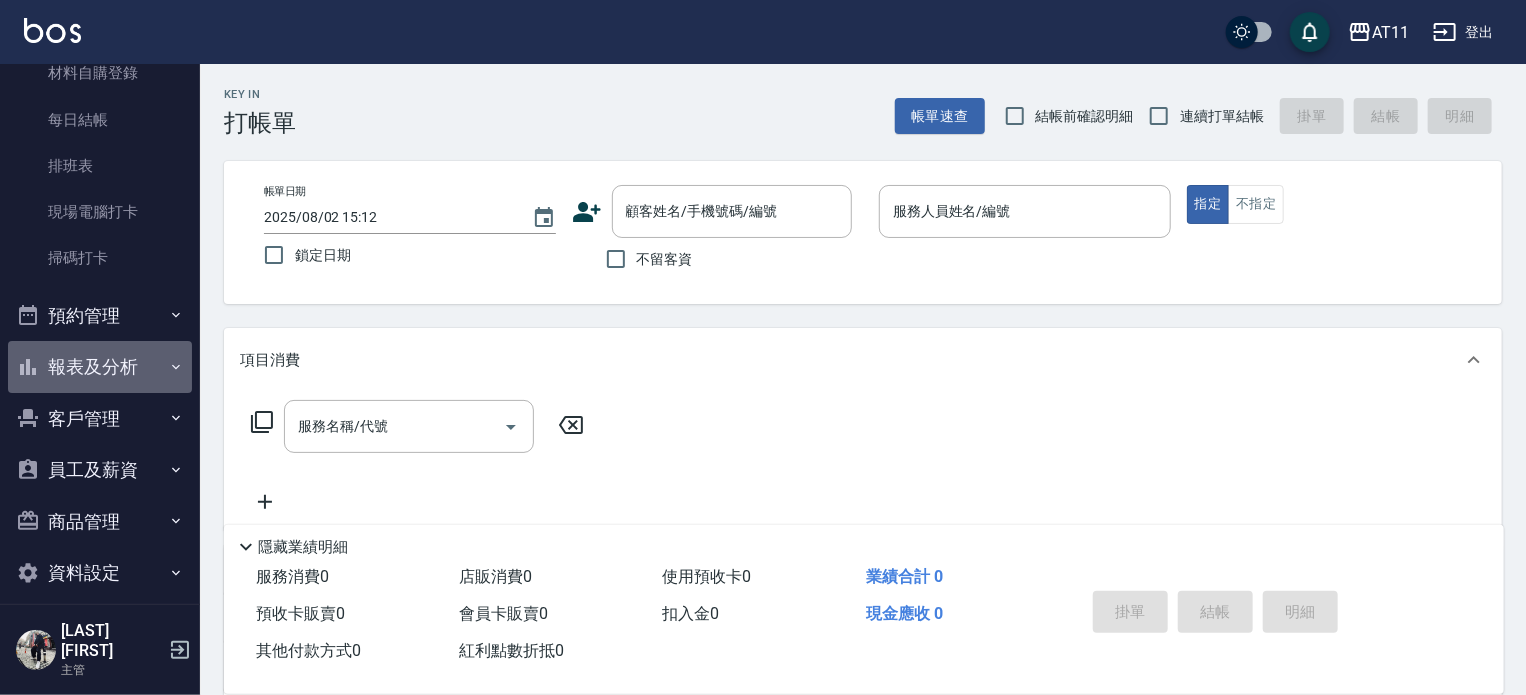 click on "報表及分析" at bounding box center (100, 367) 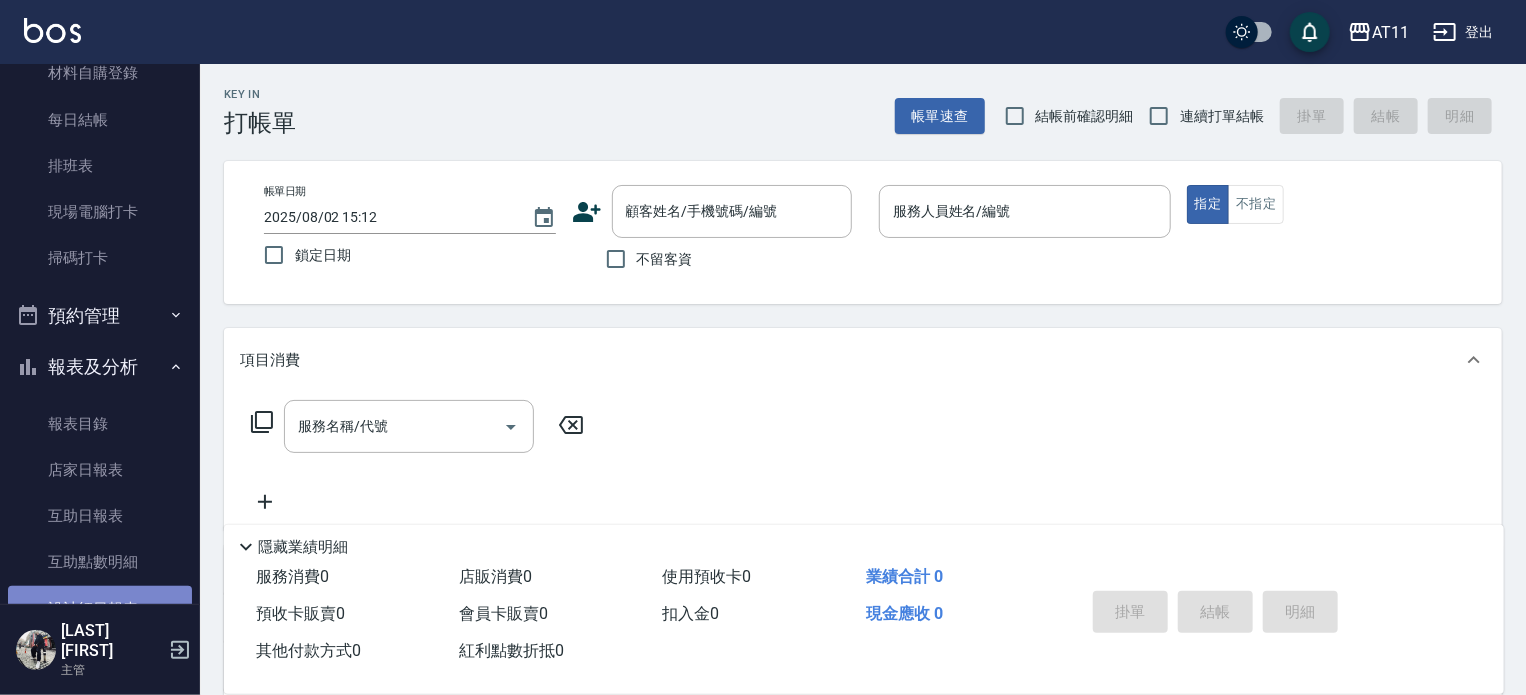 click on "設計師日報表" at bounding box center [100, 609] 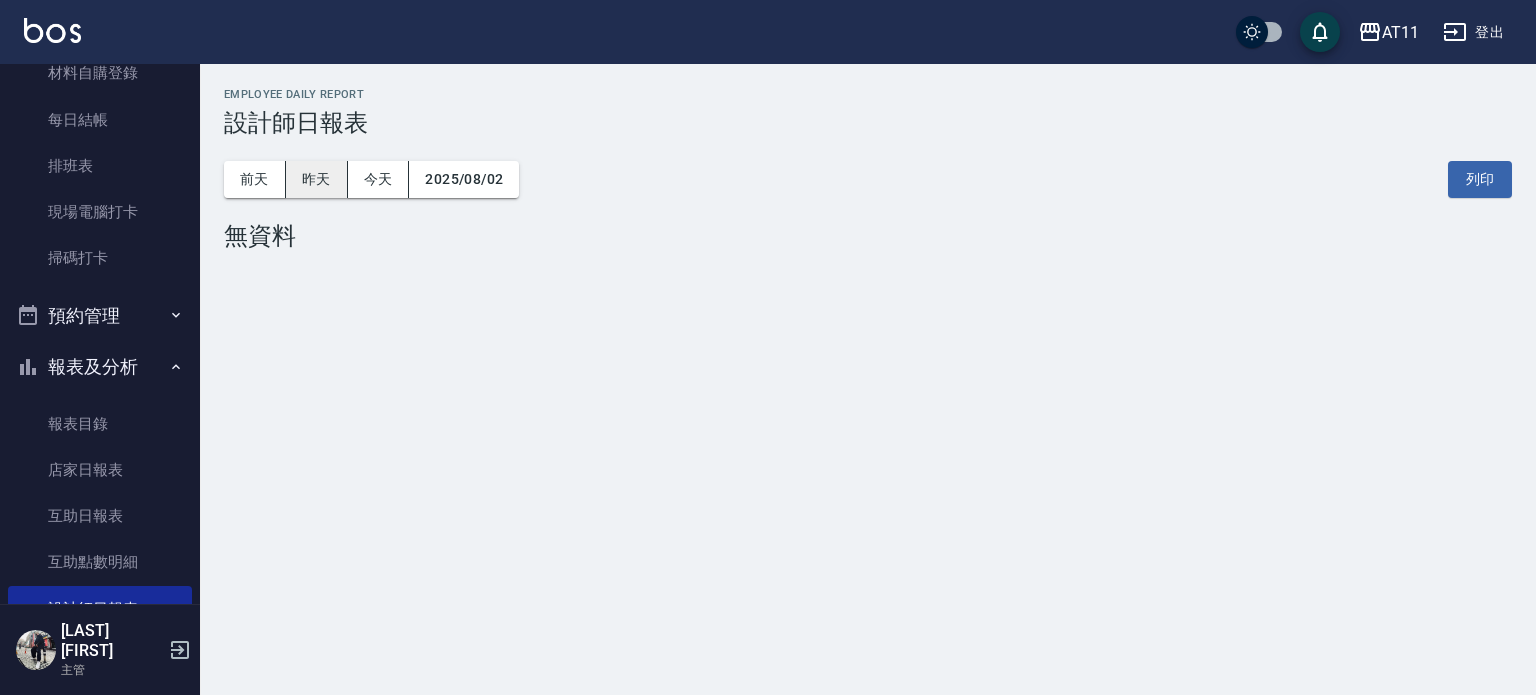 click on "昨天" at bounding box center (317, 179) 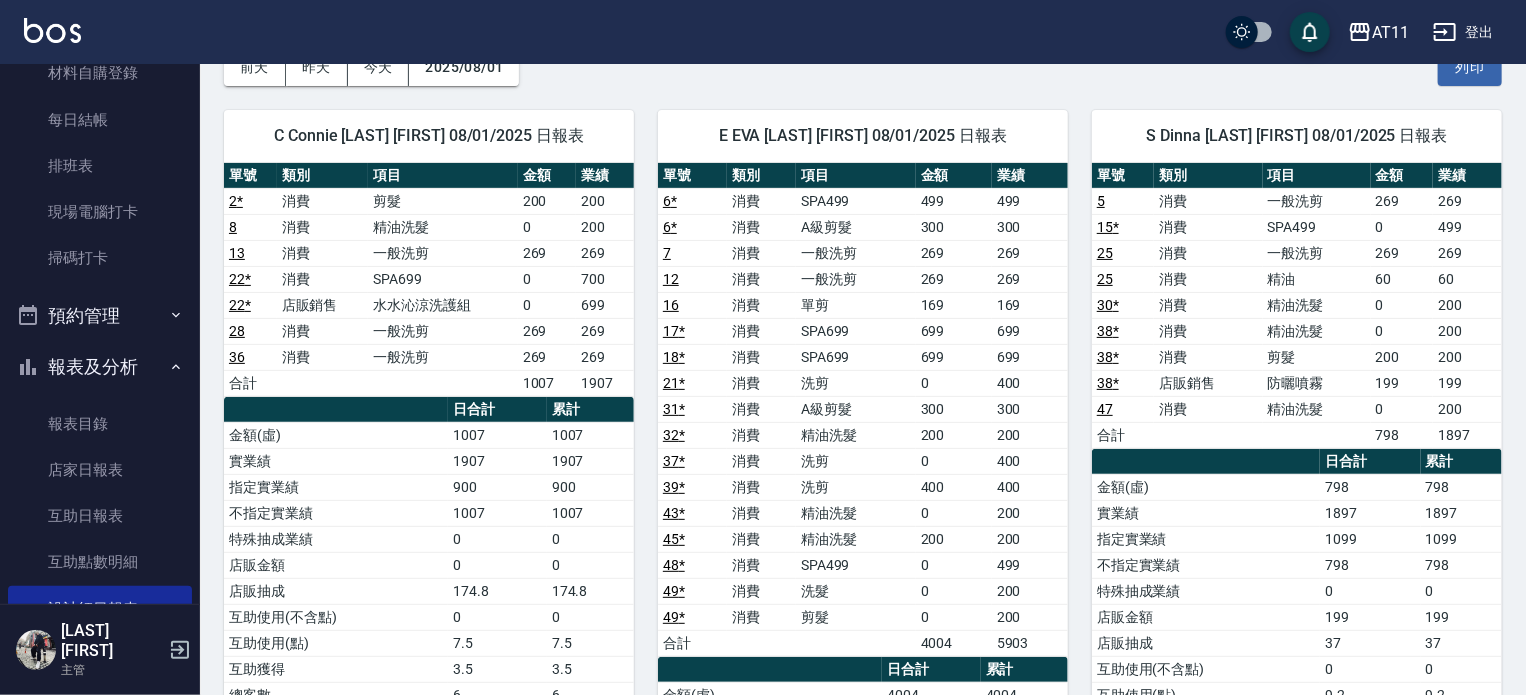 scroll, scrollTop: 100, scrollLeft: 0, axis: vertical 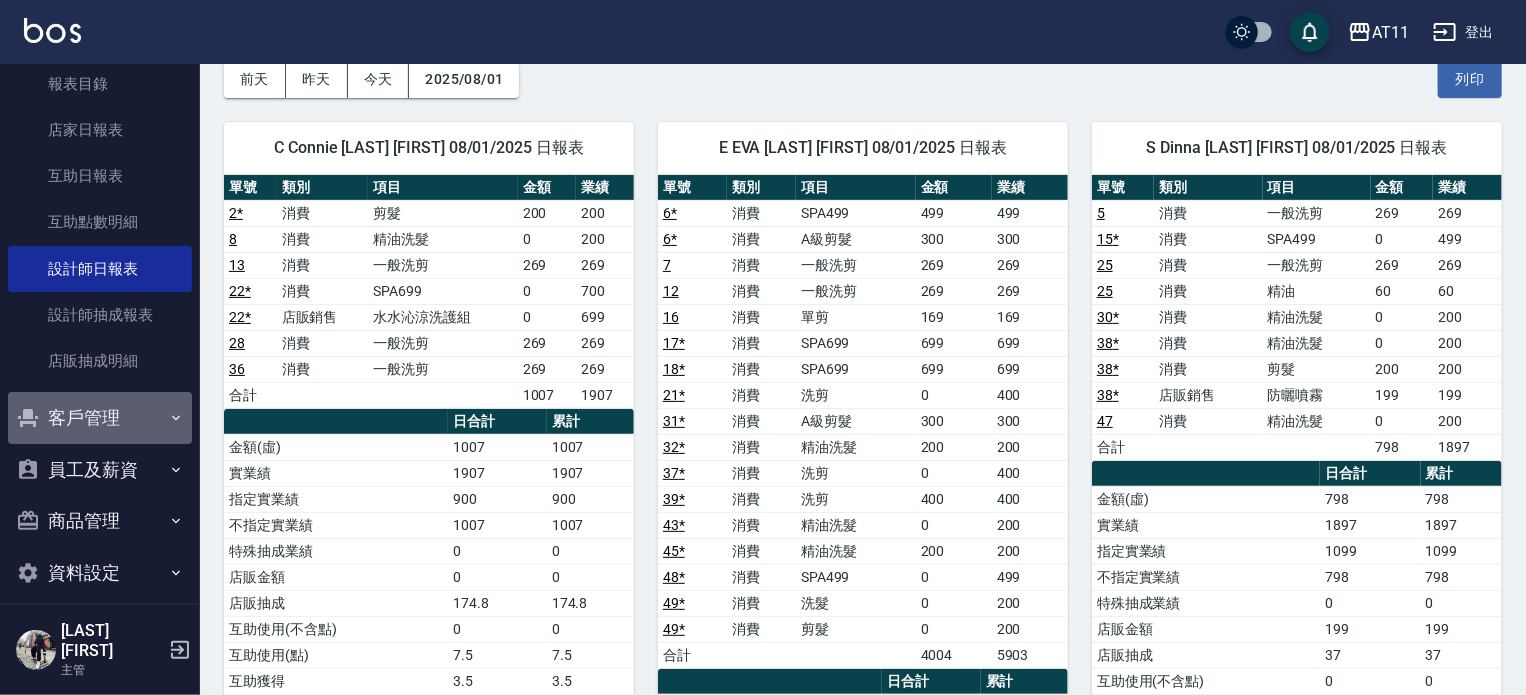 click on "客戶管理" at bounding box center [100, 418] 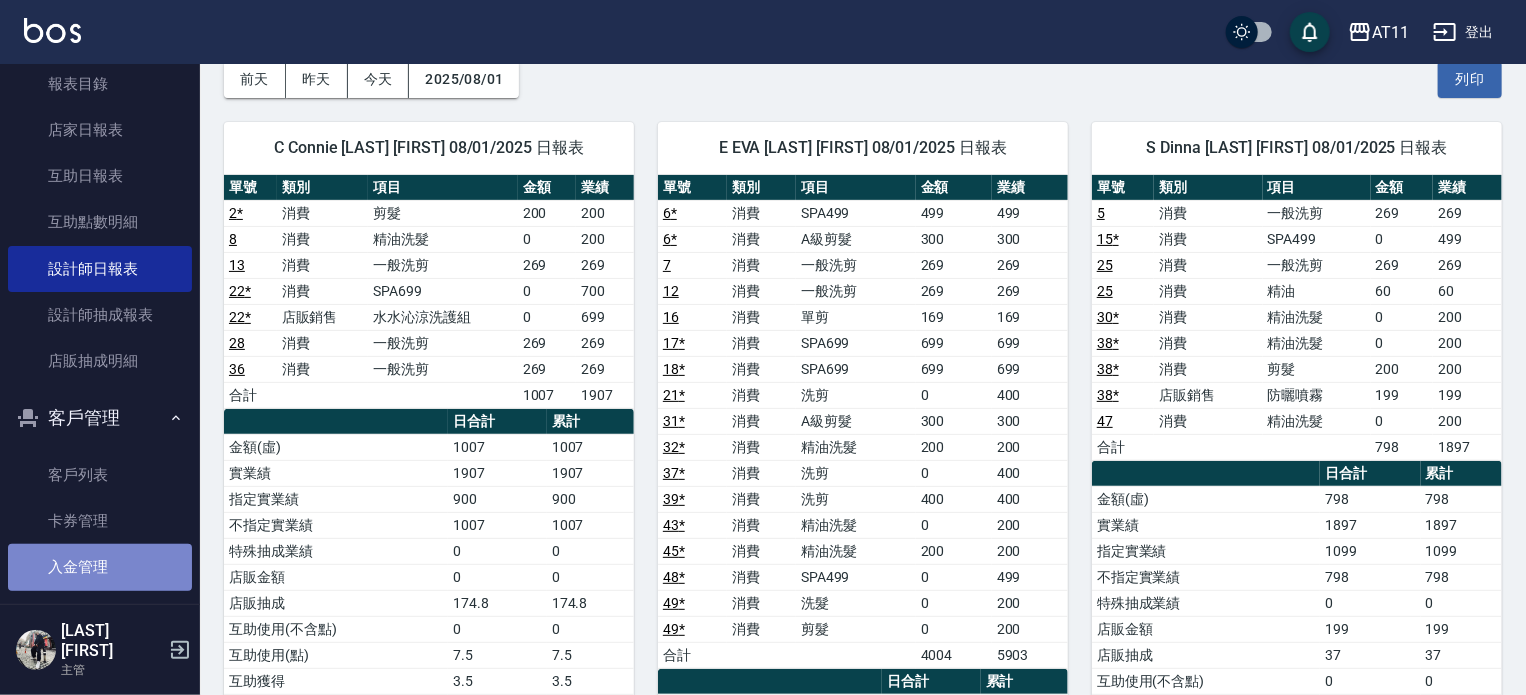 click on "入金管理" at bounding box center [100, 567] 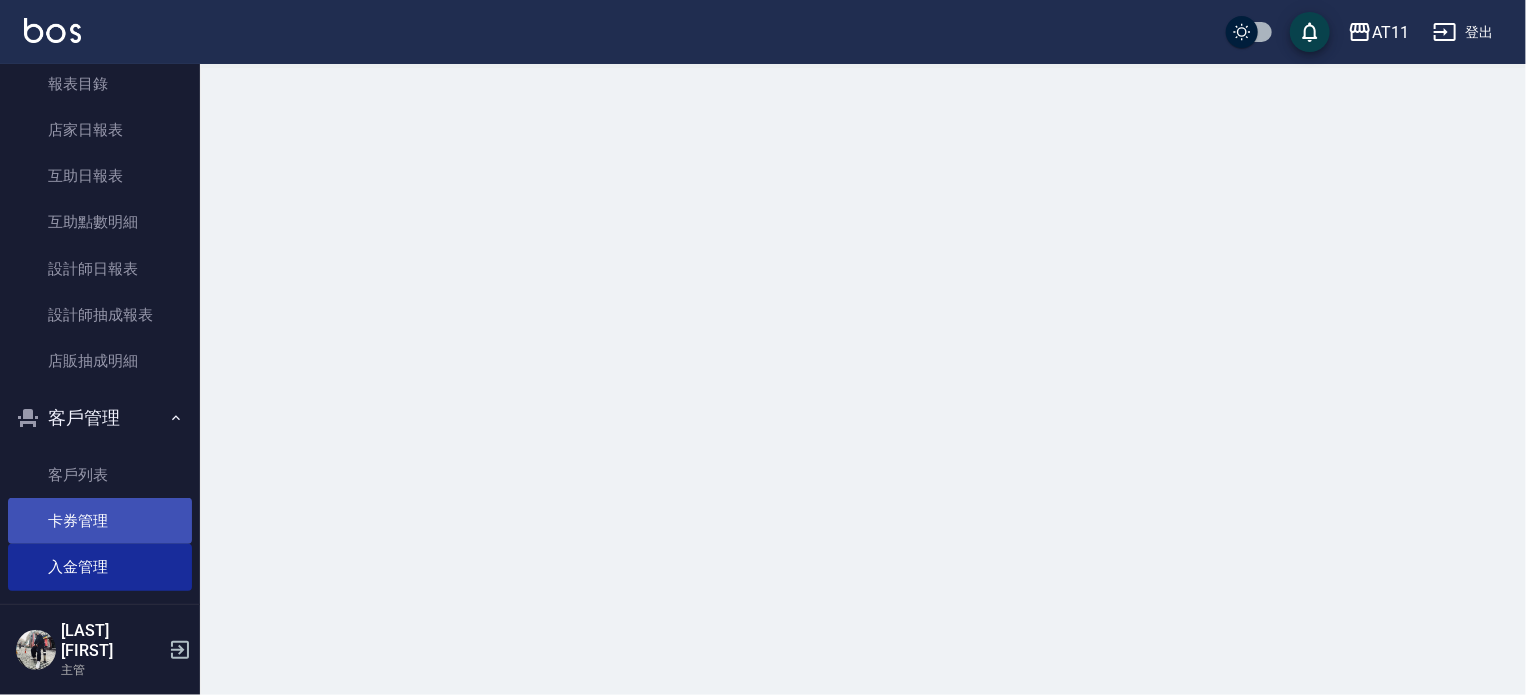 scroll, scrollTop: 0, scrollLeft: 0, axis: both 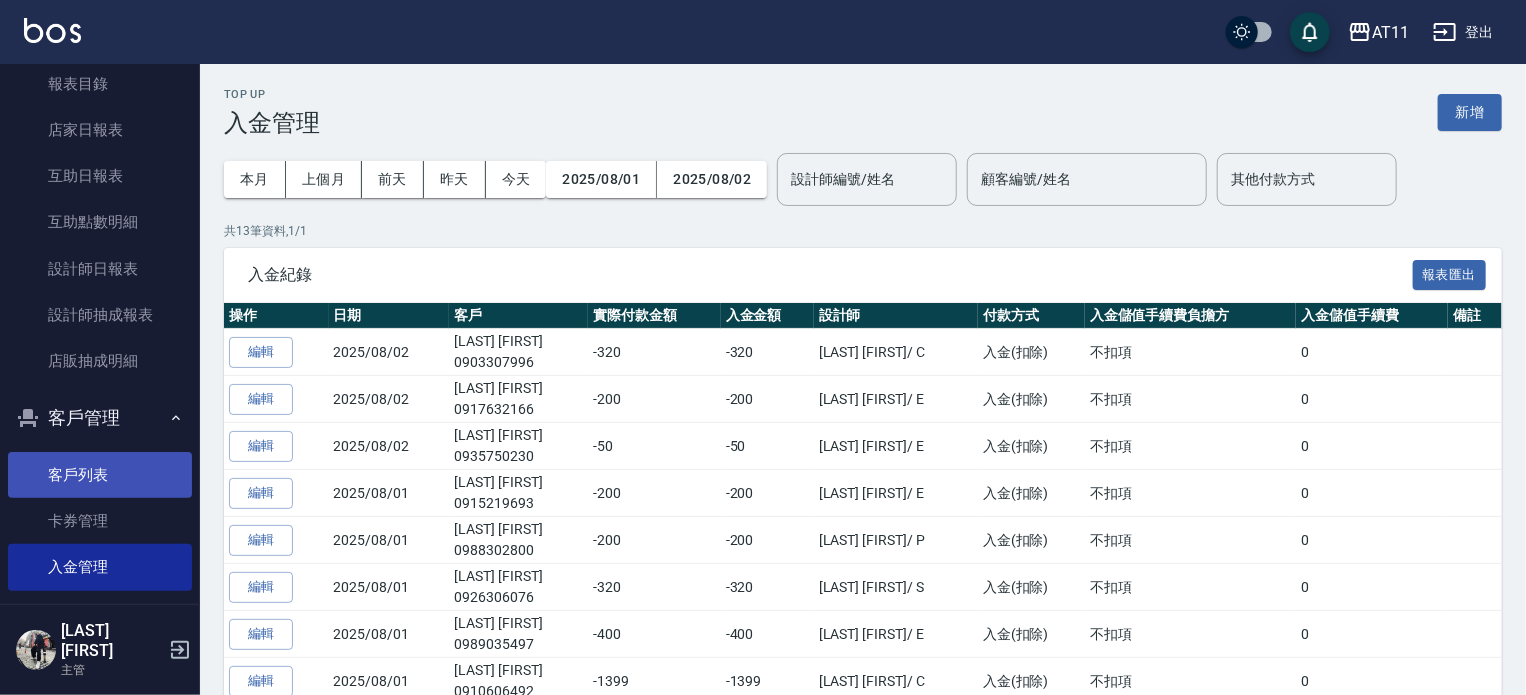click on "客戶列表" at bounding box center (100, 475) 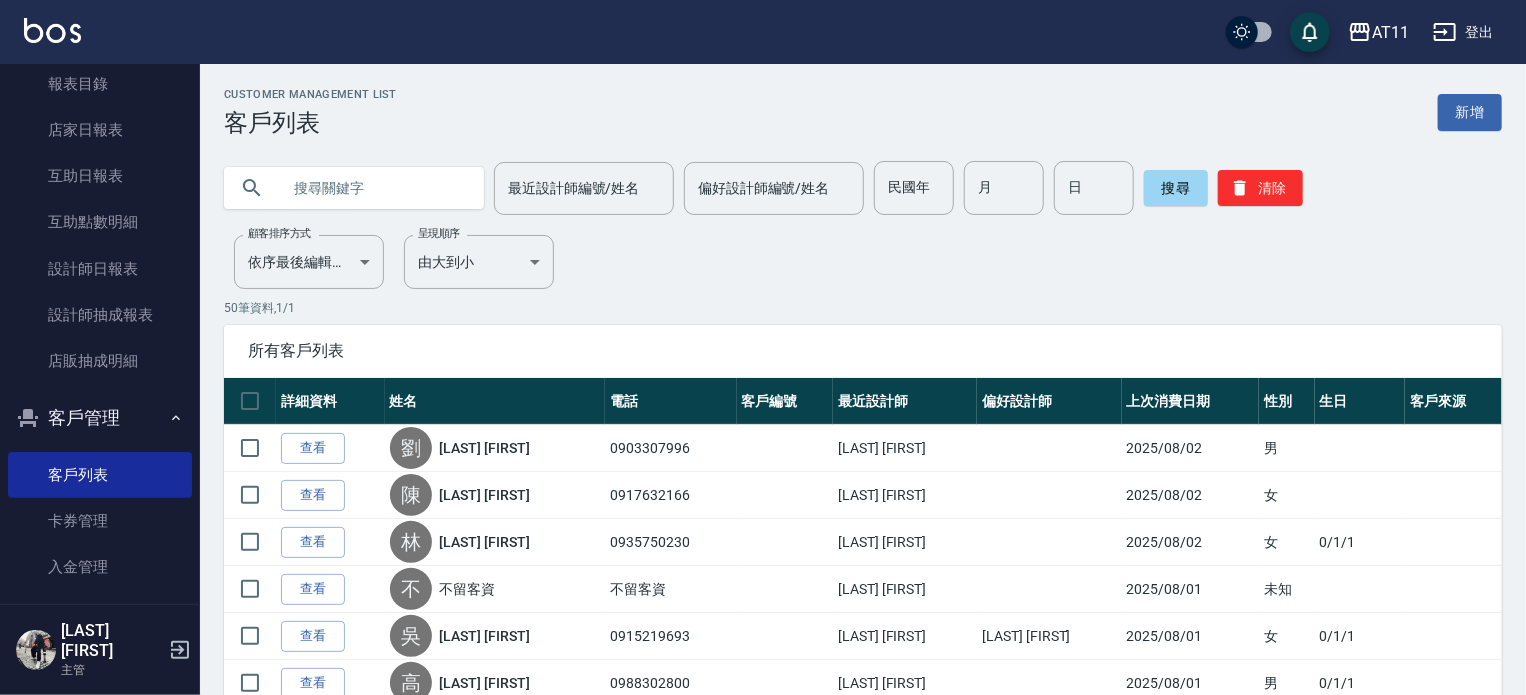 click at bounding box center (374, 188) 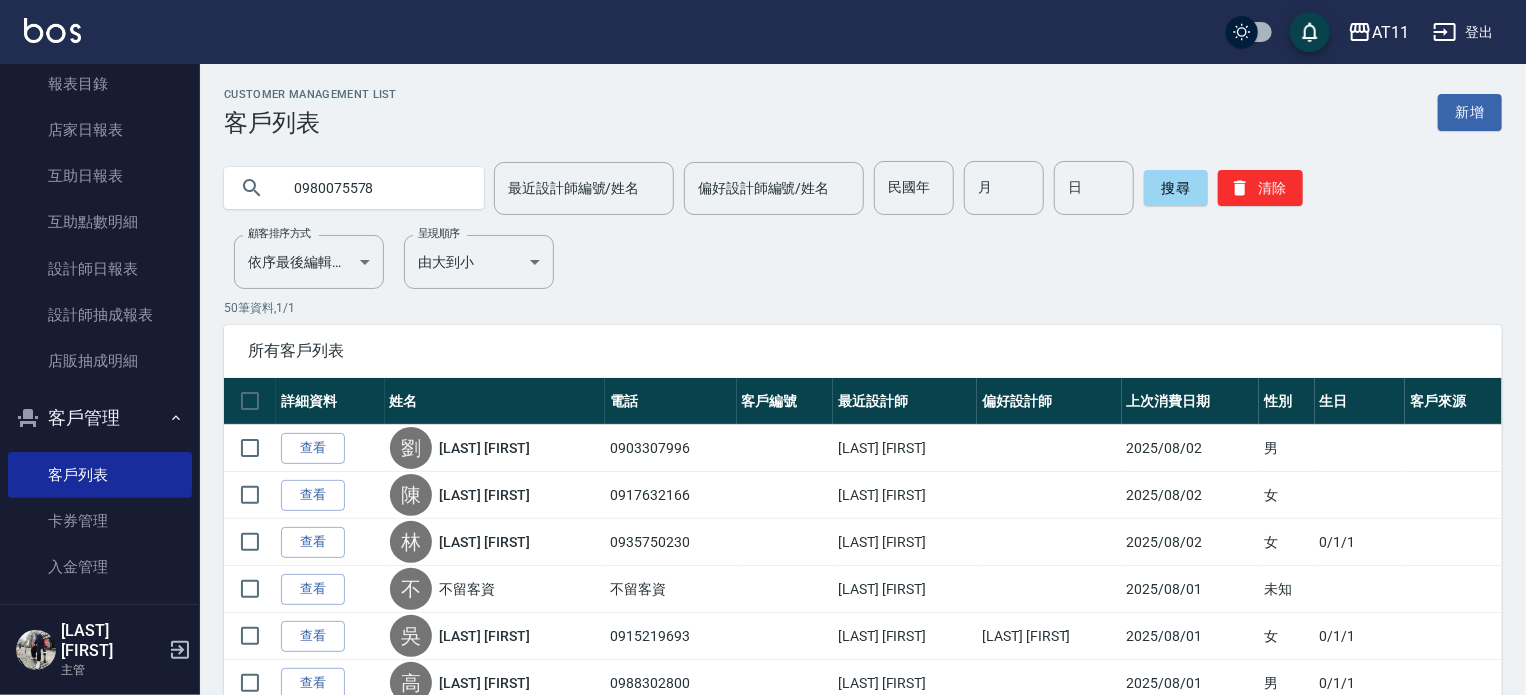 type on "0980075578" 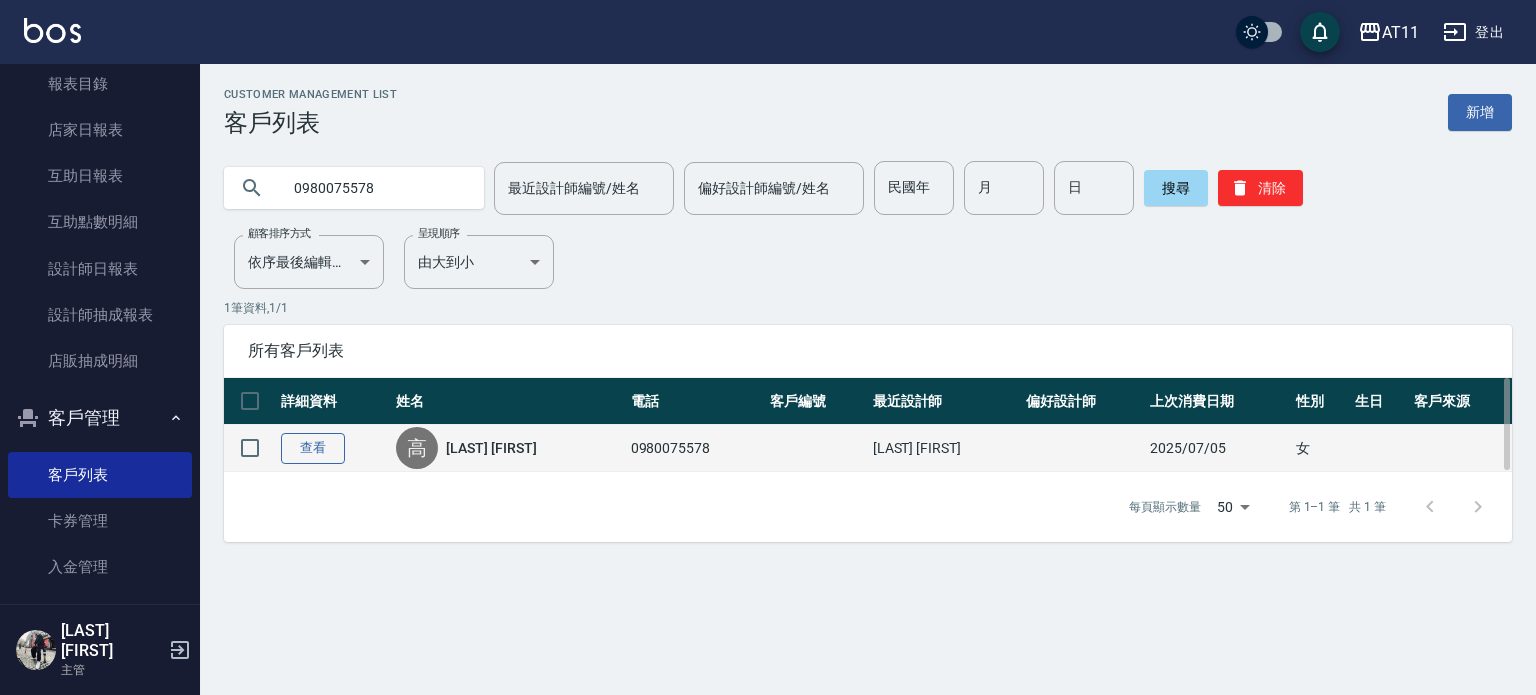 click on "查看" at bounding box center (313, 448) 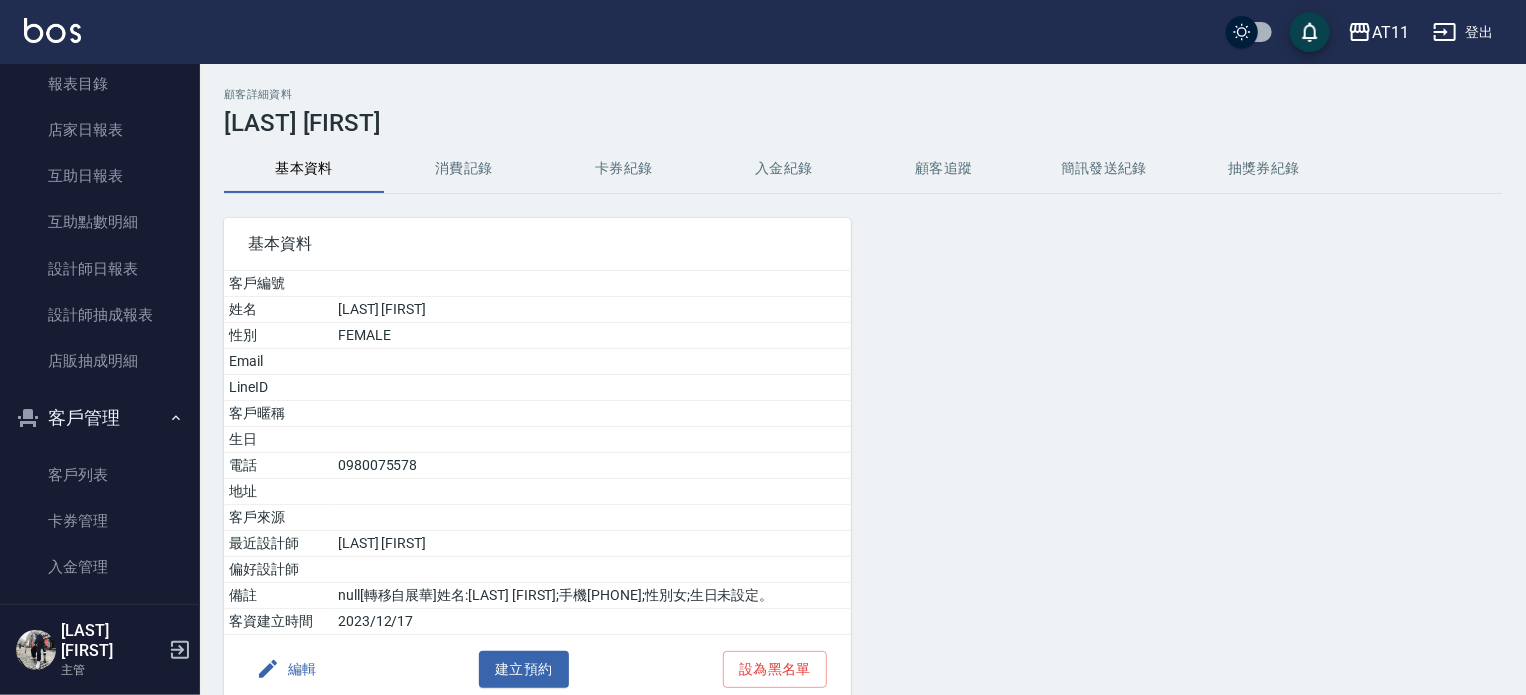 click on "入金紀錄" at bounding box center (784, 169) 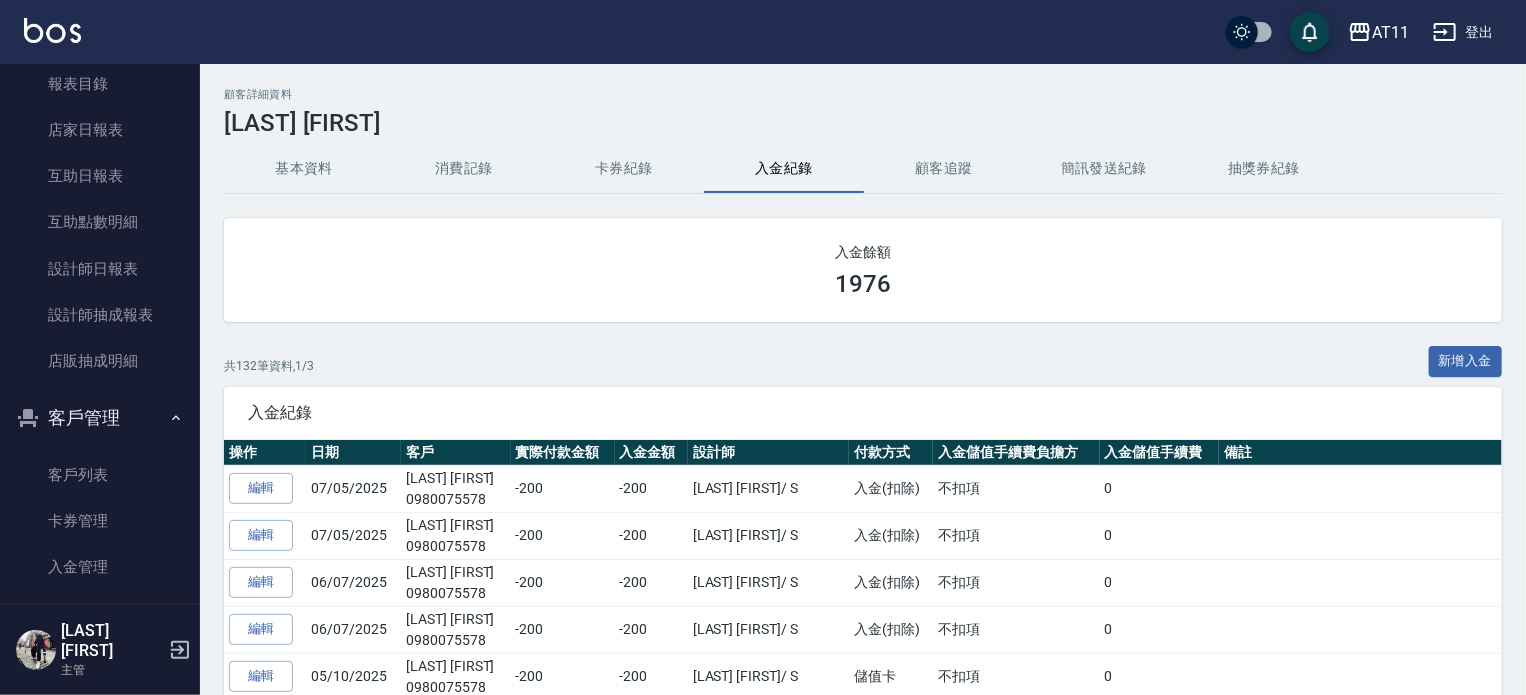 click on "新增入金" at bounding box center [1466, 361] 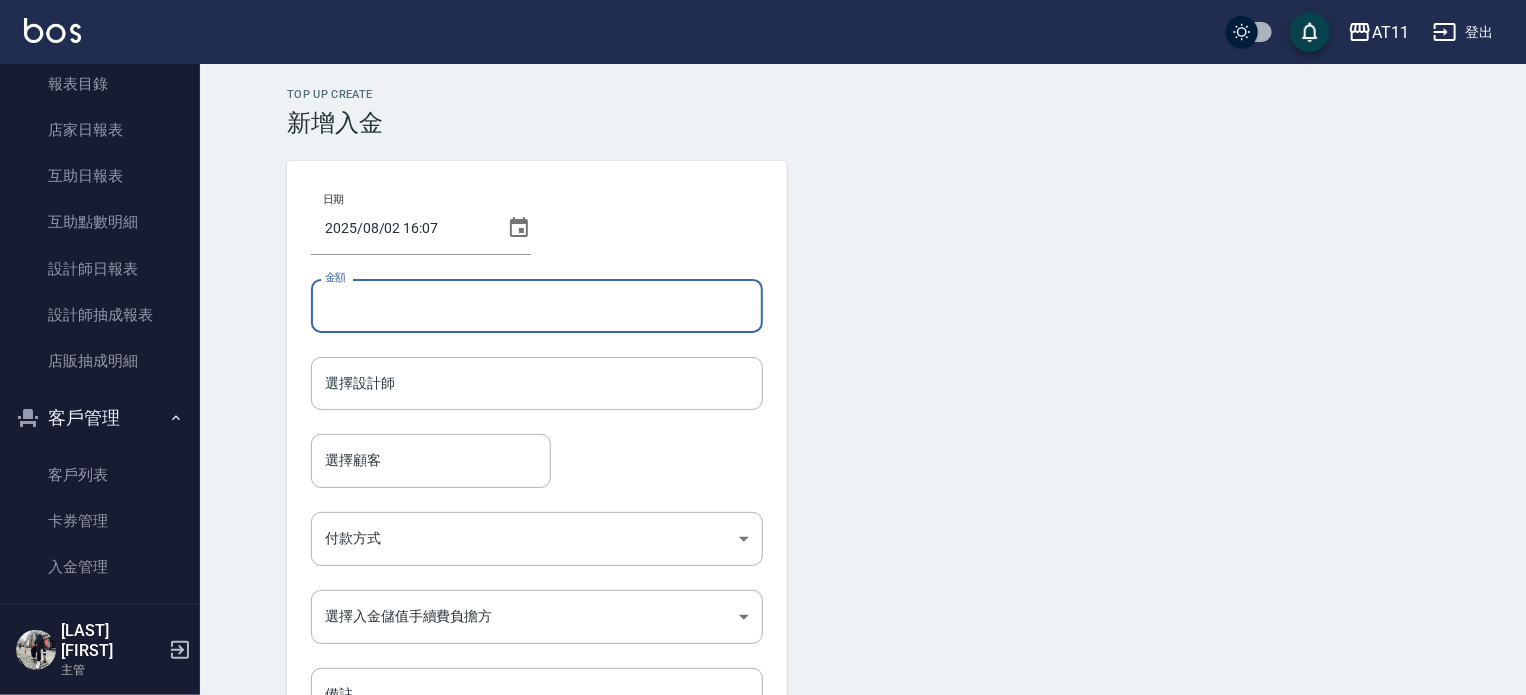 click on "金額" at bounding box center (537, 306) 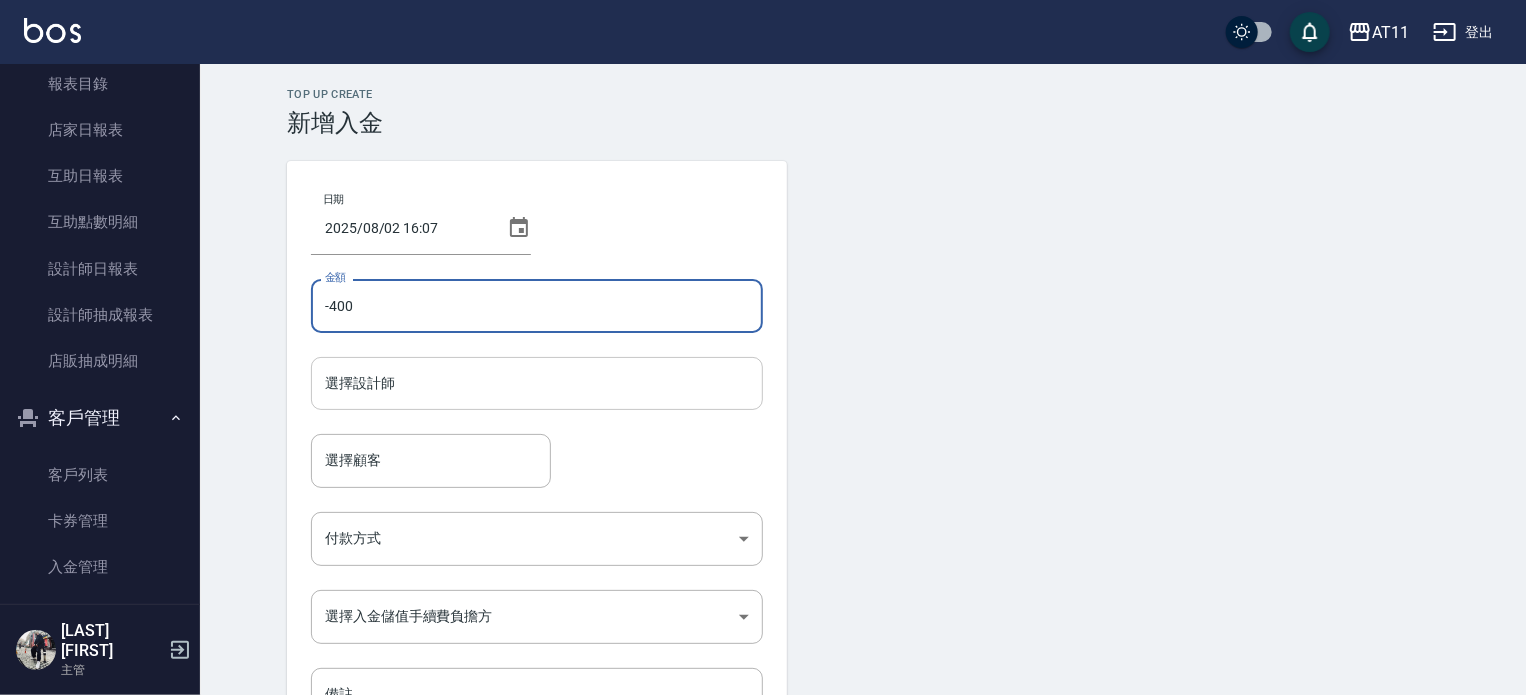 type on "-400" 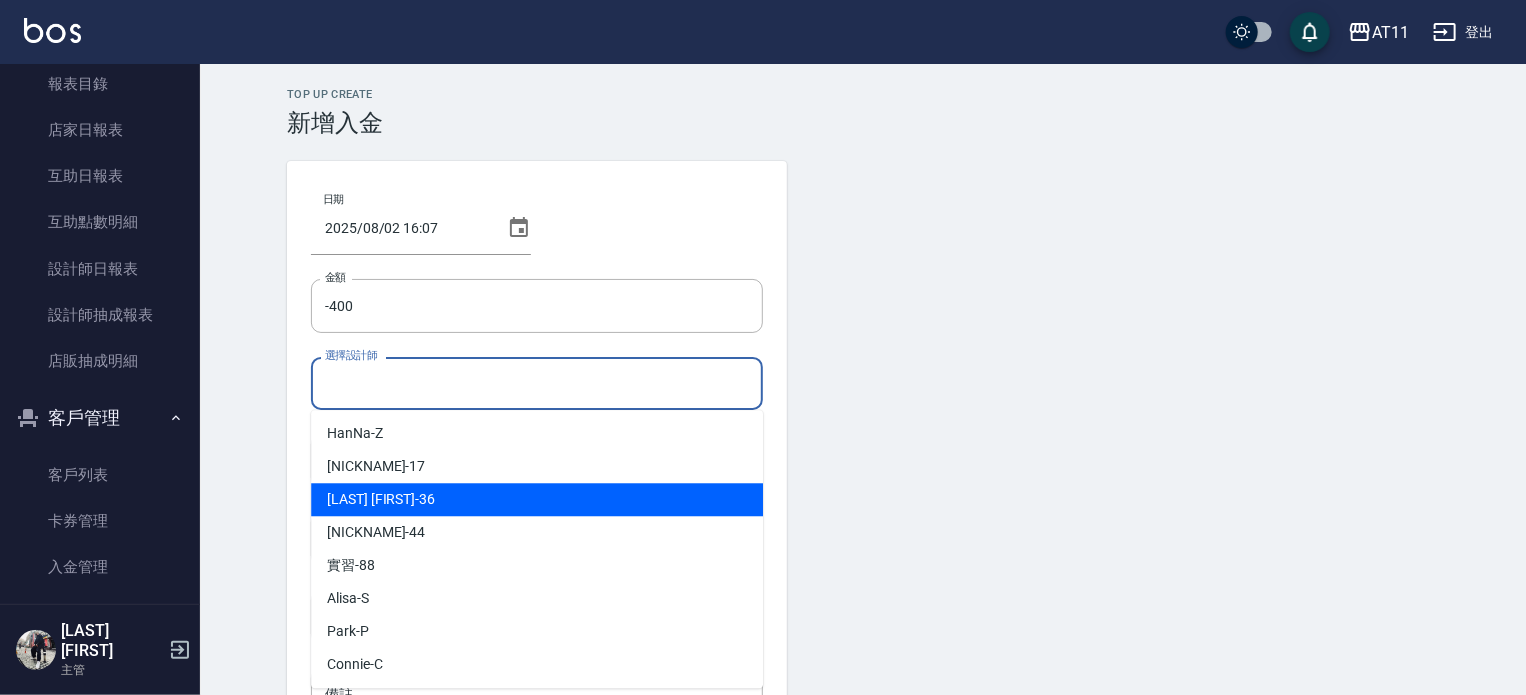 scroll, scrollTop: 200, scrollLeft: 0, axis: vertical 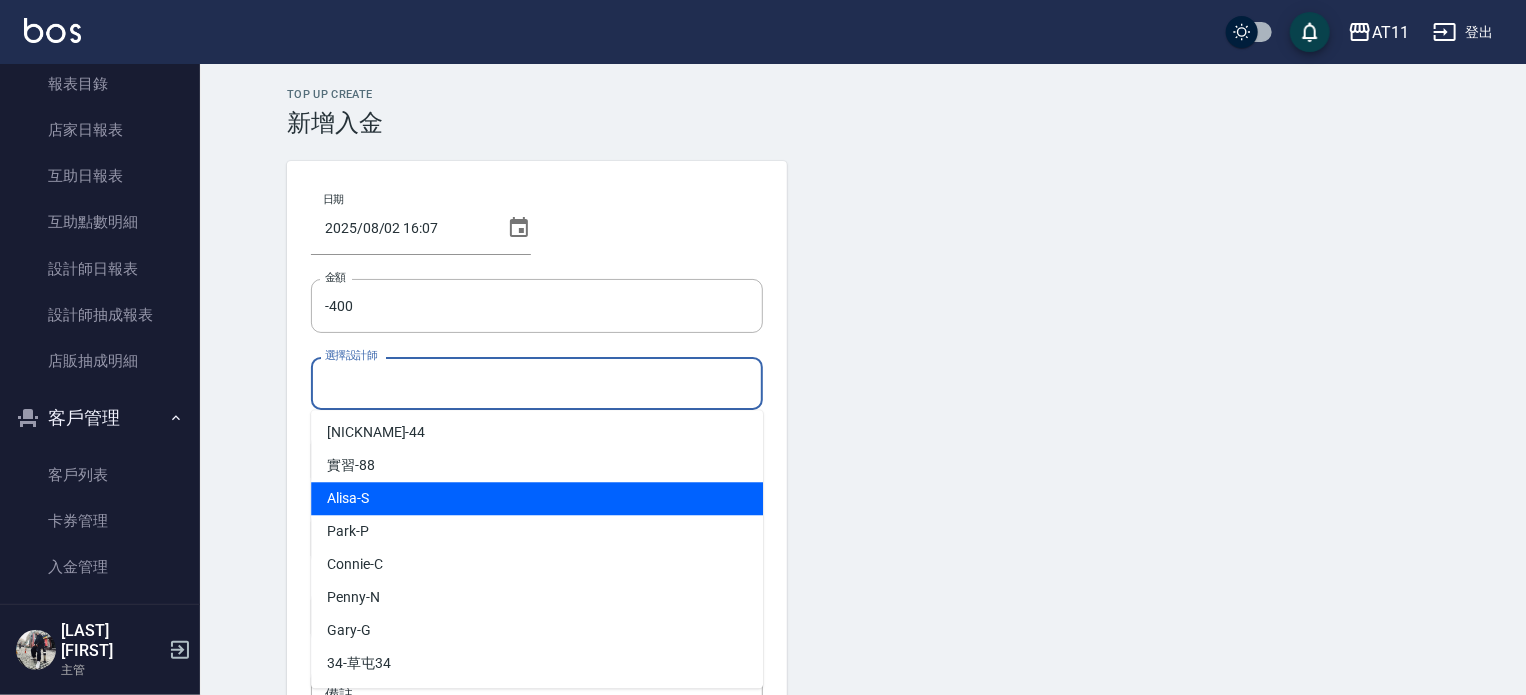 click on "Alisa -S" at bounding box center (537, 498) 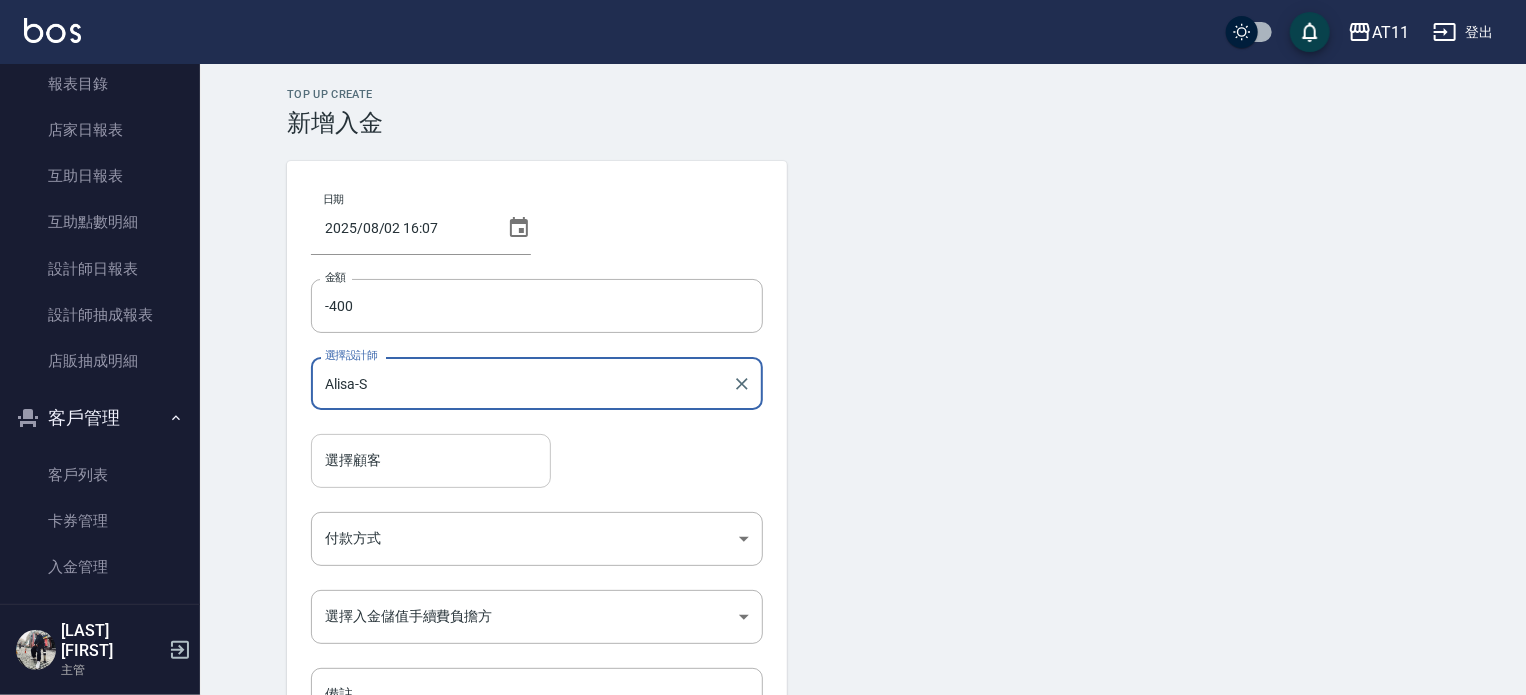 click on "選擇顧客" at bounding box center (431, 460) 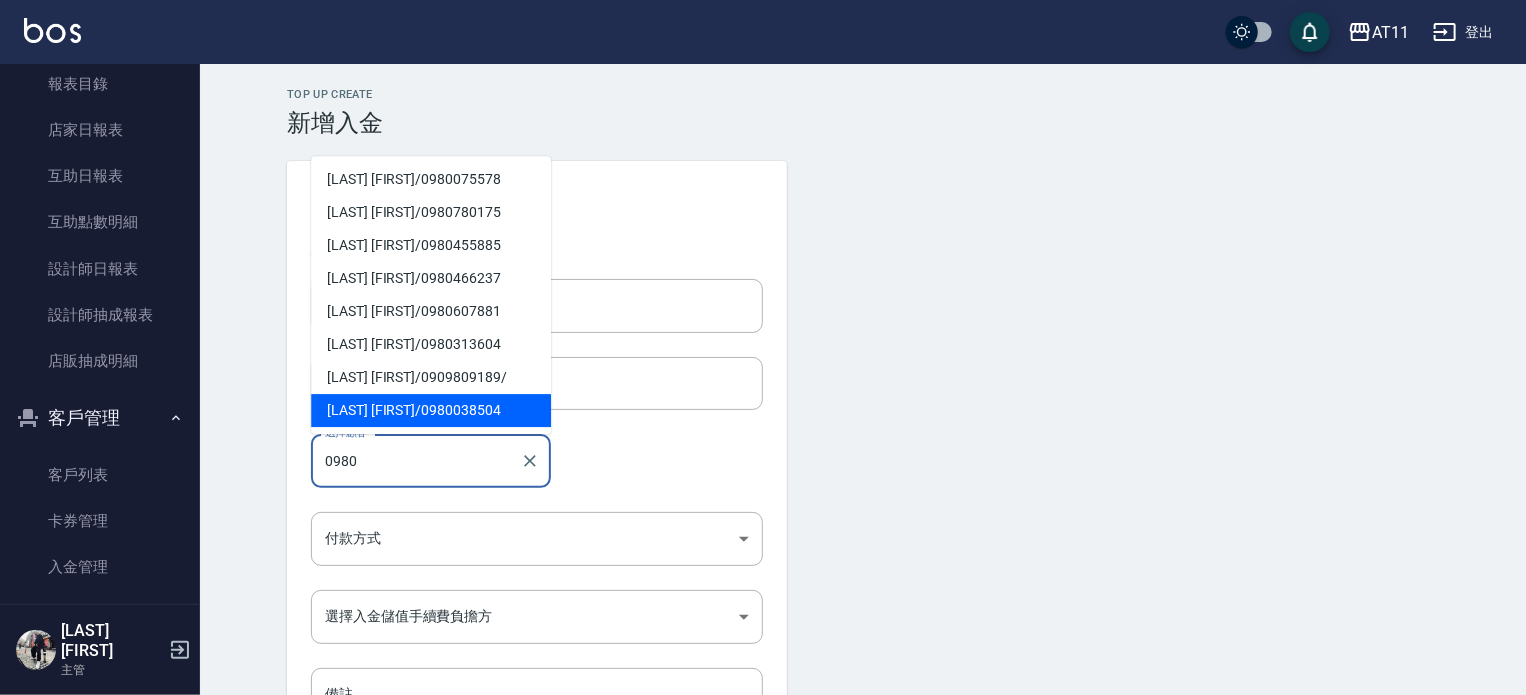 scroll, scrollTop: 0, scrollLeft: 0, axis: both 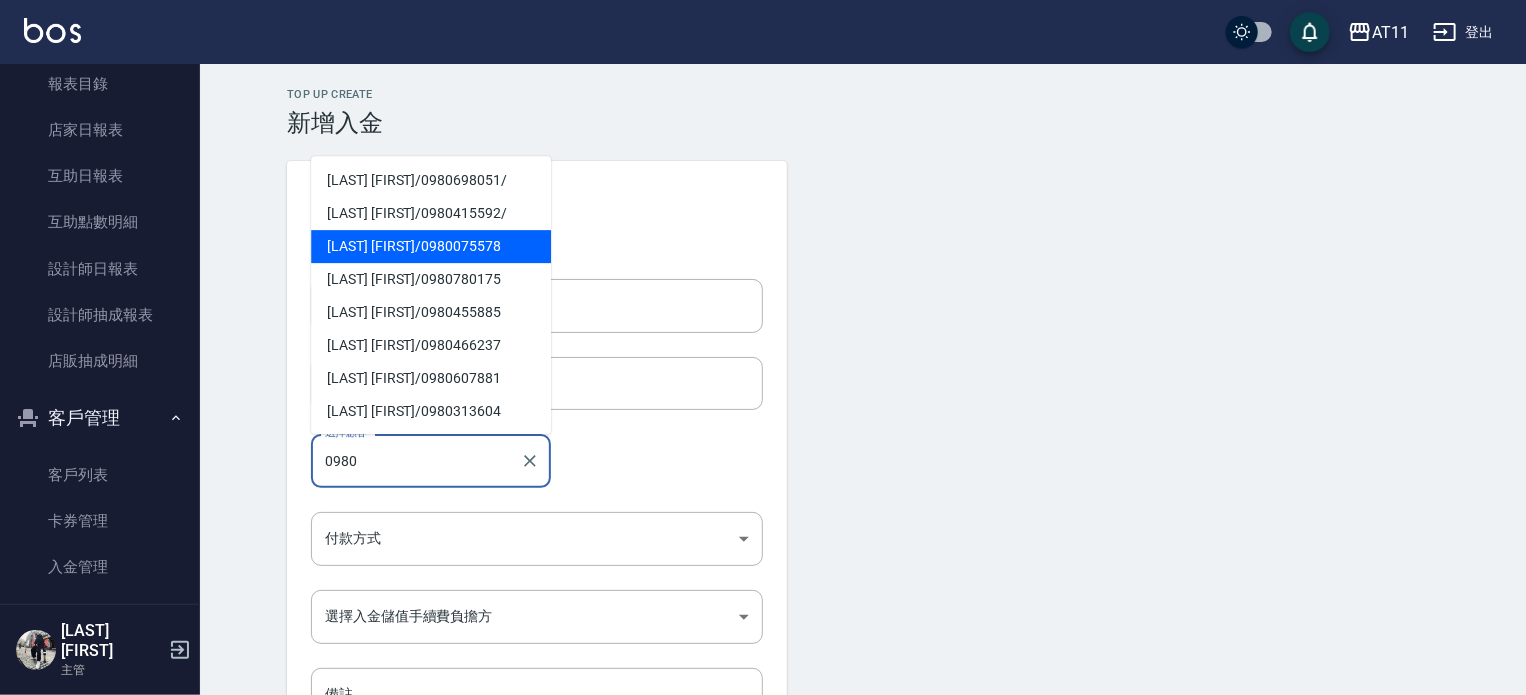 click on "高心柔  /  0980075578" at bounding box center [431, 246] 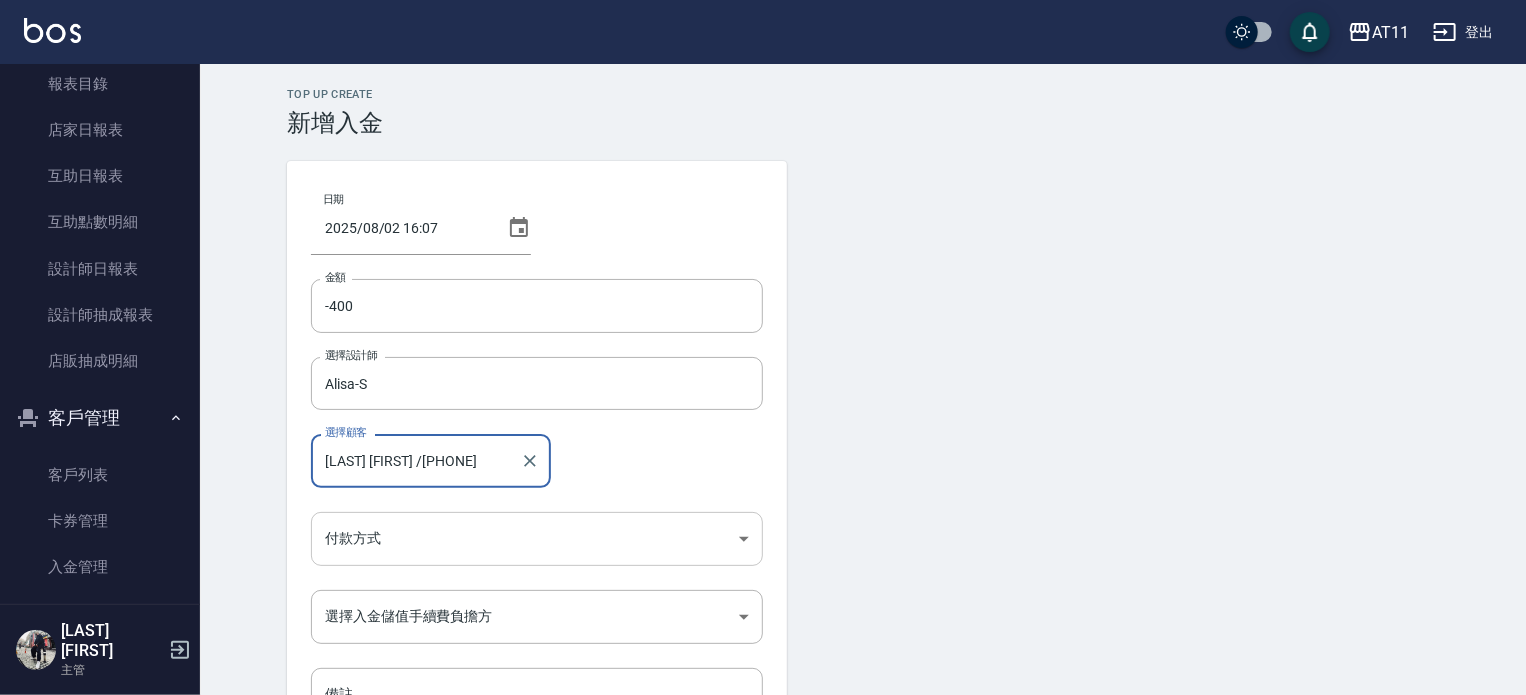 type on "高心柔/0980075578" 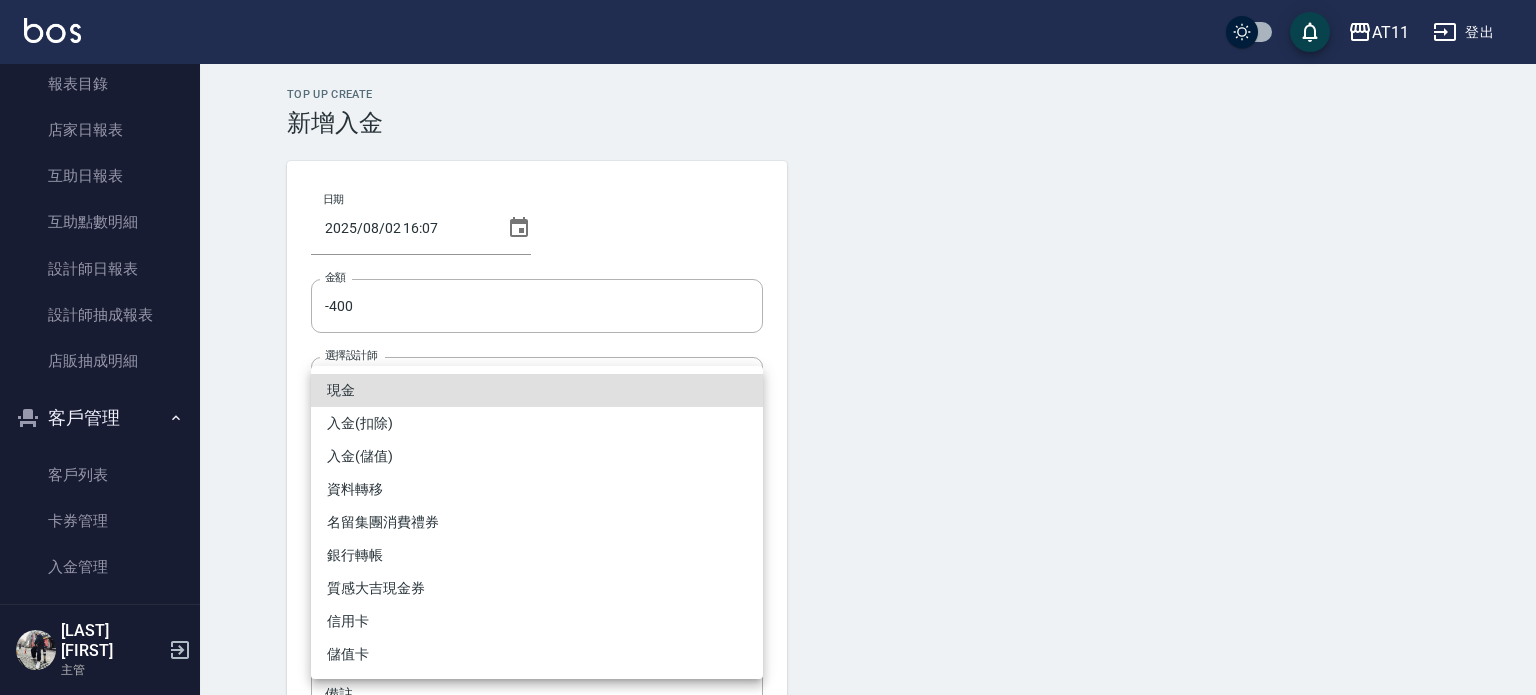 click on "AT11 登出 櫃檯作業 打帳單 帳單列表 現金收支登錄 材料自購登錄 每日結帳 排班表 現場電腦打卡 掃碼打卡 預約管理 預約管理 單日預約紀錄 單週預約紀錄 報表及分析 報表目錄 店家日報表 互助日報表 互助點數明細 設計師日報表 設計師抽成報表 店販抽成明細 客戶管理 客戶列表 卡券管理 入金管理 員工及薪資 員工列表 全店打卡記錄 商品管理 商品分類設定 商品列表 資料設定 服務分類設定 服務項目設定 預收卡設定 支付方式設定 第三方卡券設定 林宗易 主管 Top Up Create 新增入金 日期 2025/08/02 16:07 金額 -400 金額 選擇設計師 Alisa-S 選擇設計師 選擇顧客 高心柔/0980075578 選擇顧客 付款方式 ​ 付款方式 選擇入金儲值手續費負擔方 ​ 選擇入金儲值手續費負擔方 備註 備註 新增 現金 入金(扣除) 入金(儲值) 資料轉移 名留集團消費禮券 銀行轉帳 質感大吉現金券 信用卡" at bounding box center [768, 415] 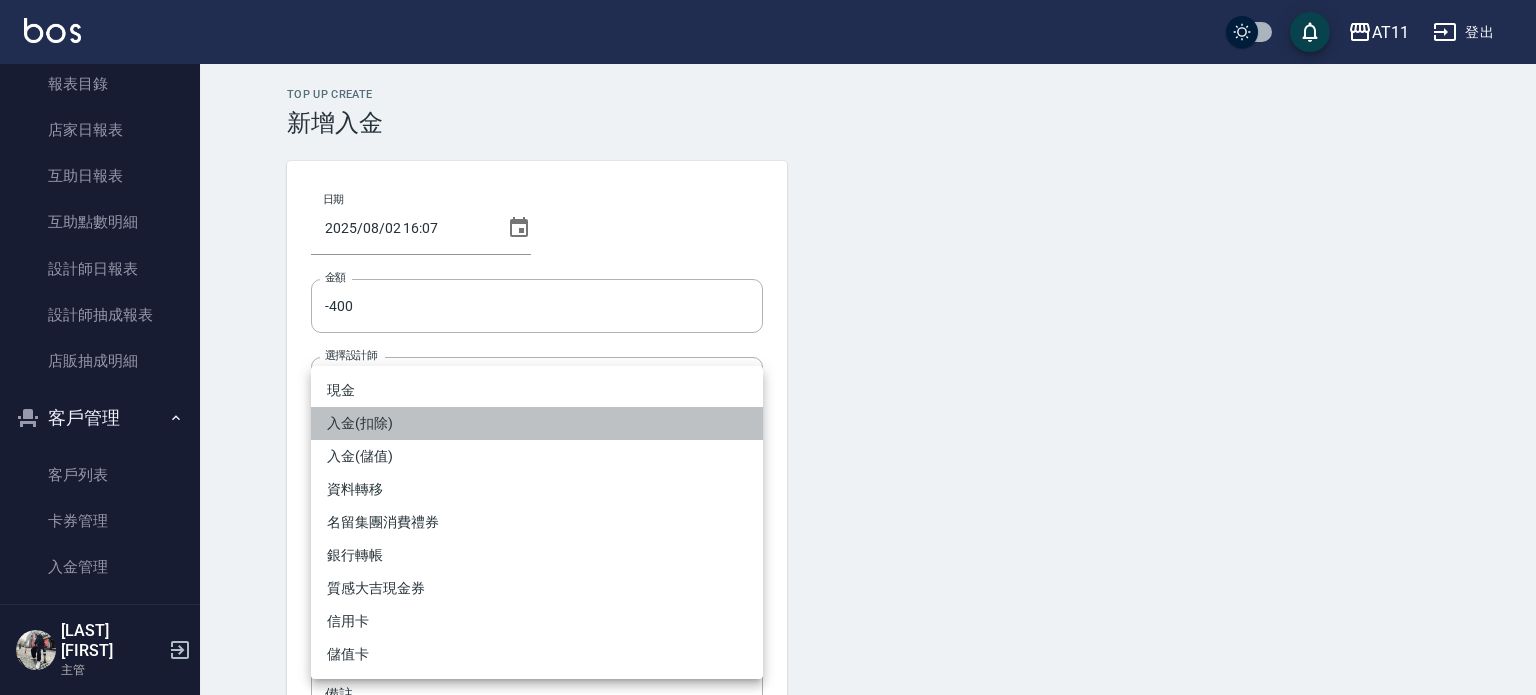 click on "入金(扣除)" at bounding box center [537, 423] 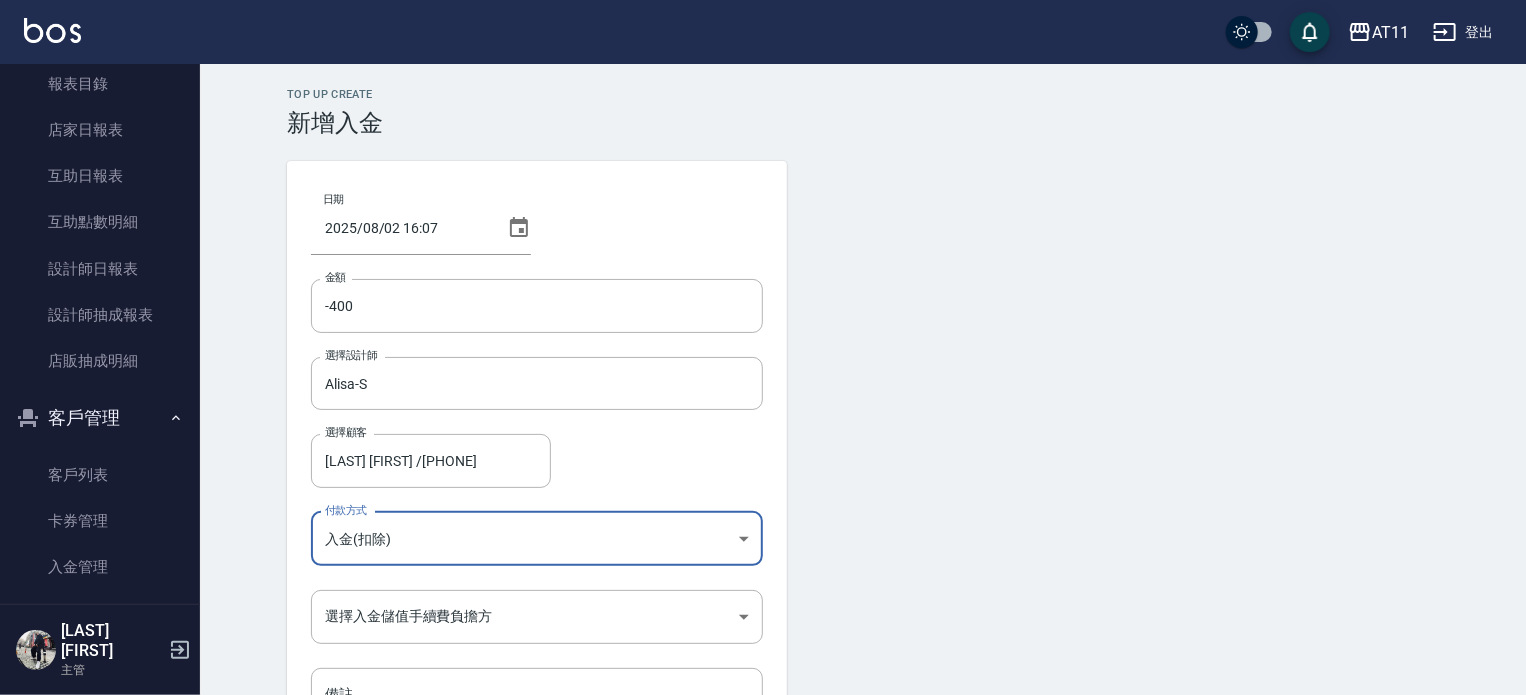 scroll, scrollTop: 100, scrollLeft: 0, axis: vertical 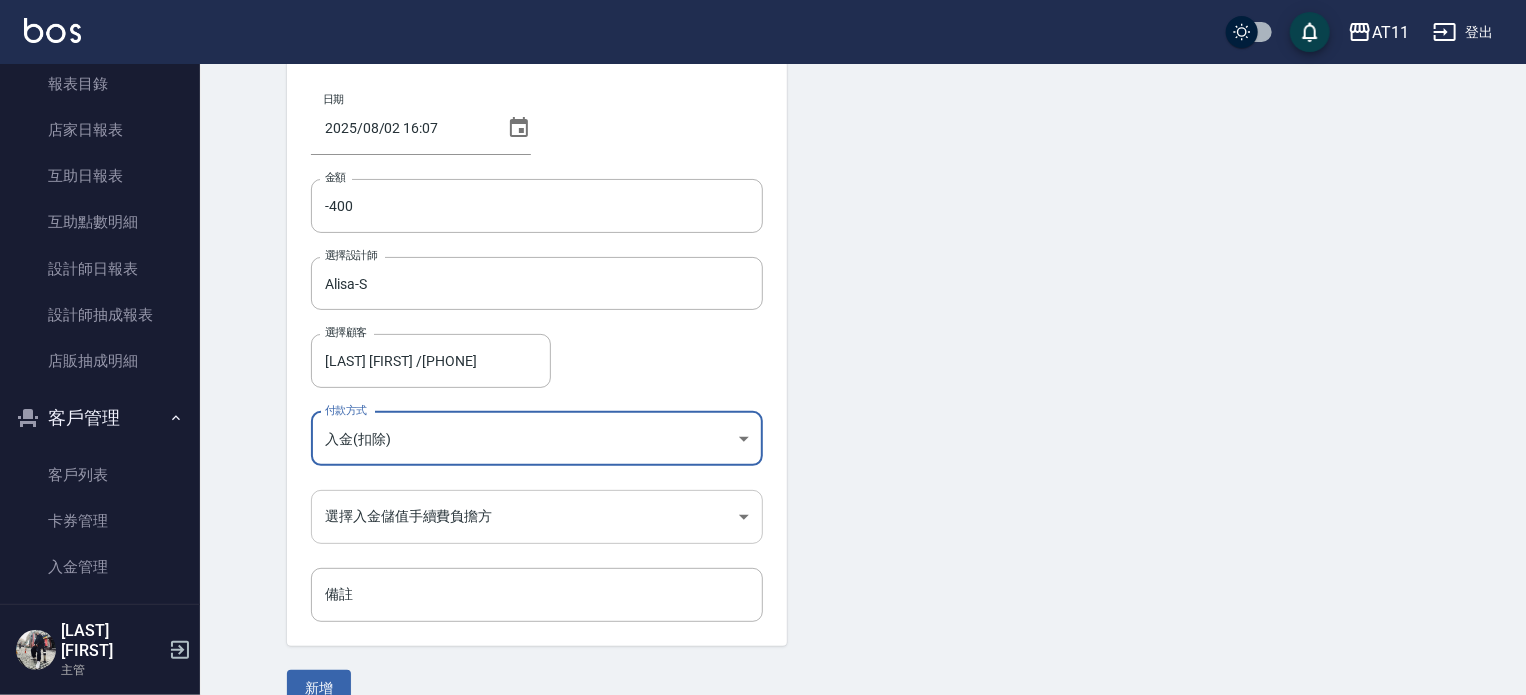 click on "AT11 登出 櫃檯作業 打帳單 帳單列表 現金收支登錄 材料自購登錄 每日結帳 排班表 現場電腦打卡 掃碼打卡 預約管理 預約管理 單日預約紀錄 單週預約紀錄 報表及分析 報表目錄 店家日報表 互助日報表 互助點數明細 設計師日報表 設計師抽成報表 店販抽成明細 客戶管理 客戶列表 卡券管理 入金管理 員工及薪資 員工列表 全店打卡記錄 商品管理 商品分類設定 商品列表 資料設定 服務分類設定 服務項目設定 預收卡設定 支付方式設定 第三方卡券設定 林宗易 主管 Top Up Create 新增入金 日期 2025/08/02 16:07 金額 -400 金額 選擇設計師 Alisa-S 選擇設計師 選擇顧客 高心柔/0980075578 選擇顧客 付款方式 入金(扣除) 入金(扣除) 付款方式 選擇入金儲值手續費負擔方 ​ 選擇入金儲值手續費負擔方 備註 備註 新增" at bounding box center [763, 315] 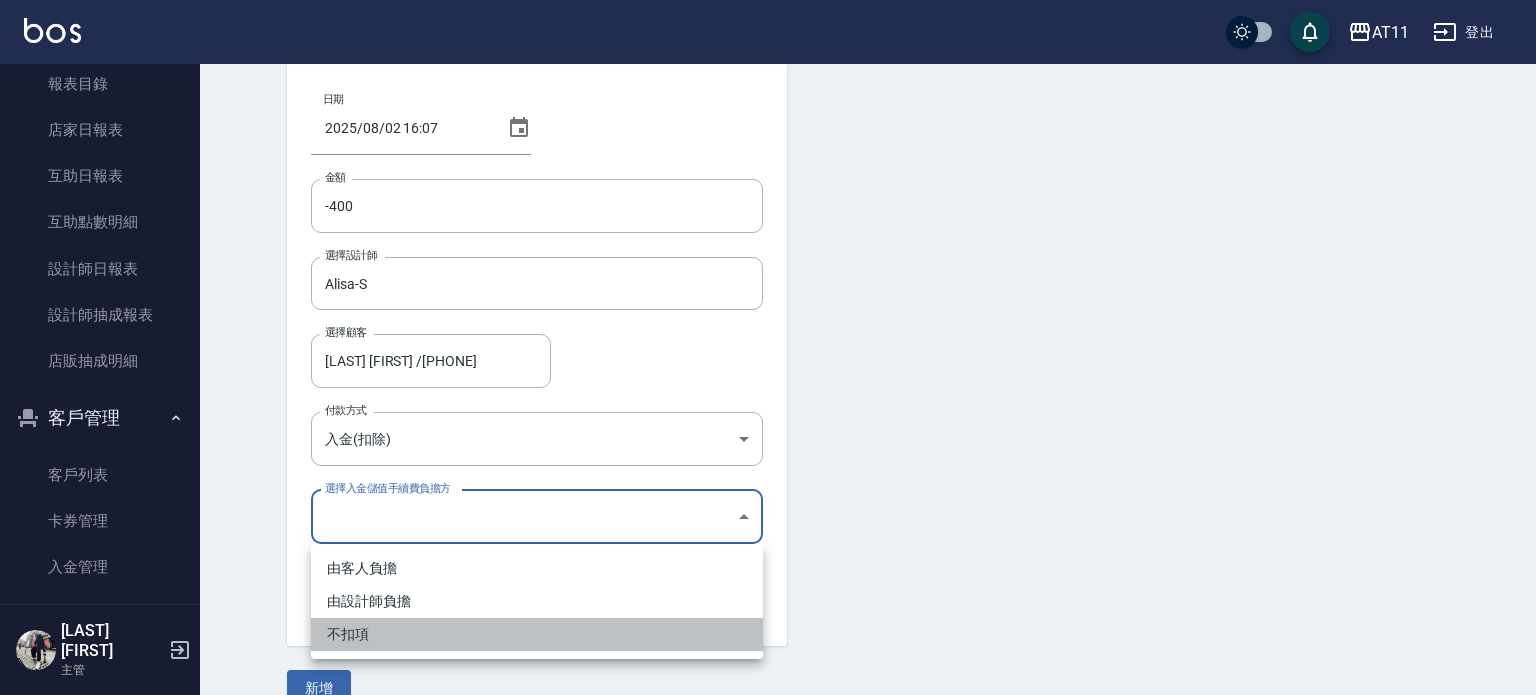 click on "不扣項" at bounding box center (537, 634) 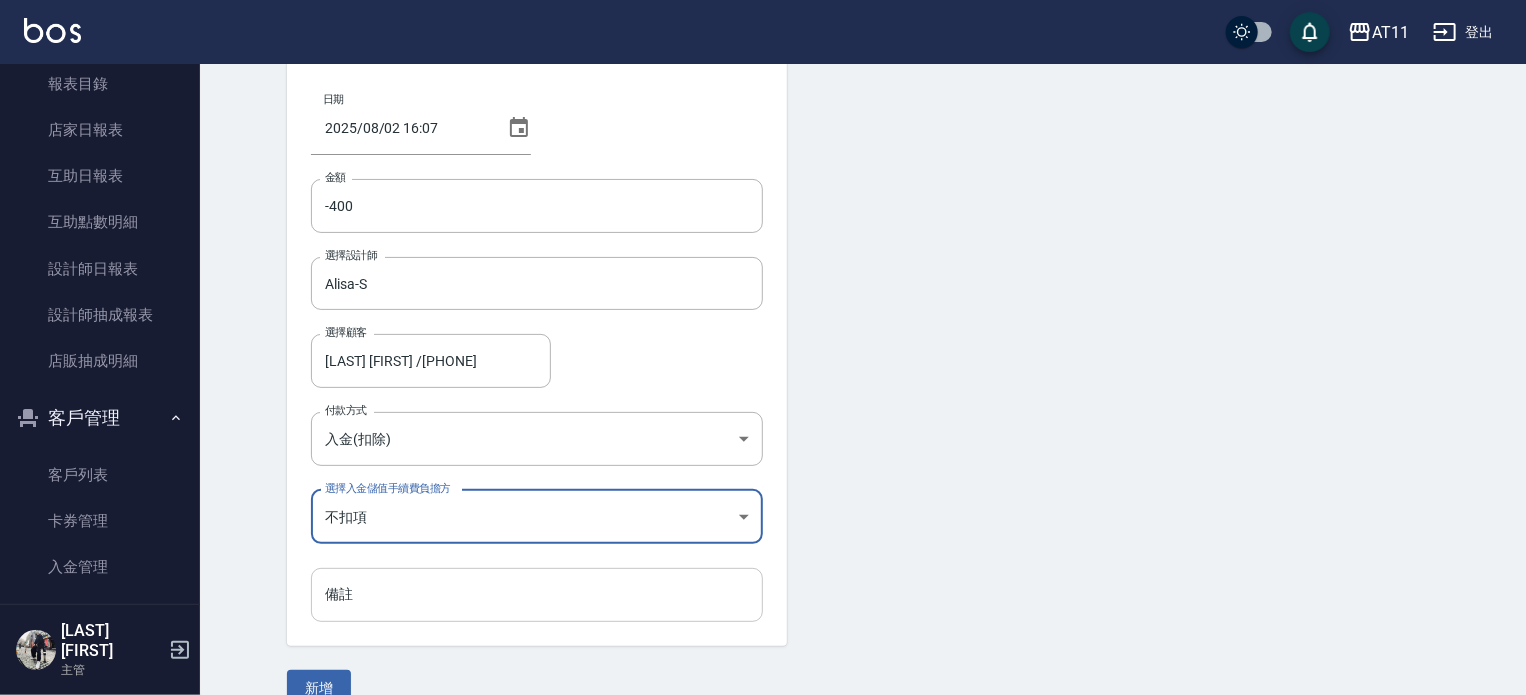 scroll, scrollTop: 135, scrollLeft: 0, axis: vertical 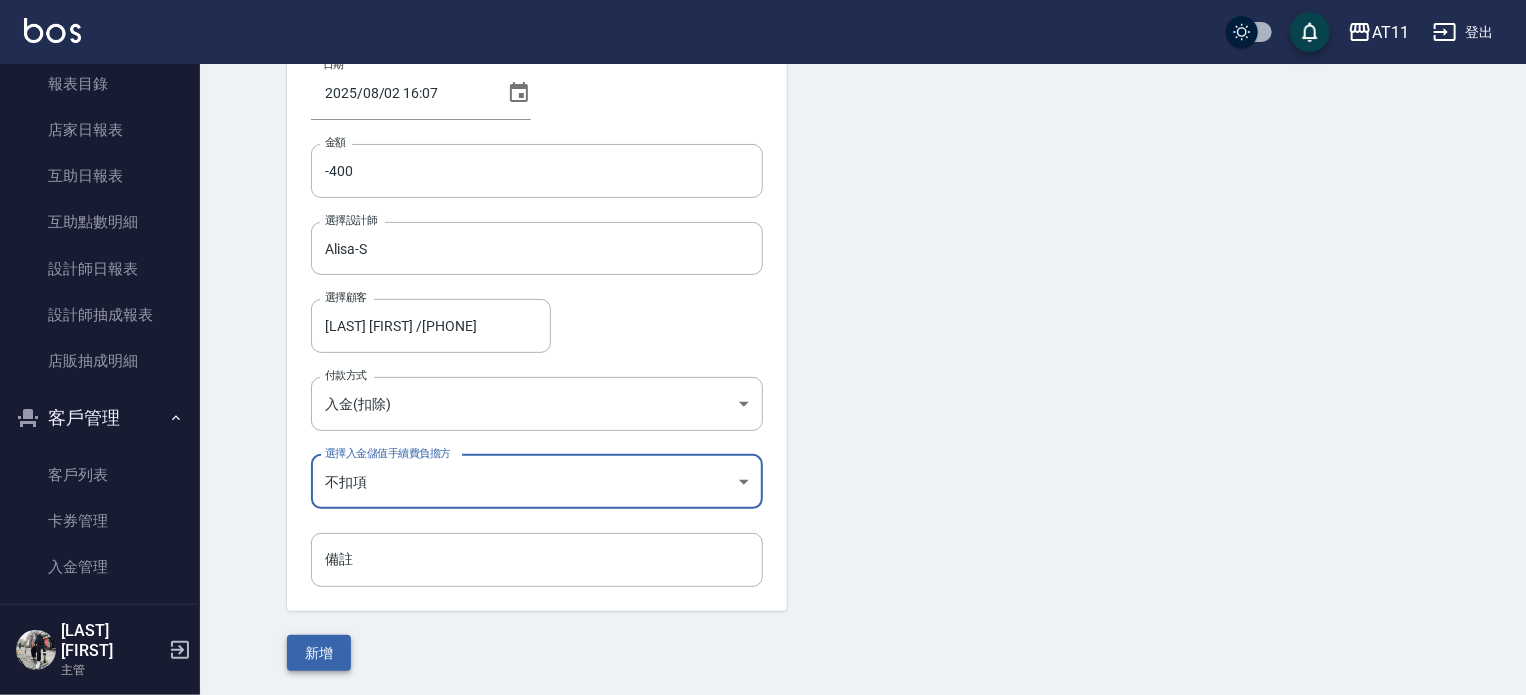 click on "新增" at bounding box center [319, 653] 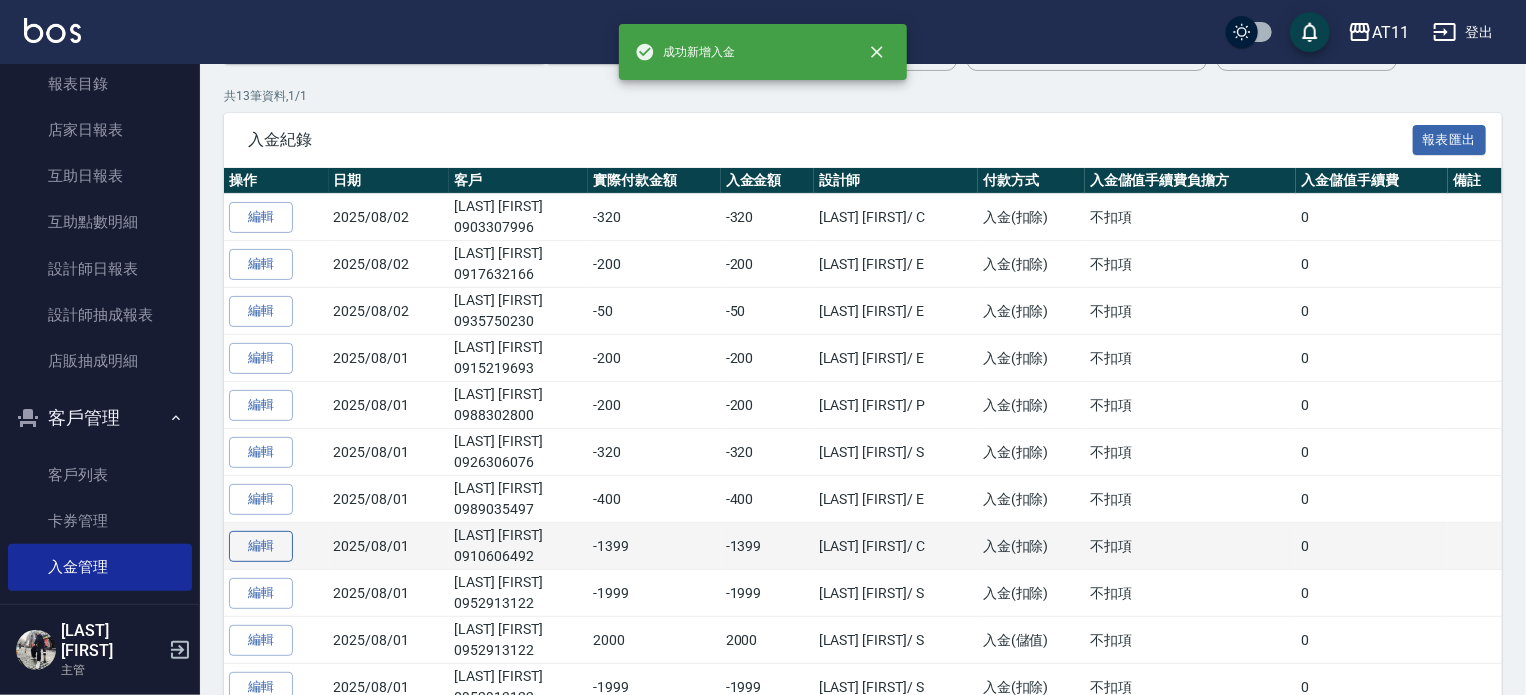 scroll, scrollTop: 0, scrollLeft: 0, axis: both 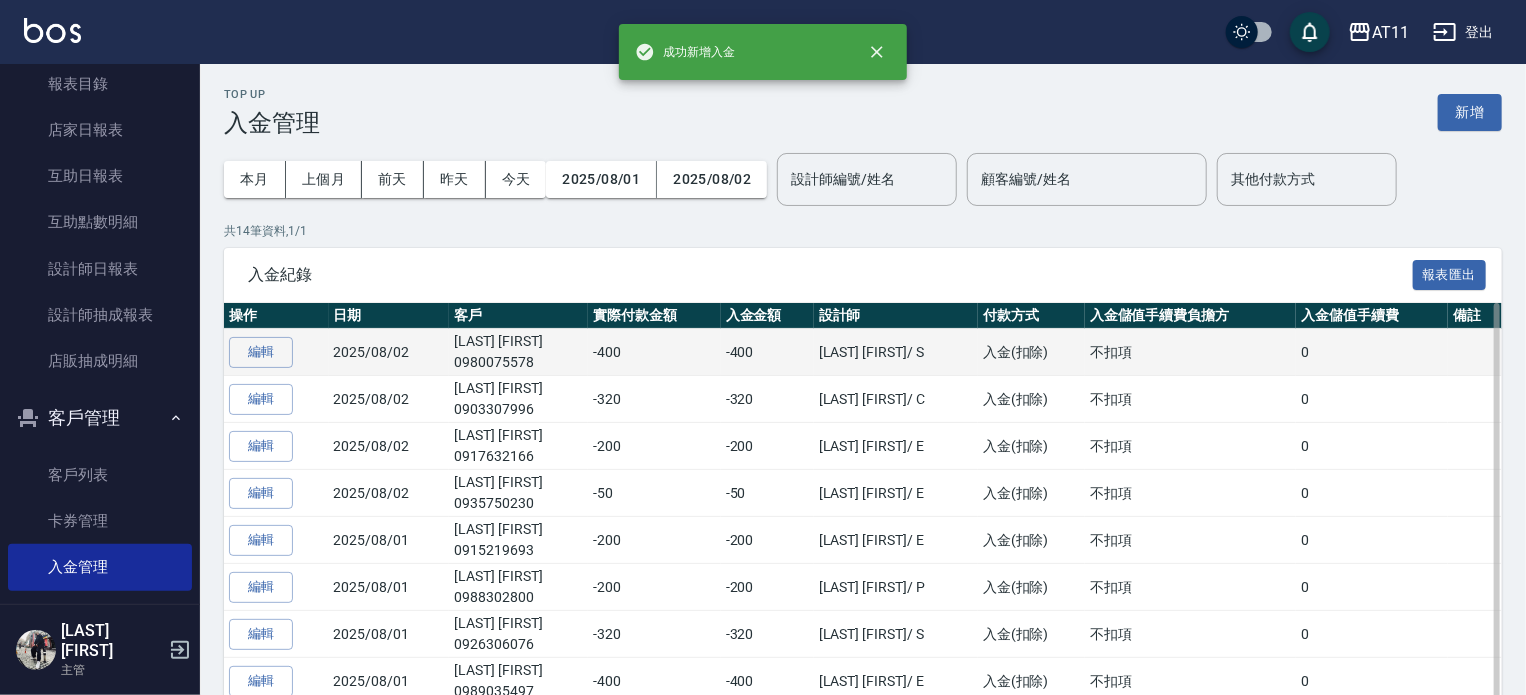click on "0980075578" at bounding box center [518, 362] 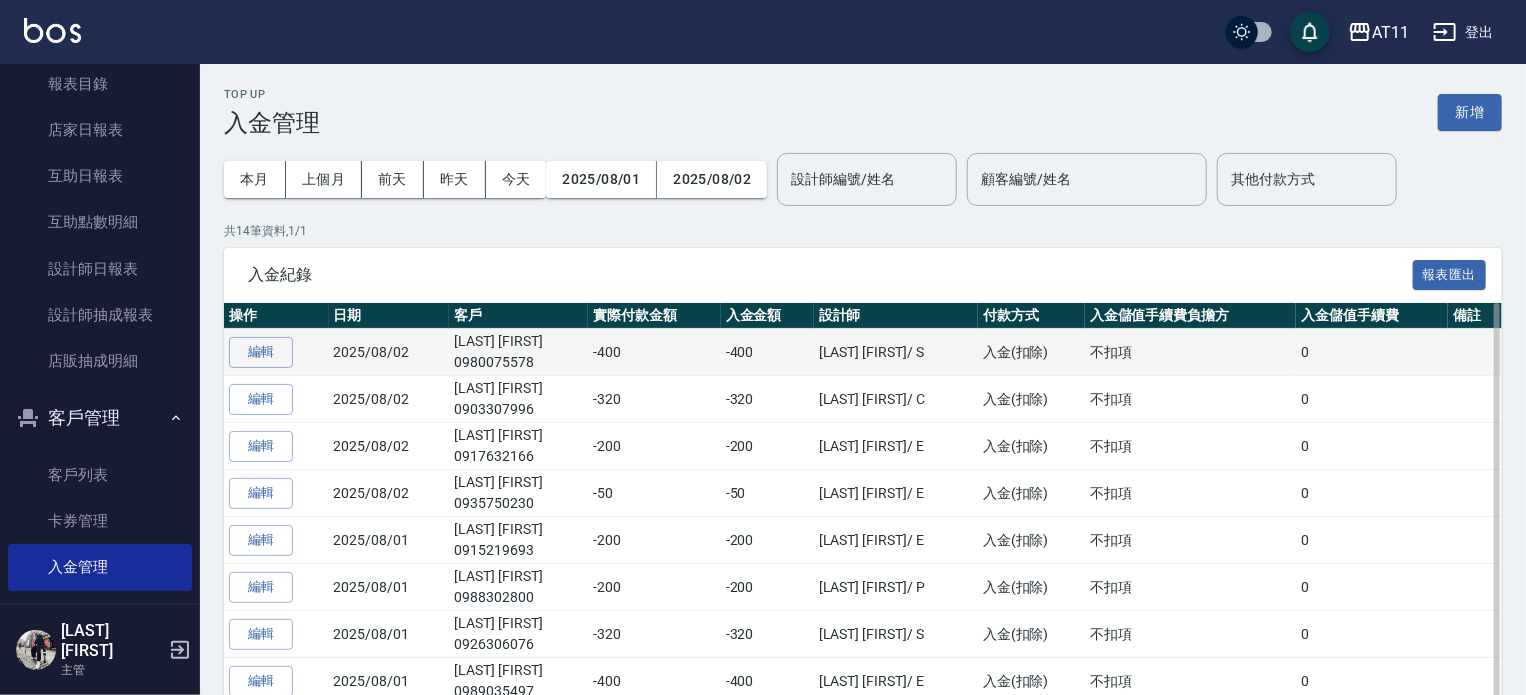 click on "高心柔 0980075578" at bounding box center [518, 352] 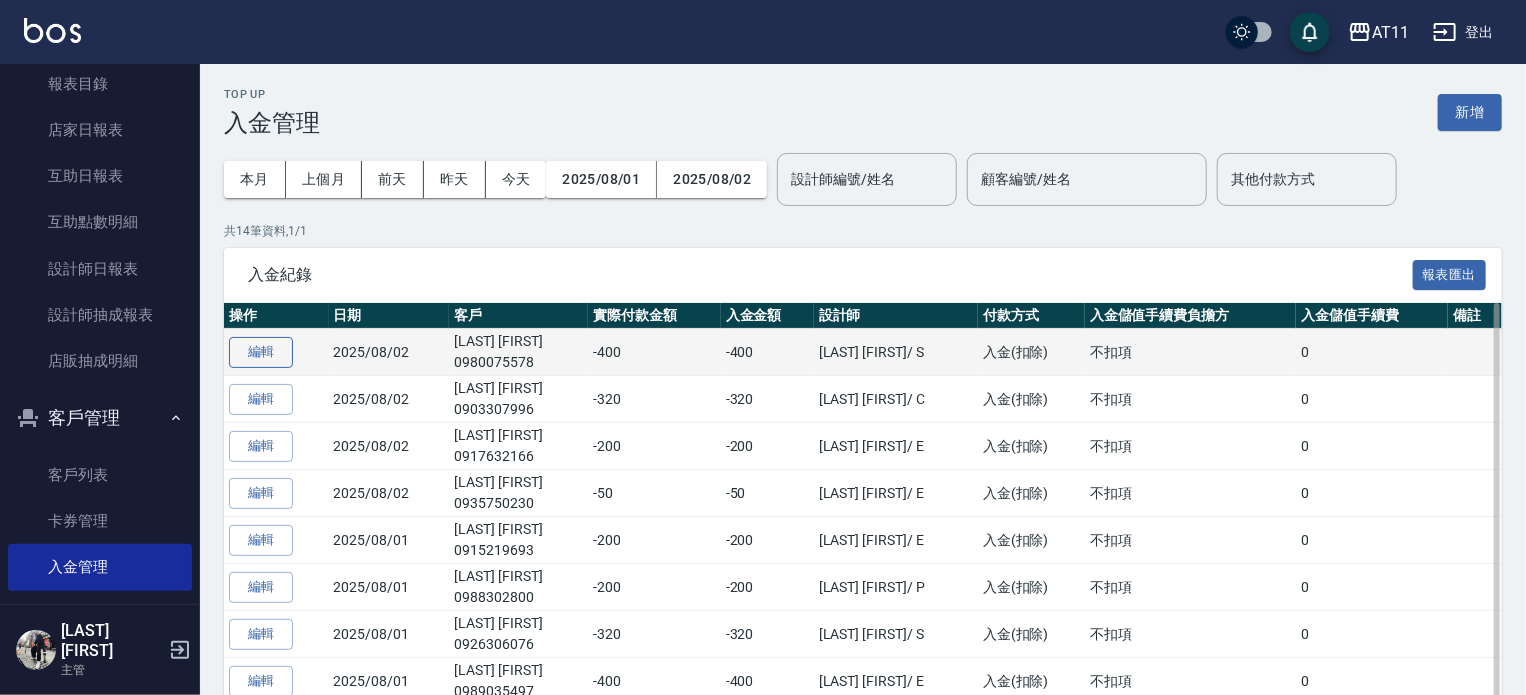 click on "編輯" at bounding box center (261, 352) 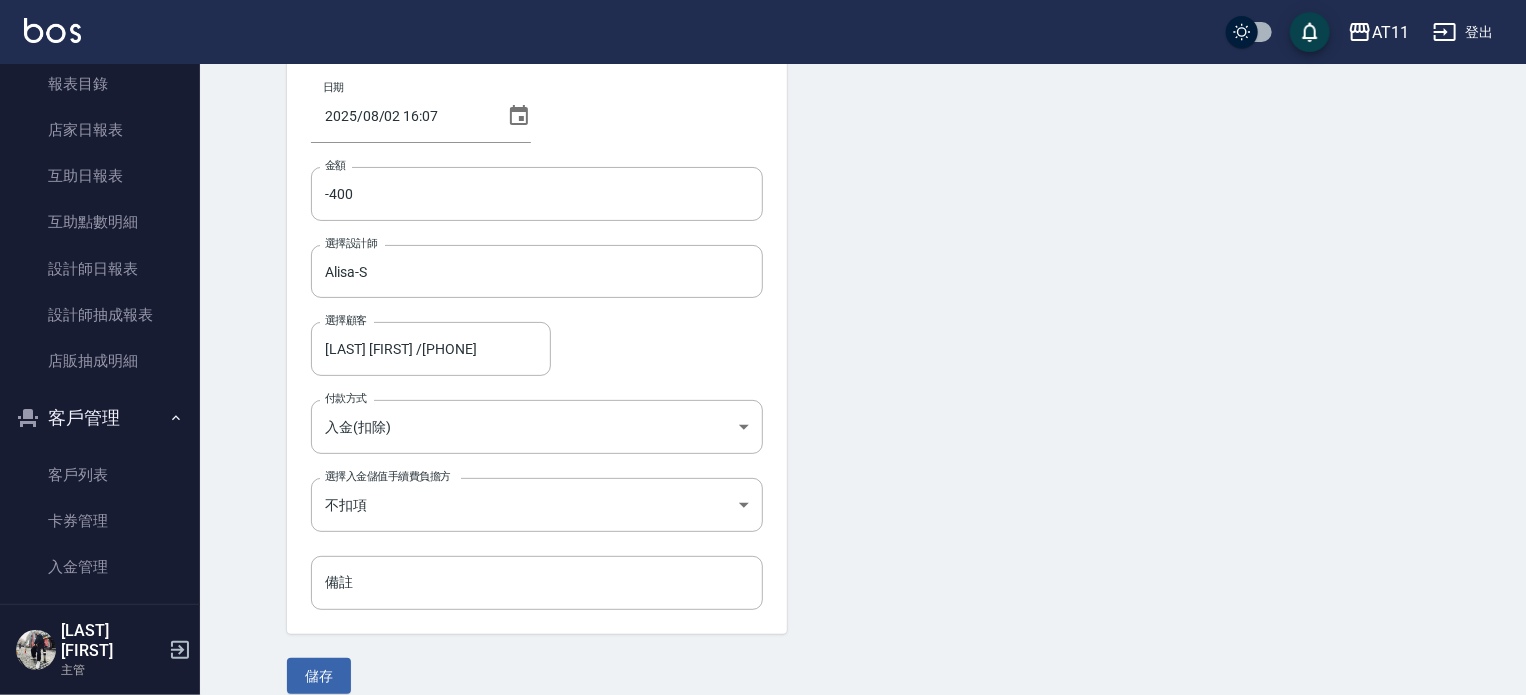 scroll, scrollTop: 135, scrollLeft: 0, axis: vertical 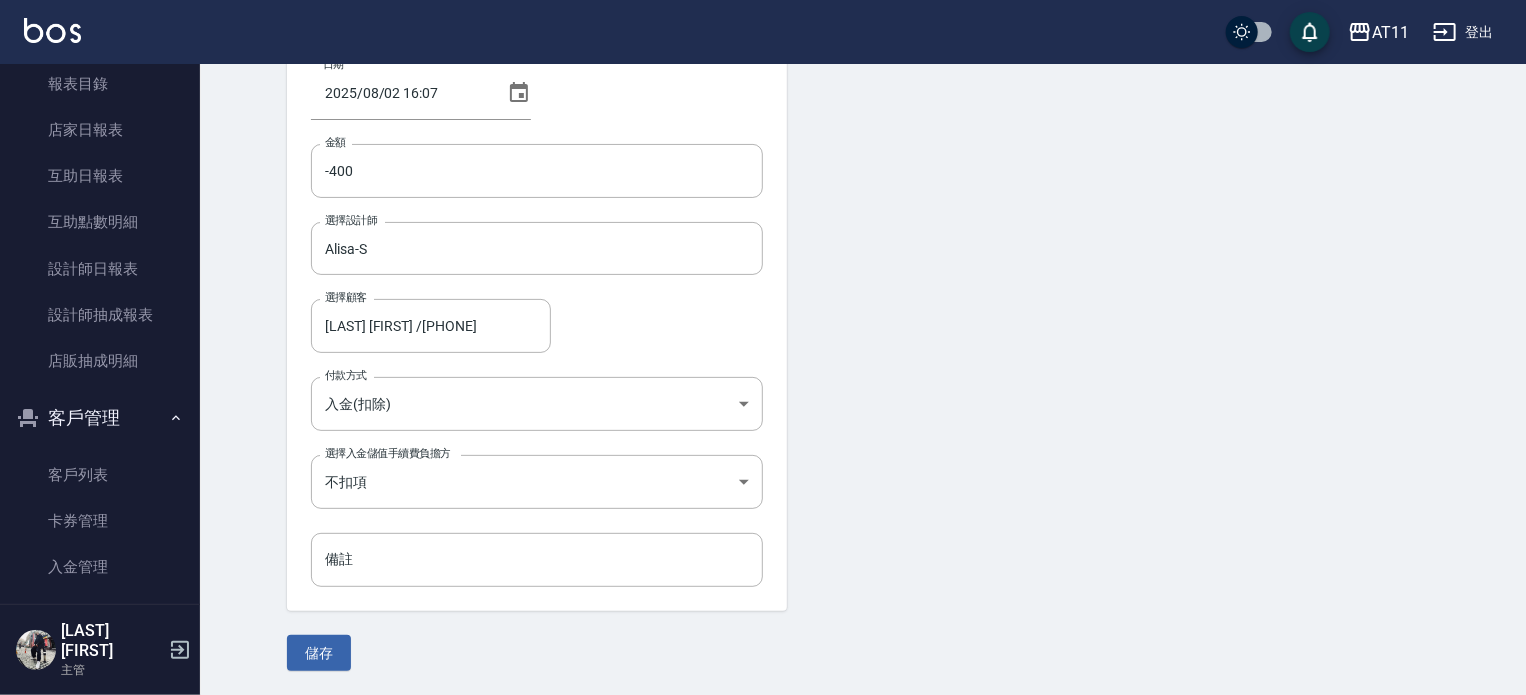 click on "儲存" at bounding box center (319, 653) 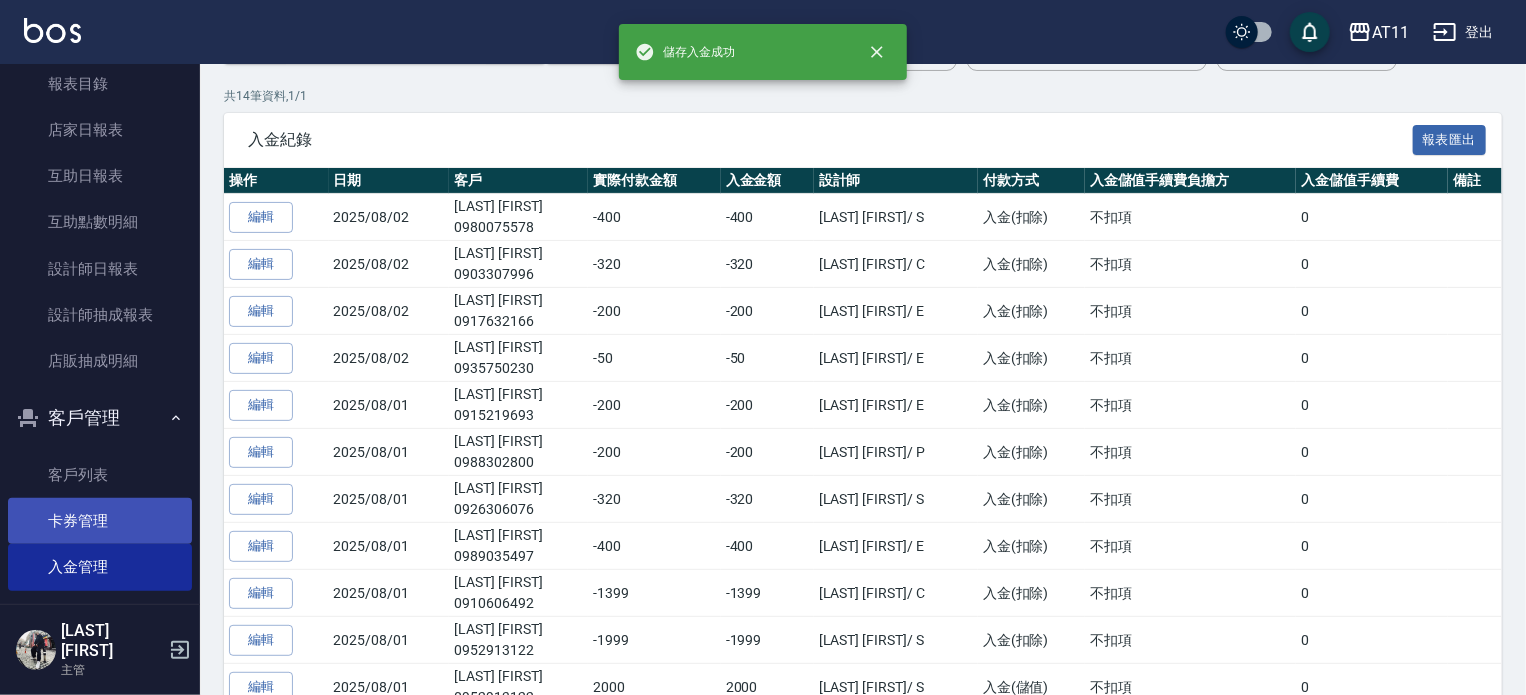 scroll, scrollTop: 0, scrollLeft: 0, axis: both 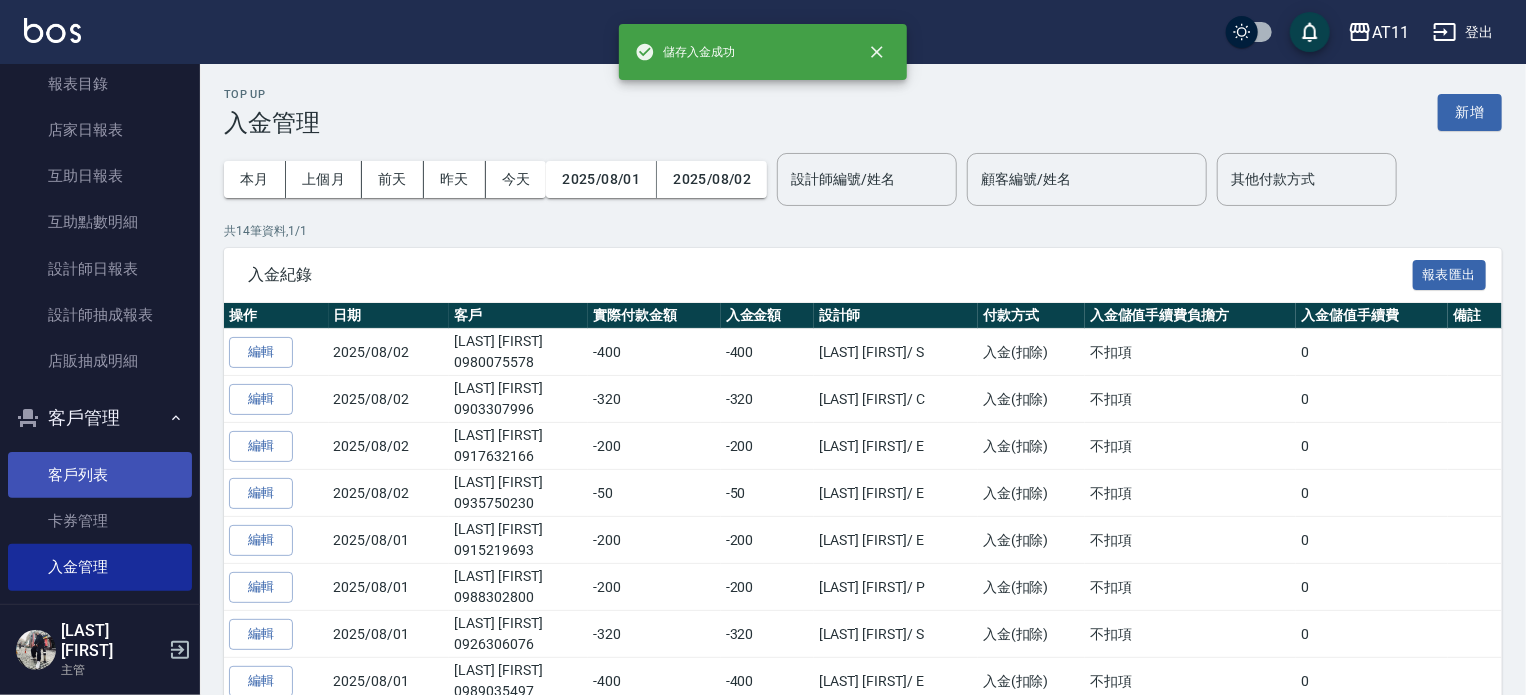click on "客戶列表" at bounding box center (100, 475) 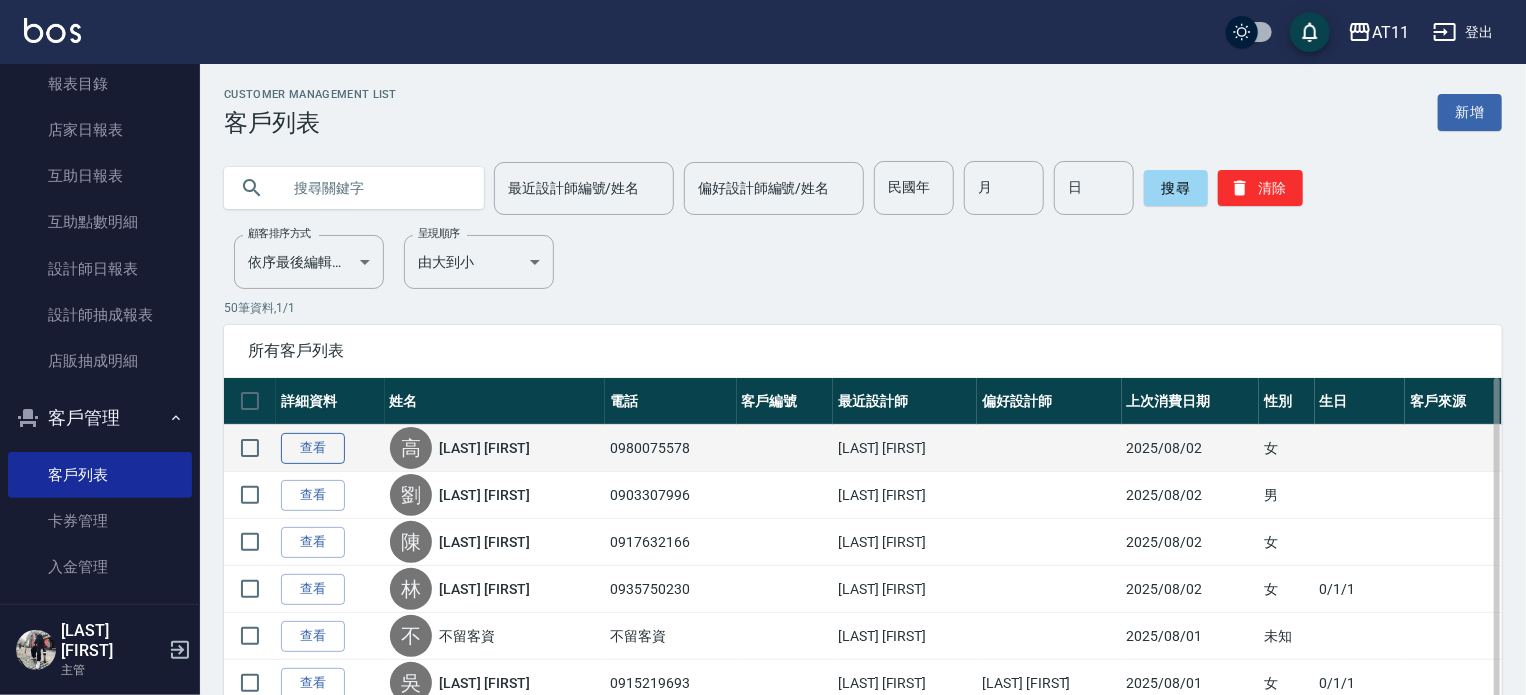 click on "查看" at bounding box center [313, 448] 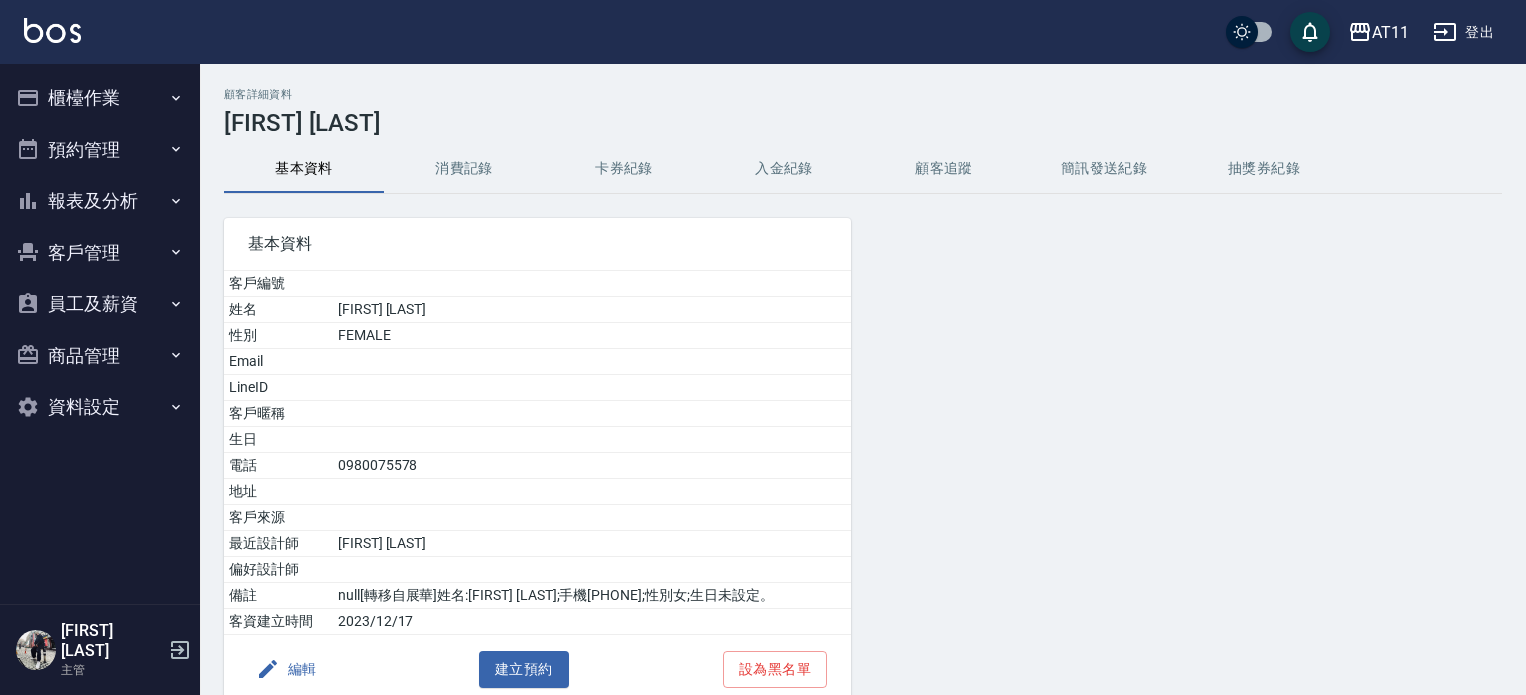 scroll, scrollTop: 0, scrollLeft: 0, axis: both 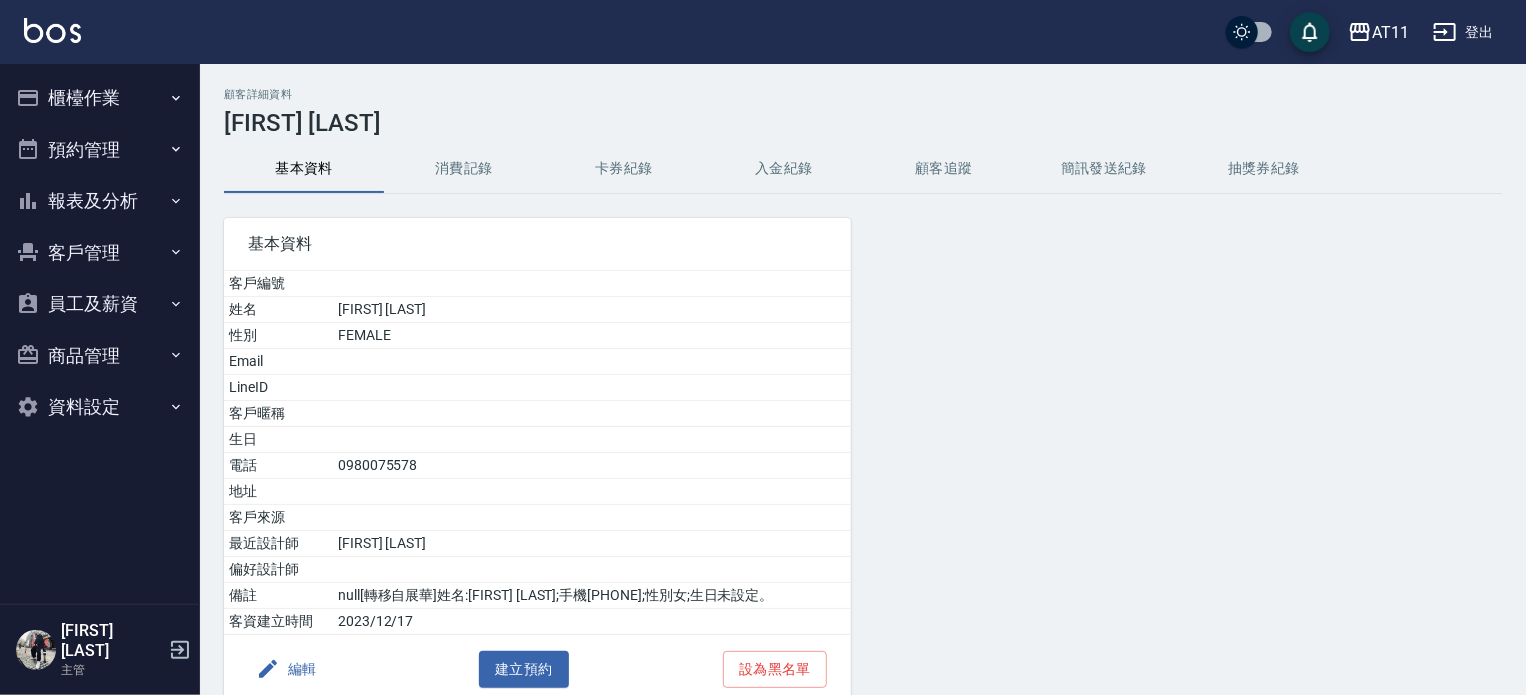 click on "入金紀錄" at bounding box center [784, 169] 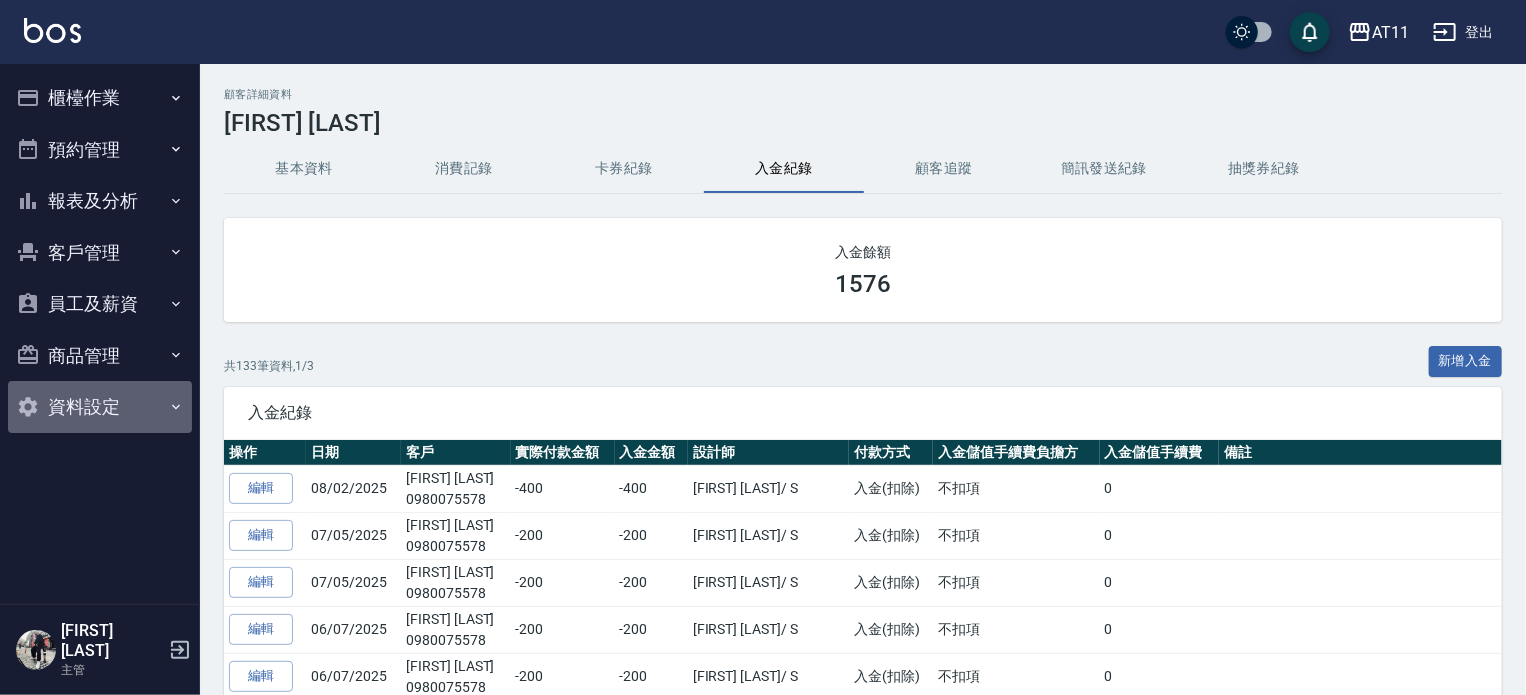 click on "資料設定" at bounding box center (100, 407) 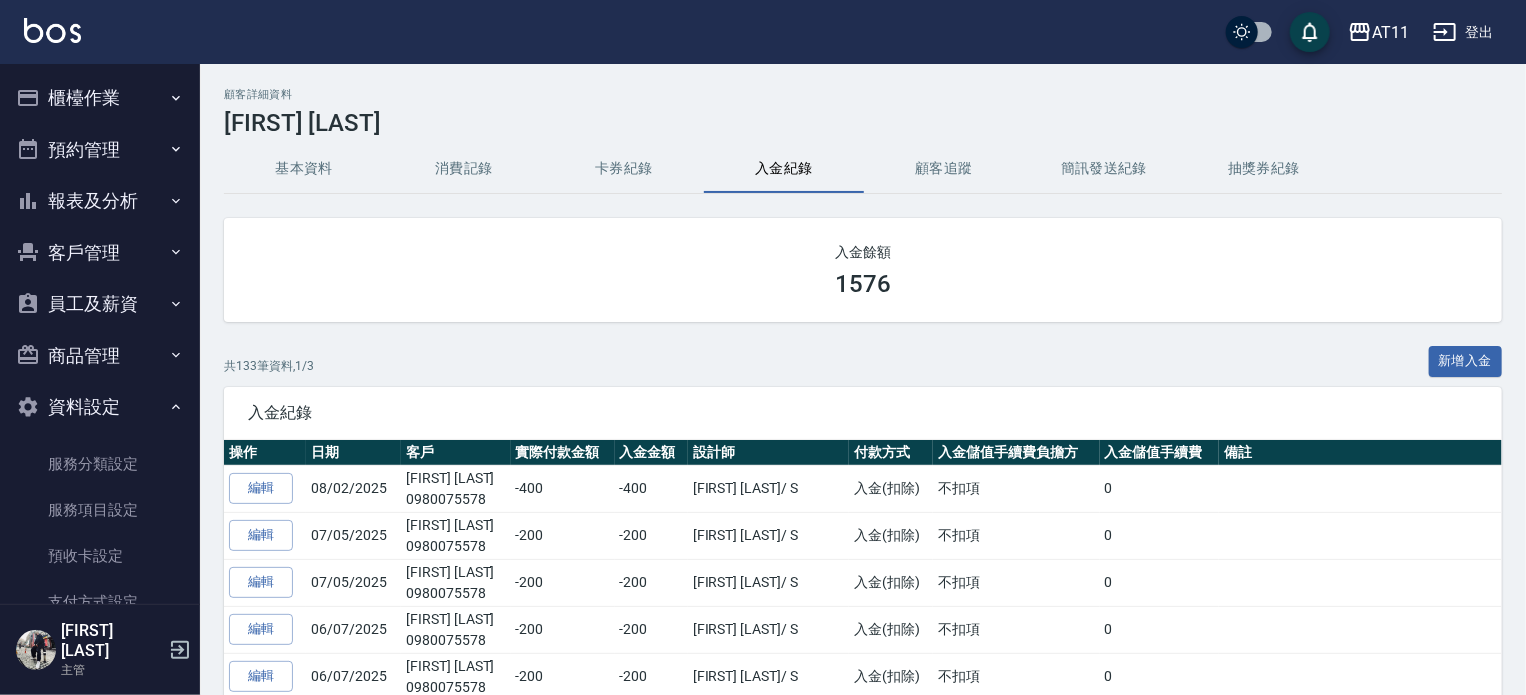 click on "資料設定" at bounding box center (100, 407) 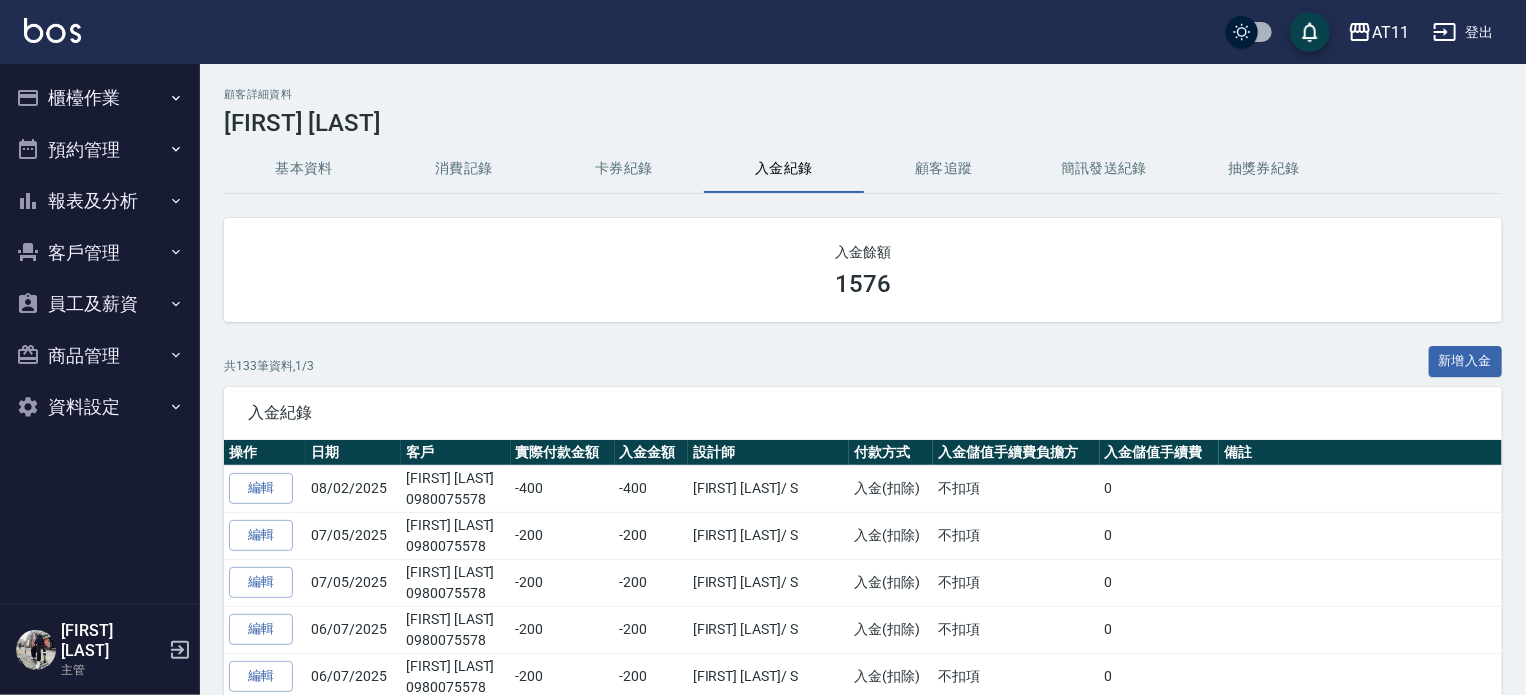 click on "員工及薪資" at bounding box center (100, 304) 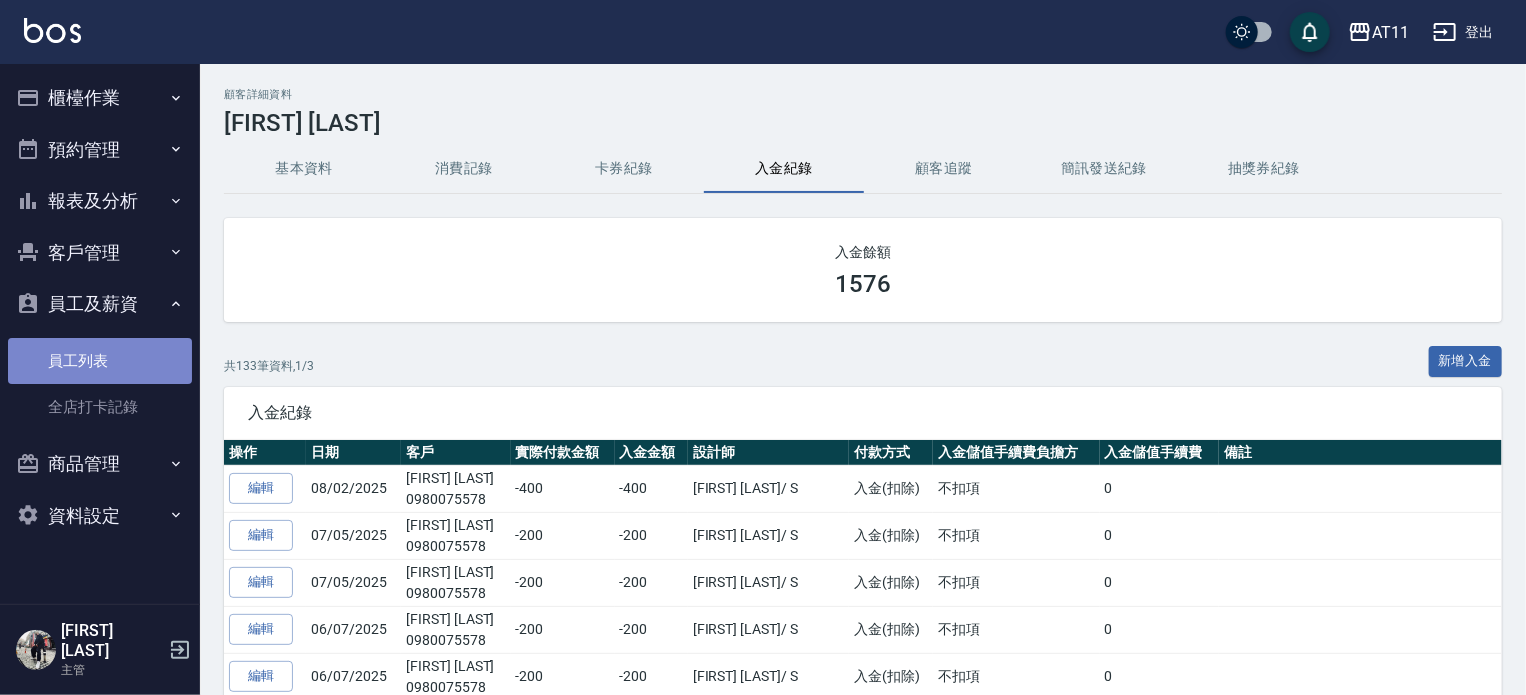 click on "員工列表" at bounding box center (100, 361) 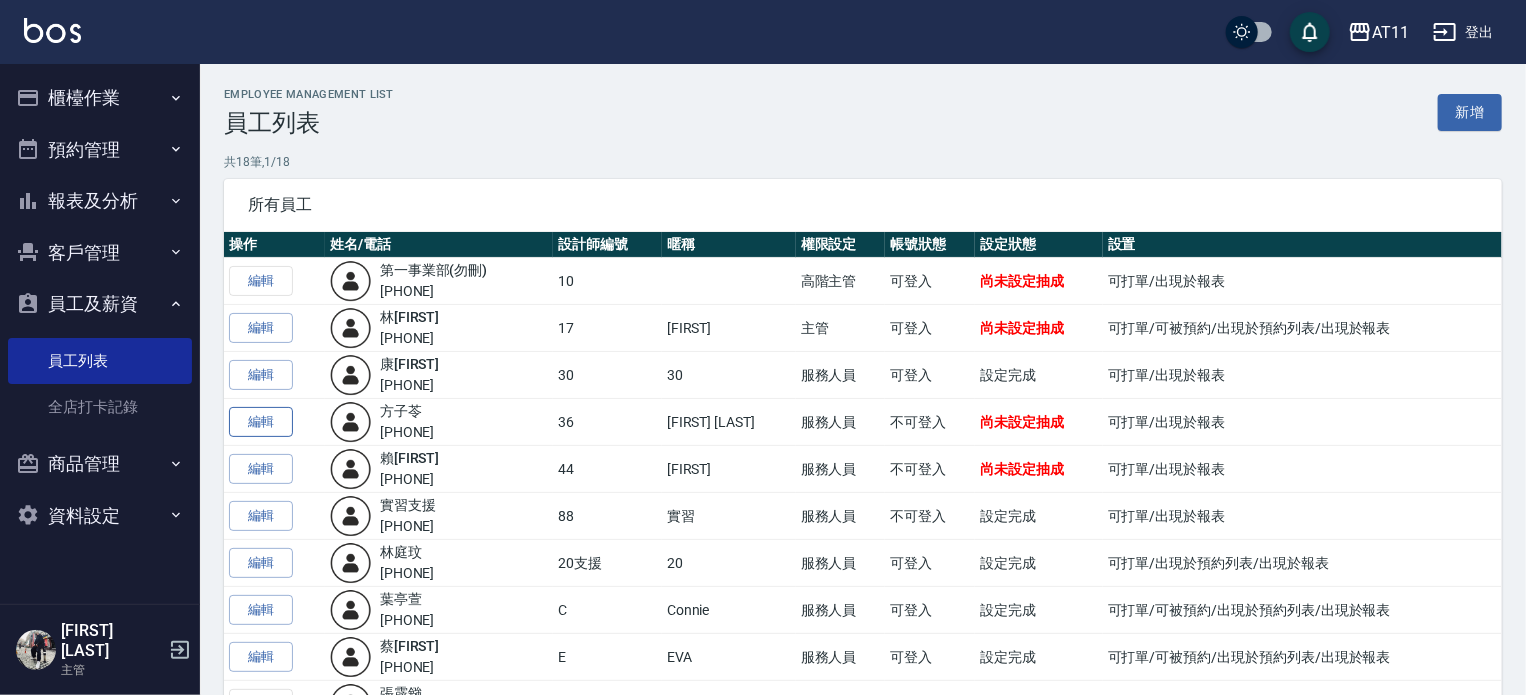 click on "編輯" at bounding box center [261, 422] 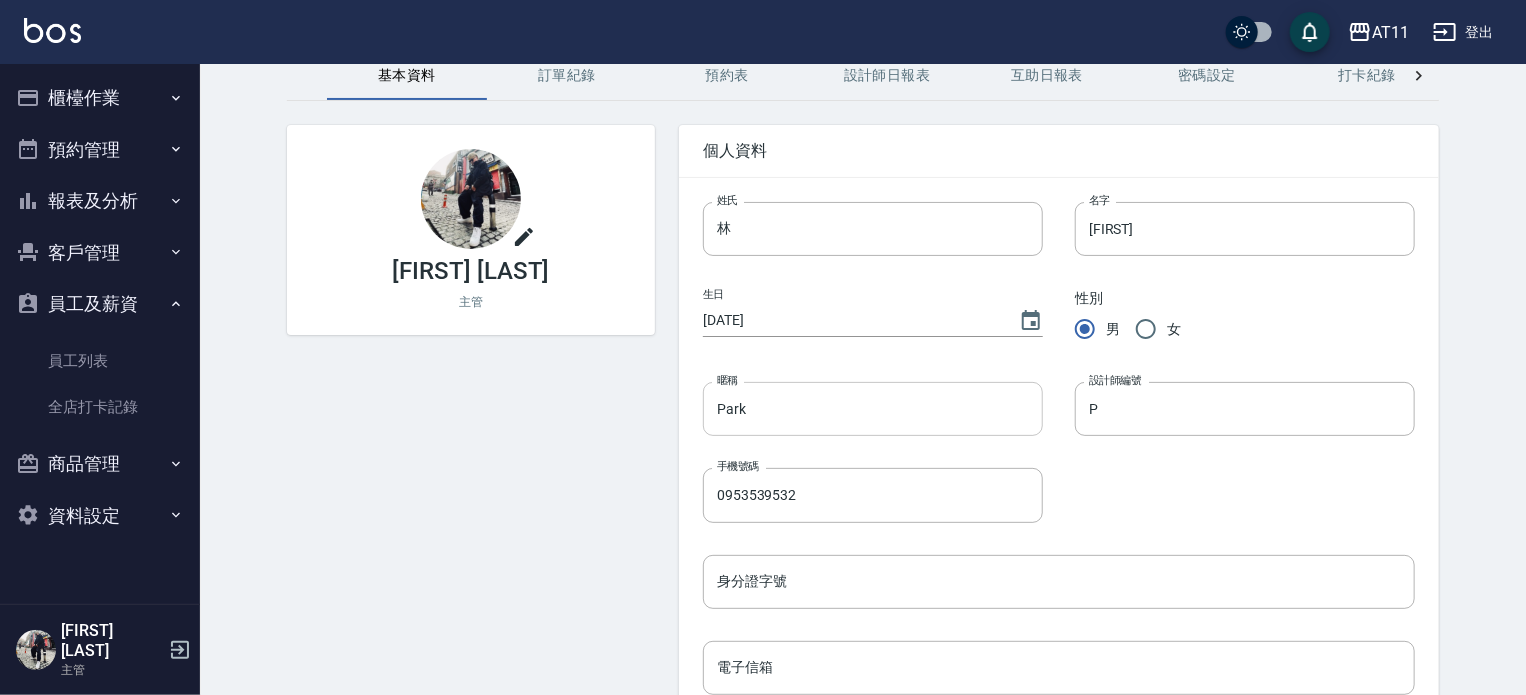 scroll, scrollTop: 100, scrollLeft: 0, axis: vertical 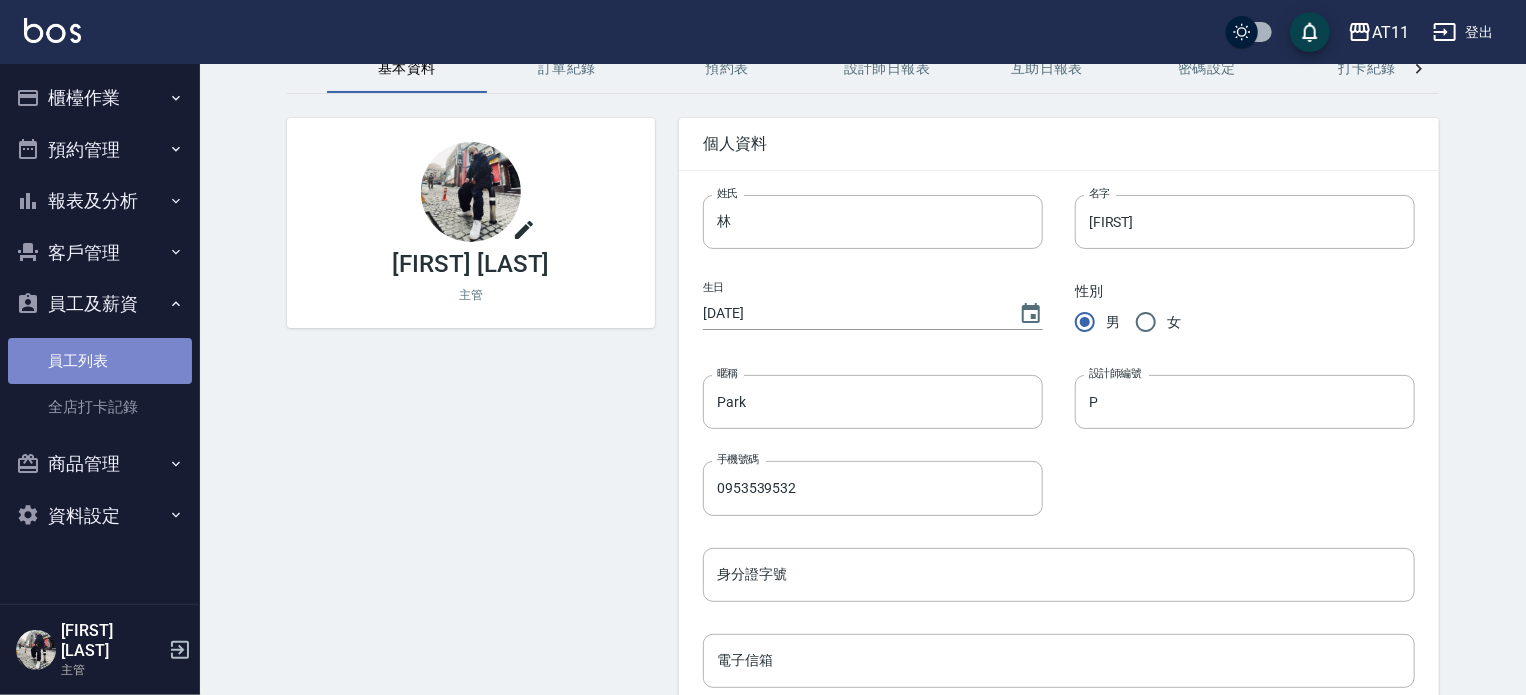 click on "員工列表" at bounding box center [100, 361] 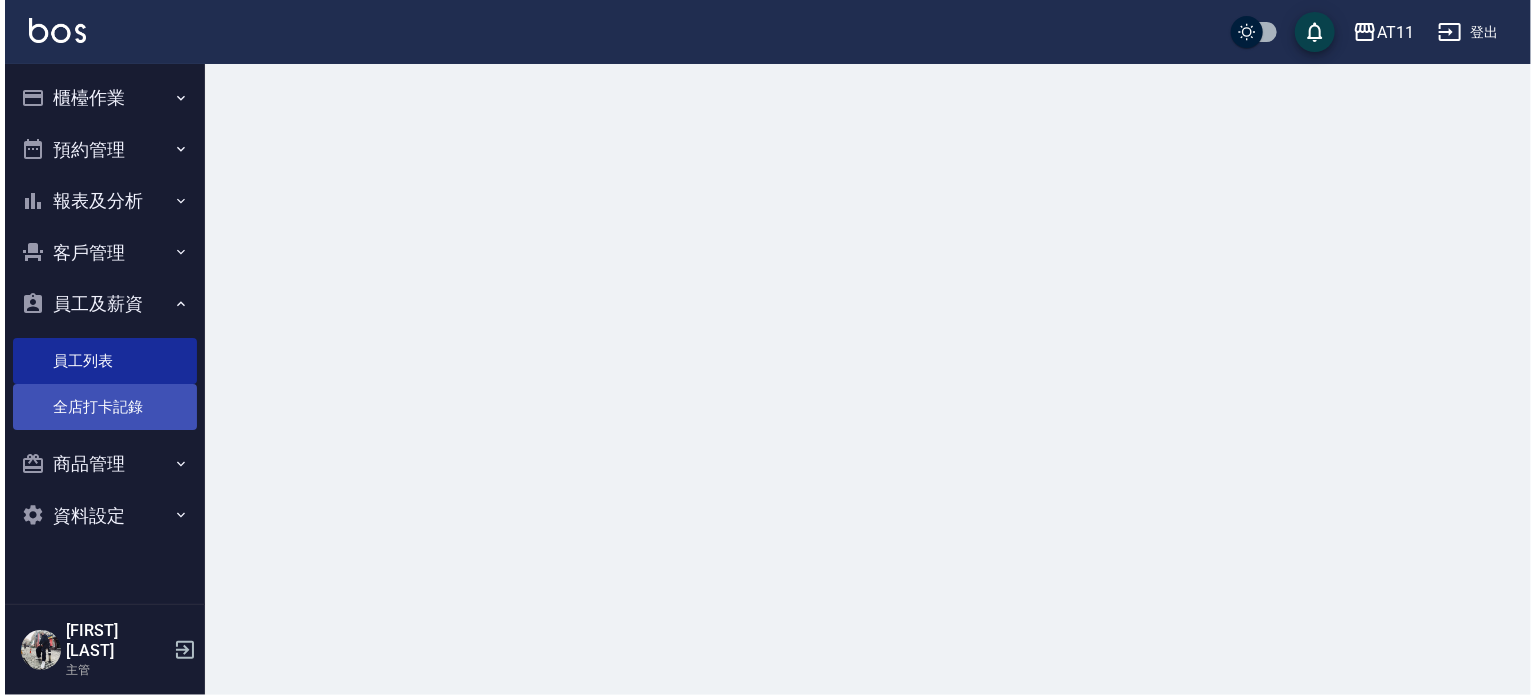 scroll, scrollTop: 0, scrollLeft: 0, axis: both 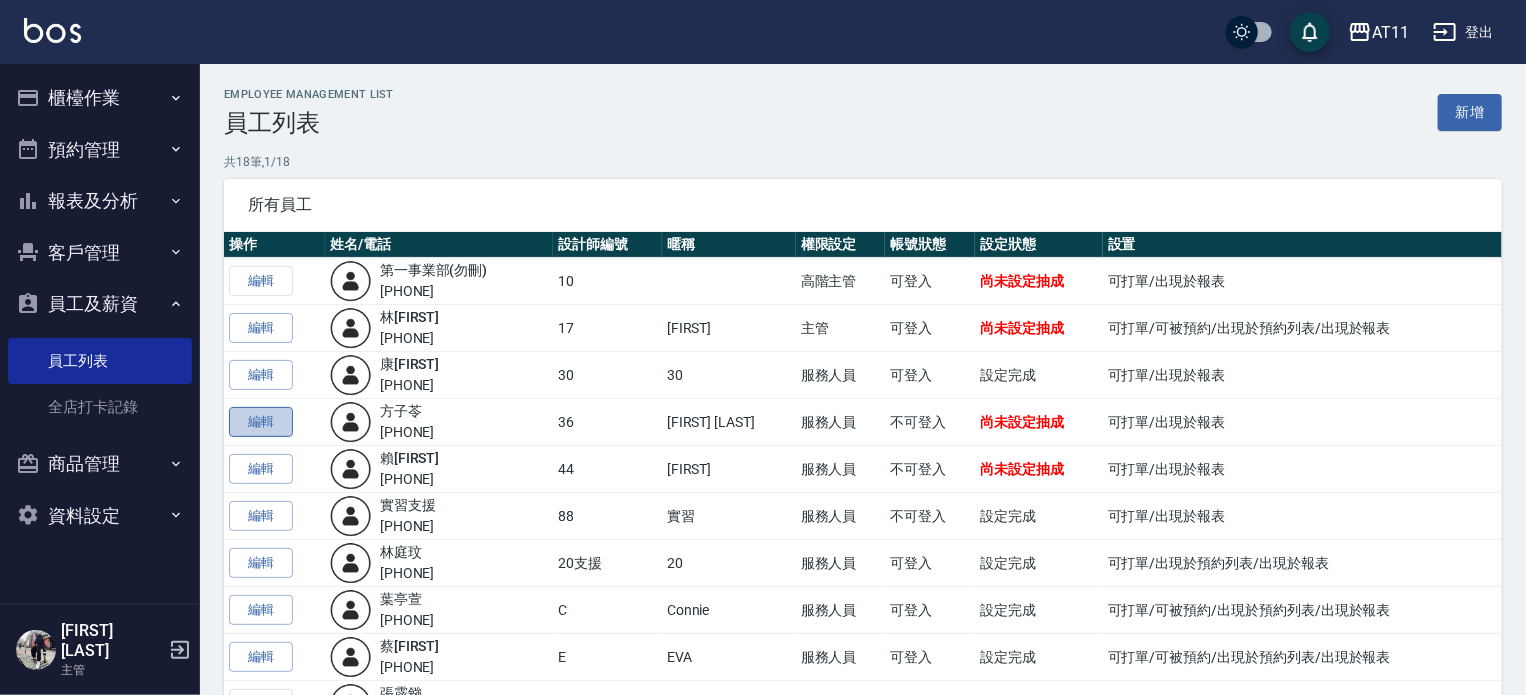 click on "編輯" at bounding box center [261, 422] 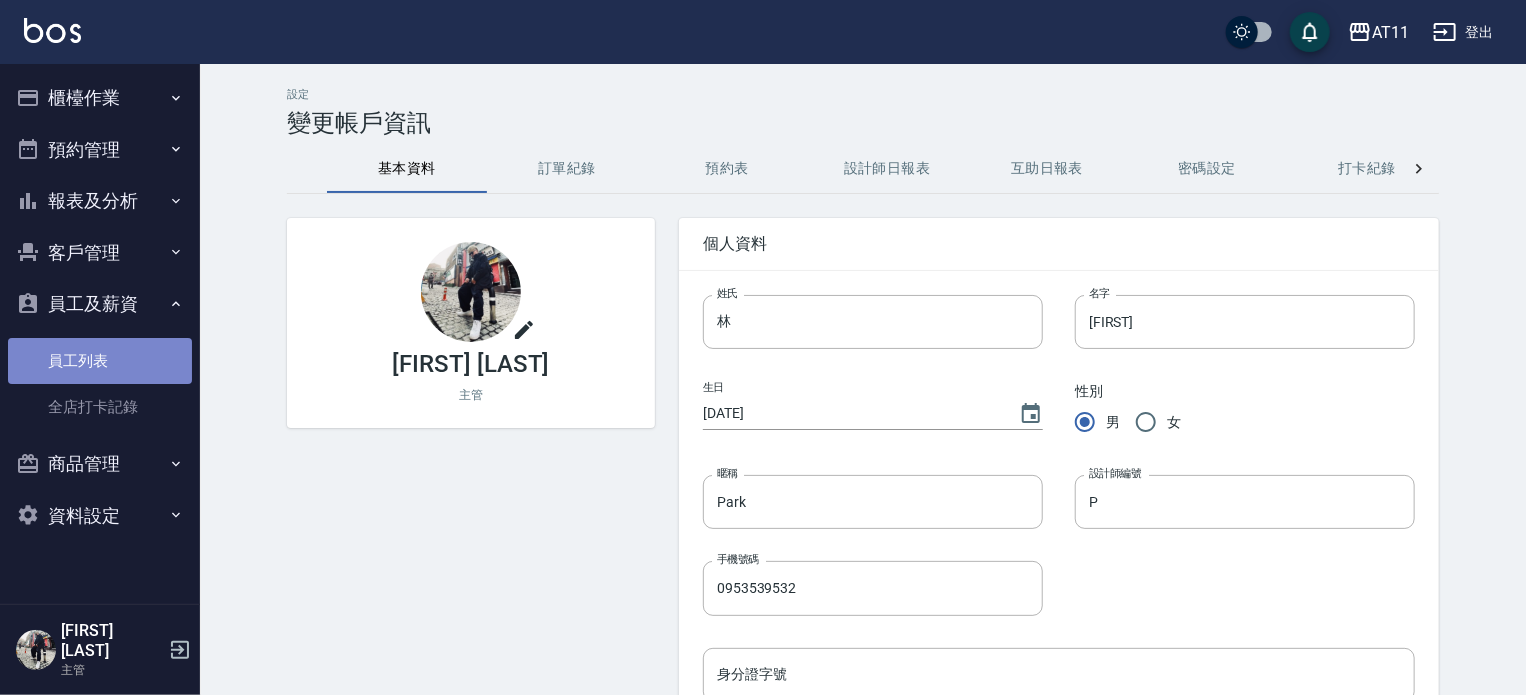 click on "員工列表" at bounding box center (100, 361) 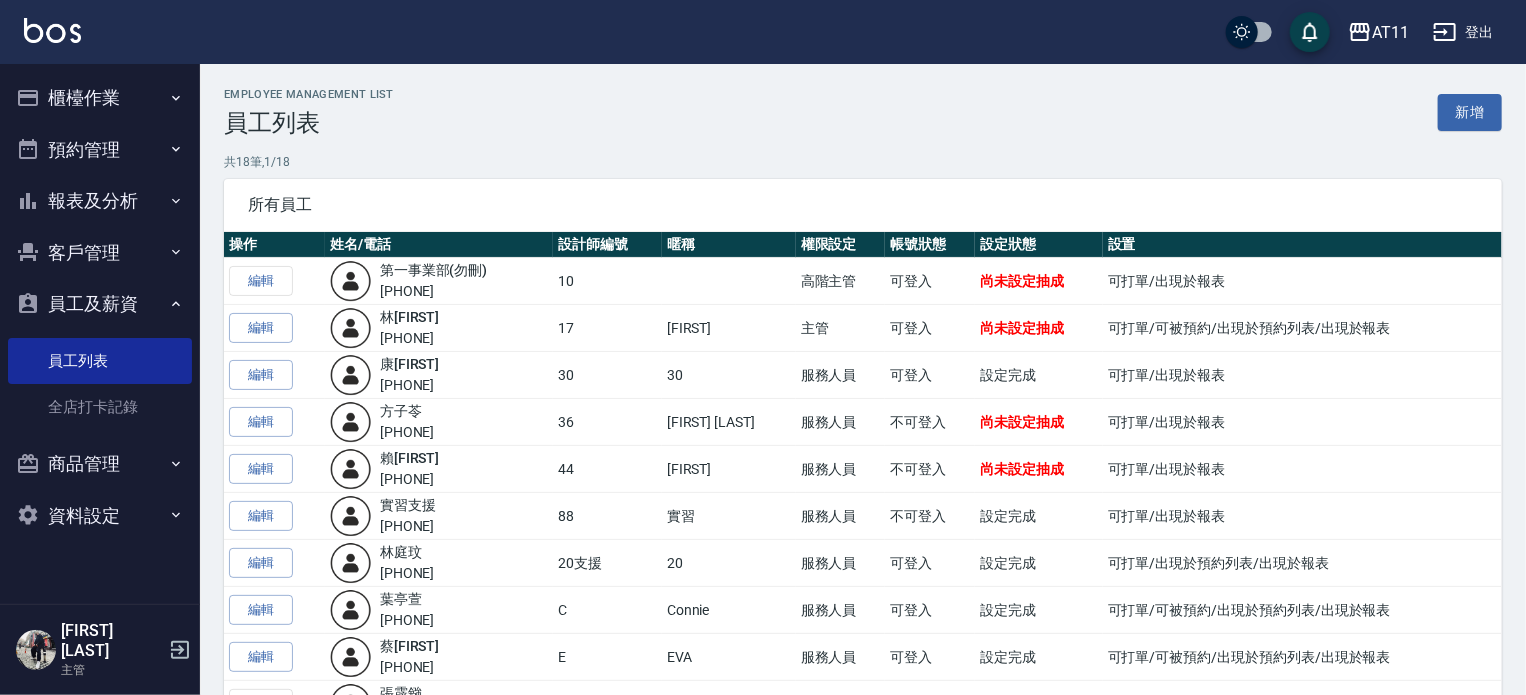 click on "登出" at bounding box center (1463, 32) 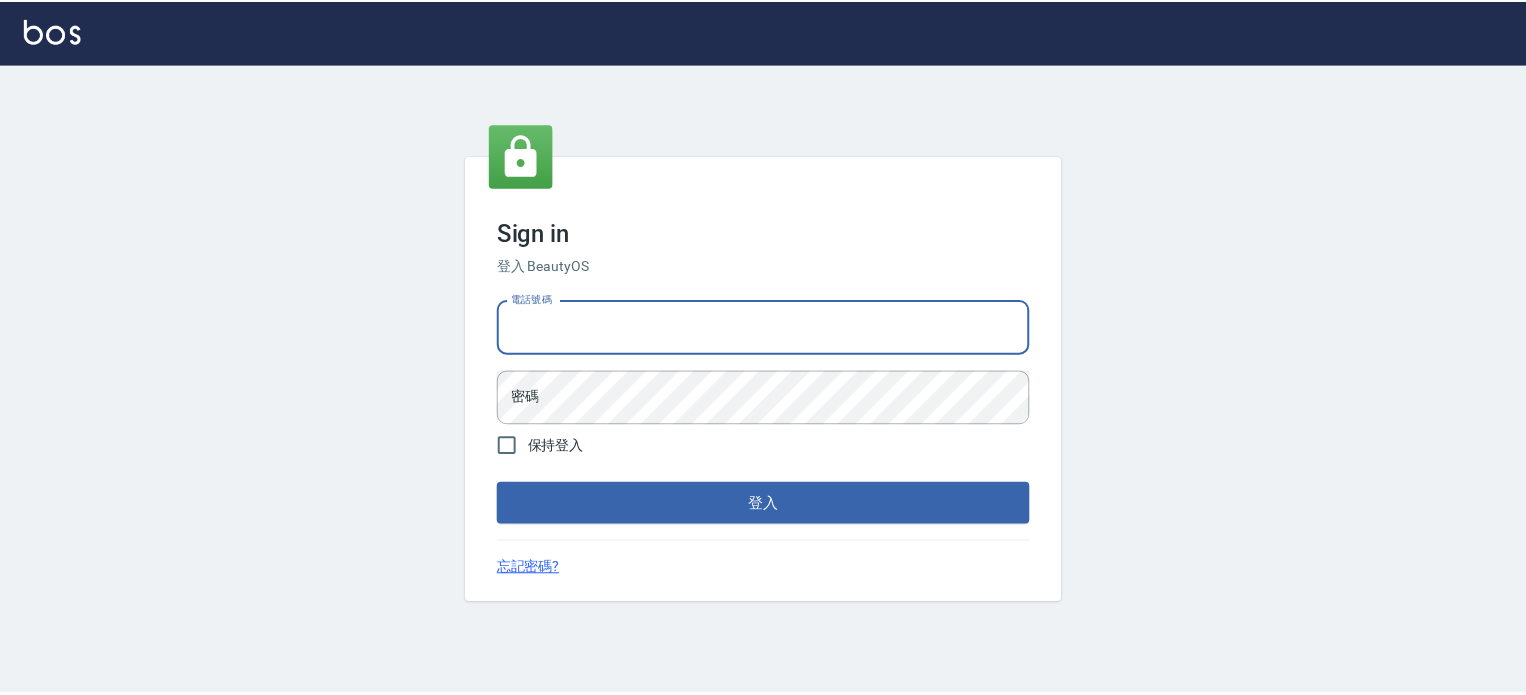 scroll, scrollTop: 0, scrollLeft: 0, axis: both 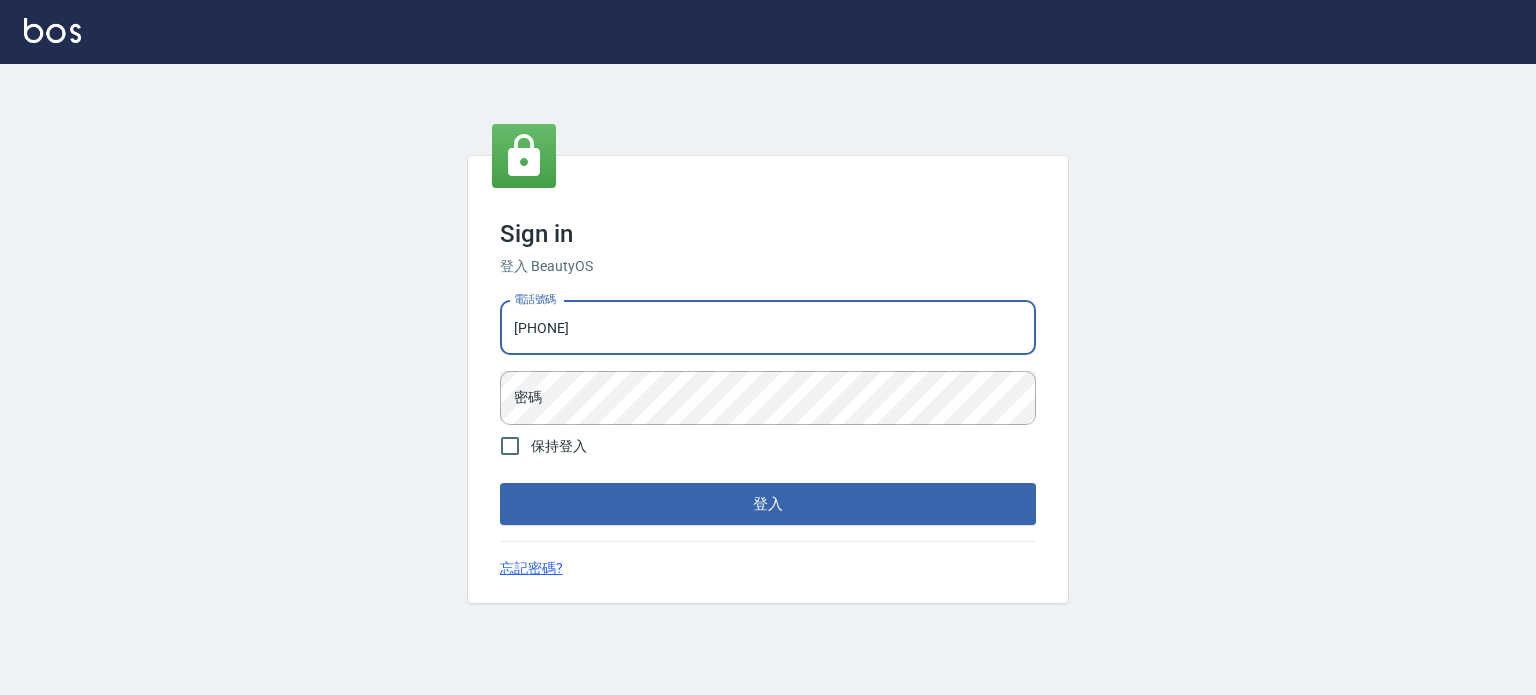 type on "[PHONE]" 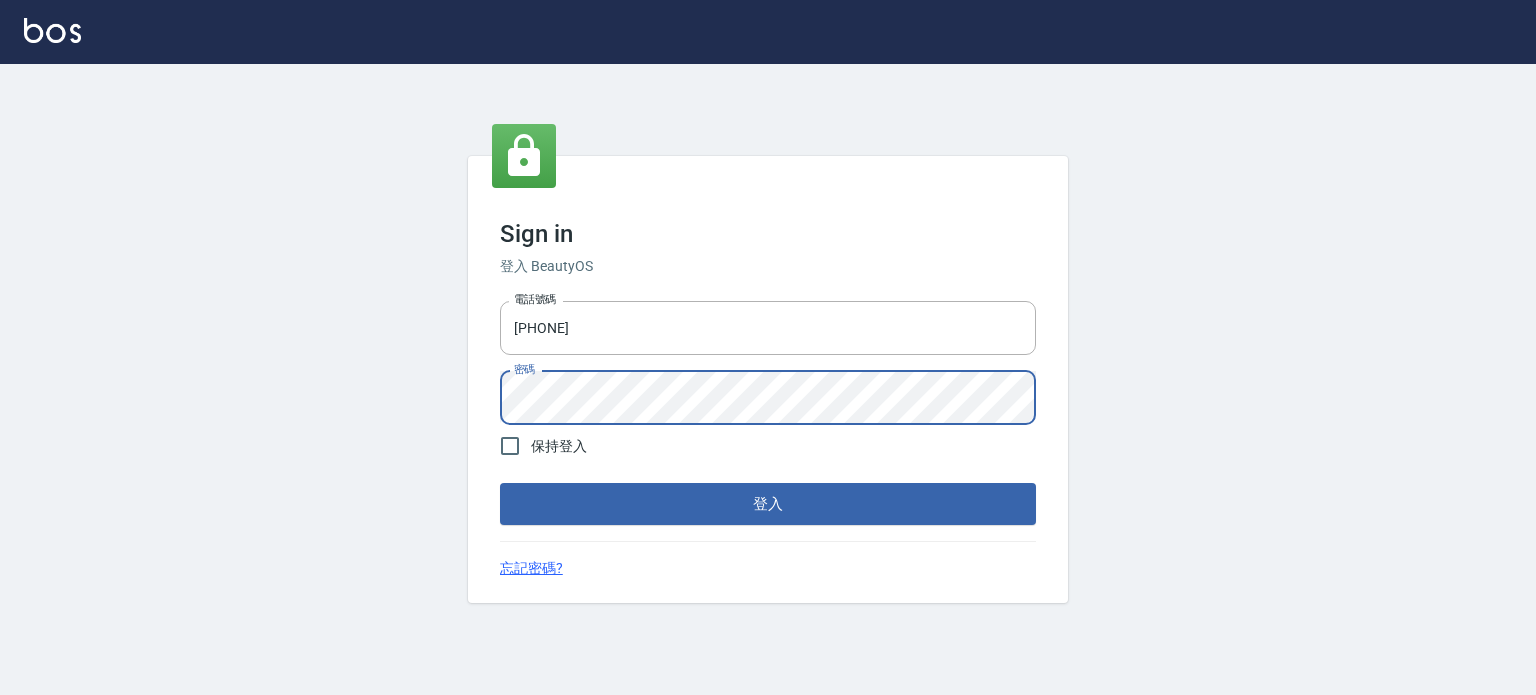 click on "登入" at bounding box center [768, 504] 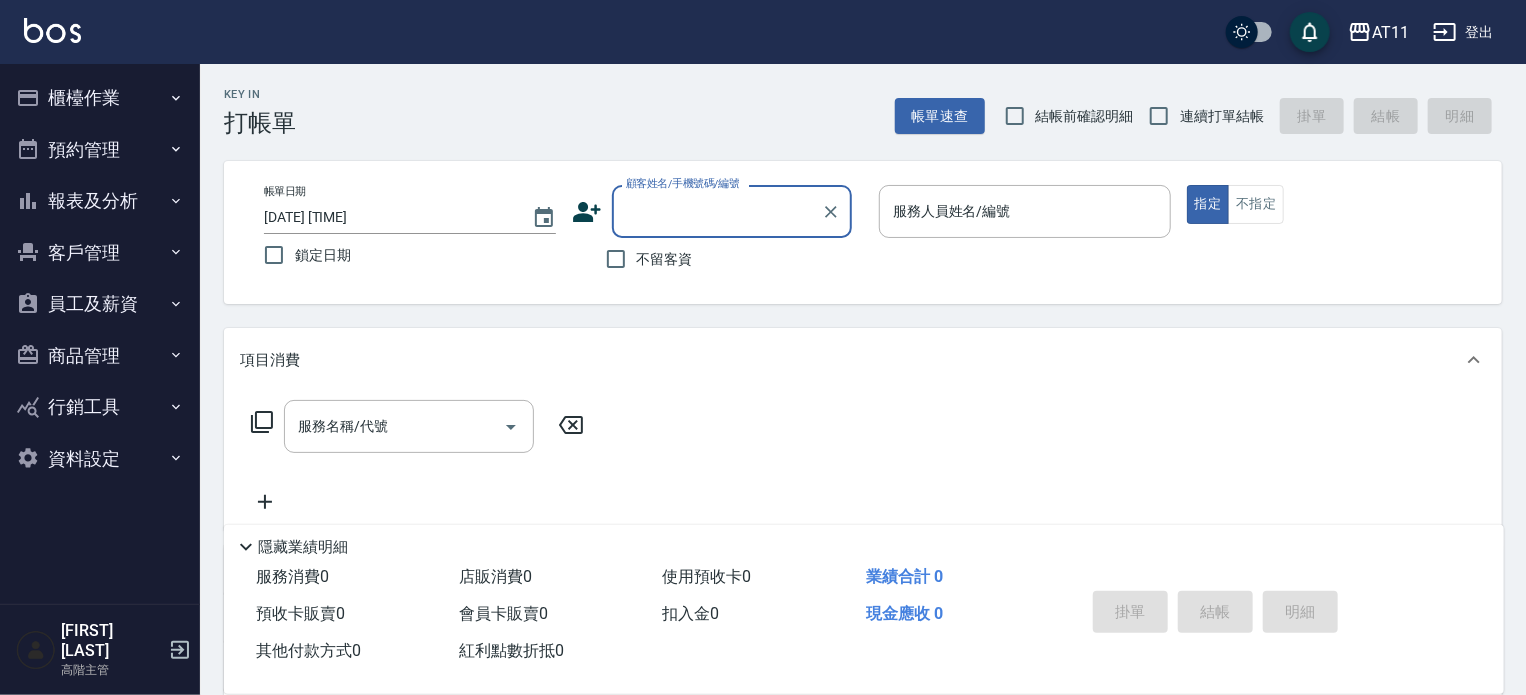 click on "員工及薪資" at bounding box center [100, 304] 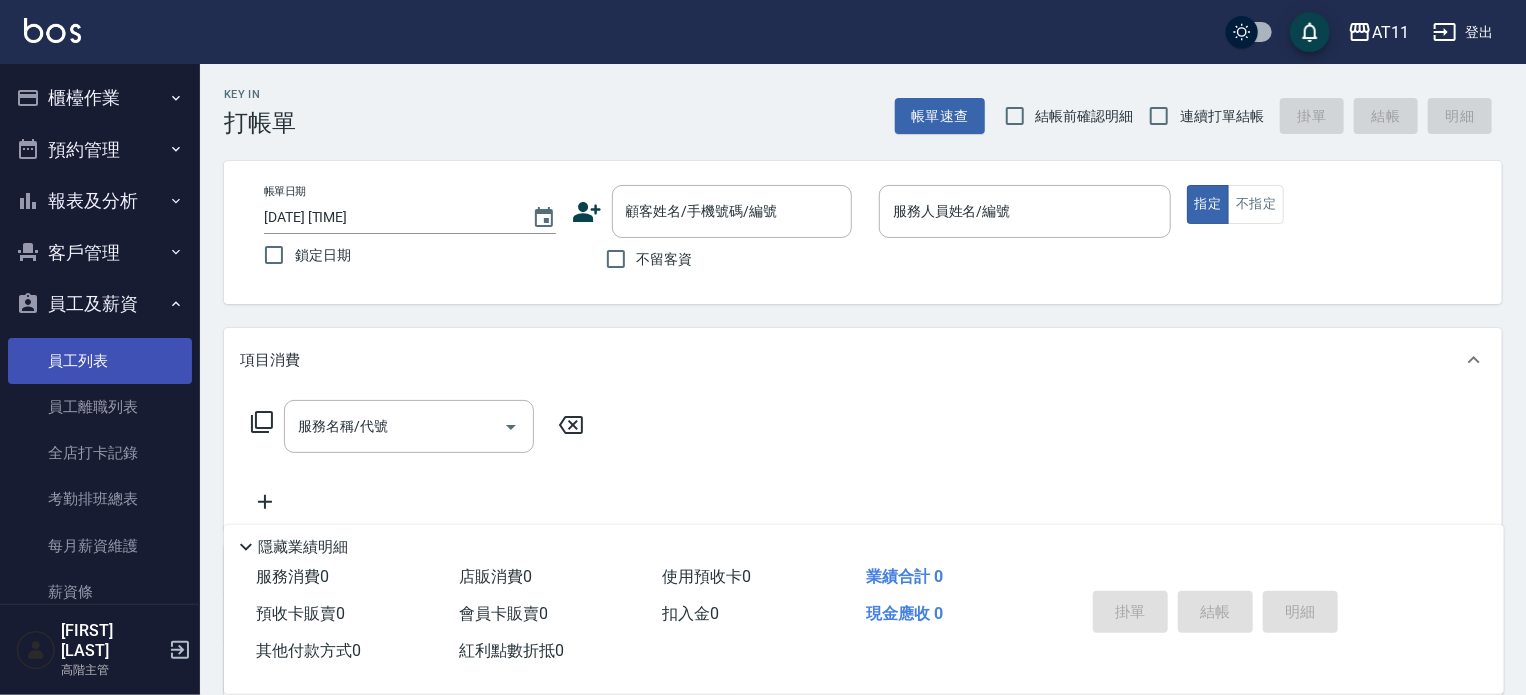 click on "員工列表" at bounding box center (100, 361) 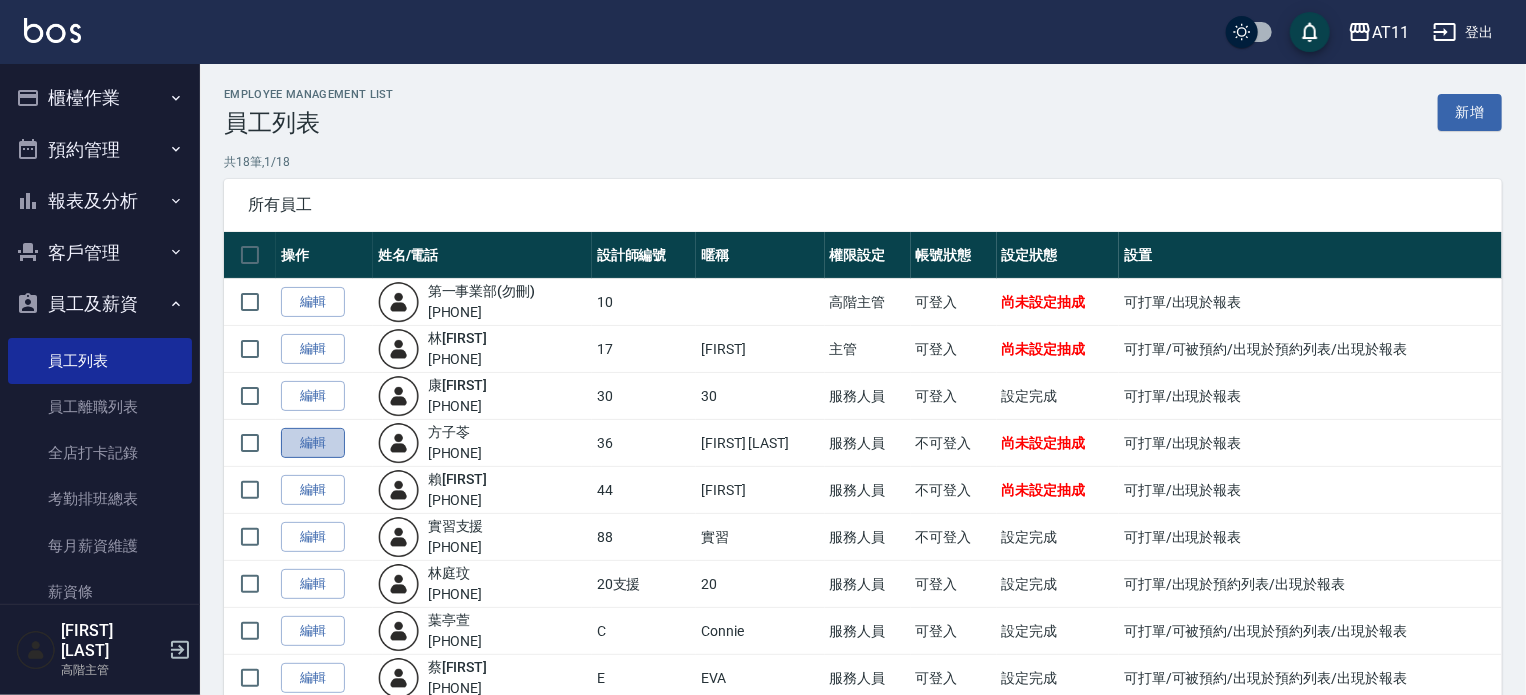 click on "編輯" at bounding box center (313, 443) 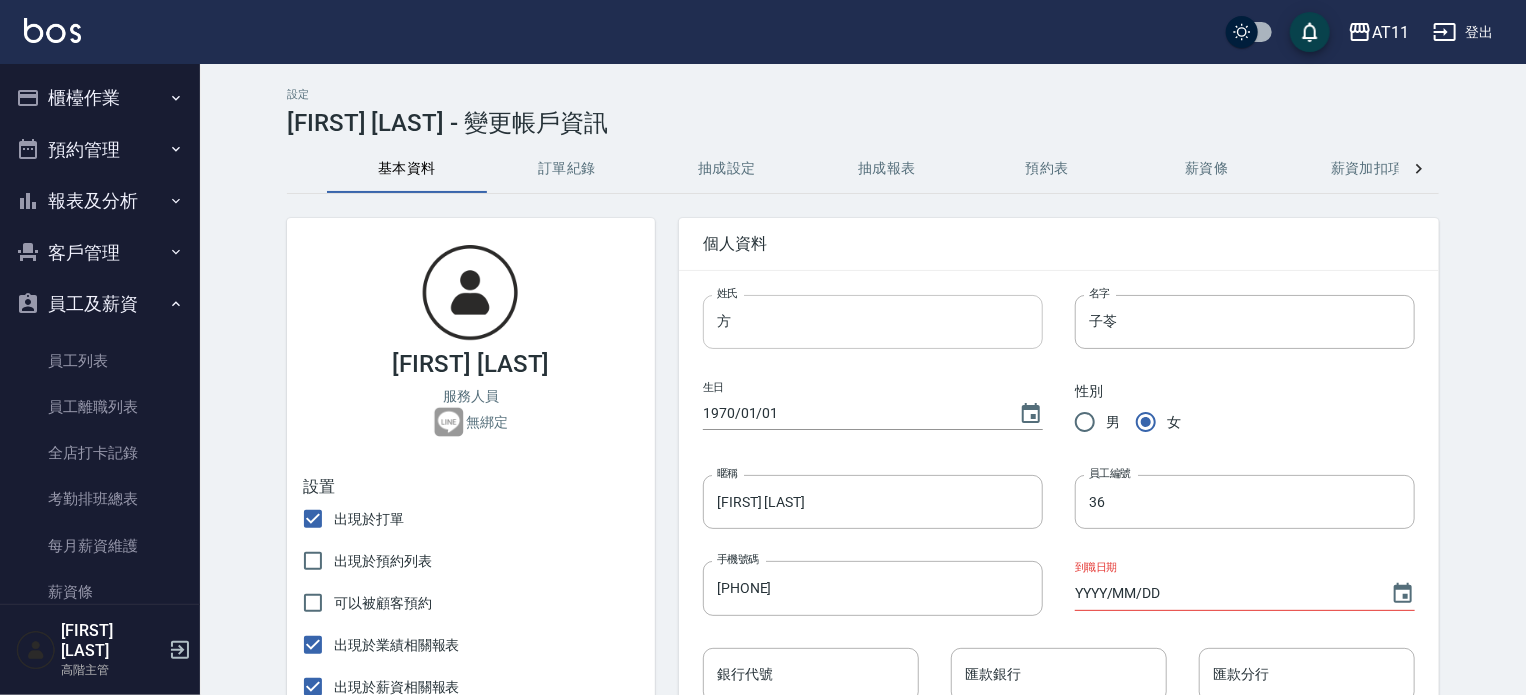click on "方" at bounding box center (873, 322) 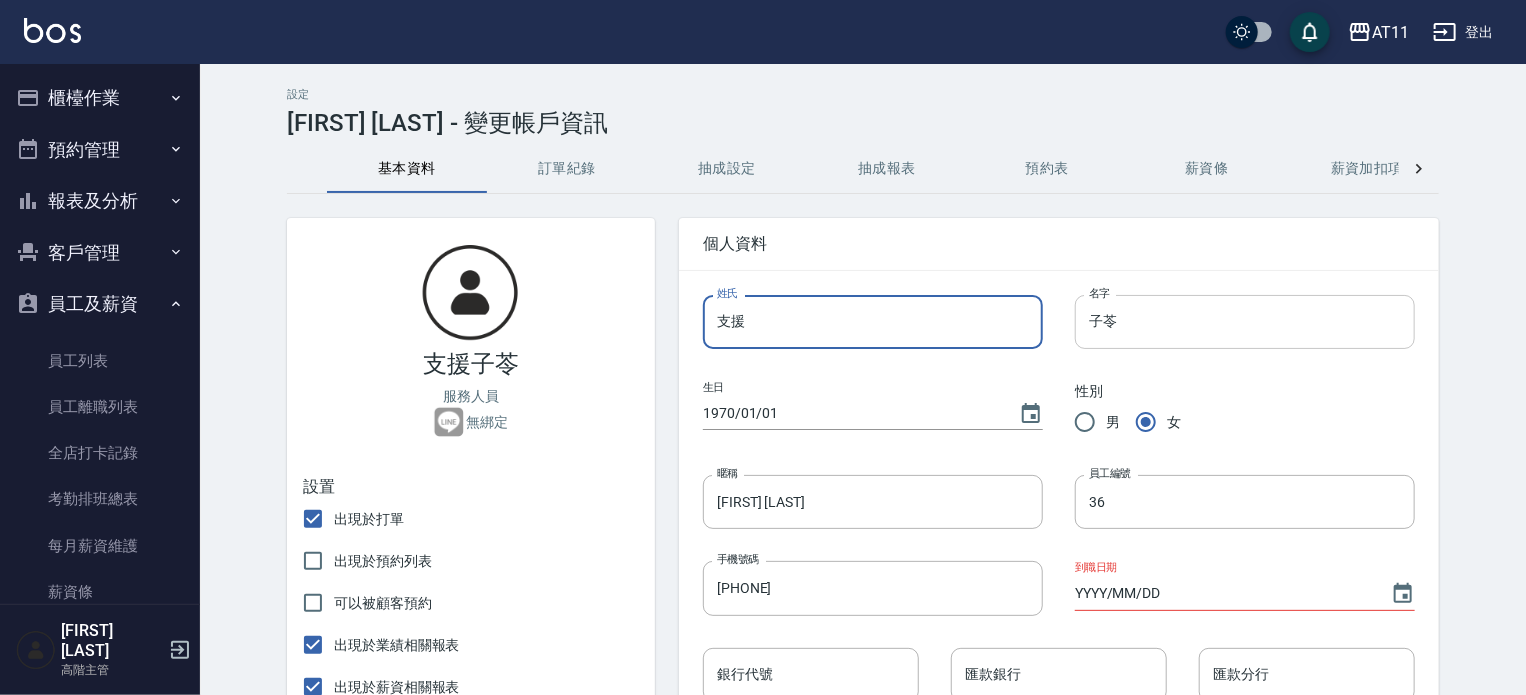 type on "支援" 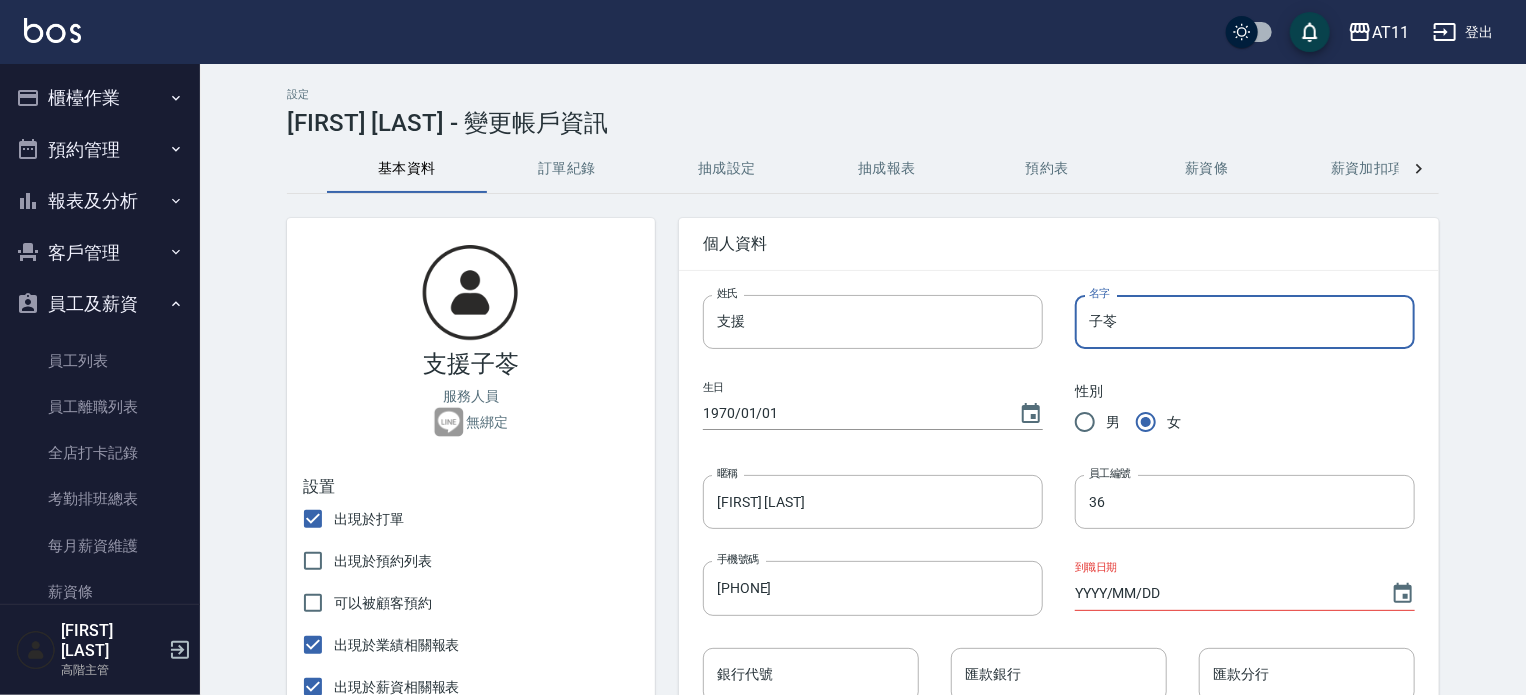 click on "子苓" at bounding box center [1245, 322] 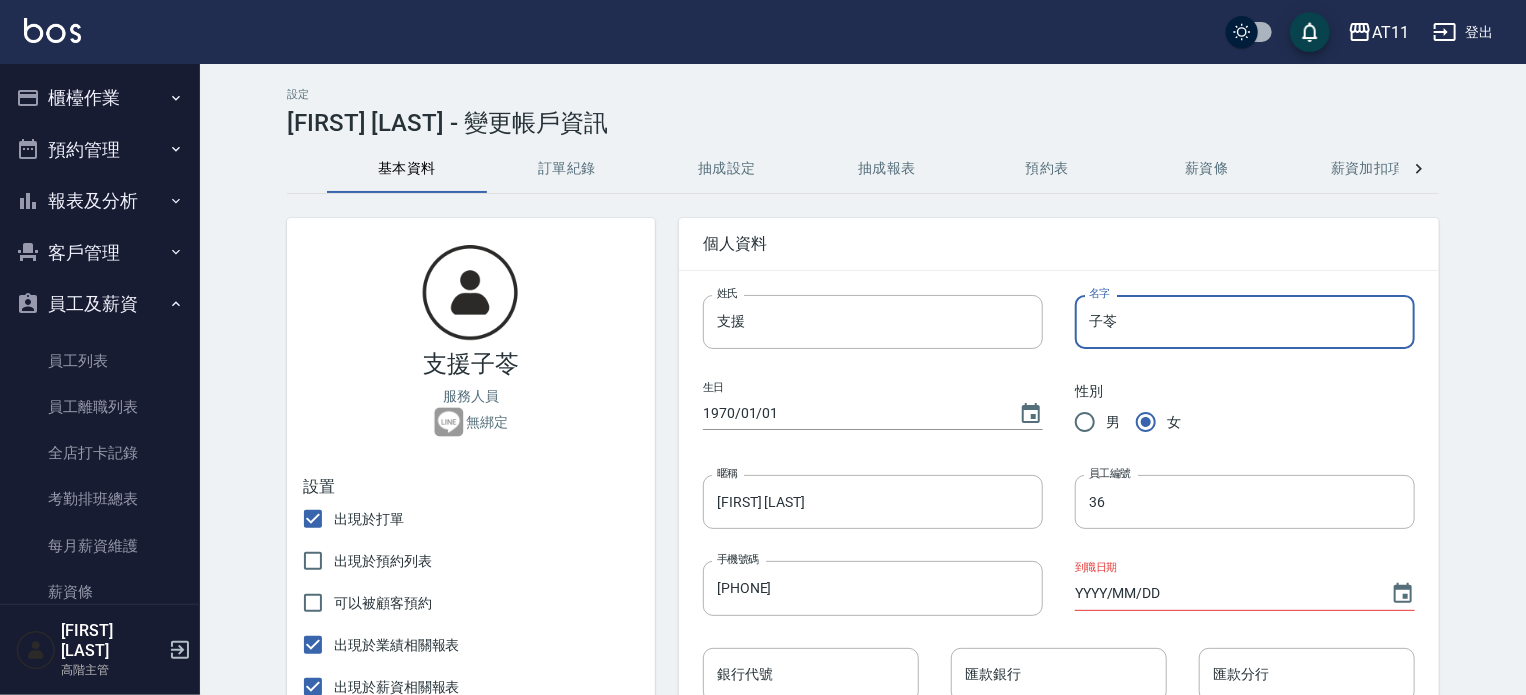 type on "子" 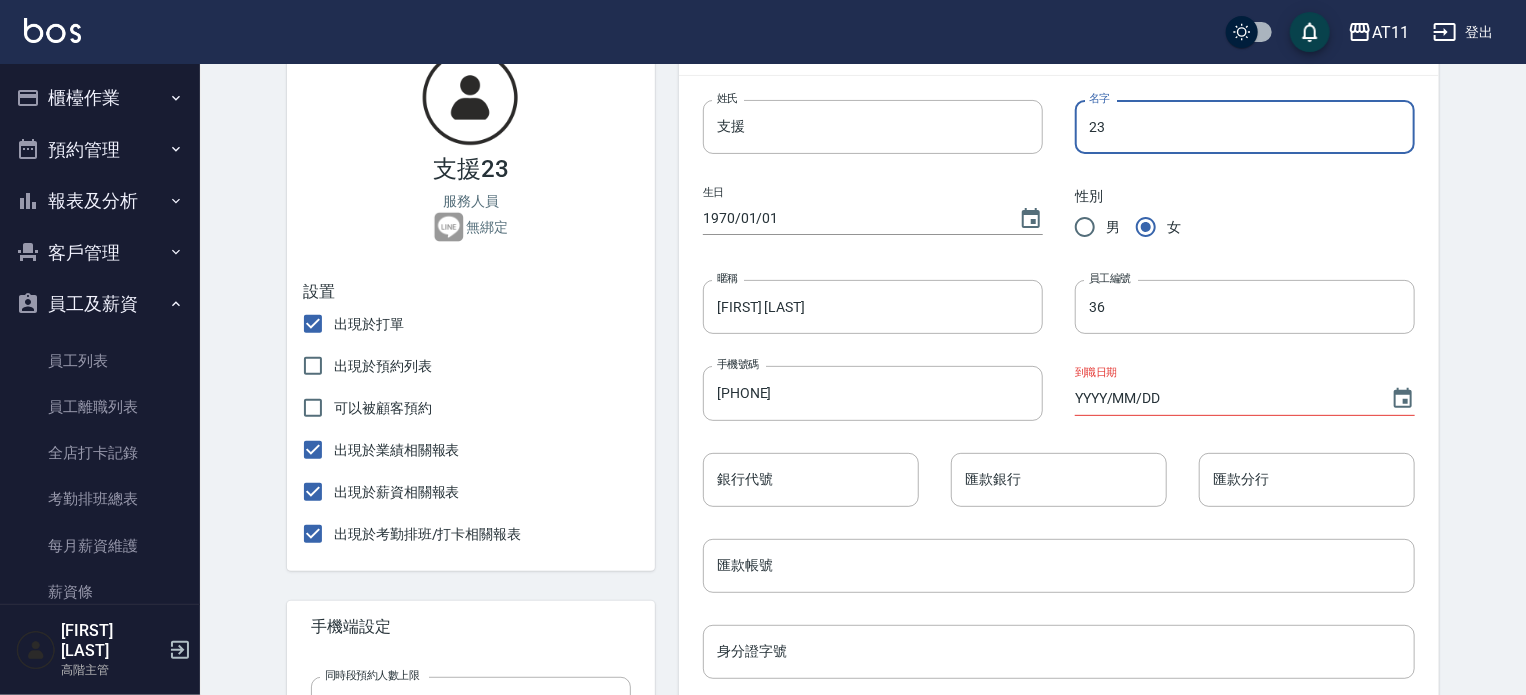 scroll, scrollTop: 200, scrollLeft: 0, axis: vertical 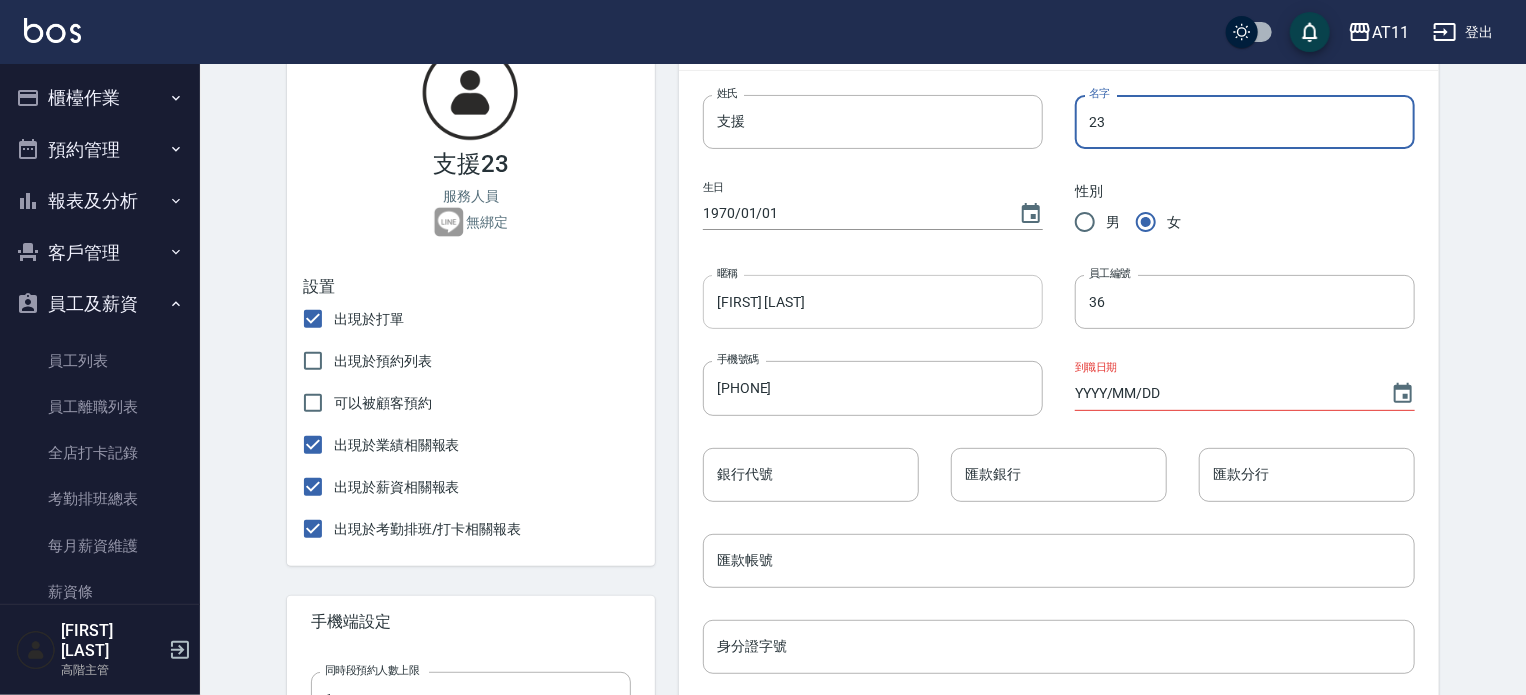 type on "23" 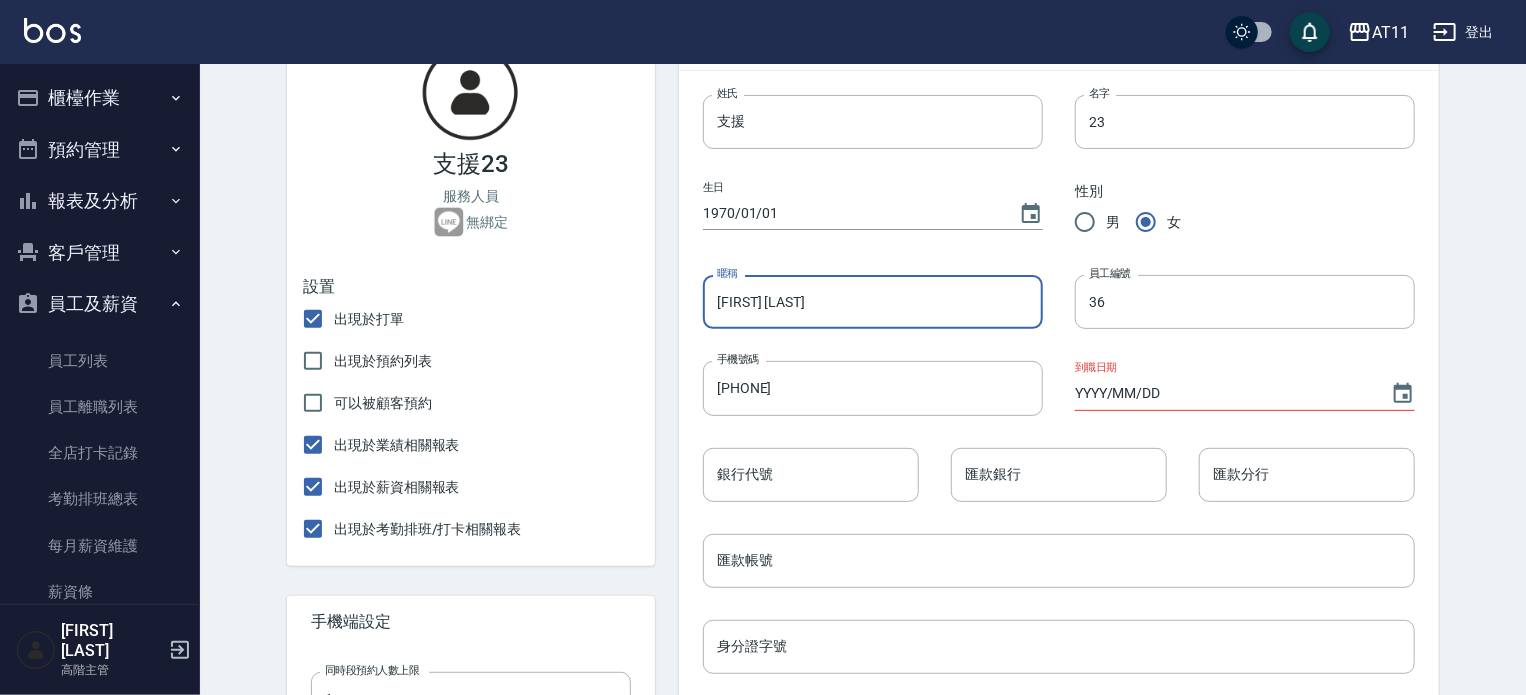 click on "[FIRST] [LAST]" at bounding box center (873, 302) 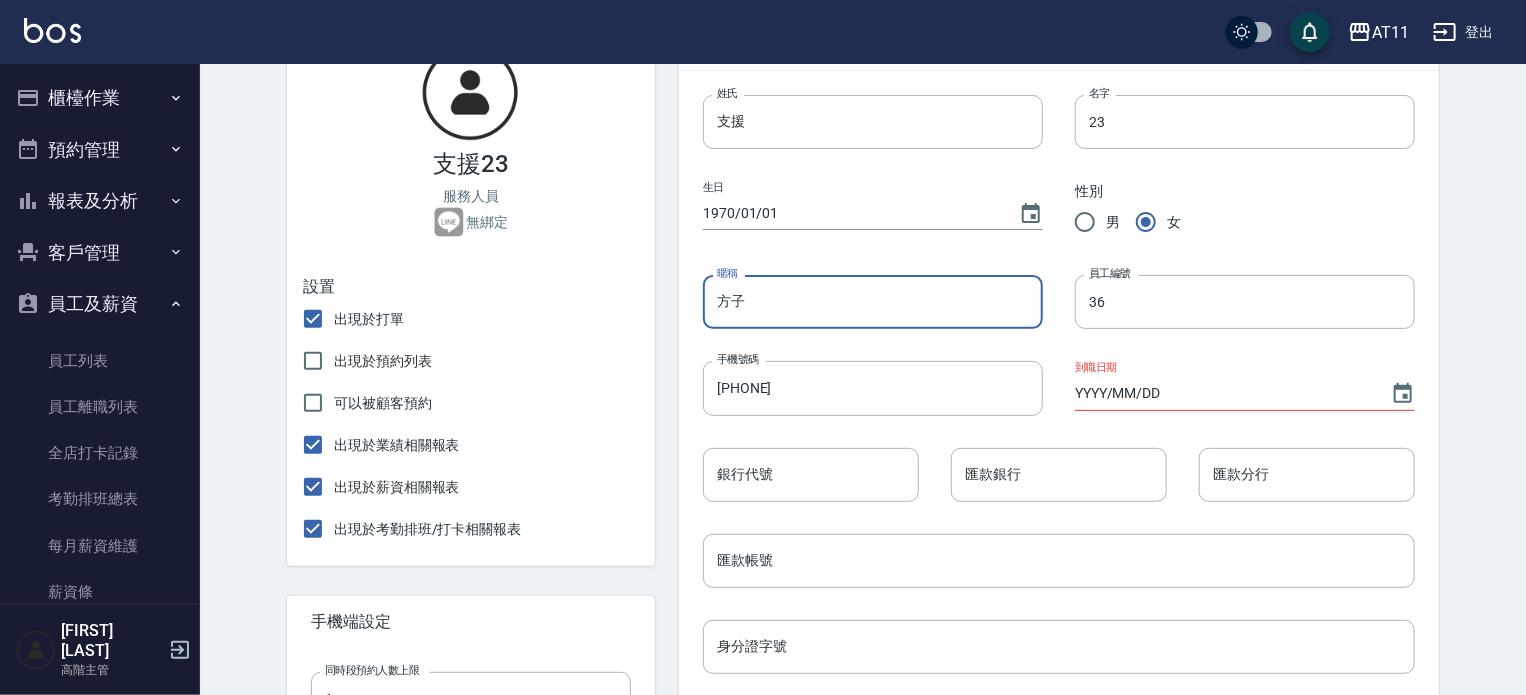type on "方" 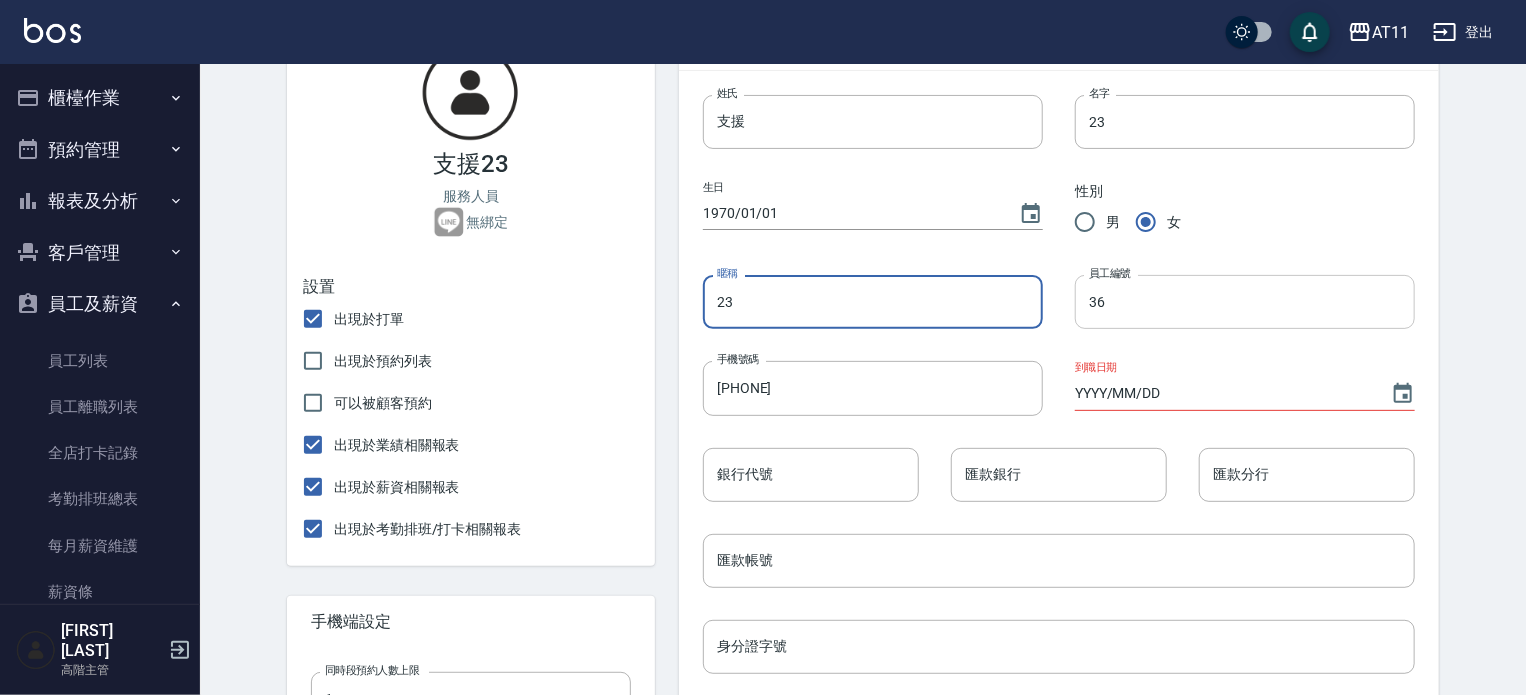 type on "23" 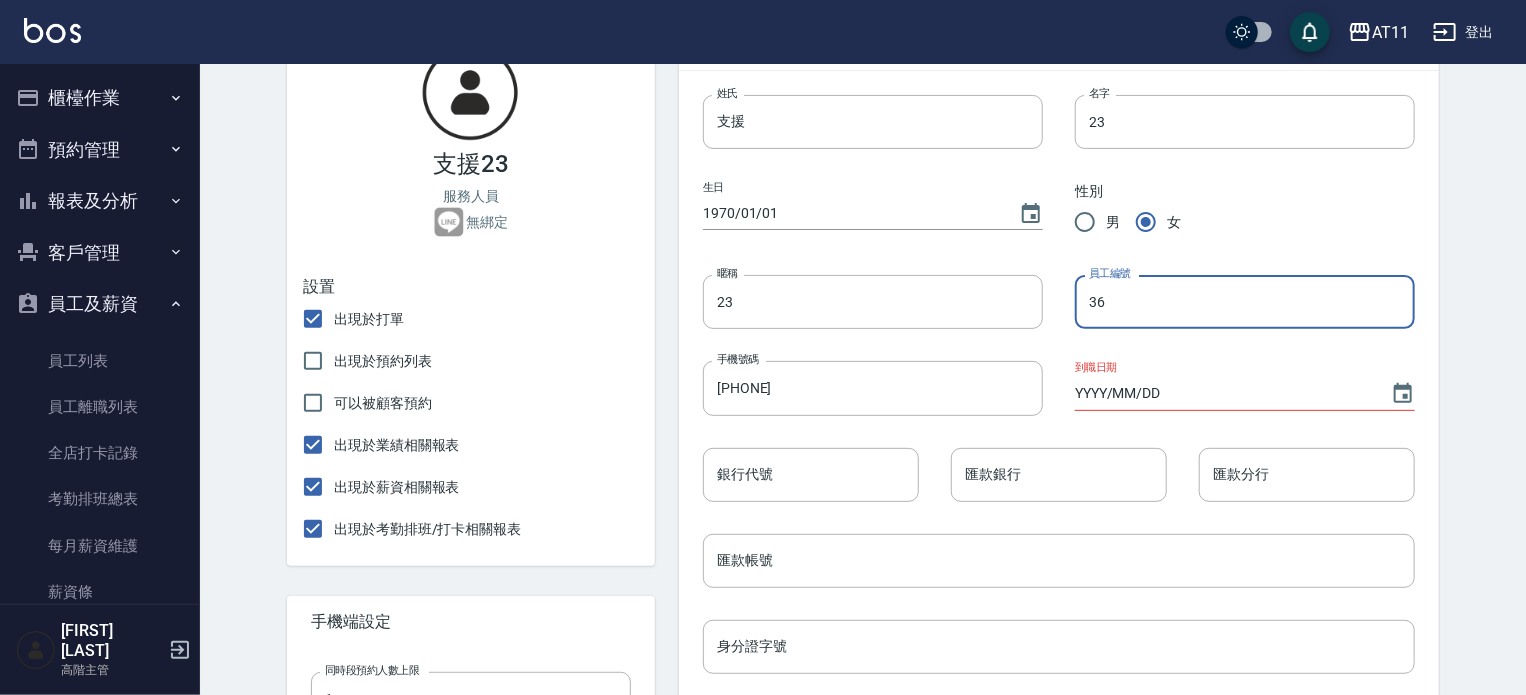 click on "36" at bounding box center (1245, 302) 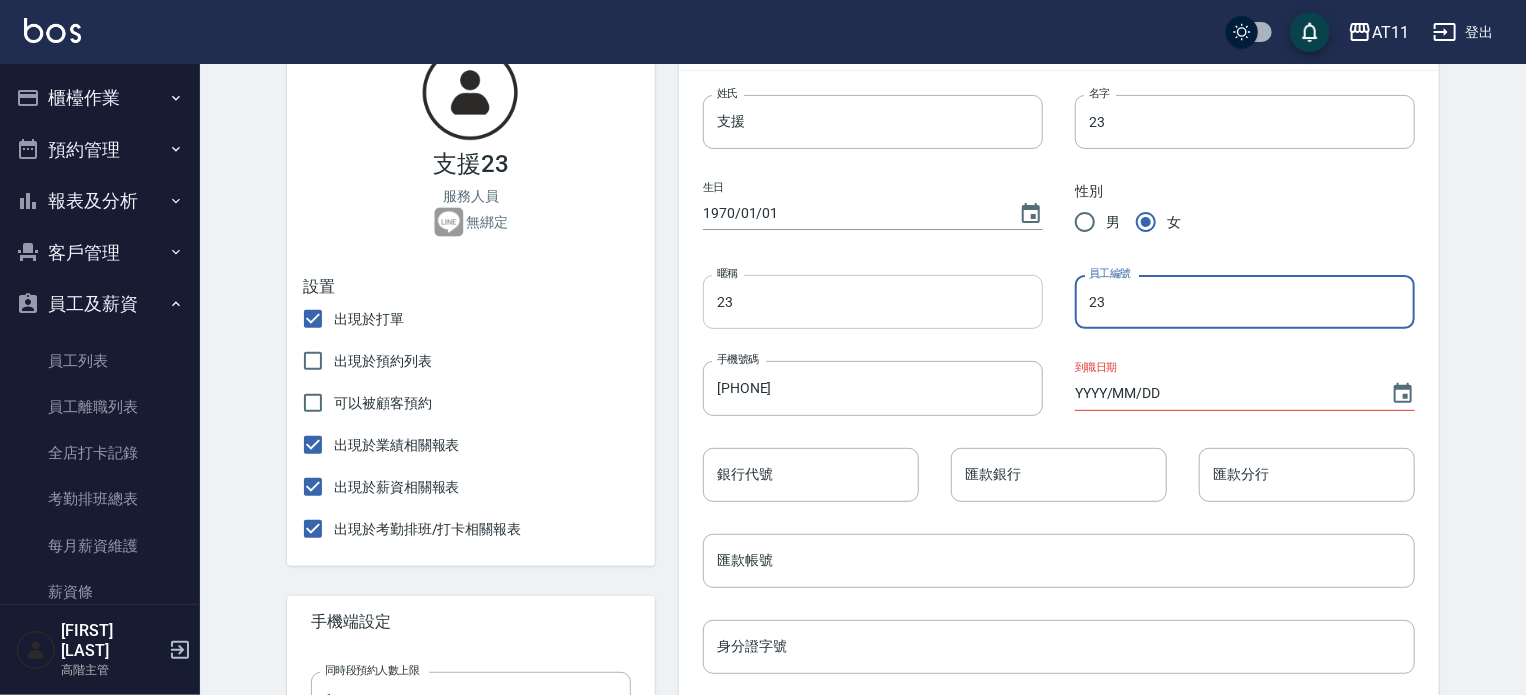type on "23" 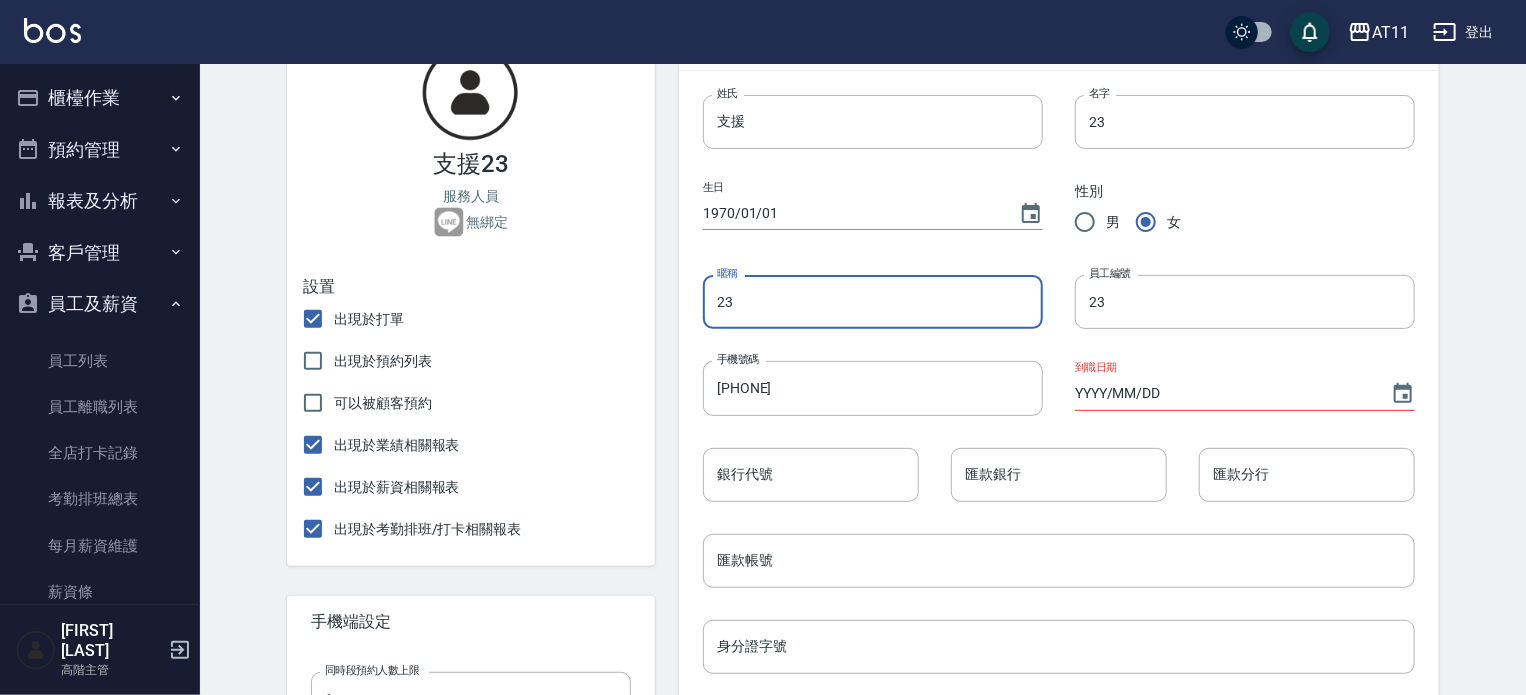 type on "2" 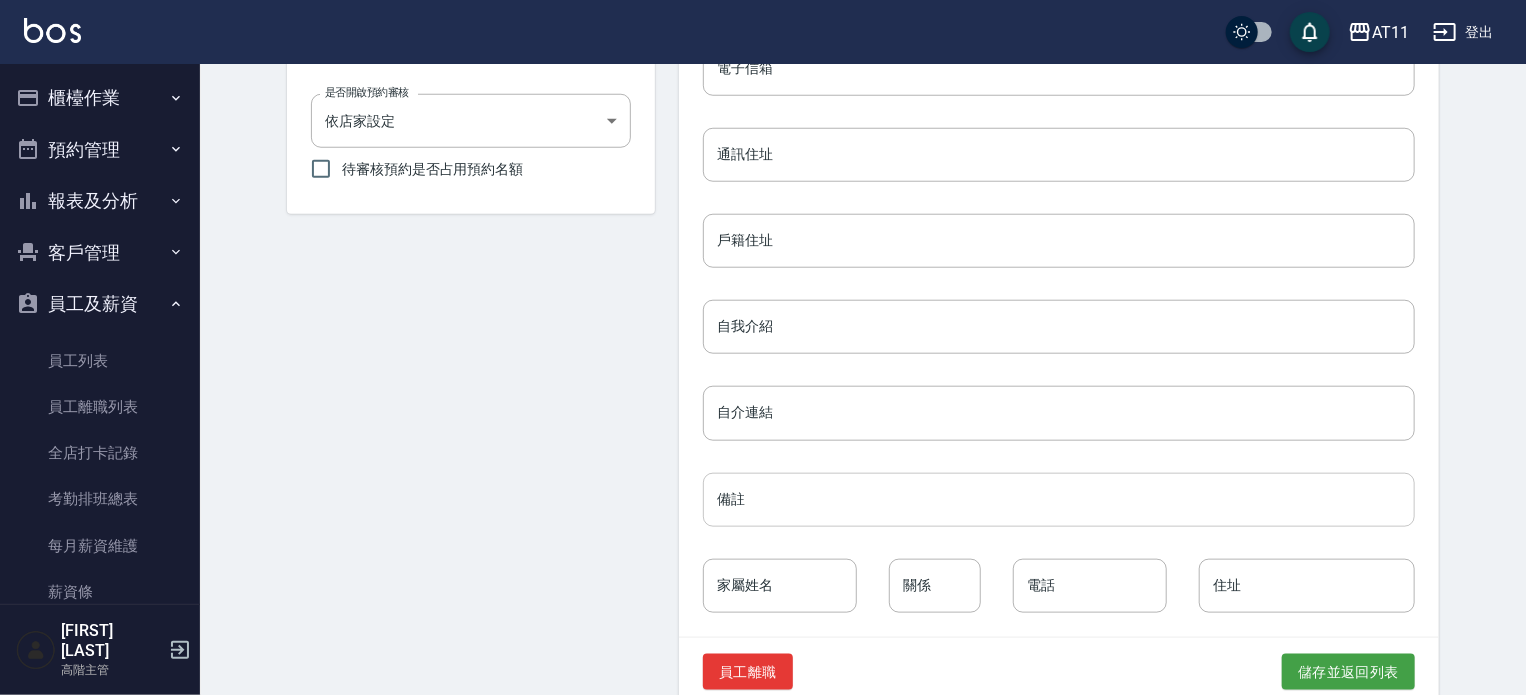 scroll, scrollTop: 898, scrollLeft: 0, axis: vertical 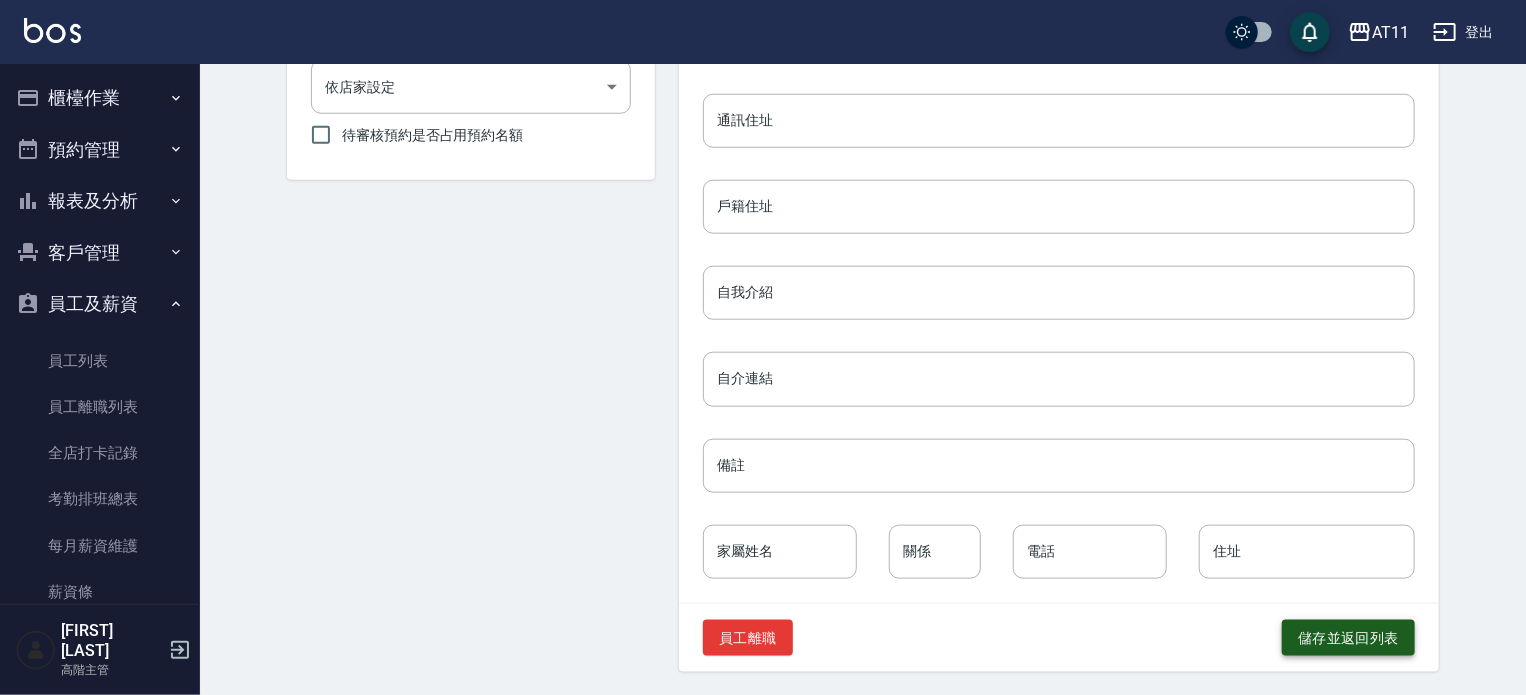 type on "支援" 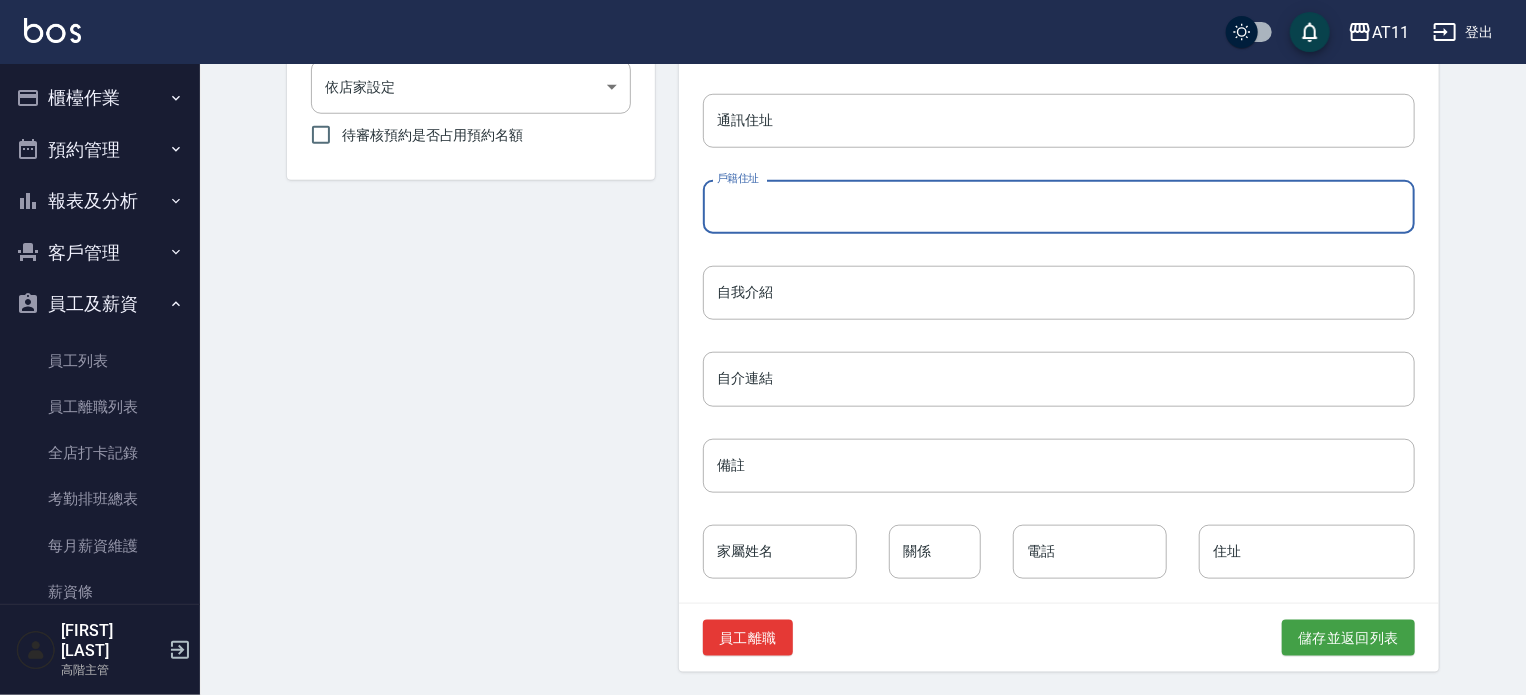 scroll, scrollTop: 494, scrollLeft: 0, axis: vertical 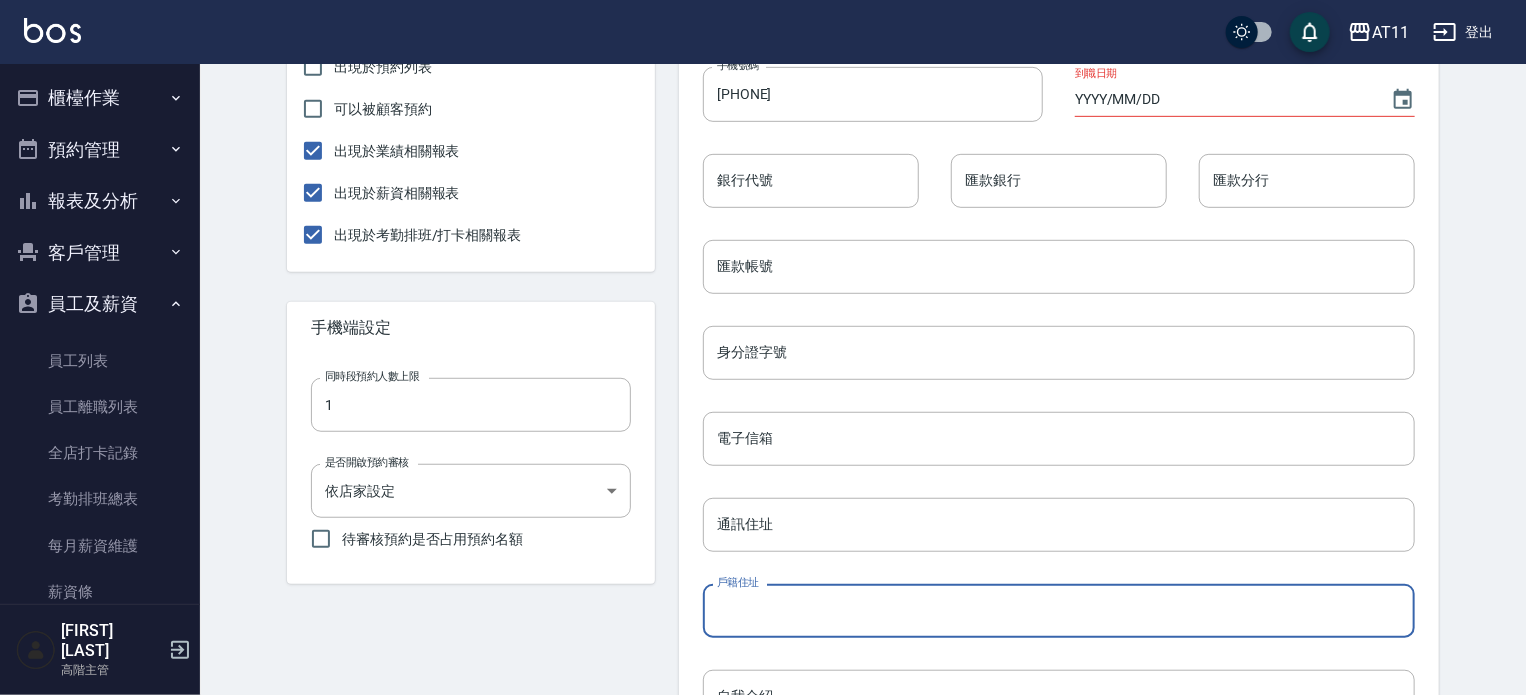 click on "戶籍住址" at bounding box center (1059, 611) 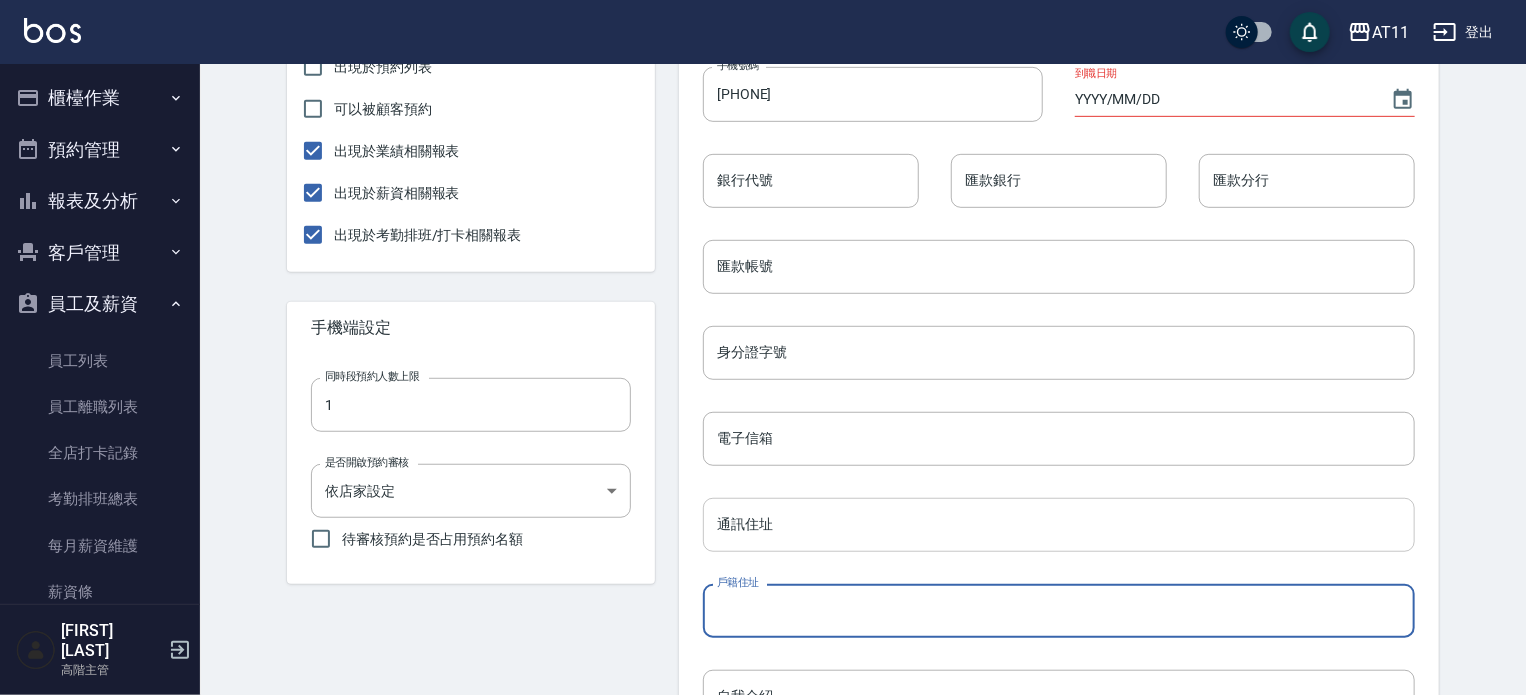 scroll, scrollTop: 898, scrollLeft: 0, axis: vertical 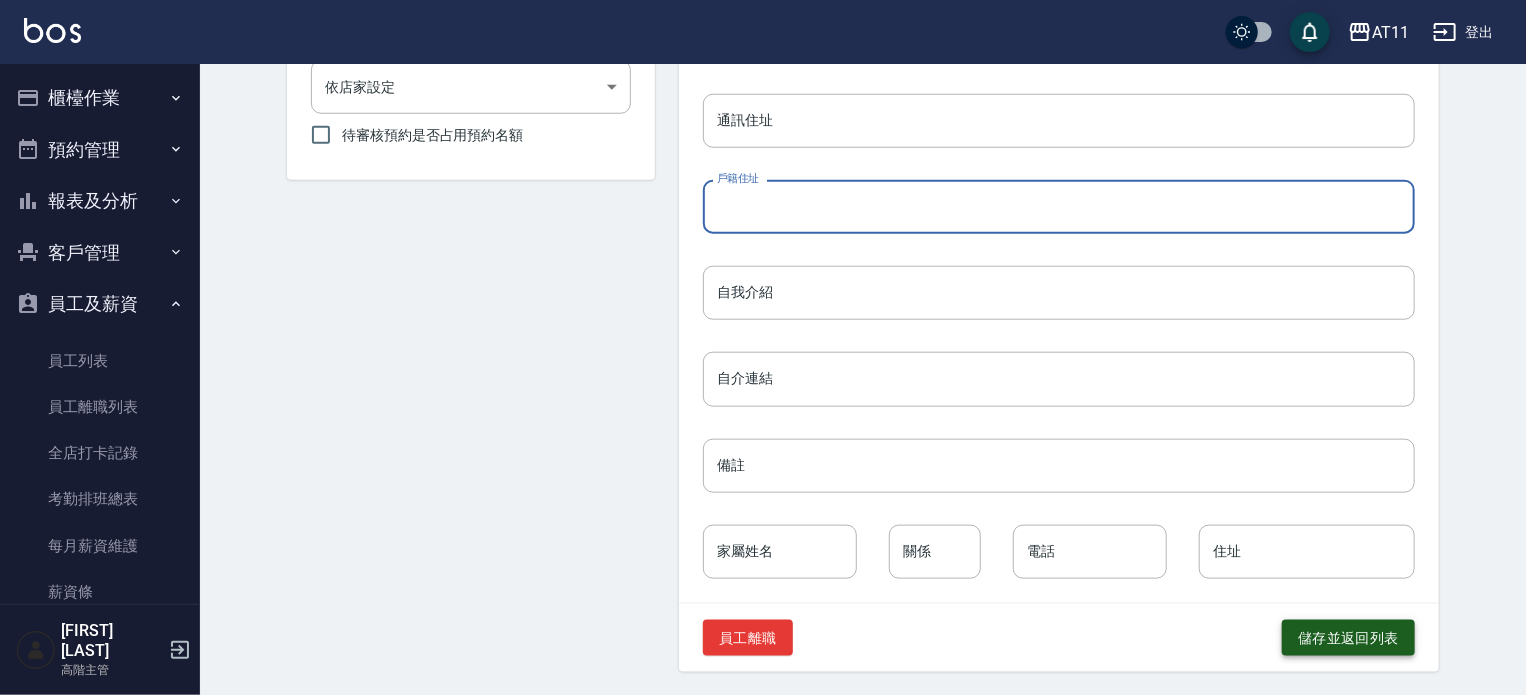 click on "儲存並返回列表" at bounding box center [1348, 638] 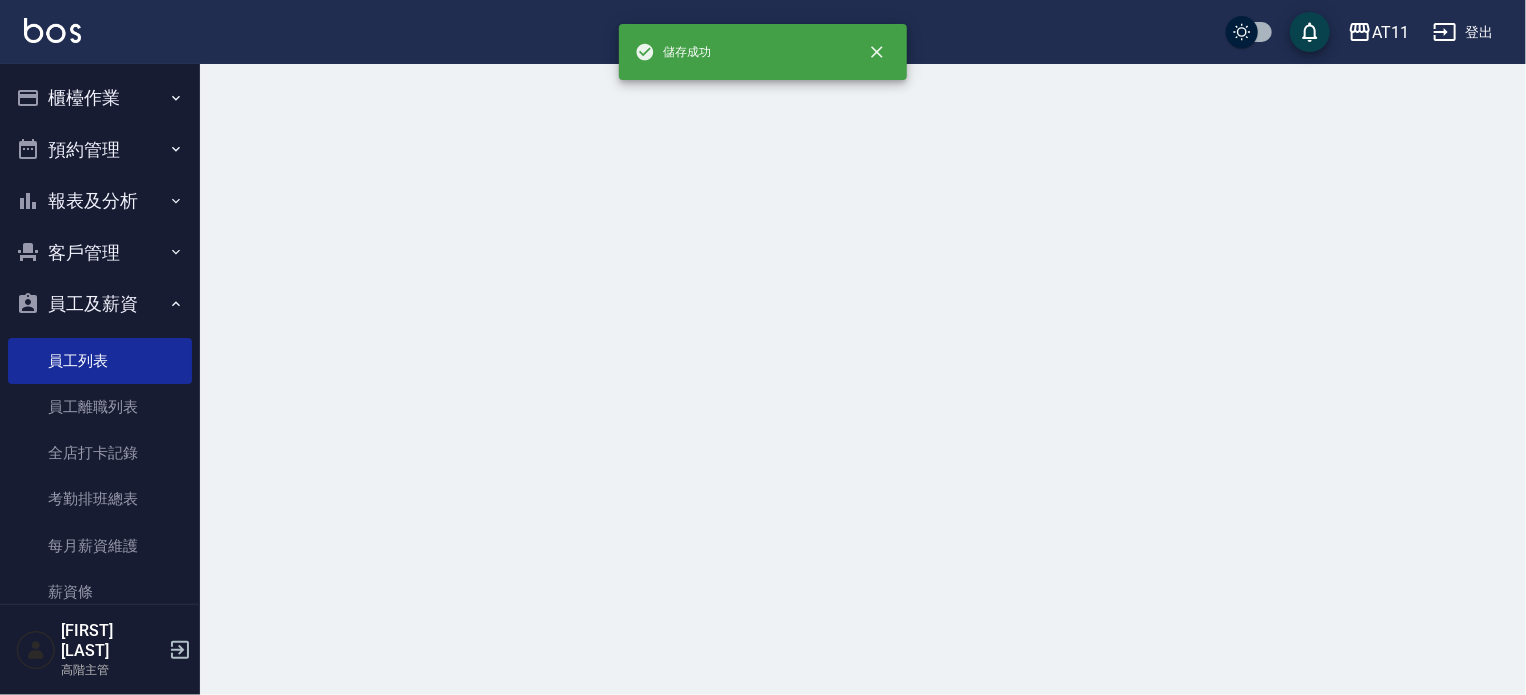 scroll, scrollTop: 0, scrollLeft: 0, axis: both 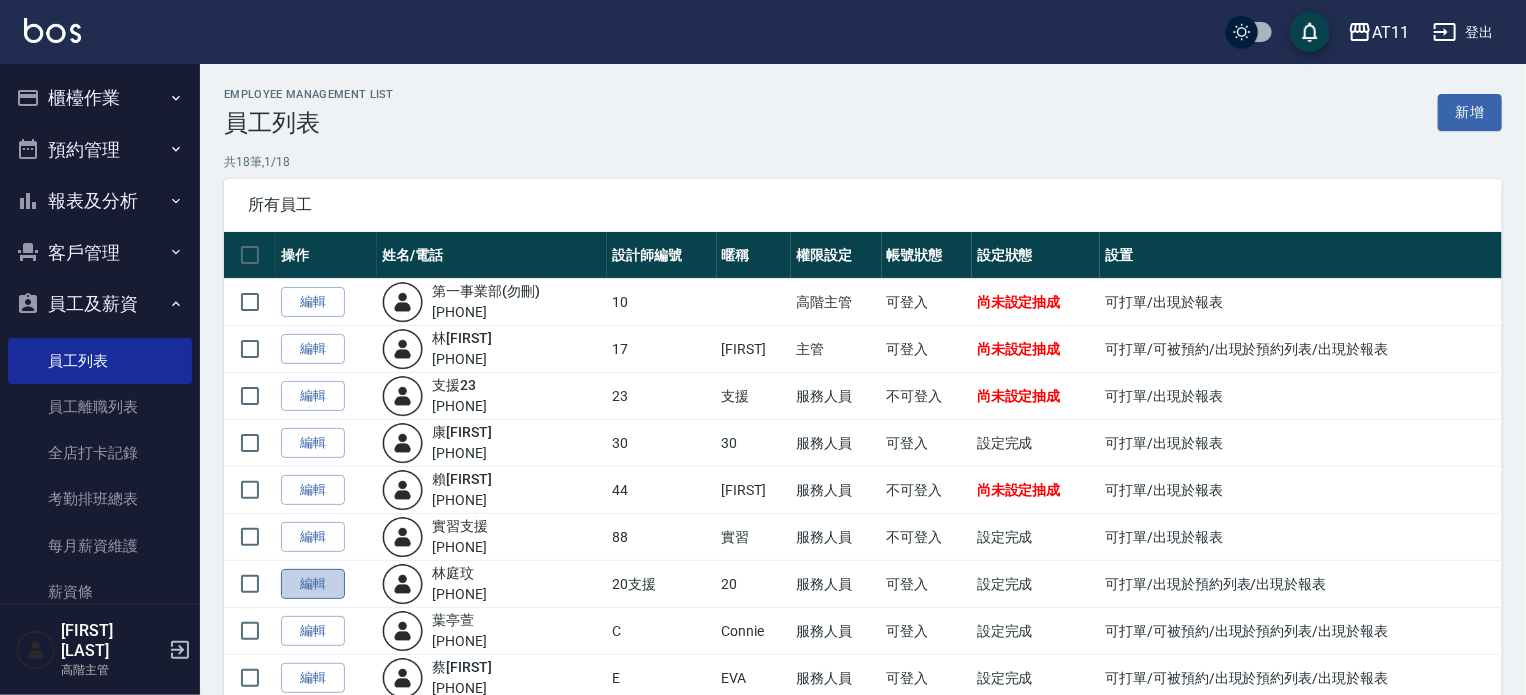 click on "編輯" at bounding box center [313, 584] 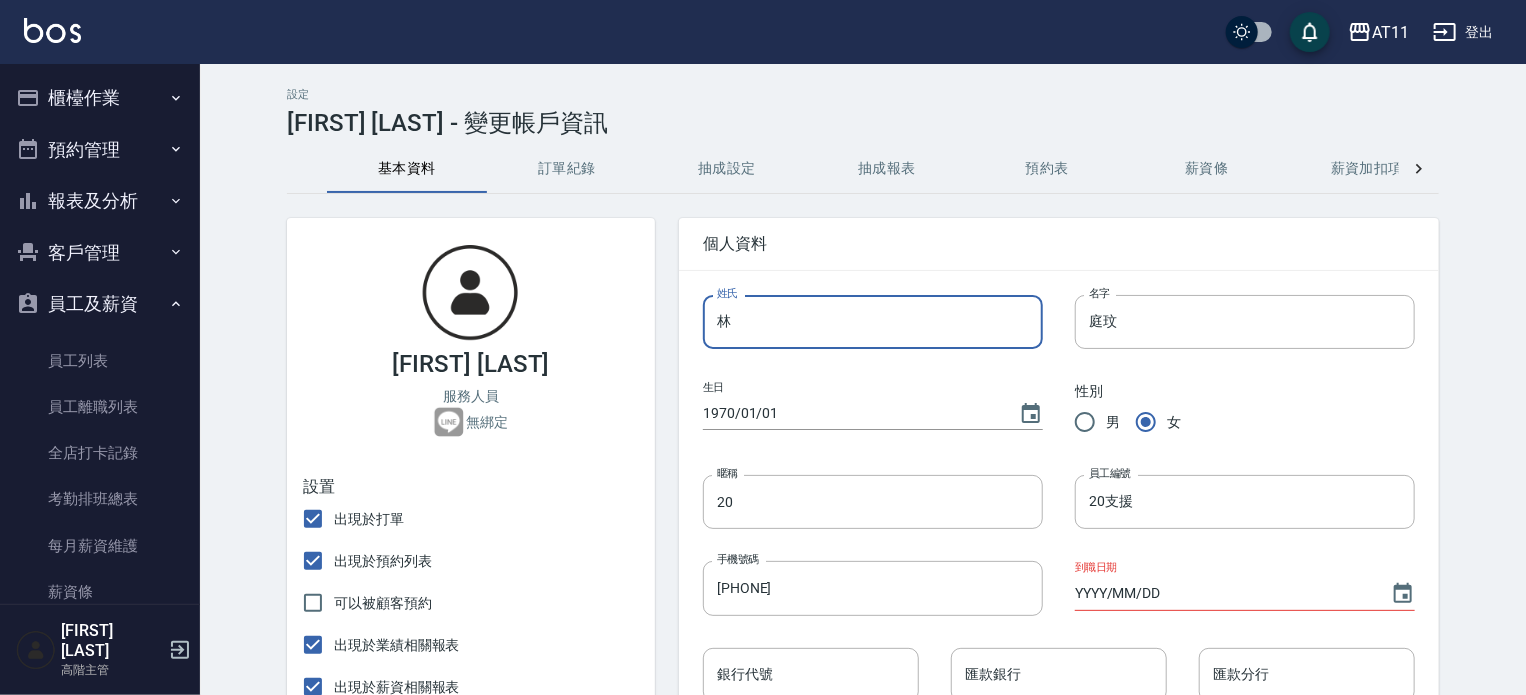 click on "林" at bounding box center (873, 322) 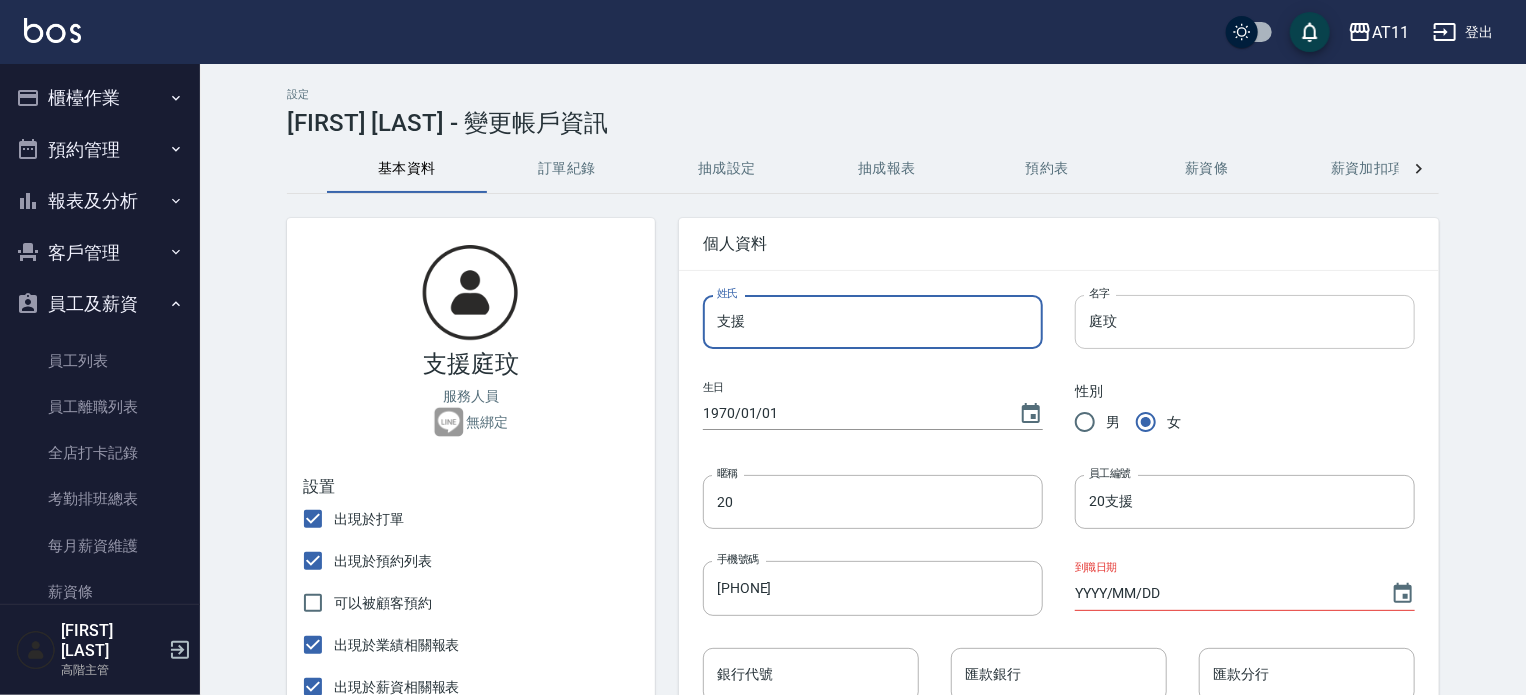 type on "支援" 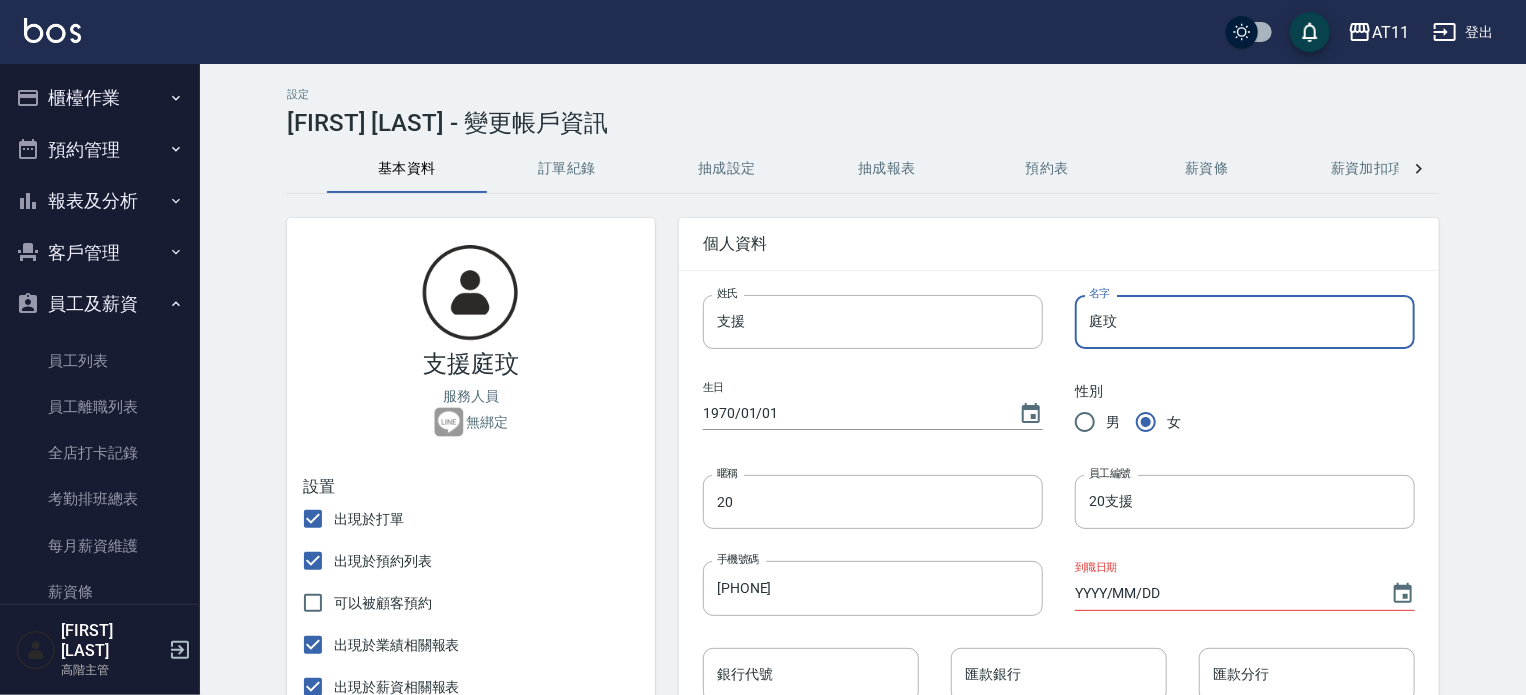 click on "庭玟" at bounding box center (1245, 322) 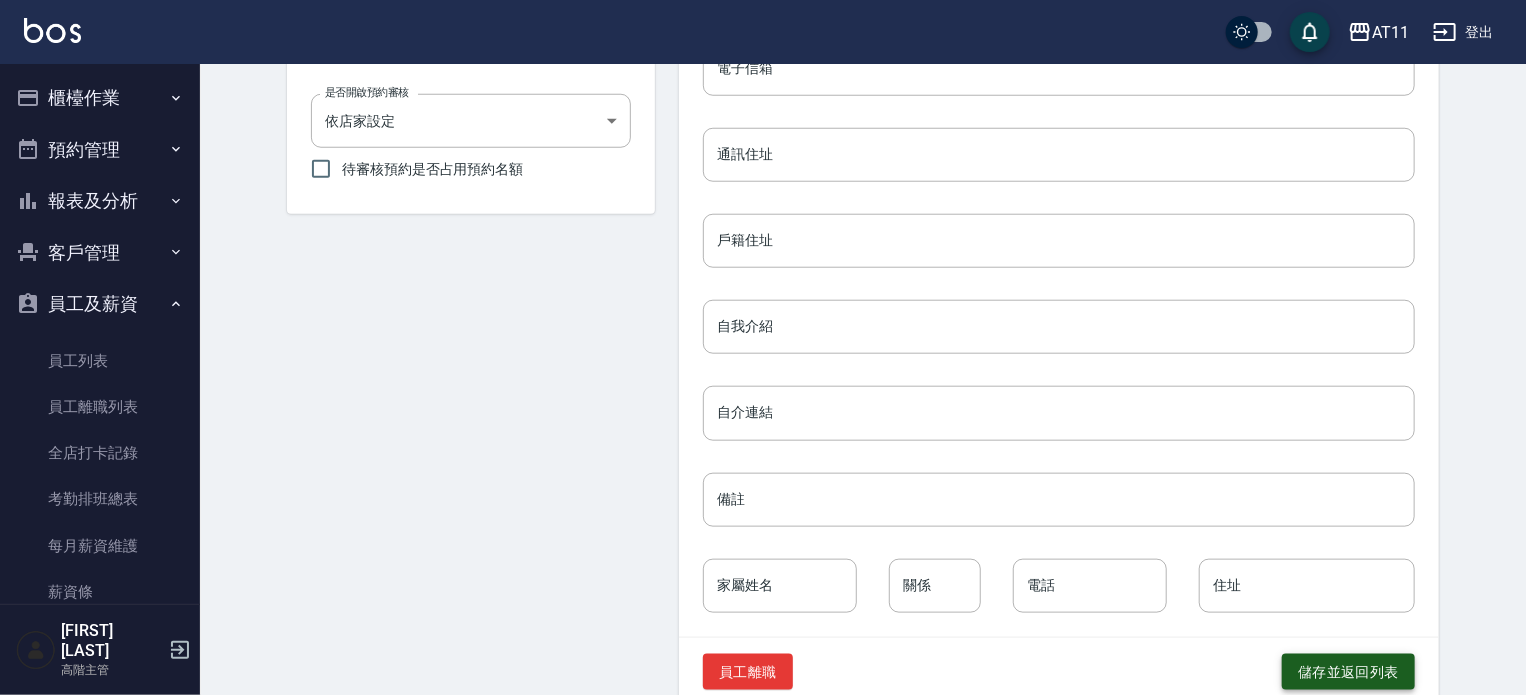 scroll, scrollTop: 898, scrollLeft: 0, axis: vertical 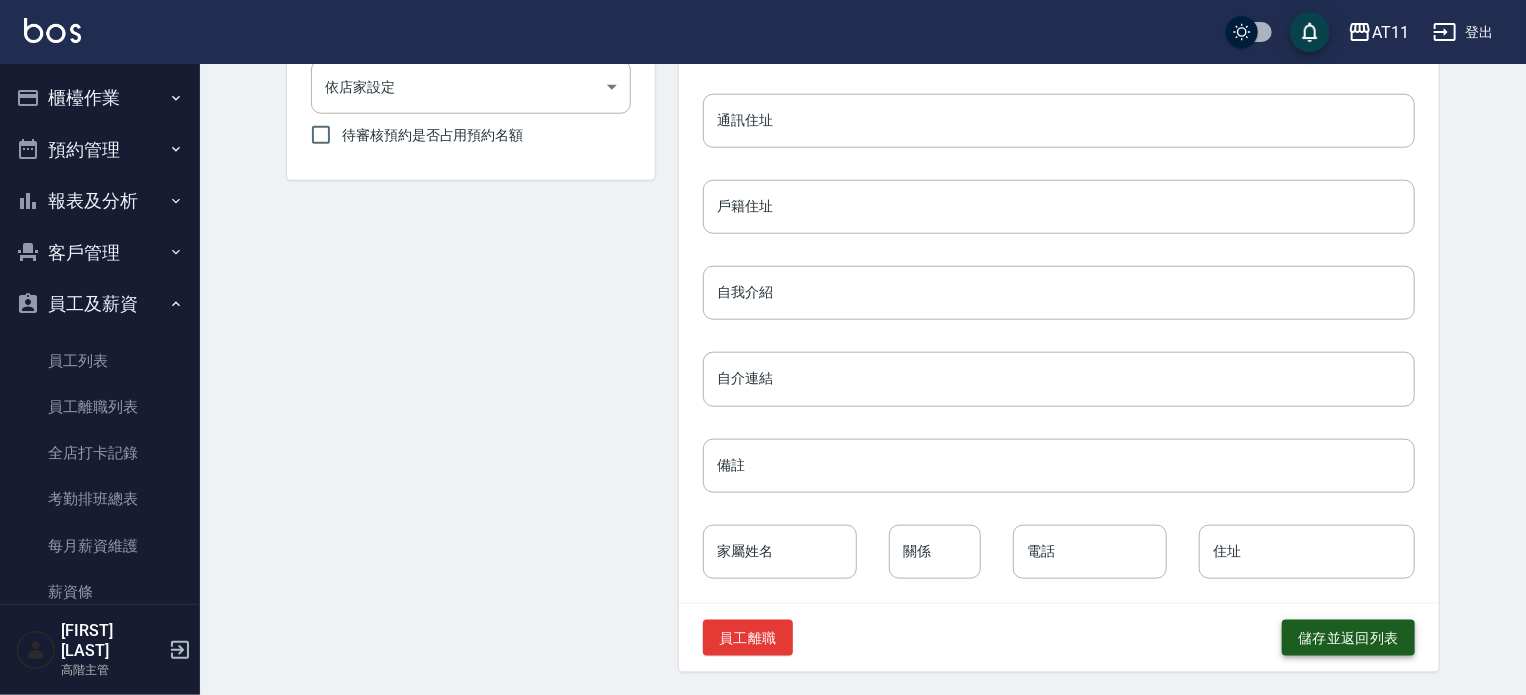 type on "20" 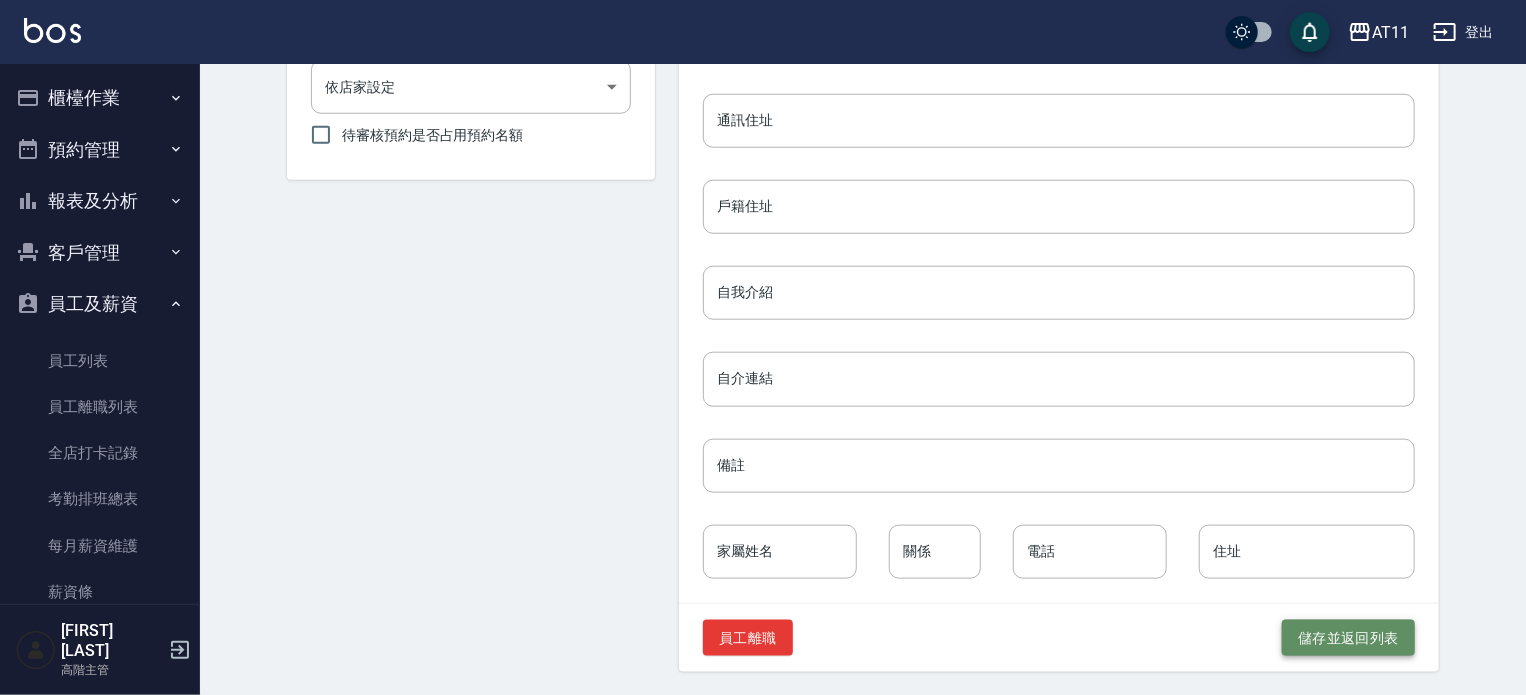 click on "儲存並返回列表" at bounding box center [1348, 638] 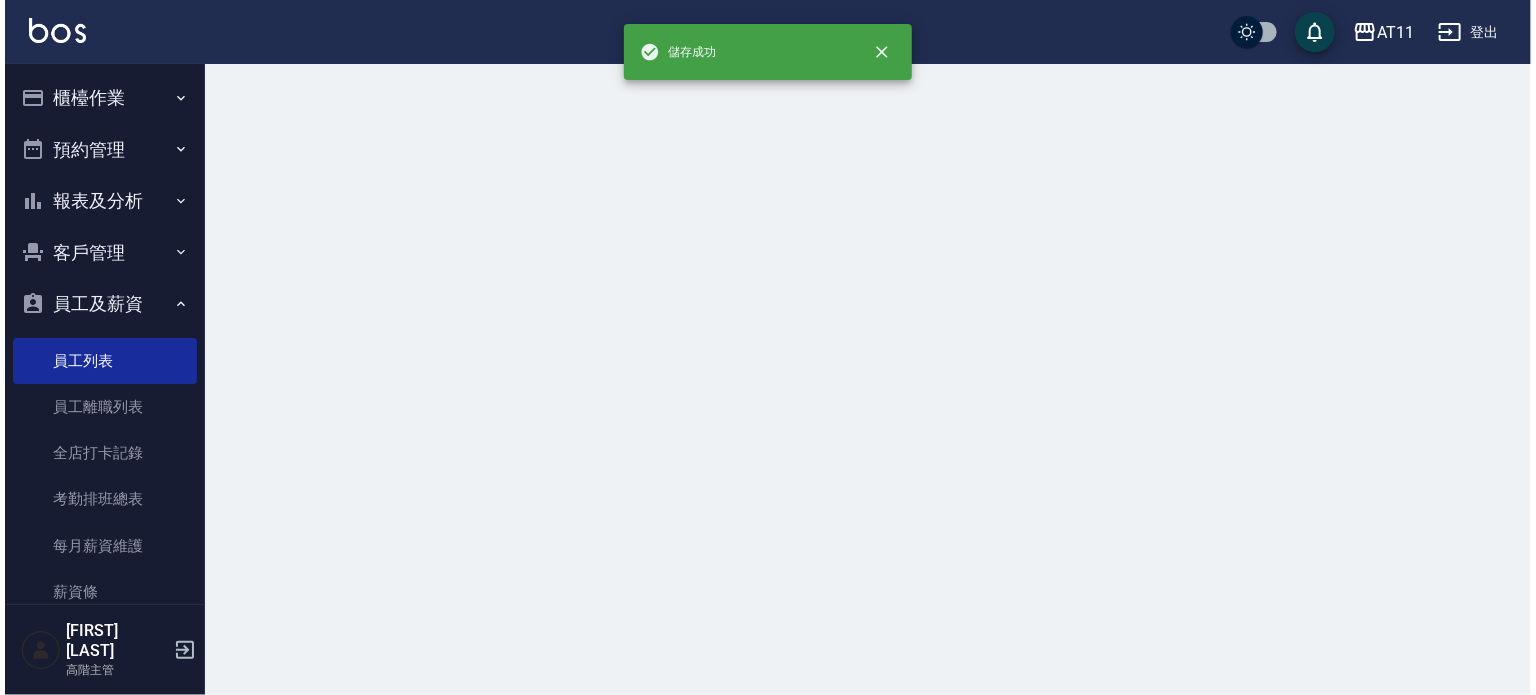 scroll, scrollTop: 0, scrollLeft: 0, axis: both 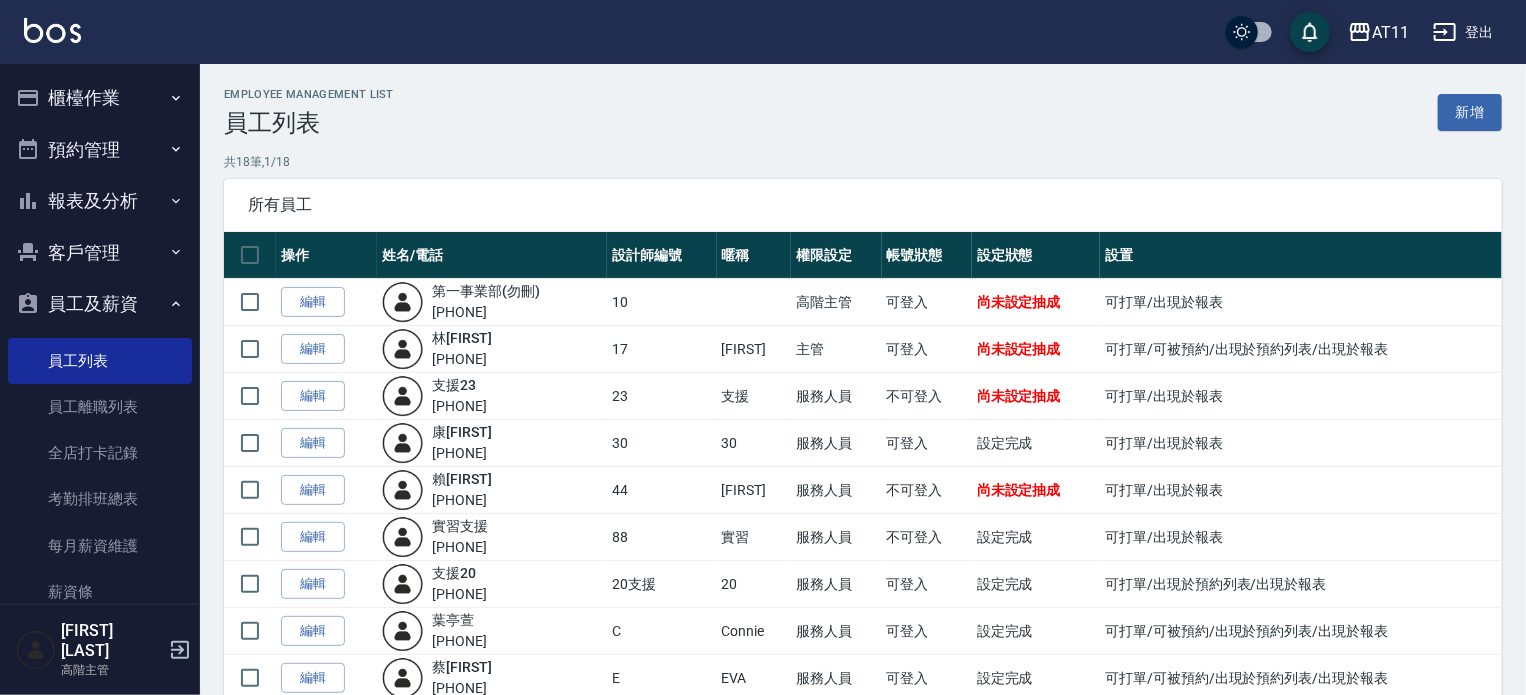 click on "登出" at bounding box center (1463, 32) 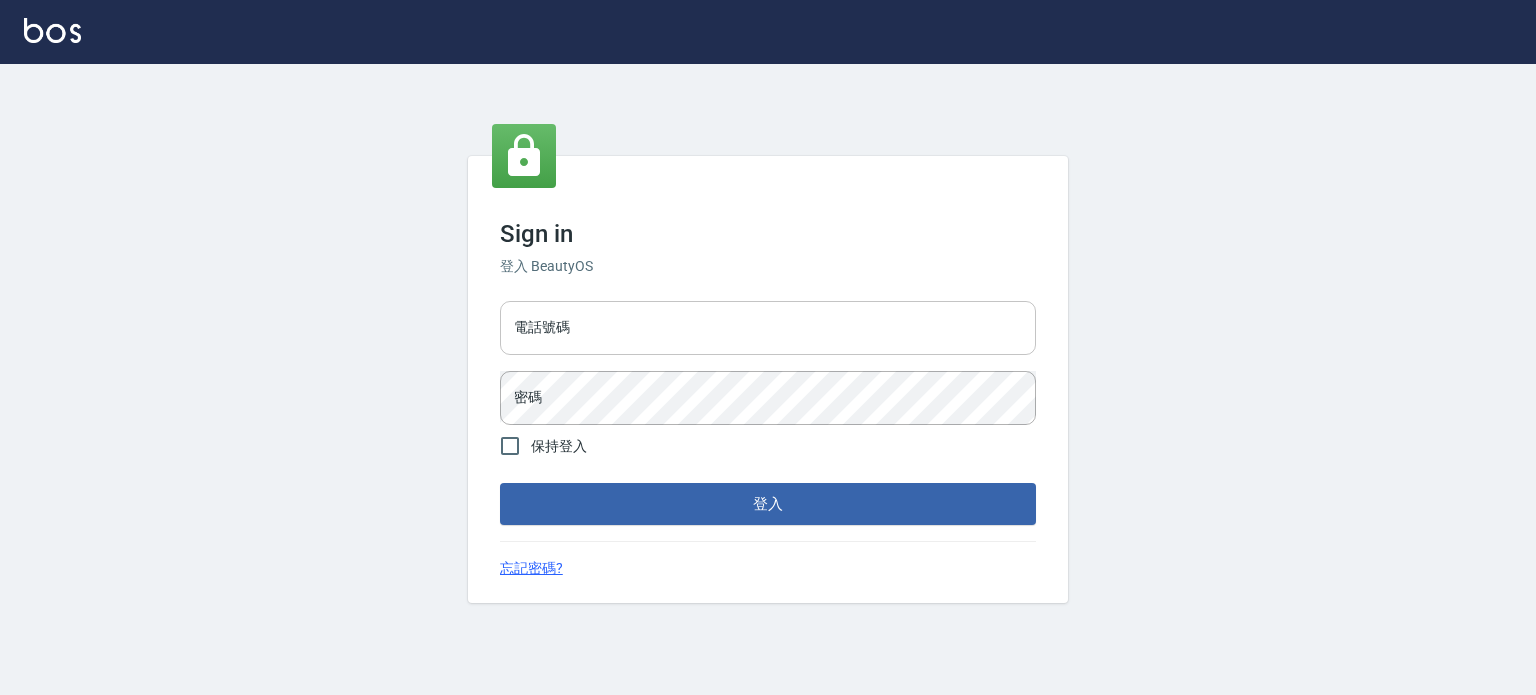 click on "電話號碼" at bounding box center (768, 328) 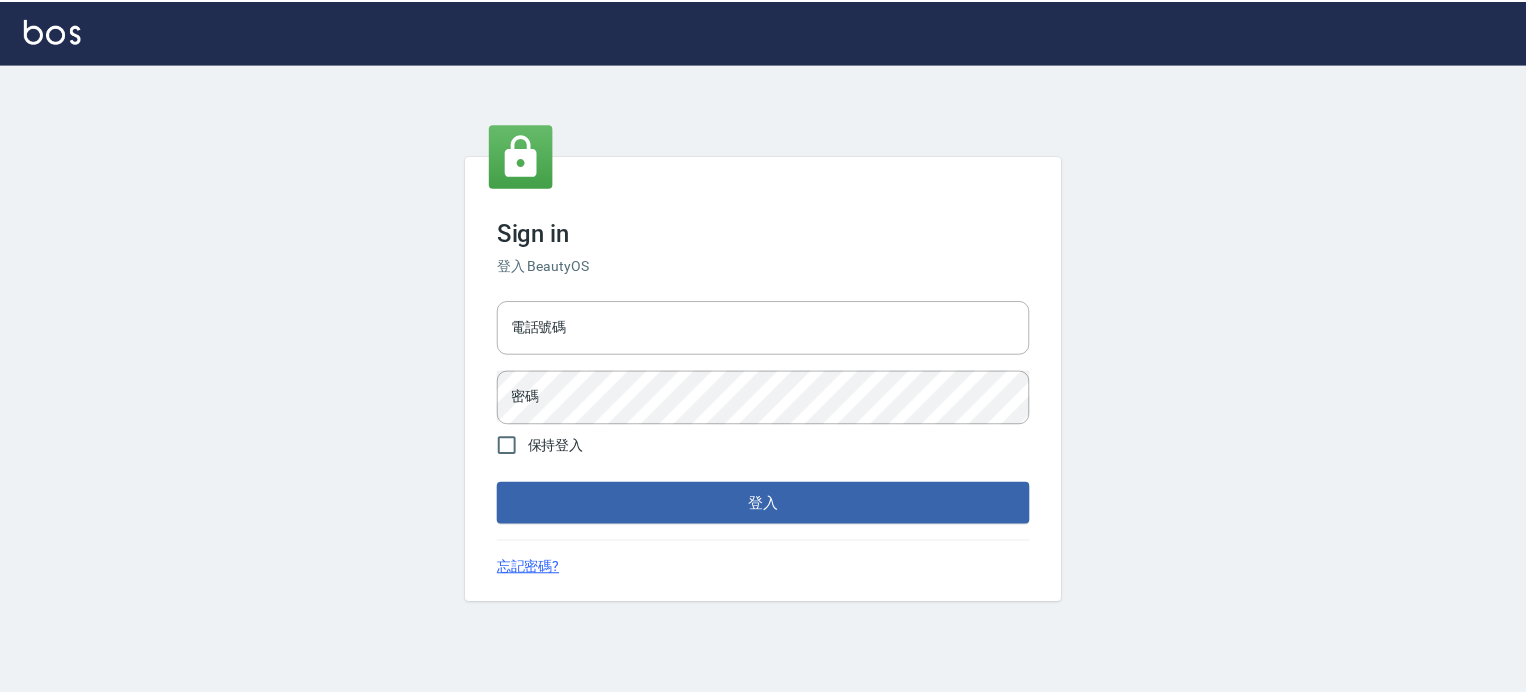scroll, scrollTop: 0, scrollLeft: 0, axis: both 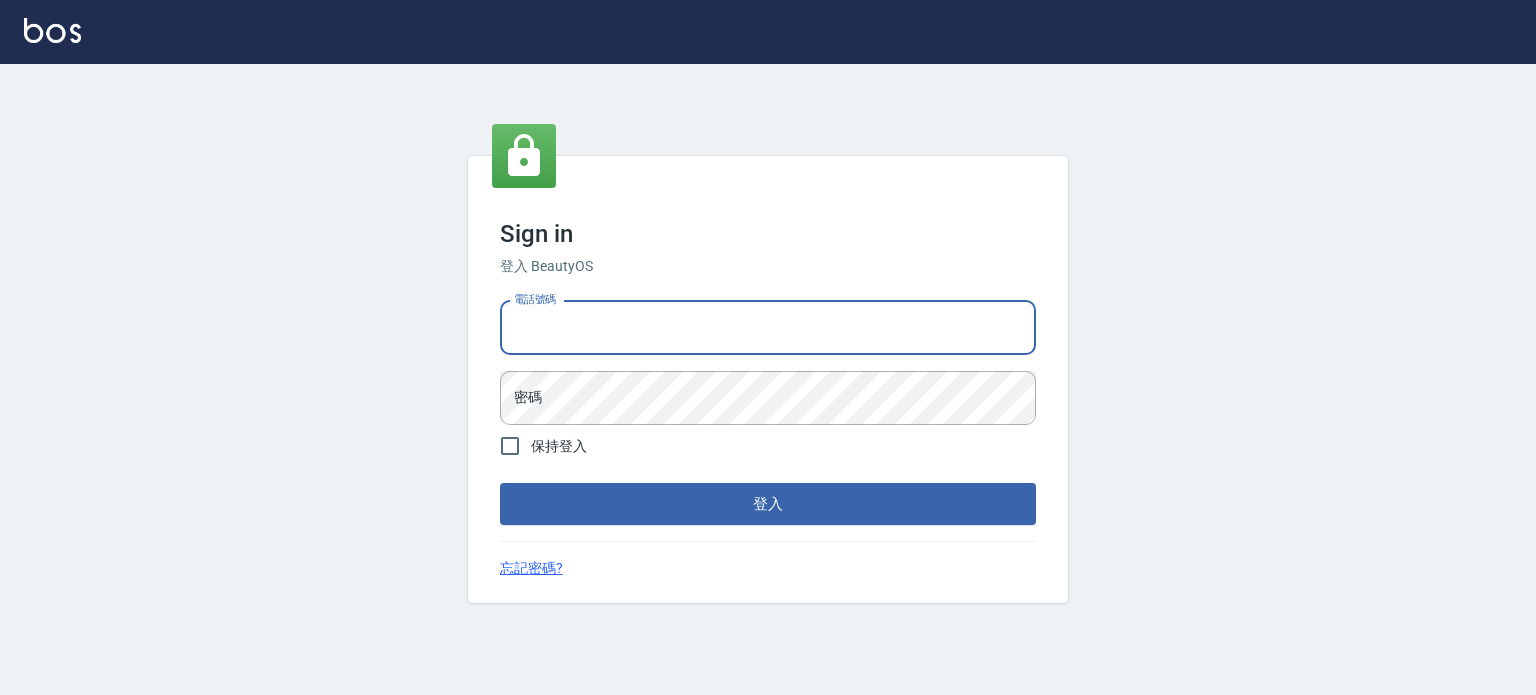 drag, startPoint x: 0, startPoint y: 0, endPoint x: 692, endPoint y: 324, distance: 764.09424 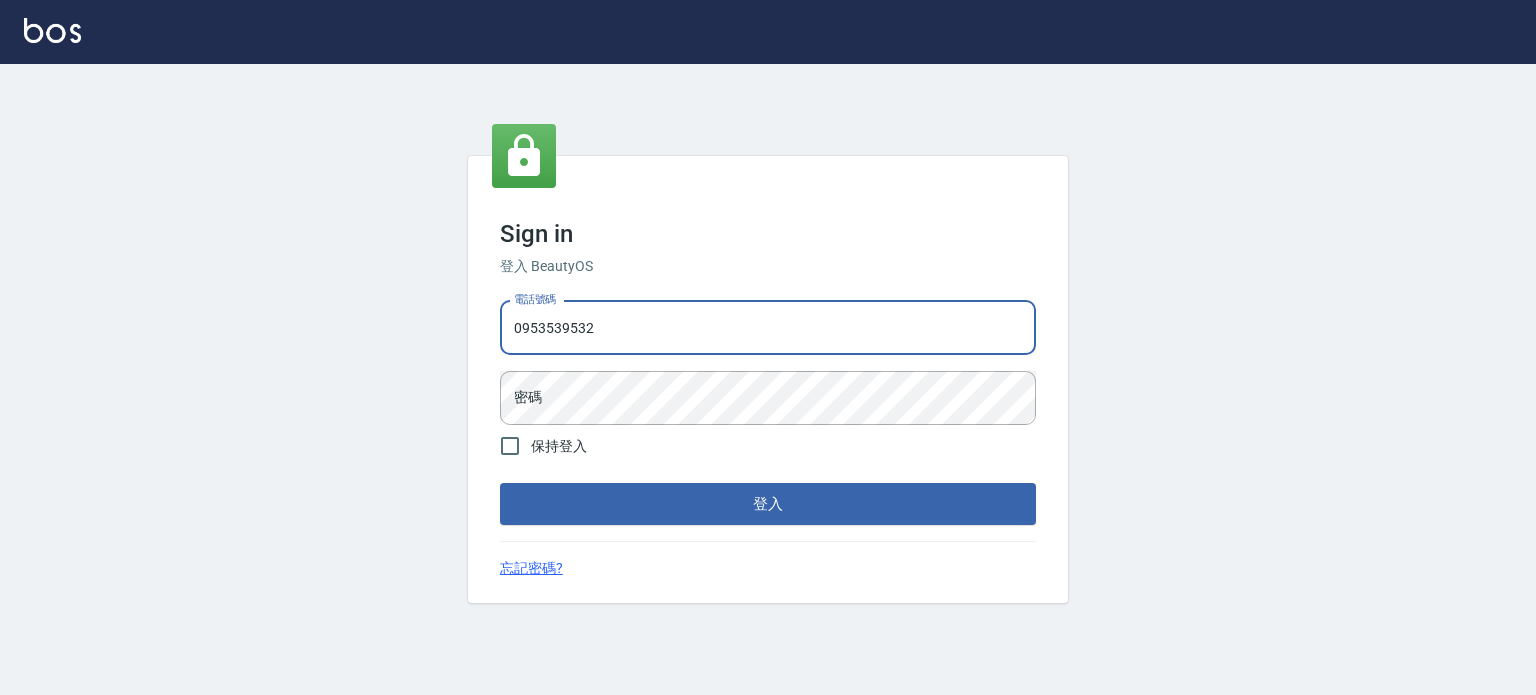 type on "0953539532" 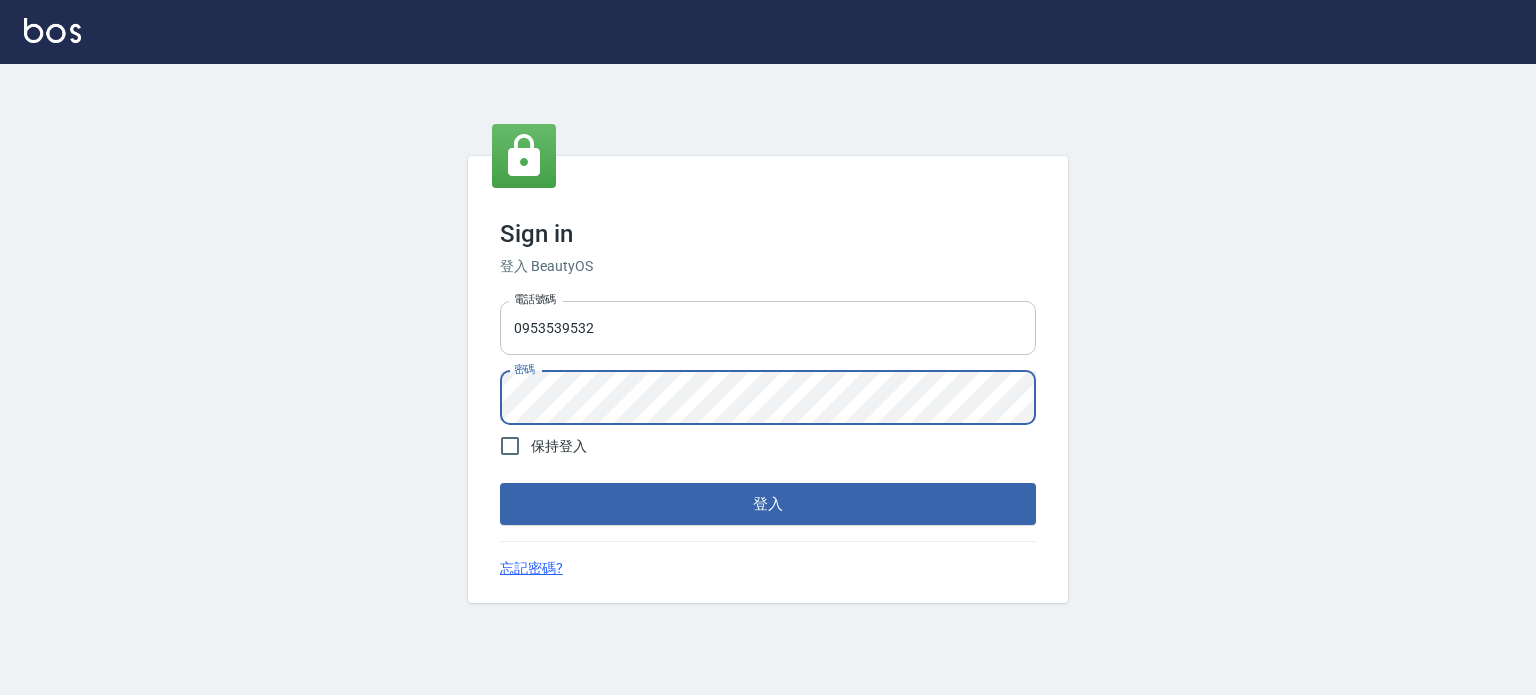 click on "登入" at bounding box center [768, 504] 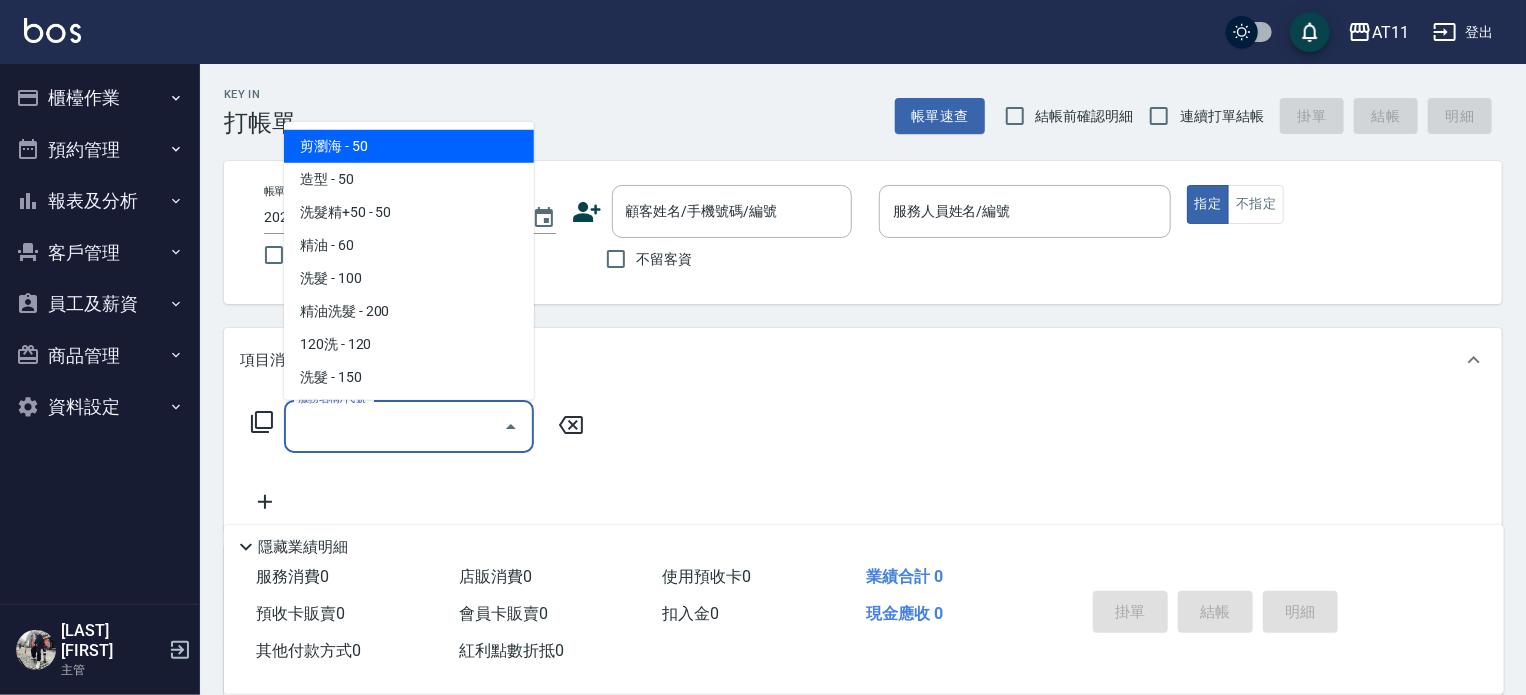 click on "服務名稱/代號" at bounding box center (394, 426) 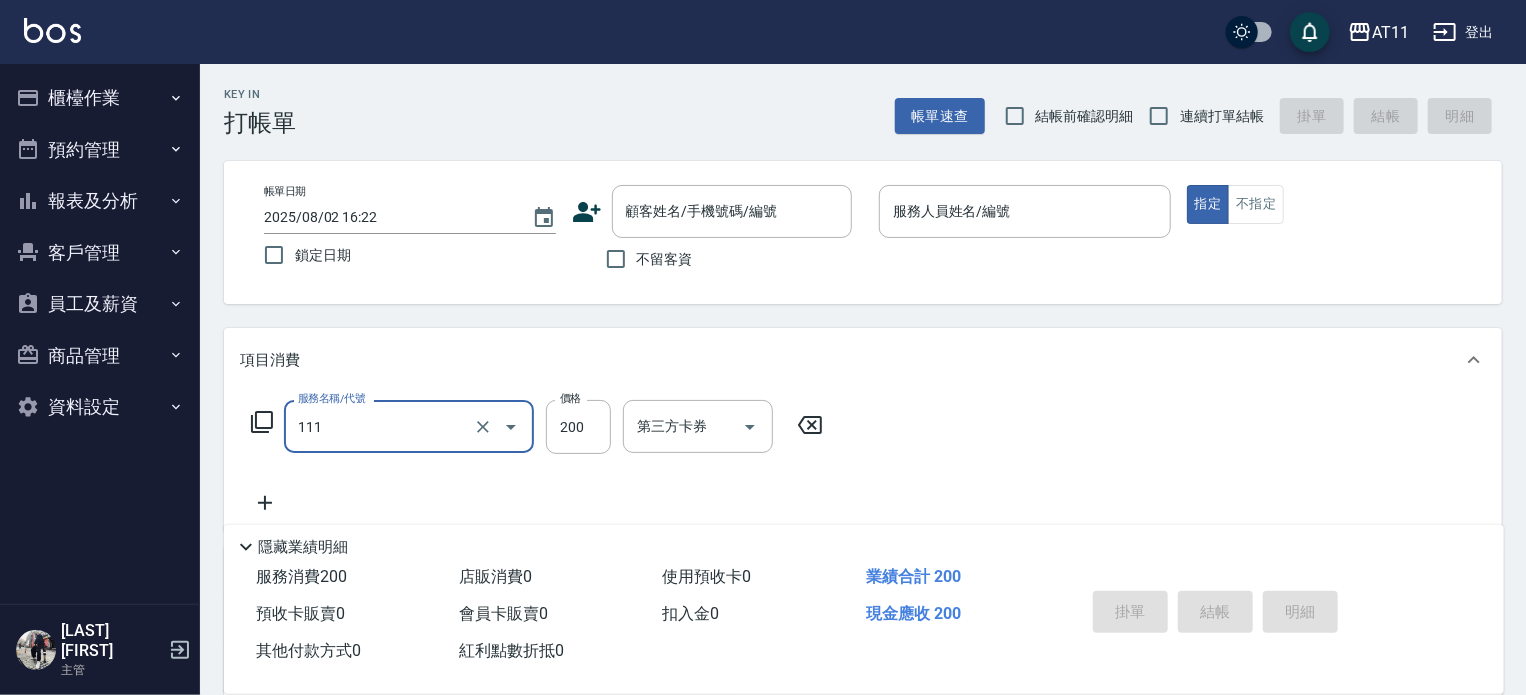 type on "精油洗髮(111)" 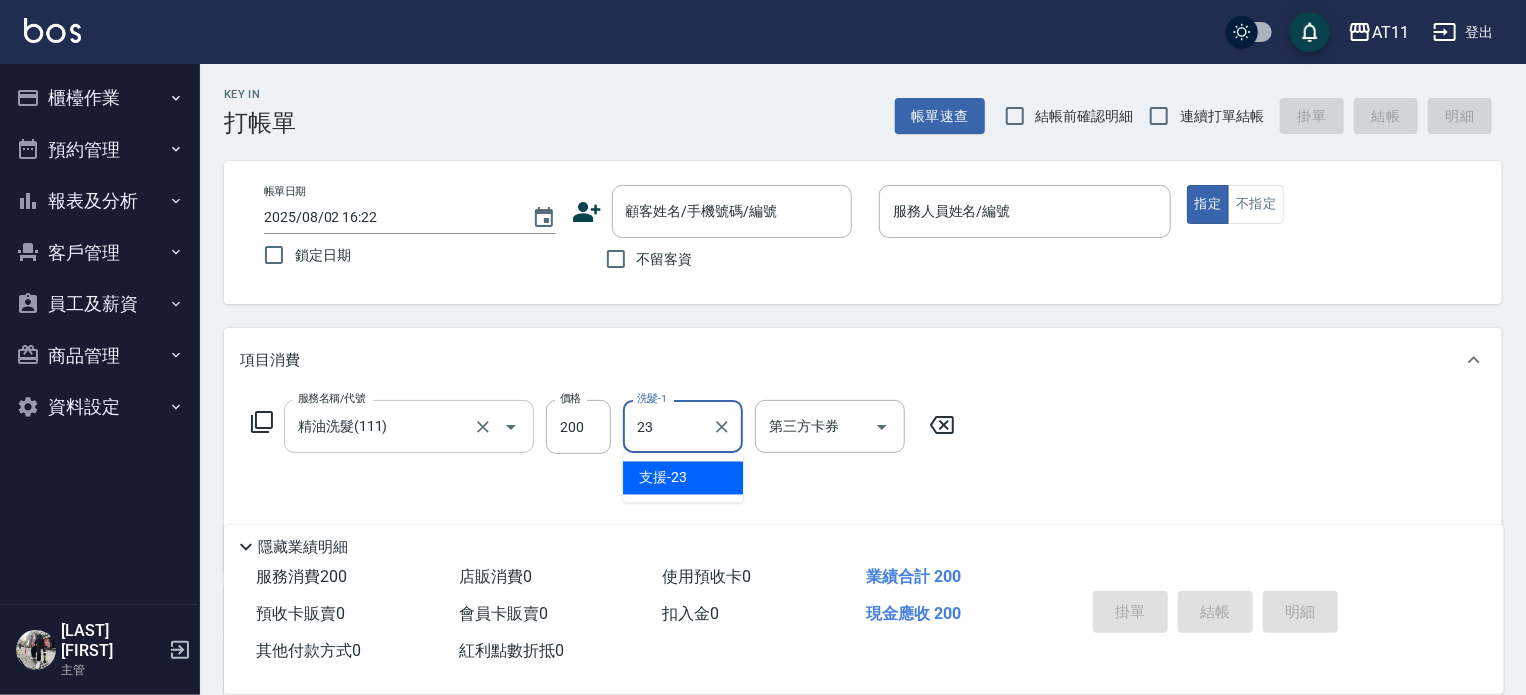 type on "支援-23" 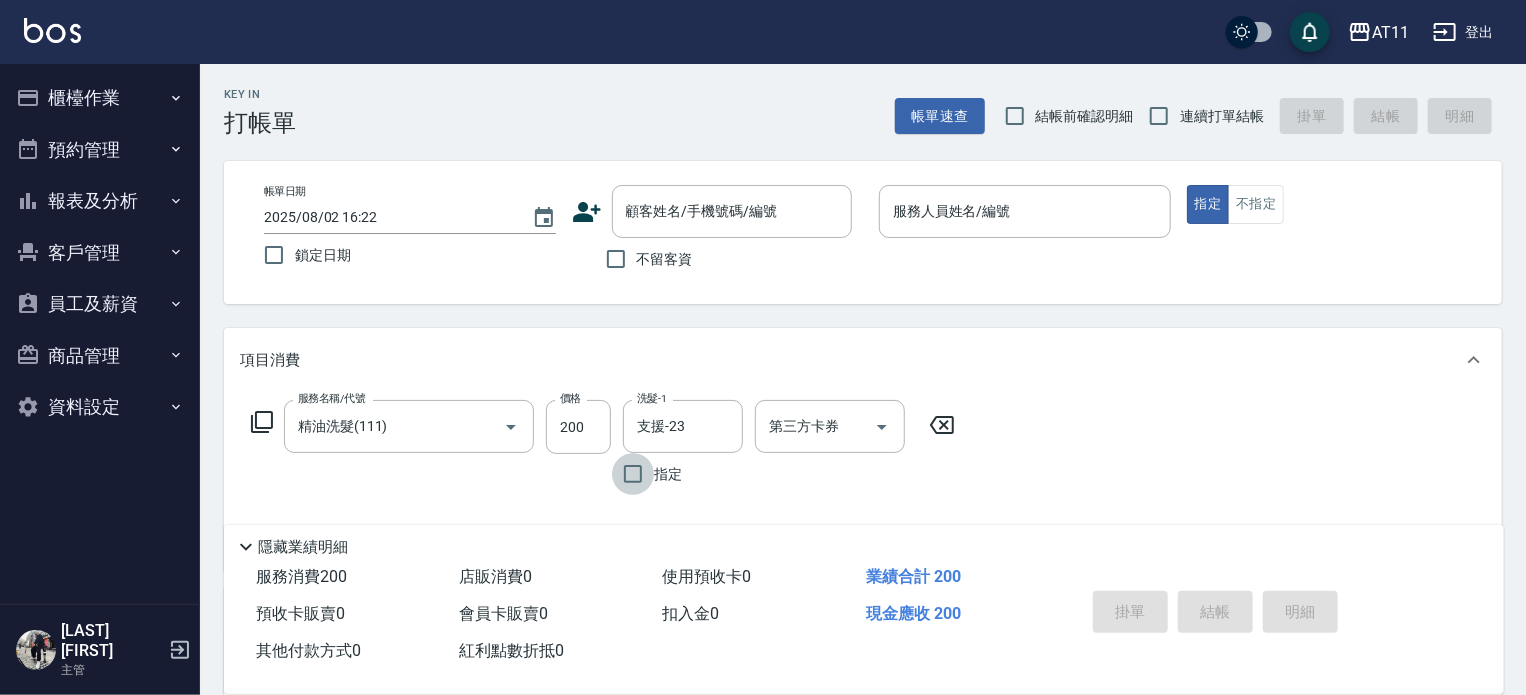 click on "櫃檯作業" at bounding box center [100, 98] 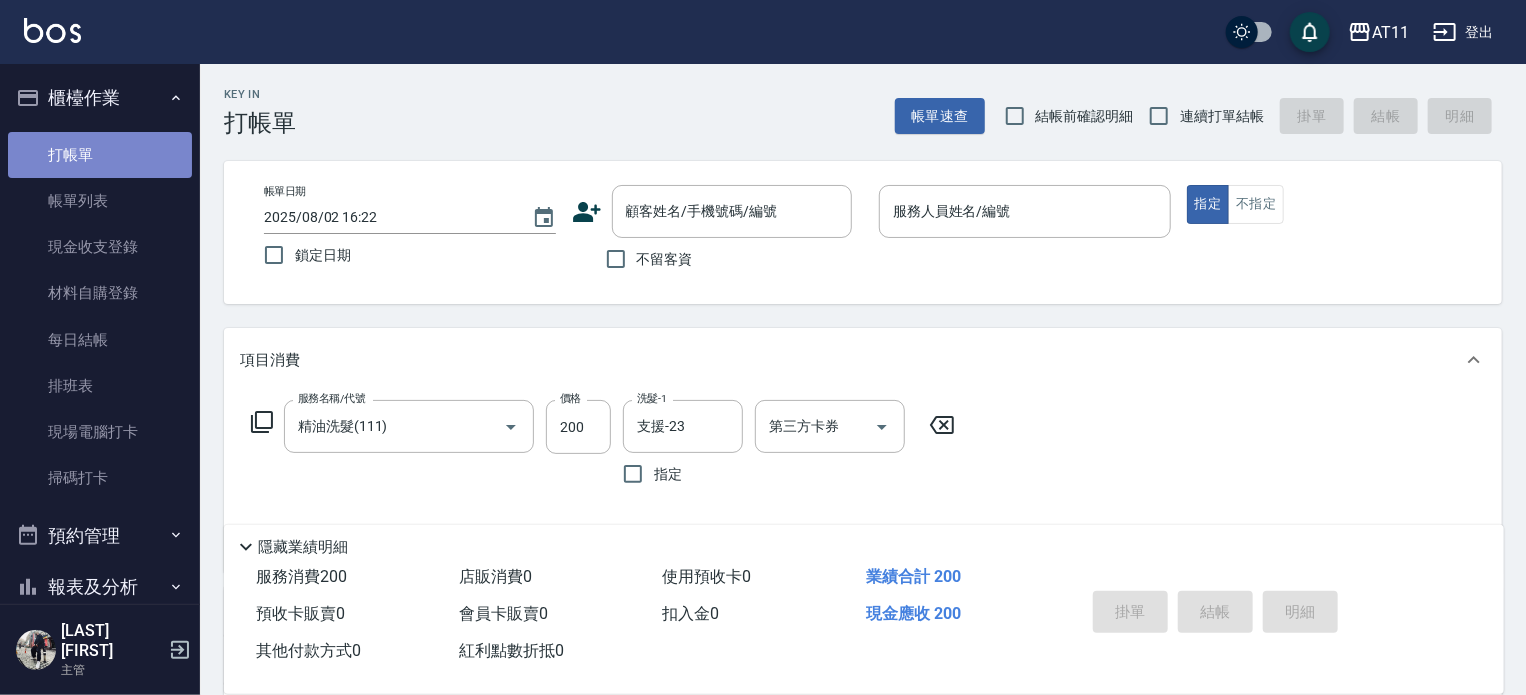 click on "打帳單" at bounding box center (100, 155) 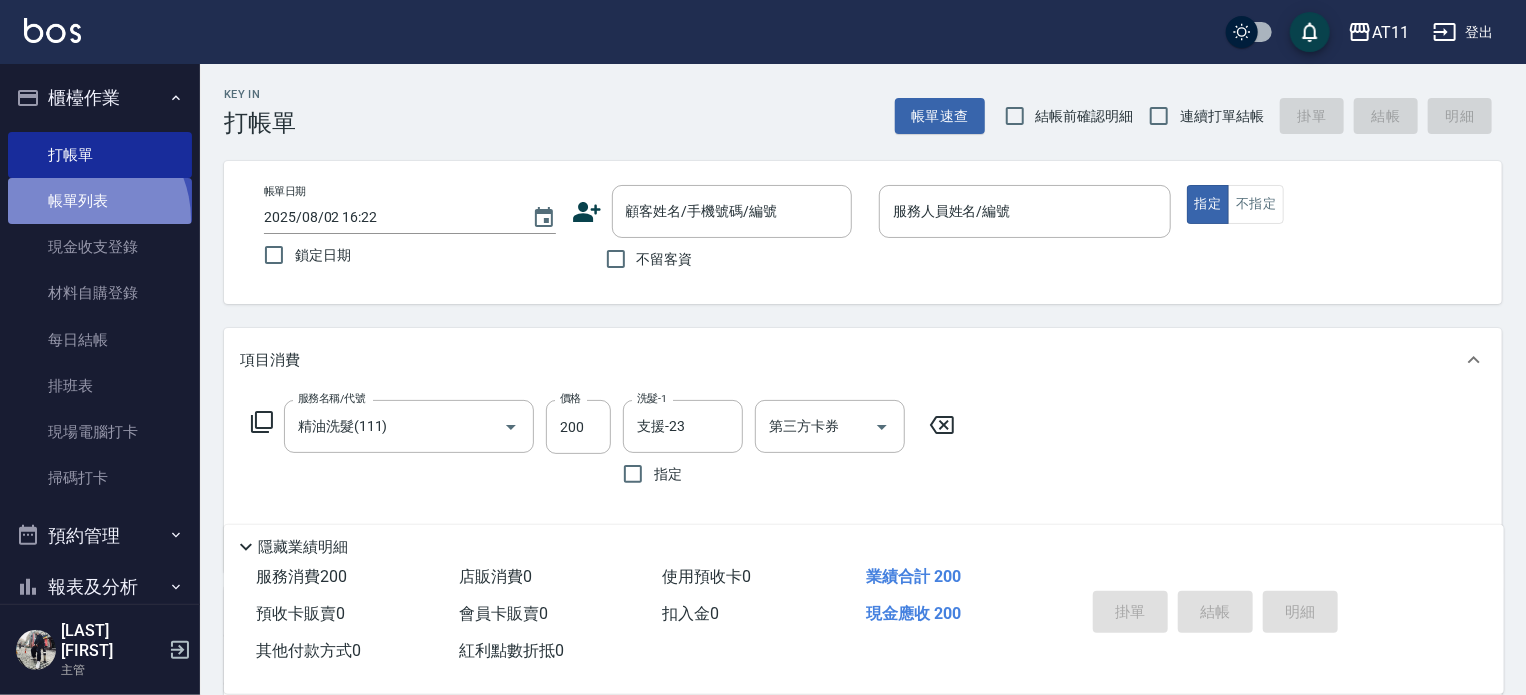 click on "帳單列表" at bounding box center [100, 201] 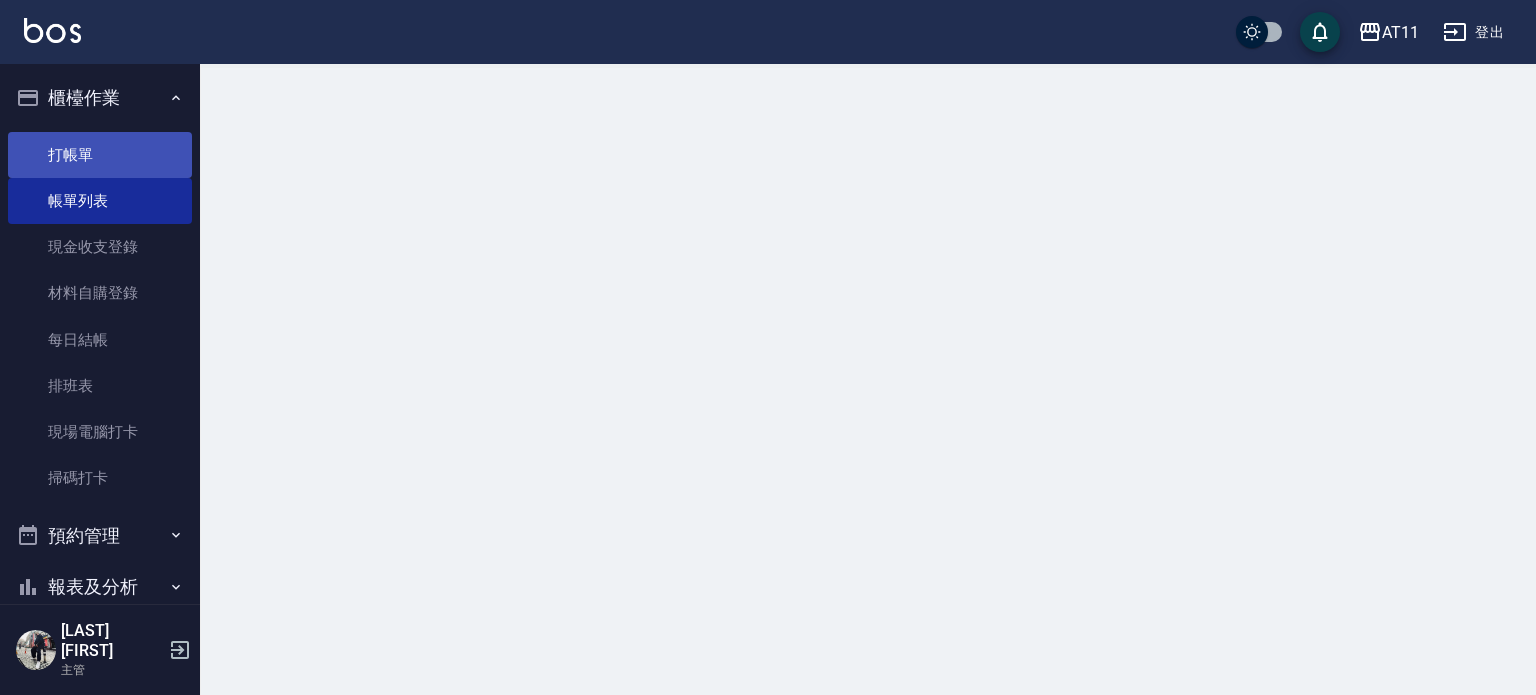 click on "打帳單" at bounding box center (100, 155) 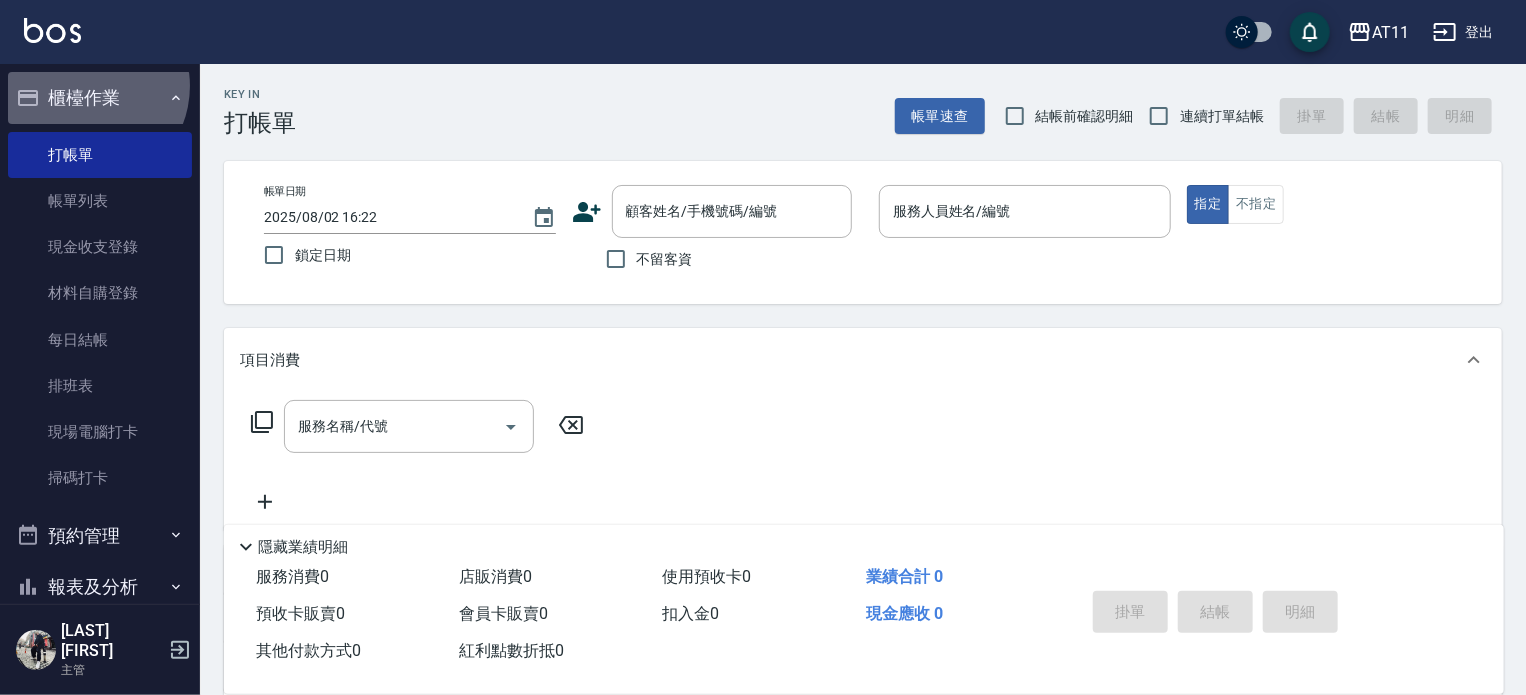 click on "櫃檯作業" at bounding box center [100, 98] 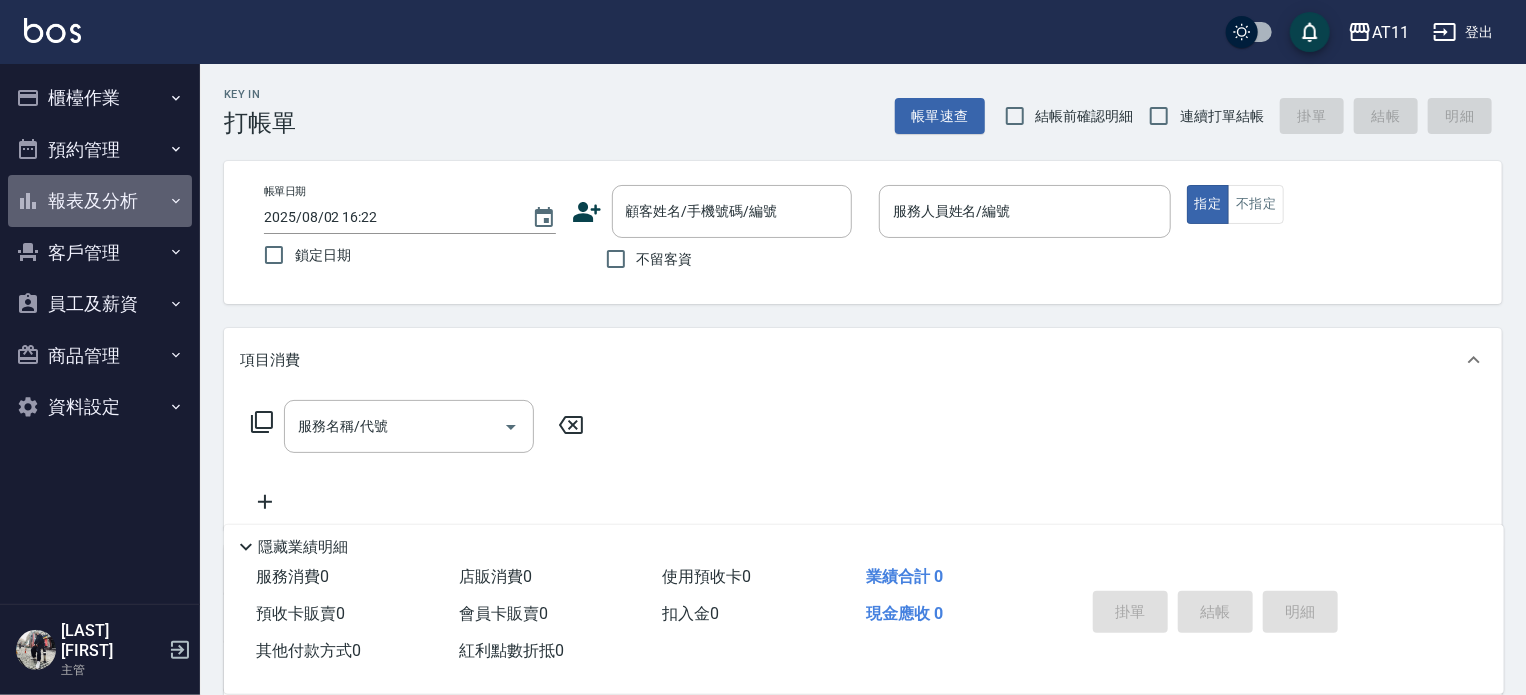 click on "報表及分析" at bounding box center (100, 201) 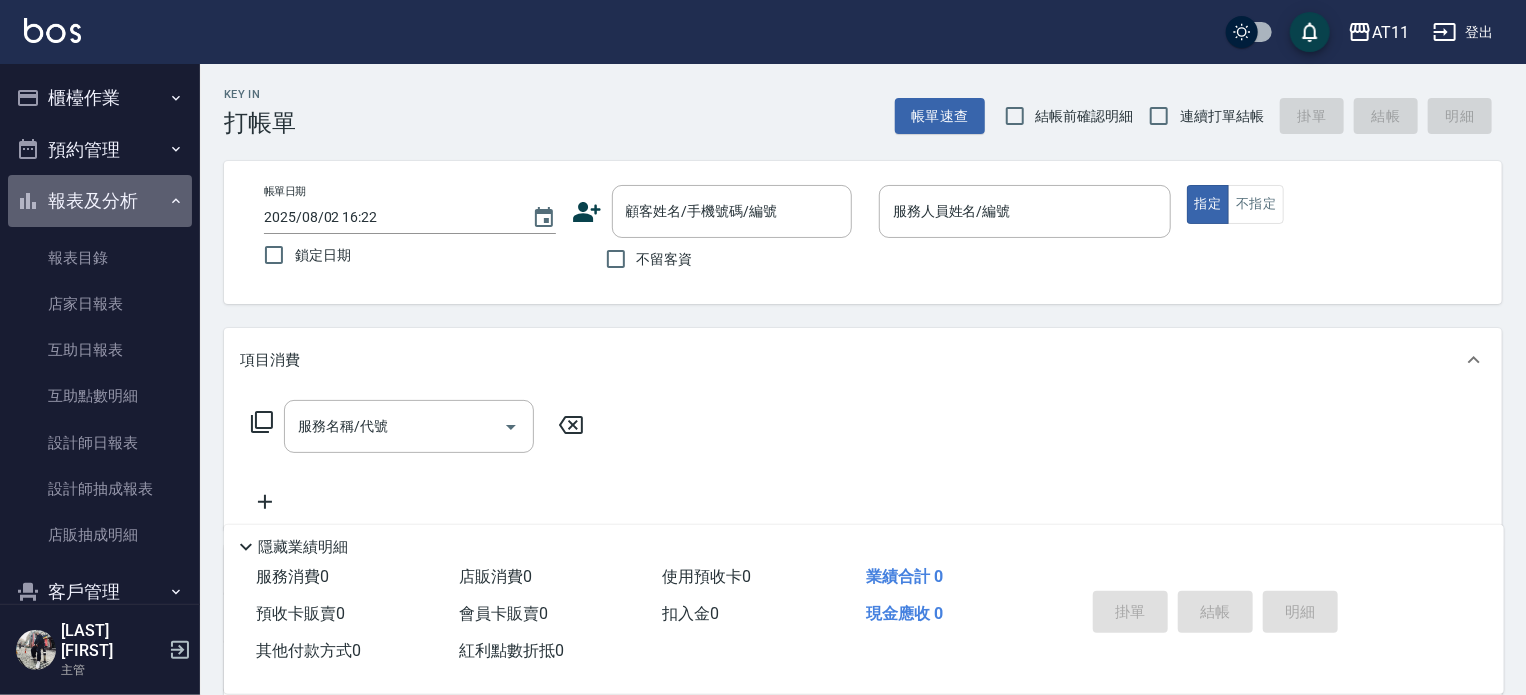 click on "報表及分析" at bounding box center [100, 201] 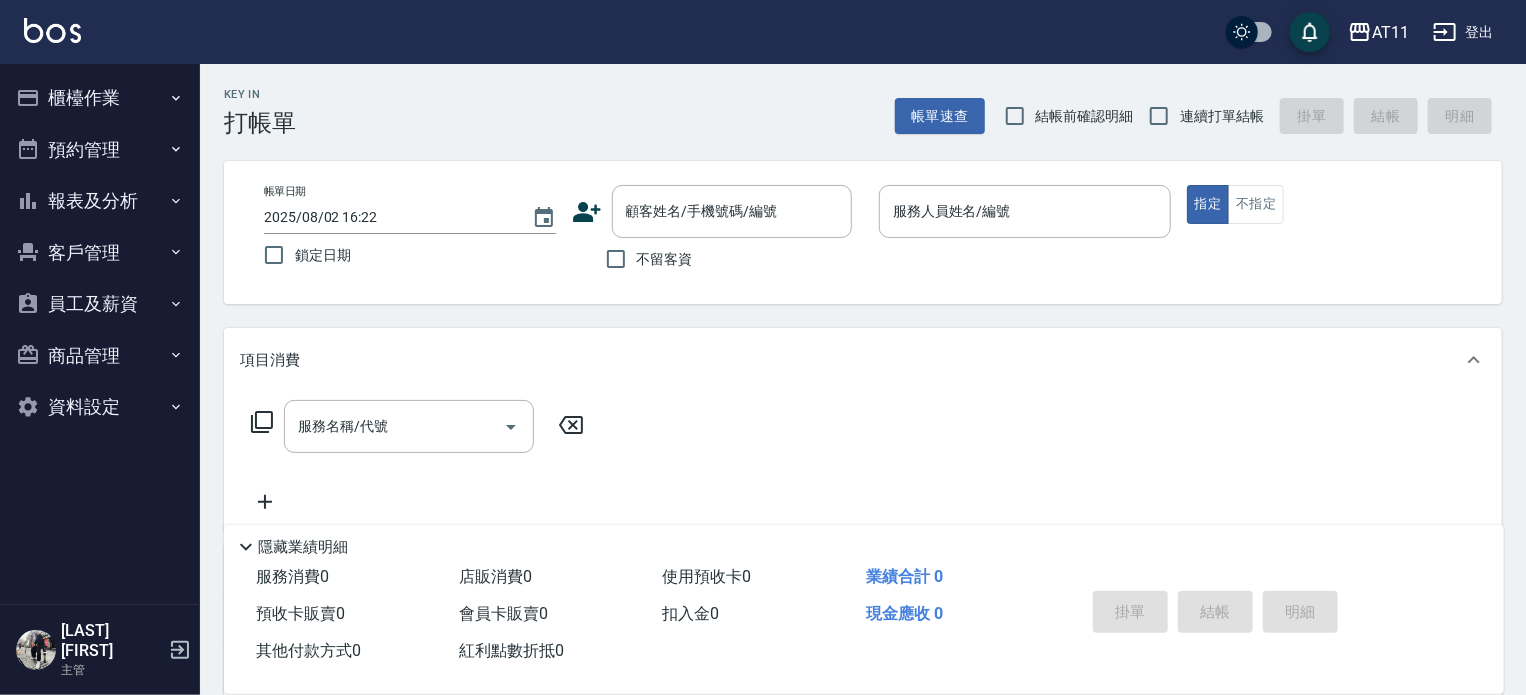 click on "客戶管理" at bounding box center (100, 253) 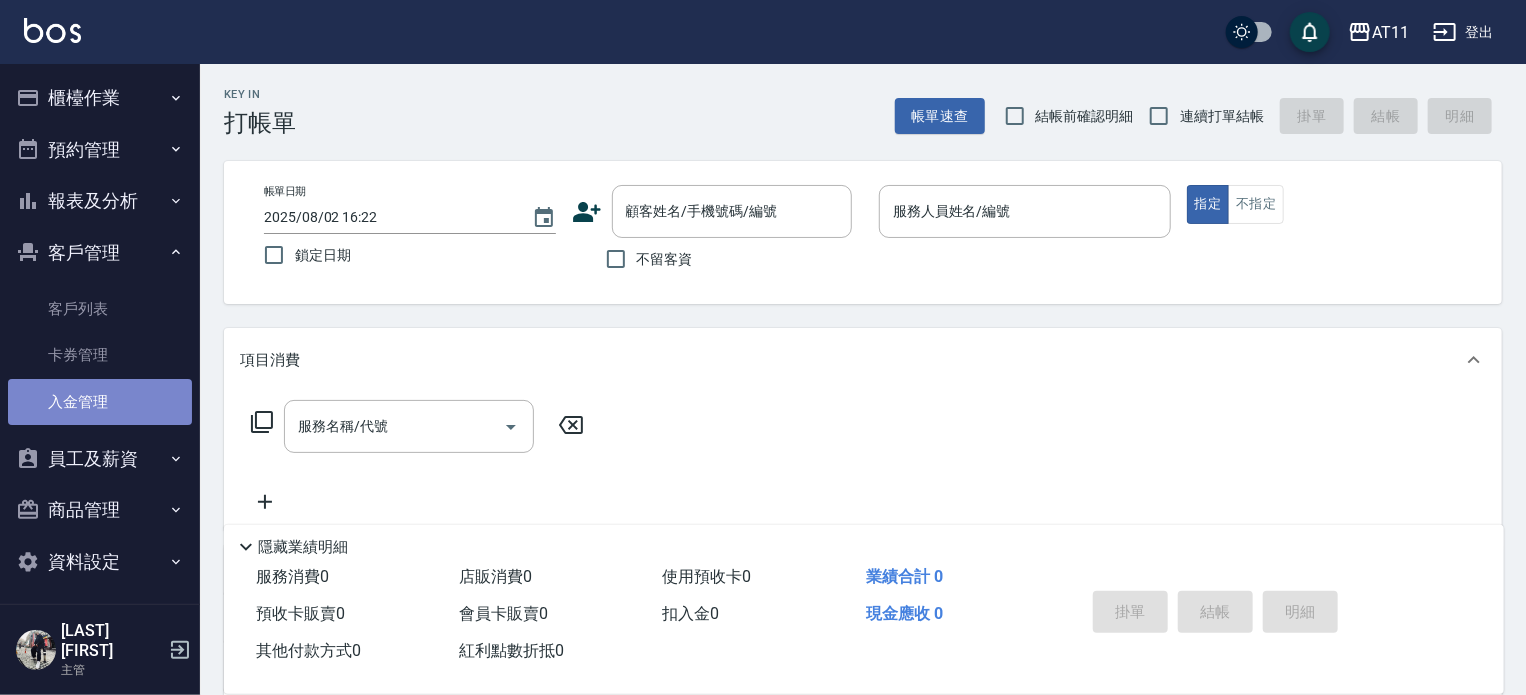 click on "入金管理" at bounding box center [100, 402] 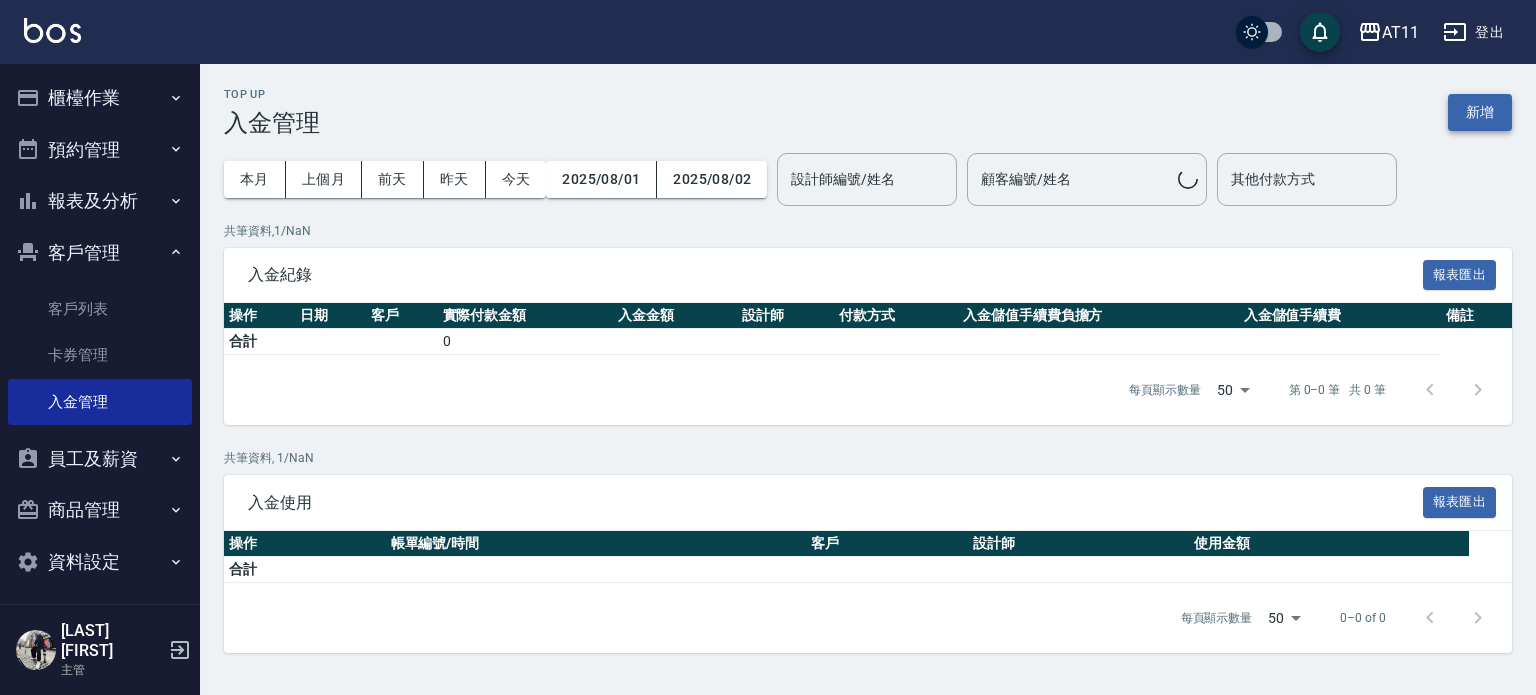 click on "新增" at bounding box center (1480, 112) 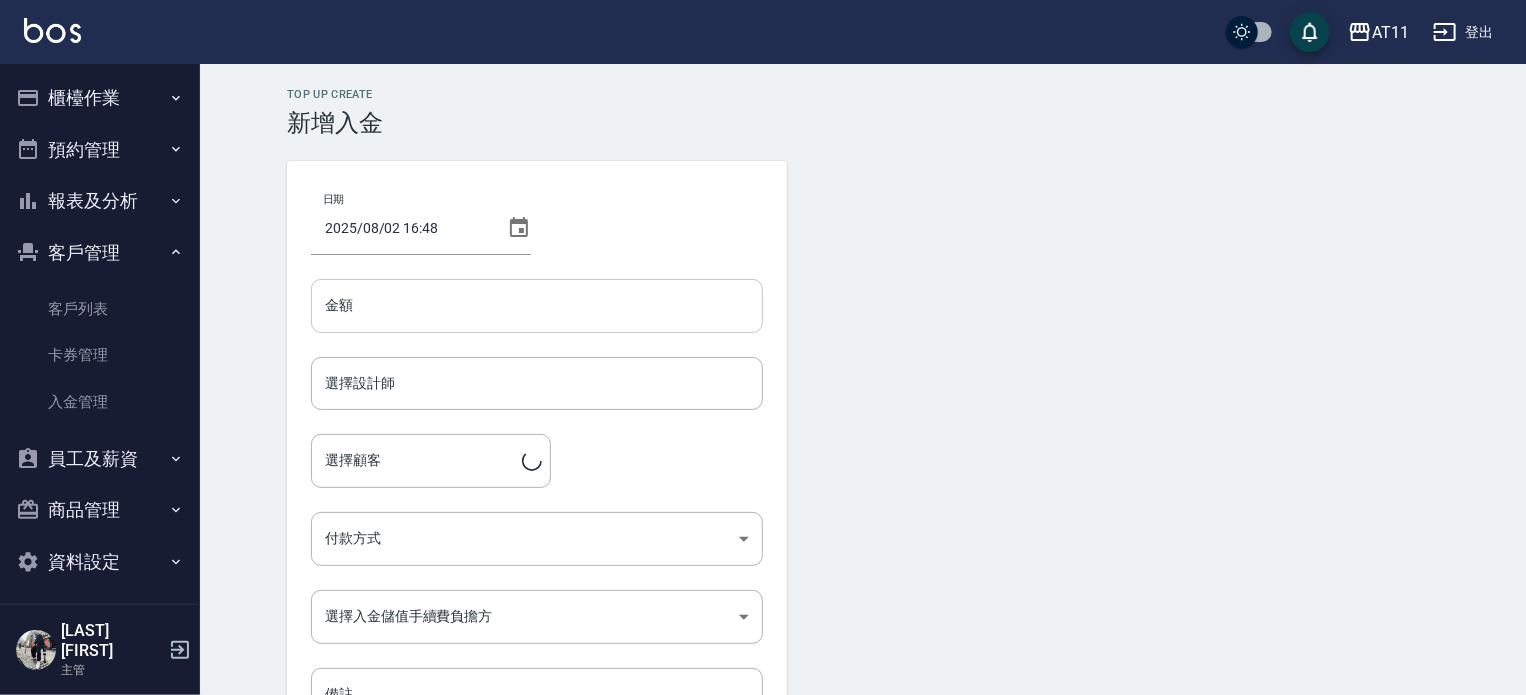 click on "金額" at bounding box center (537, 306) 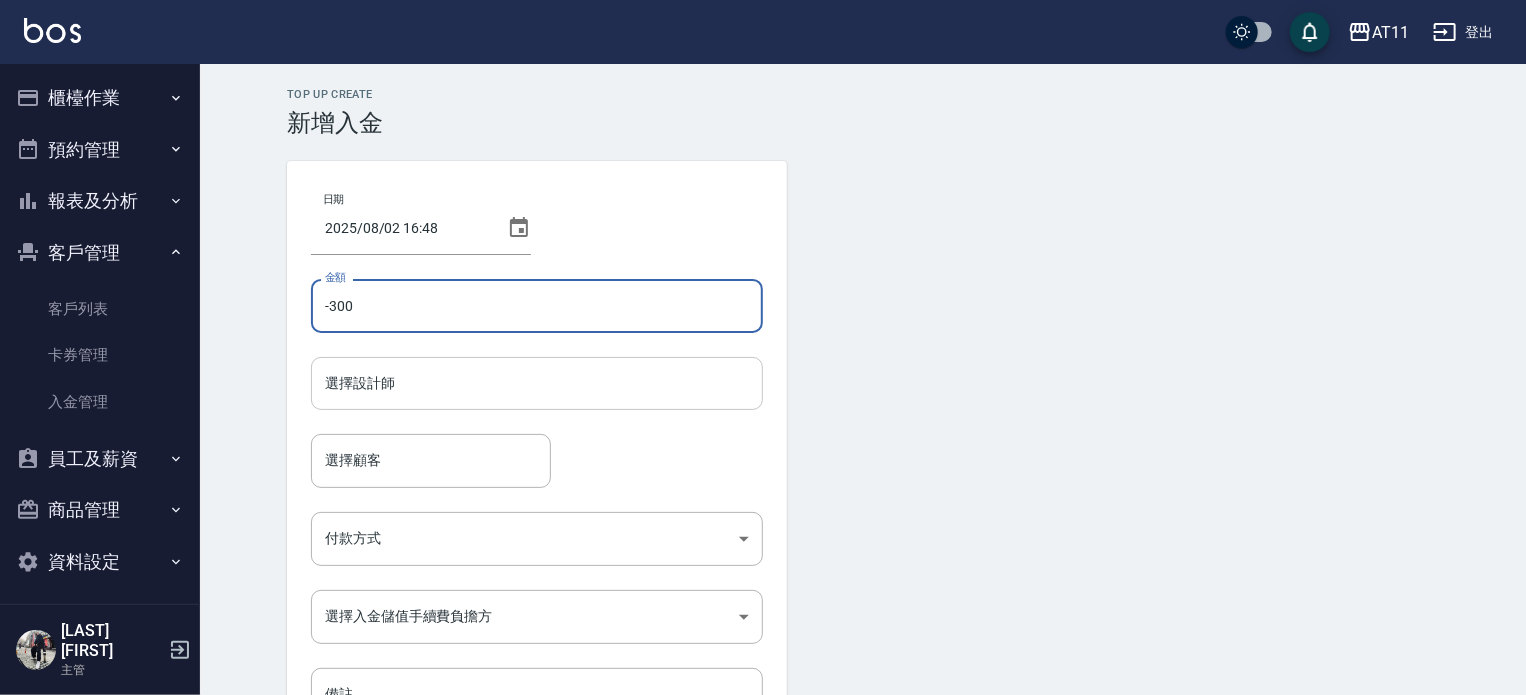type on "-300" 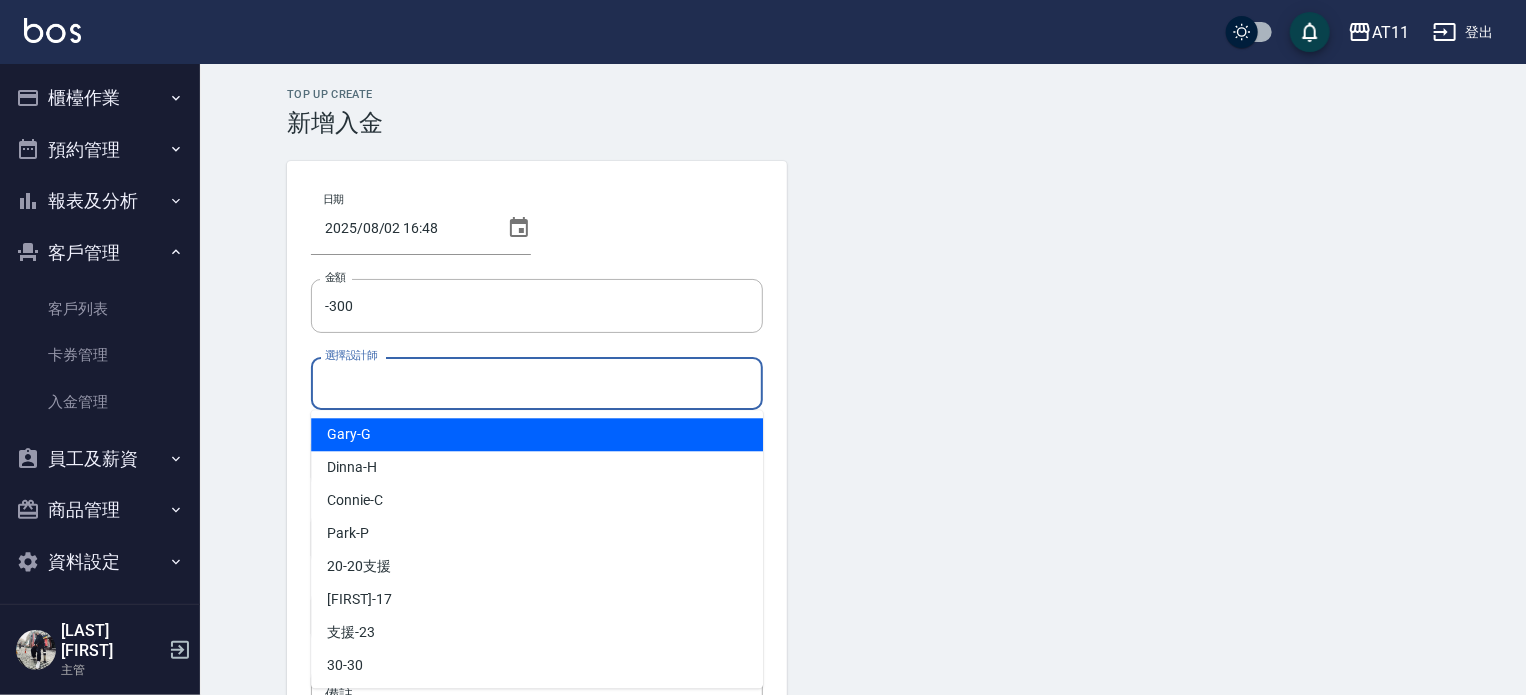 type on "ㄍ" 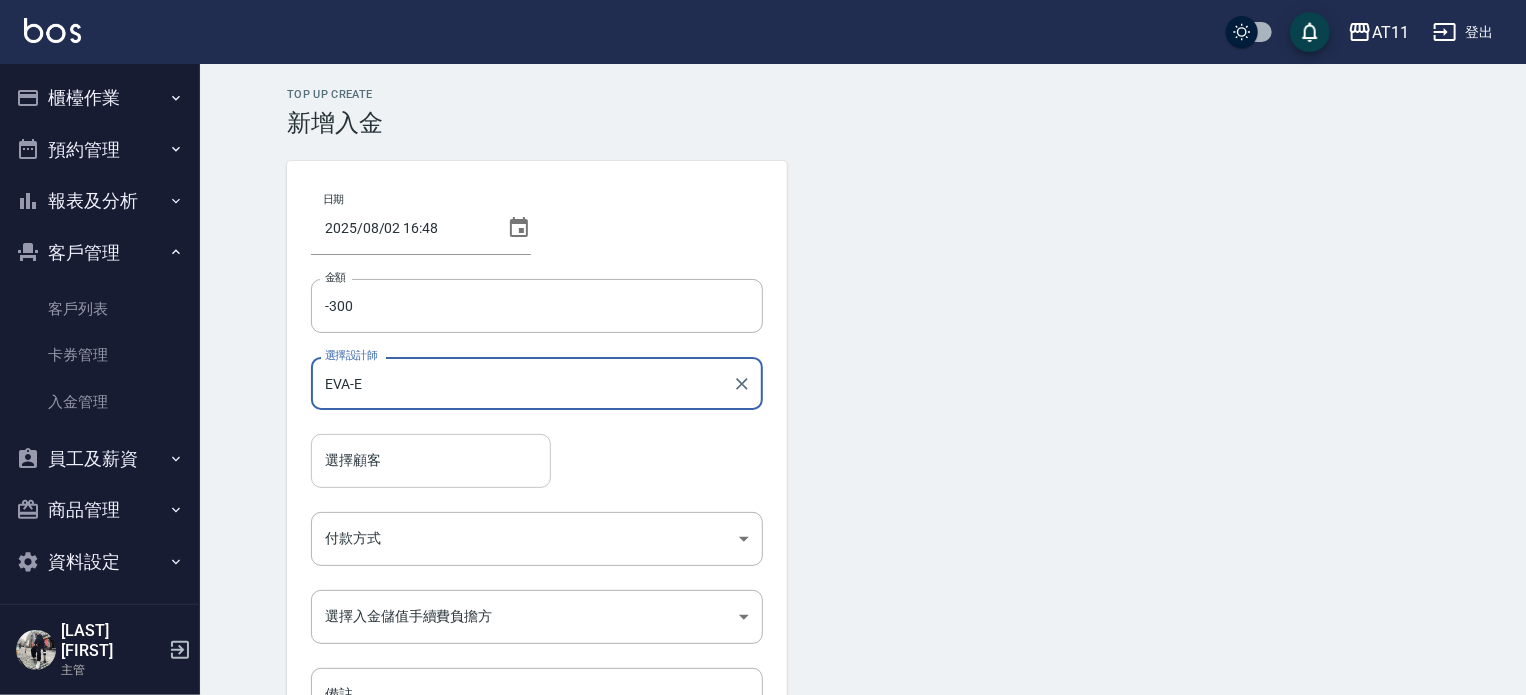 type on "EVA-E" 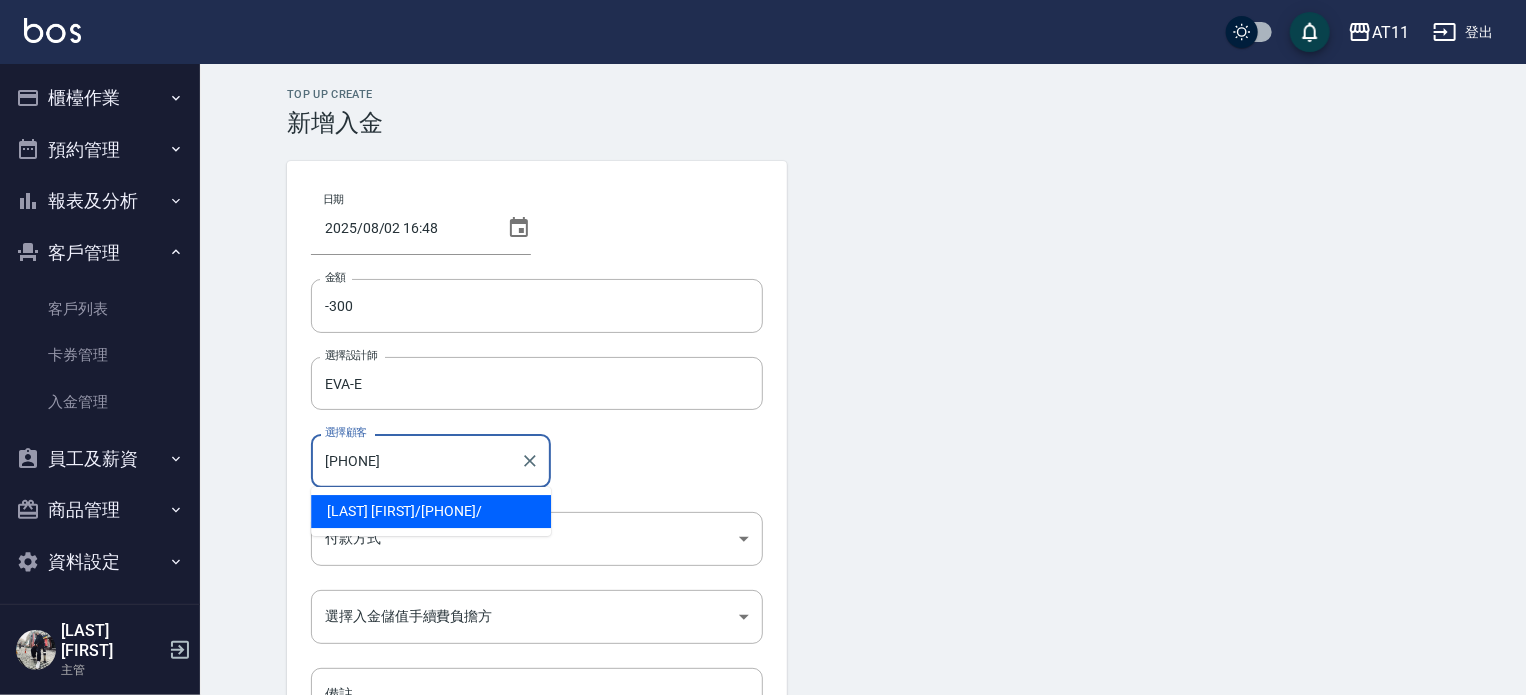 click on "彭定儀  /  0928701465  /" at bounding box center [431, 511] 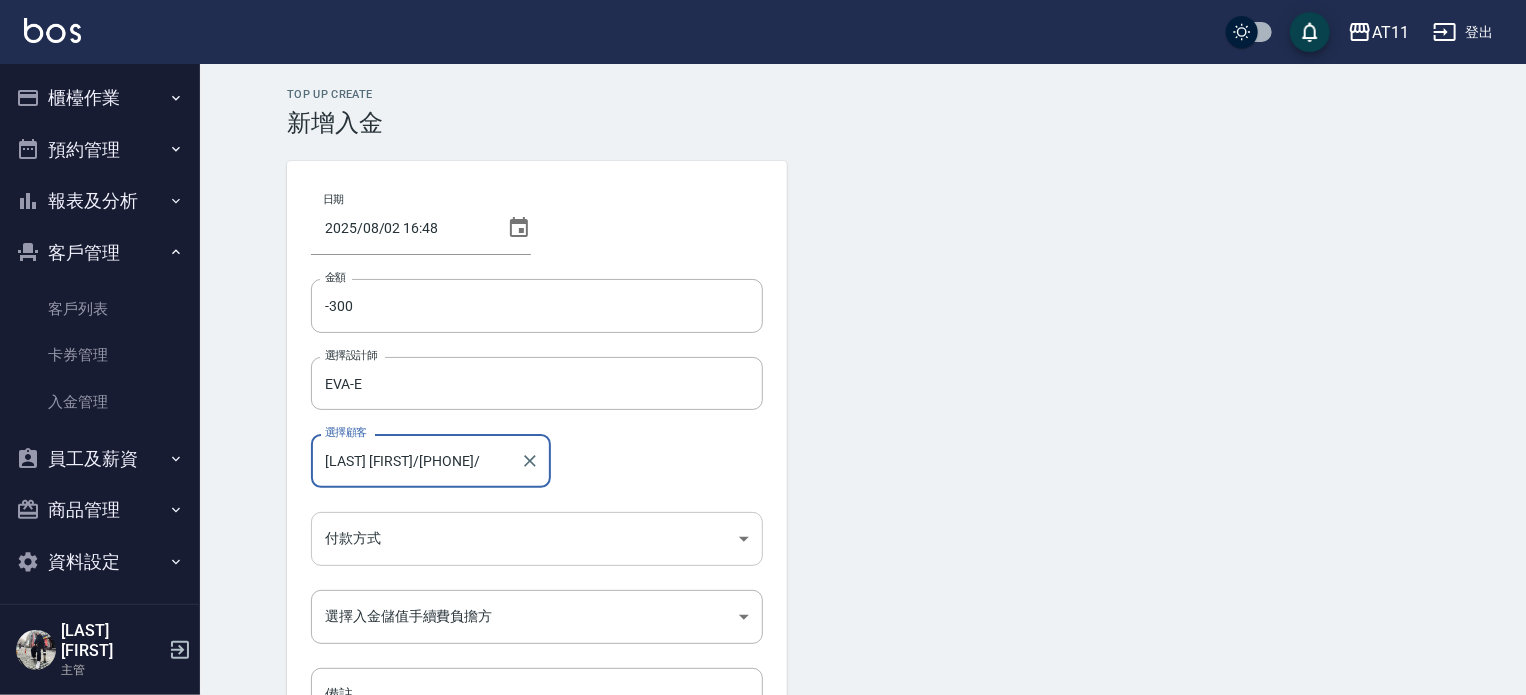 type on "彭定儀/0928701465/" 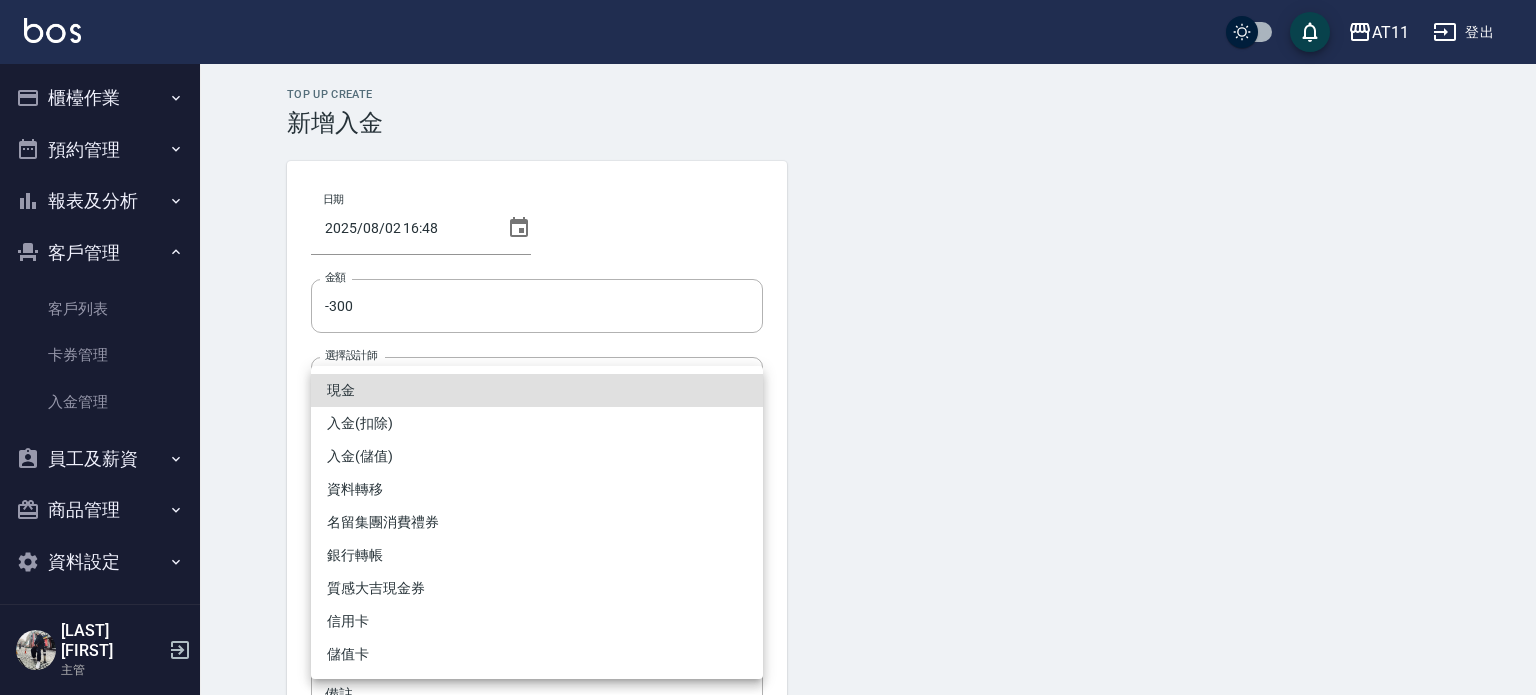 click on "AT11 登出 櫃檯作業 打帳單 帳單列表 現金收支登錄 材料自購登錄 每日結帳 排班表 現場電腦打卡 掃碼打卡 預約管理 預約管理 單日預約紀錄 單週預約紀錄 報表及分析 報表目錄 店家日報表 互助日報表 互助點數明細 設計師日報表 設計師抽成報表 店販抽成明細 客戶管理 客戶列表 卡券管理 入金管理 員工及薪資 員工列表 全店打卡記錄 商品管理 商品分類設定 商品列表 資料設定 服務分類設定 服務項目設定 預收卡設定 支付方式設定 第三方卡券設定 林宗易 主管 Top Up Create 新增入金 日期 2025/08/02 16:48 金額 -300 金額 選擇設計師 EVA-E 選擇設計師 選擇顧客 彭定儀/0928701465/ 選擇顧客 付款方式 ​ 付款方式 選擇入金儲值手續費負擔方 ​ 選擇入金儲值手續費負擔方 備註 備註 新增 現金 入金(扣除) 入金(儲值) 資料轉移 名留集團消費禮券 銀行轉帳 質感大吉現金券 信用卡" at bounding box center (768, 415) 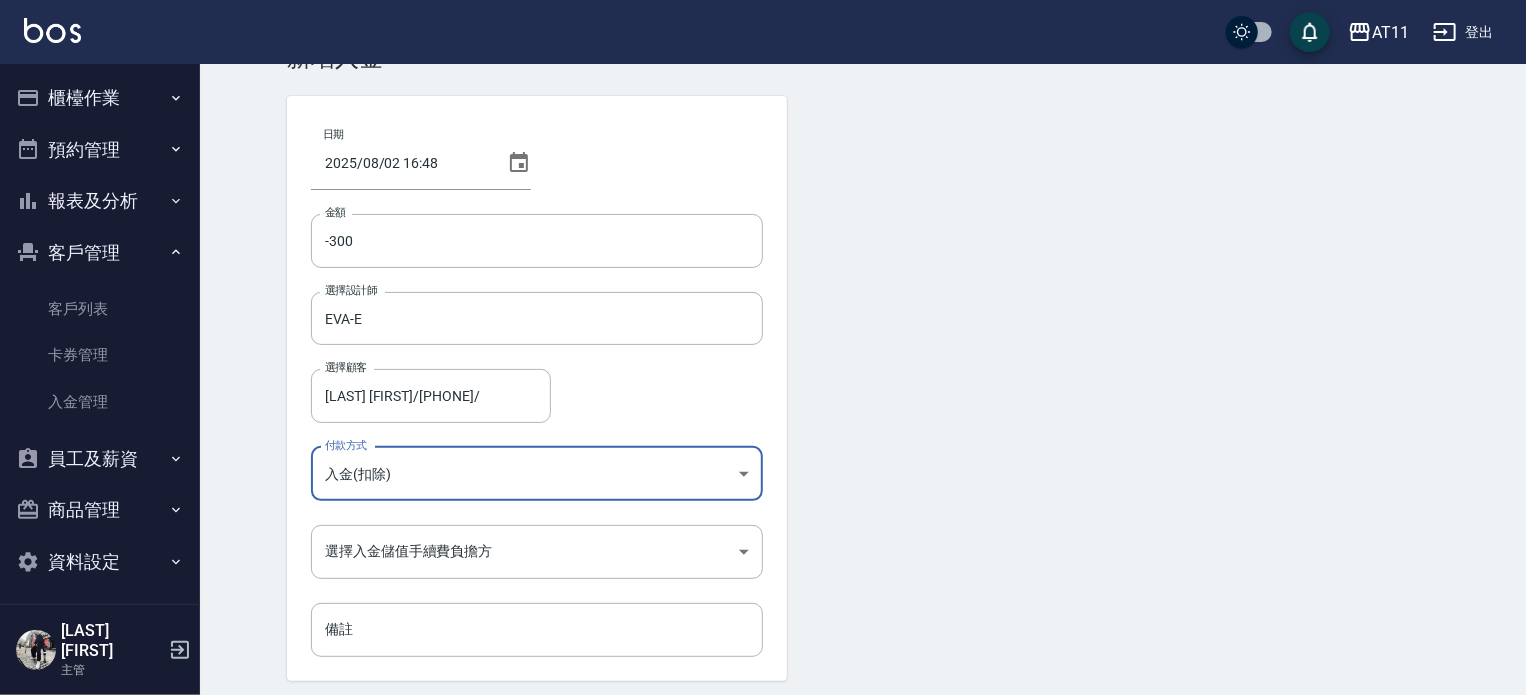 scroll, scrollTop: 135, scrollLeft: 0, axis: vertical 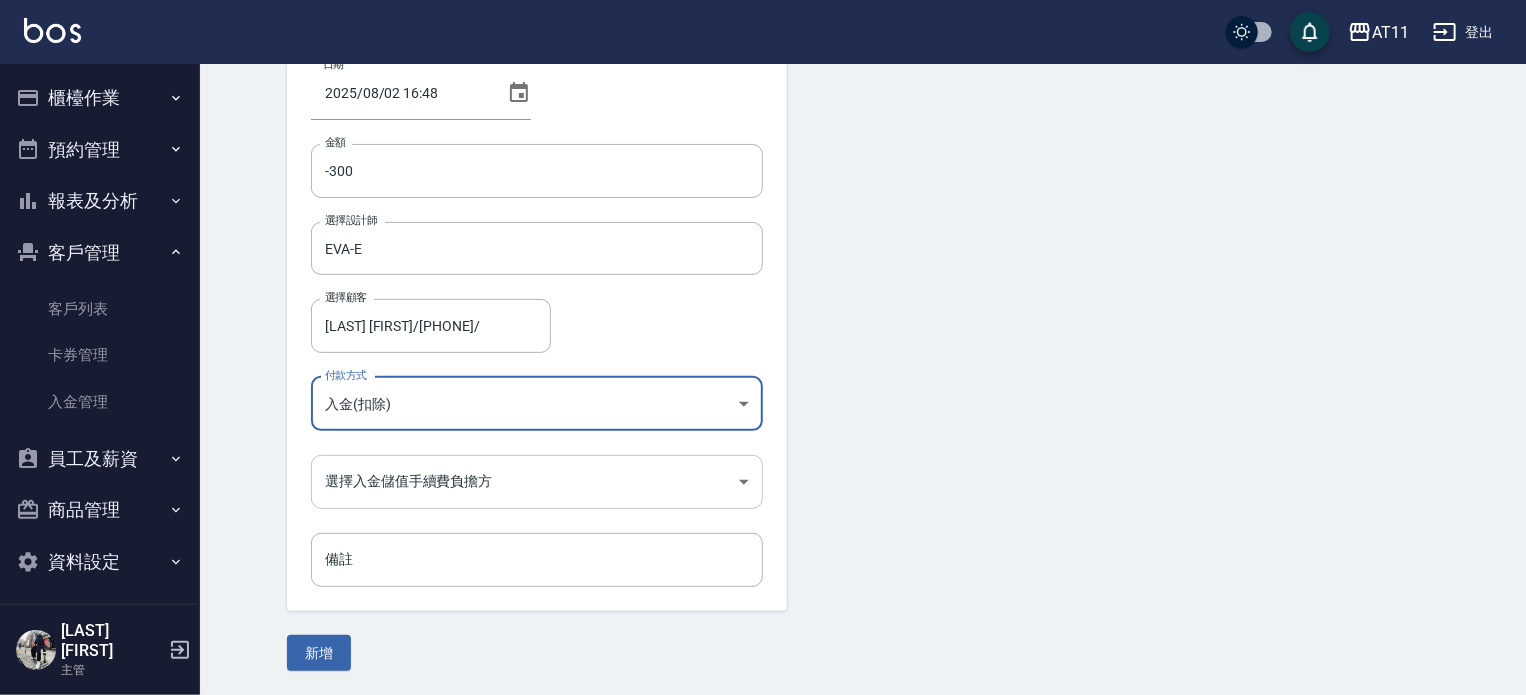 click on "AT11 登出 櫃檯作業 打帳單 帳單列表 現金收支登錄 材料自購登錄 每日結帳 排班表 現場電腦打卡 掃碼打卡 預約管理 預約管理 單日預約紀錄 單週預約紀錄 報表及分析 報表目錄 店家日報表 互助日報表 互助點數明細 設計師日報表 設計師抽成報表 店販抽成明細 客戶管理 客戶列表 卡券管理 入金管理 員工及薪資 員工列表 全店打卡記錄 商品管理 商品分類設定 商品列表 資料設定 服務分類設定 服務項目設定 預收卡設定 支付方式設定 第三方卡券設定 林宗易 主管 Top Up Create 新增入金 日期 2025/08/02 16:48 金額 -300 金額 選擇設計師 EVA-E 選擇設計師 選擇顧客 彭定儀/0928701465/ 選擇顧客 付款方式 入金(扣除) 入金(扣除) 付款方式 選擇入金儲值手續費負擔方 ​ 選擇入金儲值手續費負擔方 備註 備註 新增" at bounding box center [763, 280] 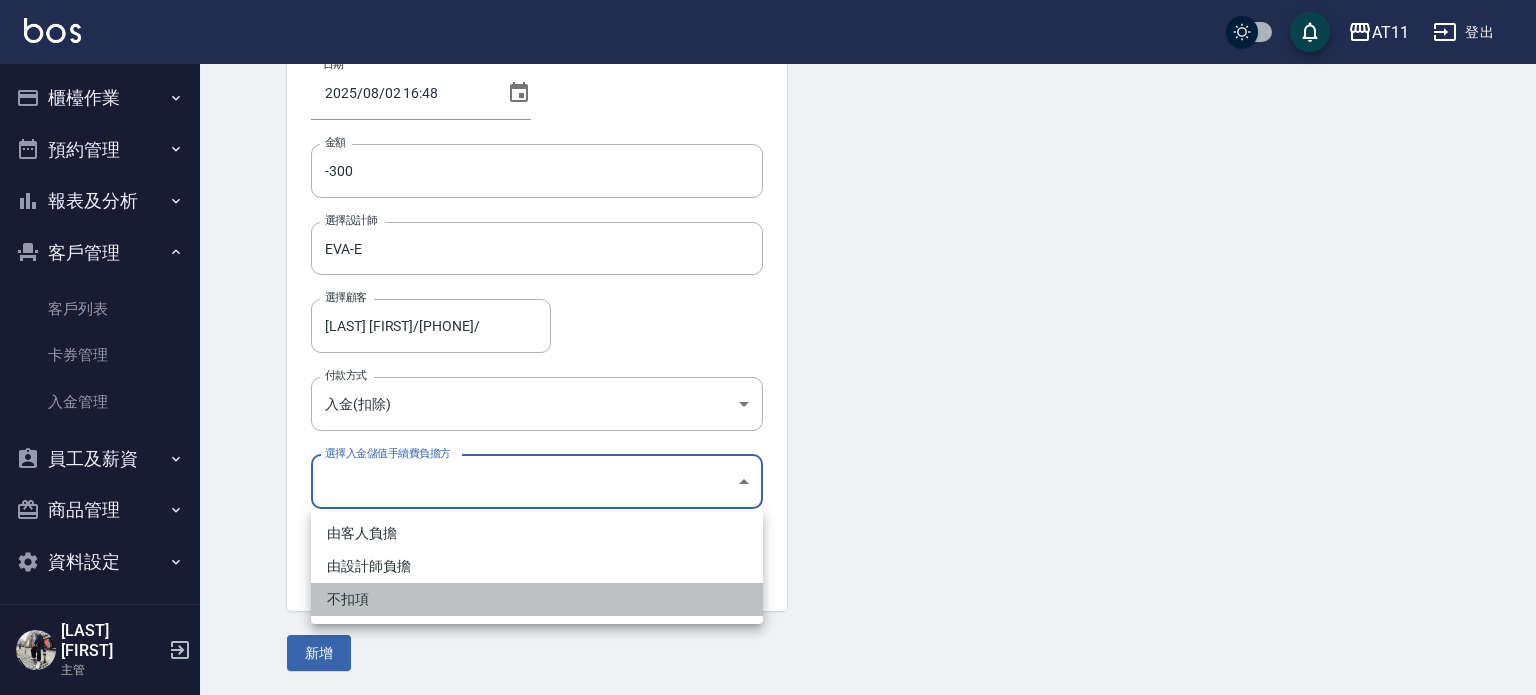 click on "不扣項" at bounding box center (537, 599) 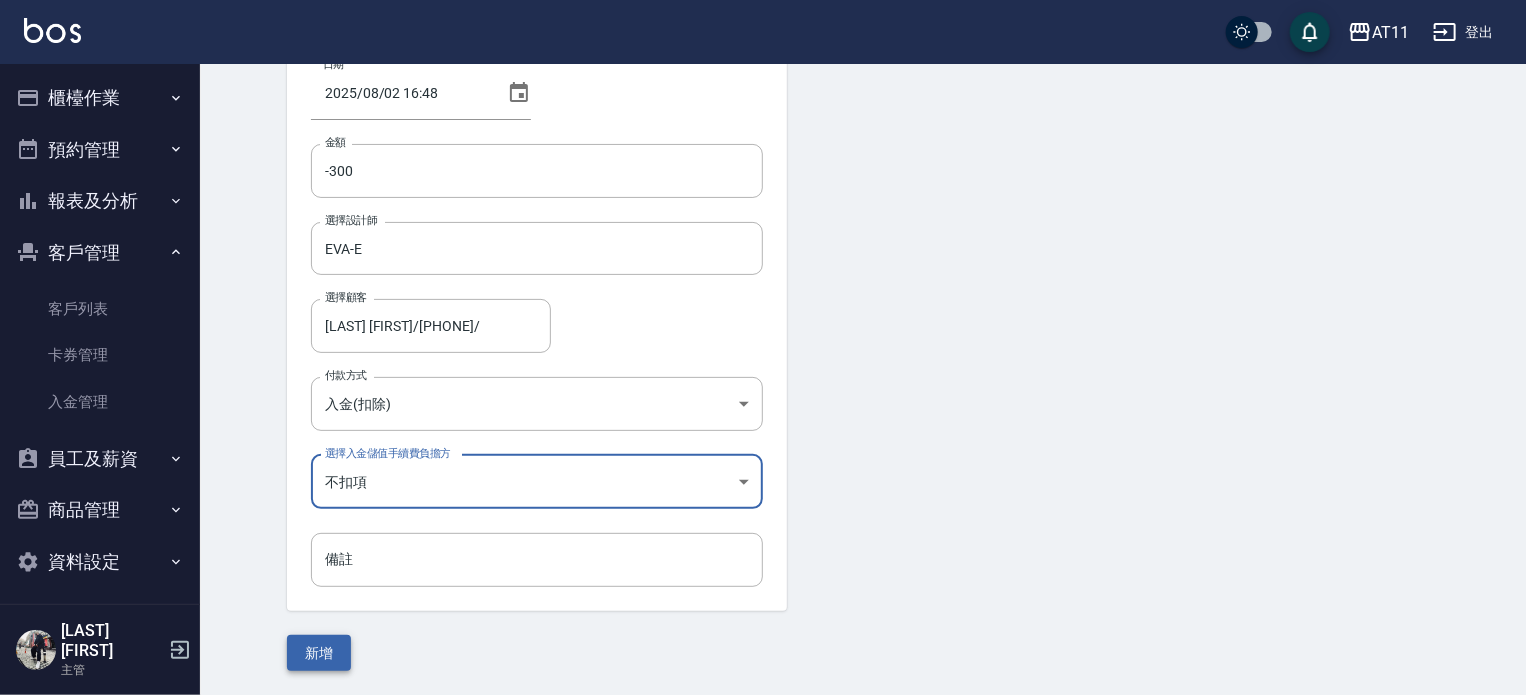 click on "新增" at bounding box center [319, 653] 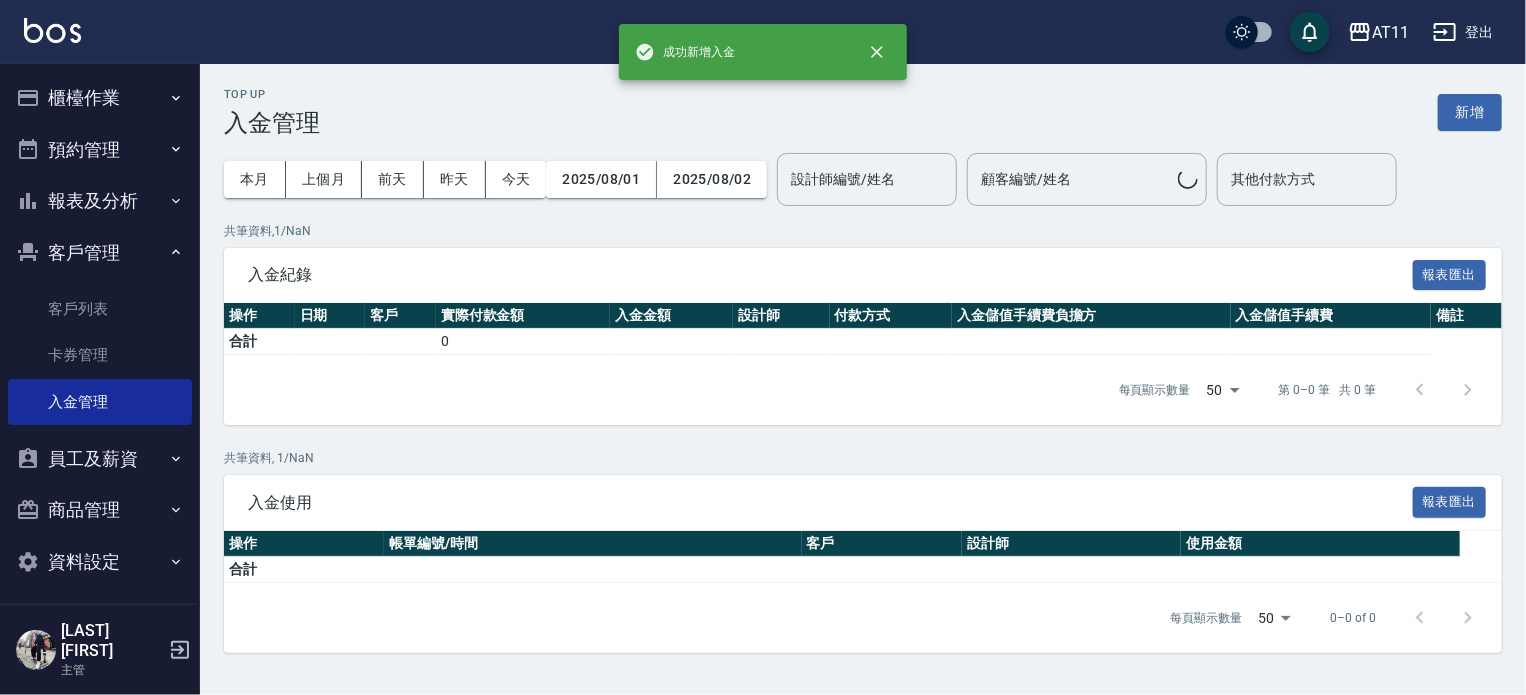 scroll, scrollTop: 0, scrollLeft: 0, axis: both 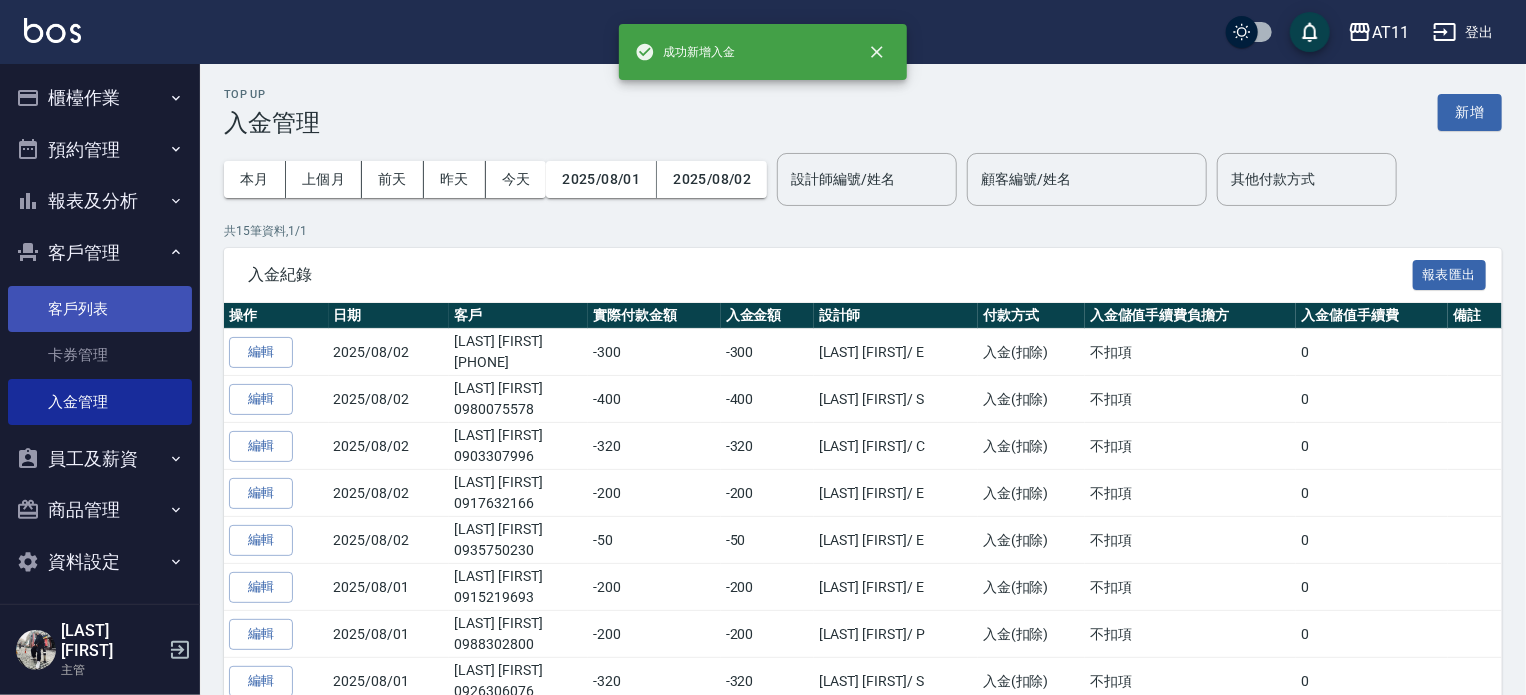 click on "客戶列表" at bounding box center (100, 309) 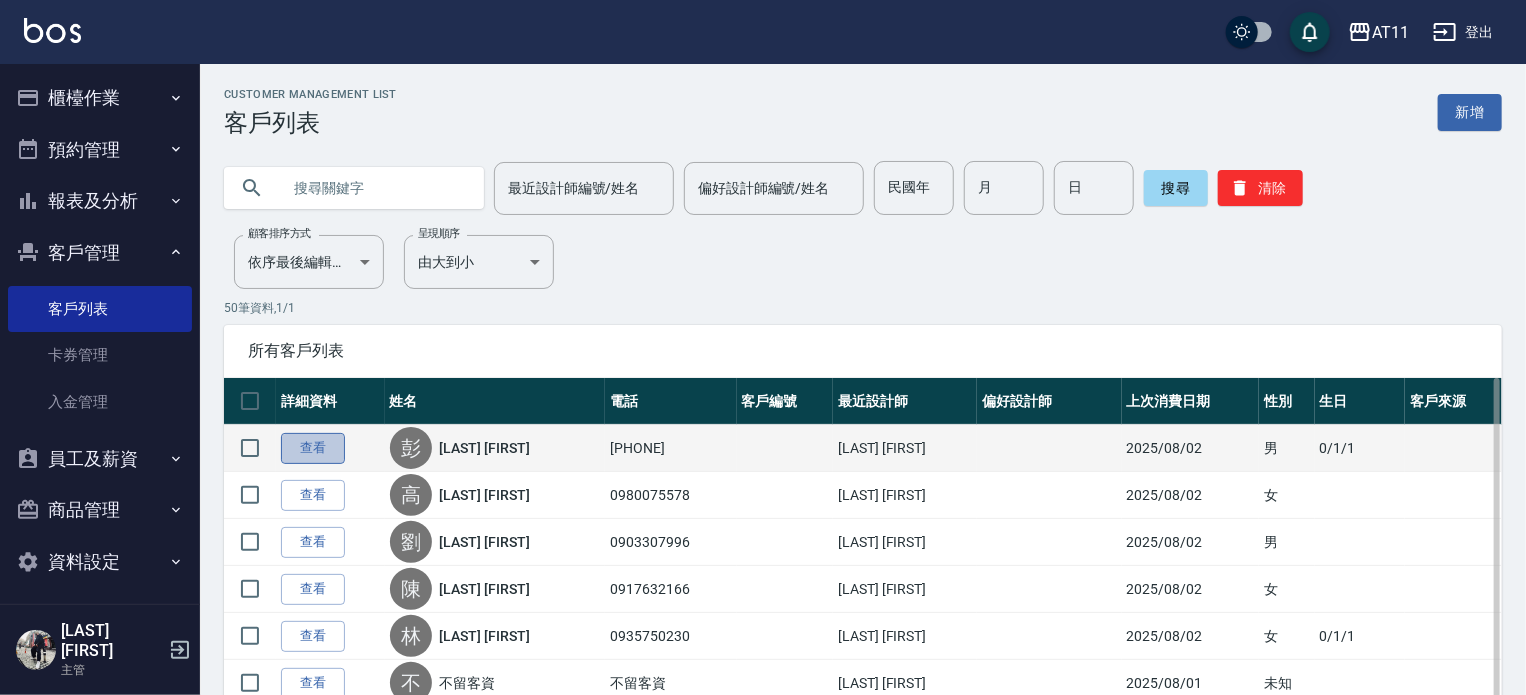 click on "查看" at bounding box center [313, 448] 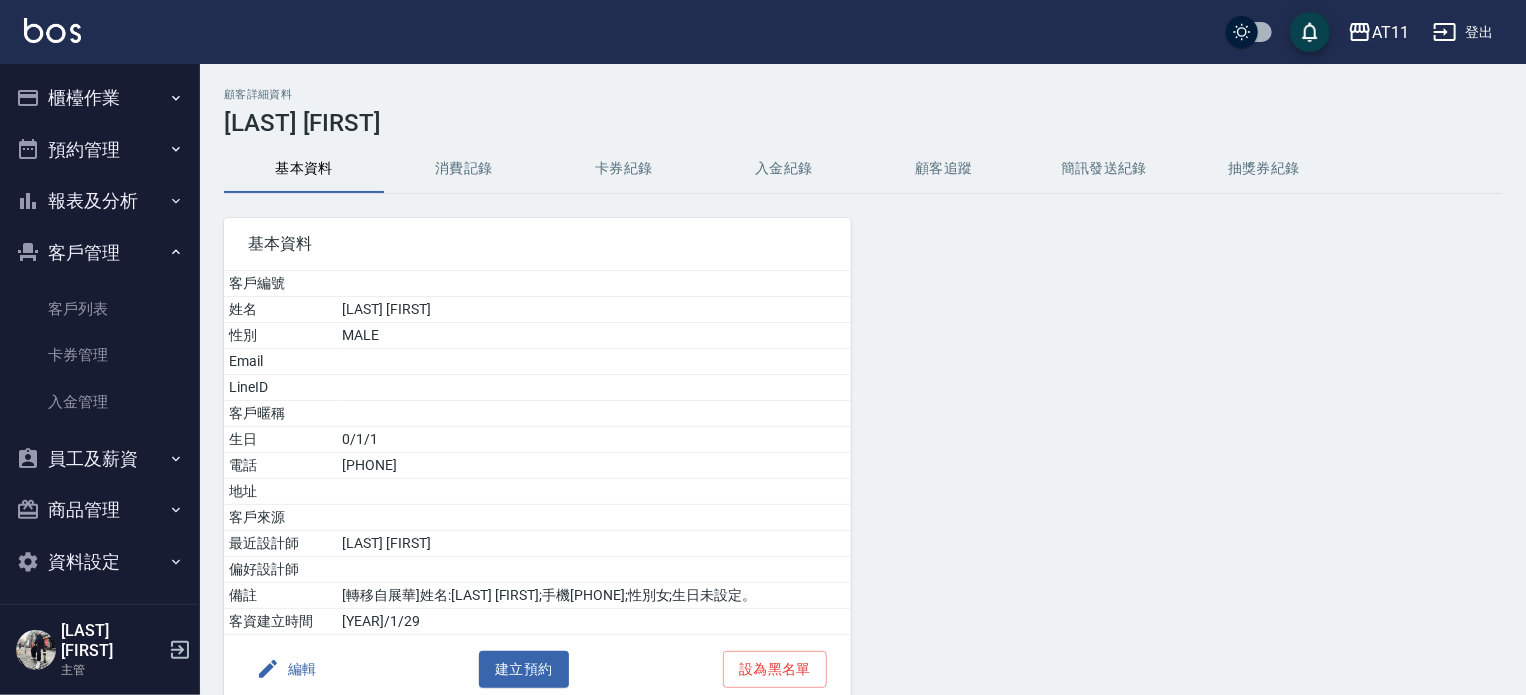 click on "入金紀錄" at bounding box center (784, 169) 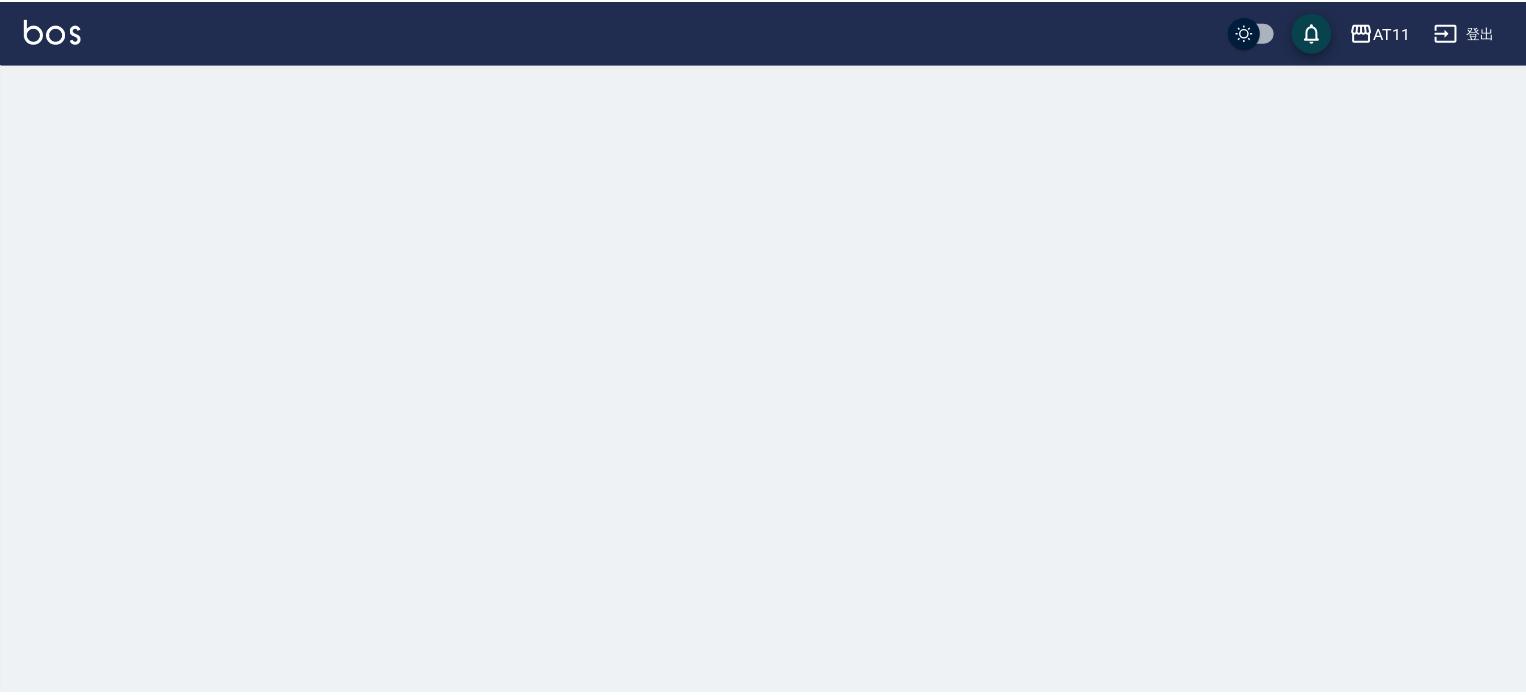 scroll, scrollTop: 0, scrollLeft: 0, axis: both 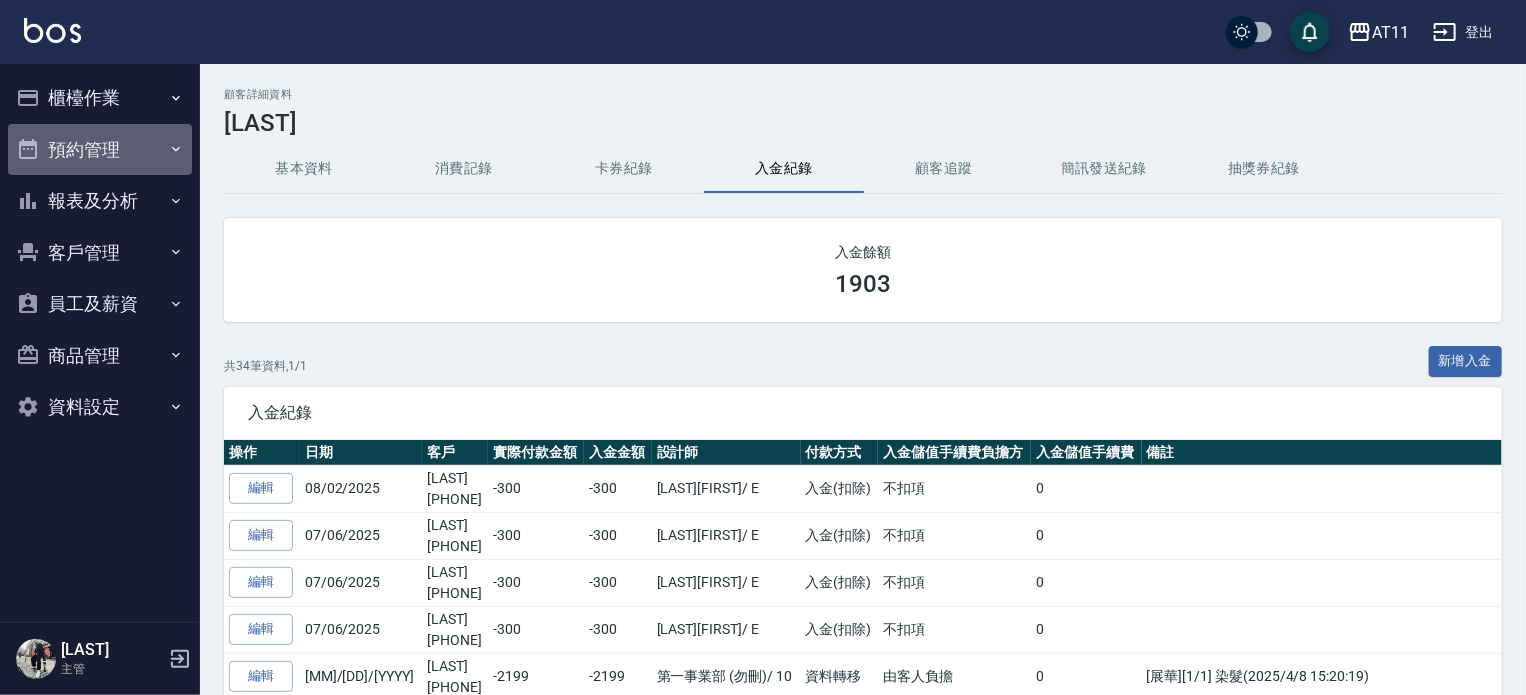 click on "預約管理" at bounding box center (100, 150) 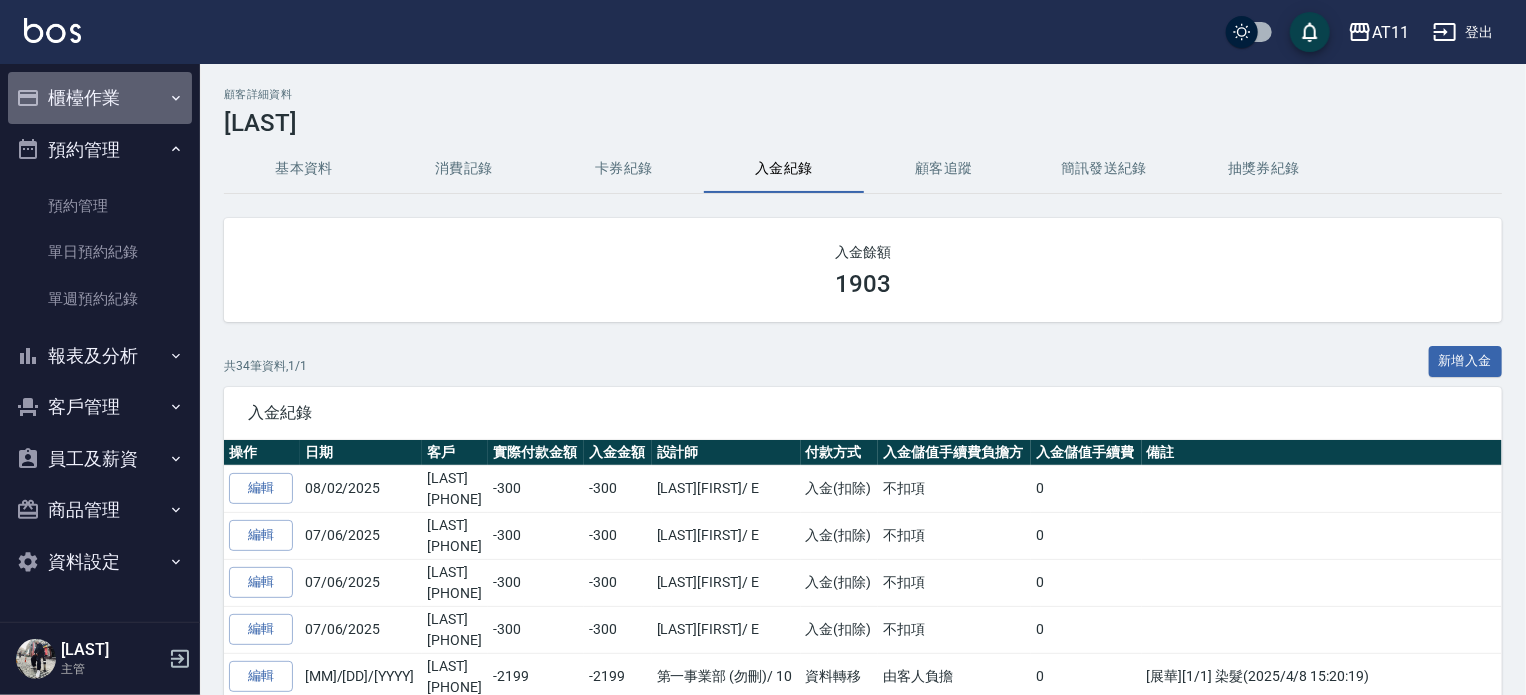 click on "櫃檯作業" at bounding box center (100, 98) 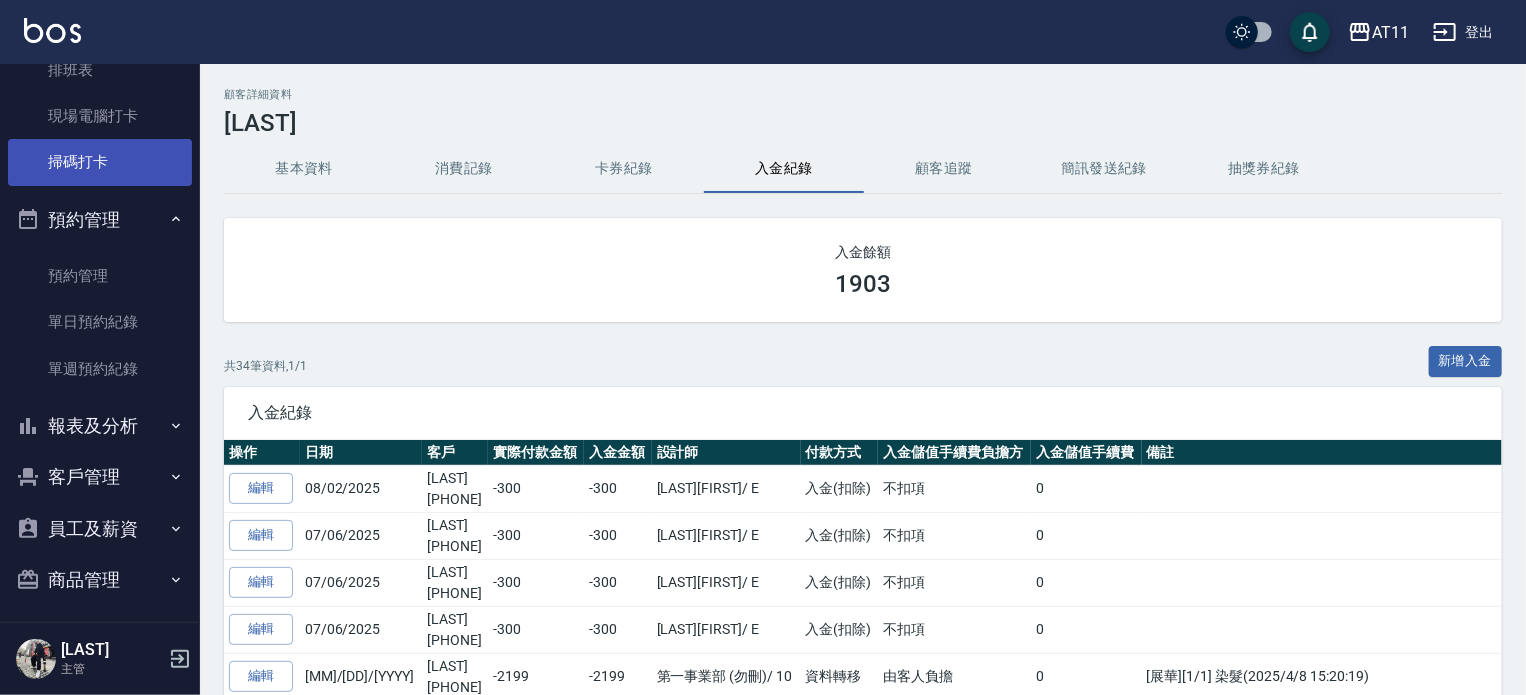 scroll, scrollTop: 375, scrollLeft: 0, axis: vertical 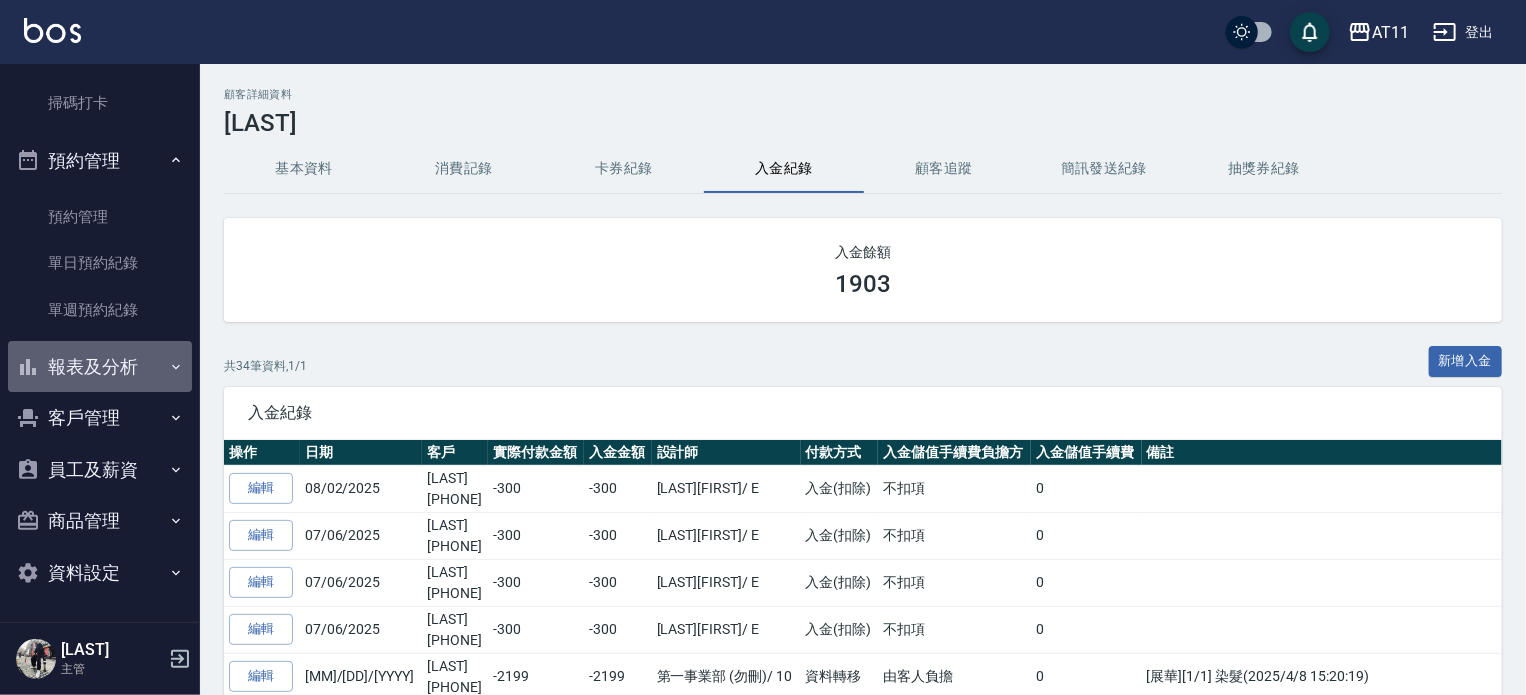 click on "報表及分析" at bounding box center (100, 367) 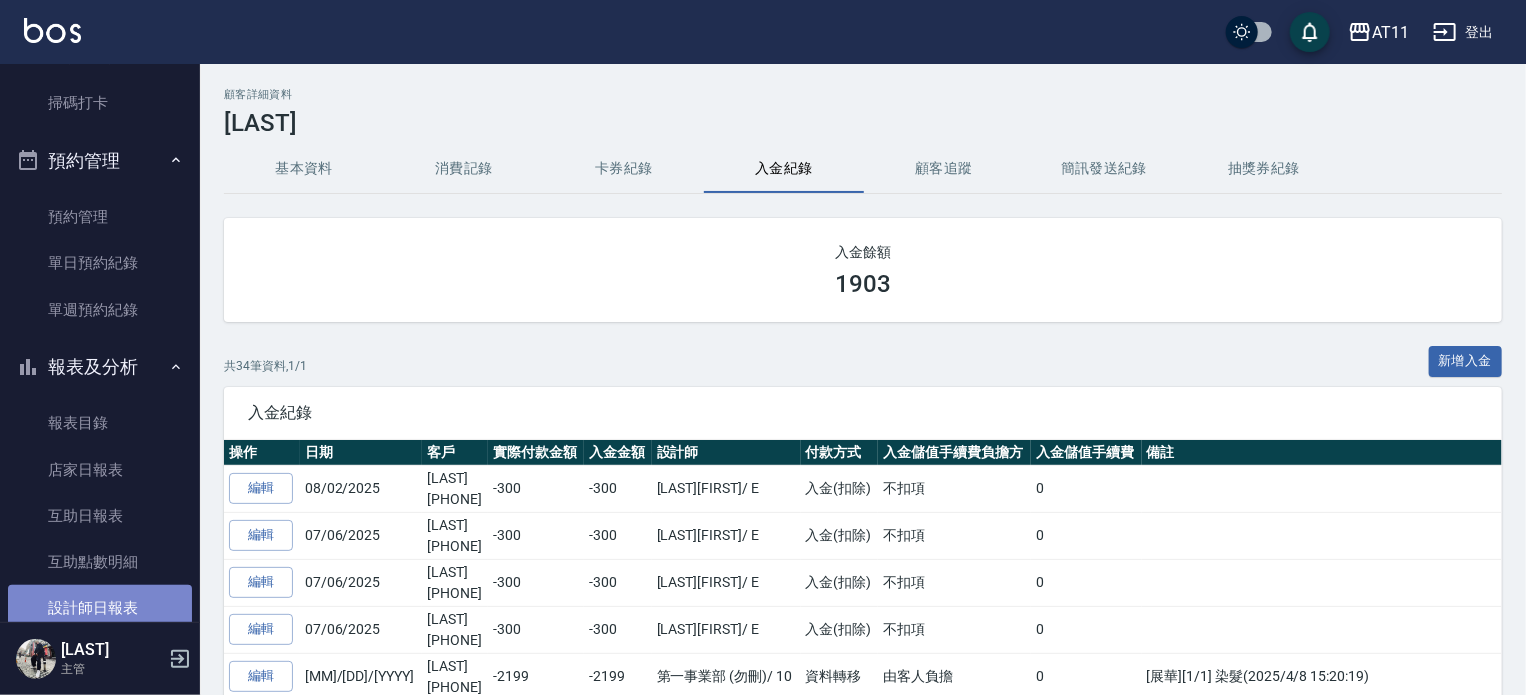 click on "設計師日報表" at bounding box center [100, 608] 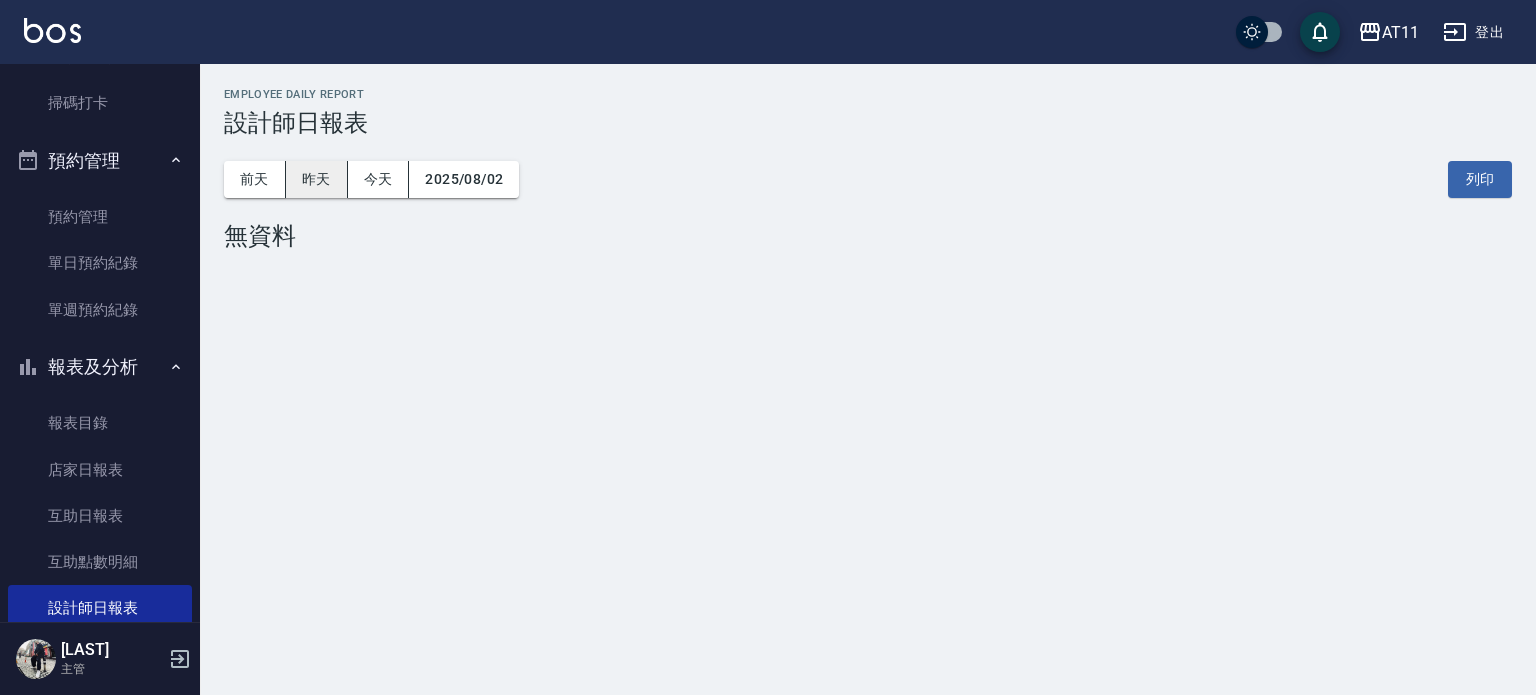 click on "昨天" at bounding box center [317, 179] 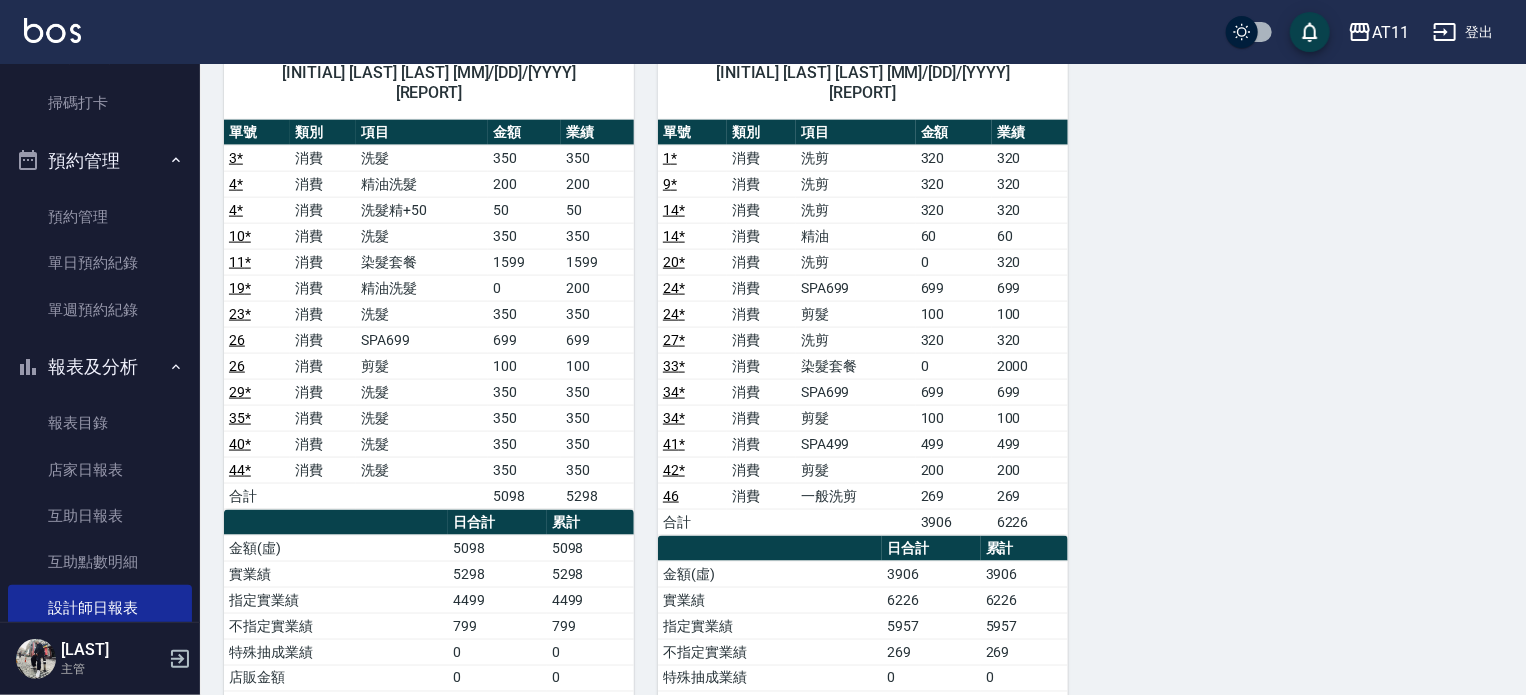 scroll, scrollTop: 1508, scrollLeft: 0, axis: vertical 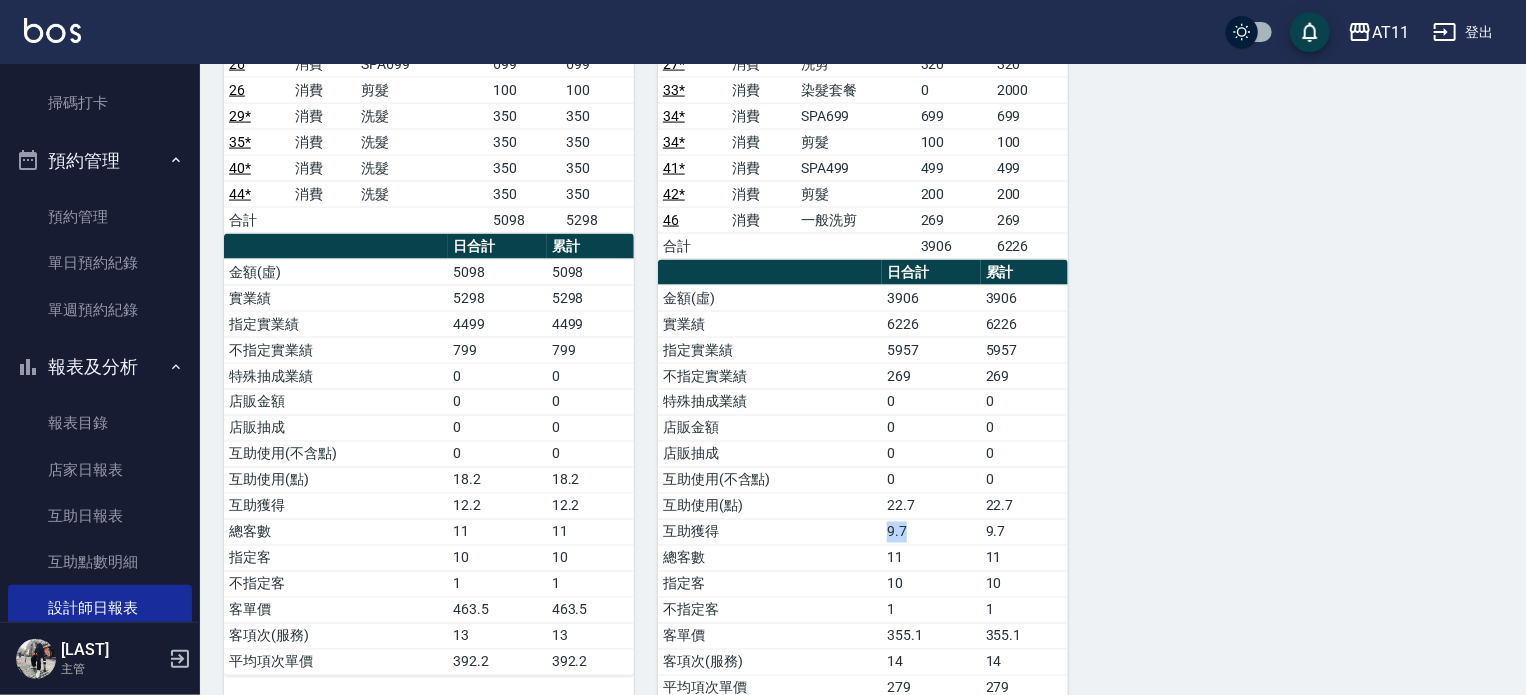 drag, startPoint x: 763, startPoint y: 481, endPoint x: 886, endPoint y: 487, distance: 123.146255 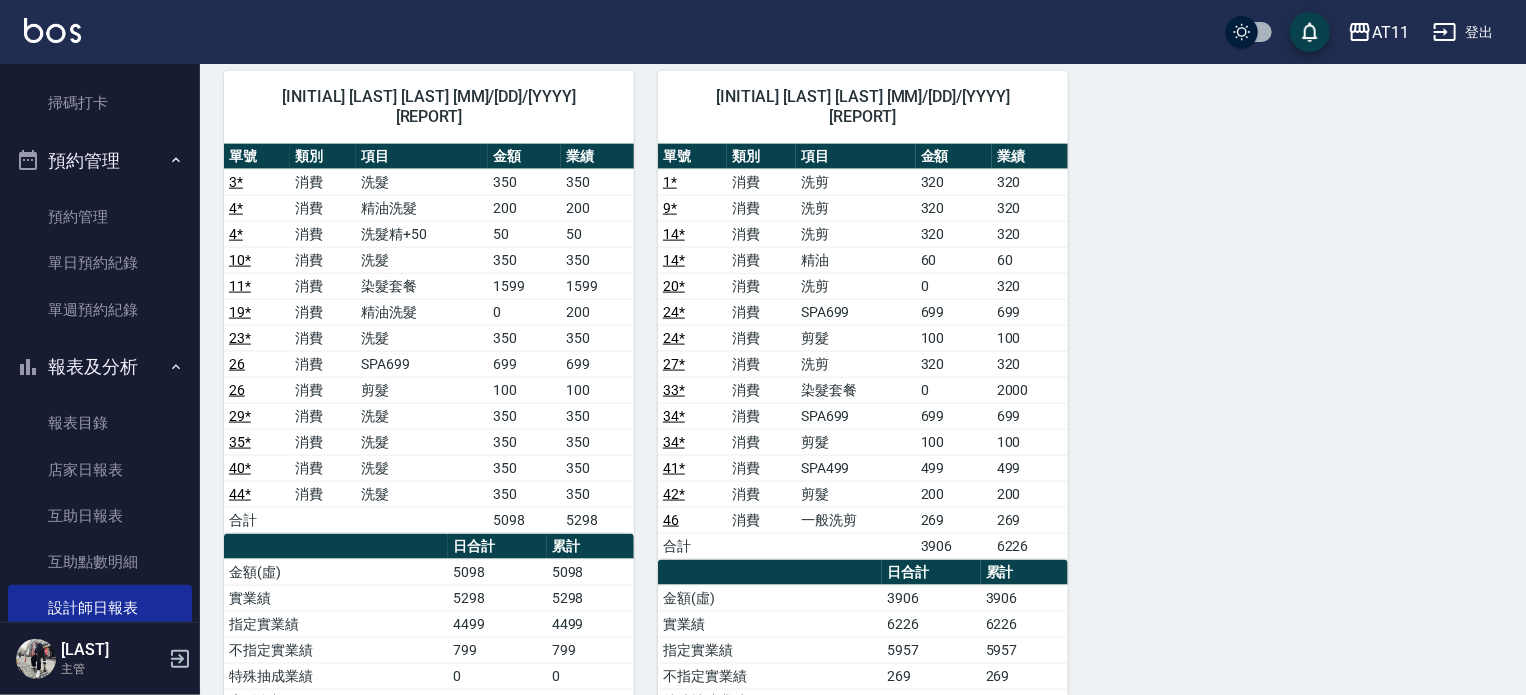 scroll, scrollTop: 1108, scrollLeft: 0, axis: vertical 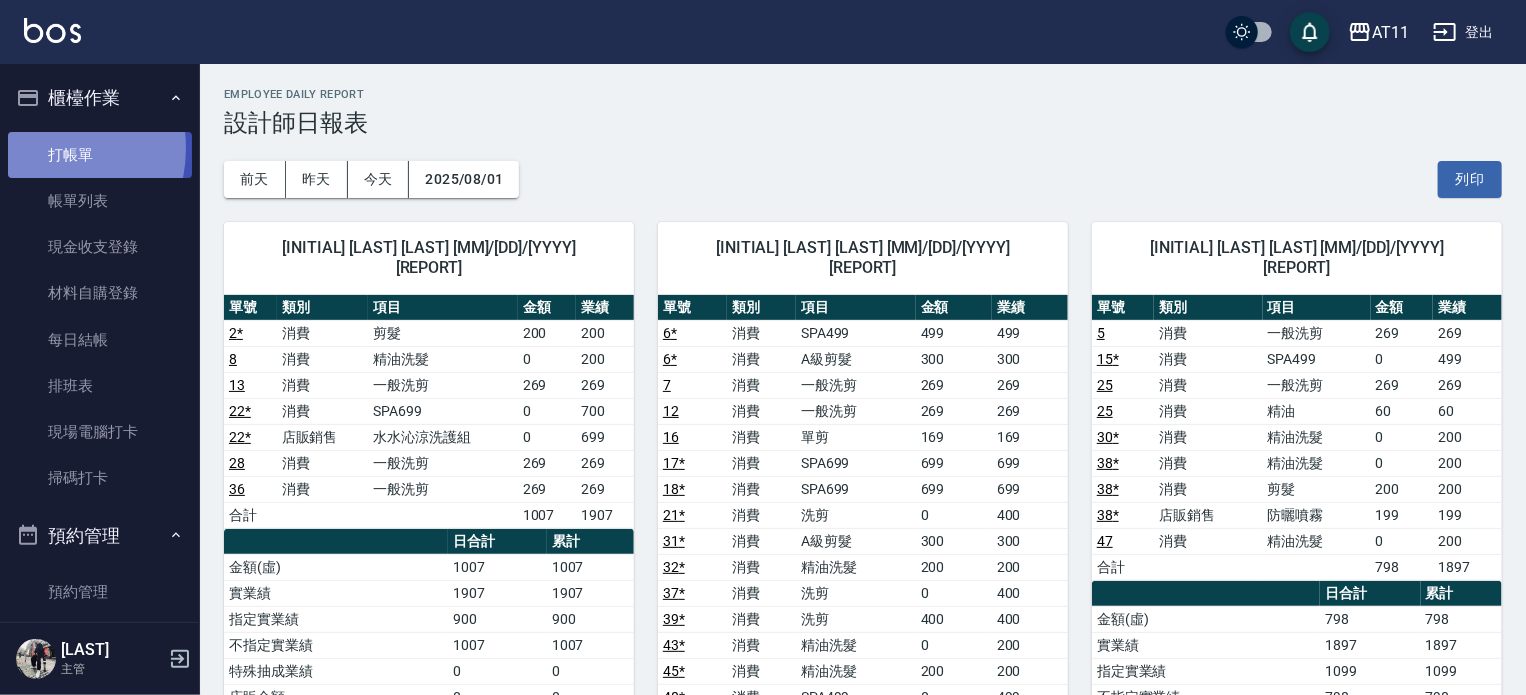 click on "打帳單" at bounding box center [100, 155] 